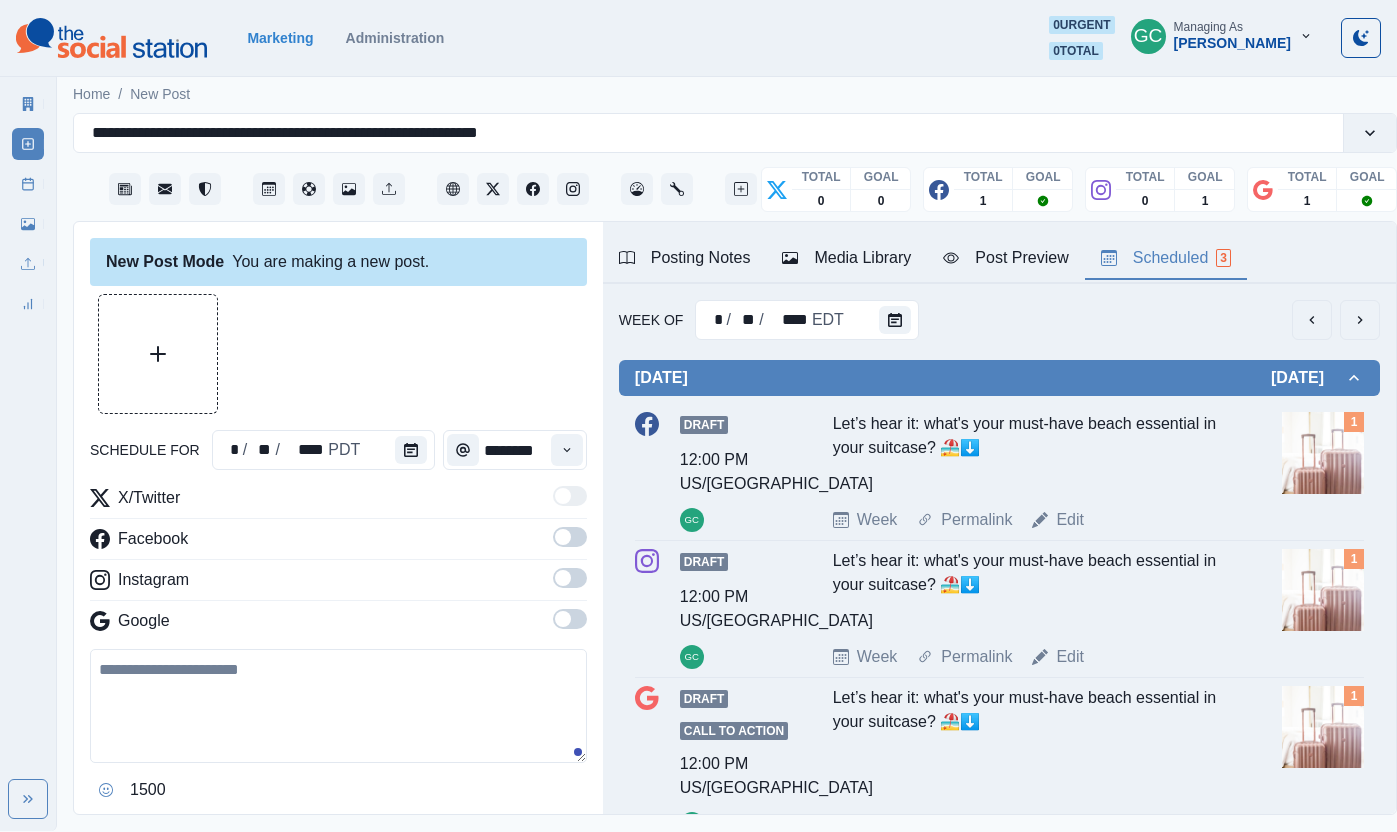 scroll, scrollTop: 0, scrollLeft: 0, axis: both 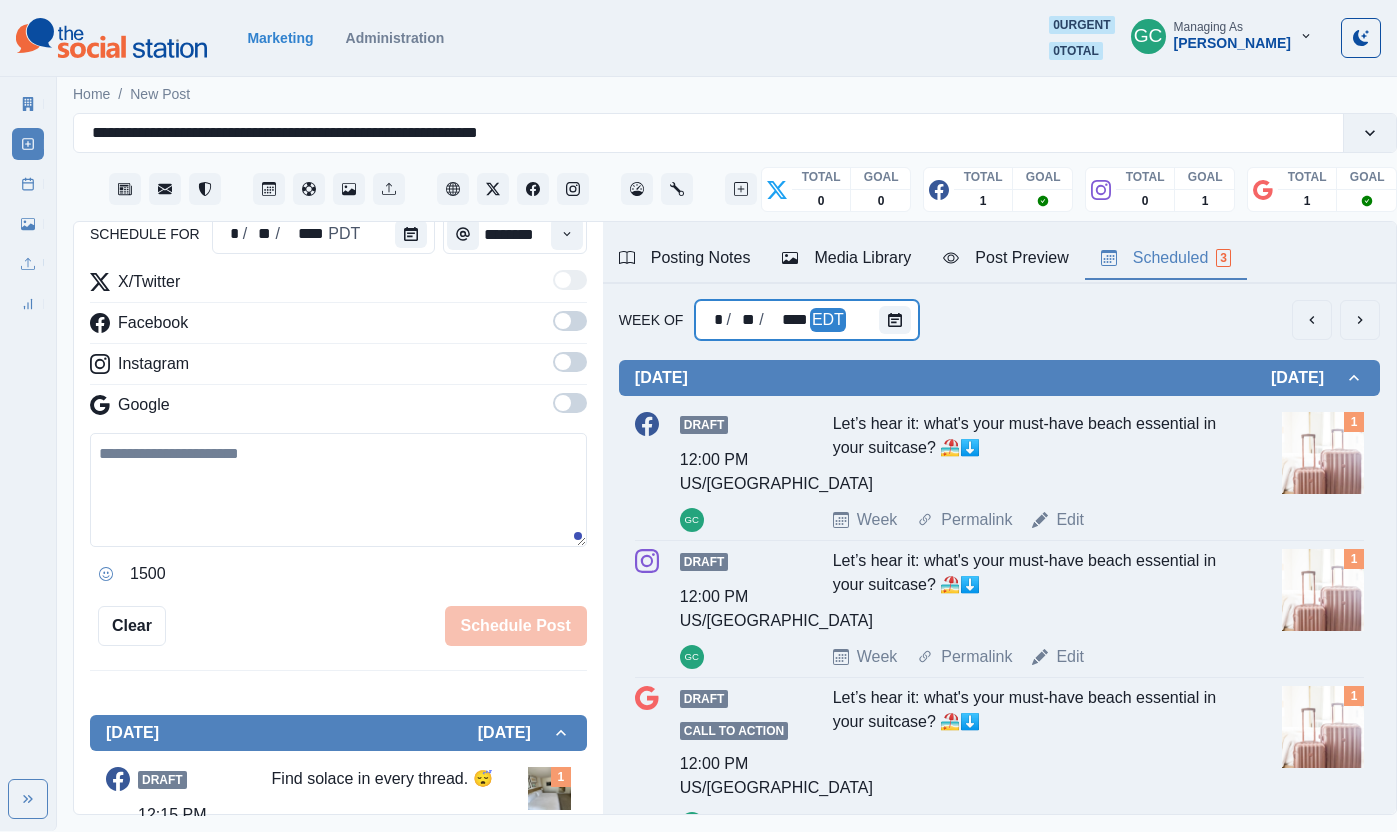 click at bounding box center [899, 320] 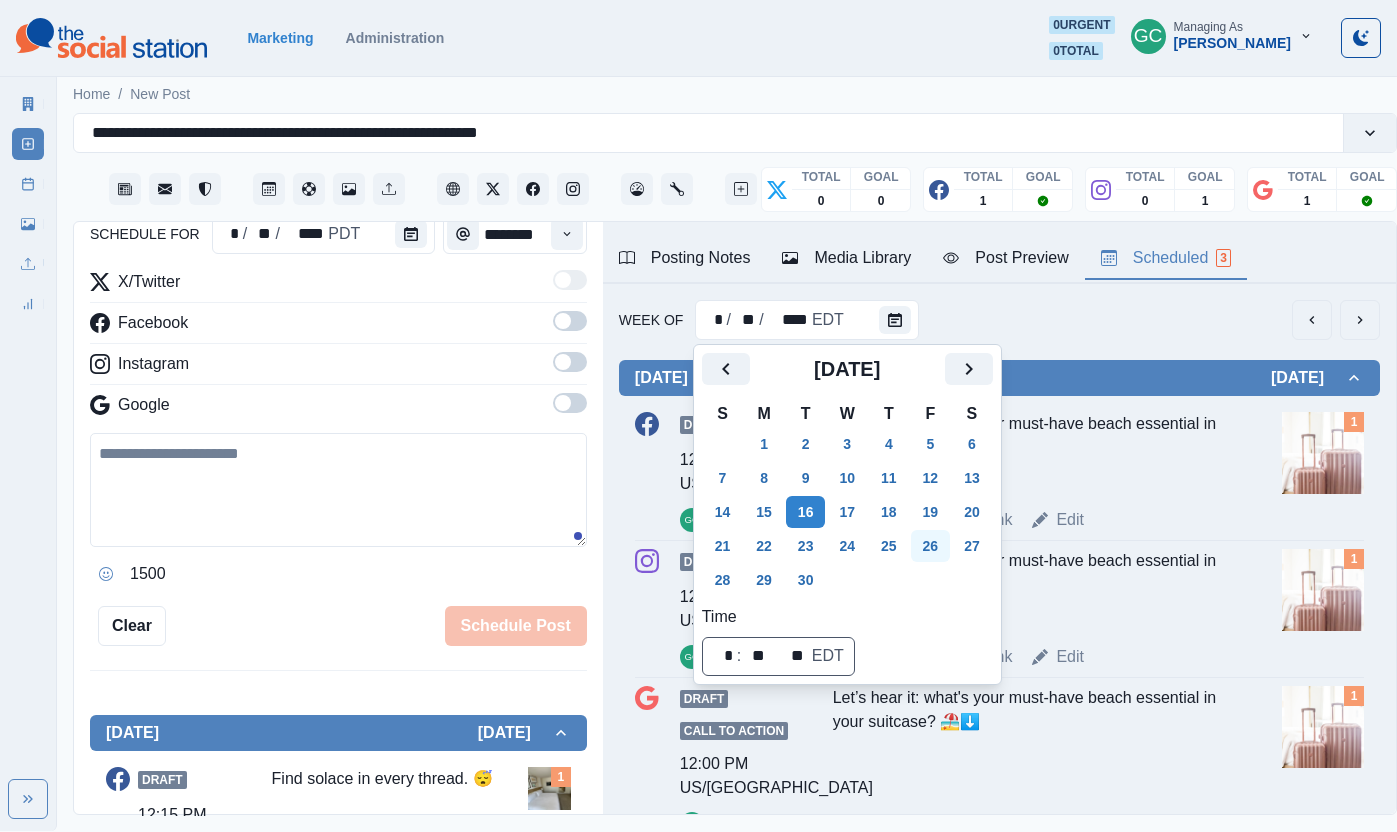 click on "26" at bounding box center [931, 546] 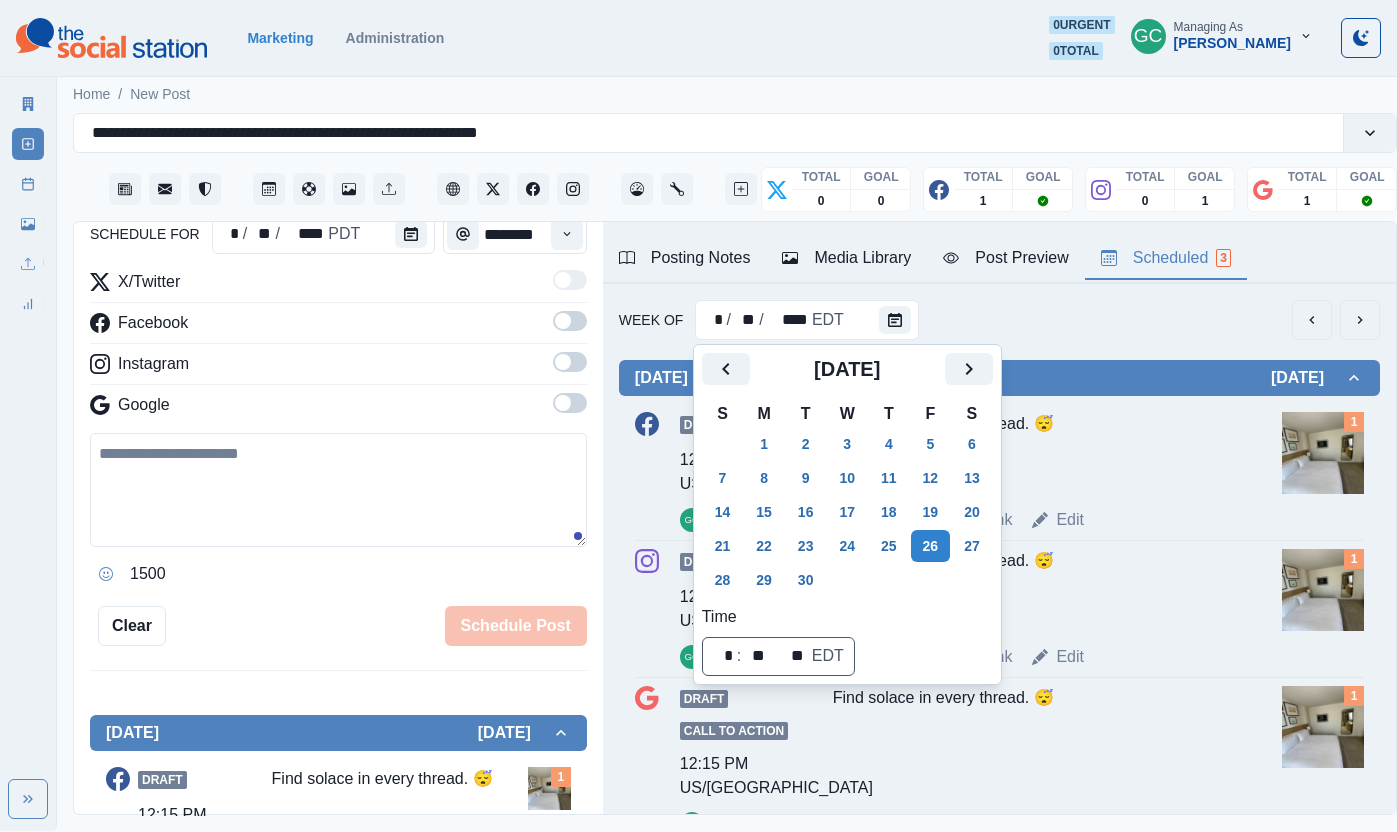 click at bounding box center [1323, 453] 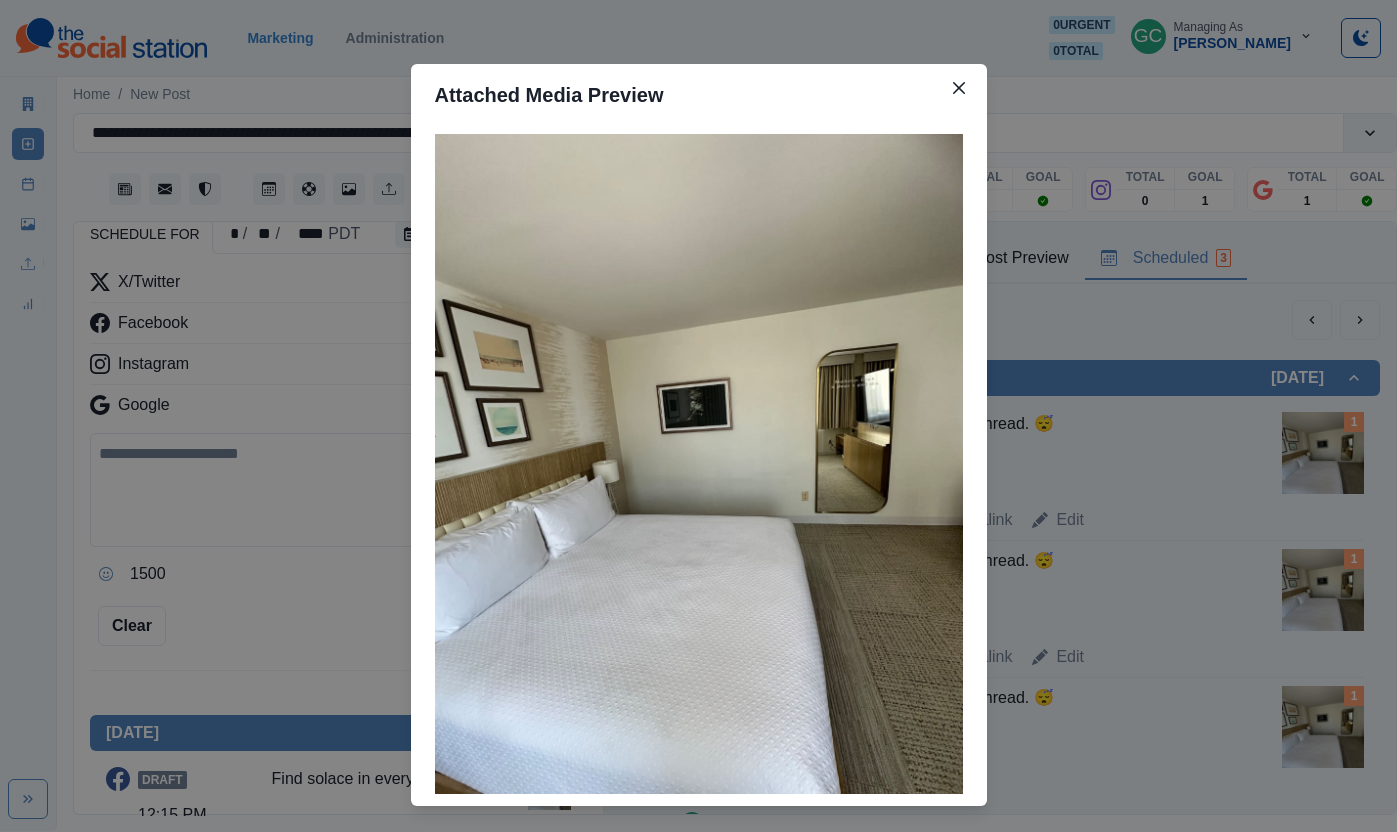 type 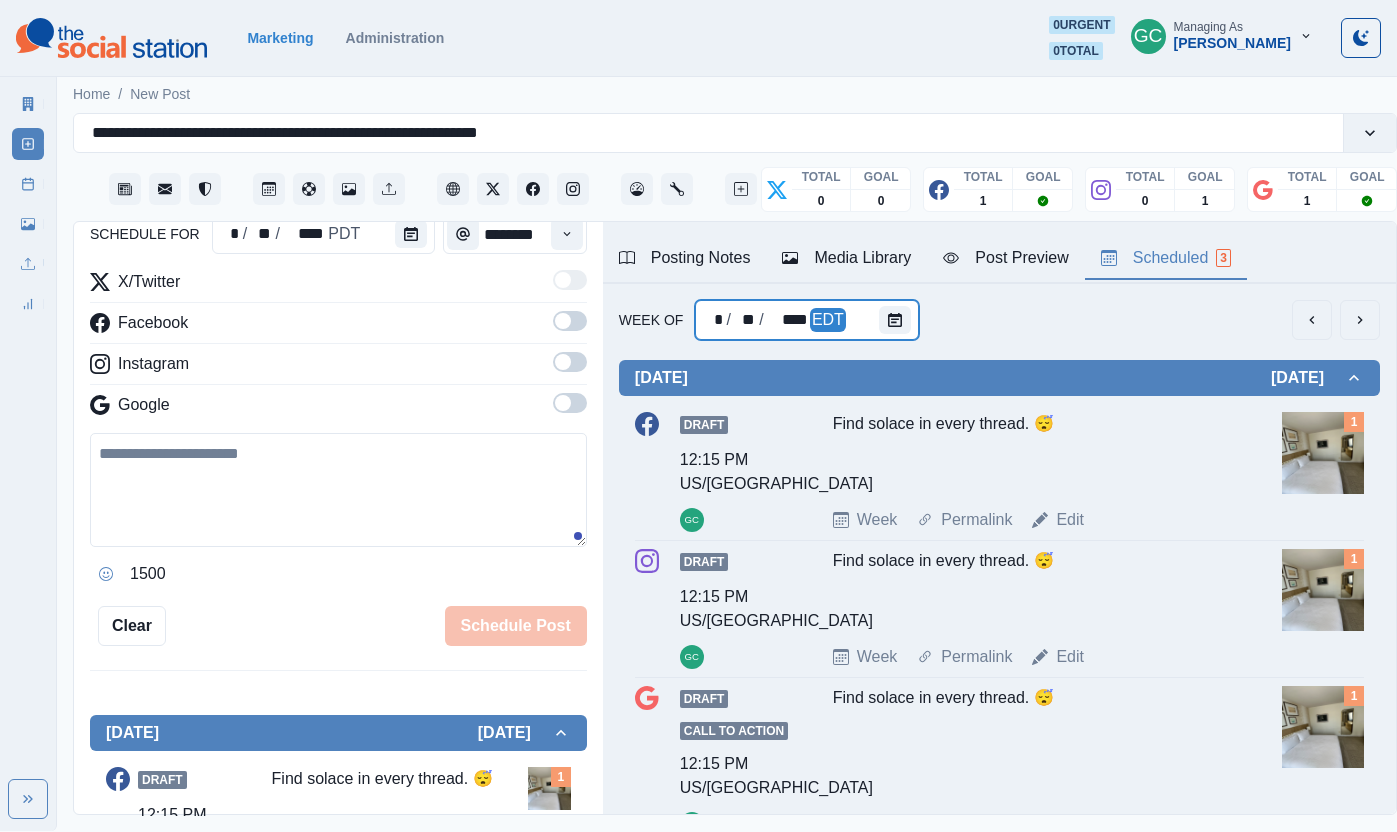 click on "* / ** / **** EDT" at bounding box center (807, 320) 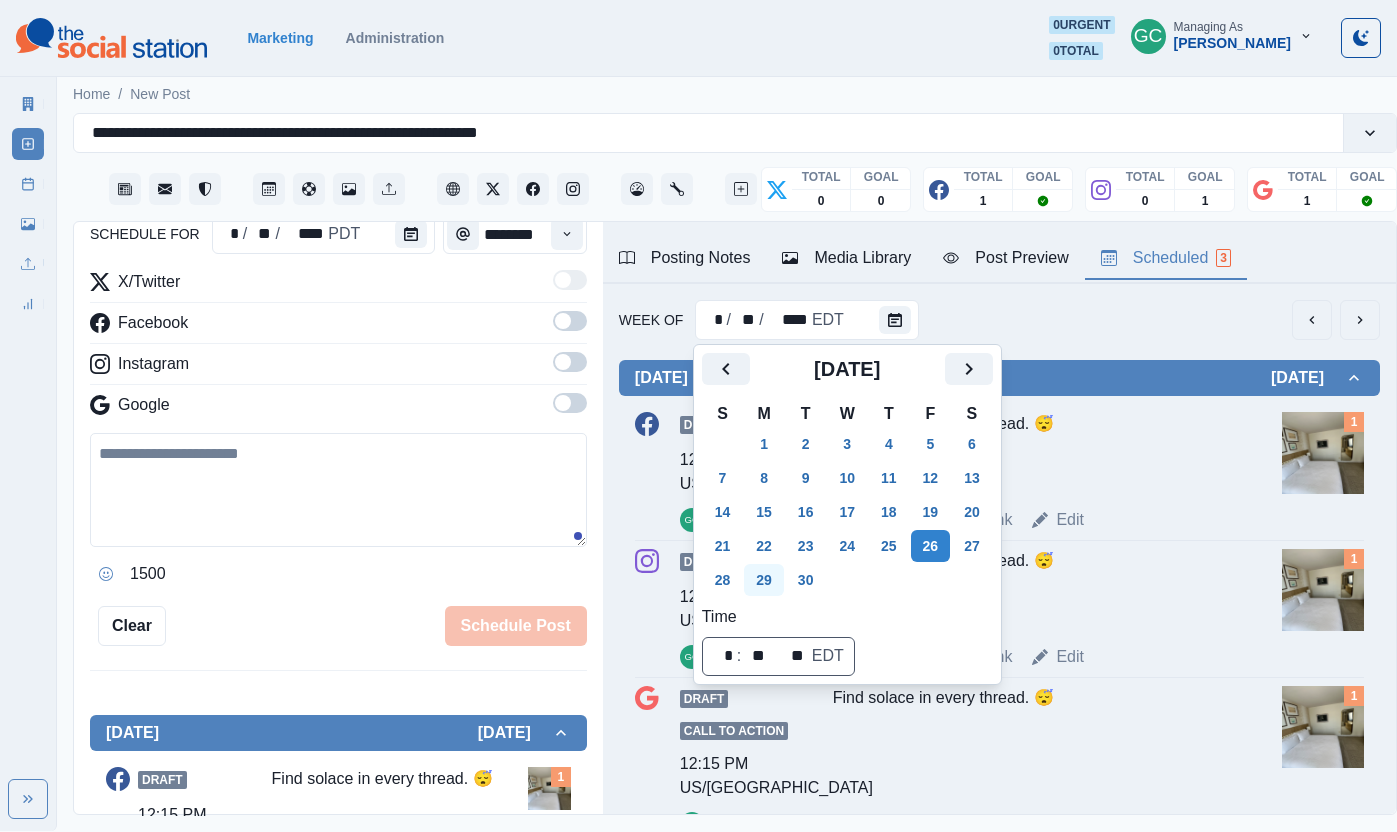 click on "29" at bounding box center [764, 580] 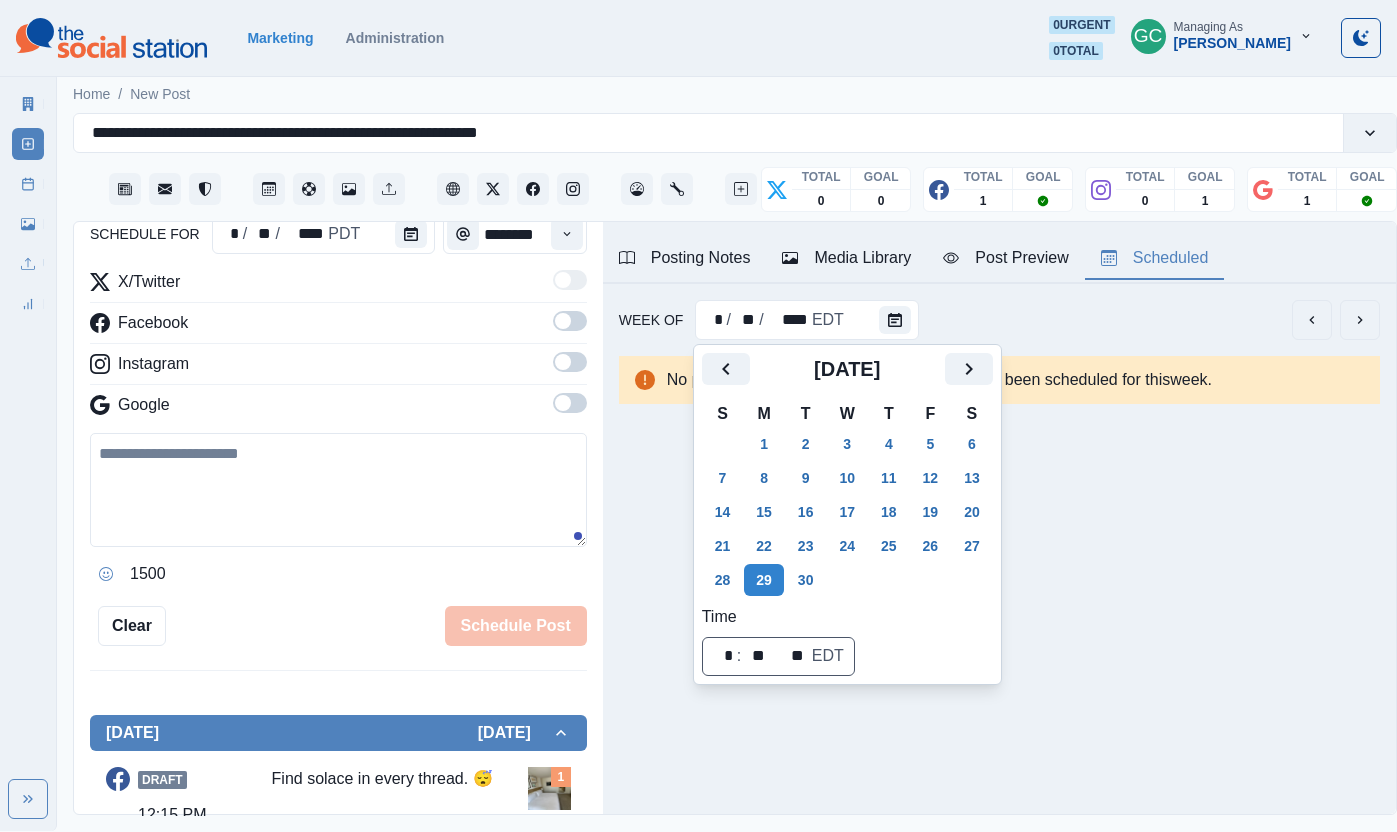 click on "schedule for  * / ** / **** PDT ******** X/Twitter Facebook Instagram Google
1500 Clear Schedule Post" at bounding box center [338, 362] 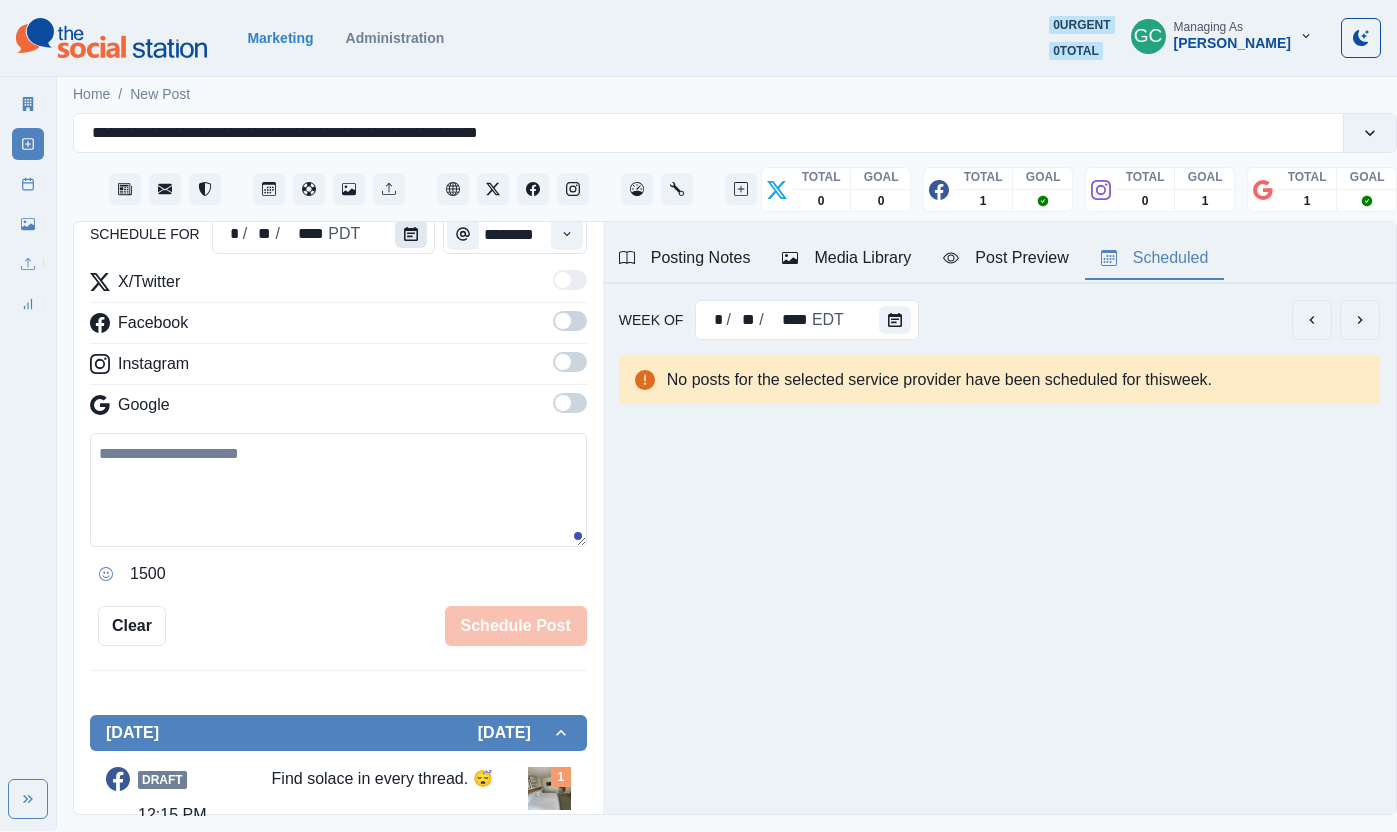 click at bounding box center [411, 234] 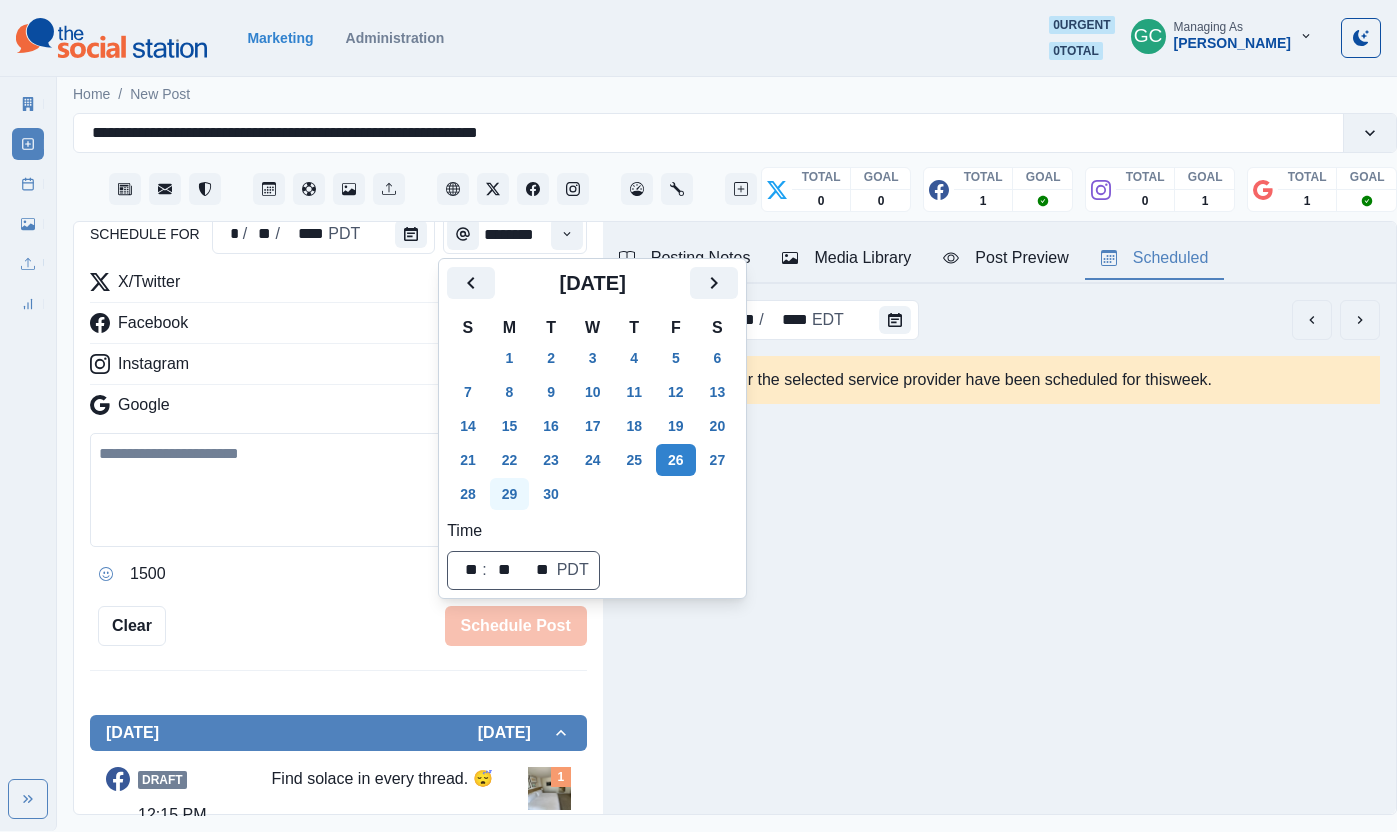 click on "29" at bounding box center (510, 494) 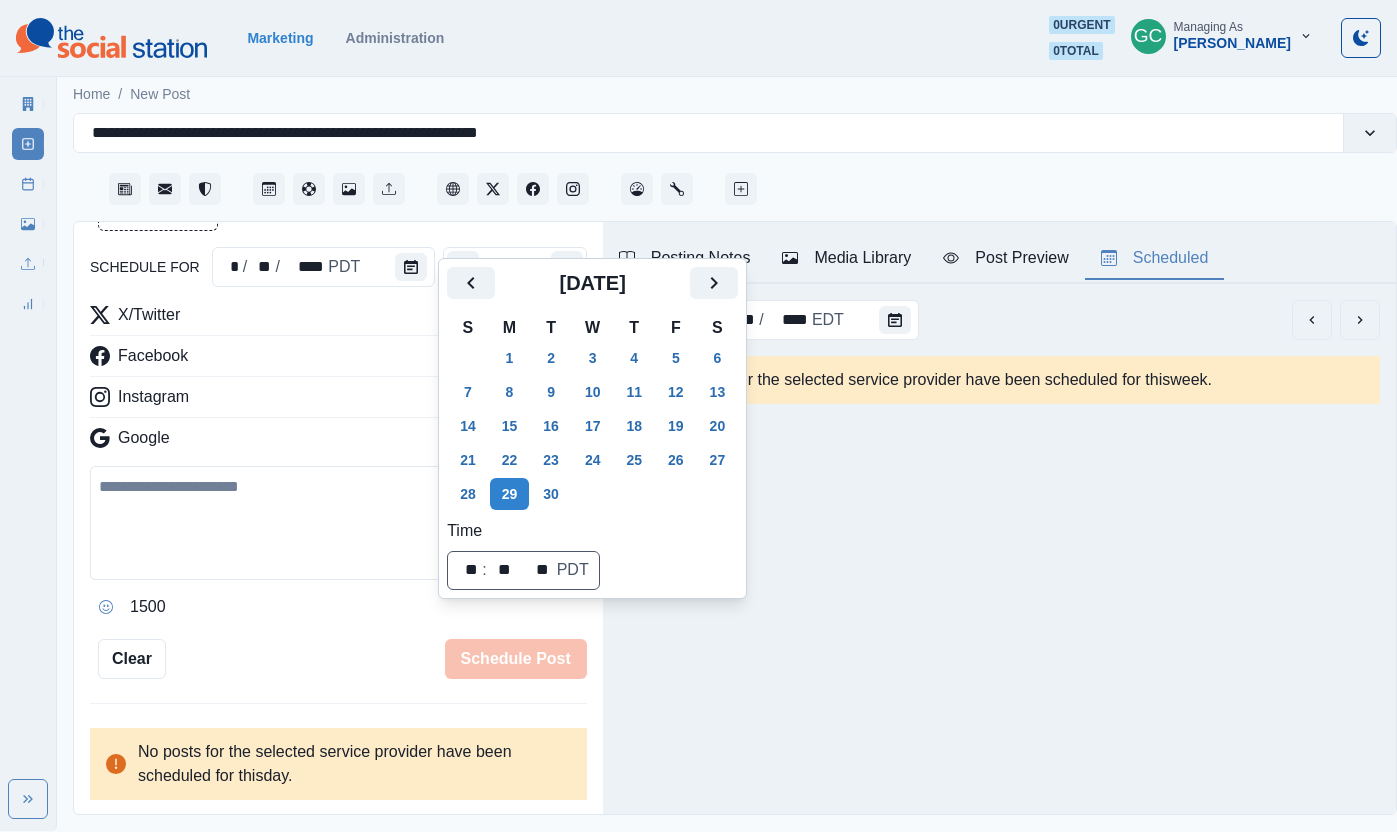 scroll, scrollTop: 182, scrollLeft: 0, axis: vertical 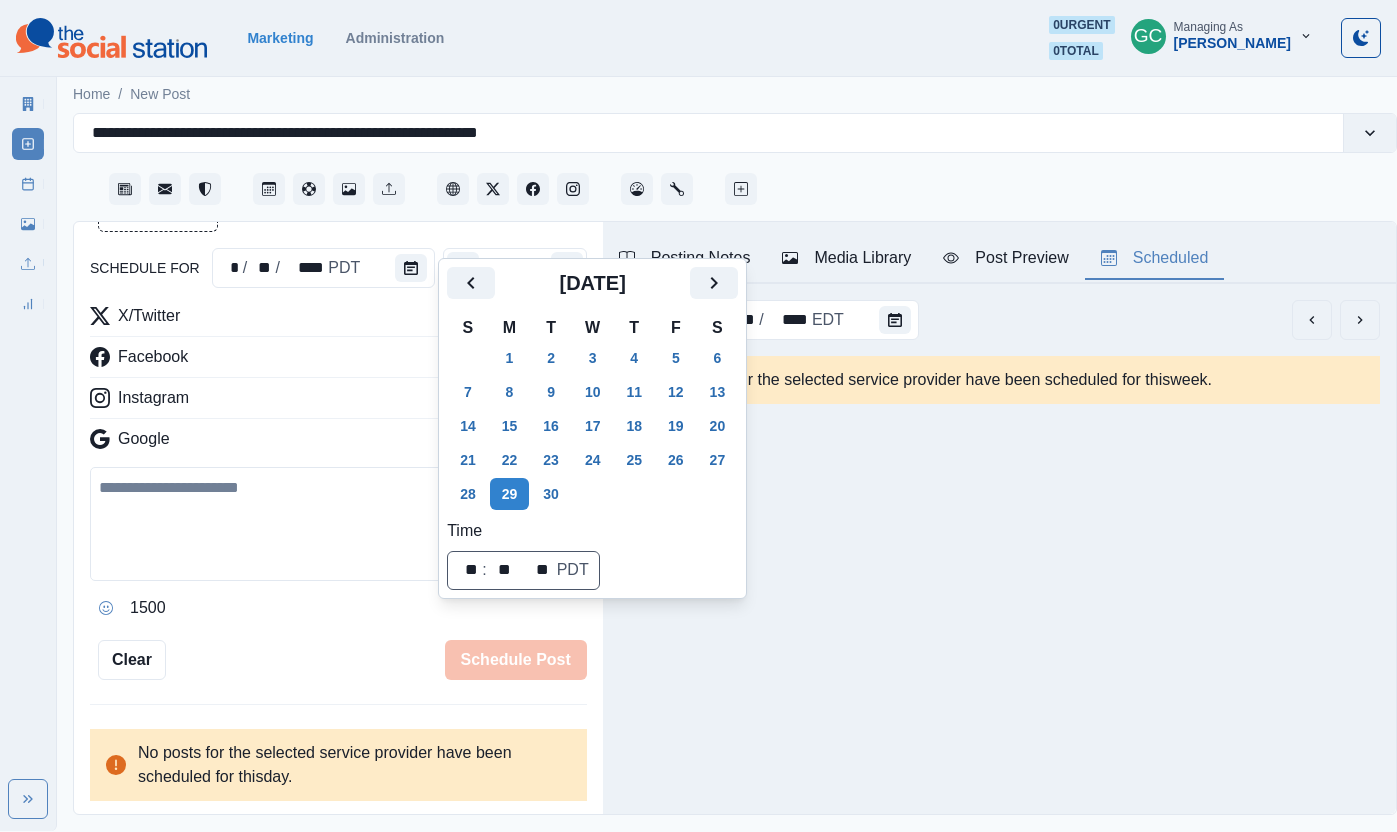 click on "Facebook" at bounding box center (338, 361) 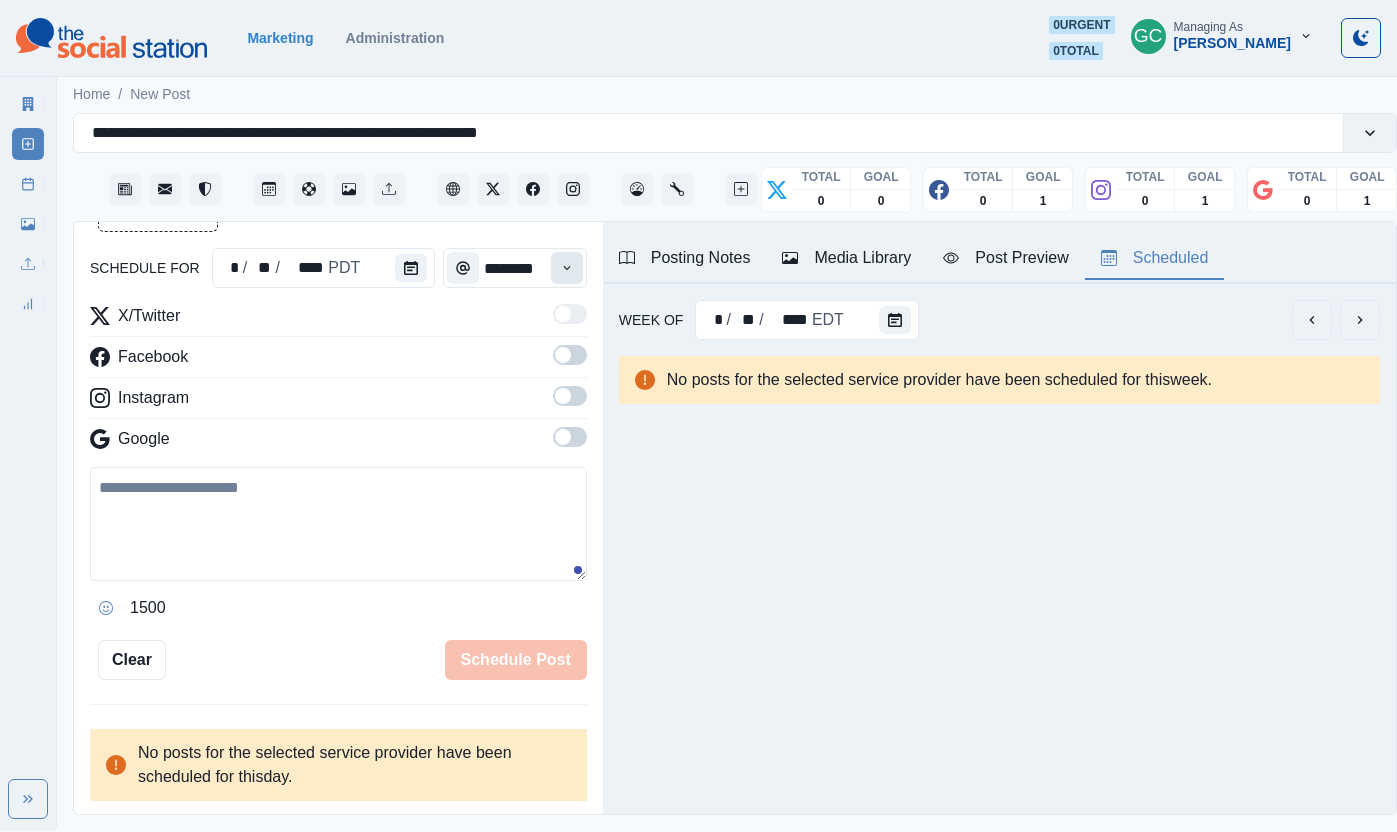 drag, startPoint x: 585, startPoint y: 253, endPoint x: 573, endPoint y: 263, distance: 15.6205 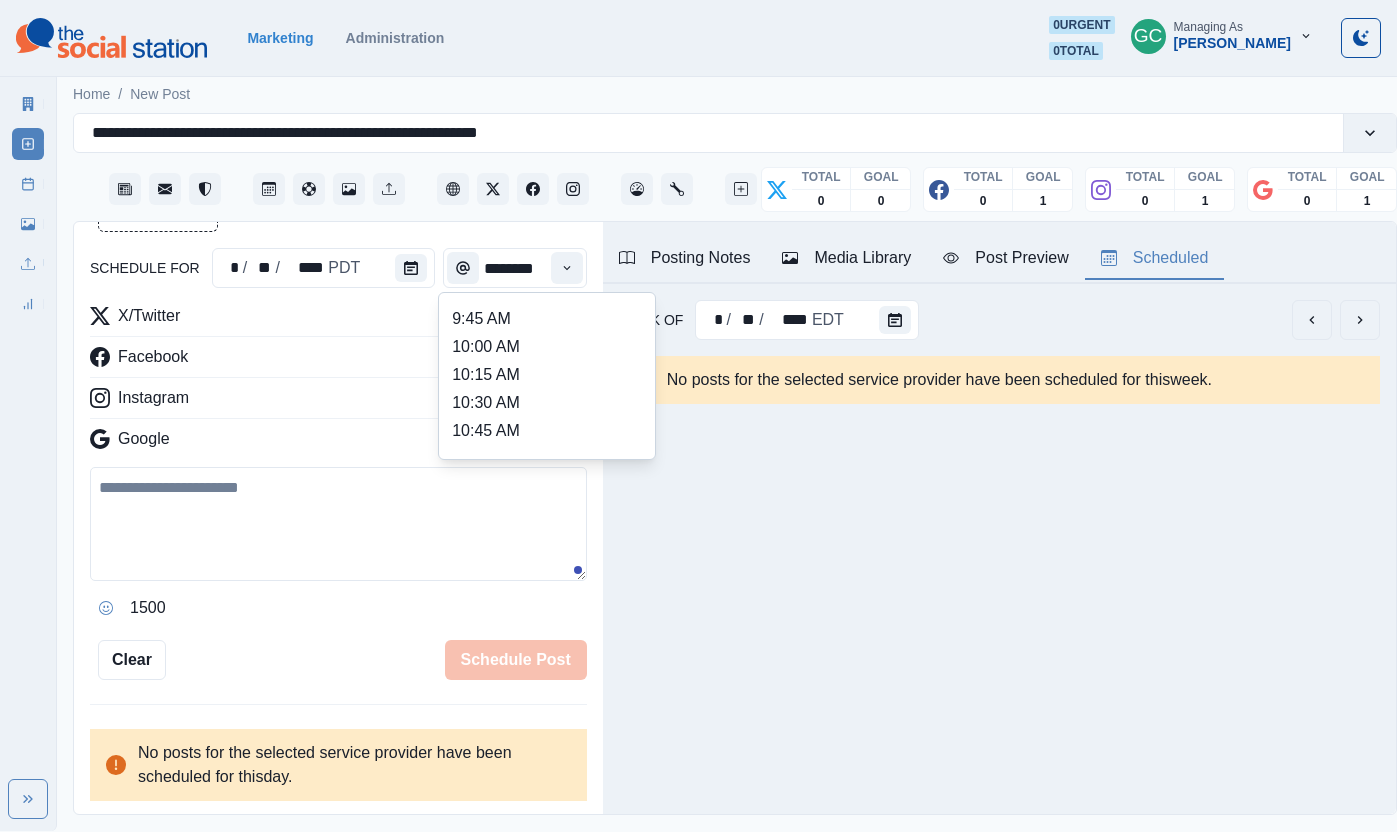 scroll, scrollTop: 225, scrollLeft: 0, axis: vertical 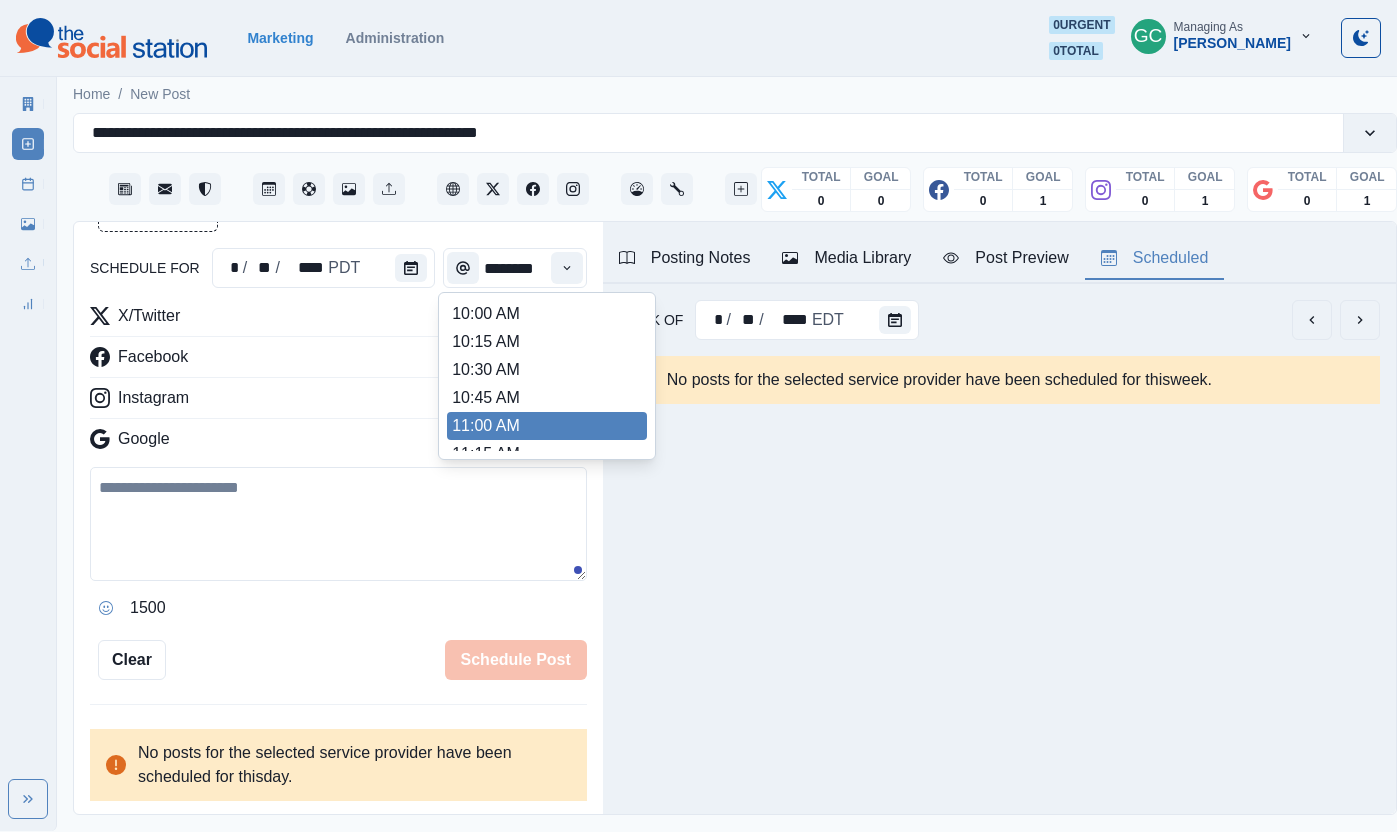 click on "11:00 AM" at bounding box center (547, 426) 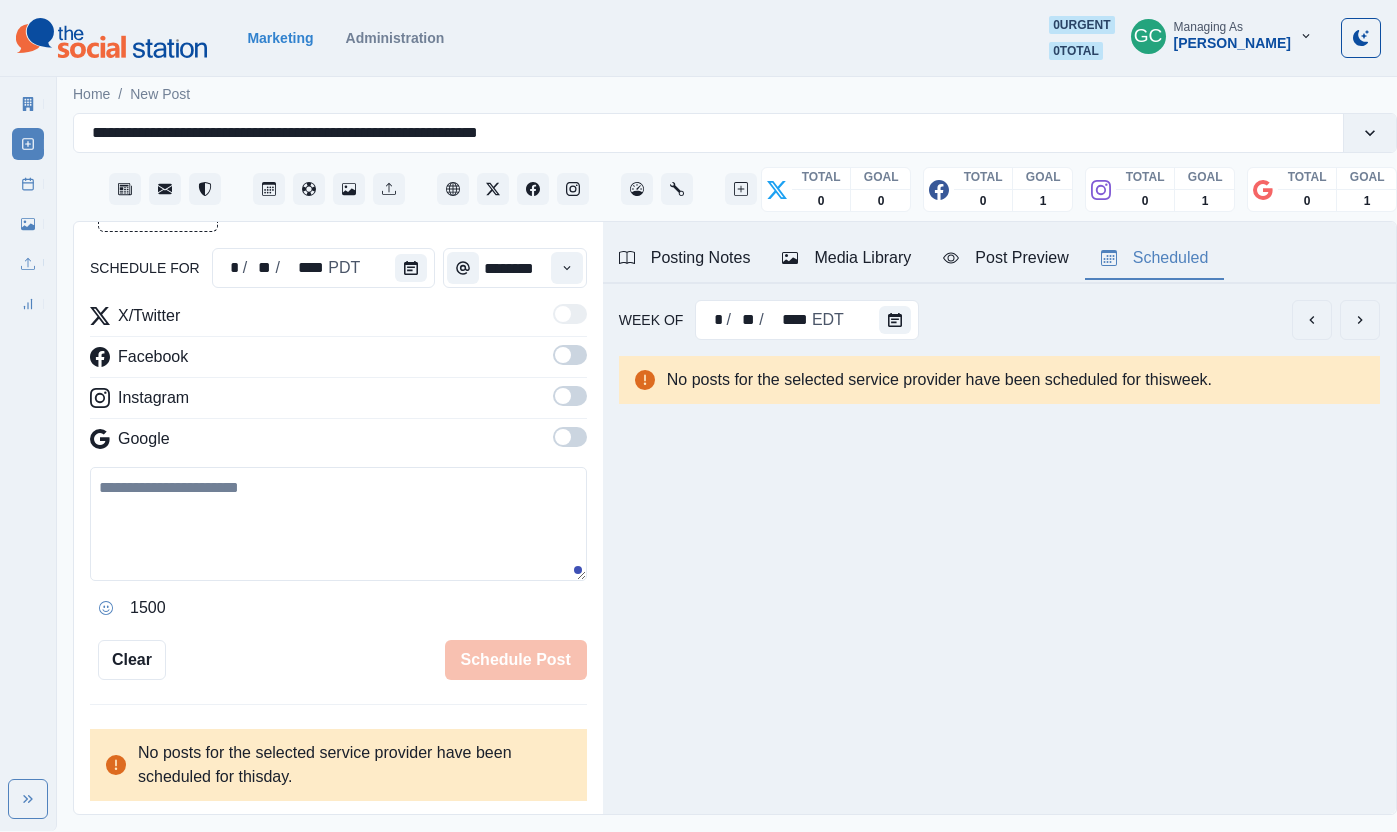 drag, startPoint x: 580, startPoint y: 444, endPoint x: 573, endPoint y: 398, distance: 46.52956 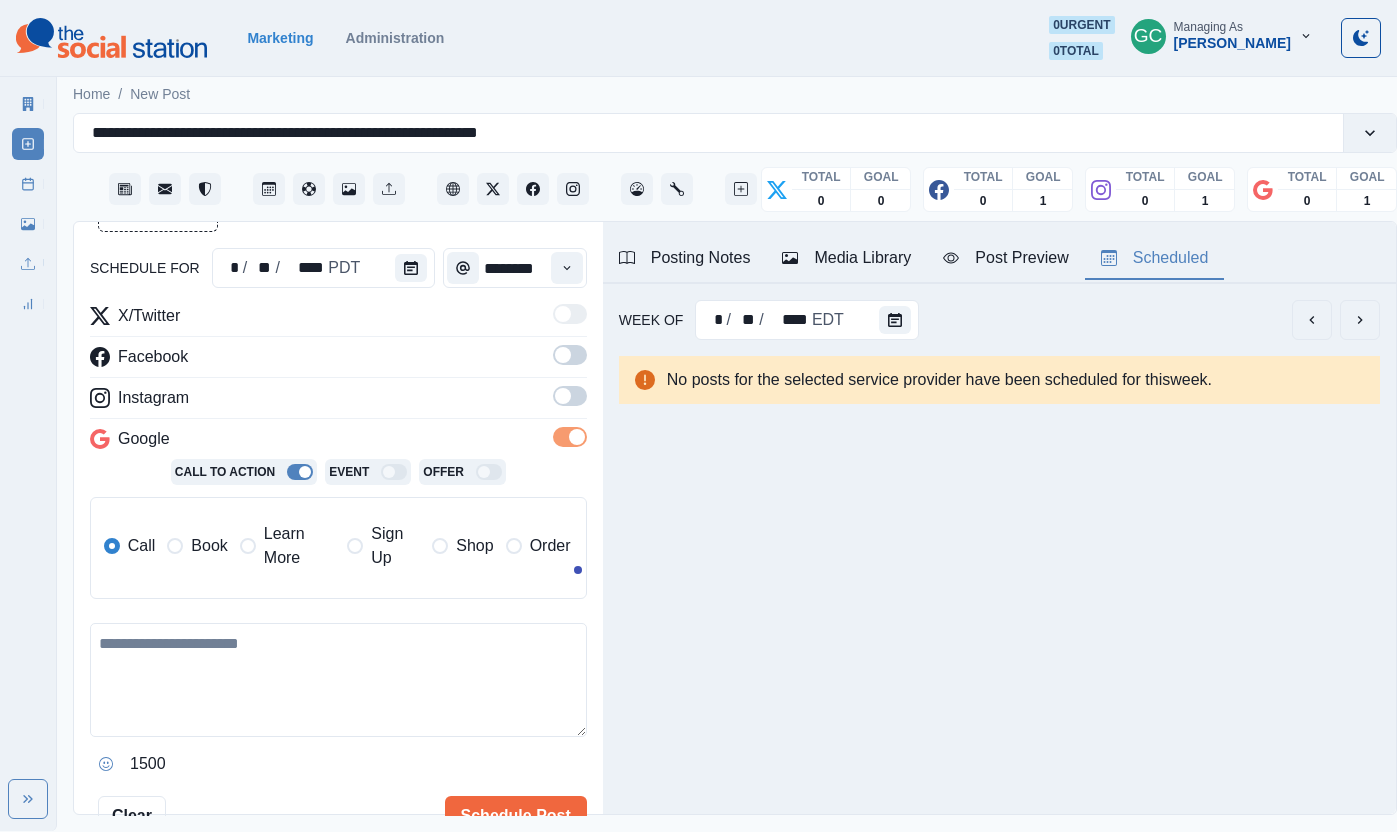 click at bounding box center [570, 396] 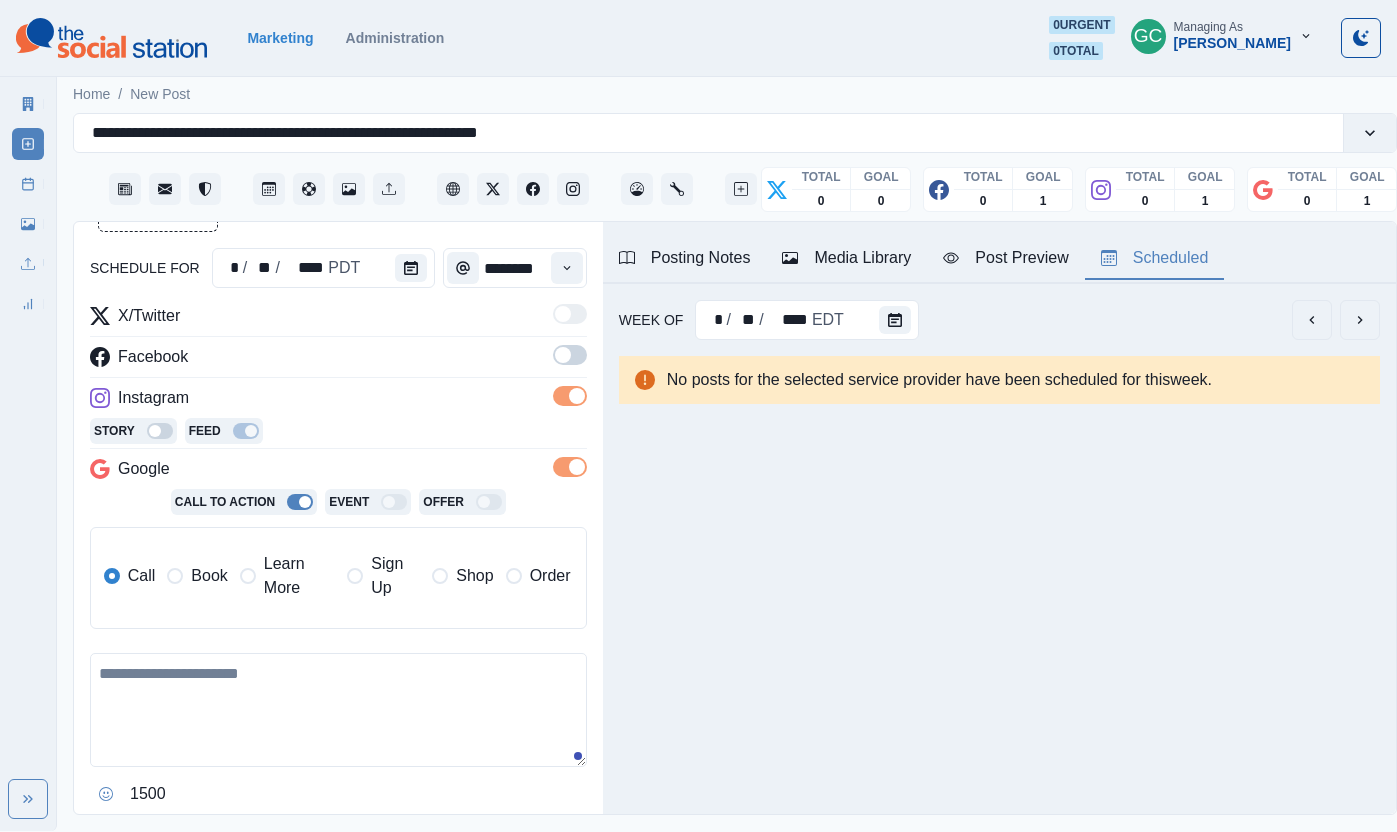 click at bounding box center (570, 355) 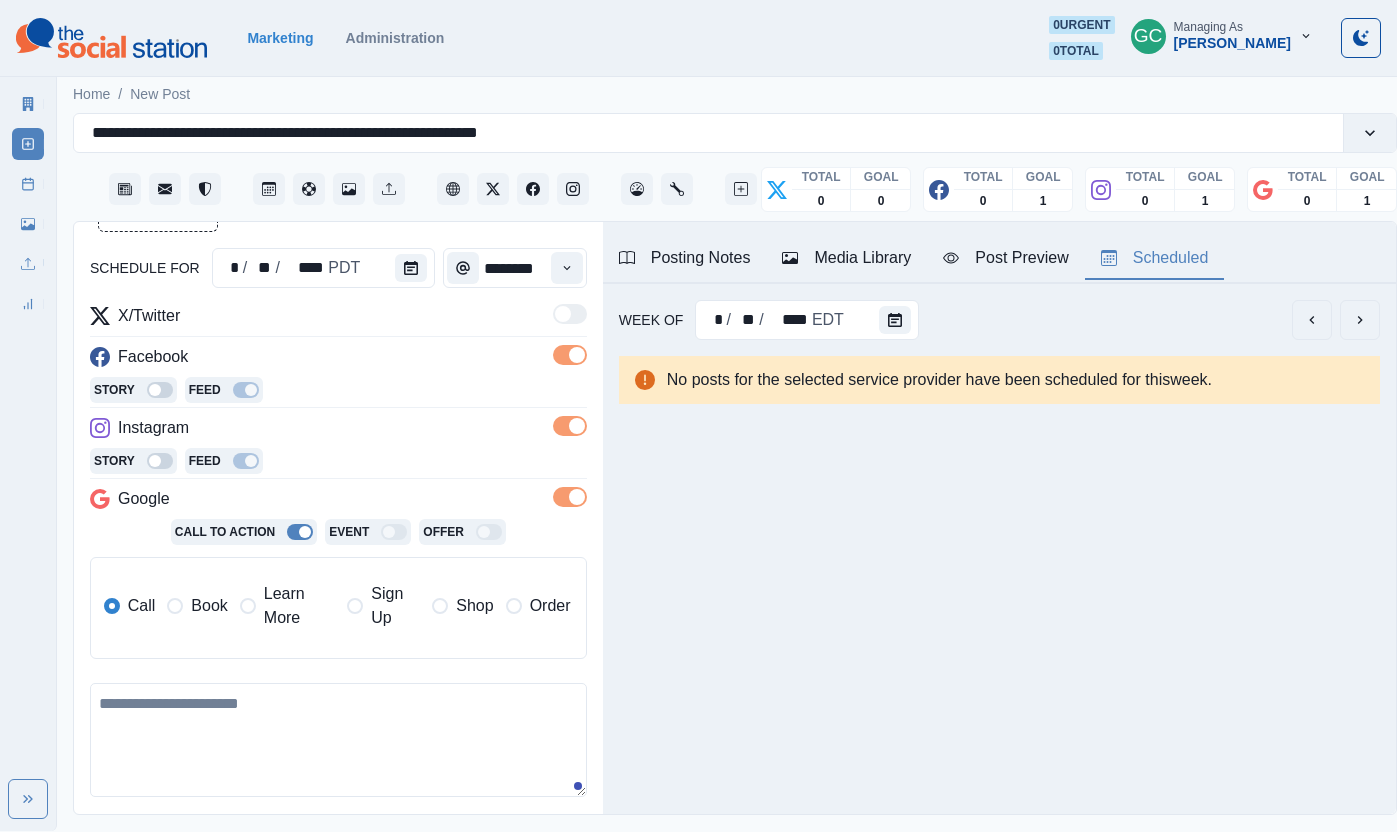 click on "Learn More" at bounding box center [299, 606] 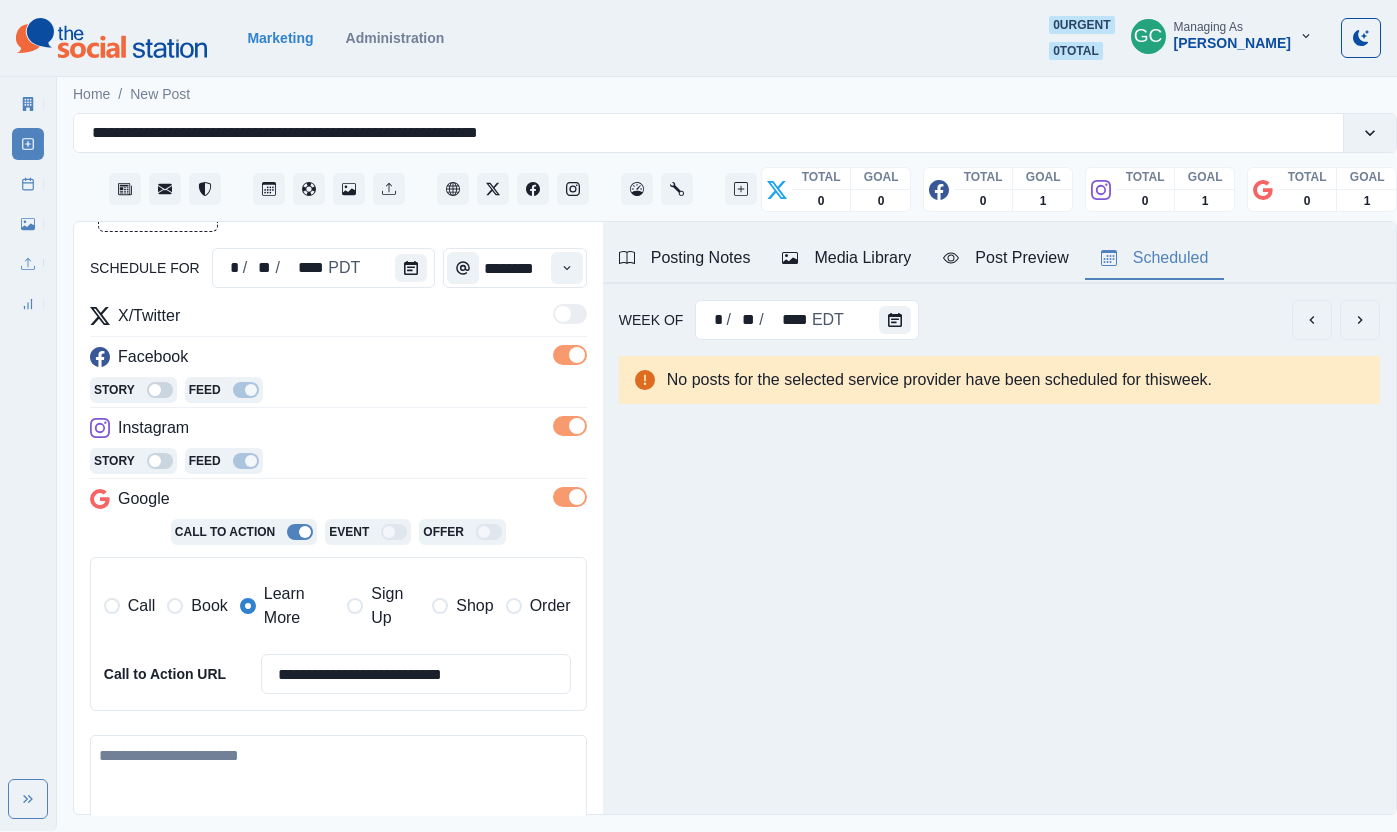 click on "Media Library" at bounding box center [846, 258] 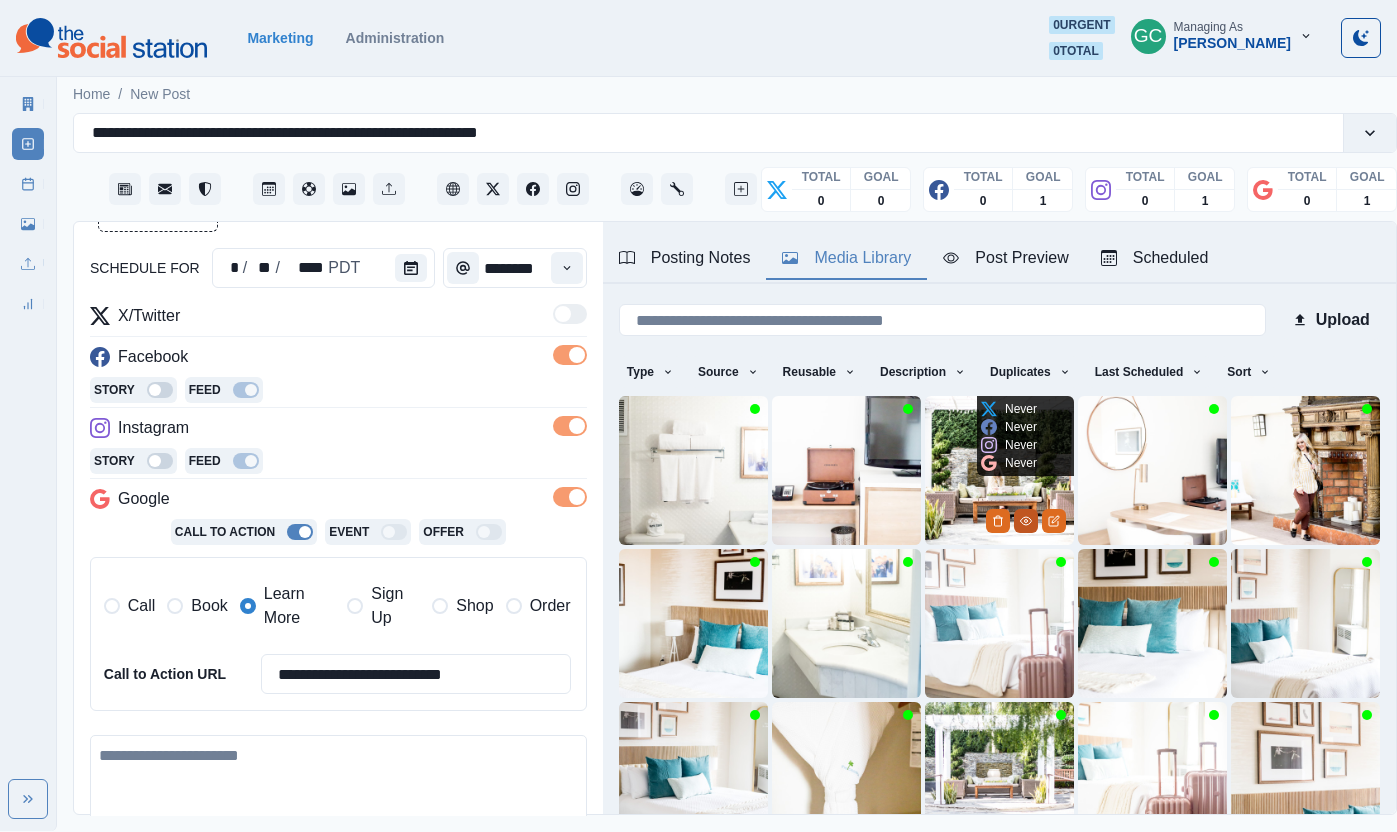 click at bounding box center [1026, 521] 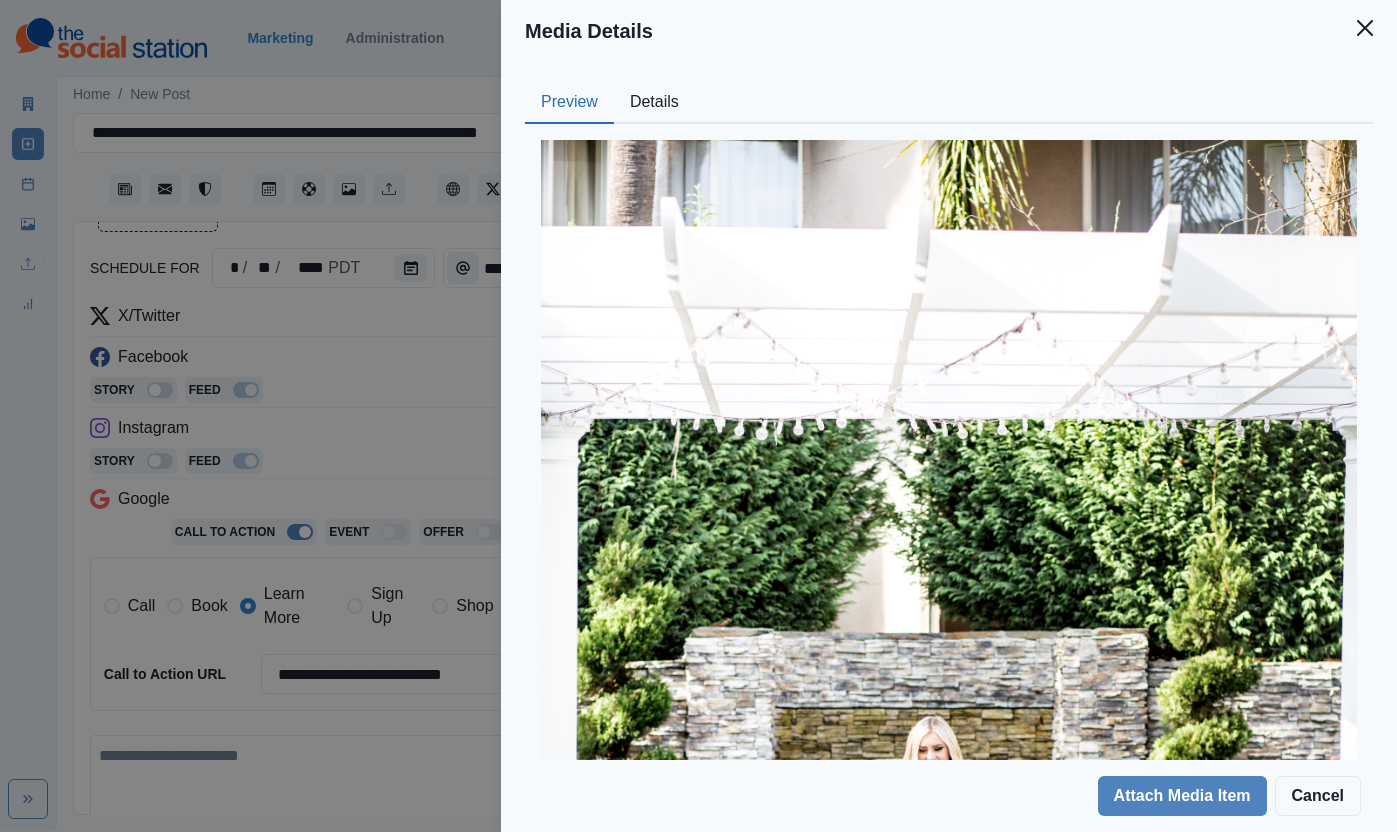 click on "Details" at bounding box center [654, 103] 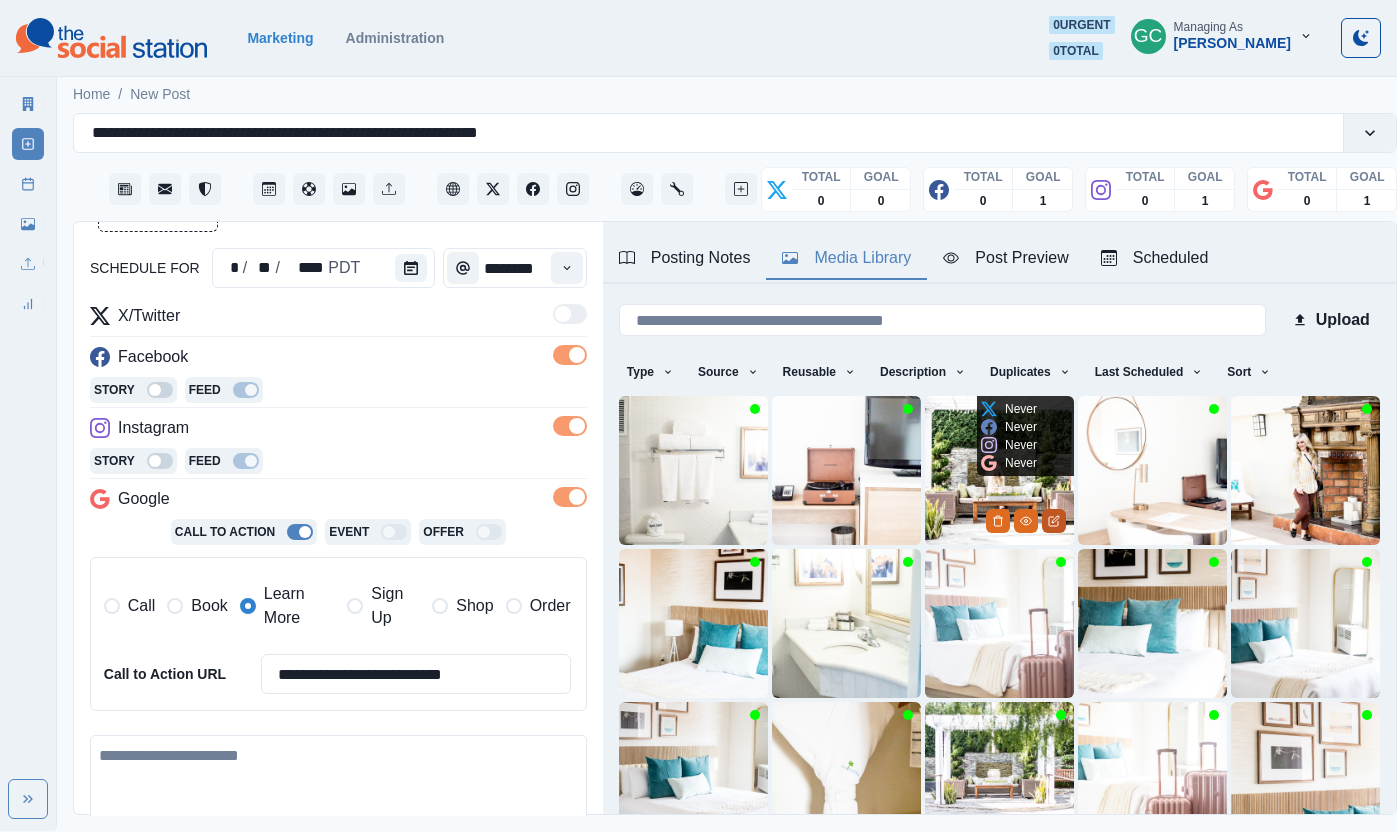click at bounding box center (1054, 521) 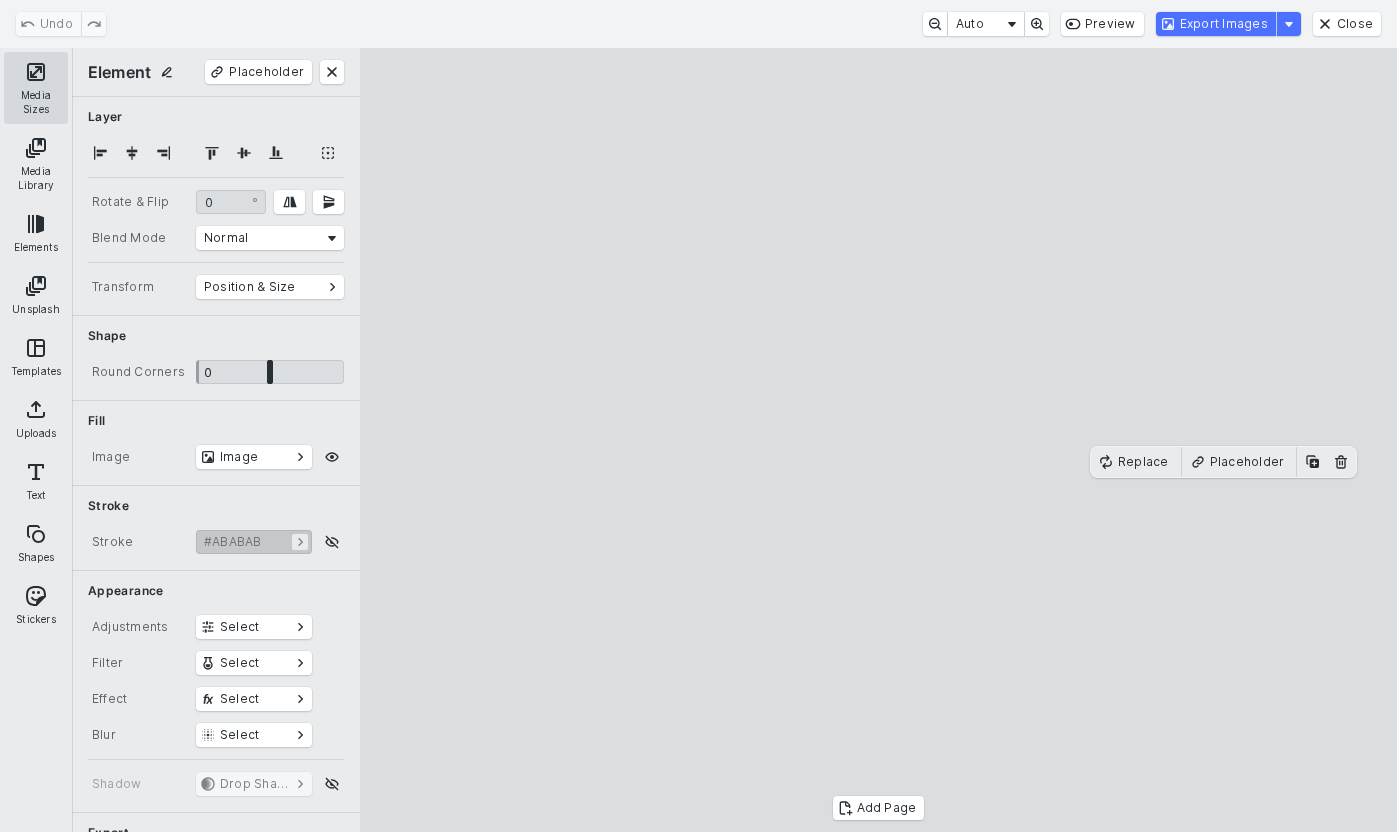 click on "Media Sizes" at bounding box center [36, 88] 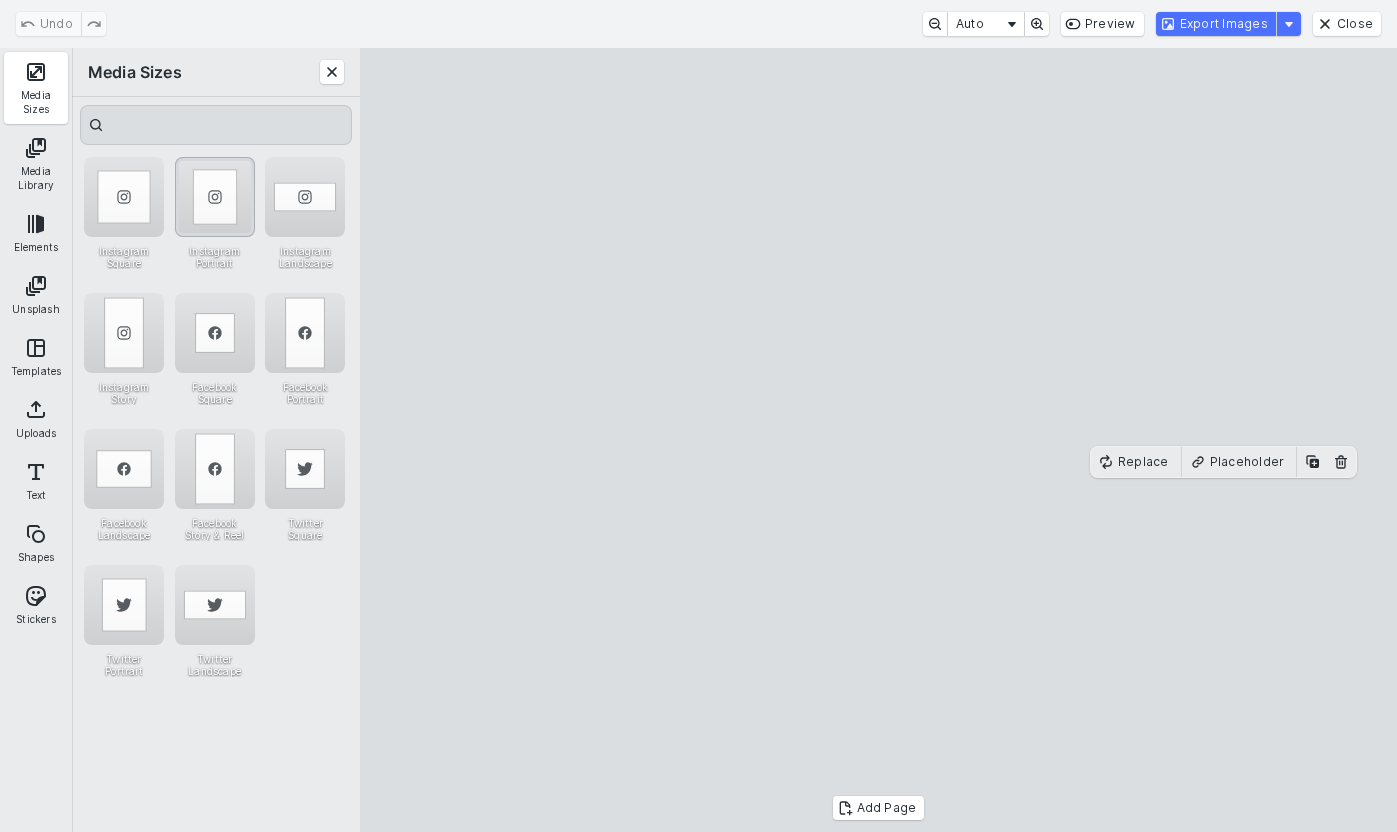 click at bounding box center (215, 197) 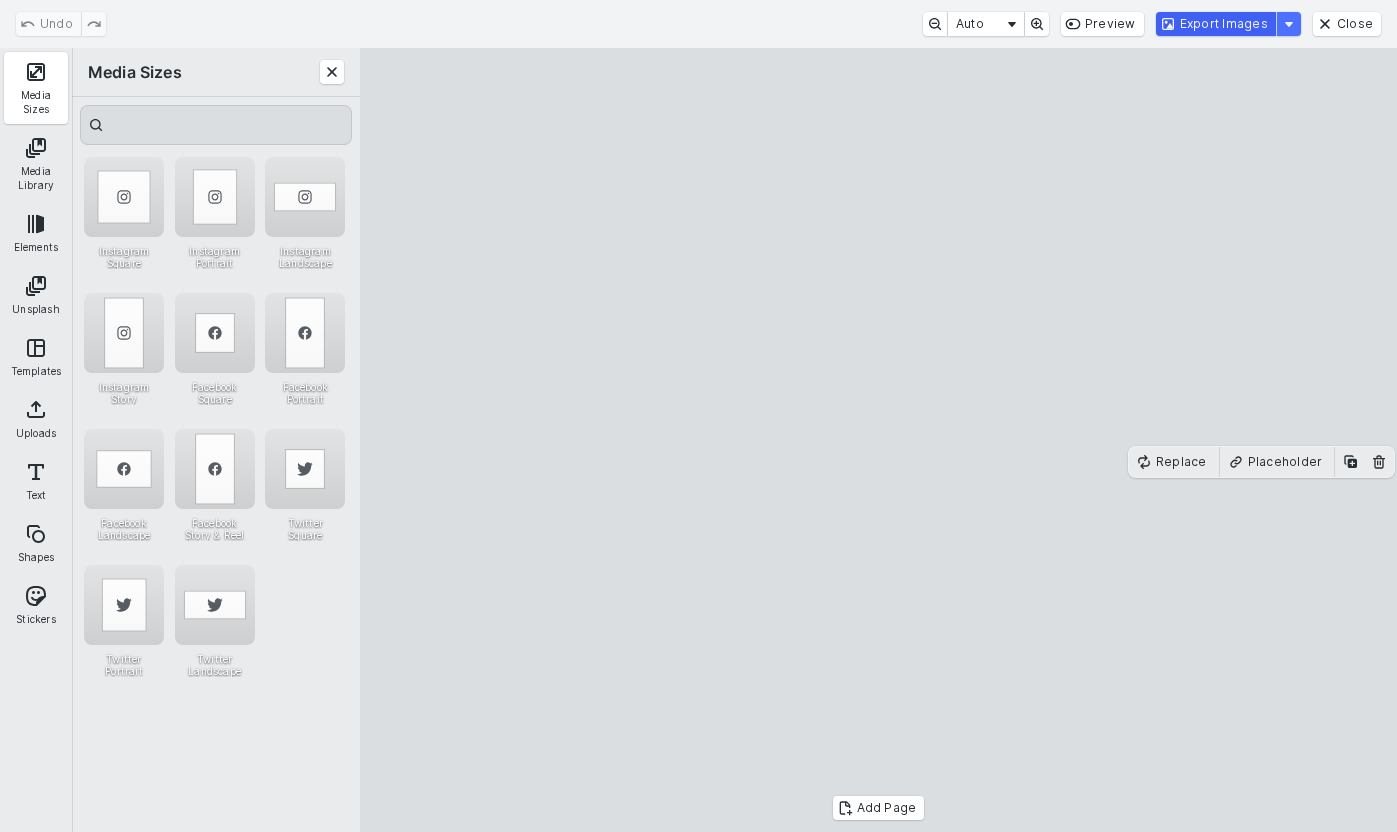 click on "Export Images" at bounding box center [1216, 24] 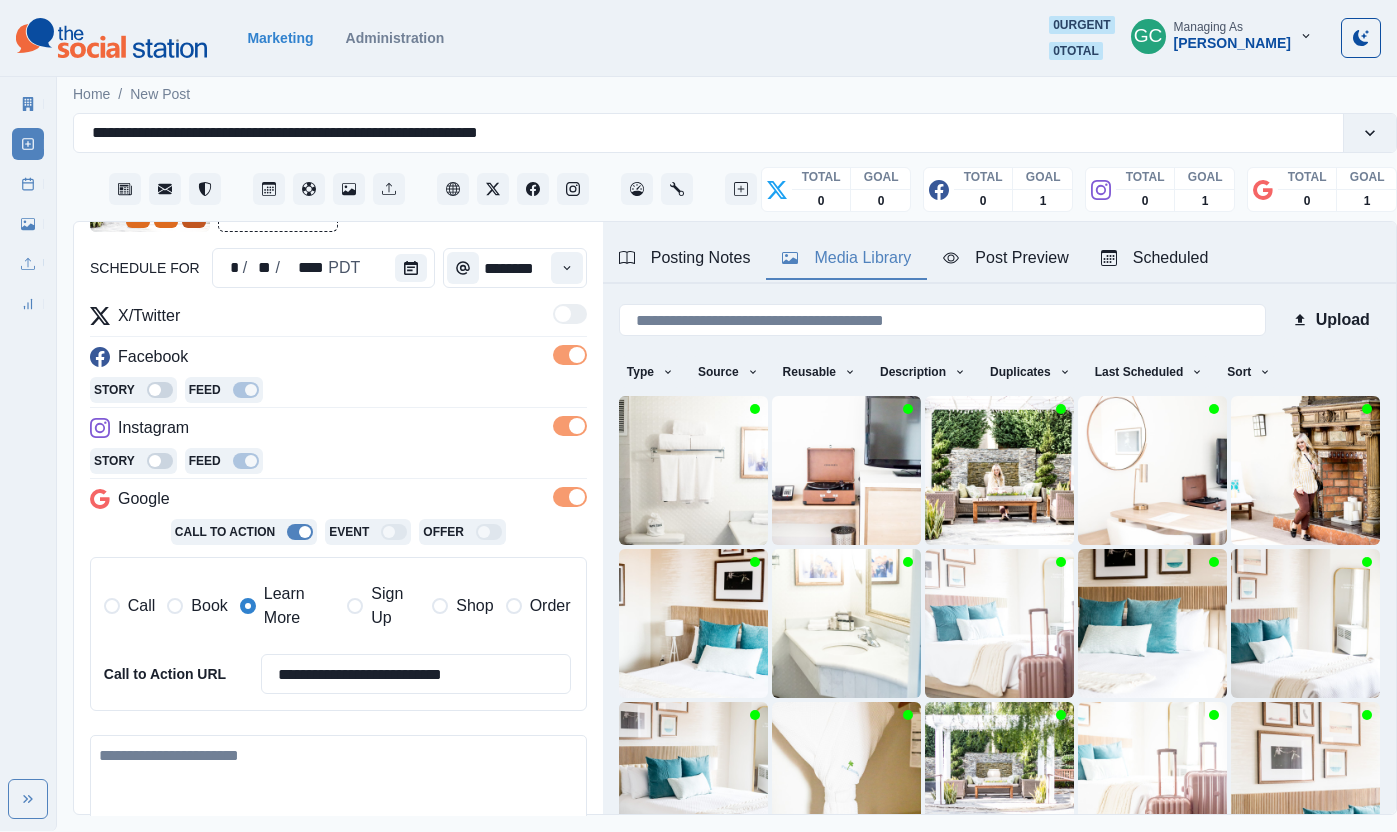 scroll, scrollTop: 0, scrollLeft: 0, axis: both 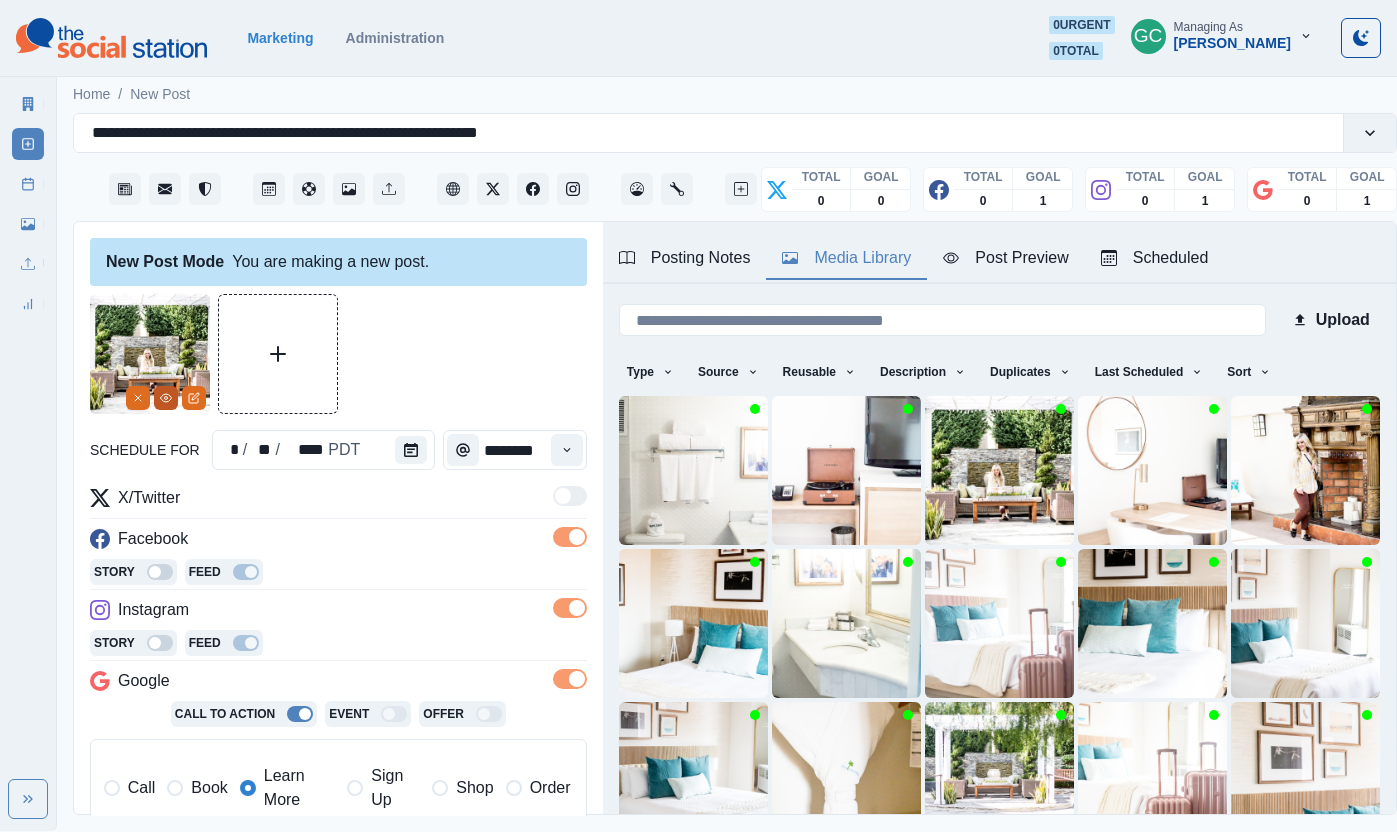 click 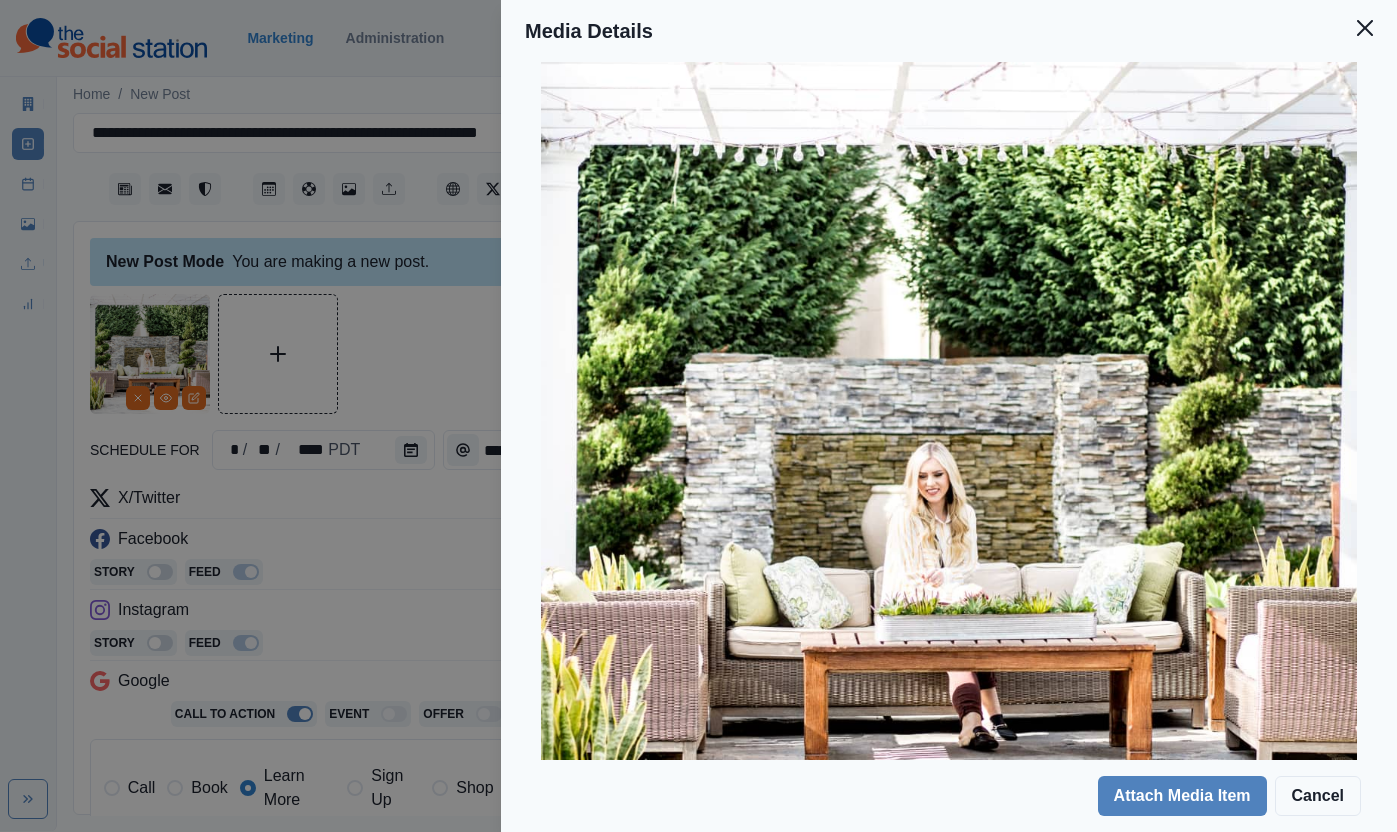 scroll, scrollTop: 346, scrollLeft: 0, axis: vertical 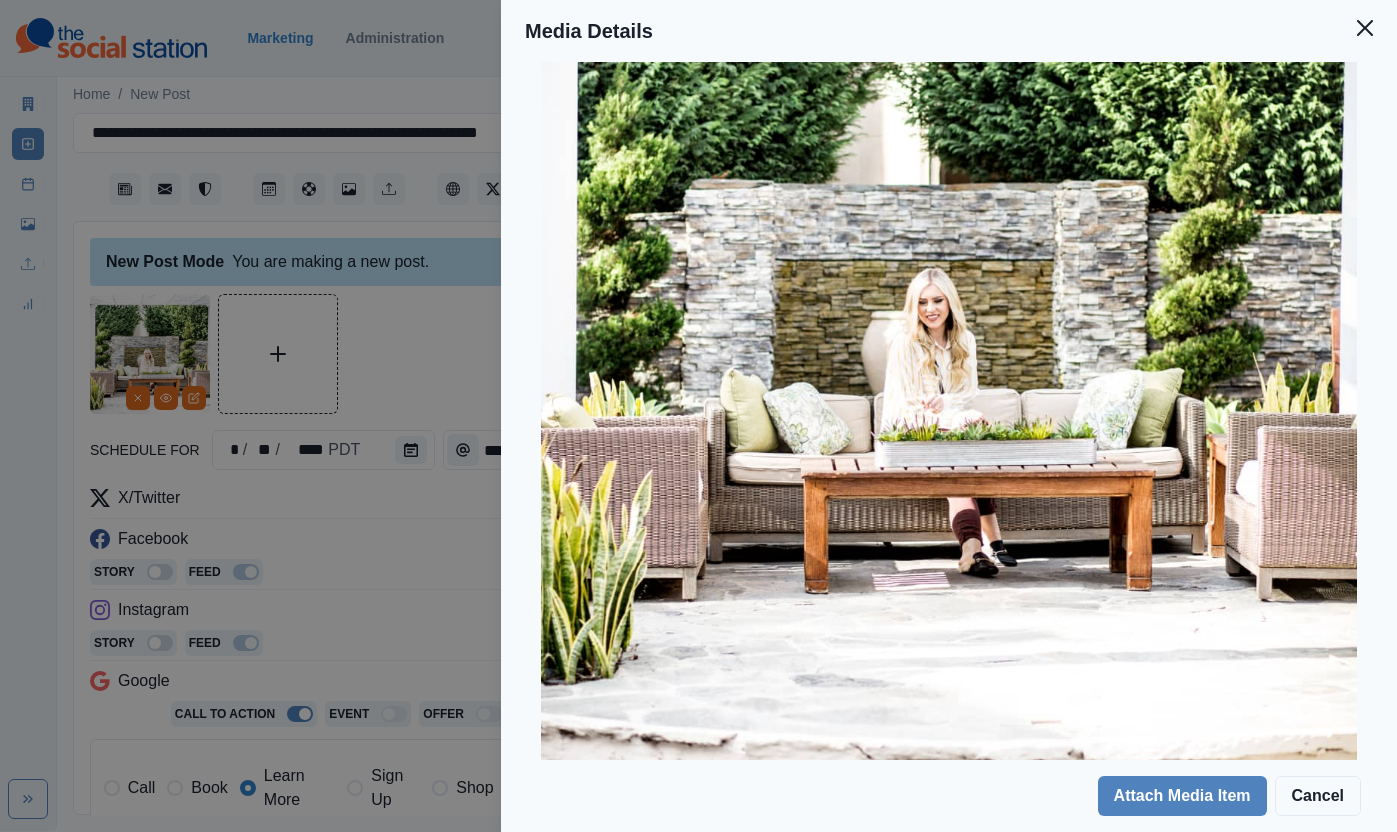 click on "Media Details Preview Details Our Description 089A4092-edited Reusable Yes Tags backyard chair porch cushion face furniture floor pine jar table patio coffee table gardening vegetation deck blonde couch potted plant plant person conifer bench child home decor arbour nature ivy girl tree yew wood grass terrace living room female canopy yard housing dining table planter fir vase house pergola outdoors pottery interior design patio umbrella sitting garden Source Social Manager Dashboard Inserted By Gizelle Carlos Added 07/10/2025, 06:37:05 AM Attach Media Item Cancel" at bounding box center (698, 416) 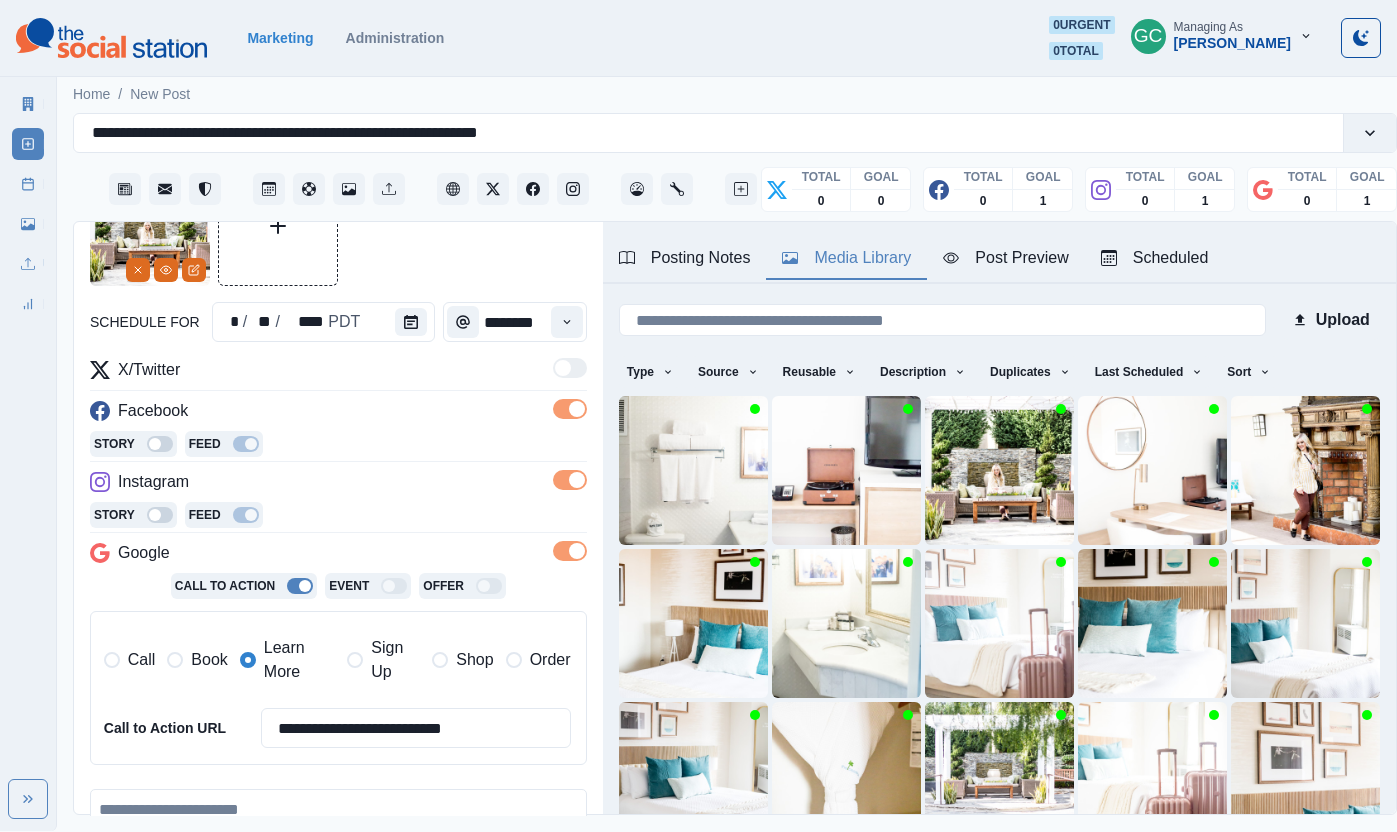 scroll, scrollTop: 275, scrollLeft: 0, axis: vertical 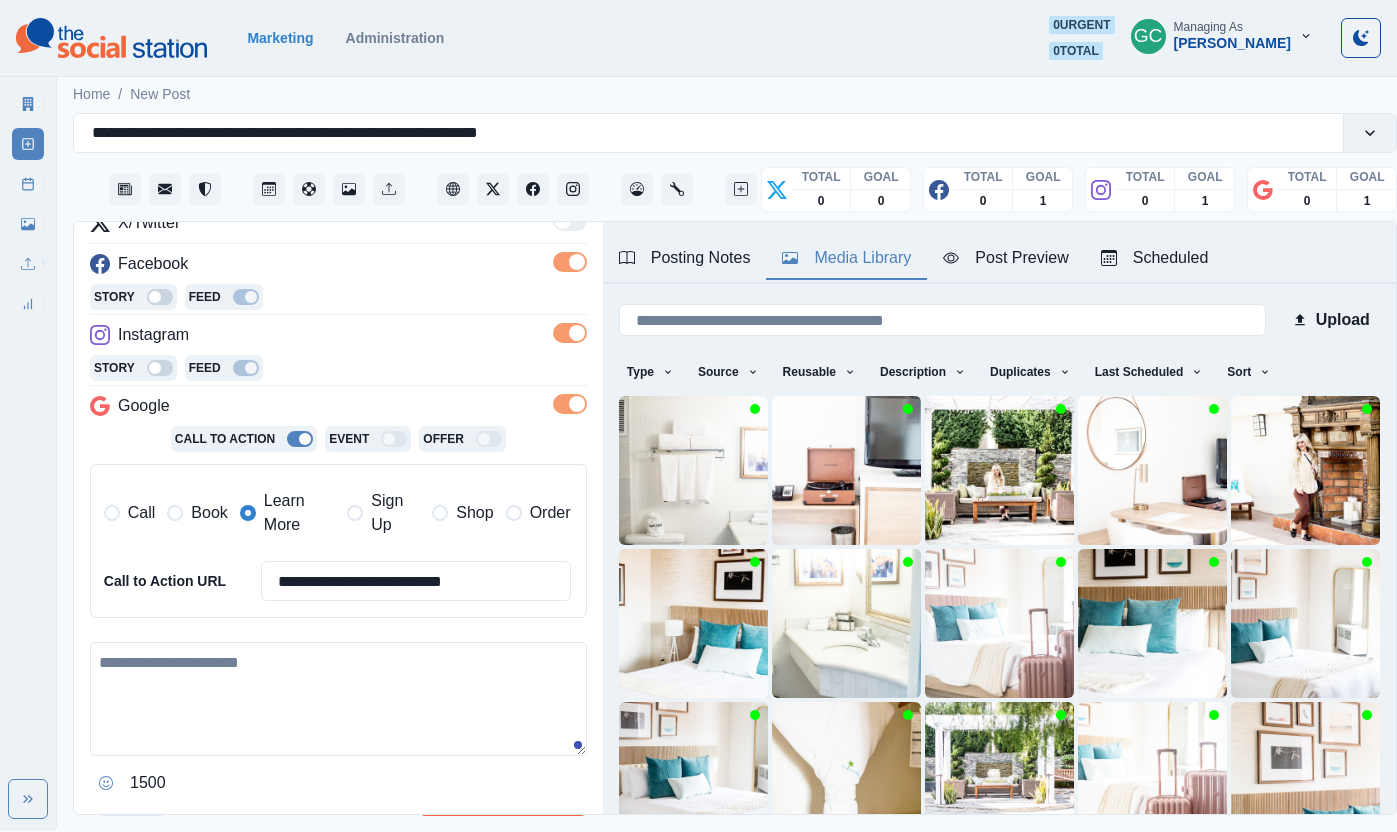 click at bounding box center [338, 699] 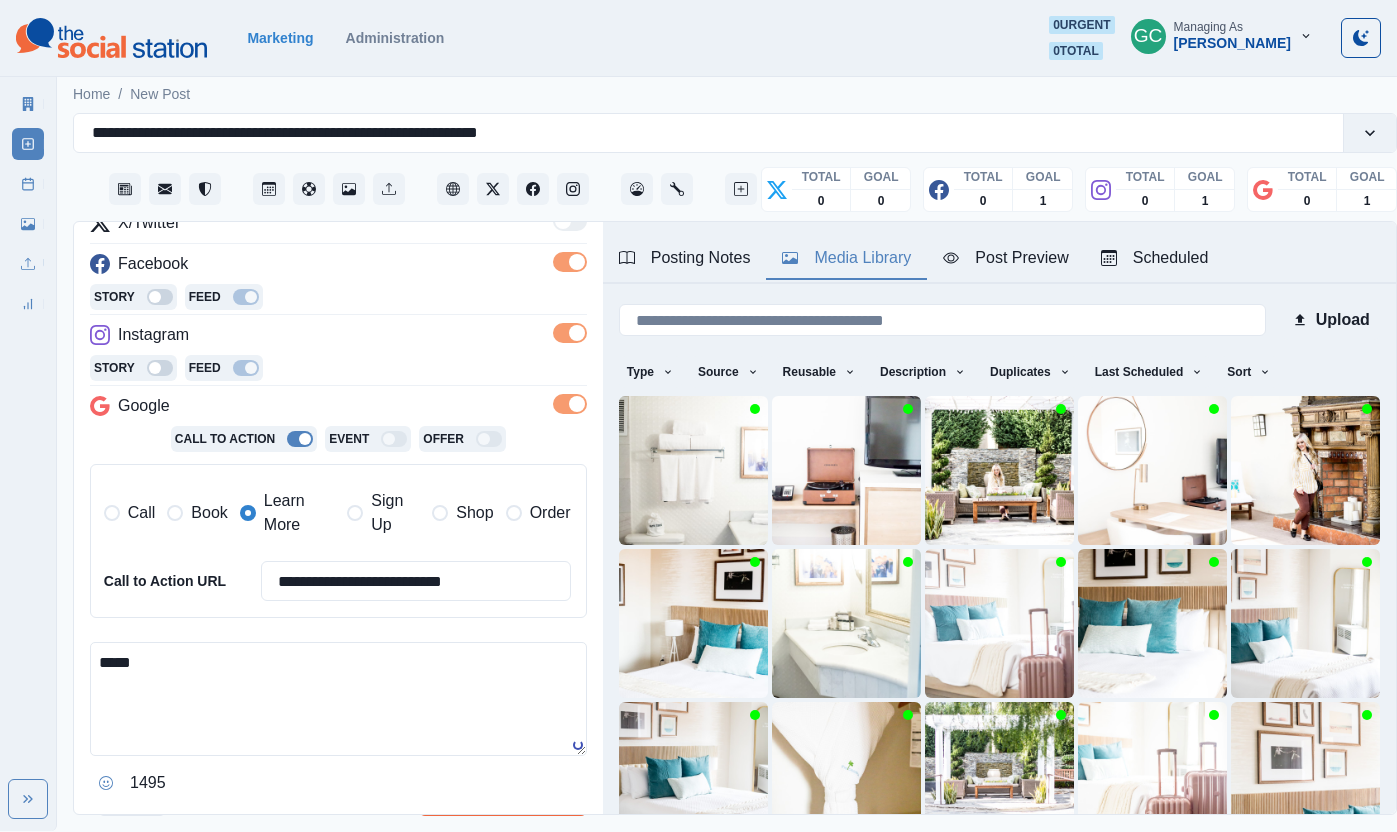 paste on "**********" 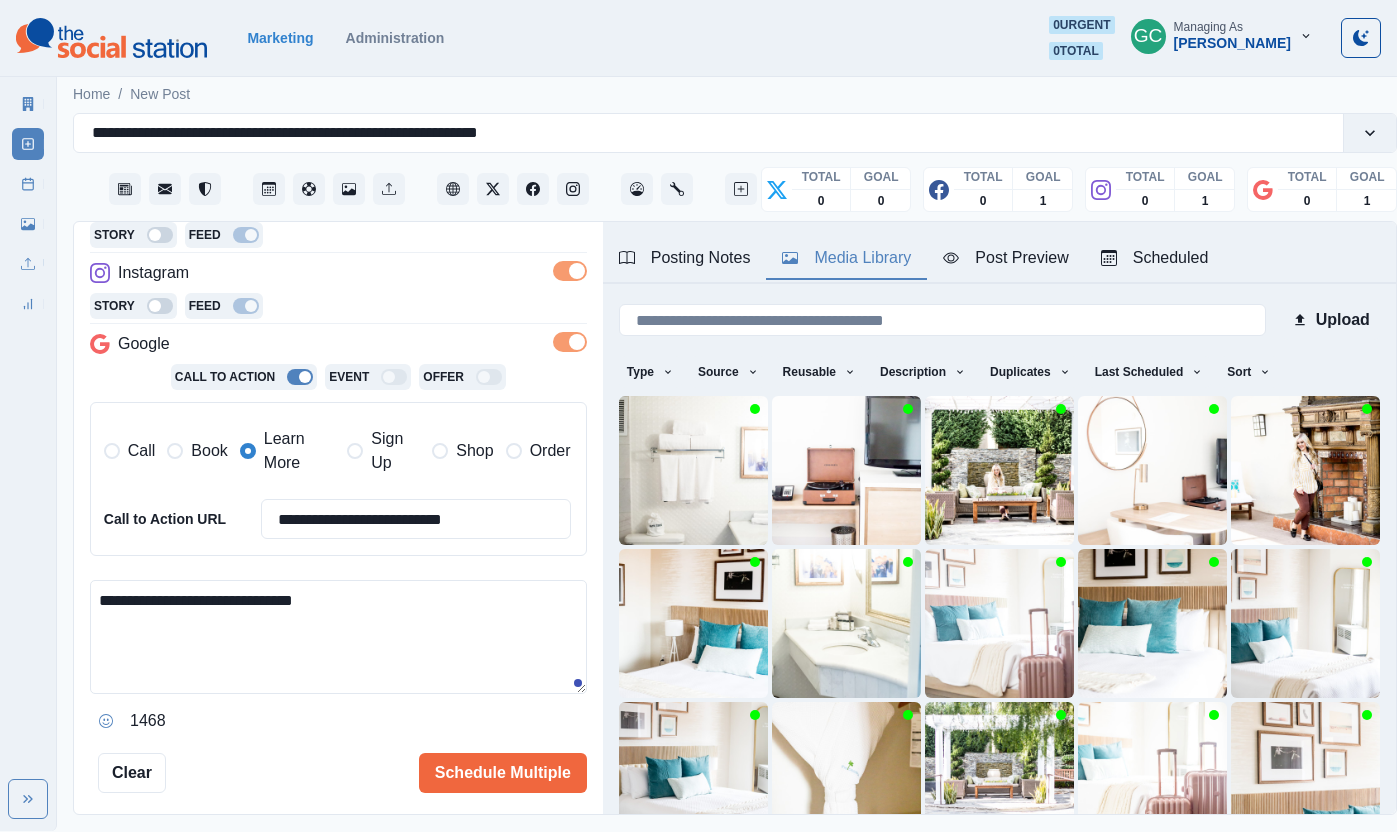 scroll, scrollTop: 351, scrollLeft: 0, axis: vertical 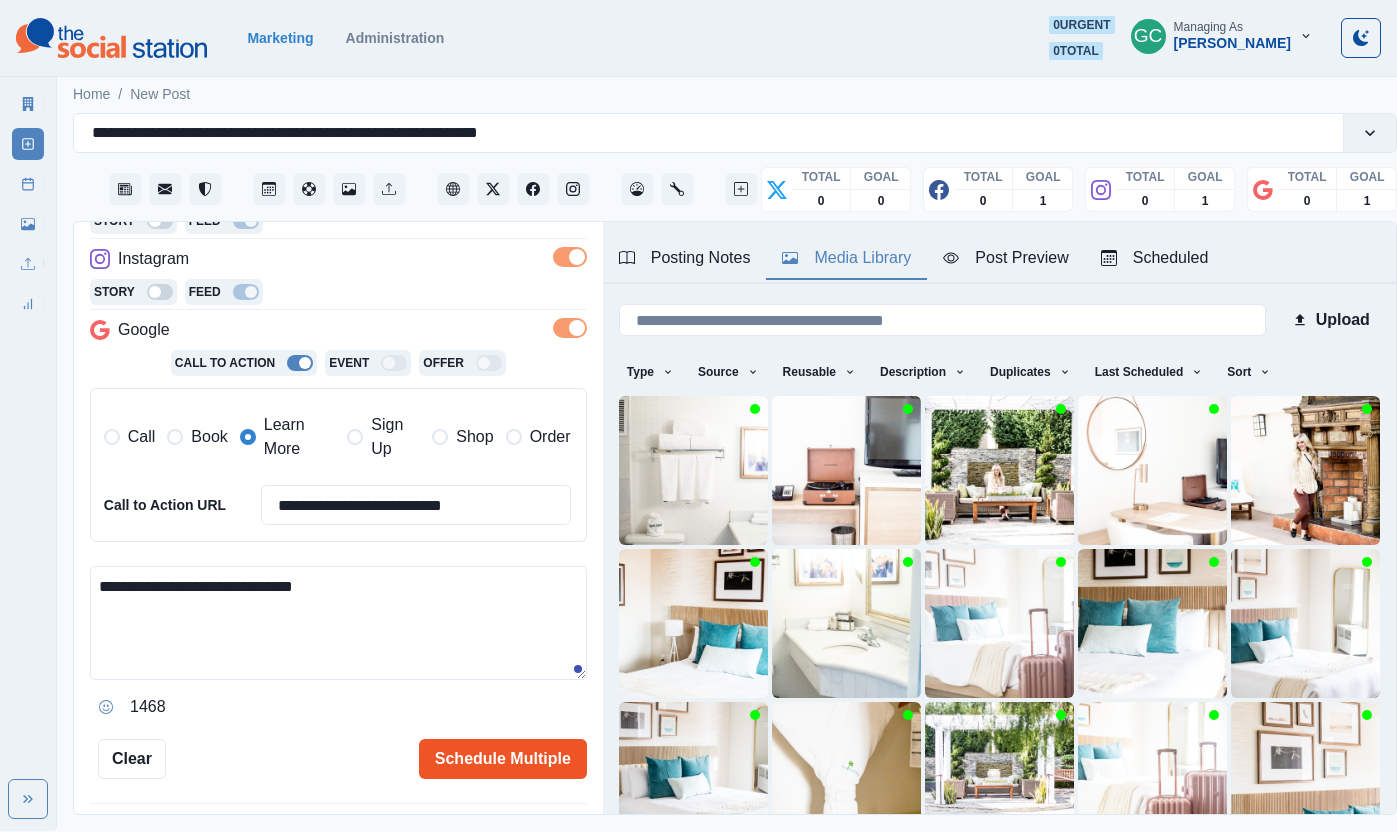 type on "**********" 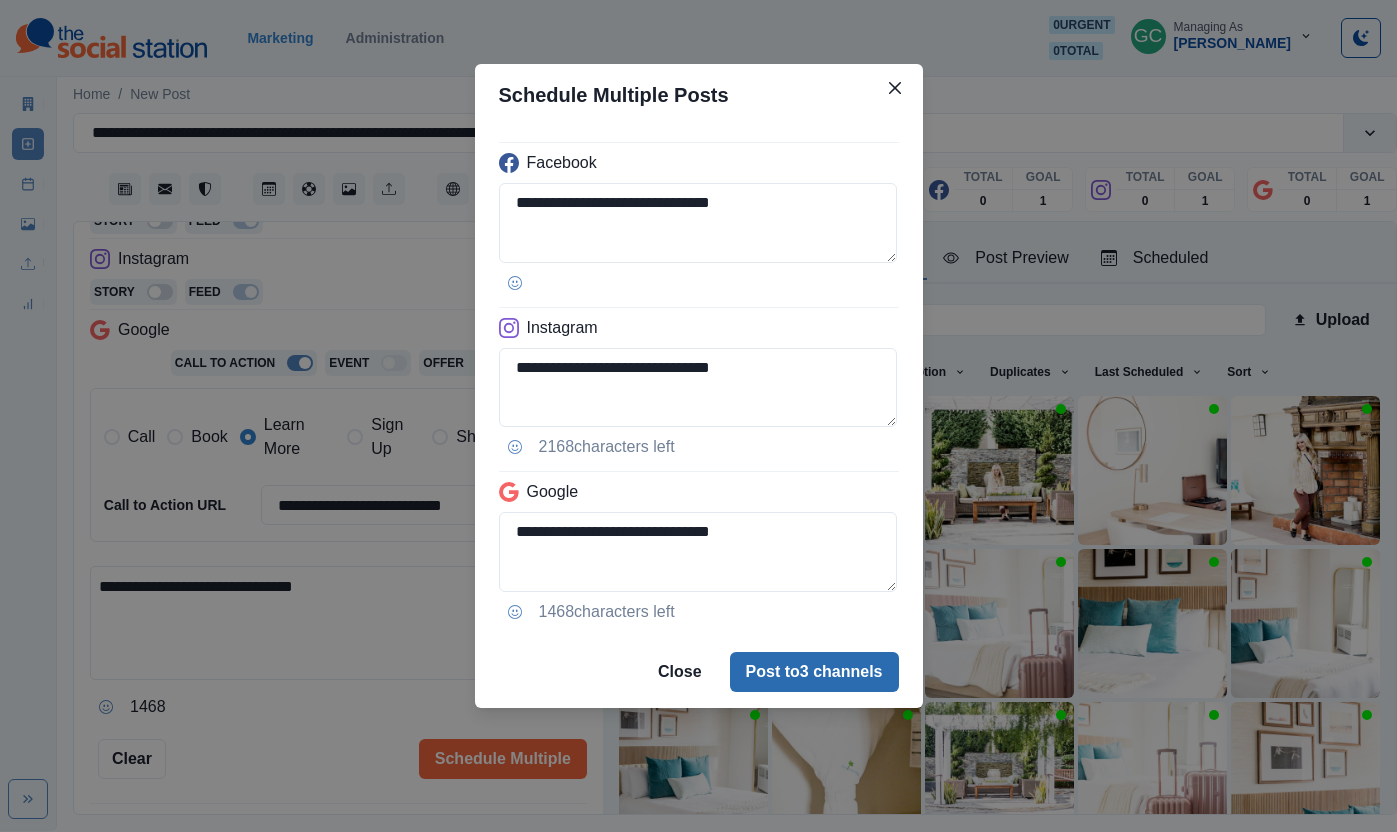 click on "Post to  3   channels" at bounding box center [814, 672] 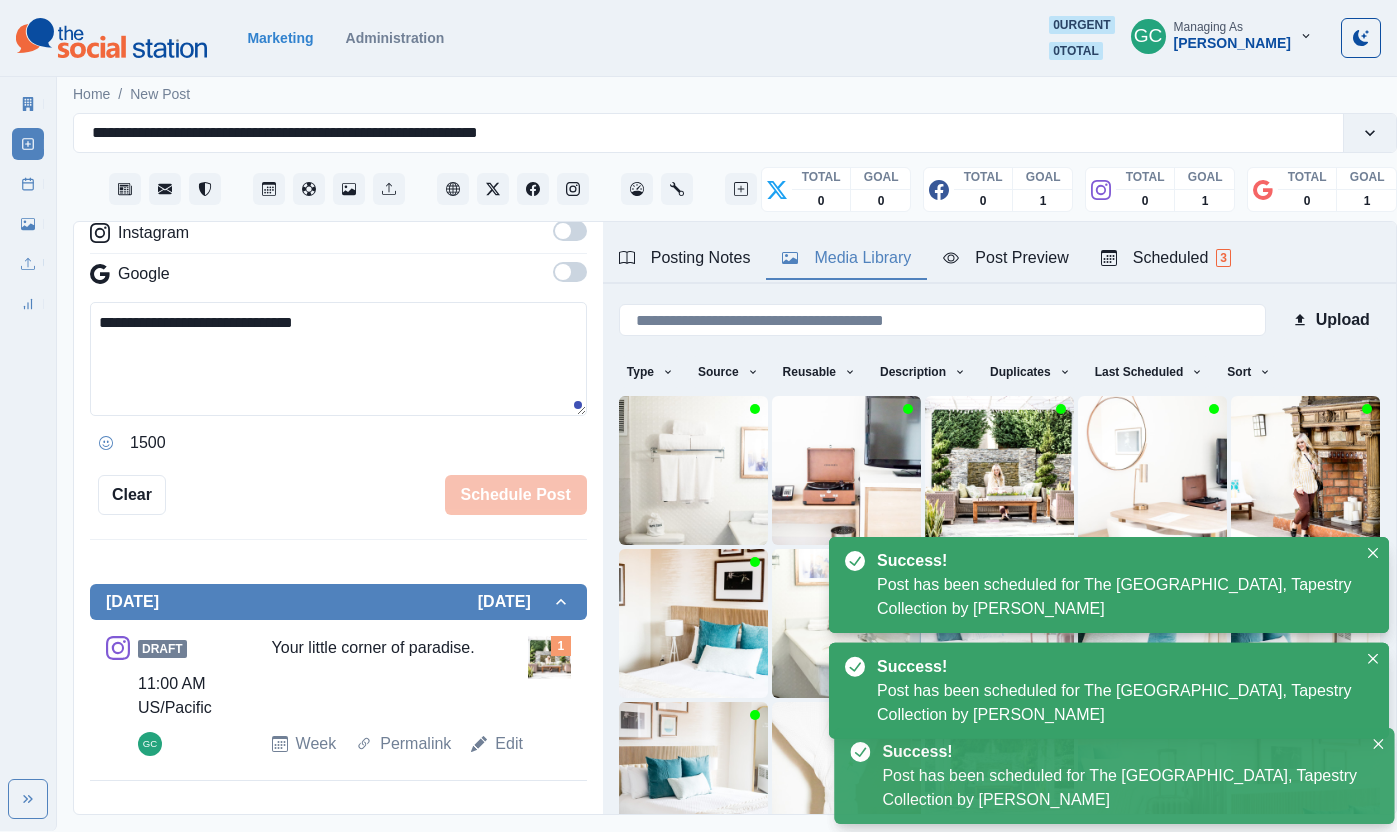 scroll, scrollTop: 351, scrollLeft: 0, axis: vertical 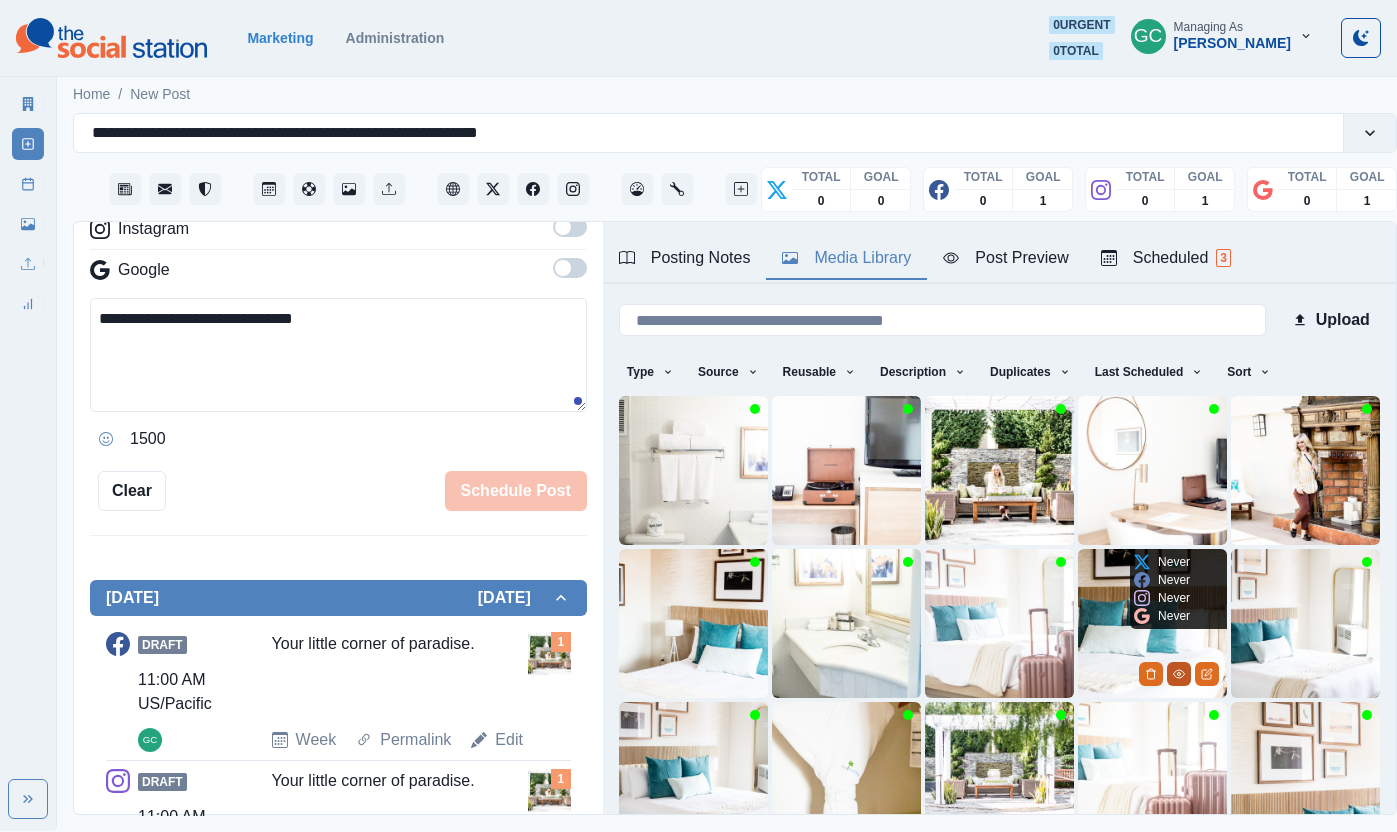 click 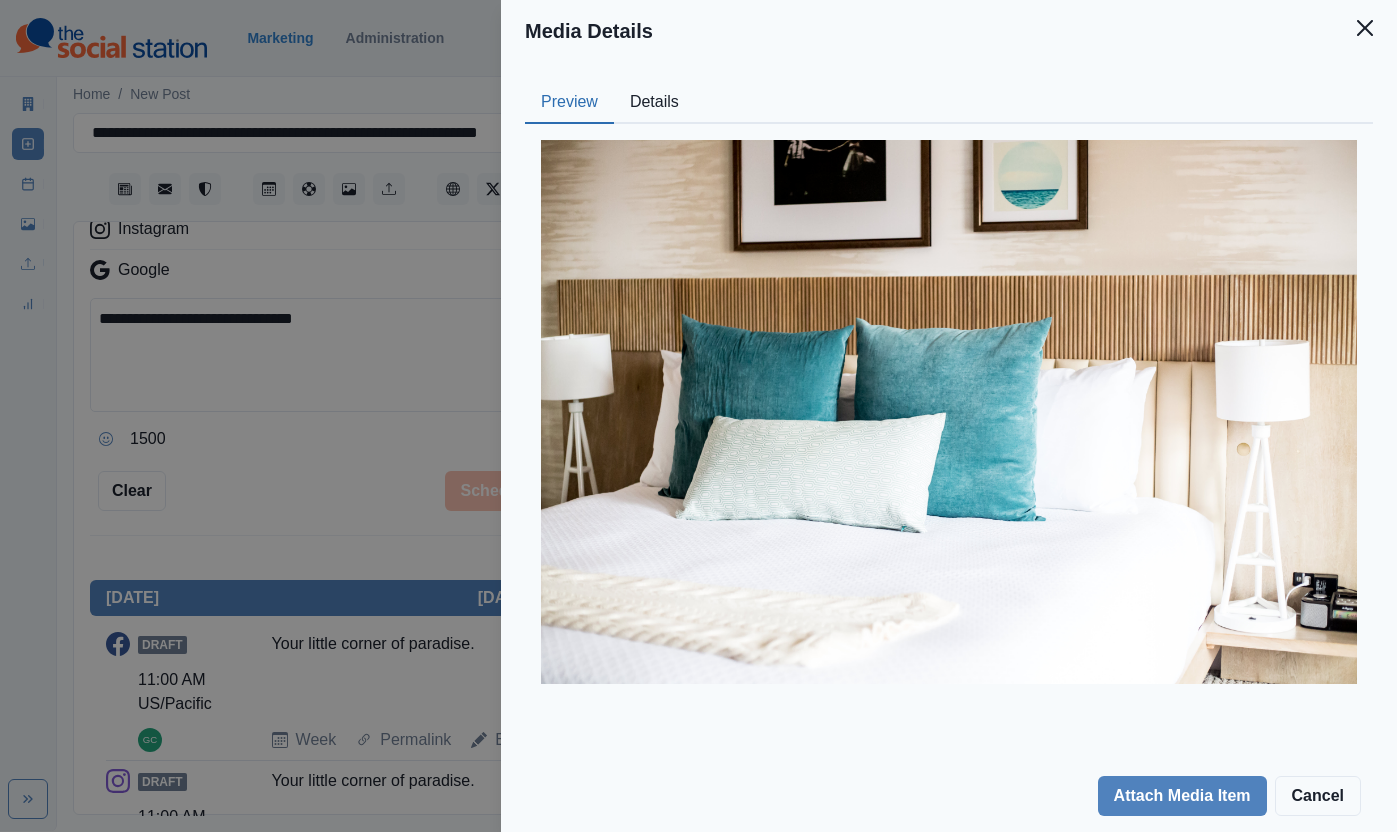 click on "Details" at bounding box center (654, 103) 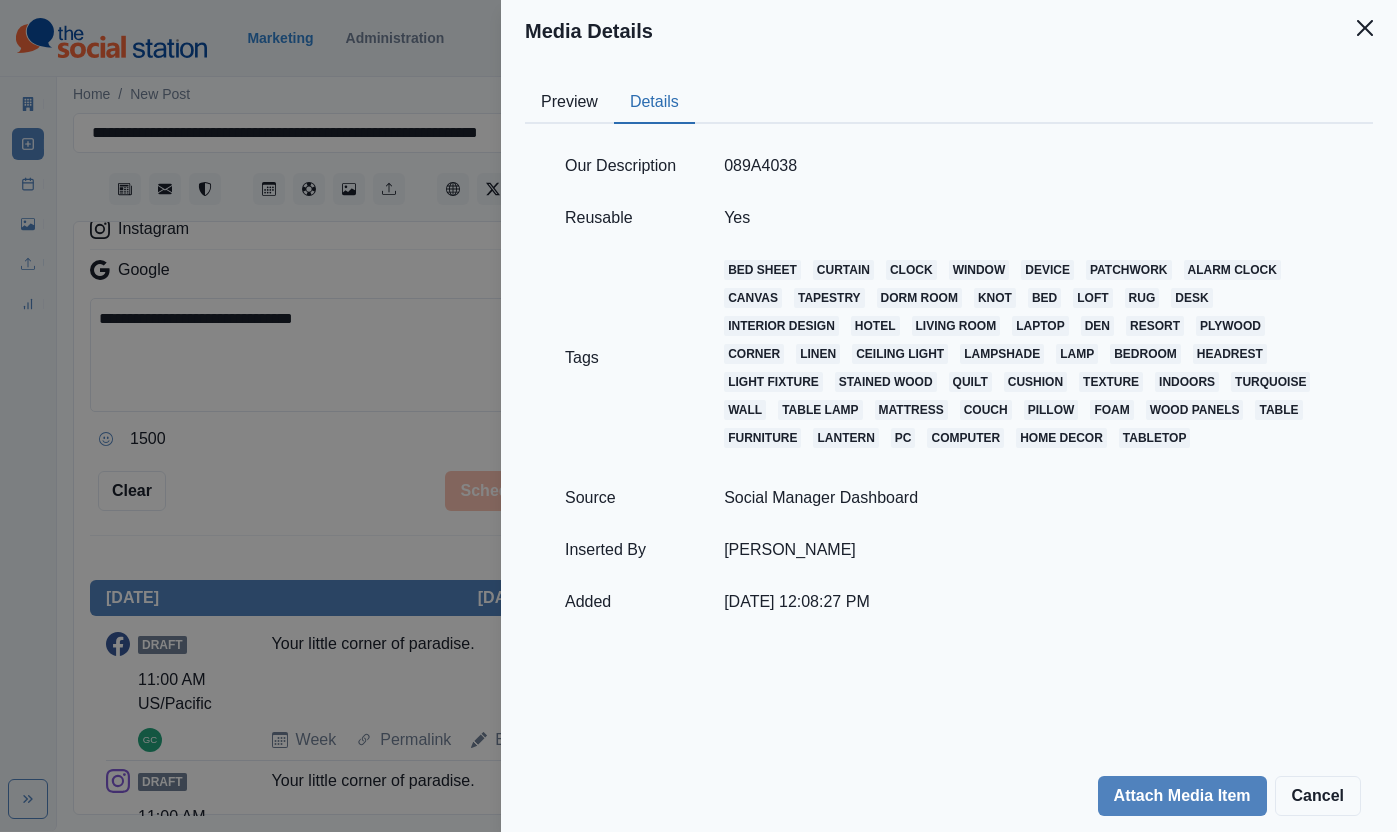 click on "Media Details Preview Details Our Description 089A4038 Reusable Yes Tags bed sheet curtain clock window device patchwork alarm clock canvas tapestry dorm room knot bed loft rug desk interior design hotel living room laptop den resort plywood corner linen ceiling light lampshade lamp bedroom headrest light fixture stained wood quilt cushion texture indoors turquoise wall table lamp mattress couch pillow foam wood panels table furniture lantern pc computer home decor tabletop Source Social Manager Dashboard Inserted By Sara Haas Added 12/18/2024, 12:08:27 PM Attach Media Item Cancel" at bounding box center [698, 416] 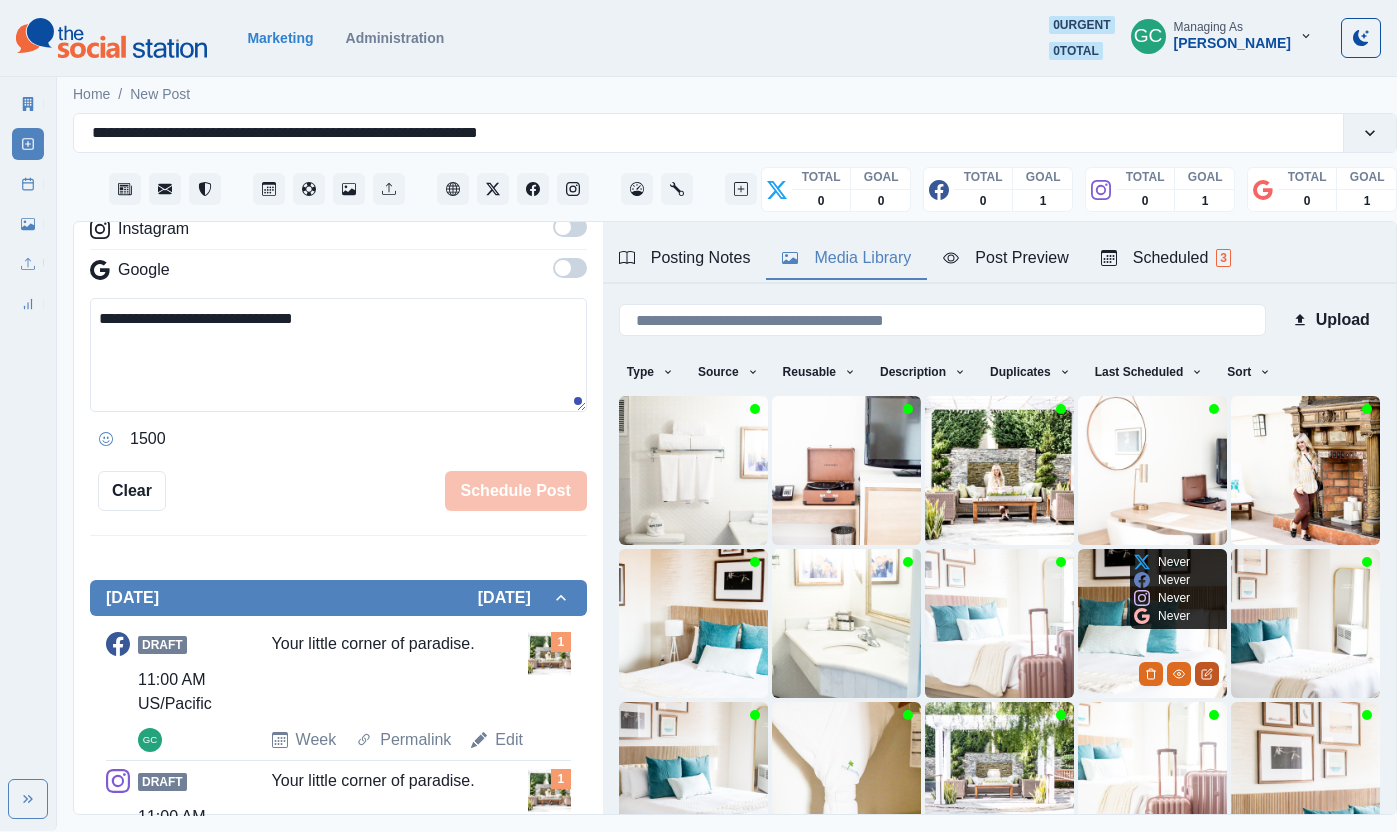 click 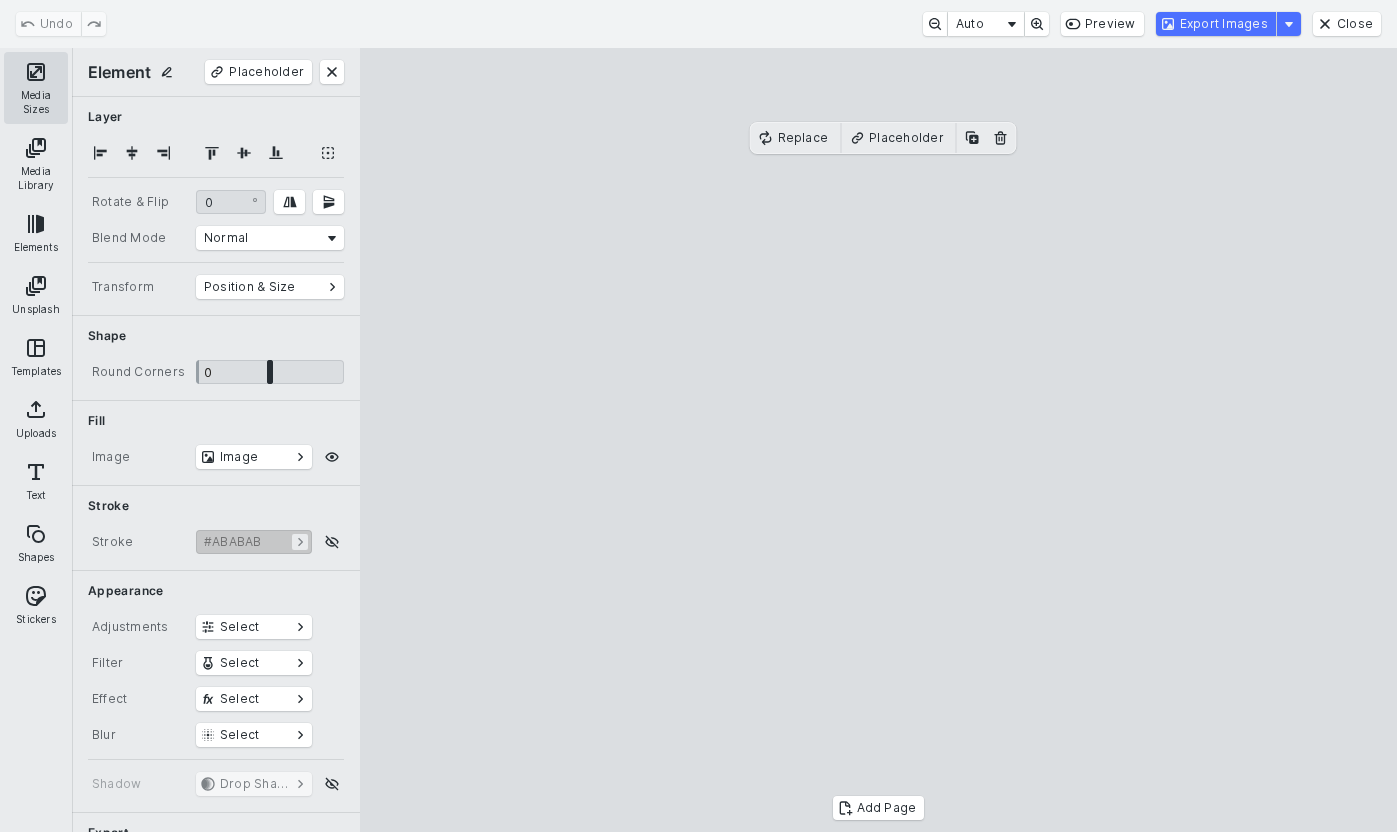 click on "Media Sizes" at bounding box center (36, 88) 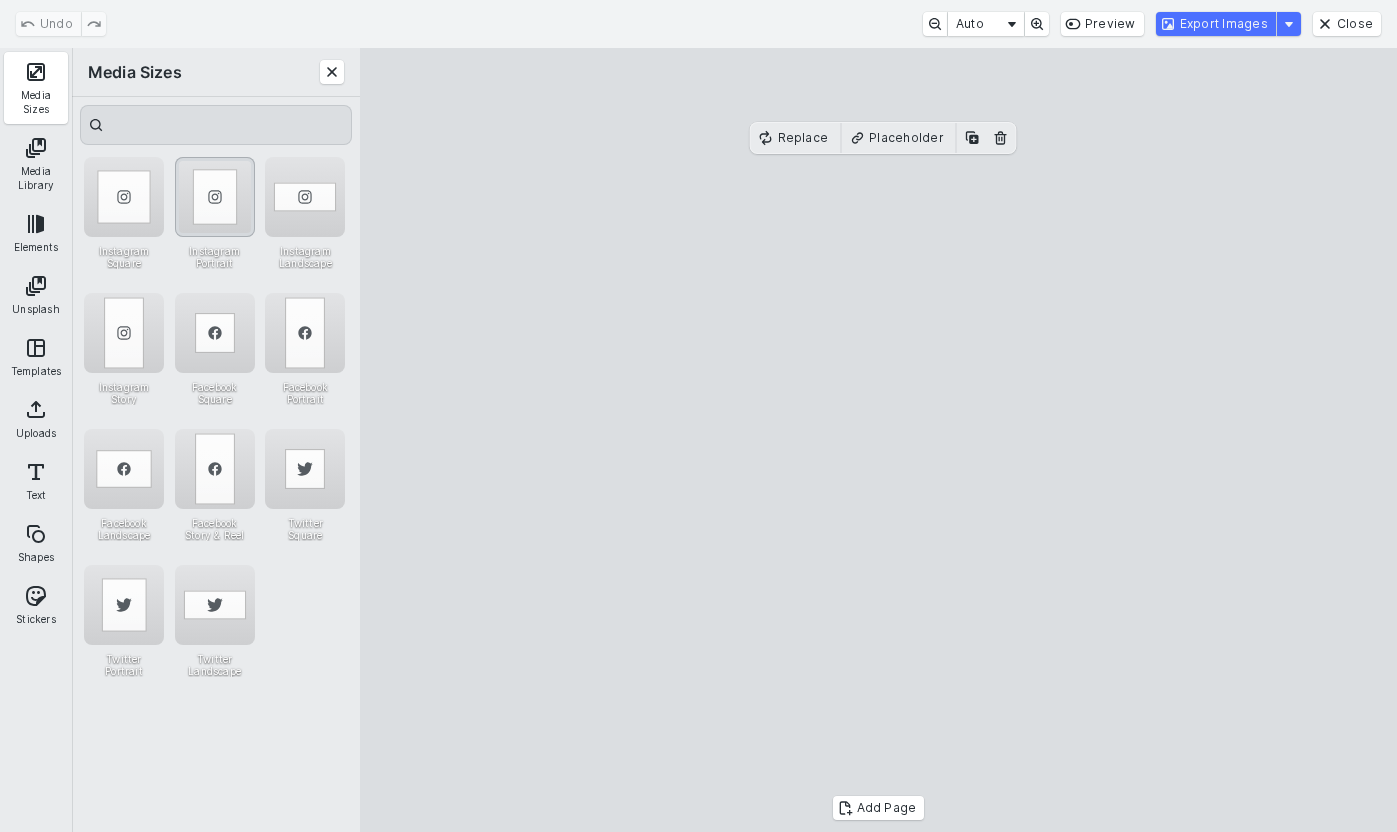click at bounding box center (215, 197) 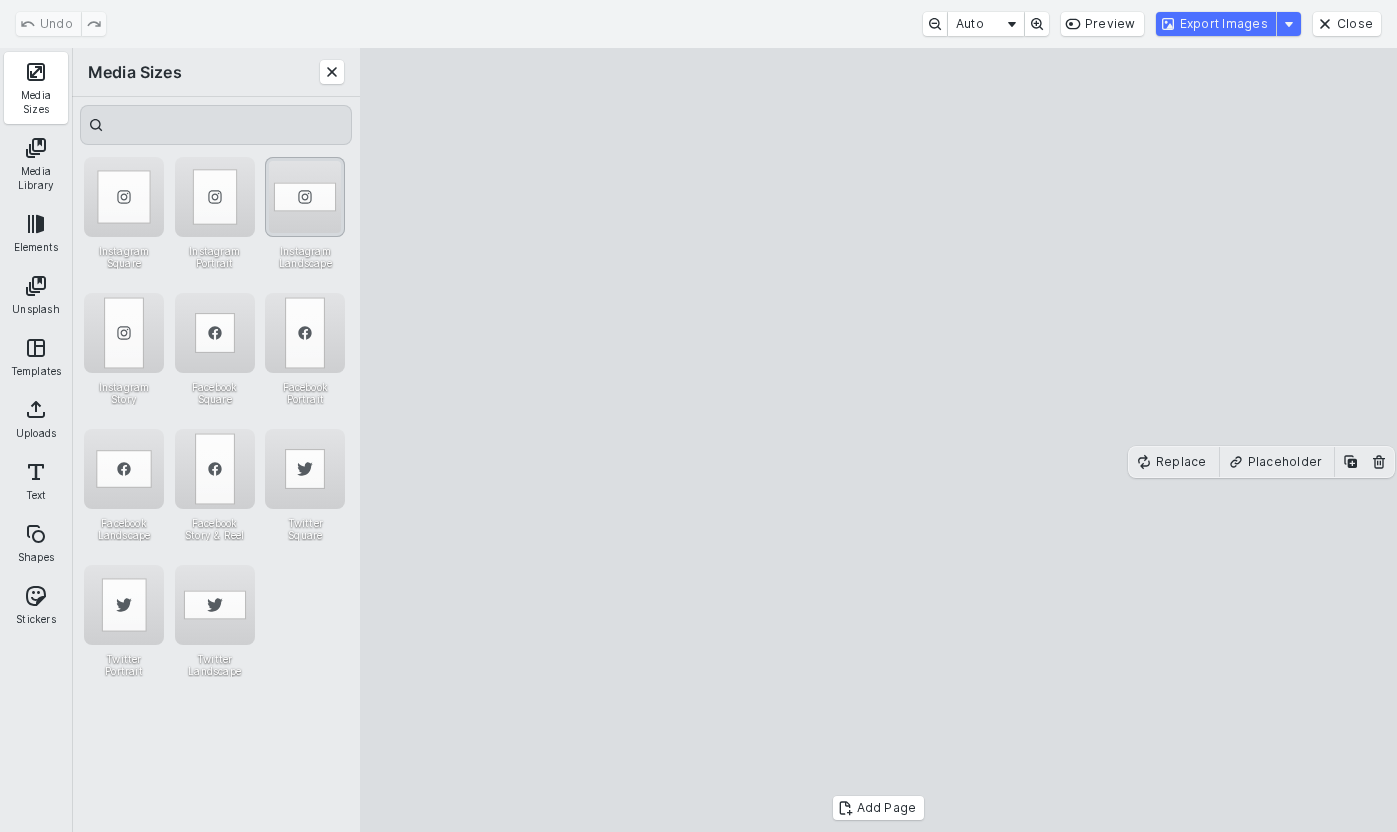 click at bounding box center [305, 197] 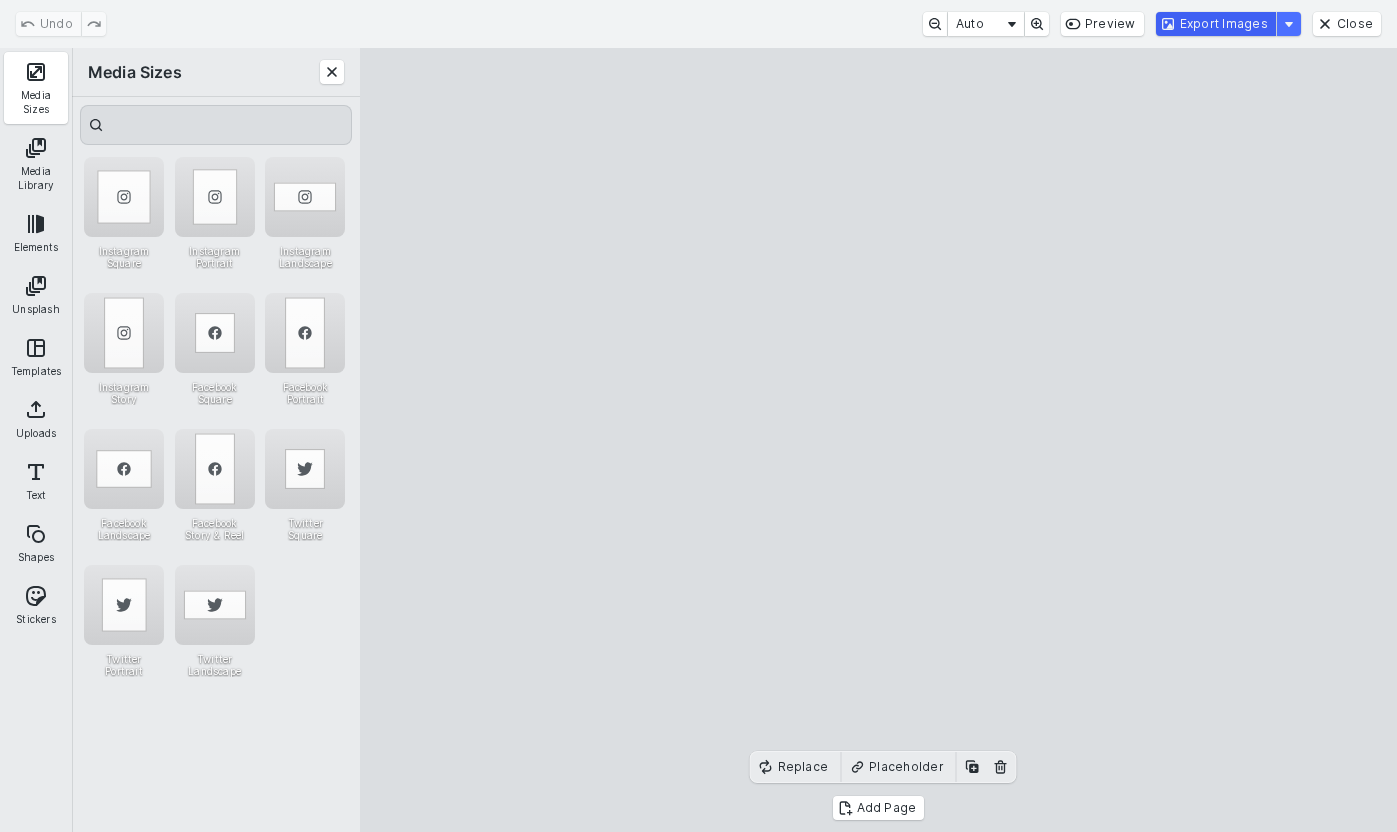 click on "Export Images" at bounding box center (1216, 24) 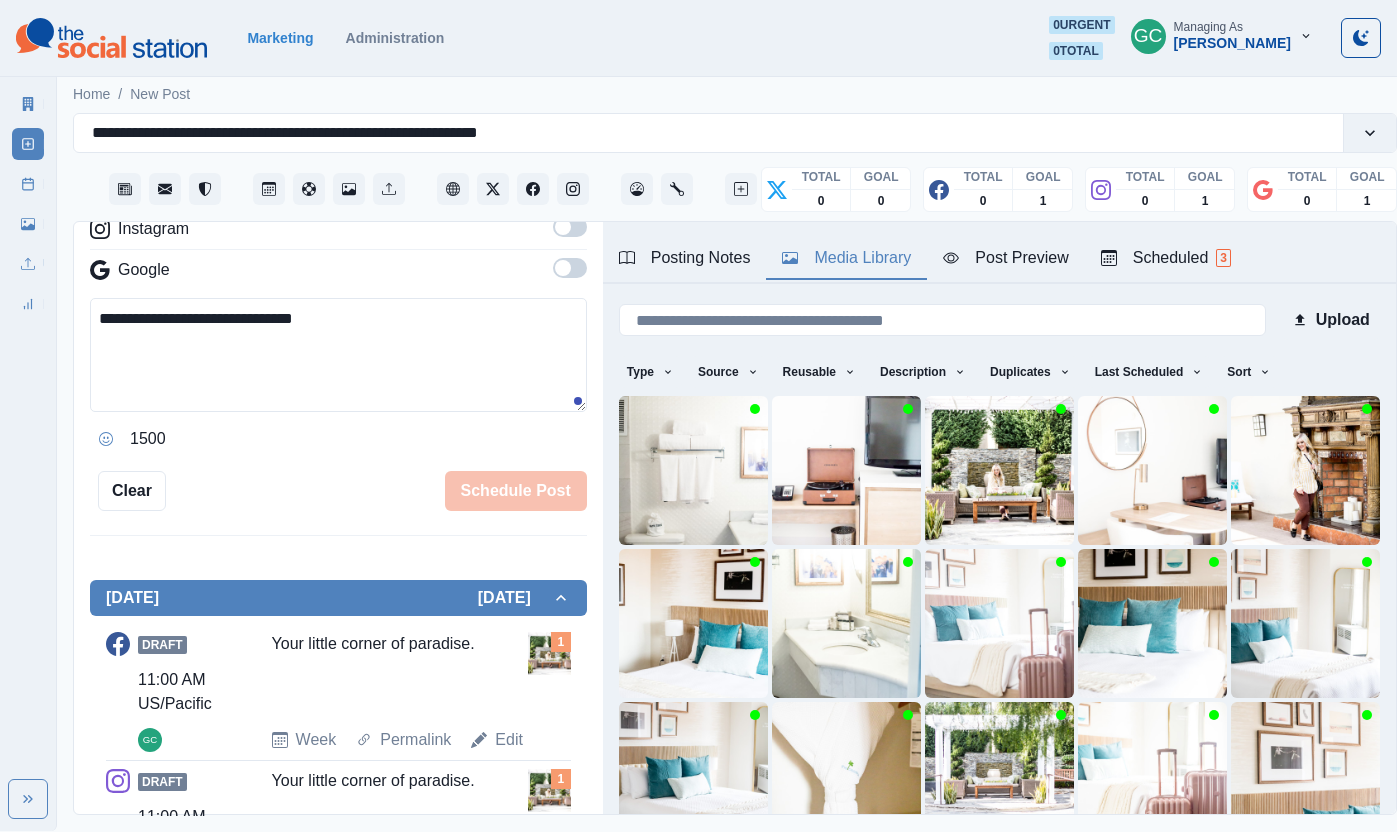 click on "**********" at bounding box center (338, 376) 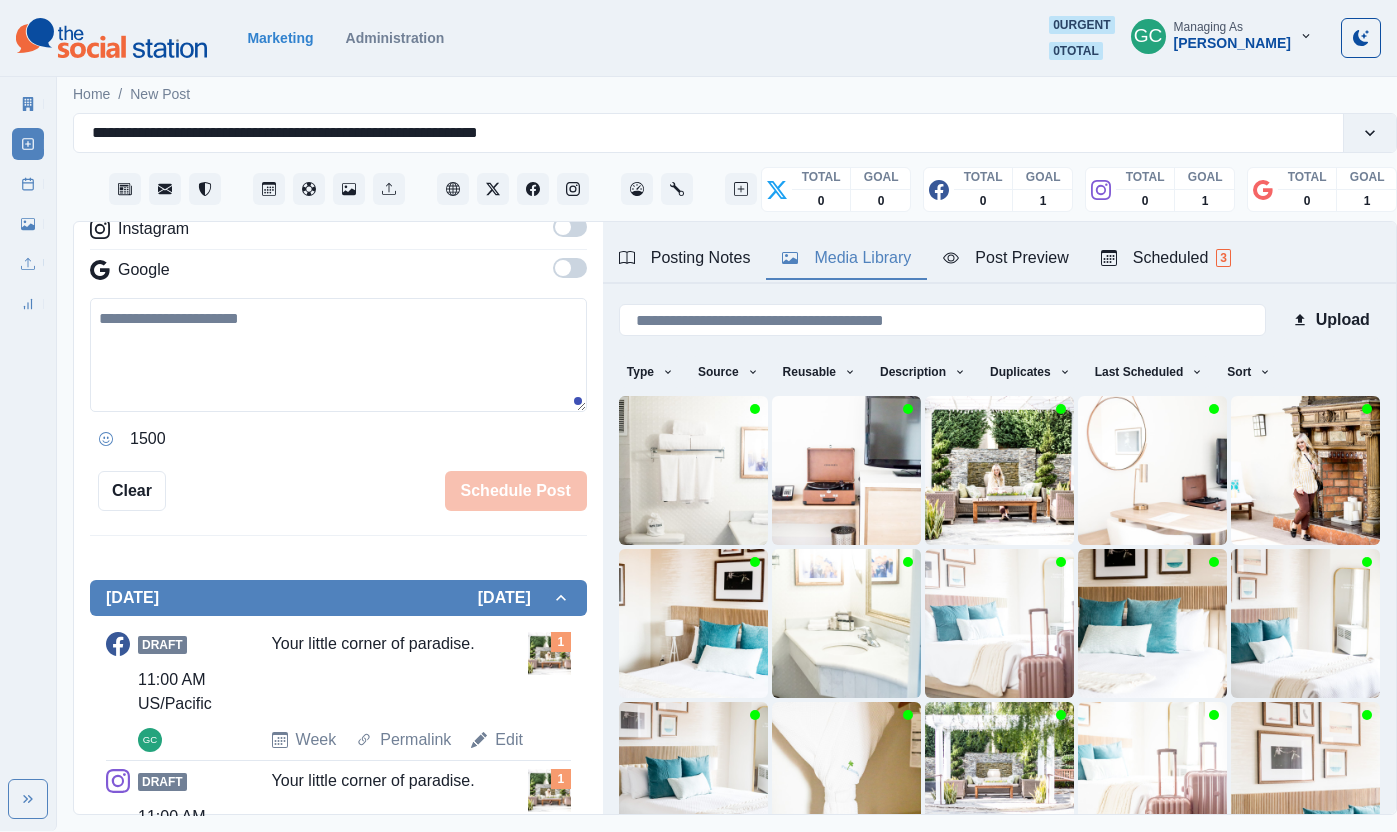 paste on "**********" 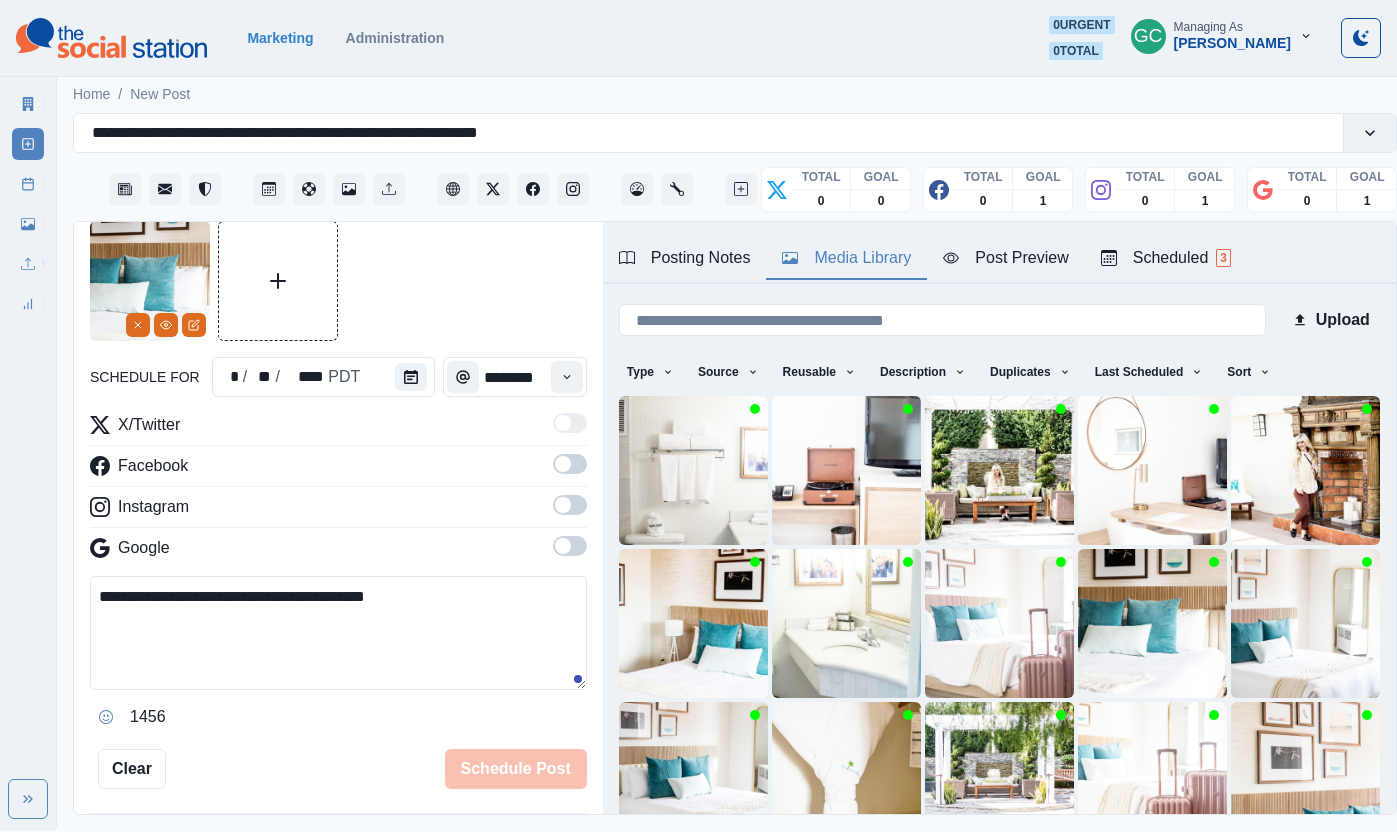scroll, scrollTop: 63, scrollLeft: 0, axis: vertical 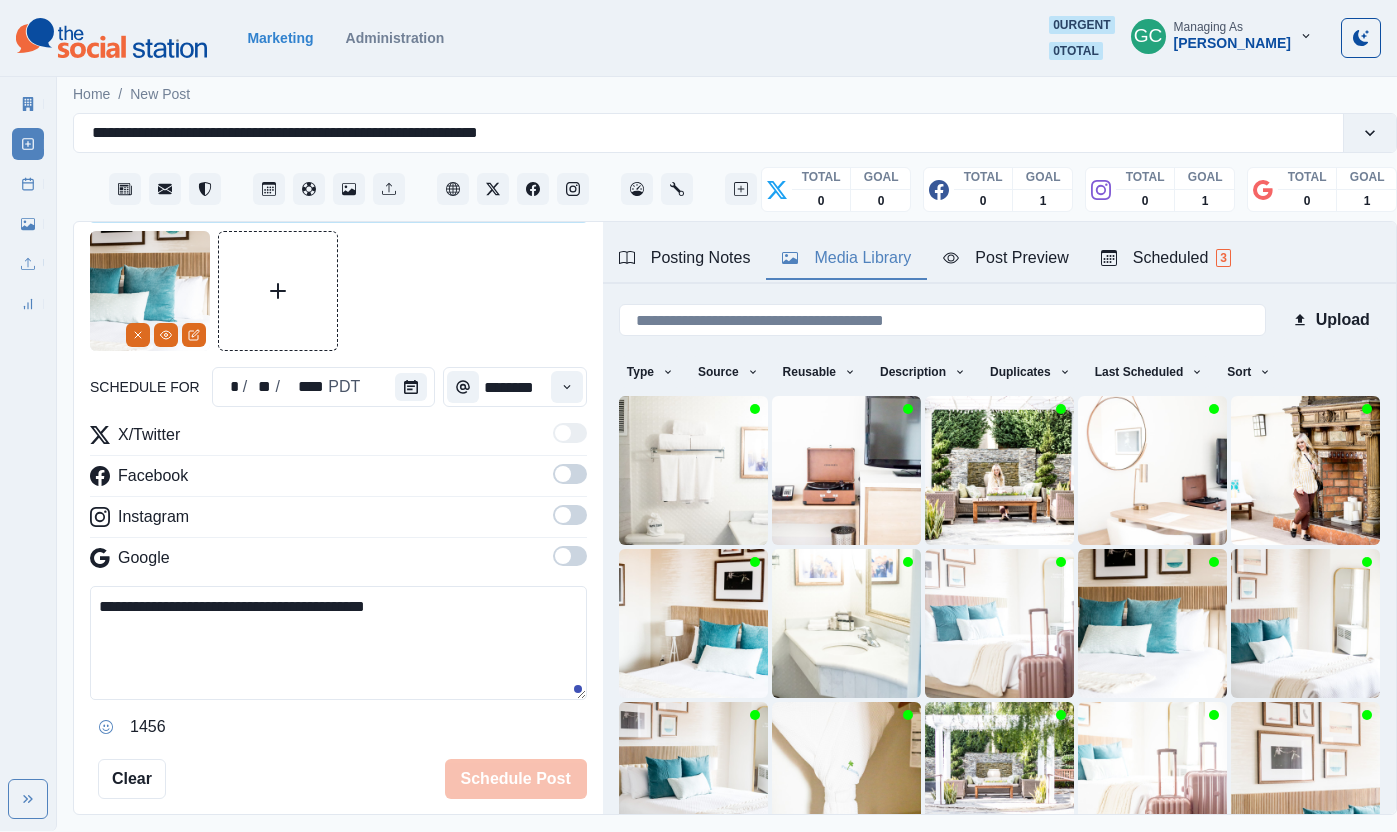 type on "**********" 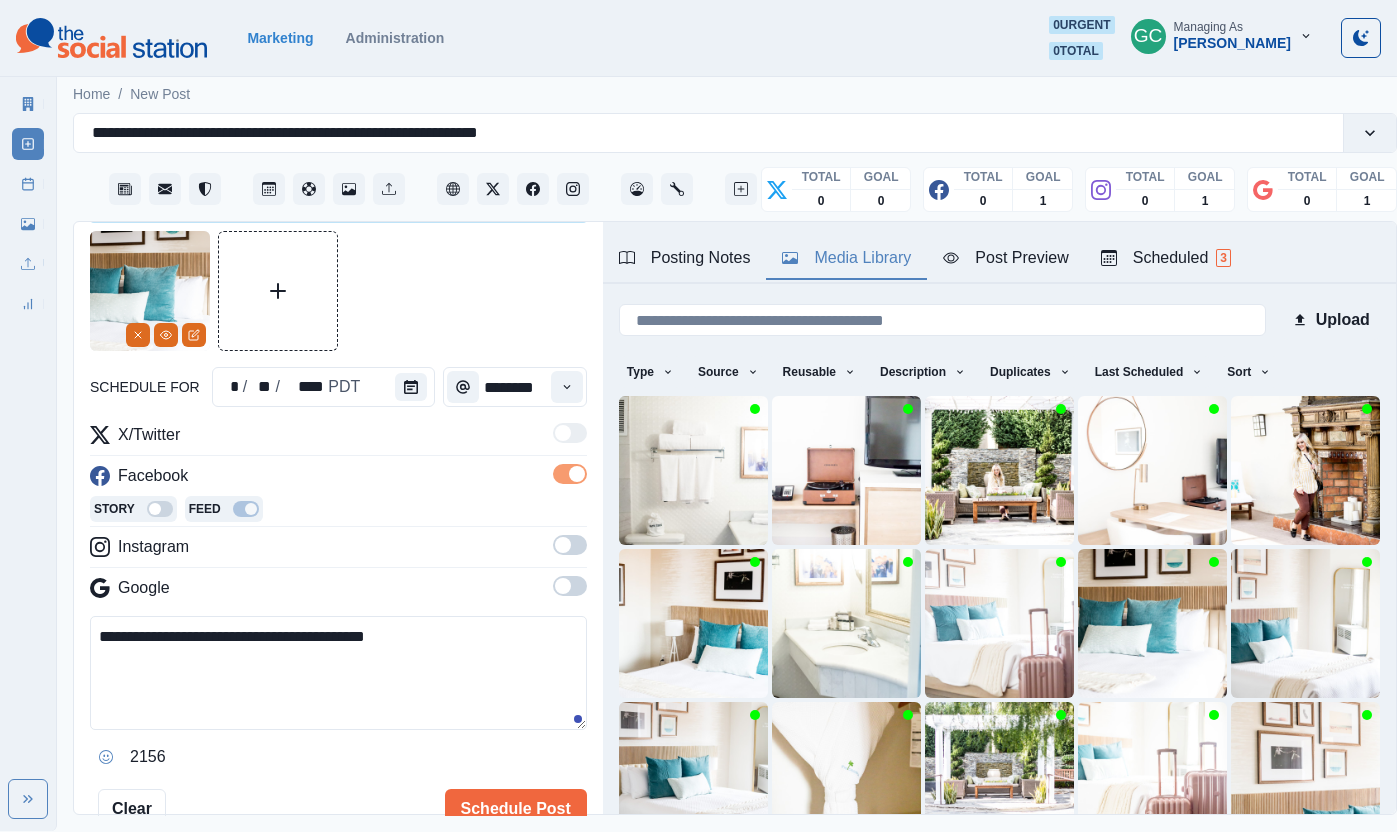 click at bounding box center [570, 545] 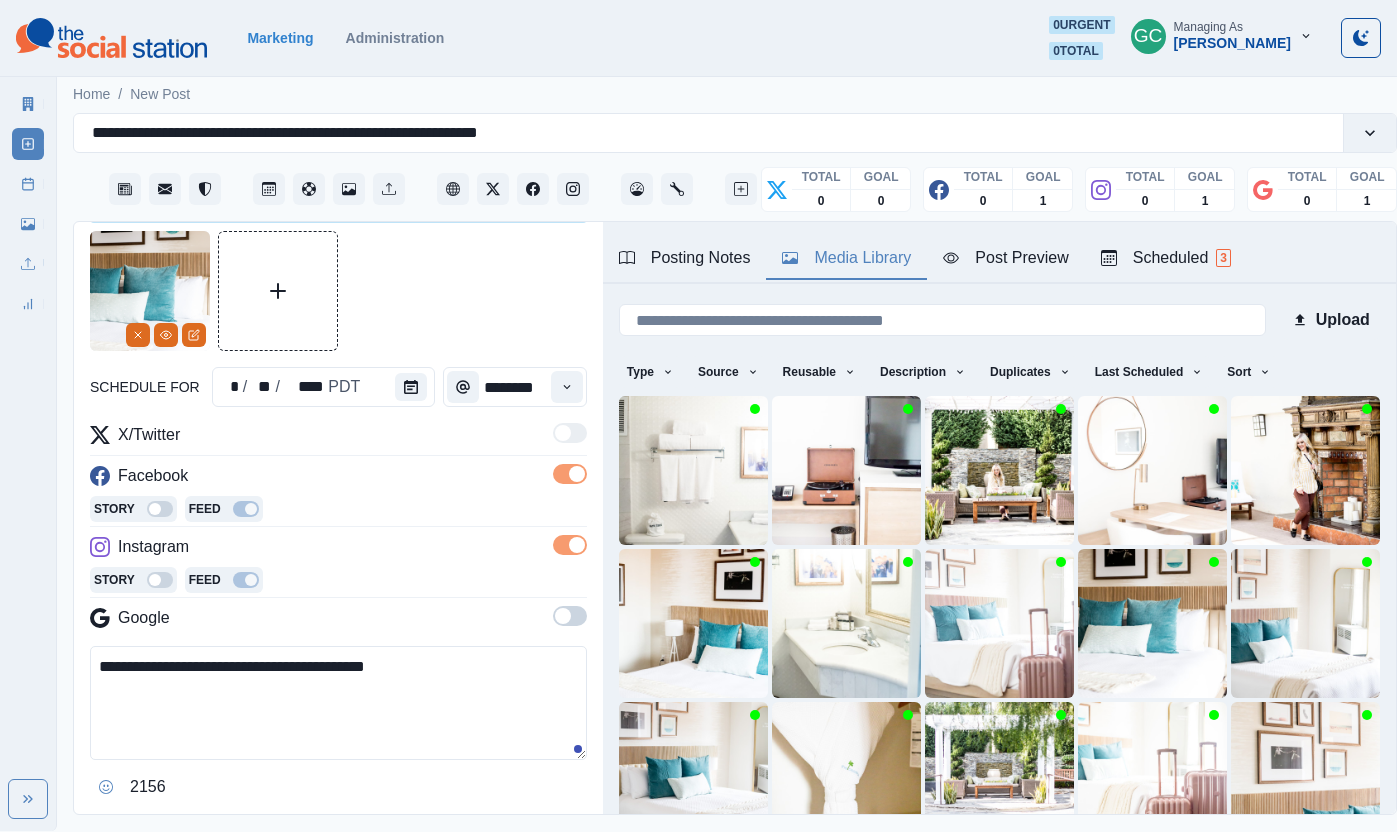 drag, startPoint x: 578, startPoint y: 612, endPoint x: 554, endPoint y: 634, distance: 32.55764 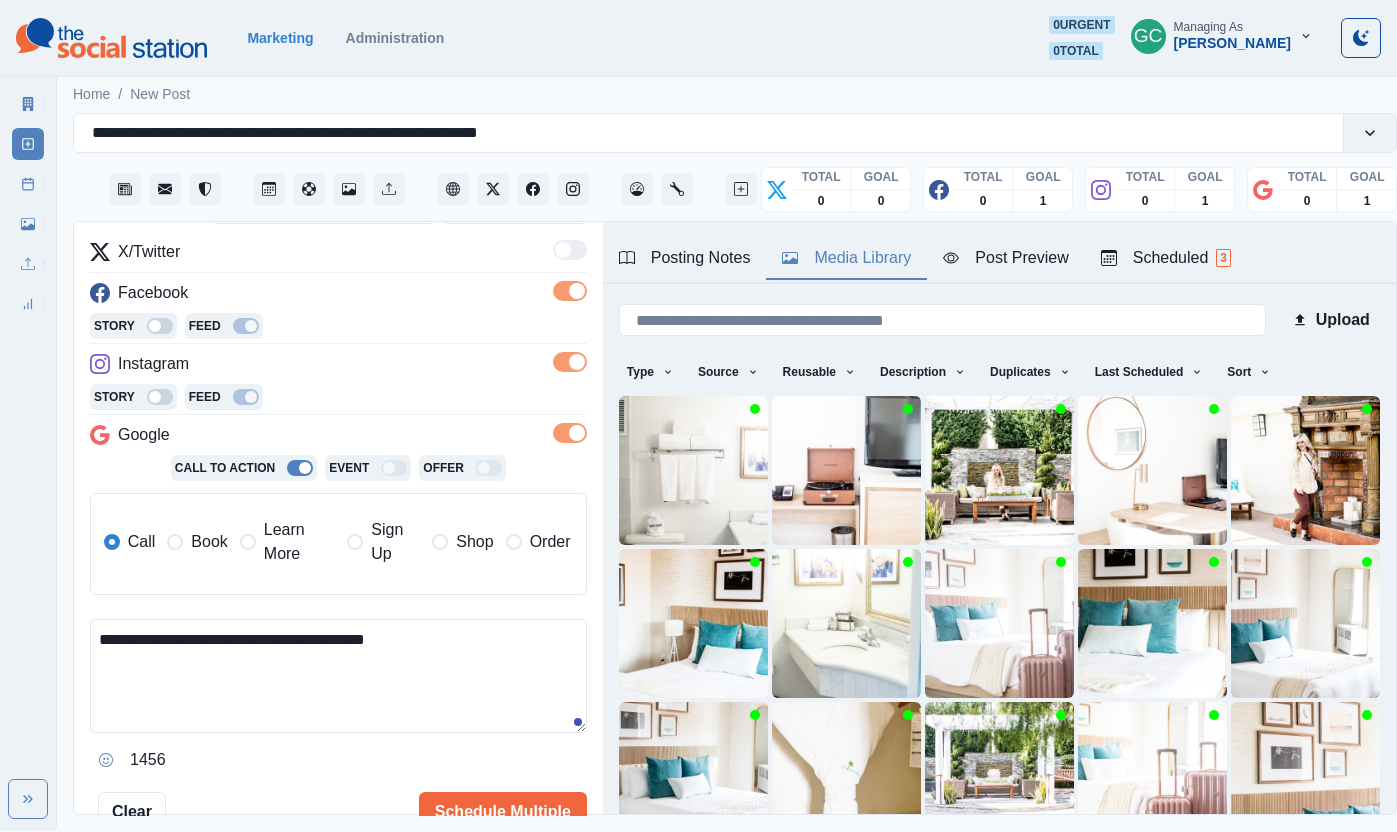 click on "Learn More" at bounding box center (287, 542) 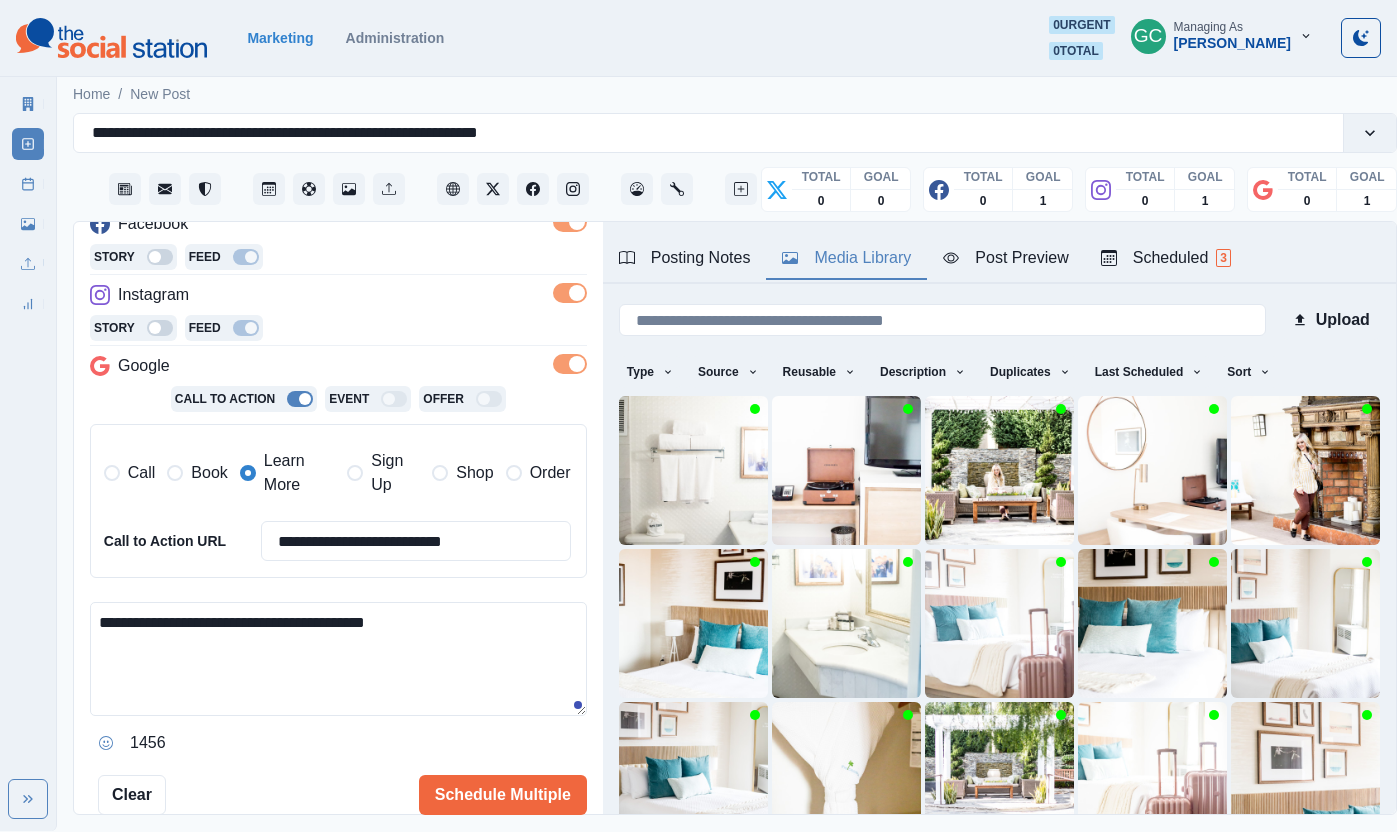 scroll, scrollTop: 324, scrollLeft: 0, axis: vertical 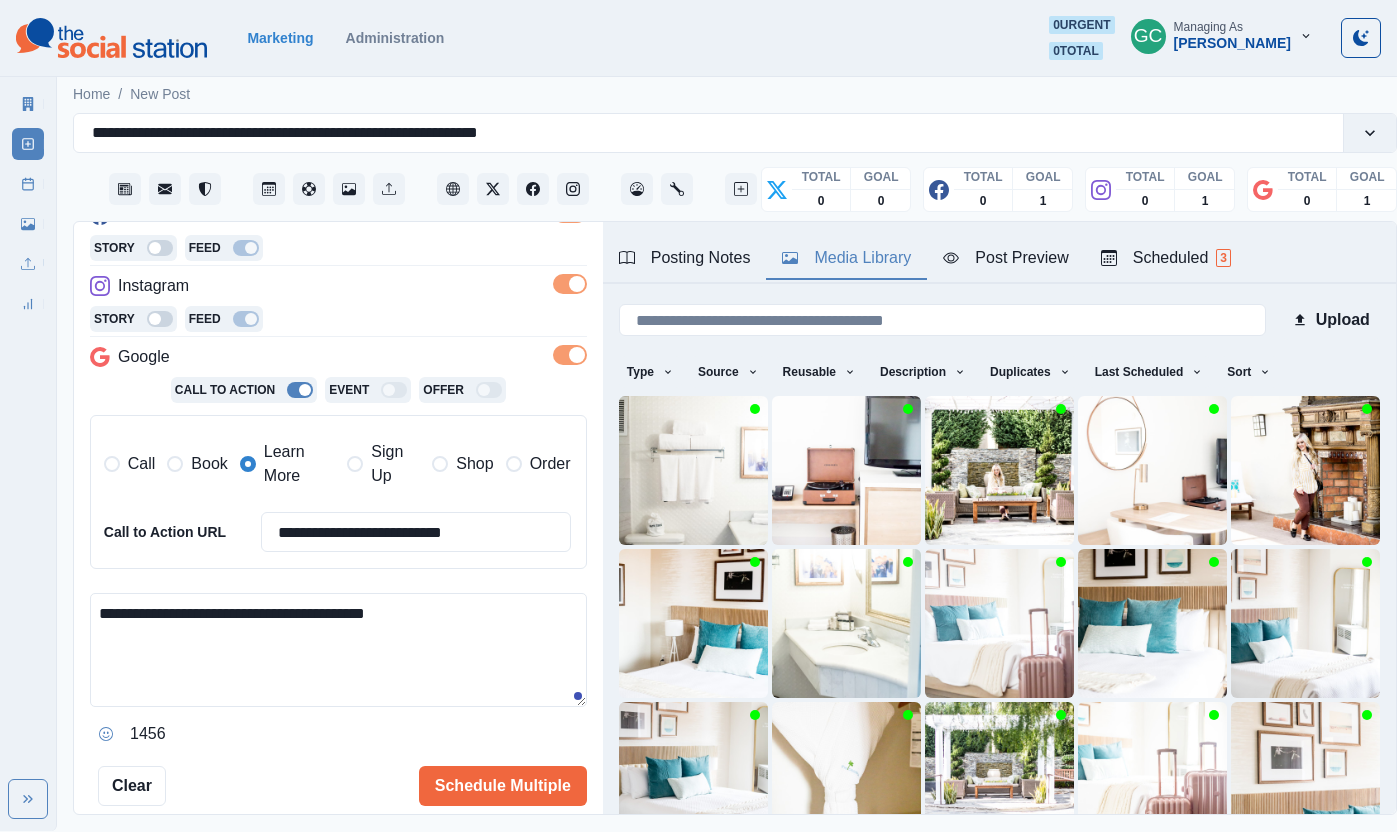 click on "Scheduled 3" at bounding box center [1166, 258] 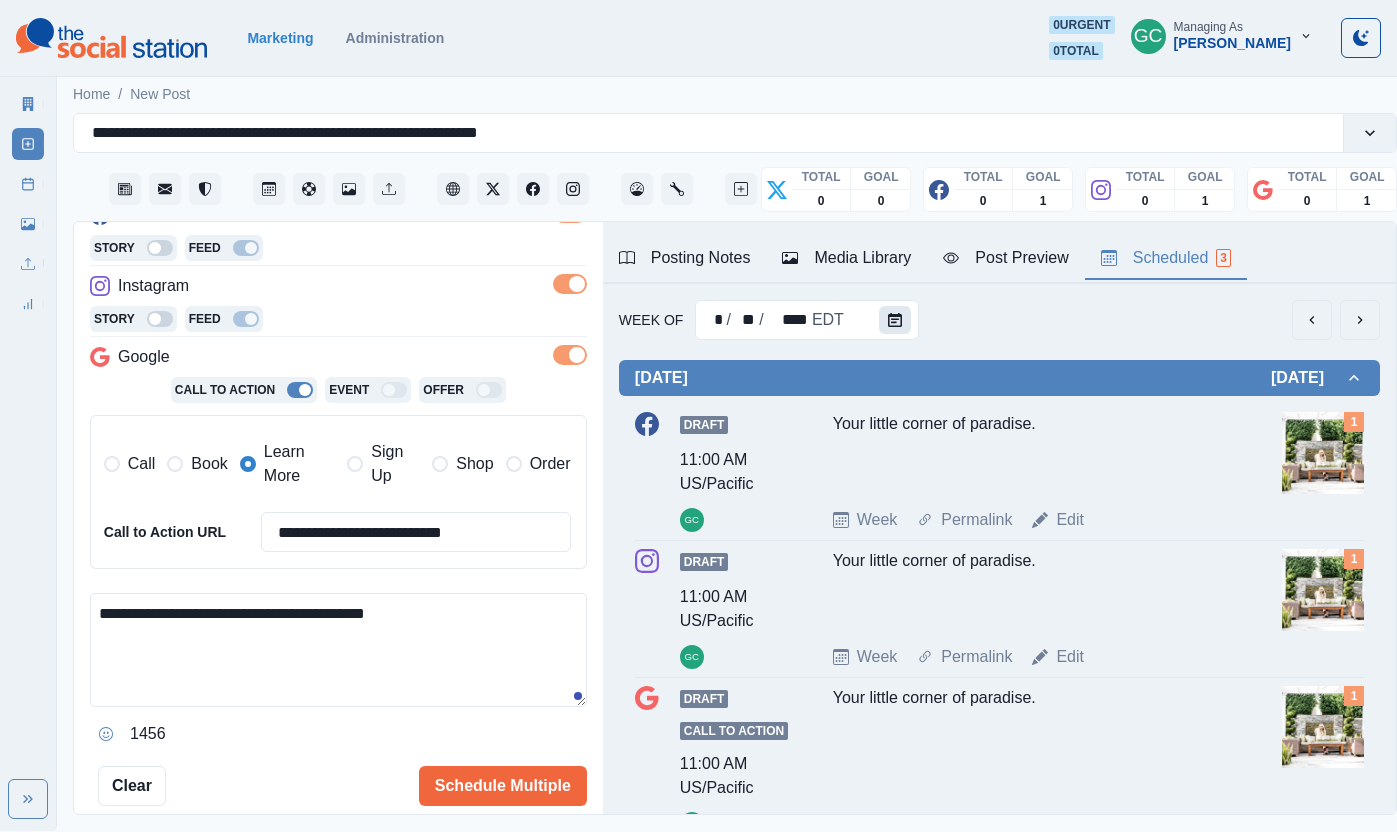 click at bounding box center [895, 320] 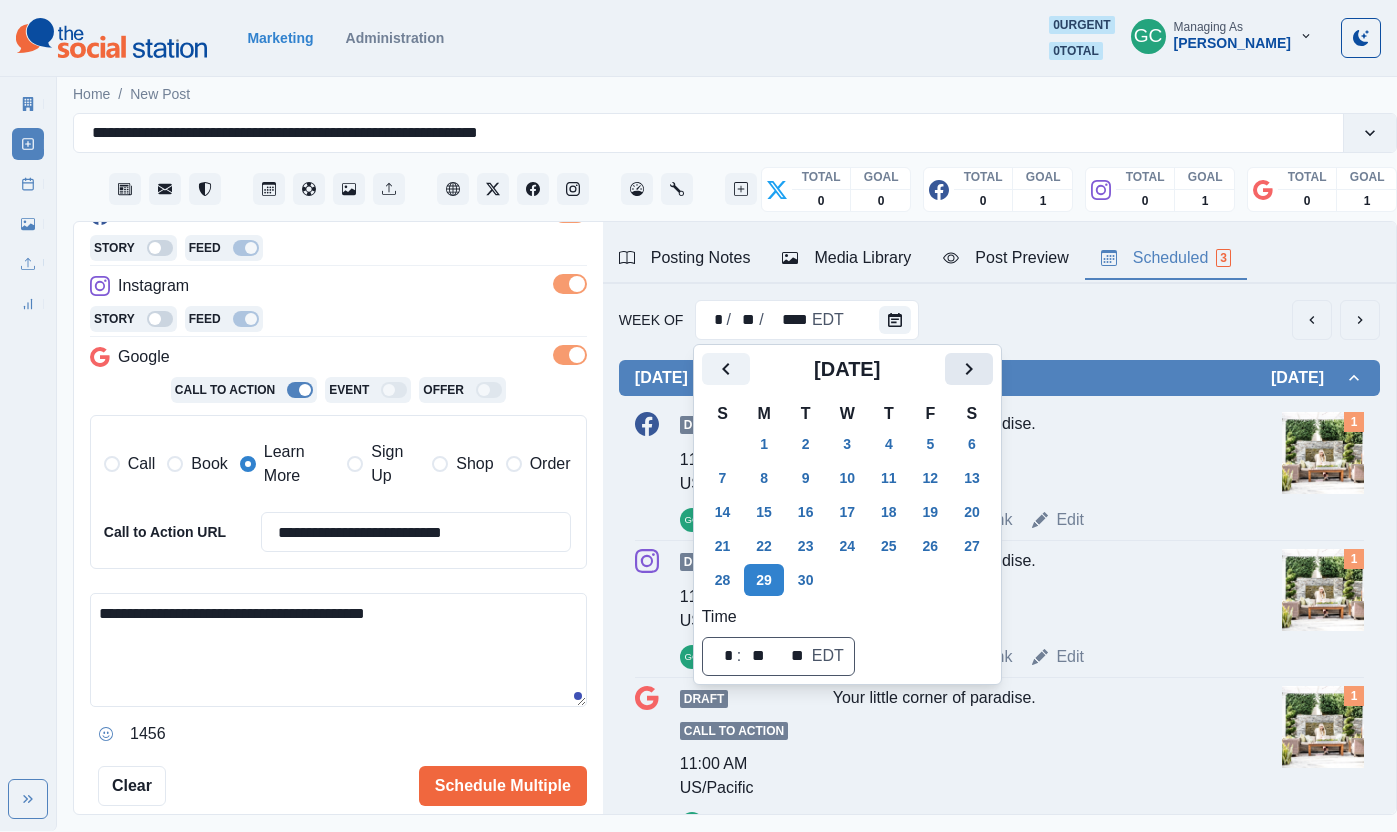 click 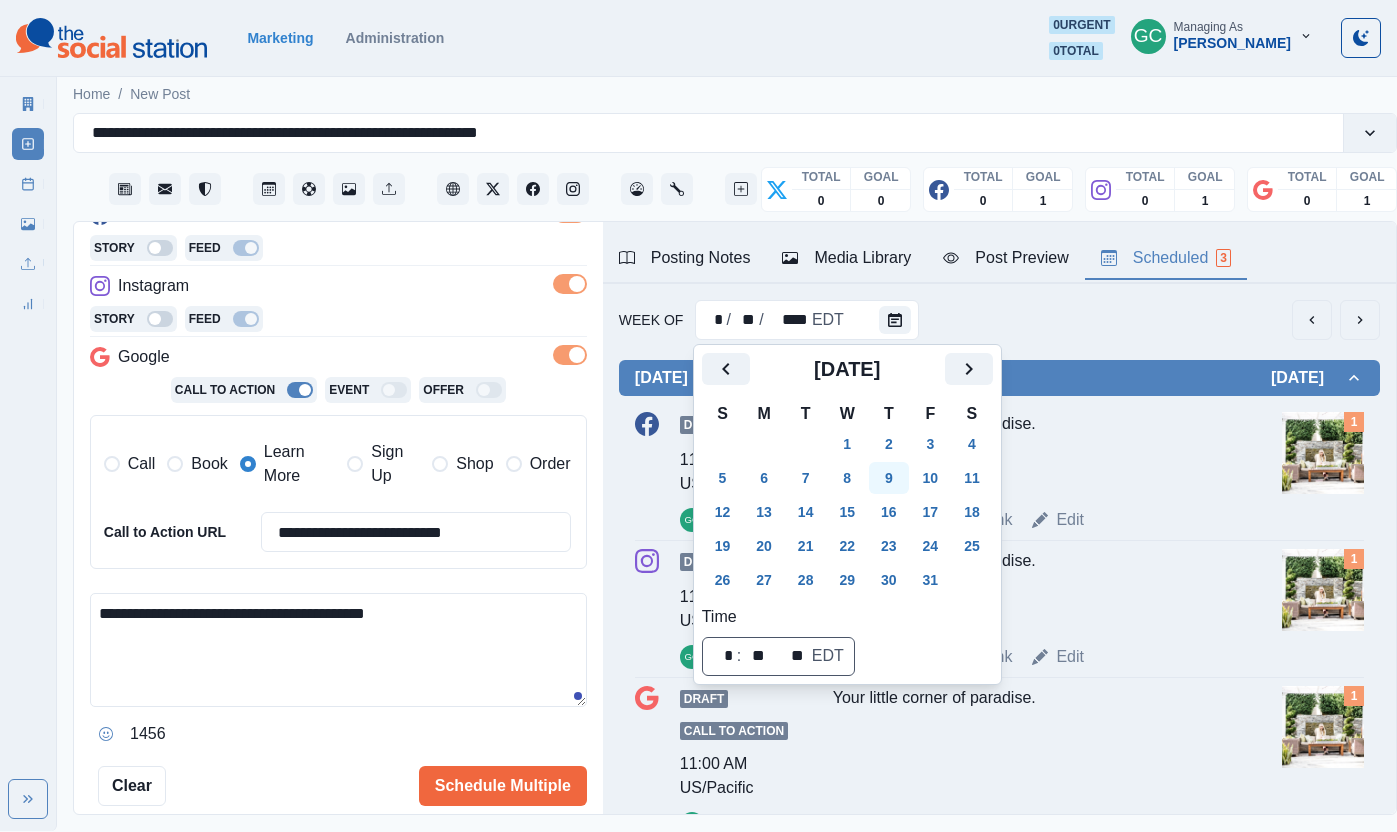 click on "9" at bounding box center (889, 478) 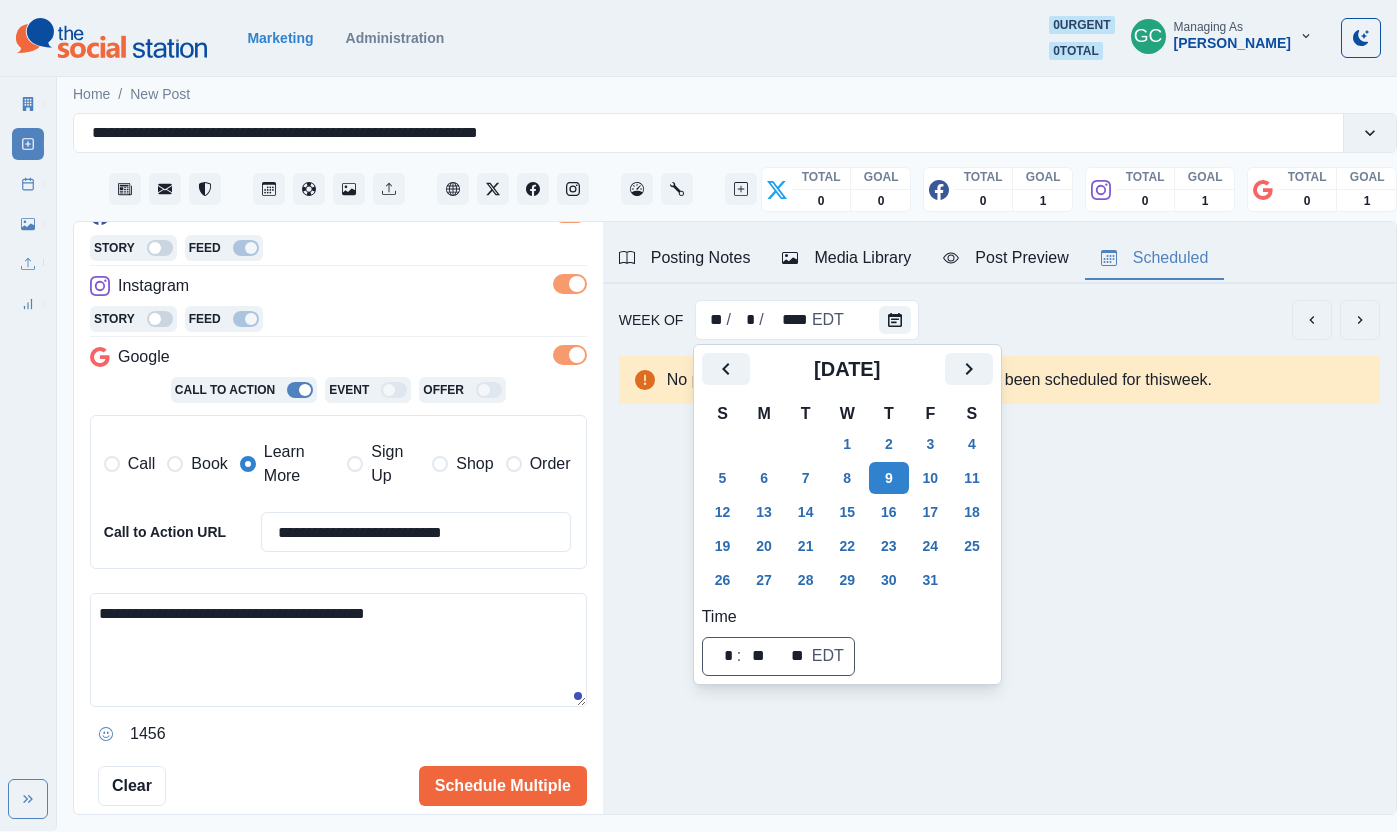 scroll, scrollTop: 0, scrollLeft: 0, axis: both 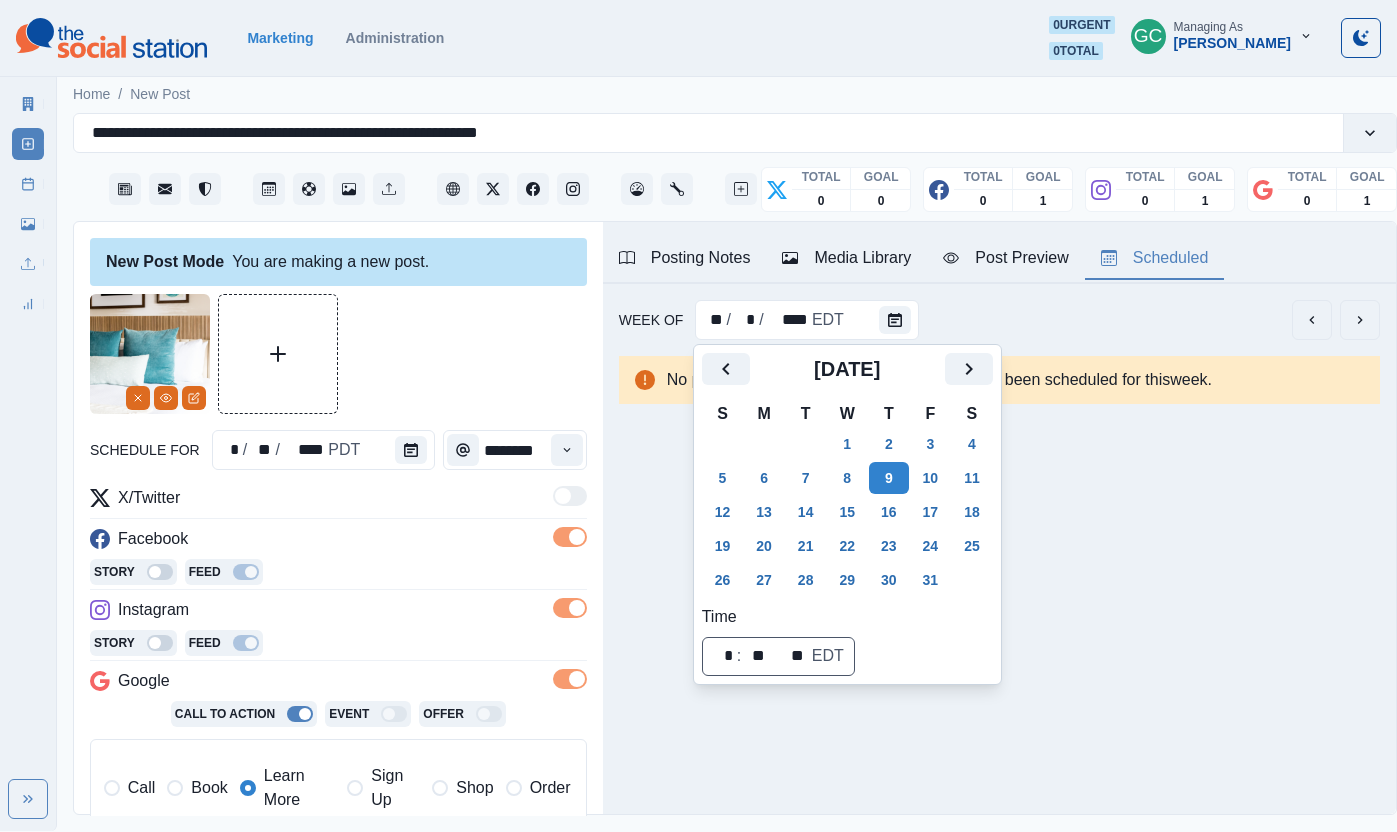 click on "**********" at bounding box center [338, 712] 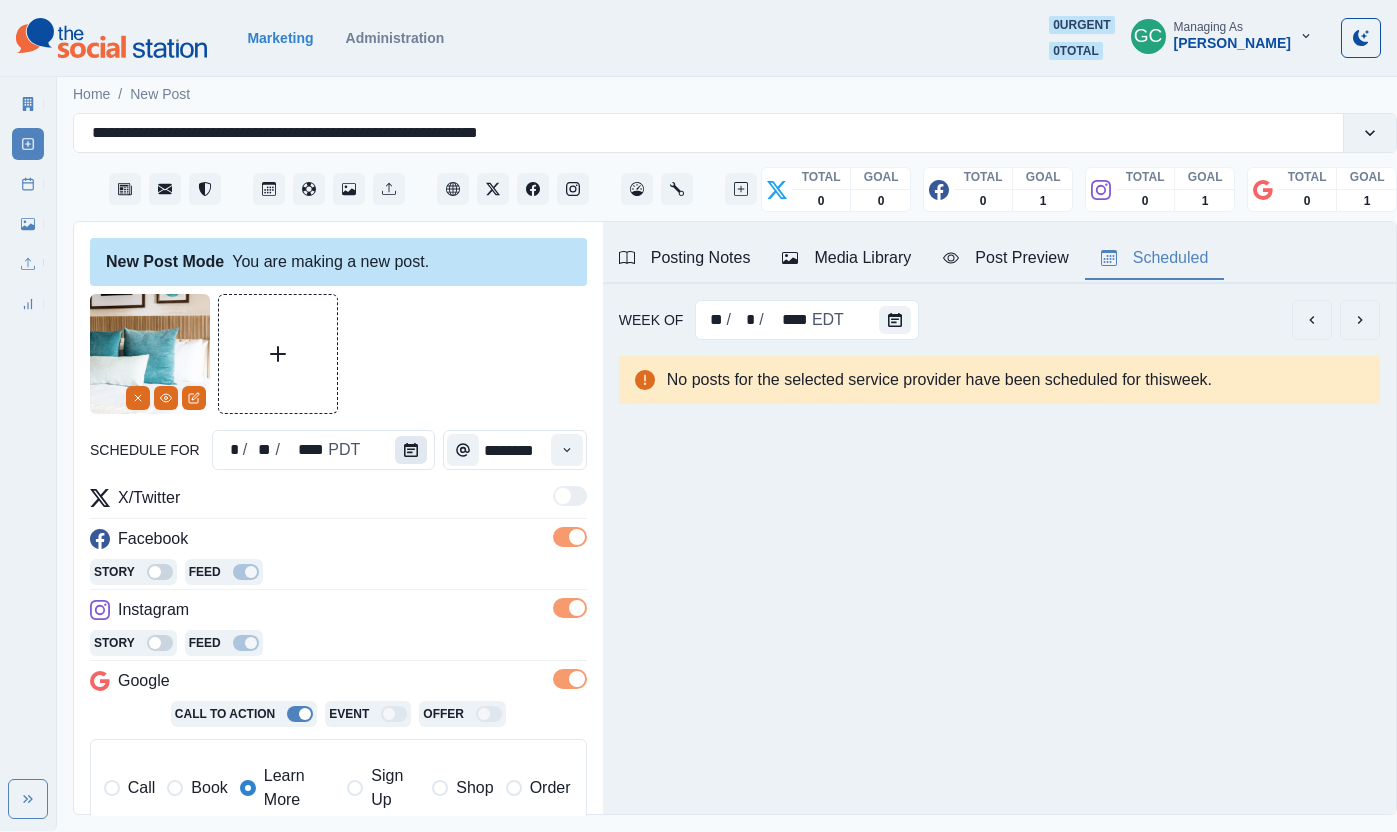 click 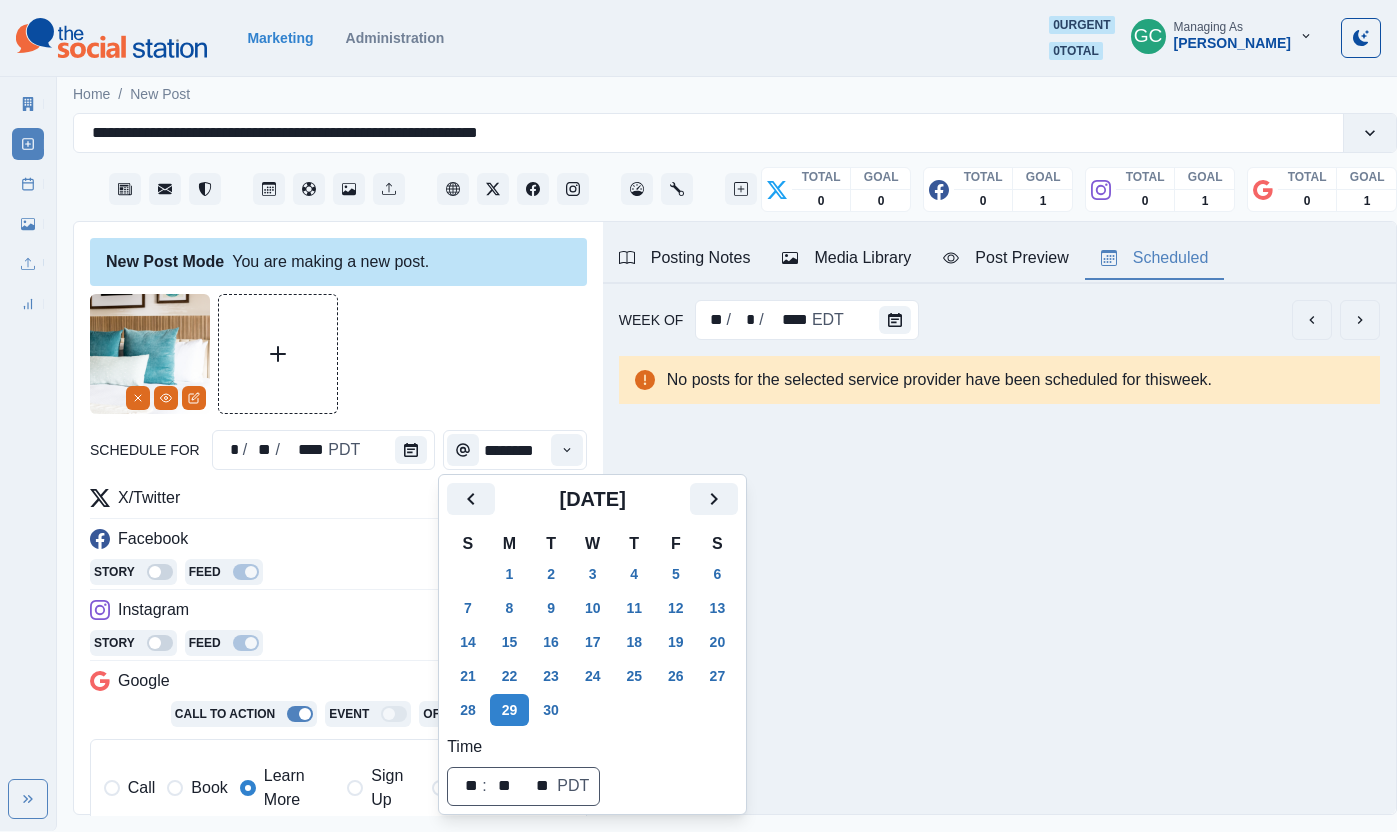 click 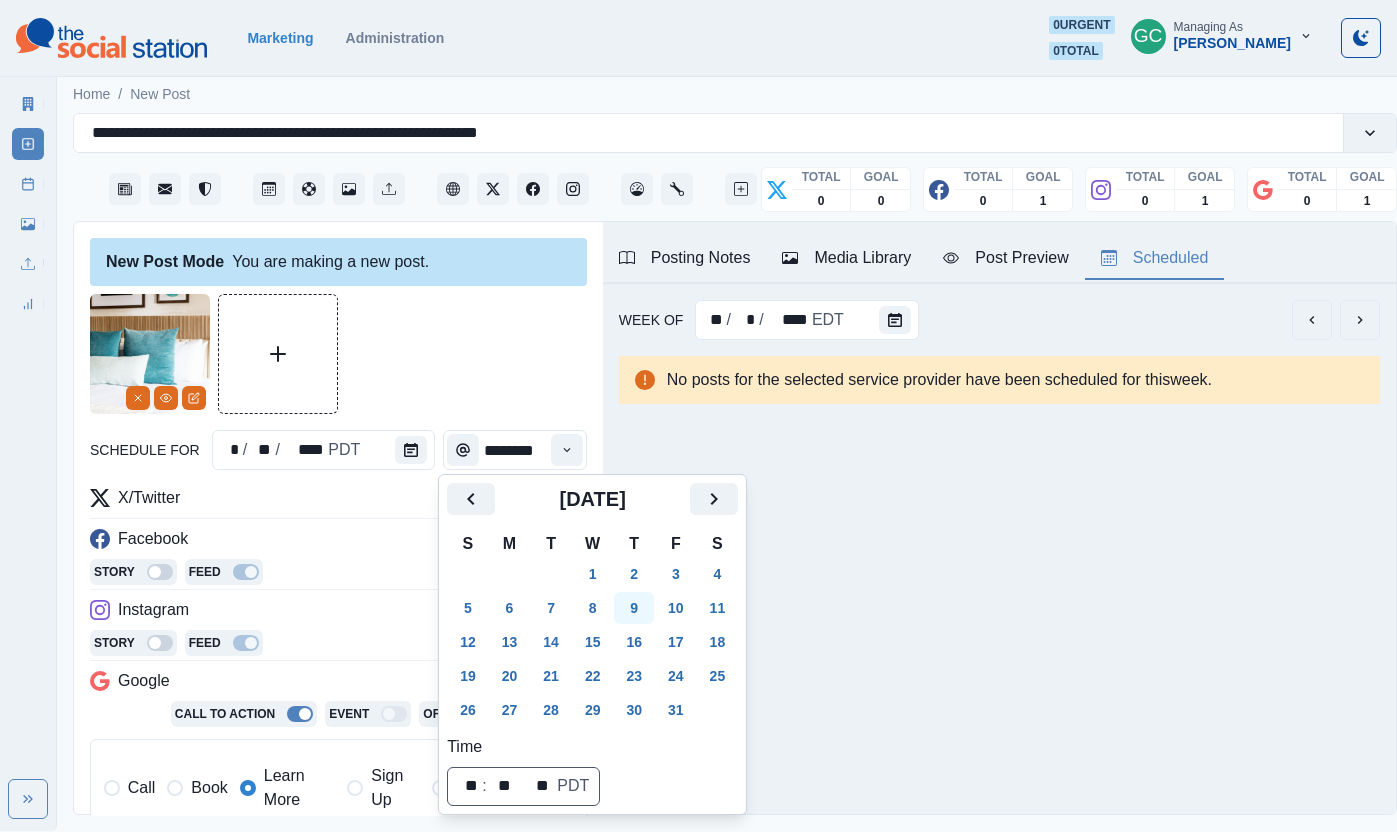 click on "9" at bounding box center (634, 608) 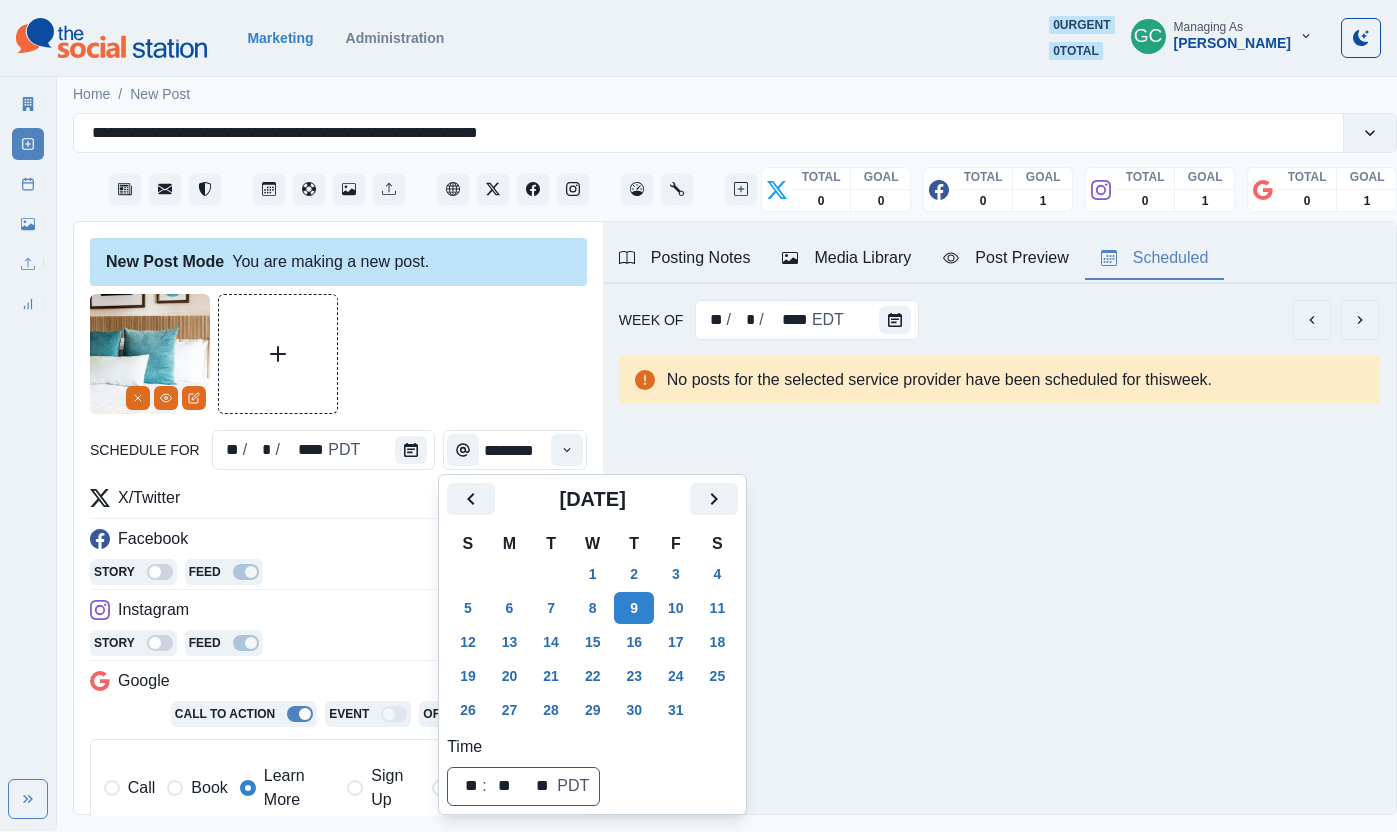 click on "X/Twitter" at bounding box center [338, 502] 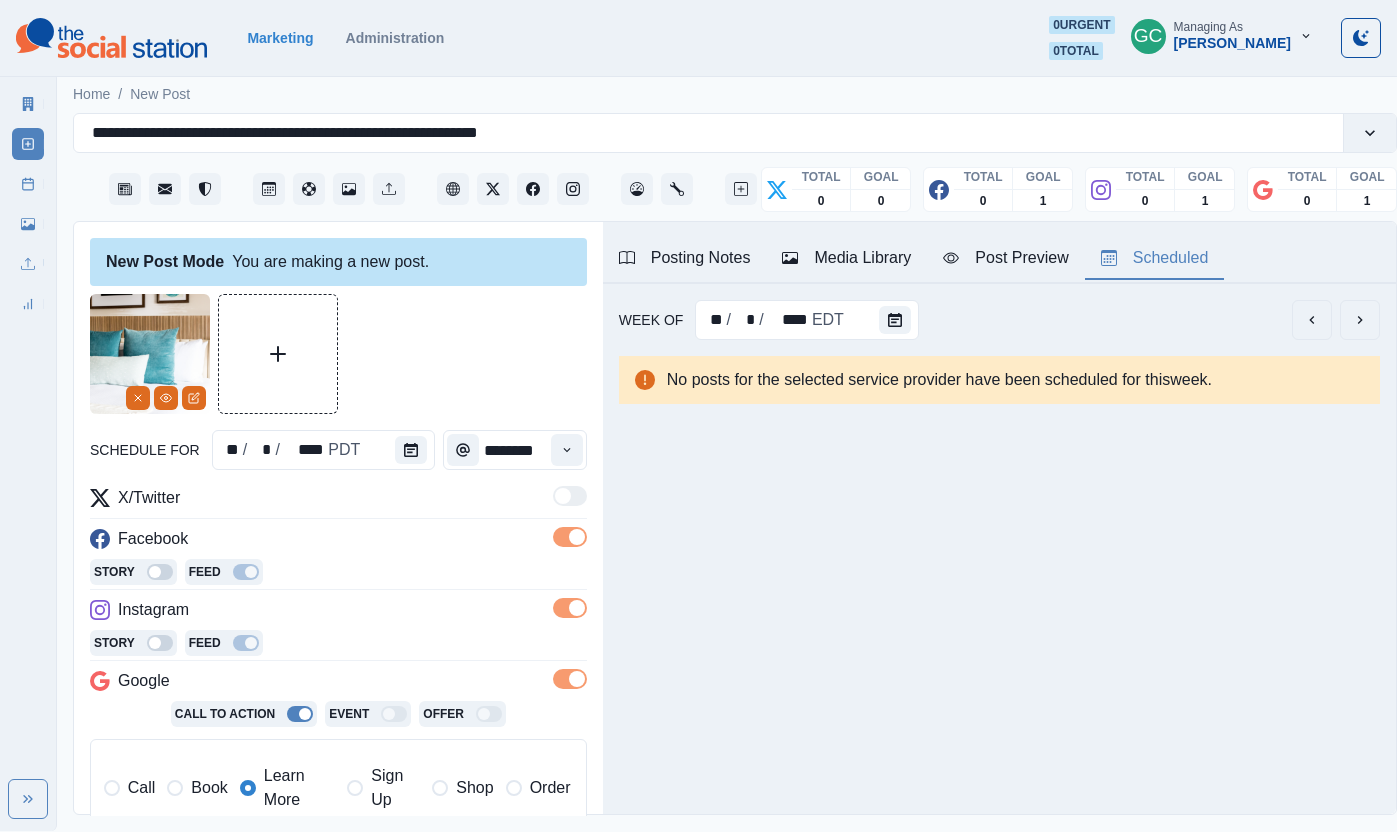 scroll, scrollTop: 442, scrollLeft: 0, axis: vertical 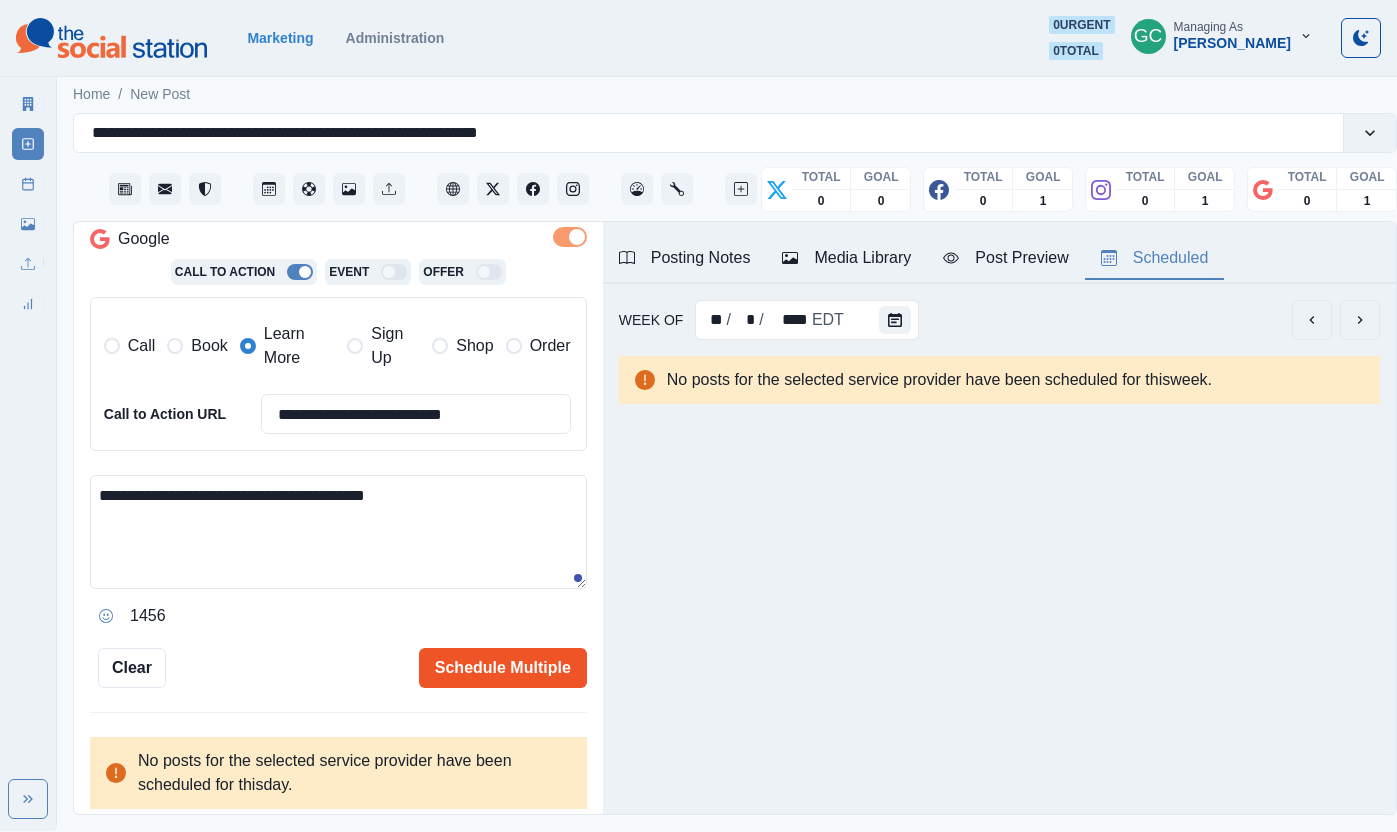 click on "Schedule Multiple" at bounding box center [503, 668] 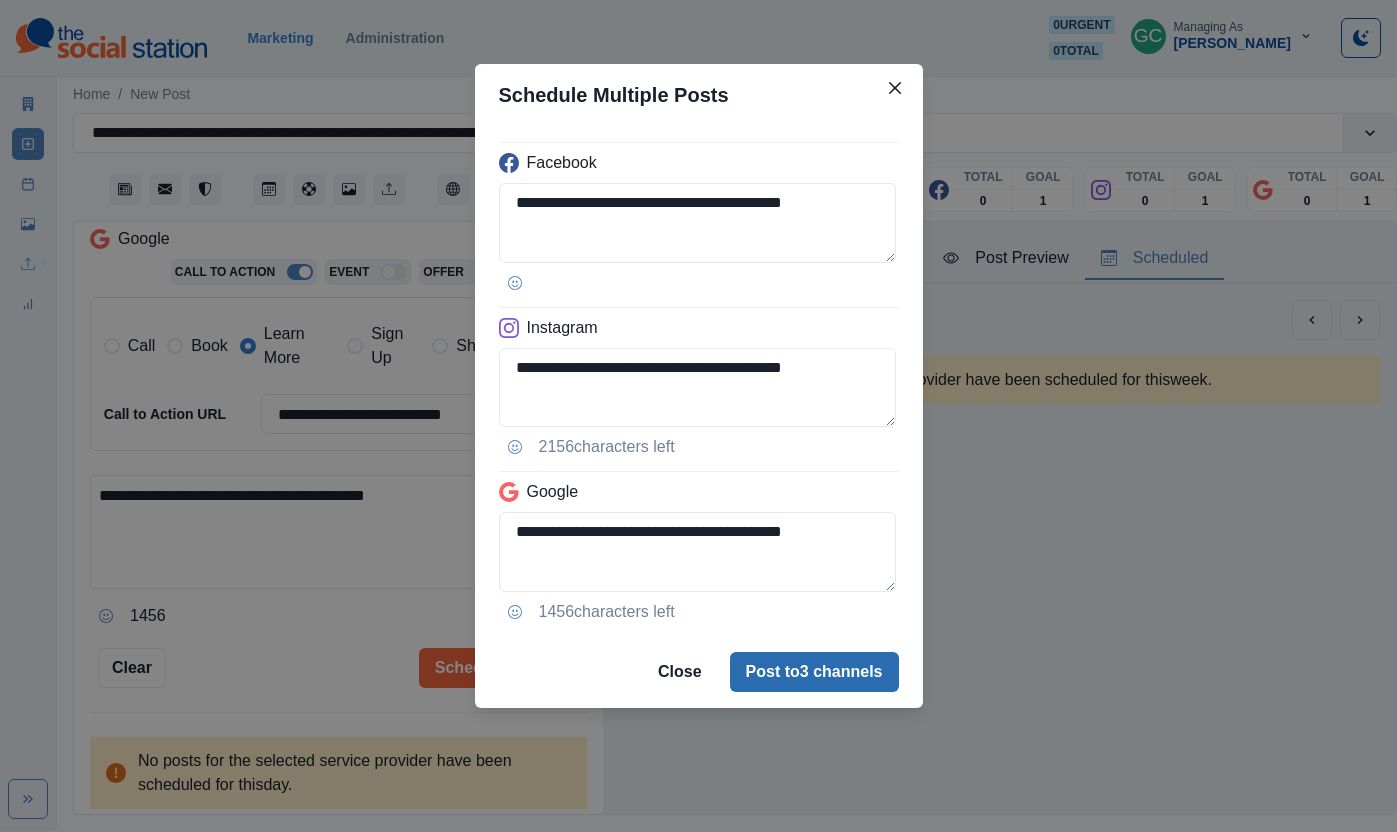 click on "Post to  3   channels" at bounding box center (814, 672) 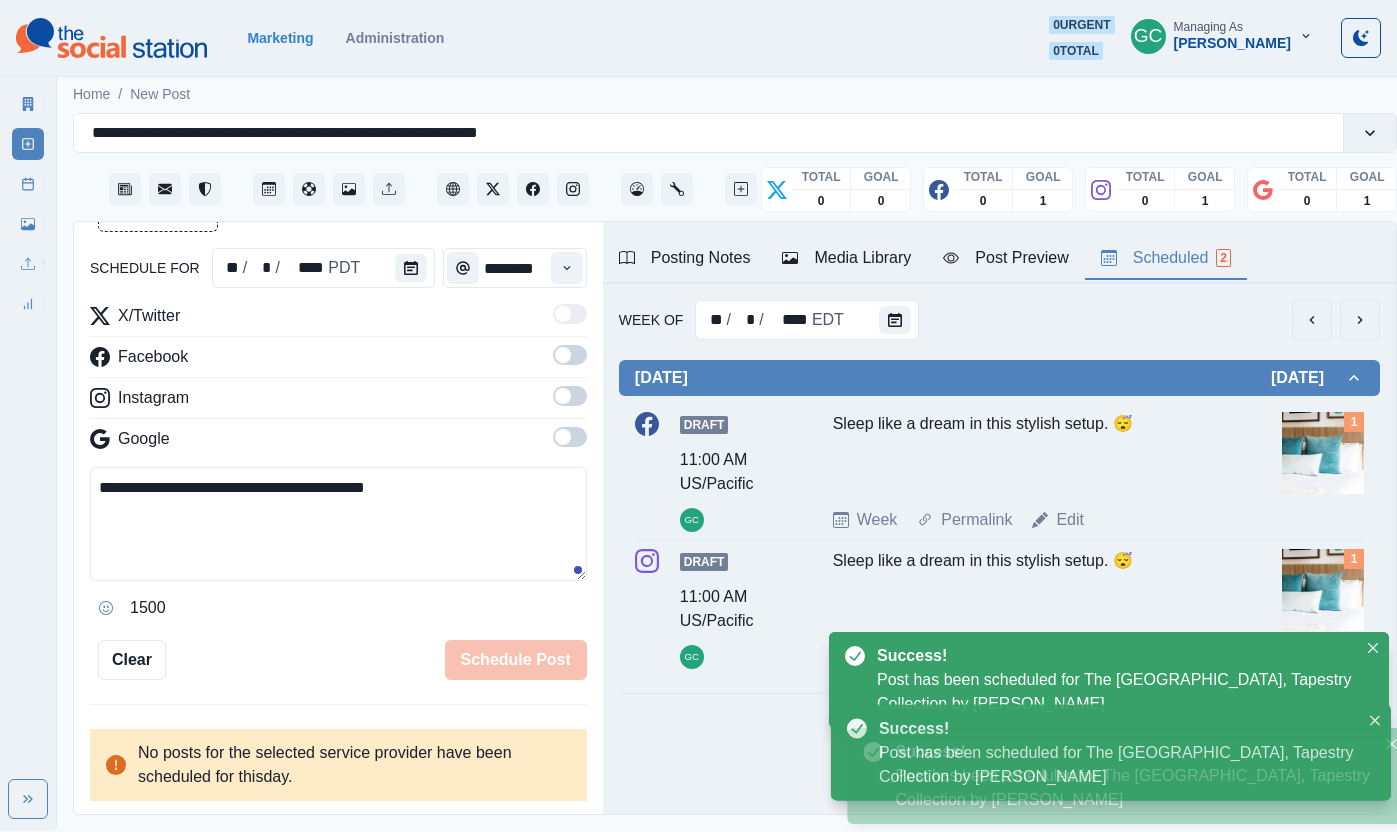 scroll, scrollTop: 382, scrollLeft: 0, axis: vertical 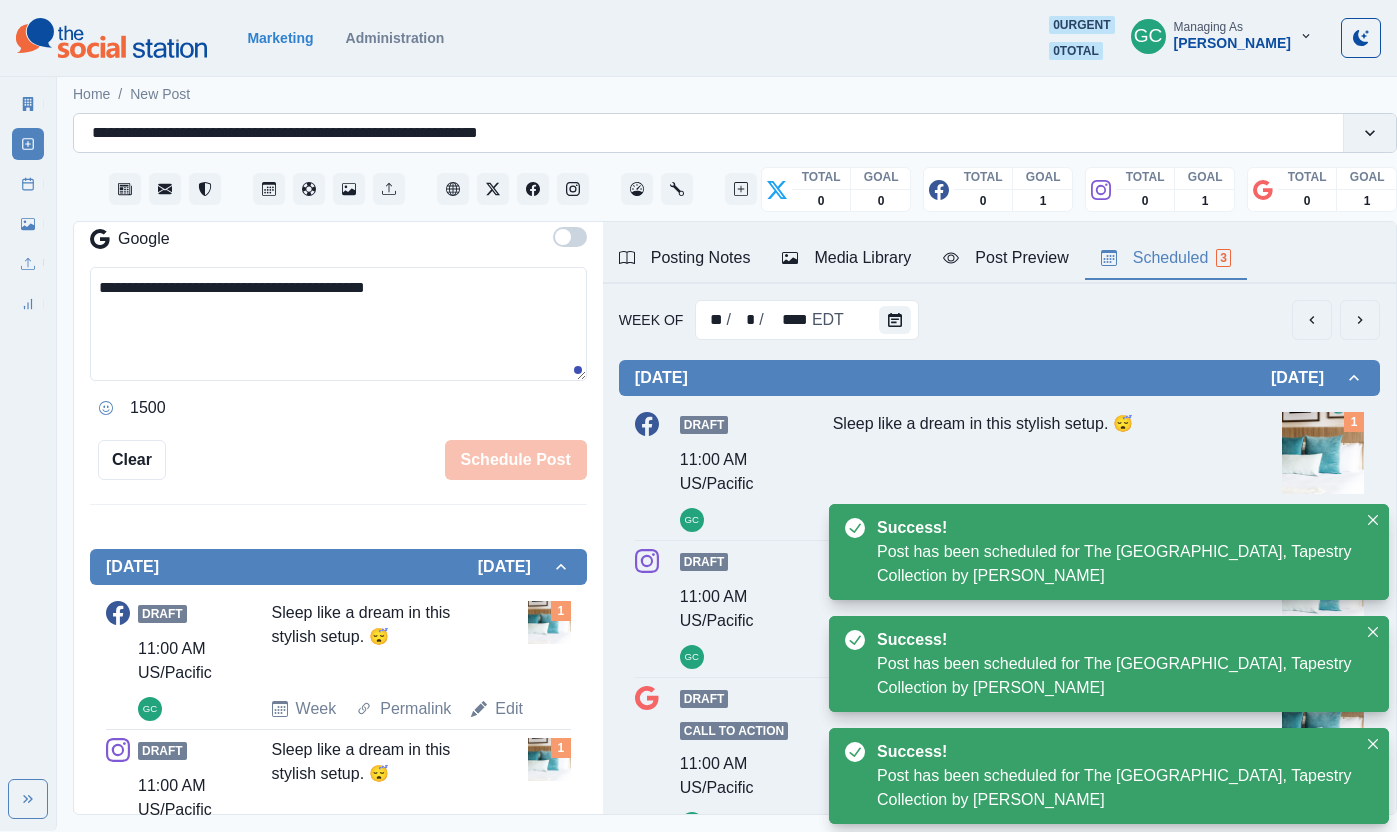 click on "**********" at bounding box center (331, 133) 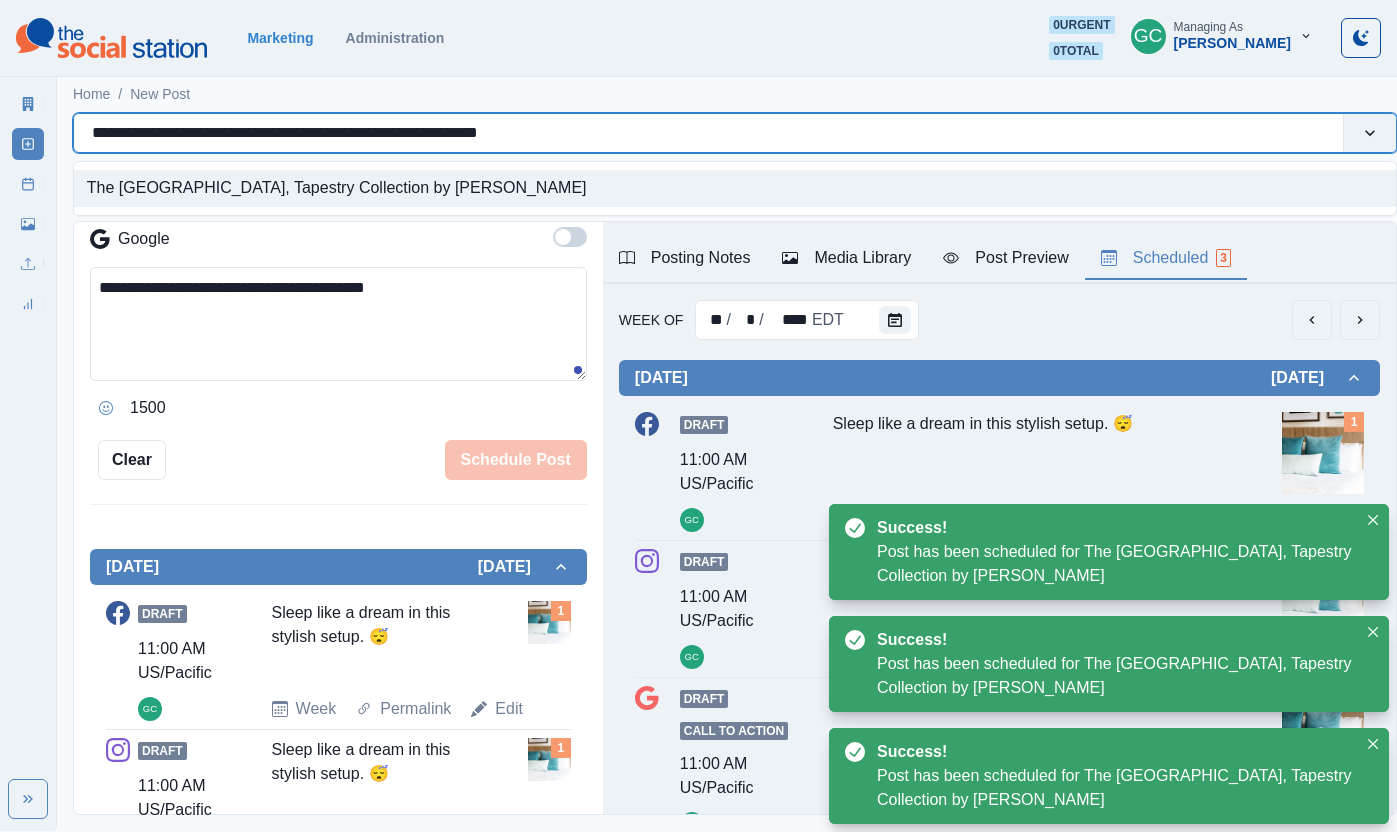 click on "**********" at bounding box center (331, 133) 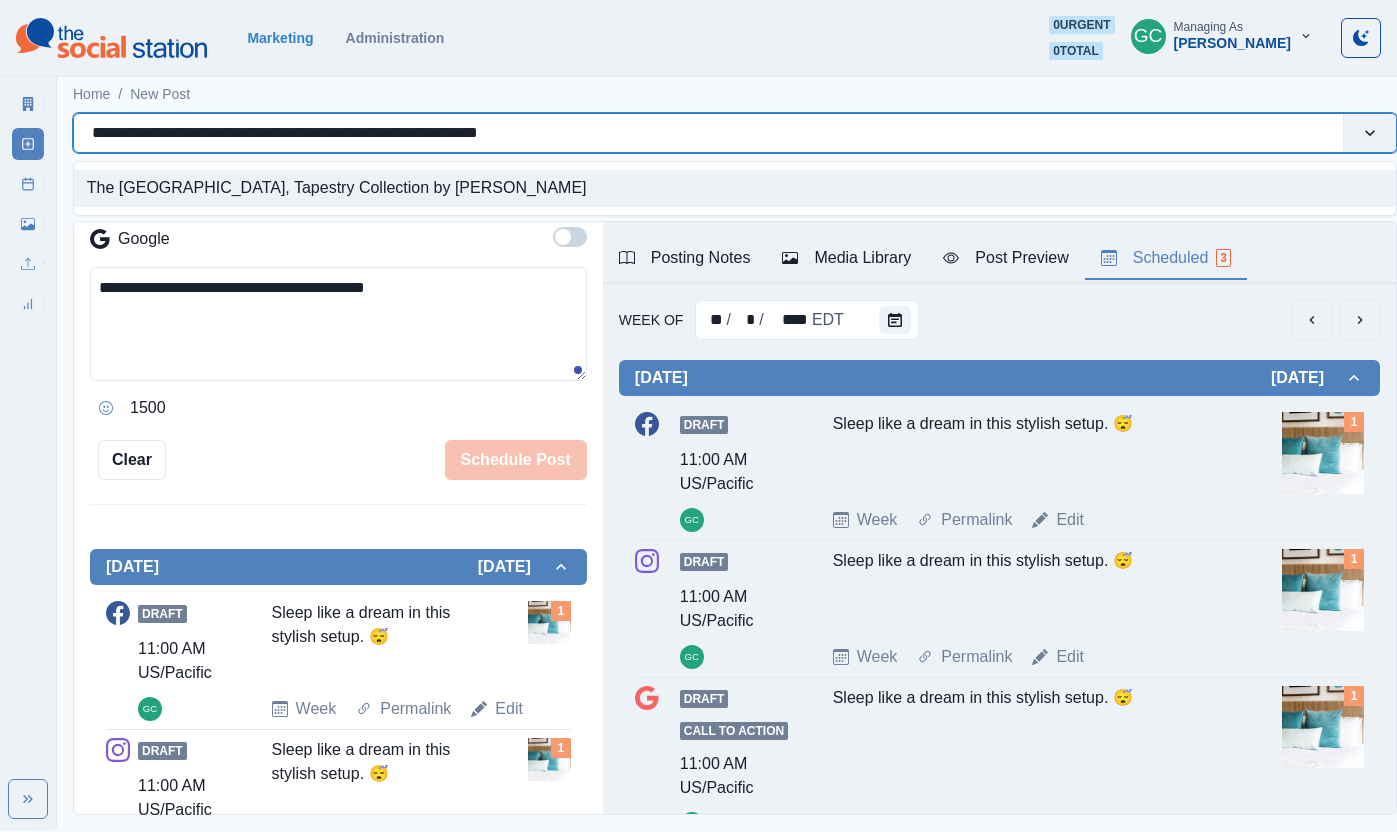 type 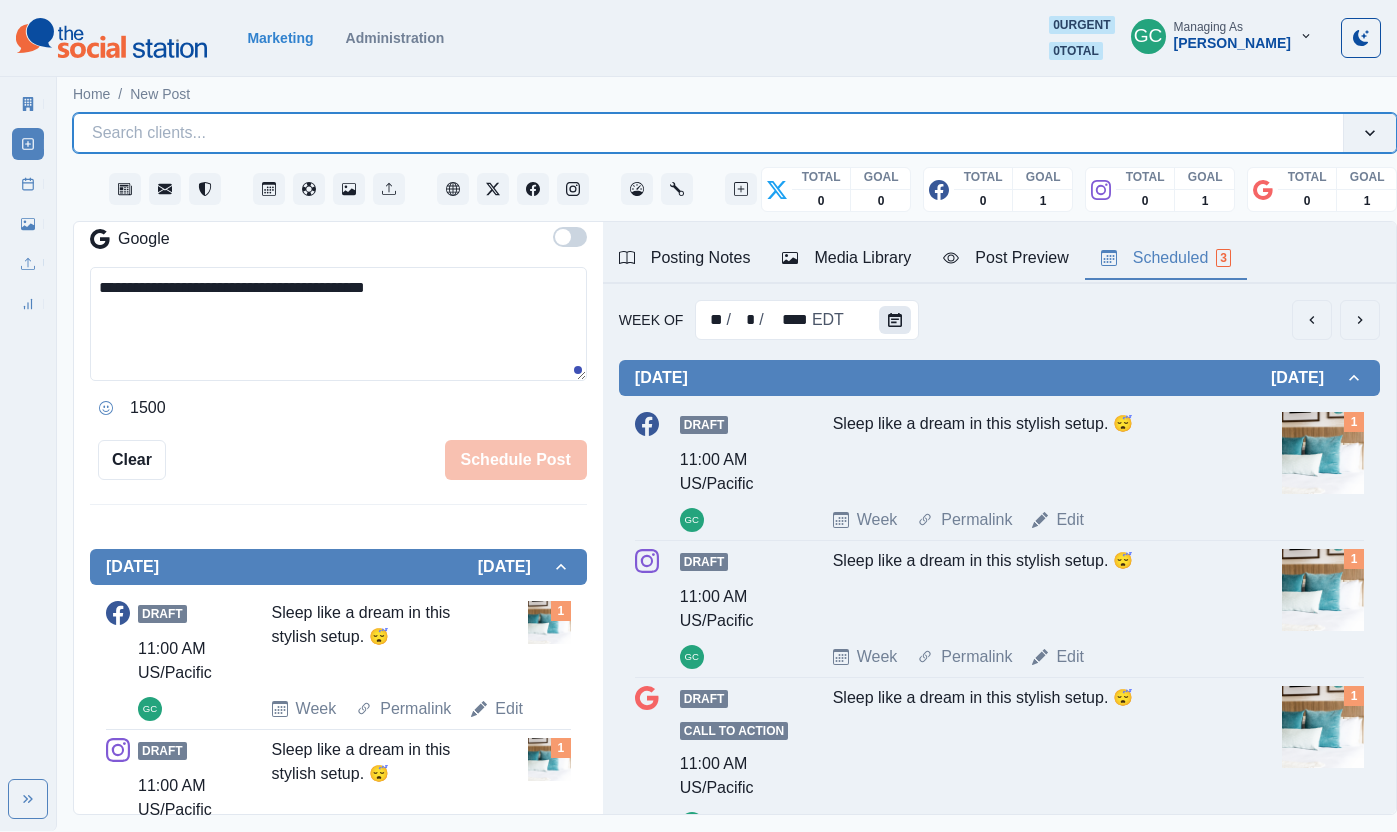 click 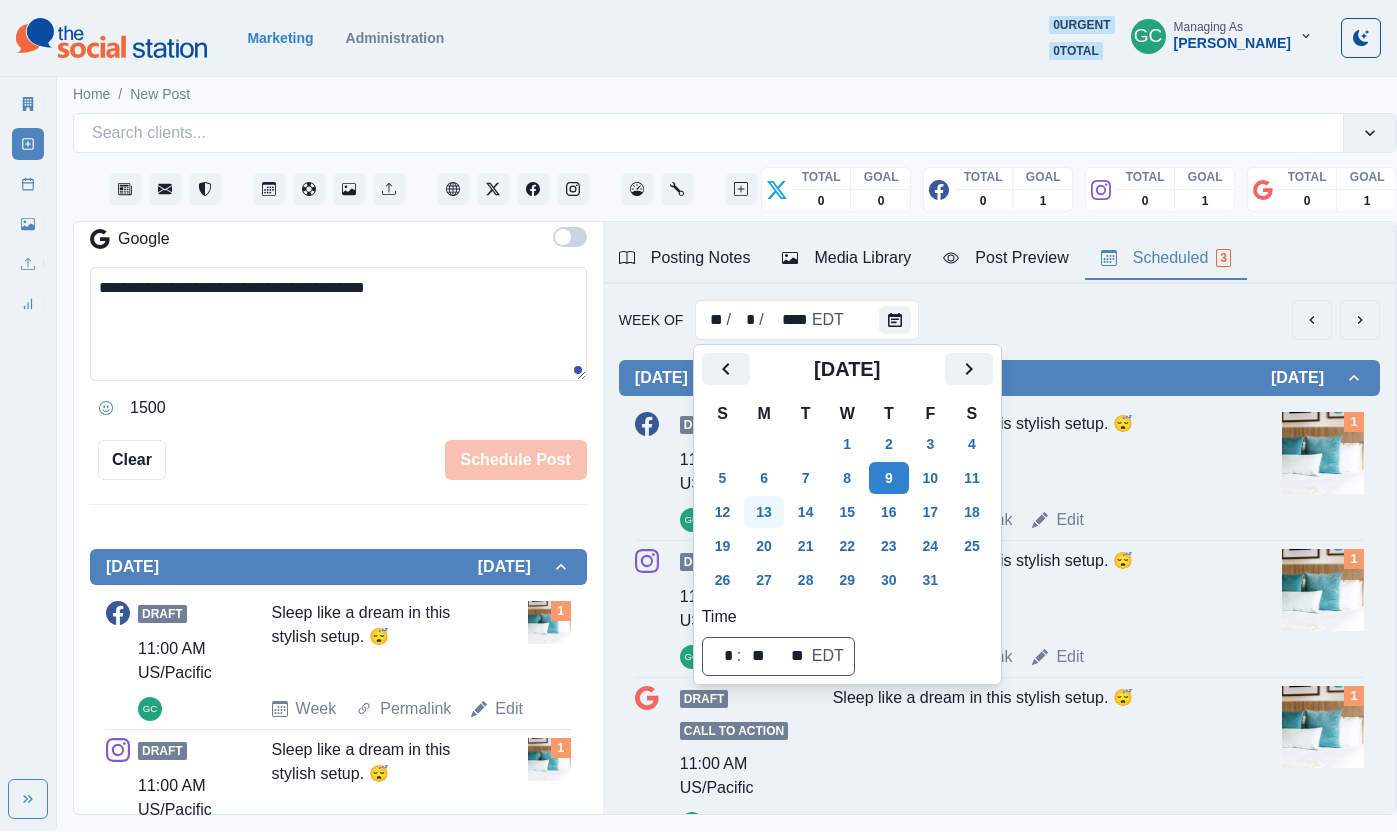 click on "13" at bounding box center (764, 512) 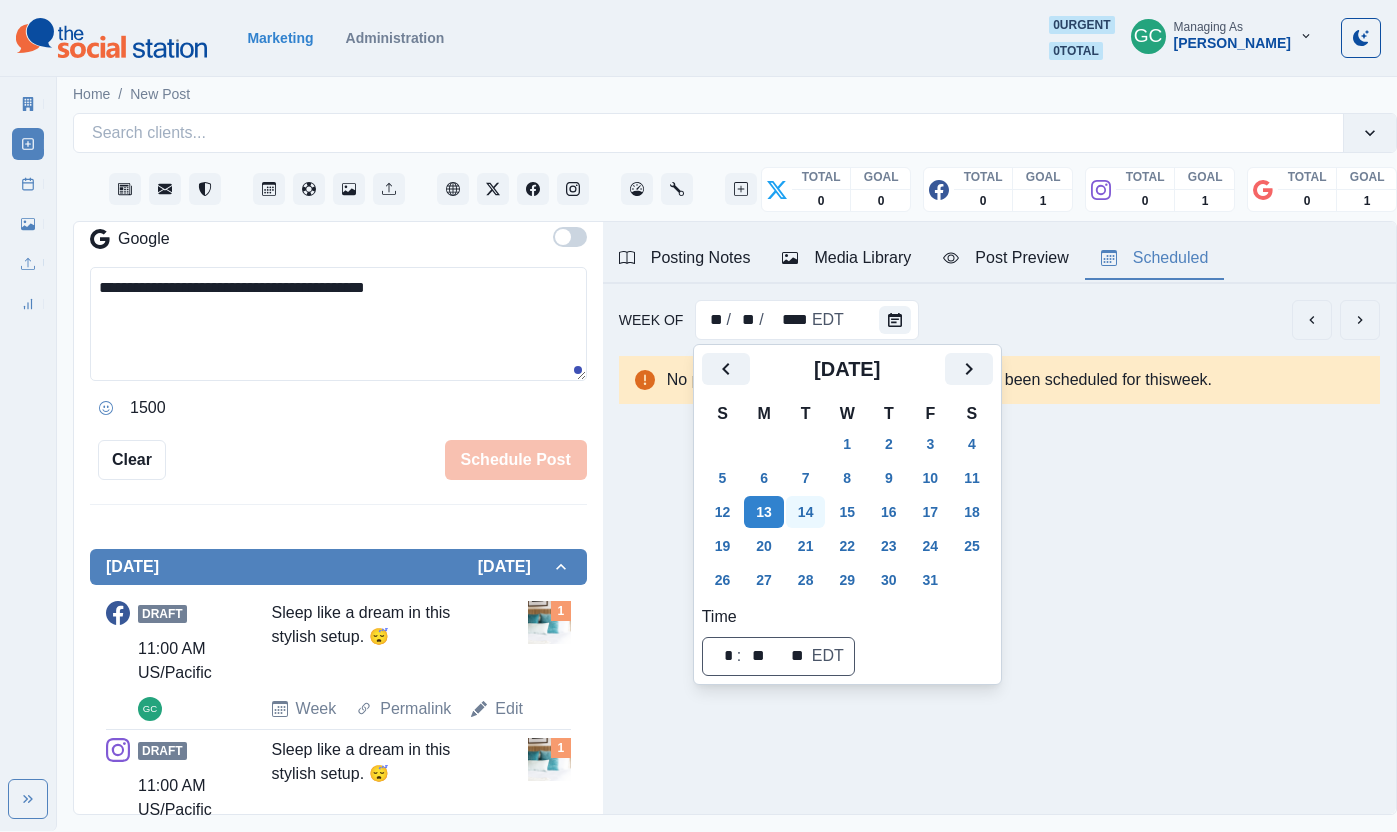 click on "14" at bounding box center [806, 512] 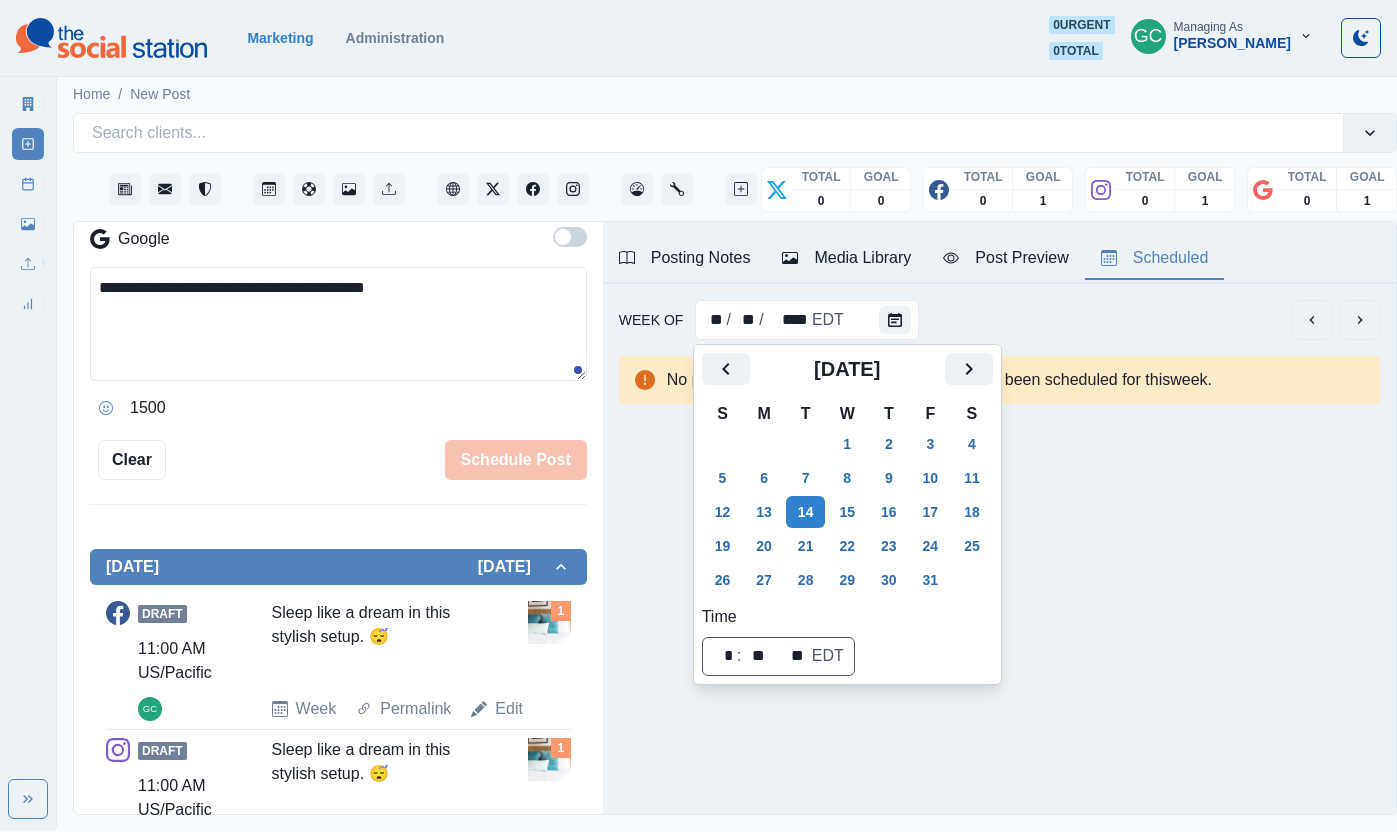 scroll, scrollTop: 0, scrollLeft: 0, axis: both 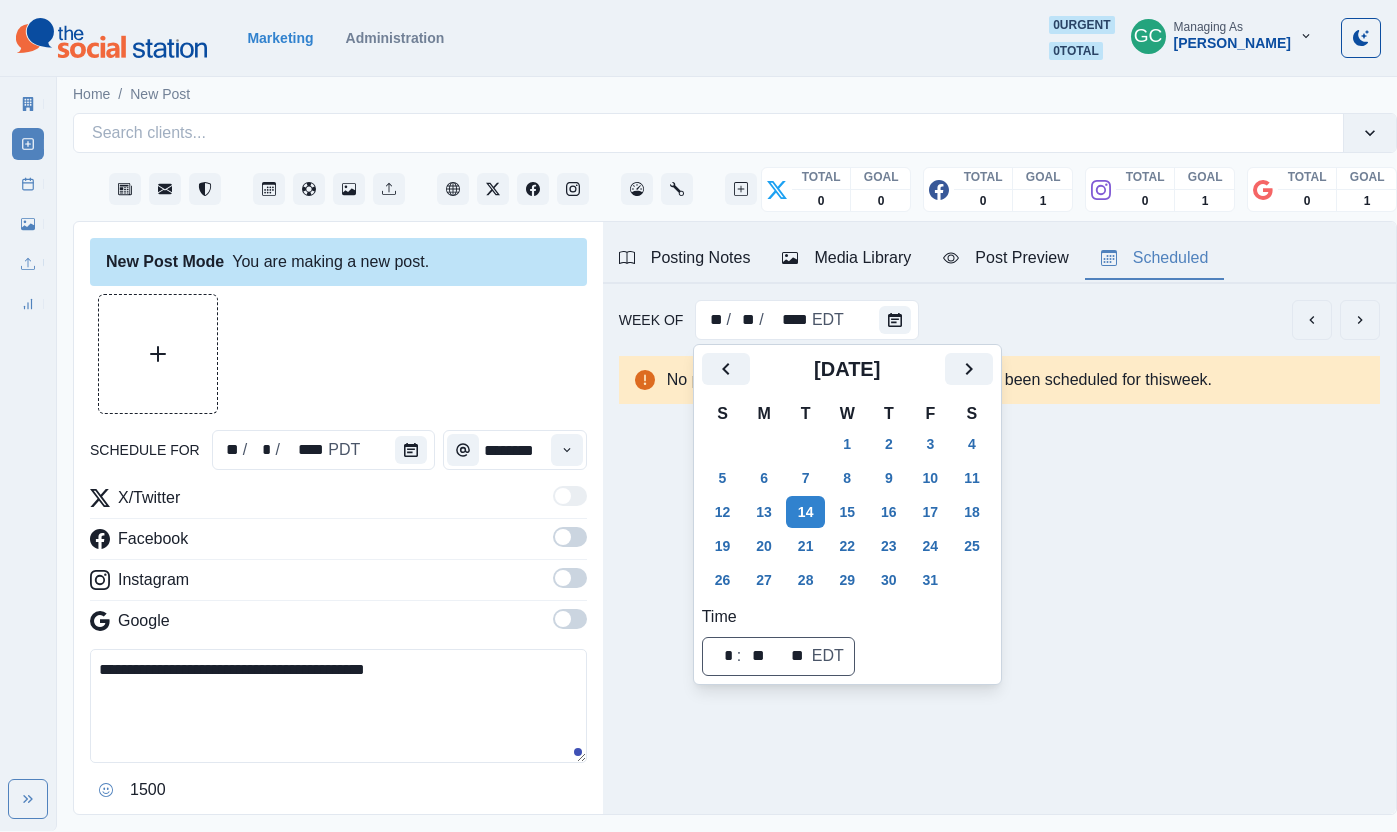 click at bounding box center (463, 450) 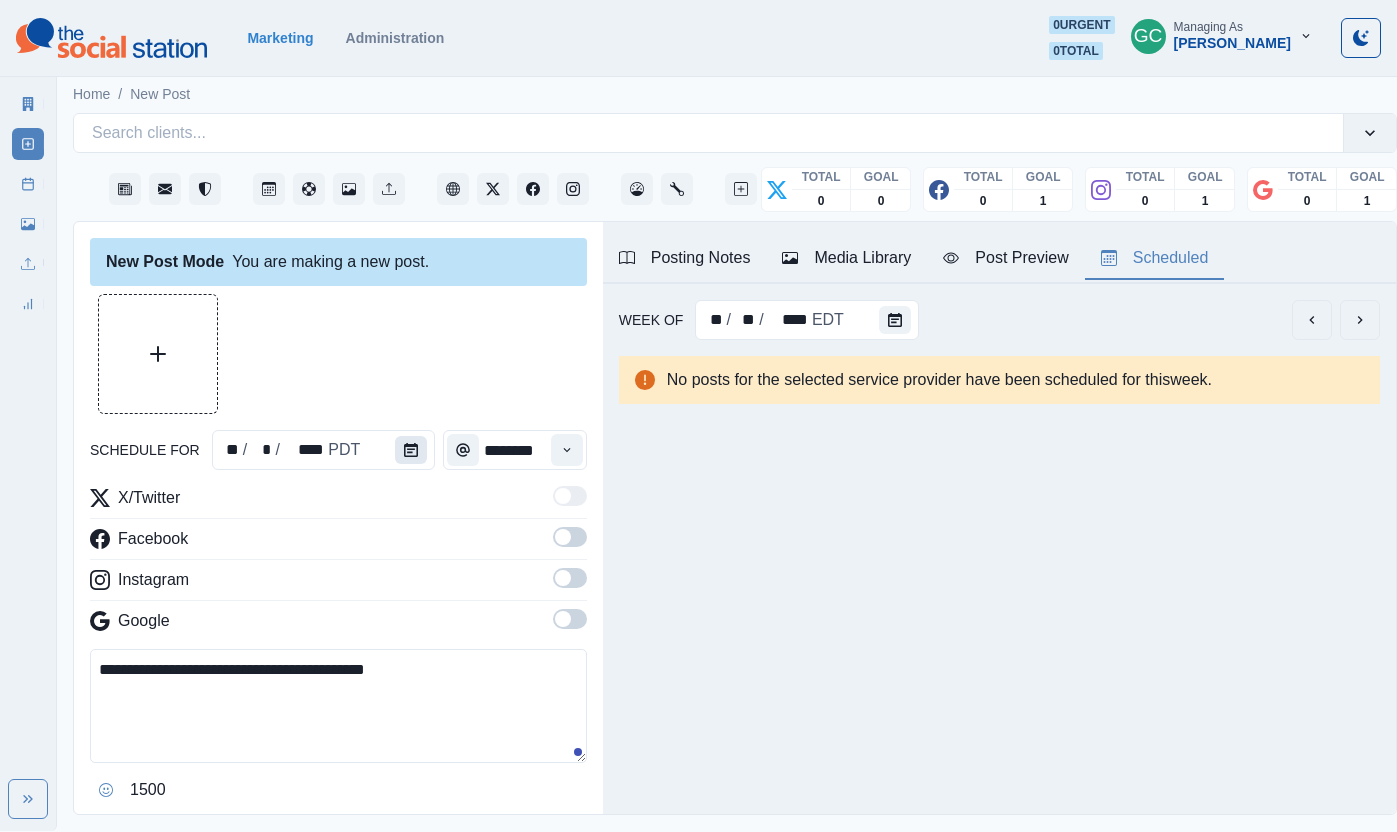 click 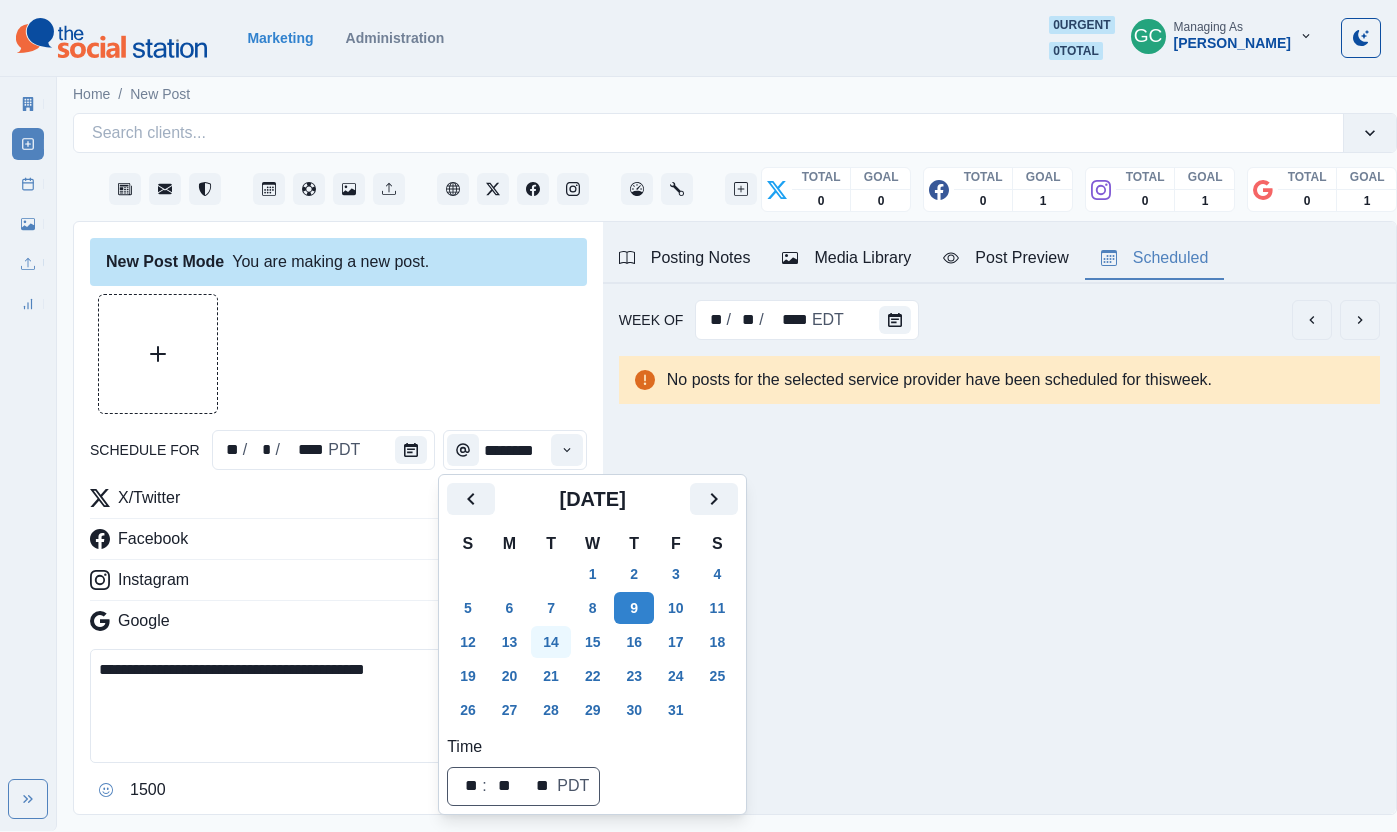 click on "14" at bounding box center [551, 642] 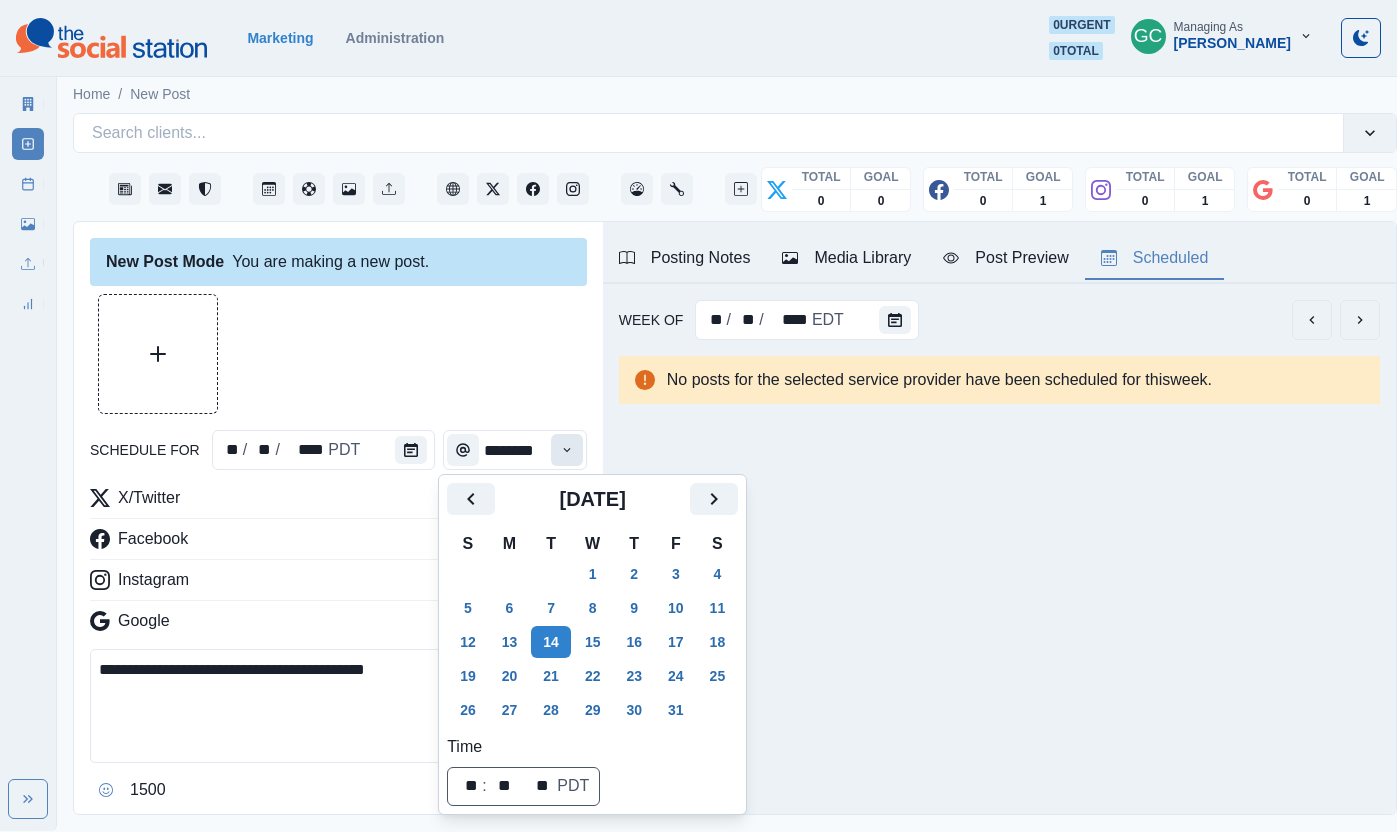 click at bounding box center (567, 450) 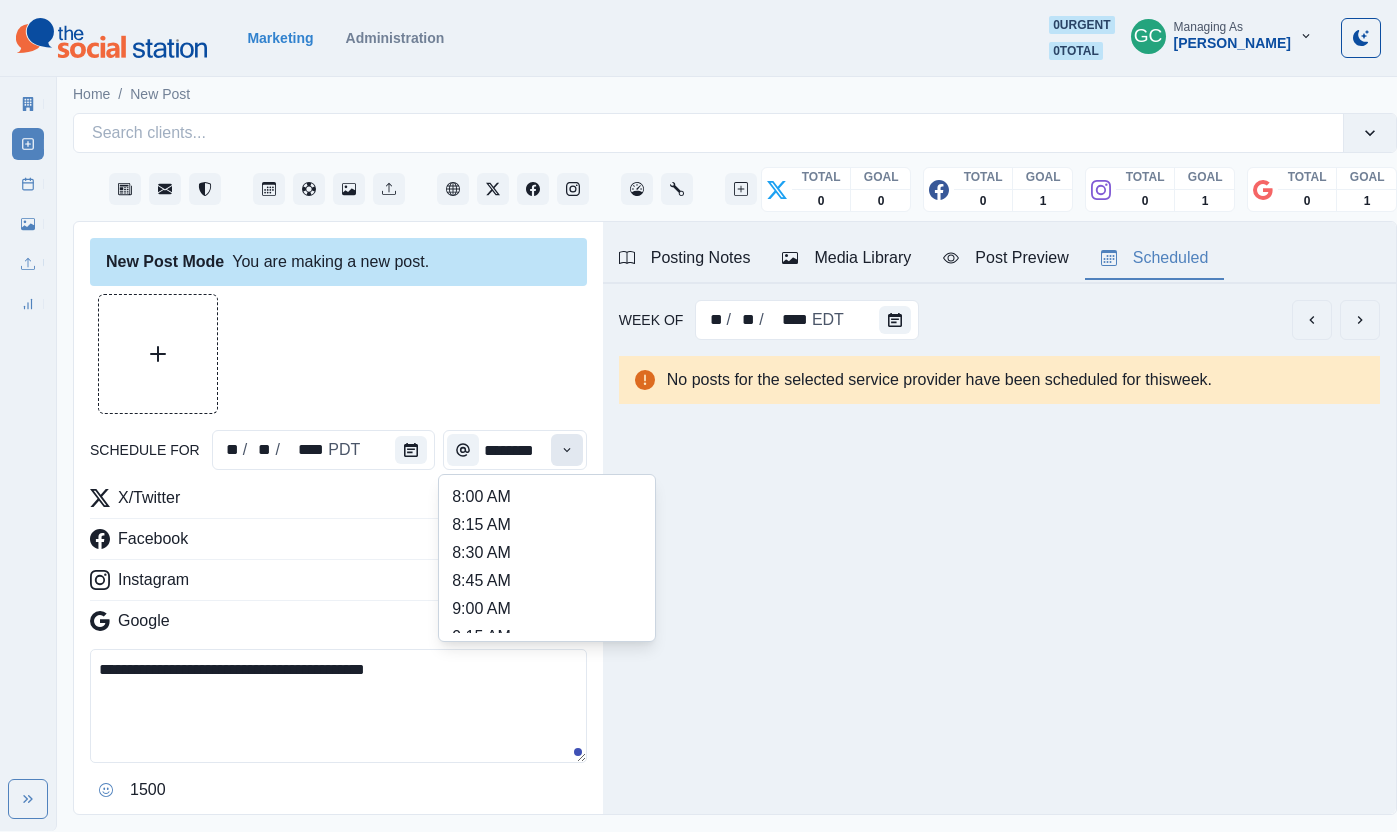 click at bounding box center (567, 450) 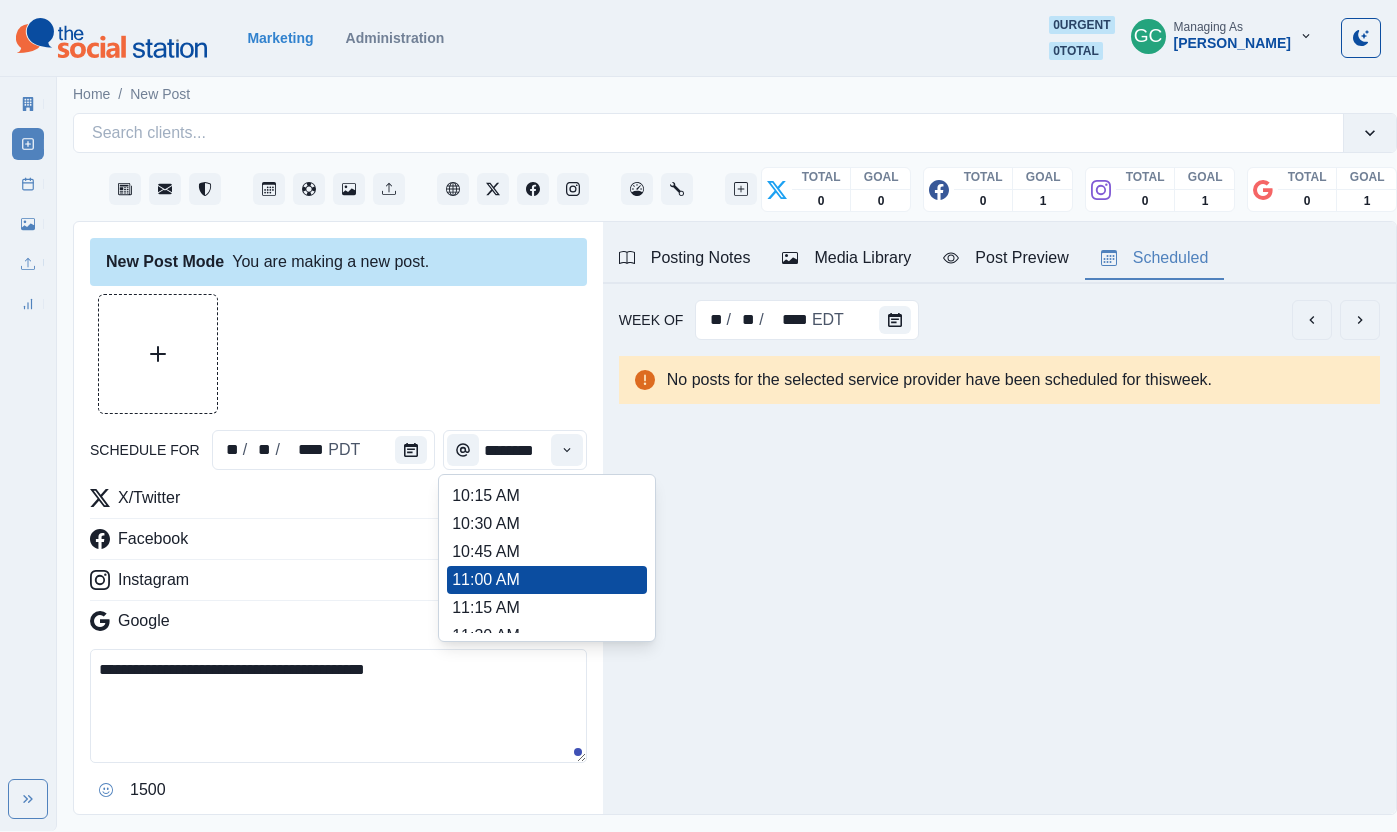 scroll, scrollTop: 508, scrollLeft: 0, axis: vertical 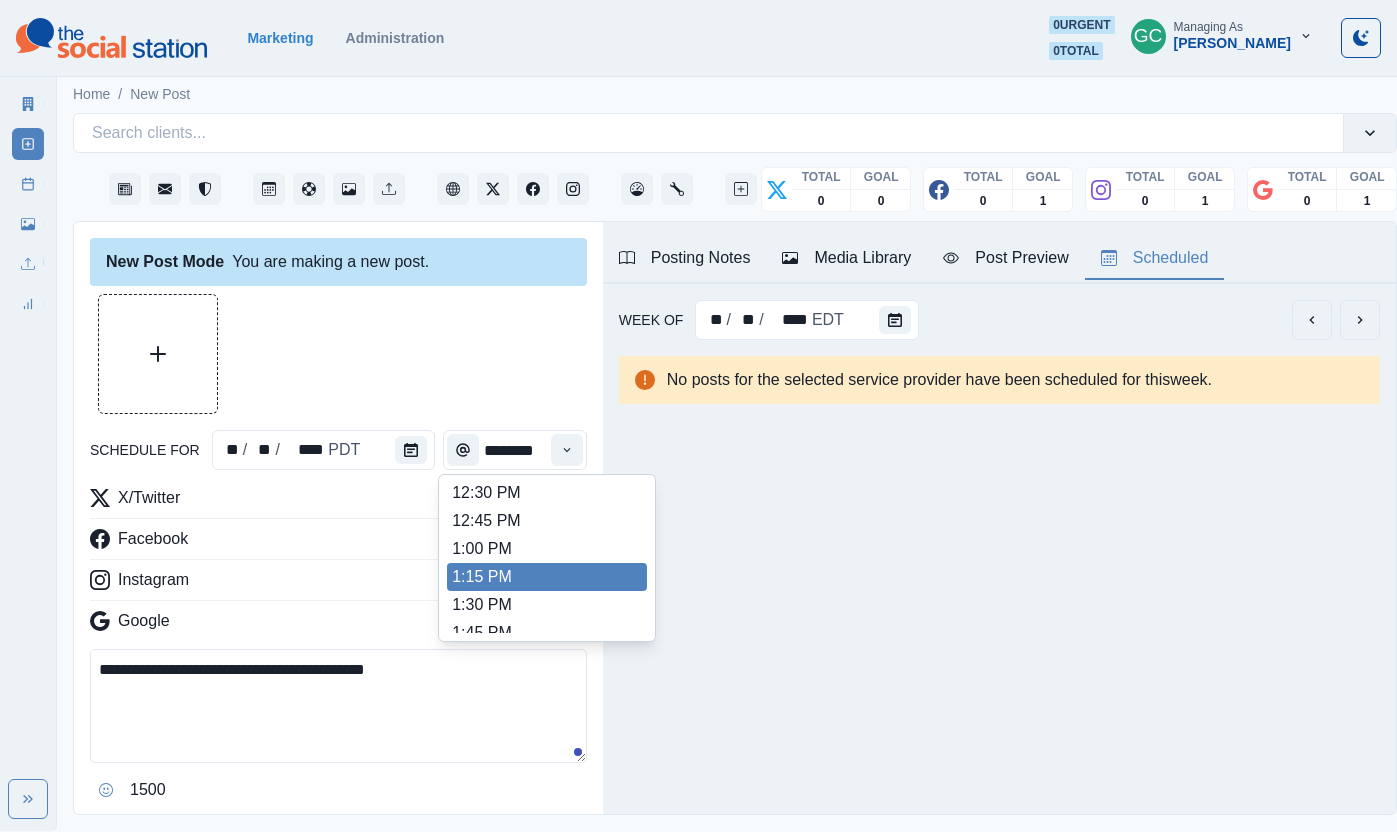 click on "1:15 PM" at bounding box center [547, 577] 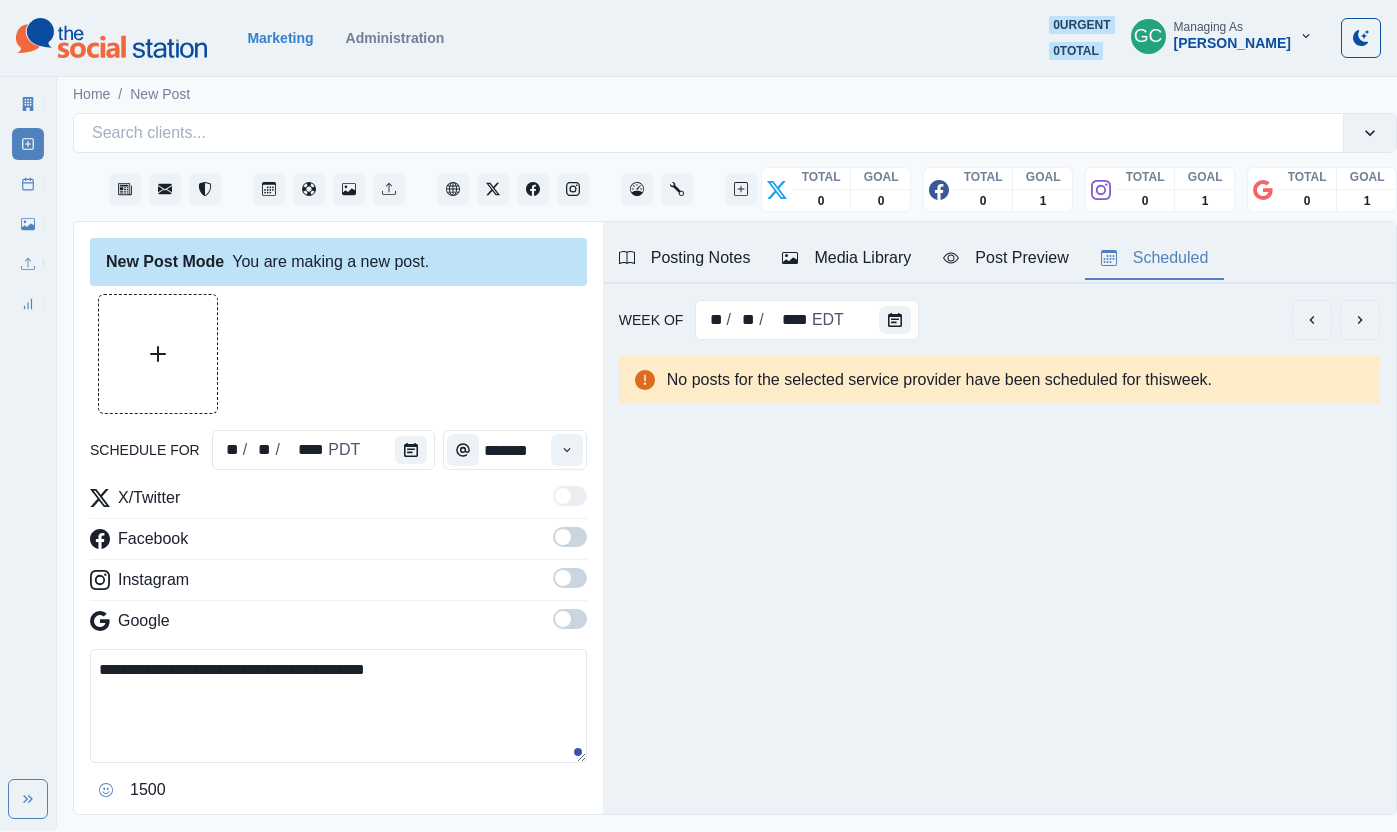 drag, startPoint x: 569, startPoint y: 628, endPoint x: 566, endPoint y: 578, distance: 50.08992 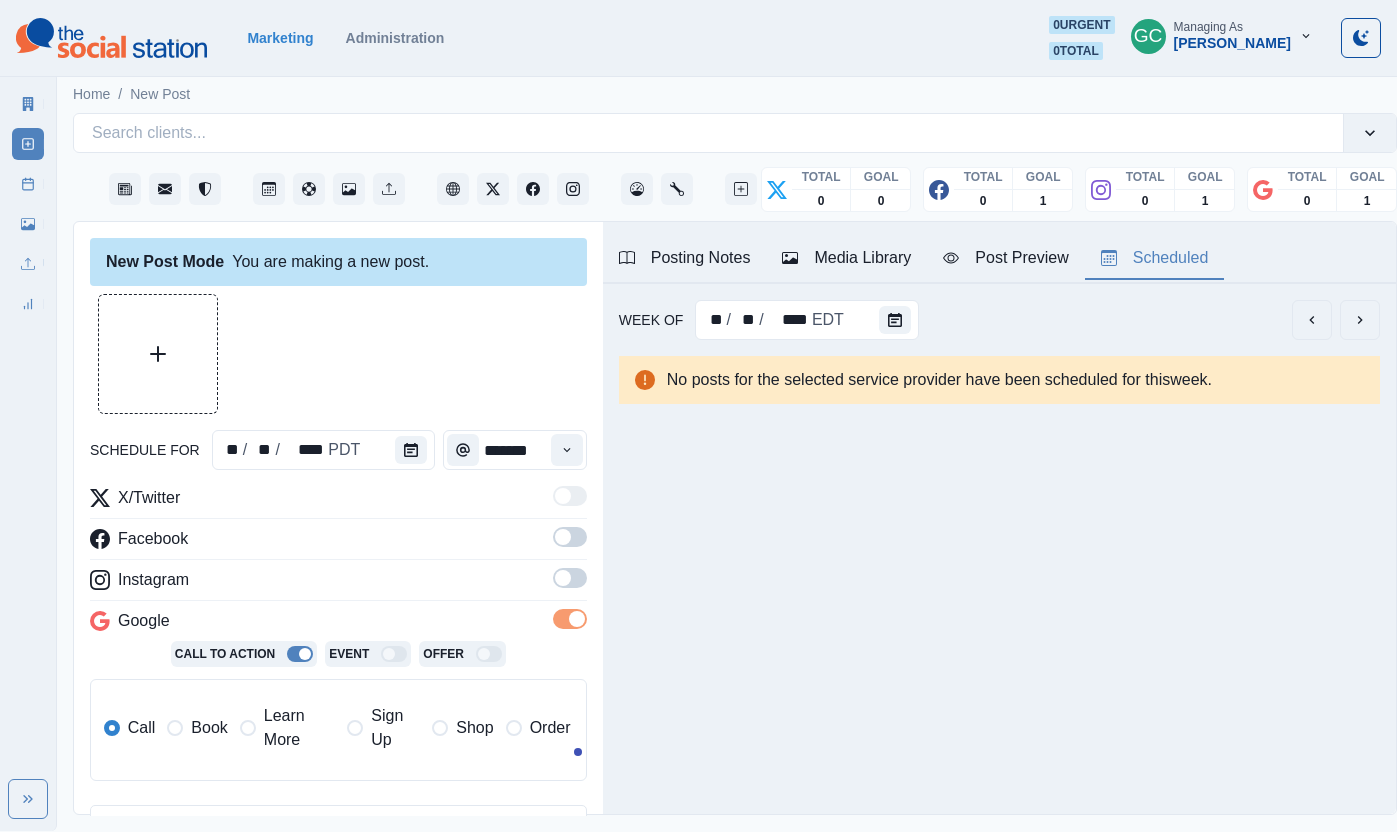 click at bounding box center [563, 578] 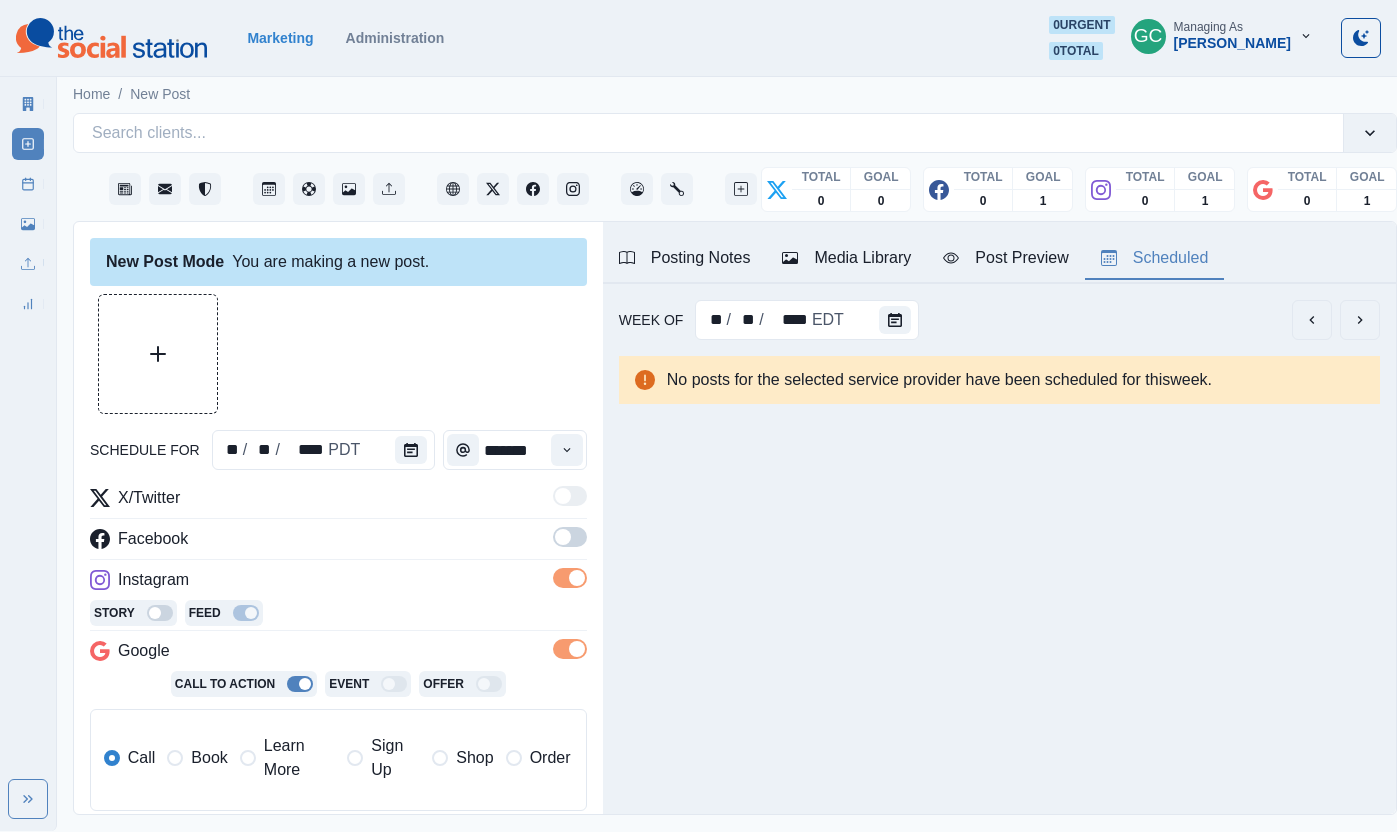 click on "X/Twitter Facebook Instagram Story Feed Google Call To Action Event Offer Call Book Learn More Sign Up Shop Order" at bounding box center (338, 656) 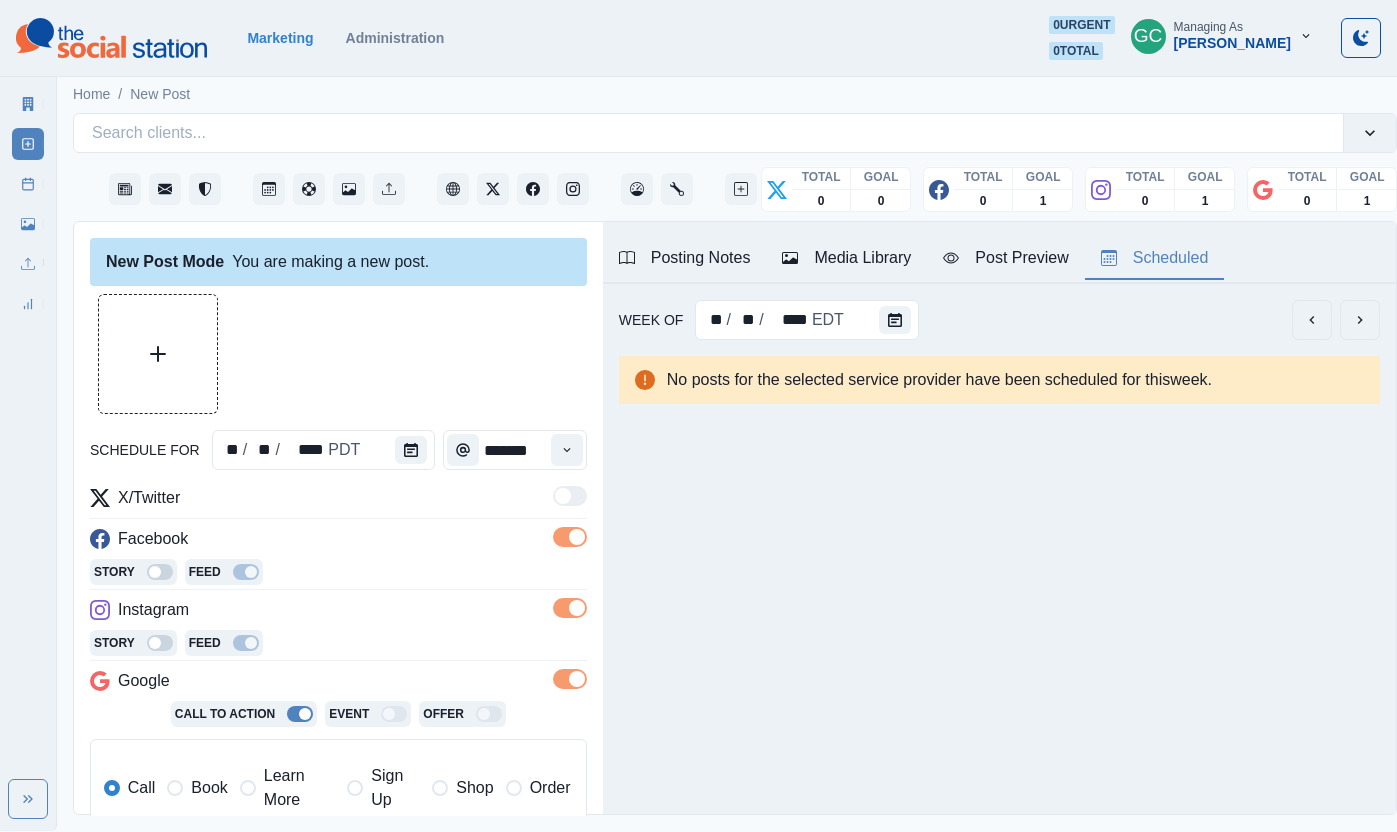 drag, startPoint x: 256, startPoint y: 802, endPoint x: 275, endPoint y: 791, distance: 21.954498 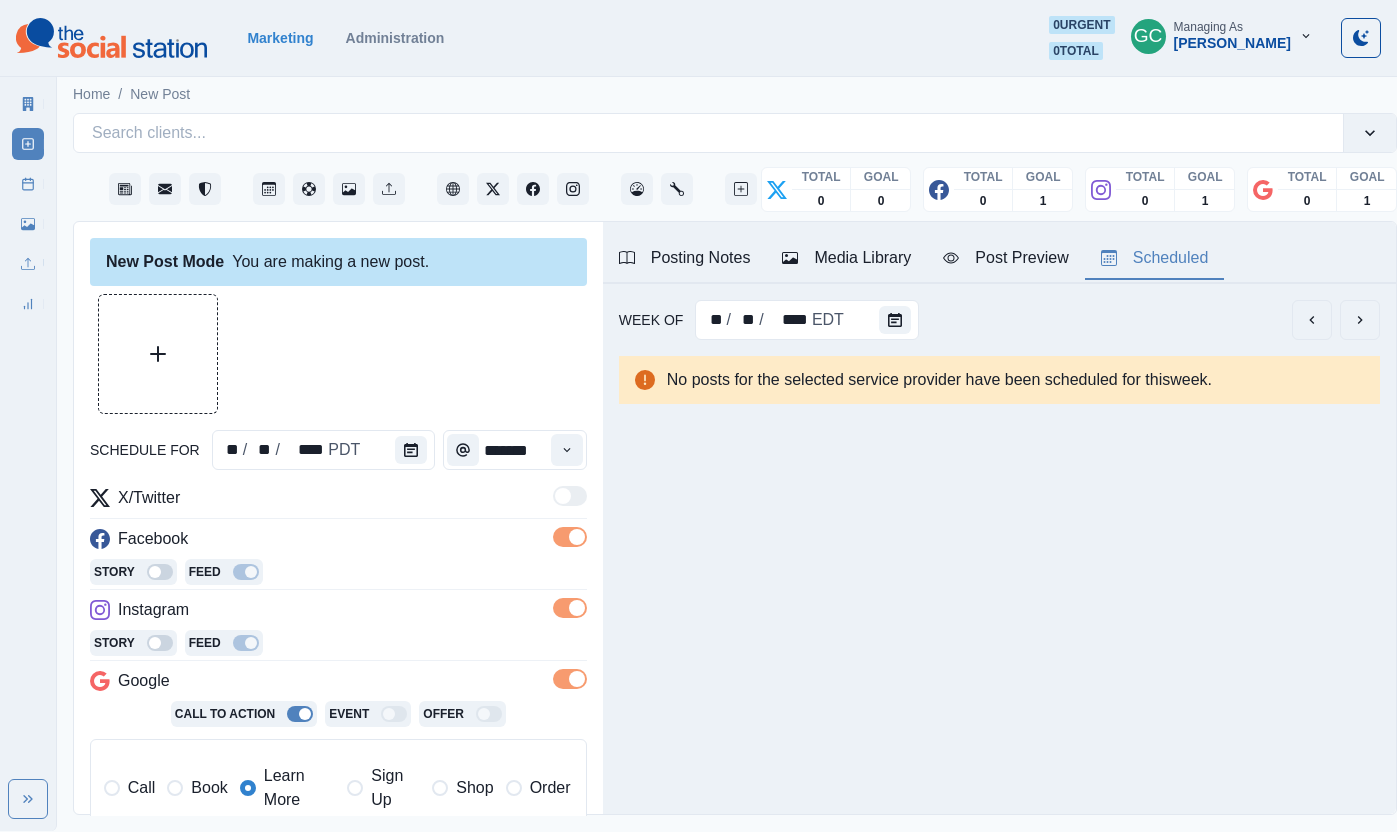 click on "Media Library" at bounding box center (846, 258) 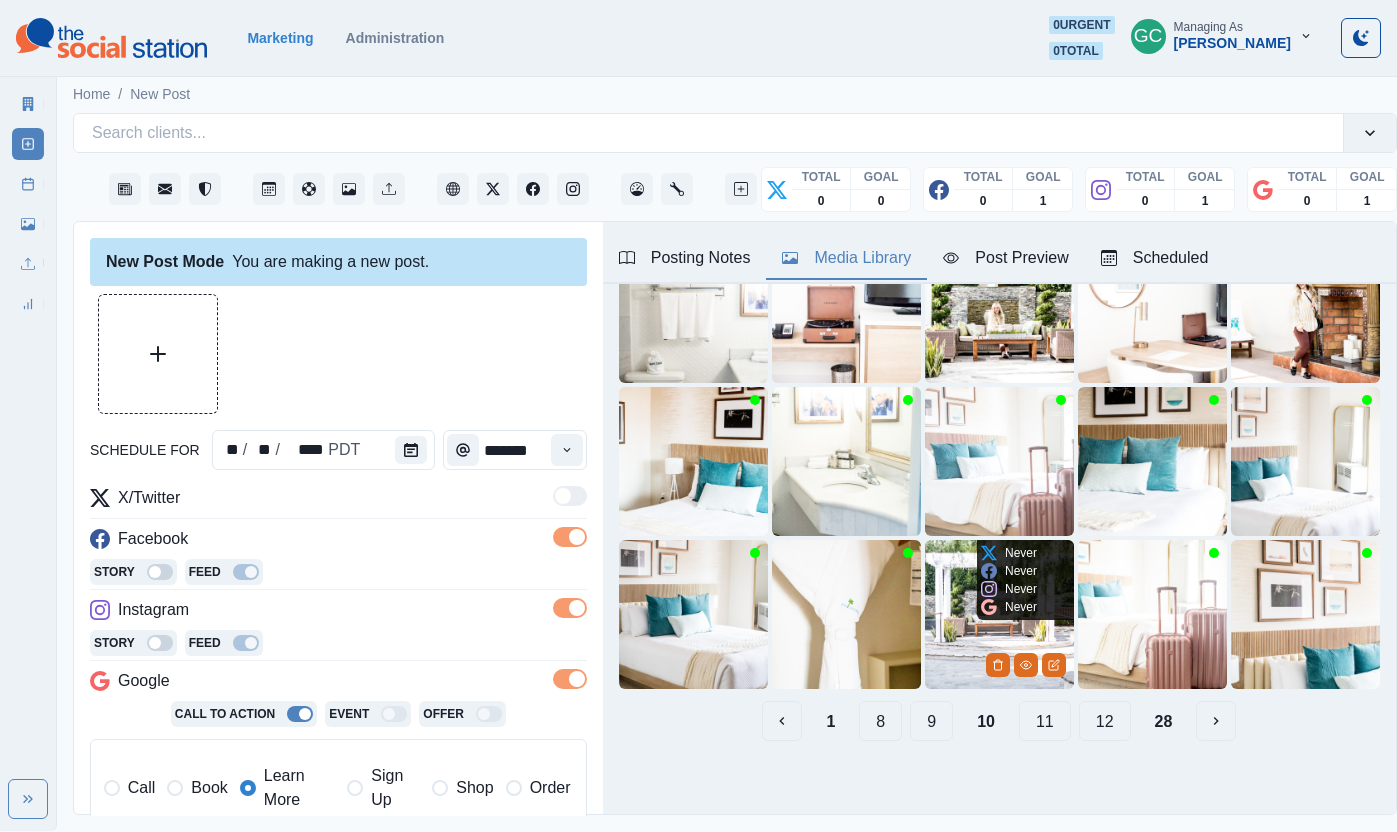 scroll, scrollTop: 167, scrollLeft: 0, axis: vertical 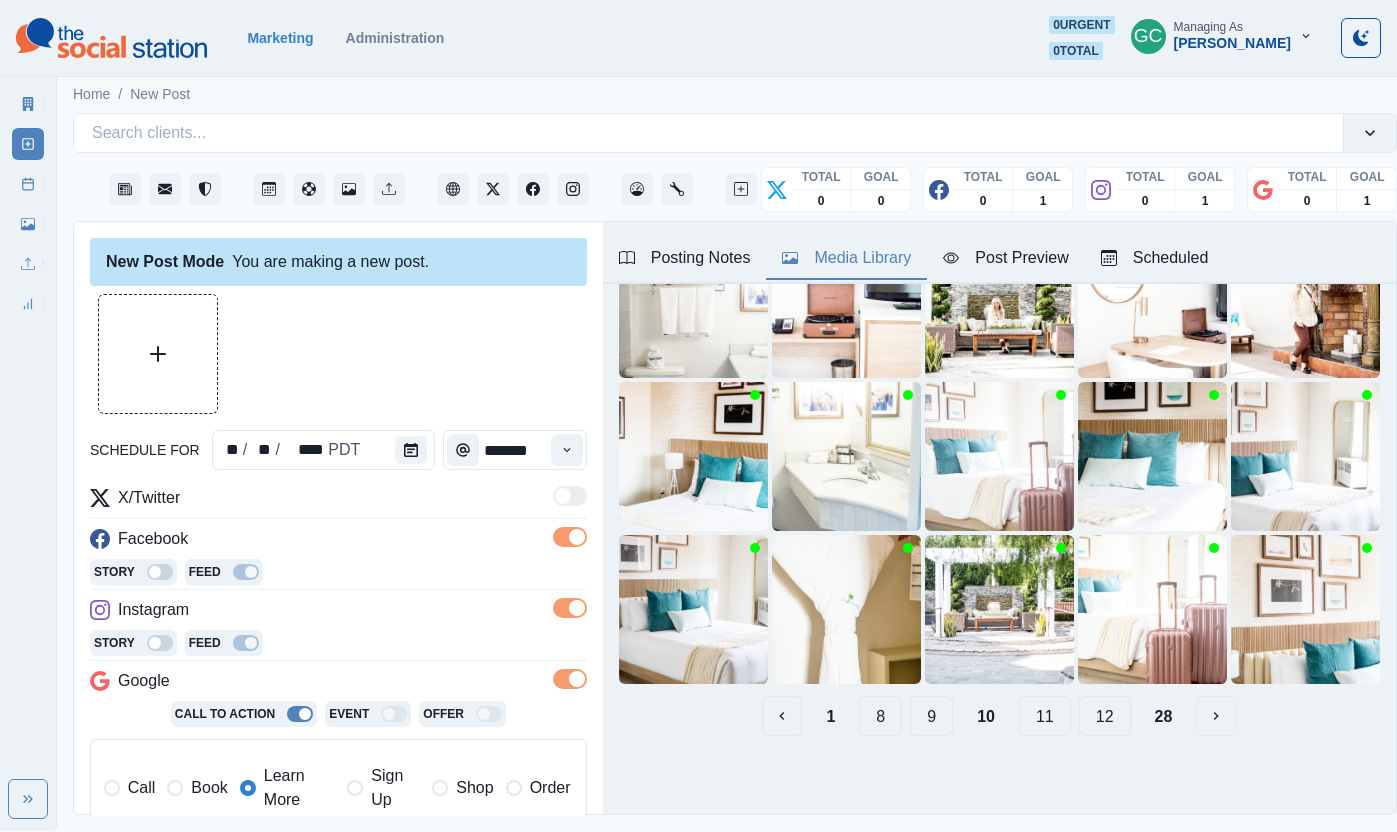 click on "12" at bounding box center [1105, 716] 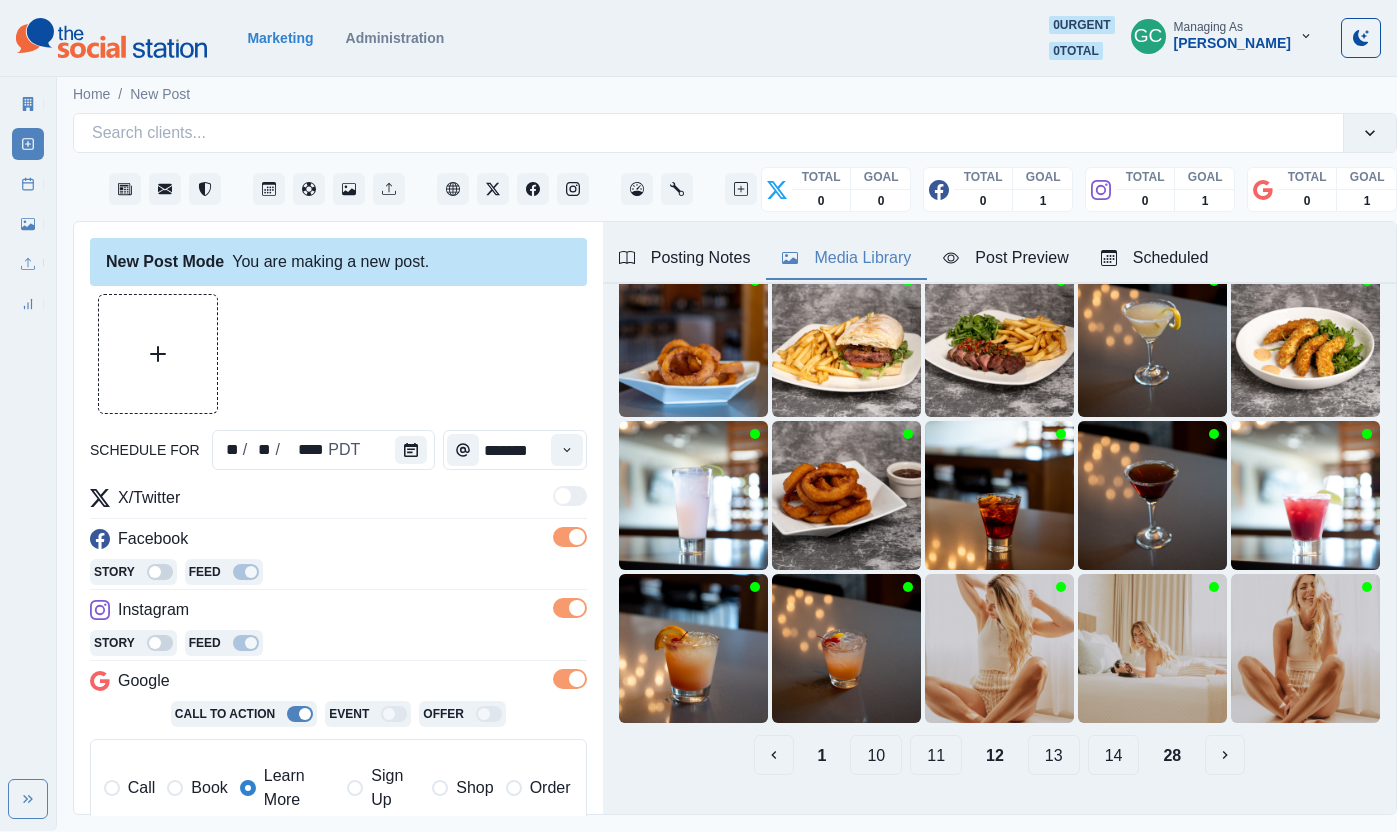 scroll, scrollTop: 120, scrollLeft: 0, axis: vertical 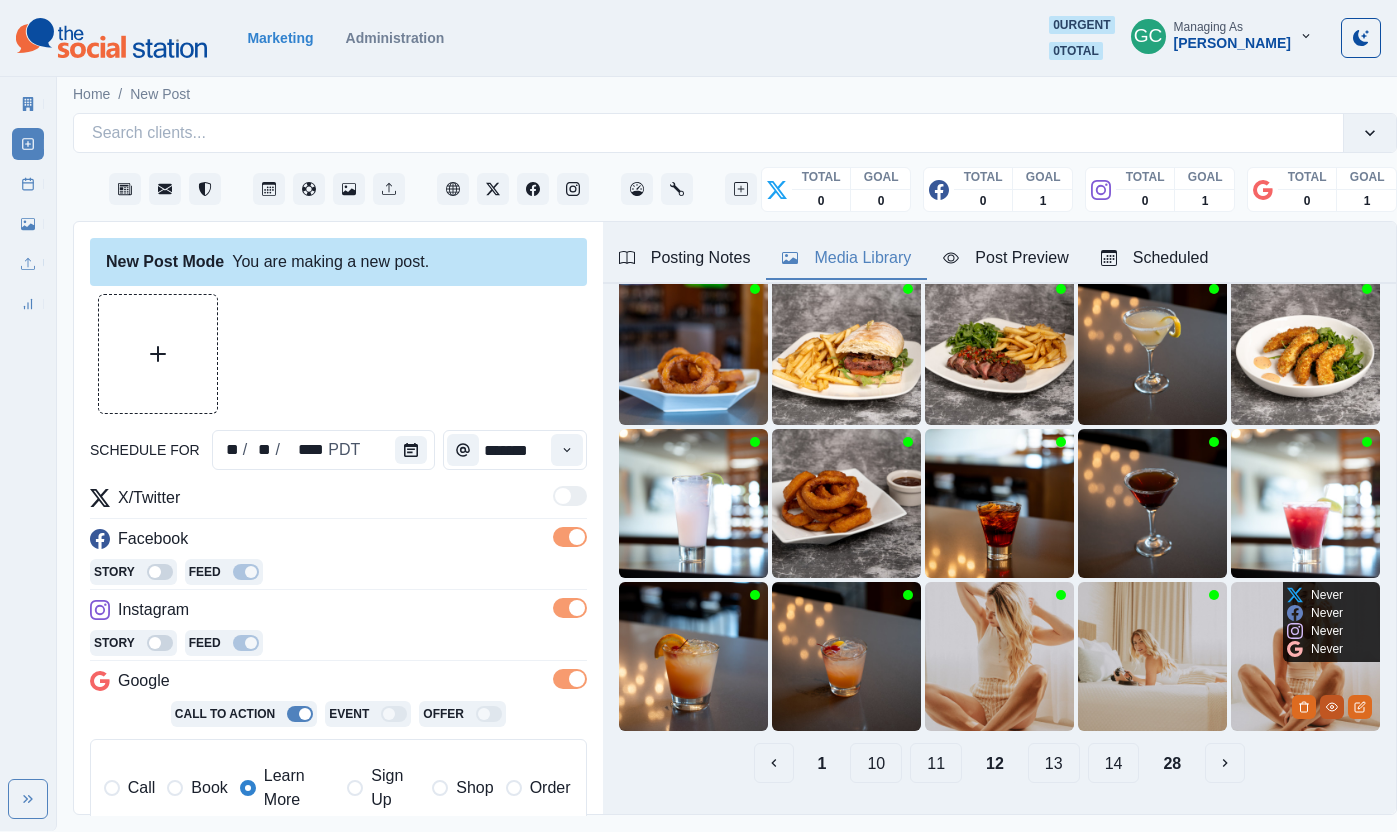 click 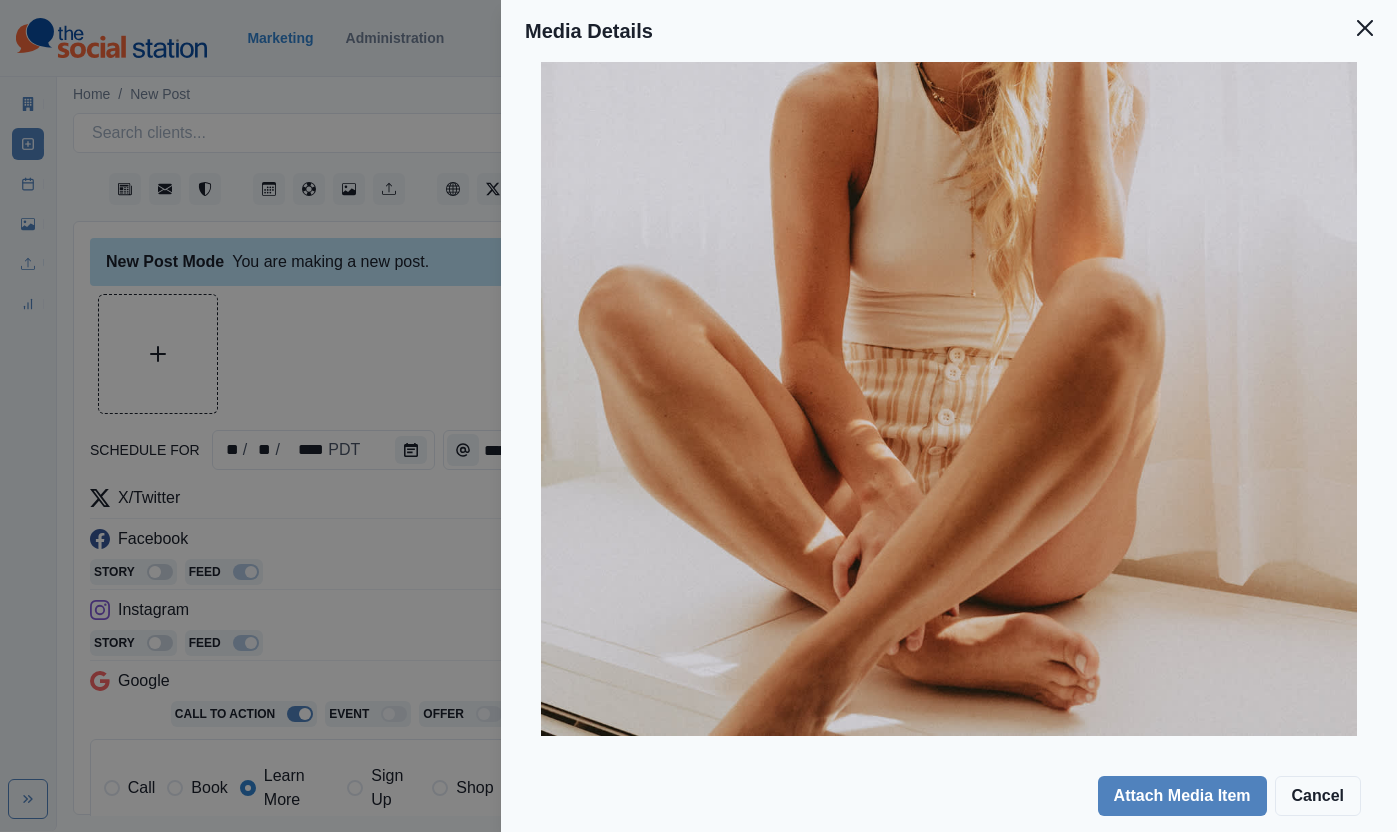 scroll, scrollTop: 0, scrollLeft: 0, axis: both 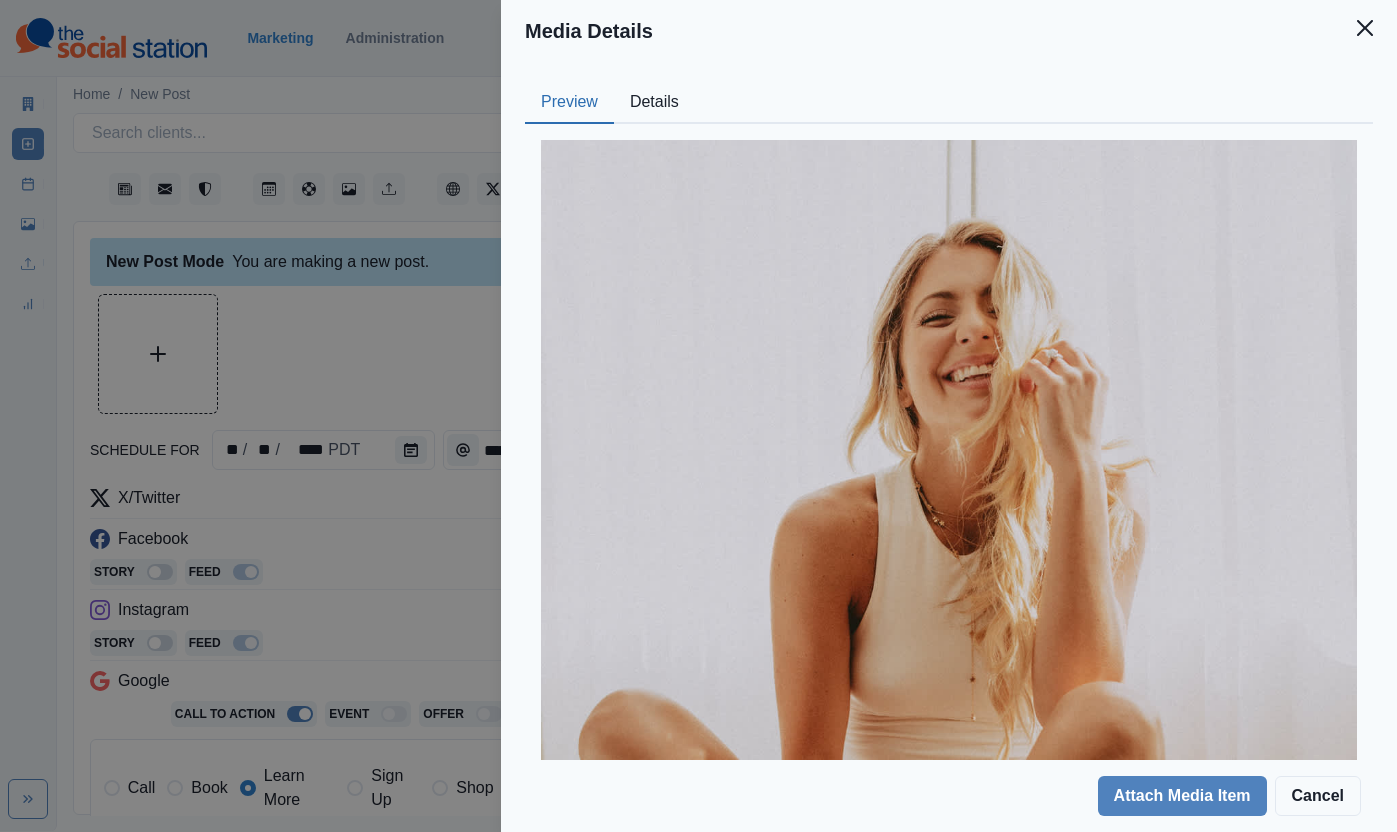 click on "Details" at bounding box center [654, 103] 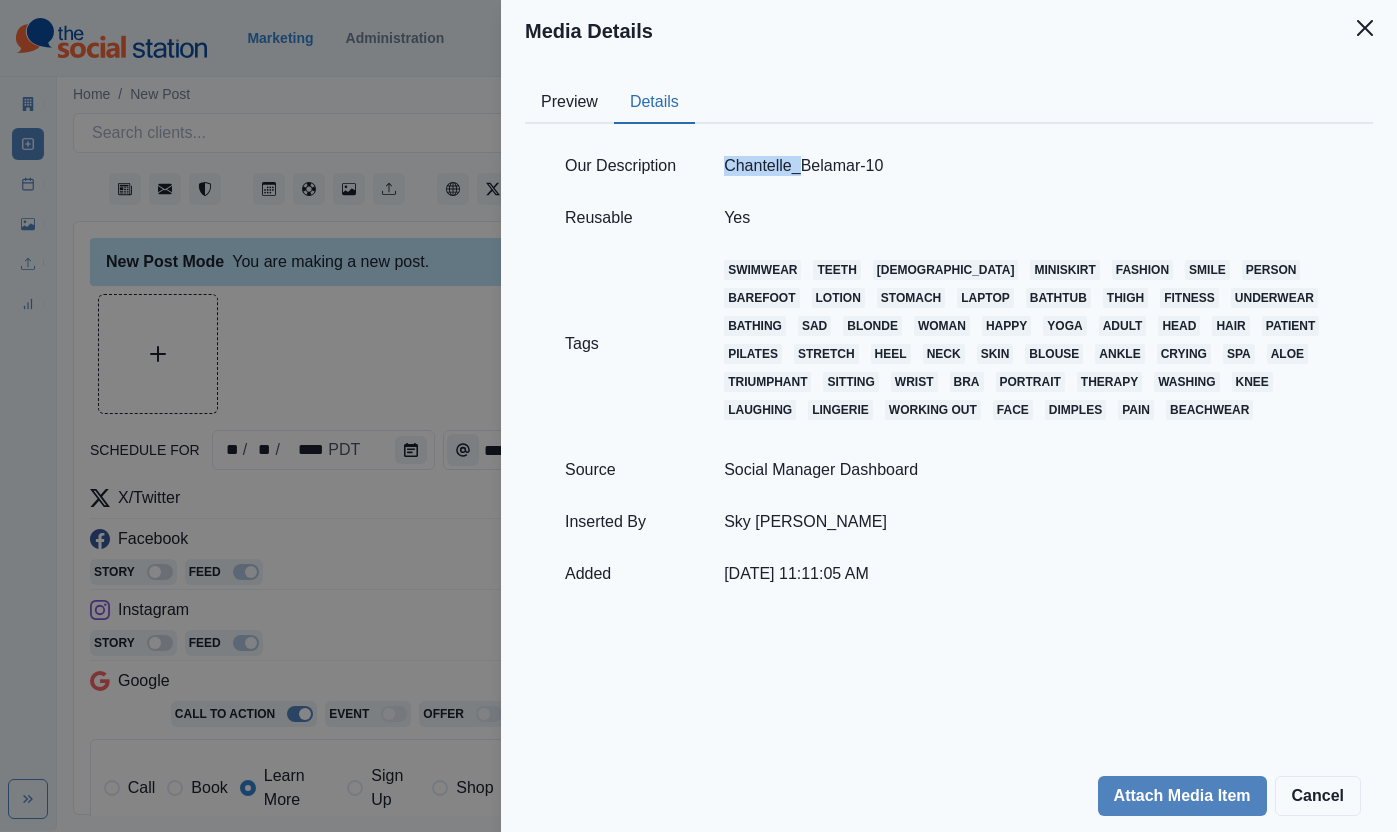 drag, startPoint x: 726, startPoint y: 167, endPoint x: 800, endPoint y: 169, distance: 74.02702 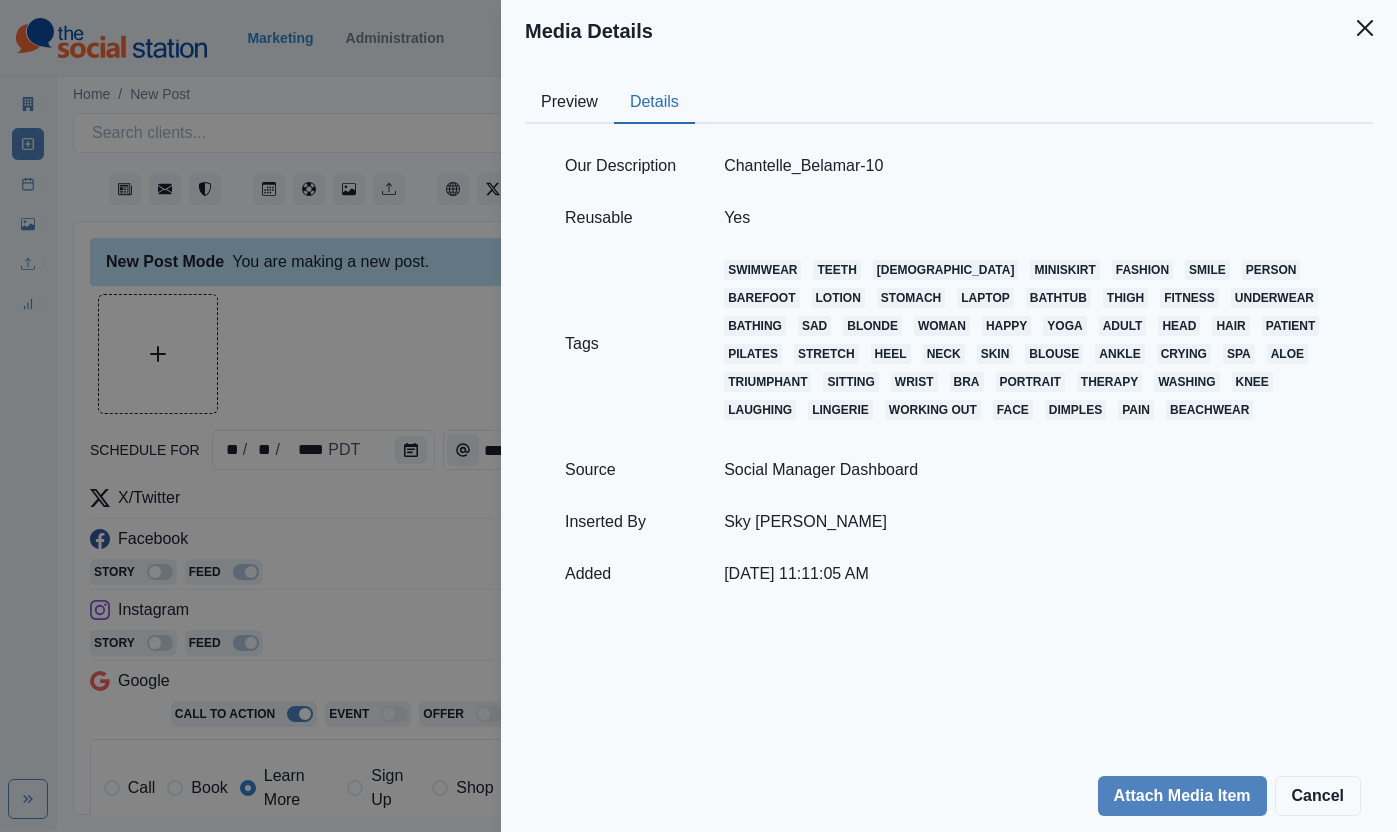 drag, startPoint x: 309, startPoint y: 335, endPoint x: 419, endPoint y: 282, distance: 122.10242 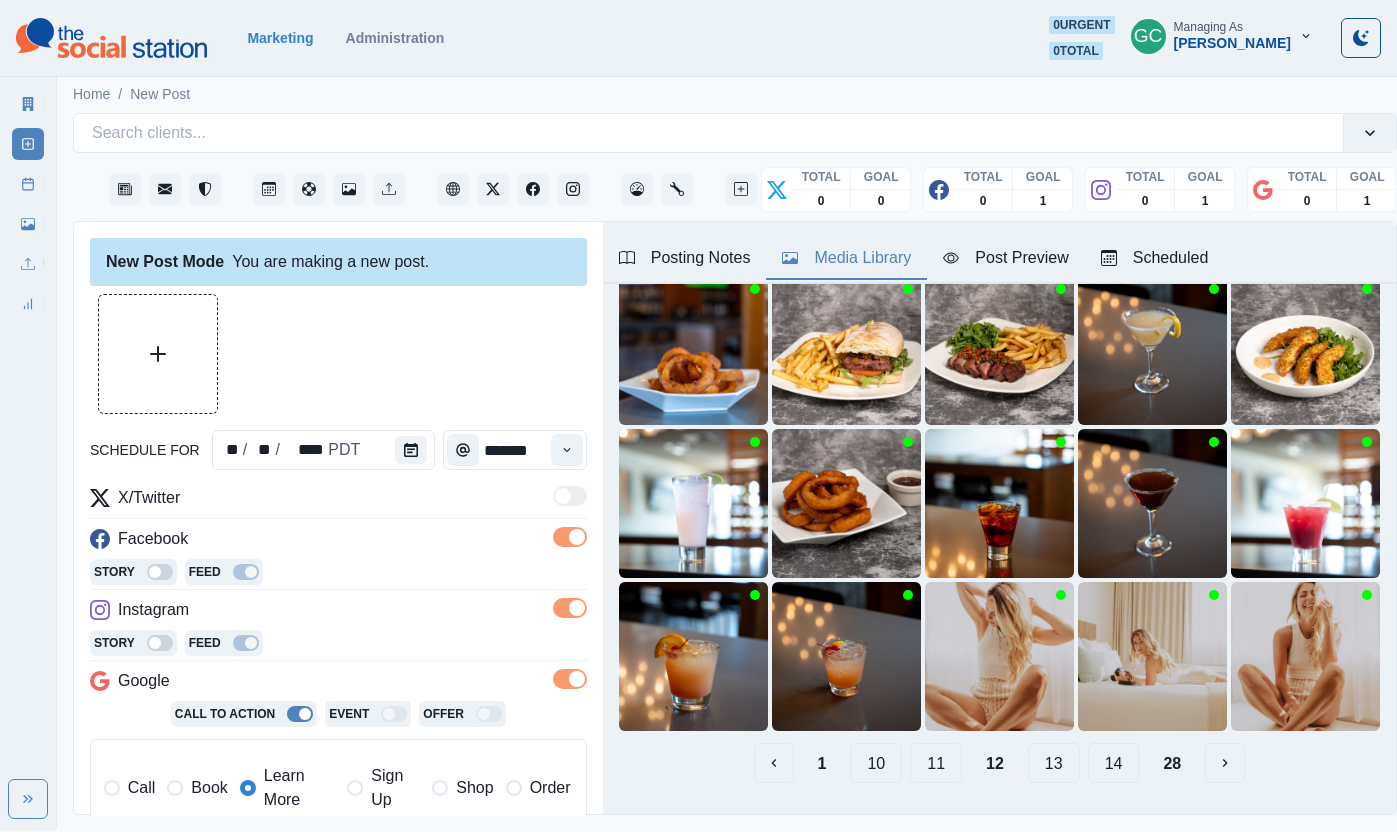 click on "Posting Notes" at bounding box center [685, 258] 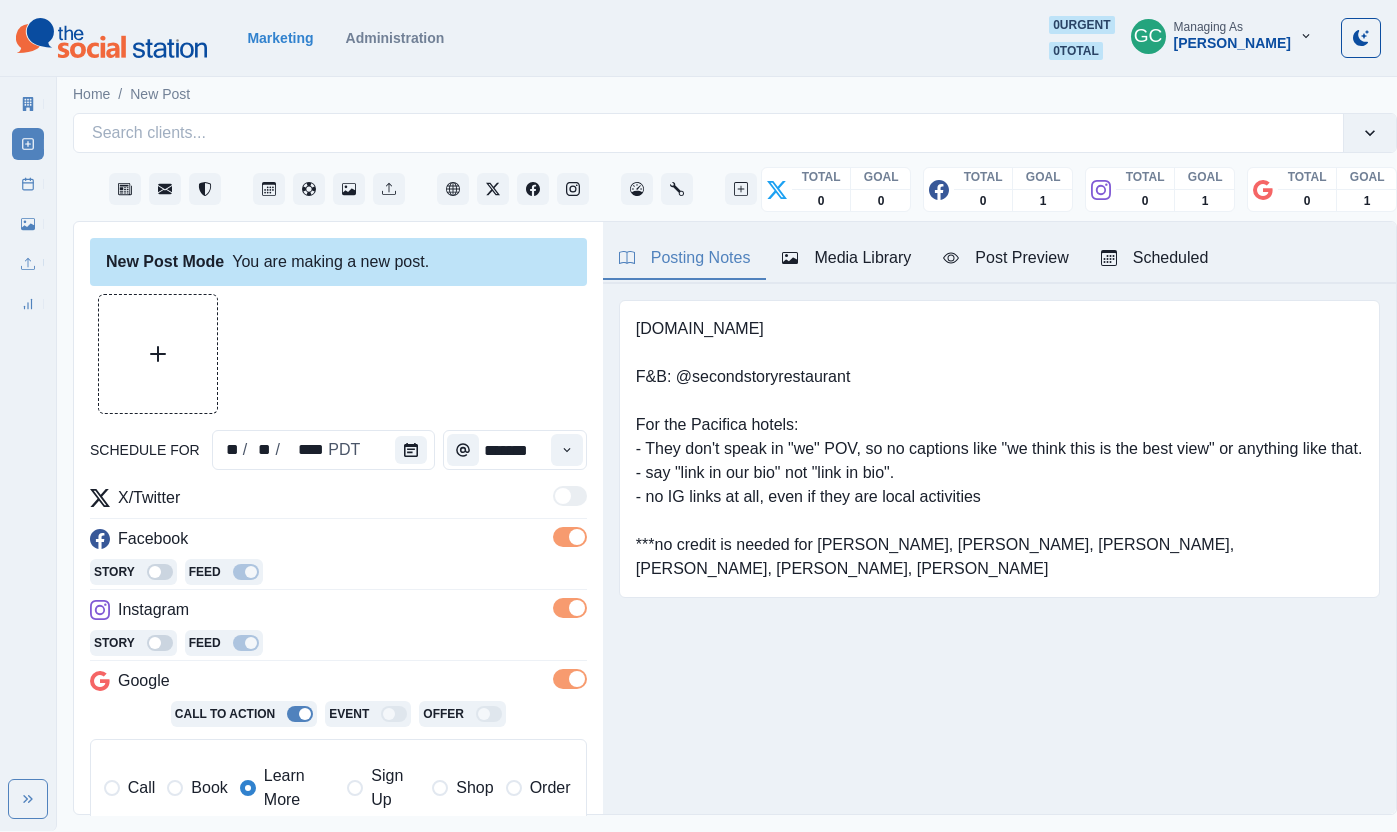 scroll, scrollTop: 0, scrollLeft: 0, axis: both 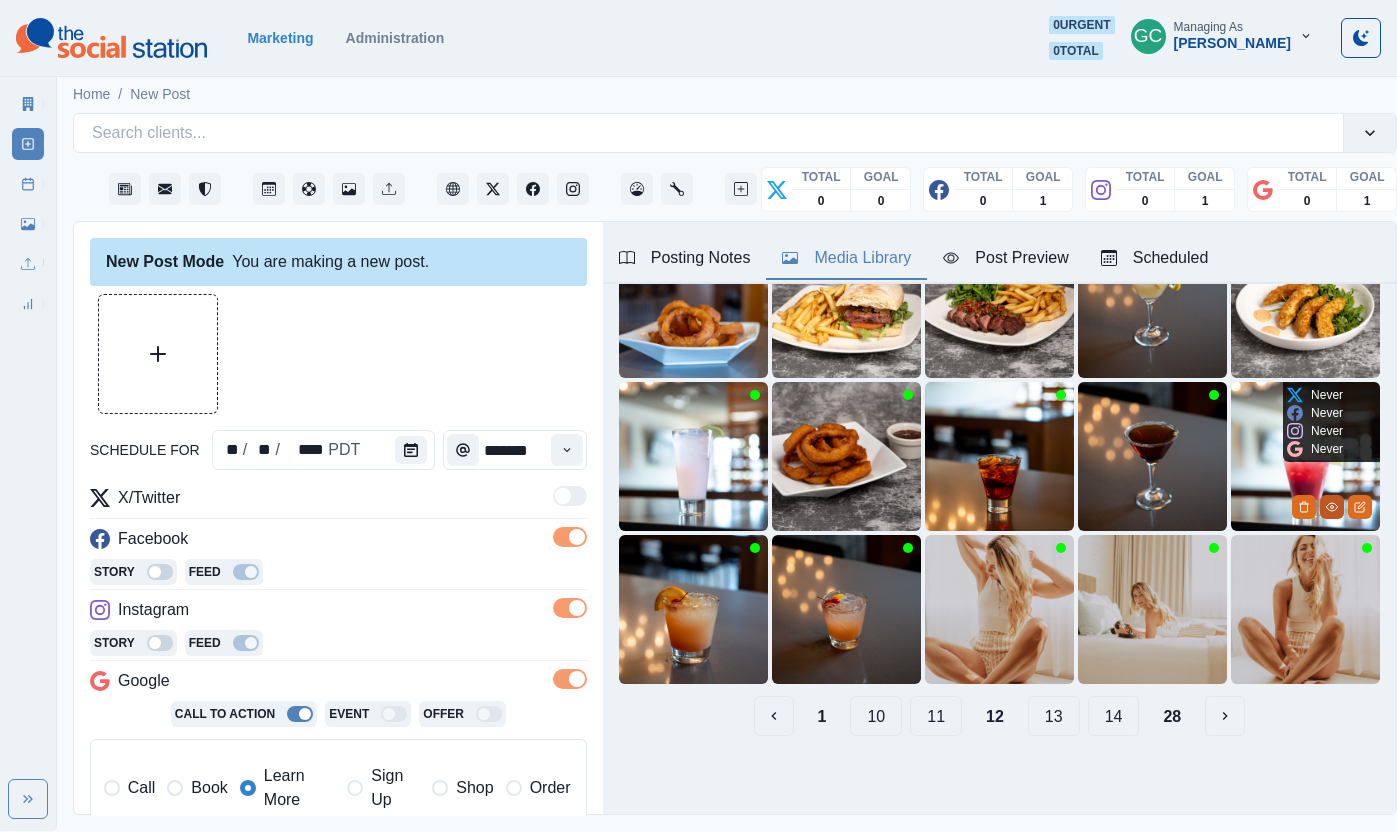 click at bounding box center (1332, 507) 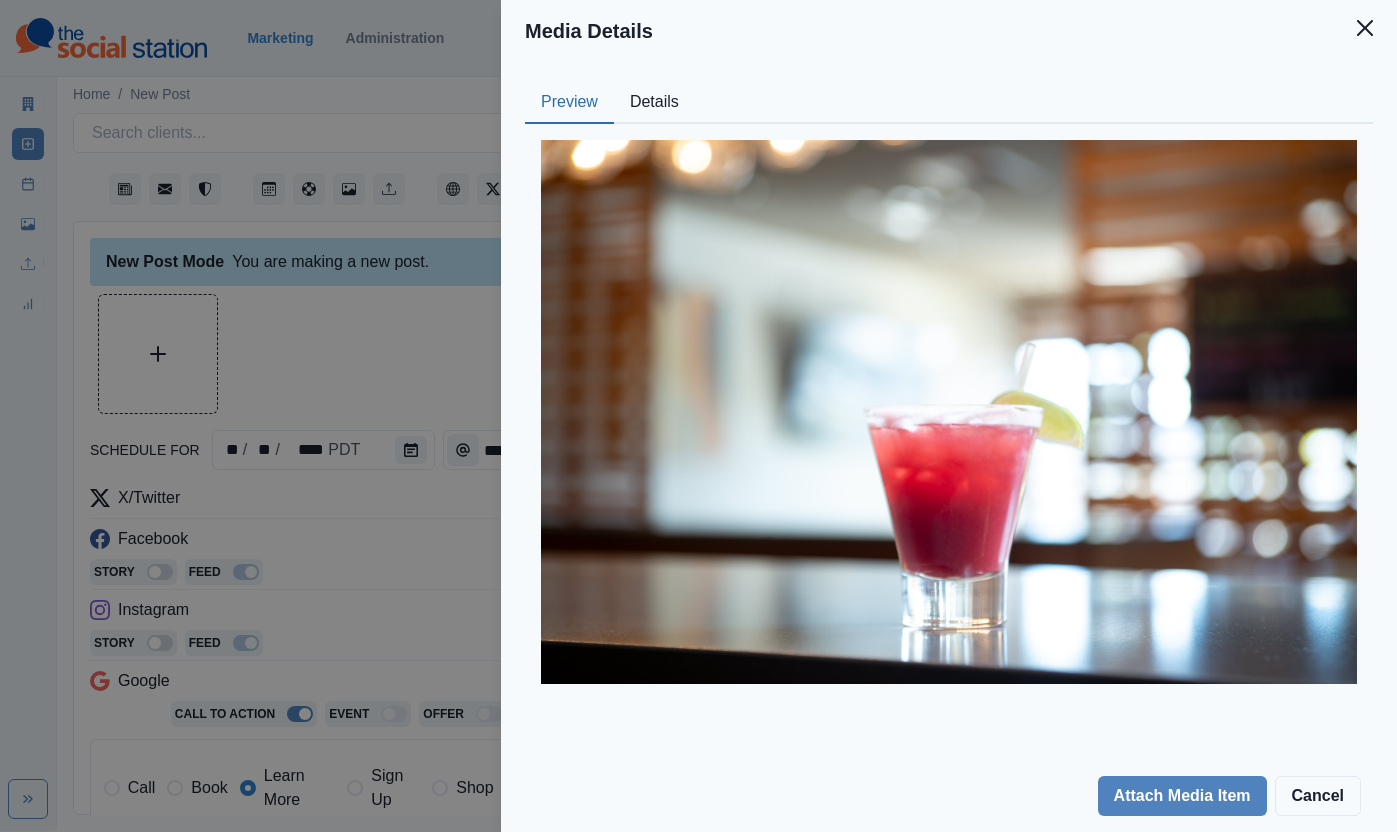 click on "Details" at bounding box center (654, 103) 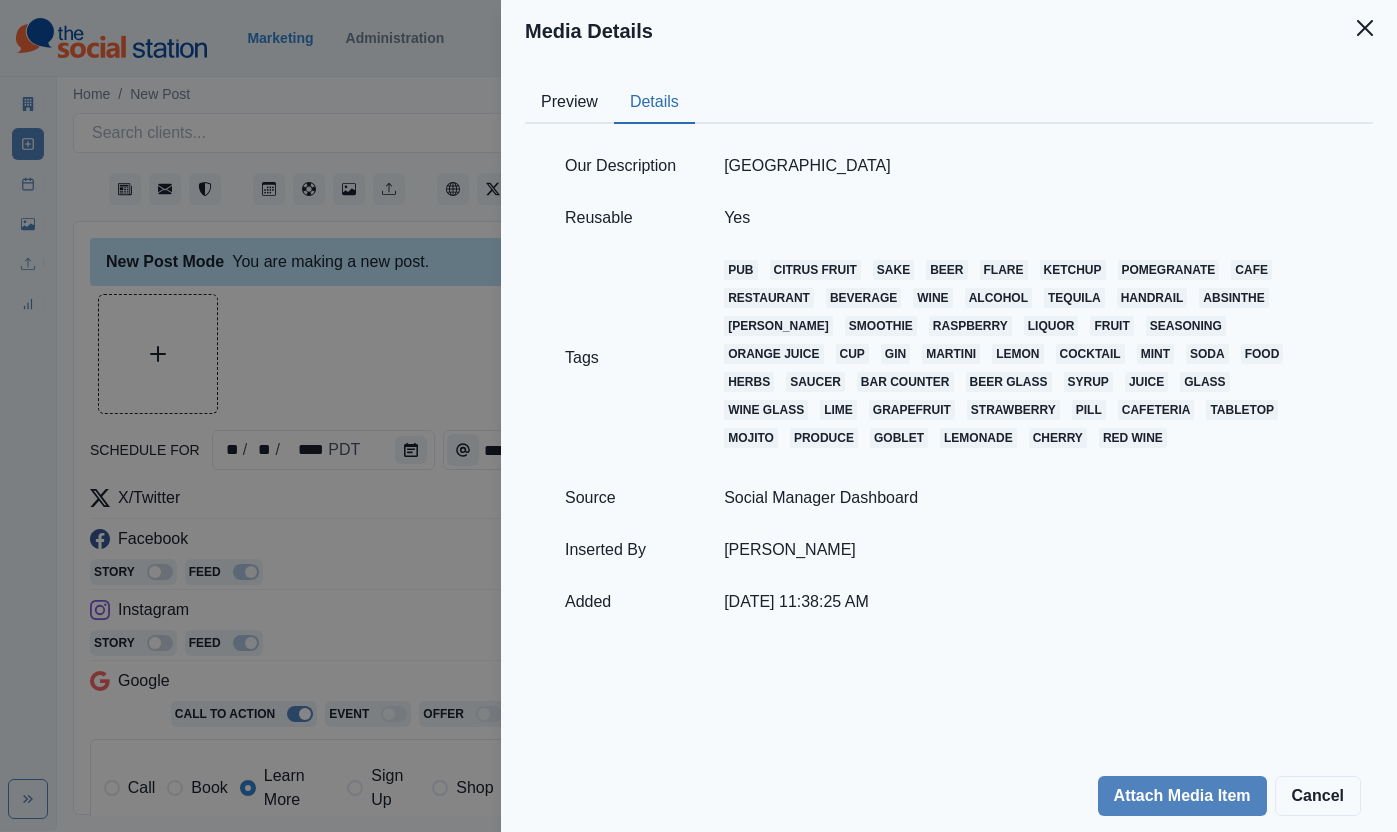 click on "Media Details Preview Details Our Description Manhattan Beach Reusable Yes Tags pub citrus fruit sake beer flare ketchup pomegranate cafe restaurant beverage wine alcohol tequila handrail absinthe berry smoothie raspberry liquor fruit seasoning orange juice cup gin martini lemon cocktail mint soda food herbs saucer bar counter beer glass syrup juice glass wine glass lime grapefruit strawberry pill cafeteria tabletop mojito produce goblet lemonade cherry red wine Source Social Manager Dashboard Inserted By Kayla Aikins Added 04/08/2024, 11:38:25 AM Attach Media Item Cancel" at bounding box center [698, 416] 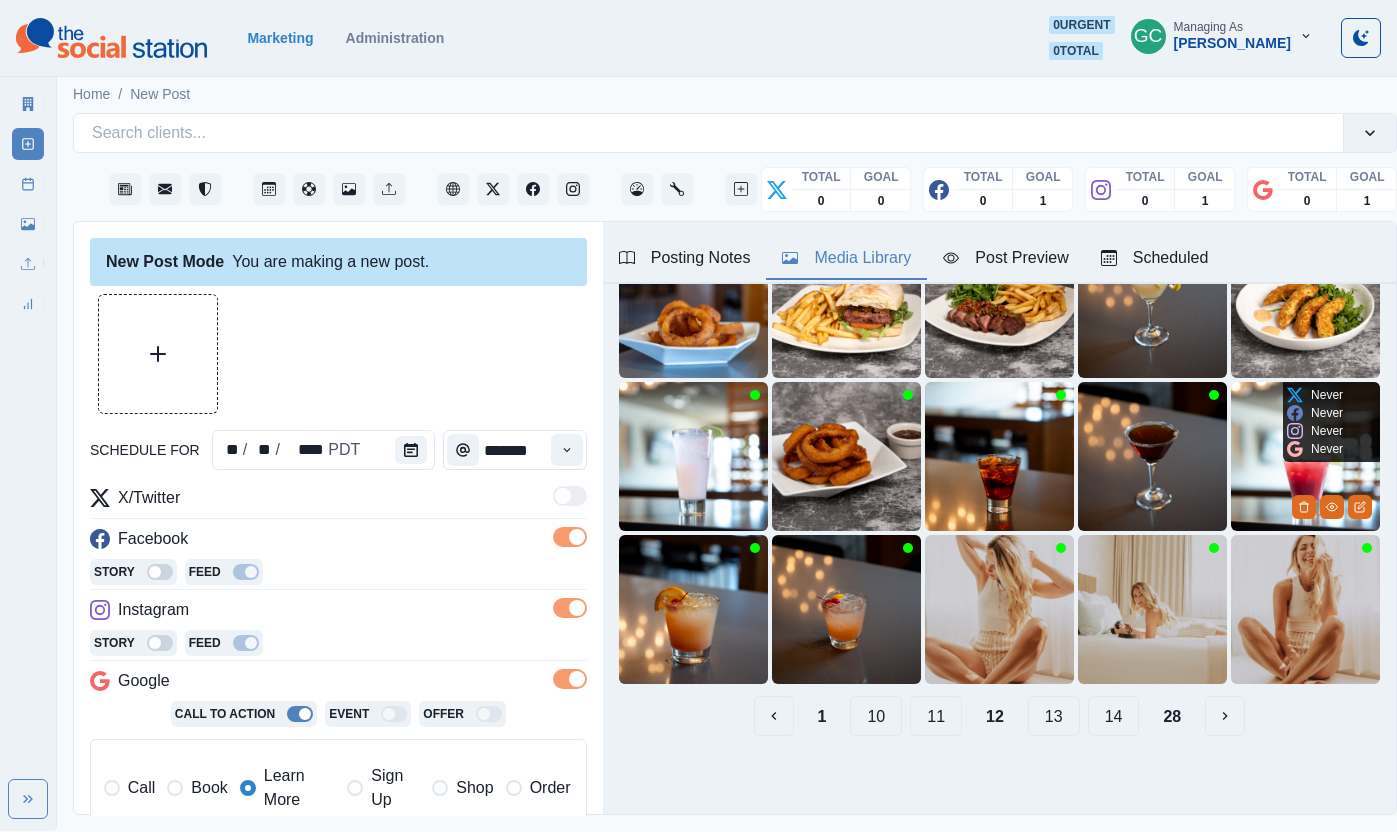 click at bounding box center [1305, 456] 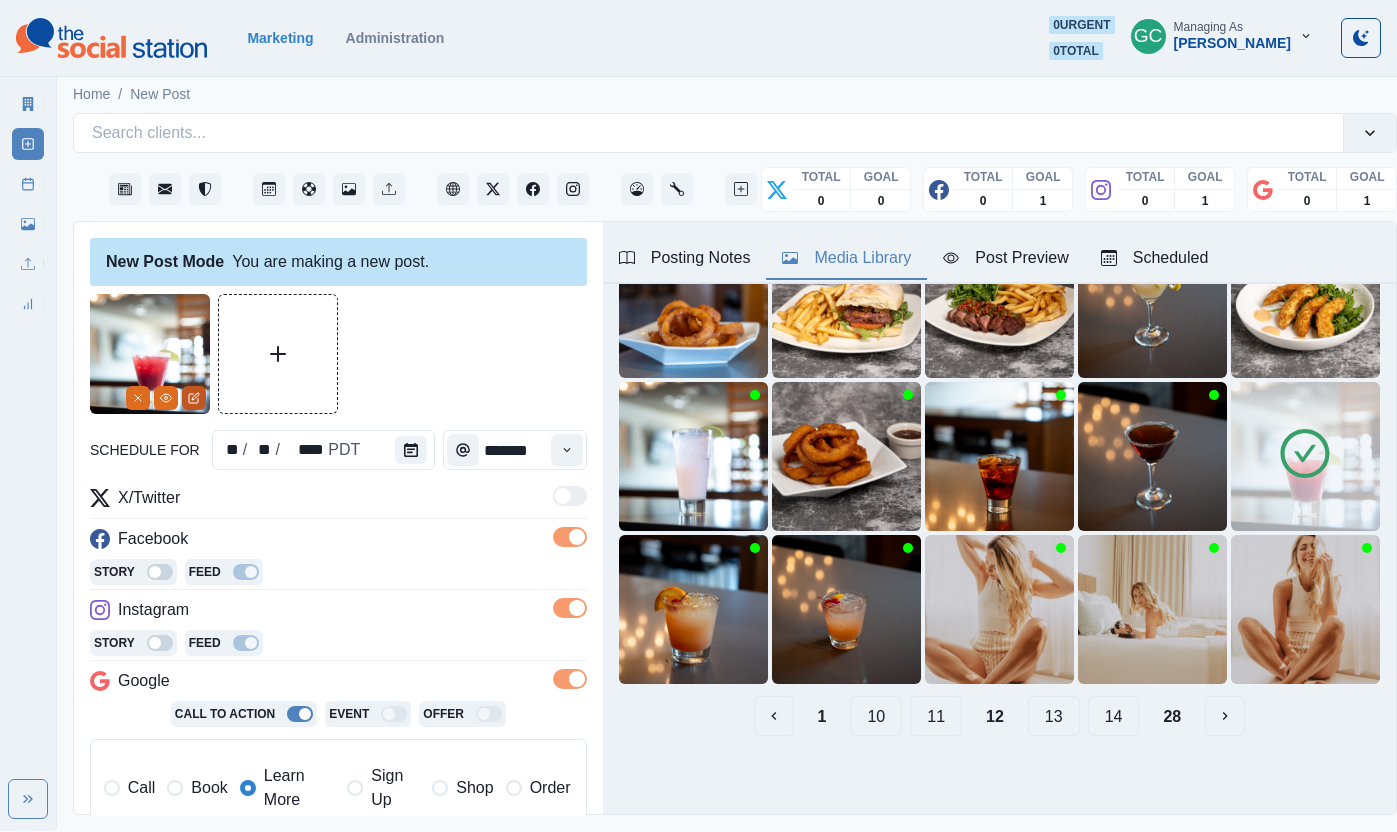 click 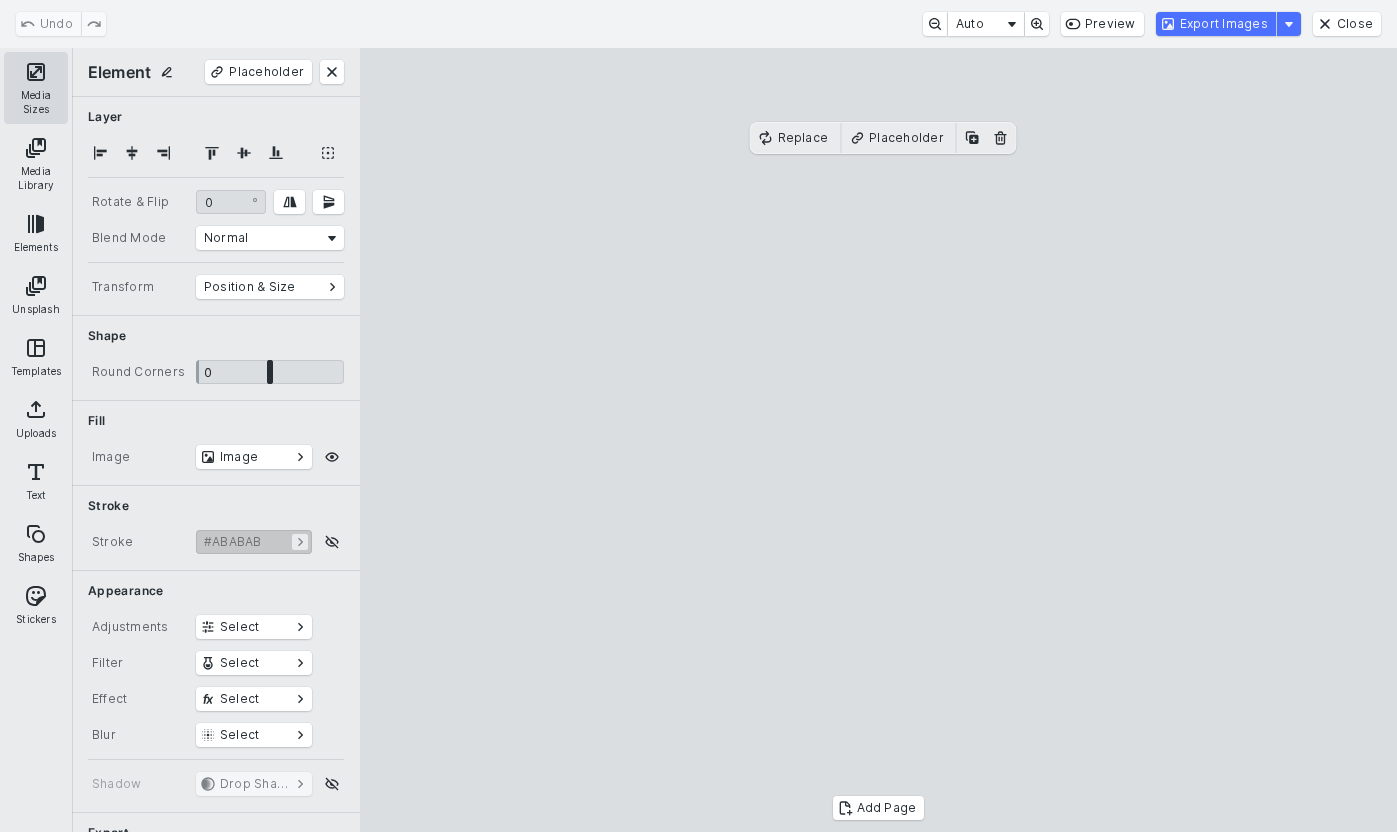 click on "Media Sizes" at bounding box center [36, 88] 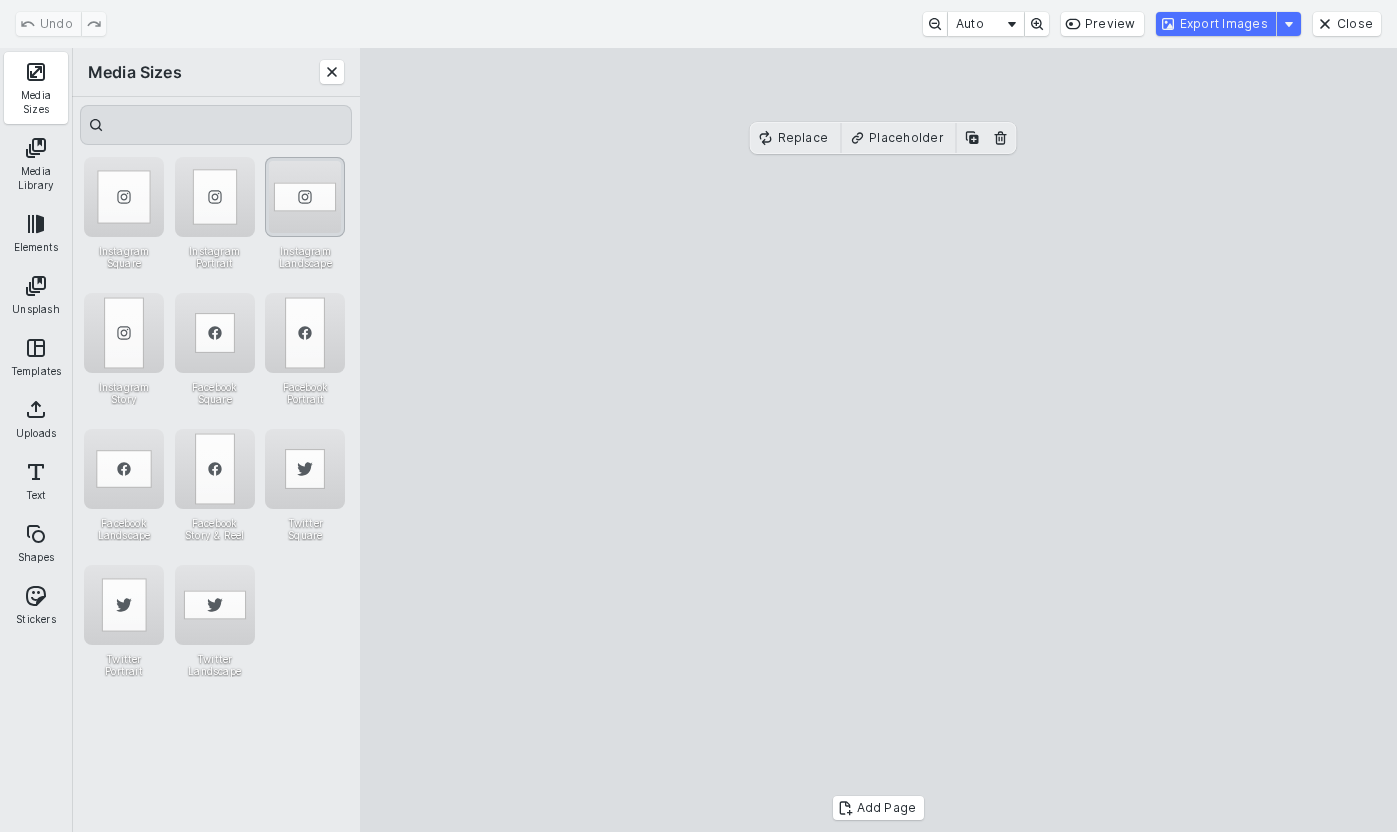 click at bounding box center (305, 197) 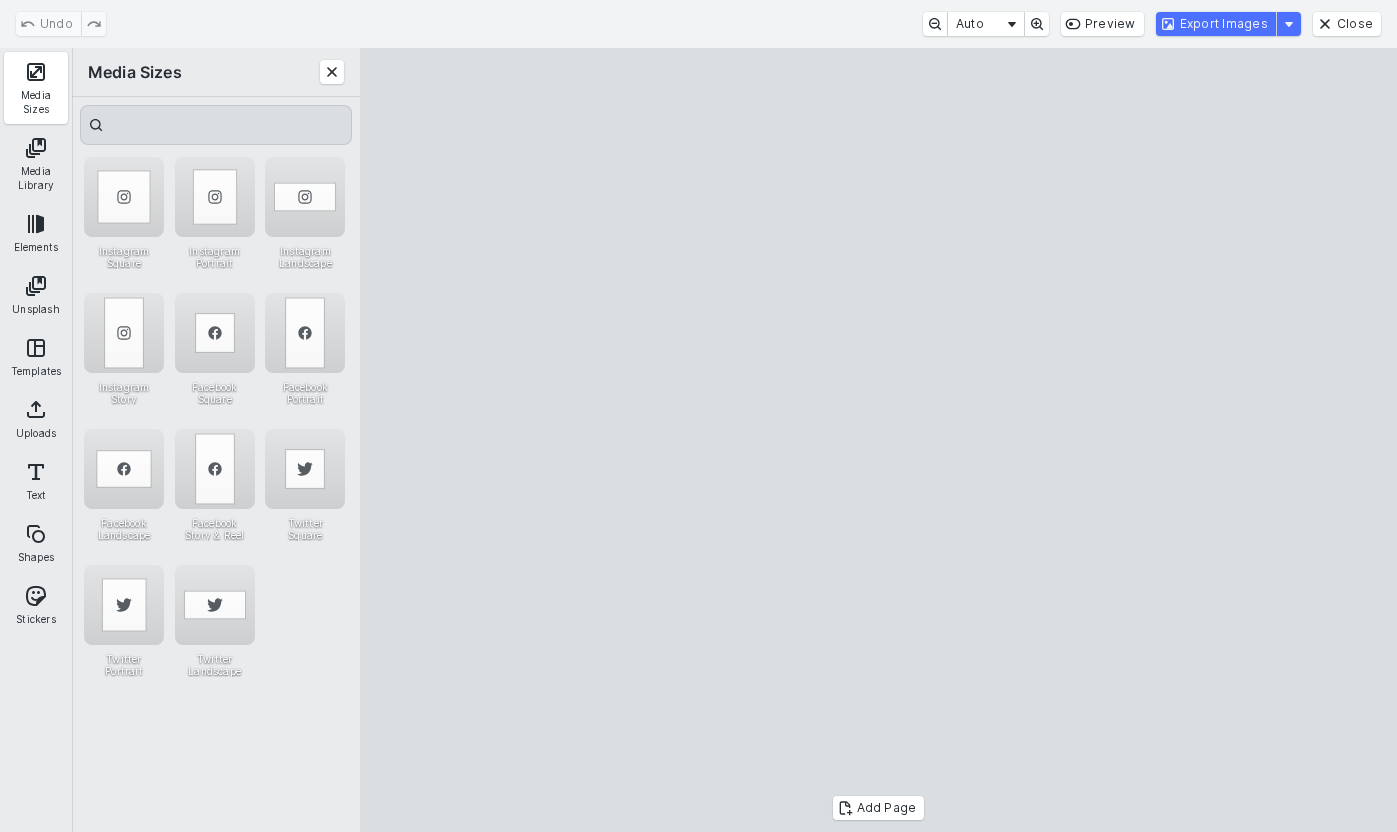drag, startPoint x: 537, startPoint y: 265, endPoint x: 539, endPoint y: 230, distance: 35.057095 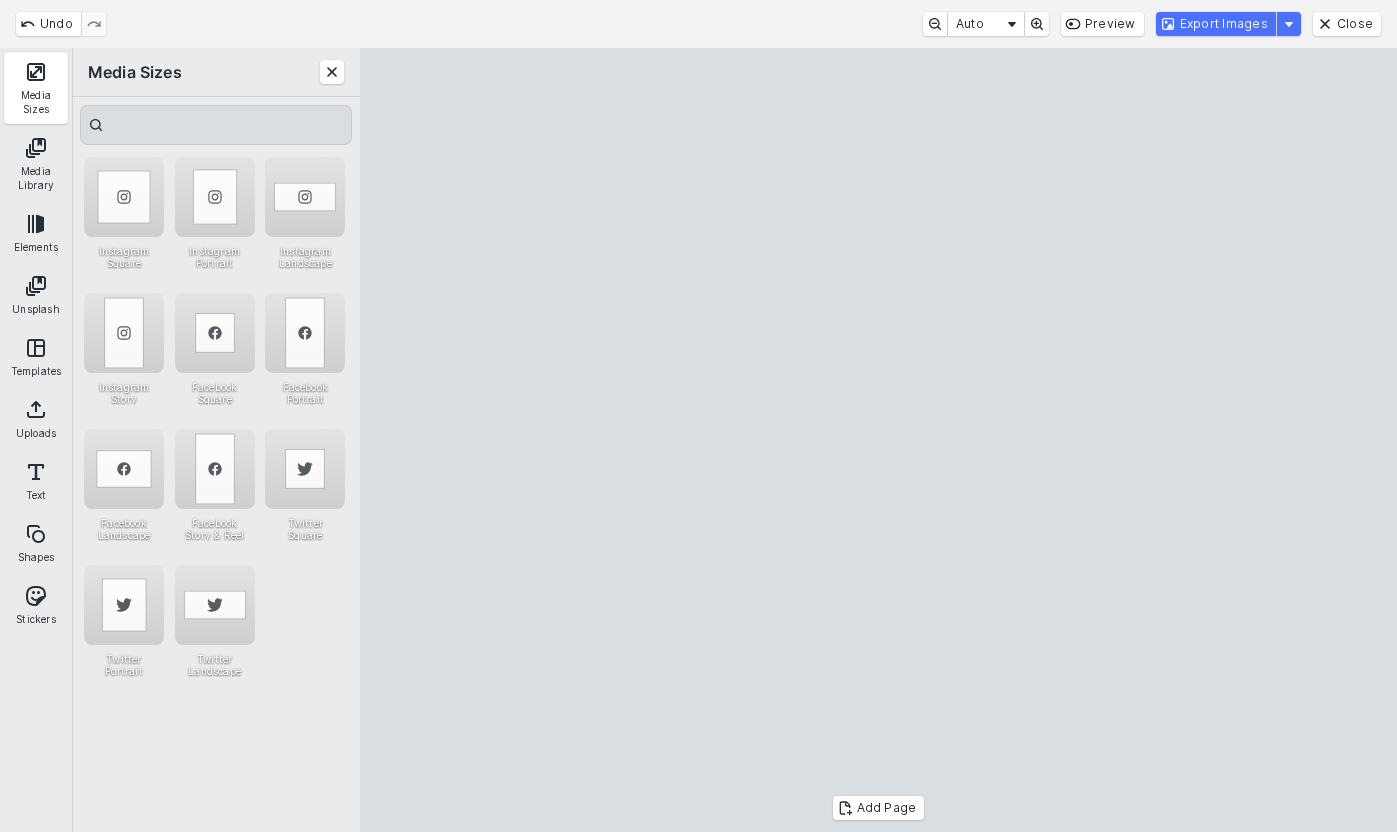 drag, startPoint x: 877, startPoint y: 672, endPoint x: 890, endPoint y: 746, distance: 75.13322 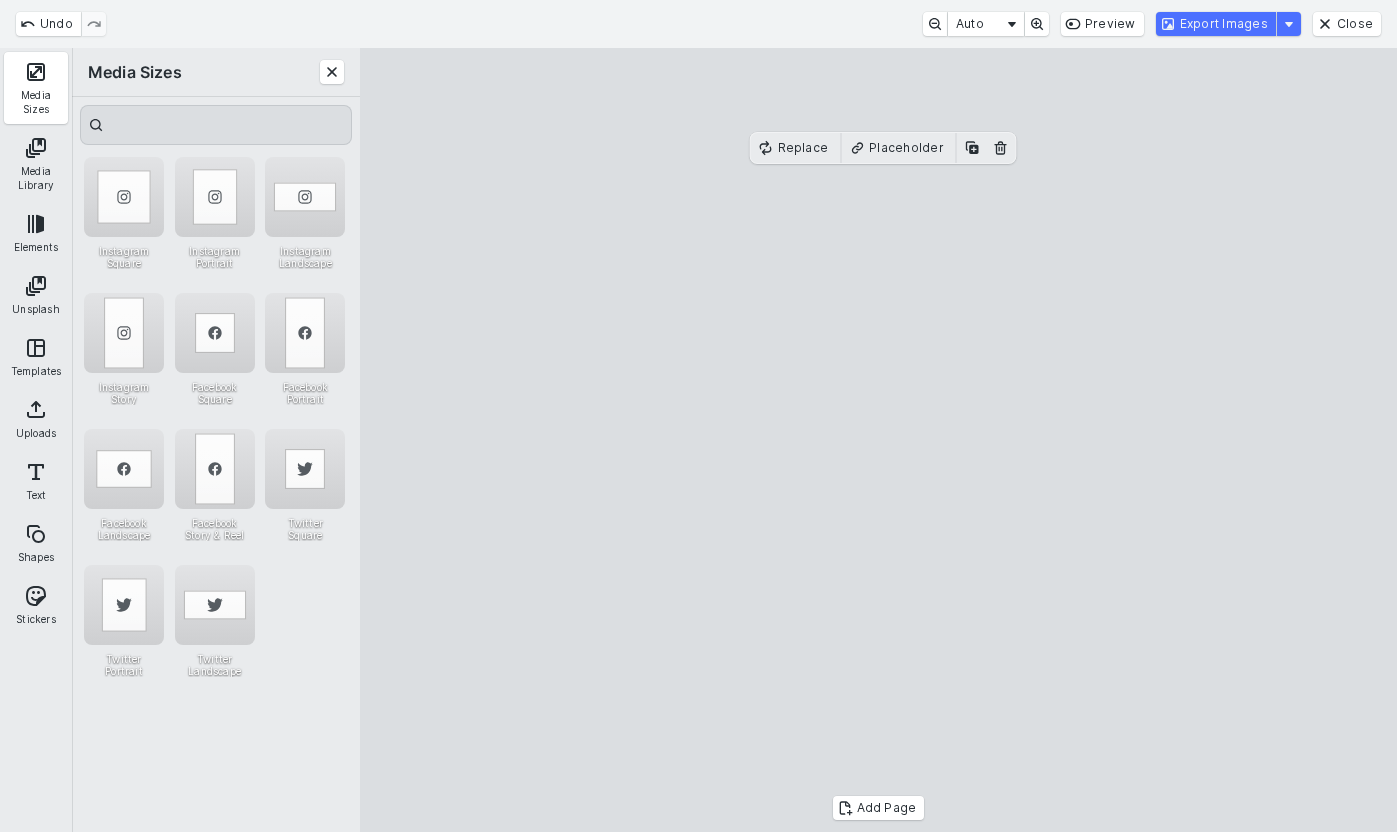 type 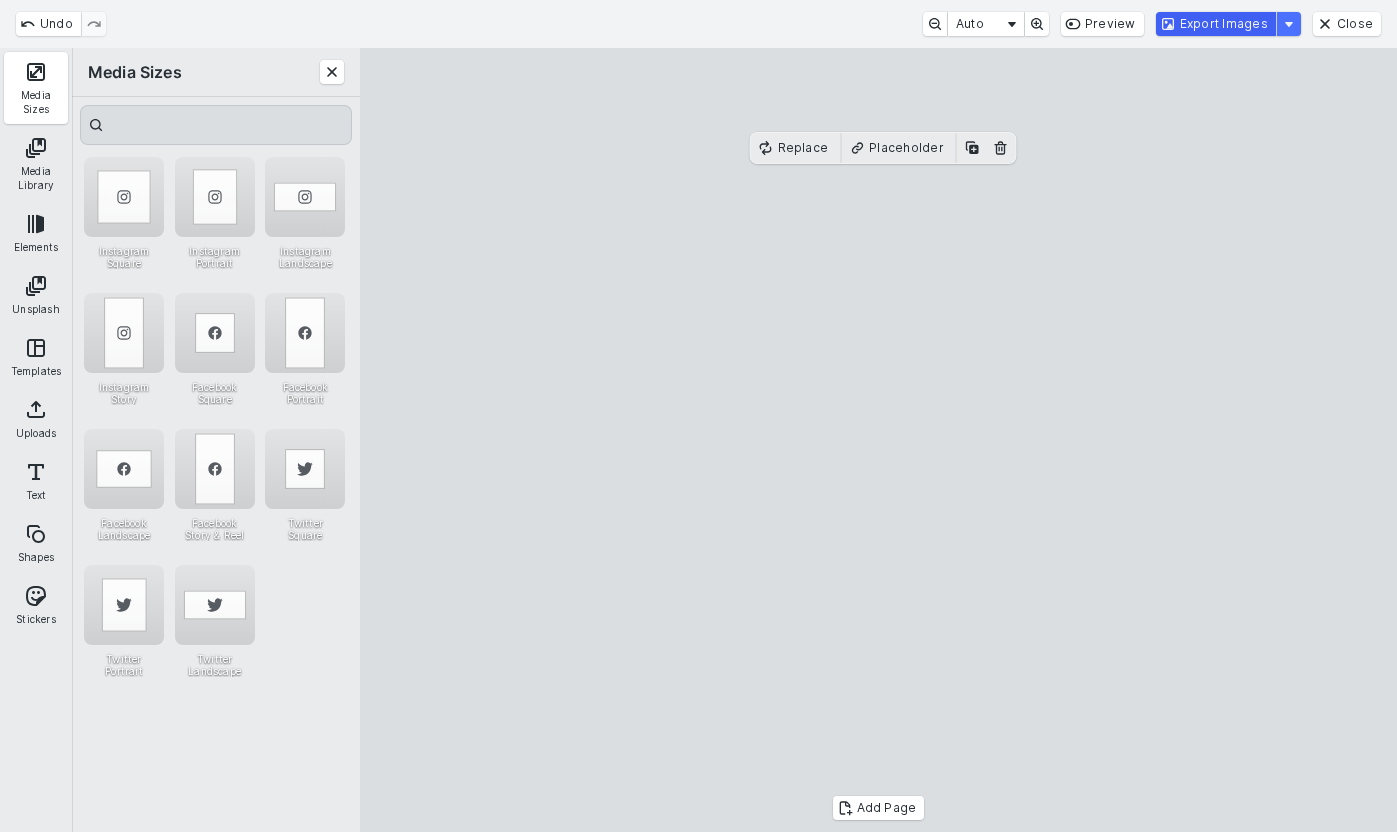 click on "Export Images" at bounding box center [1216, 24] 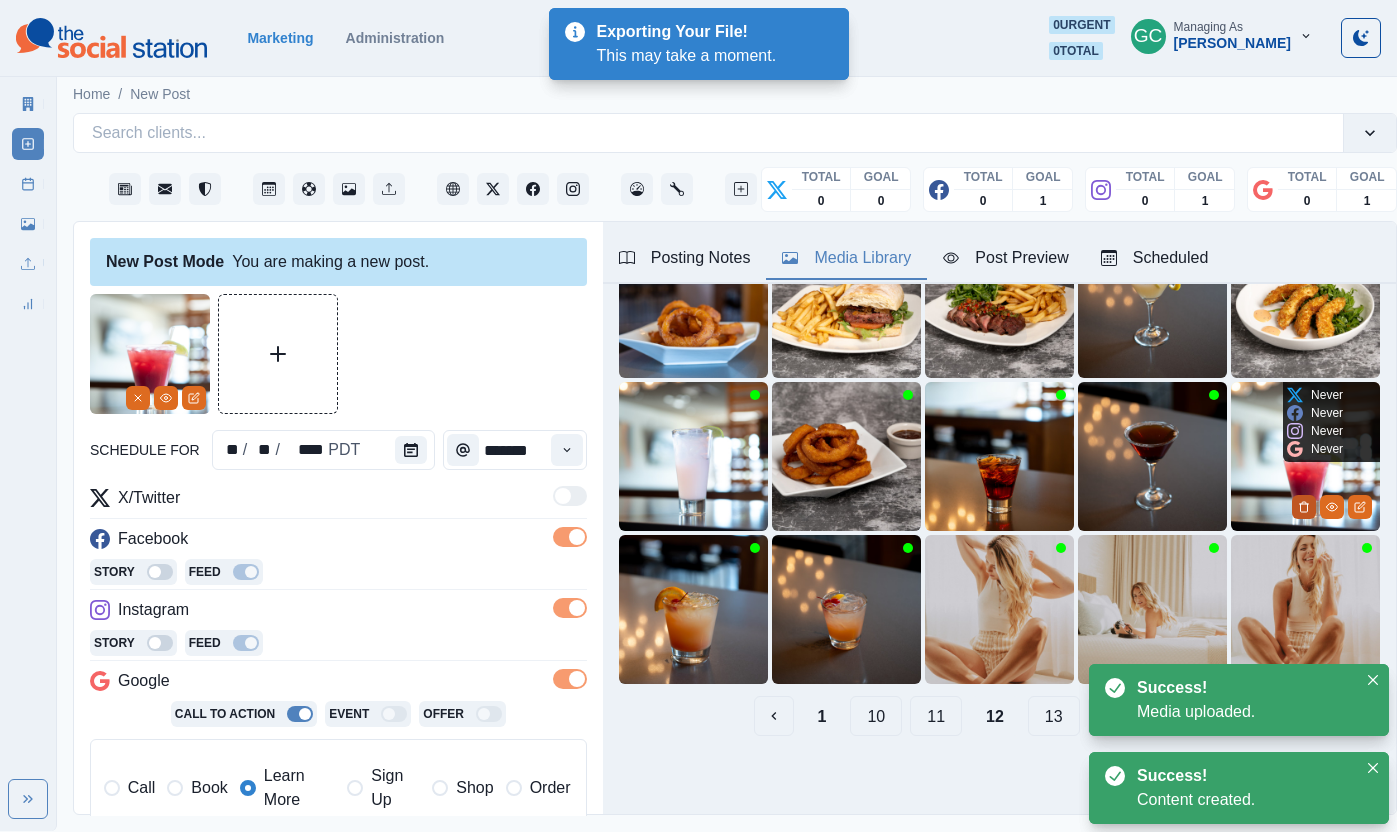 click 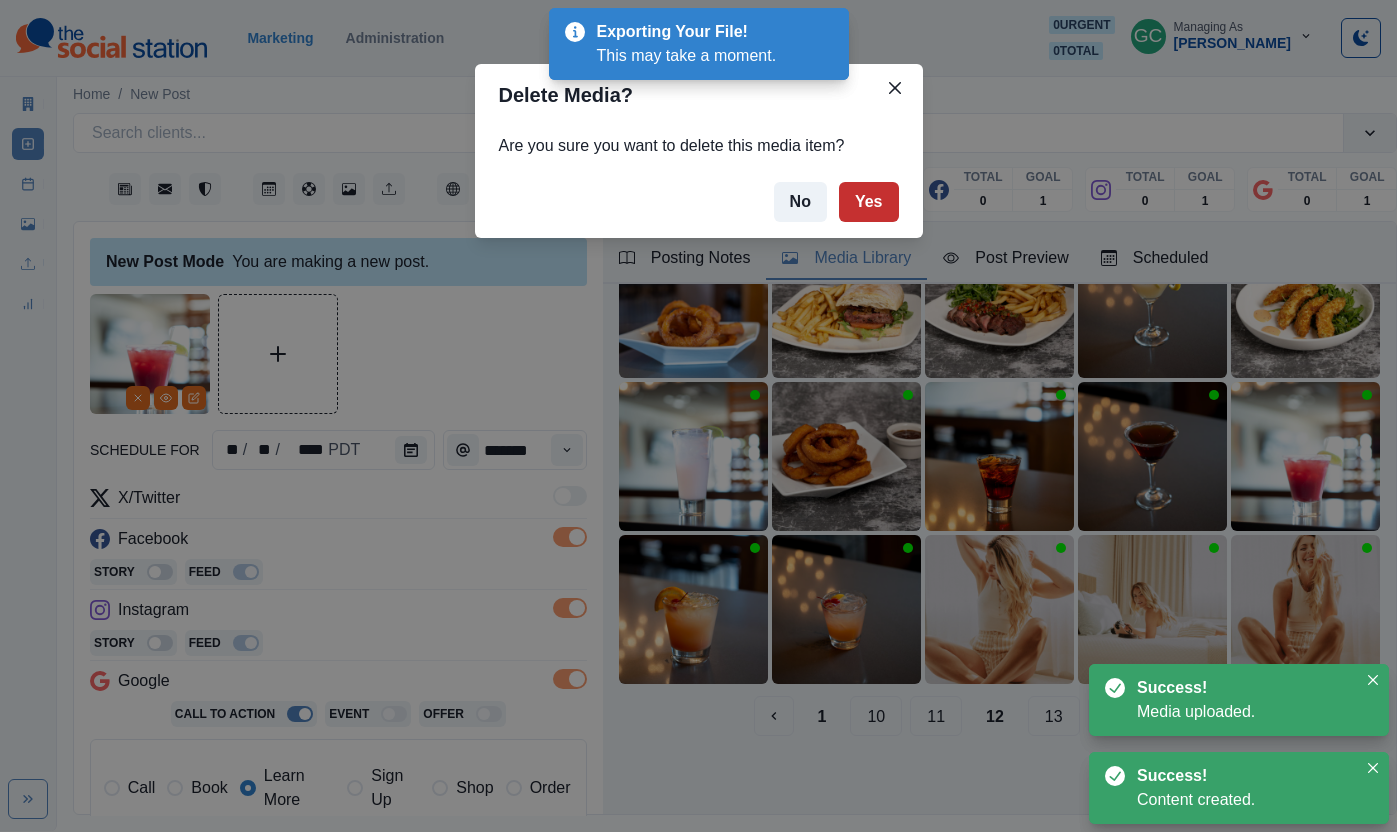 click on "Yes" at bounding box center [869, 202] 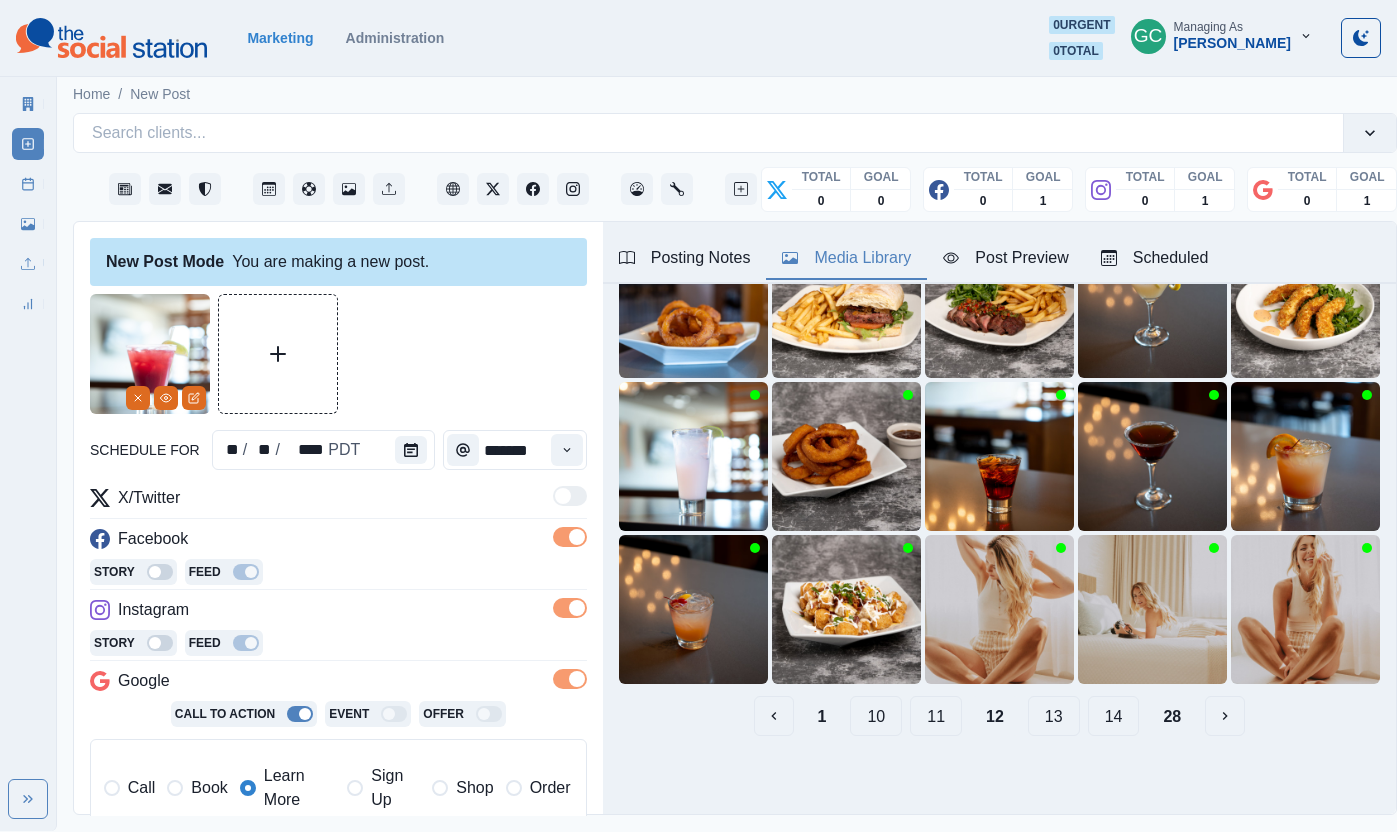 scroll, scrollTop: 338, scrollLeft: 0, axis: vertical 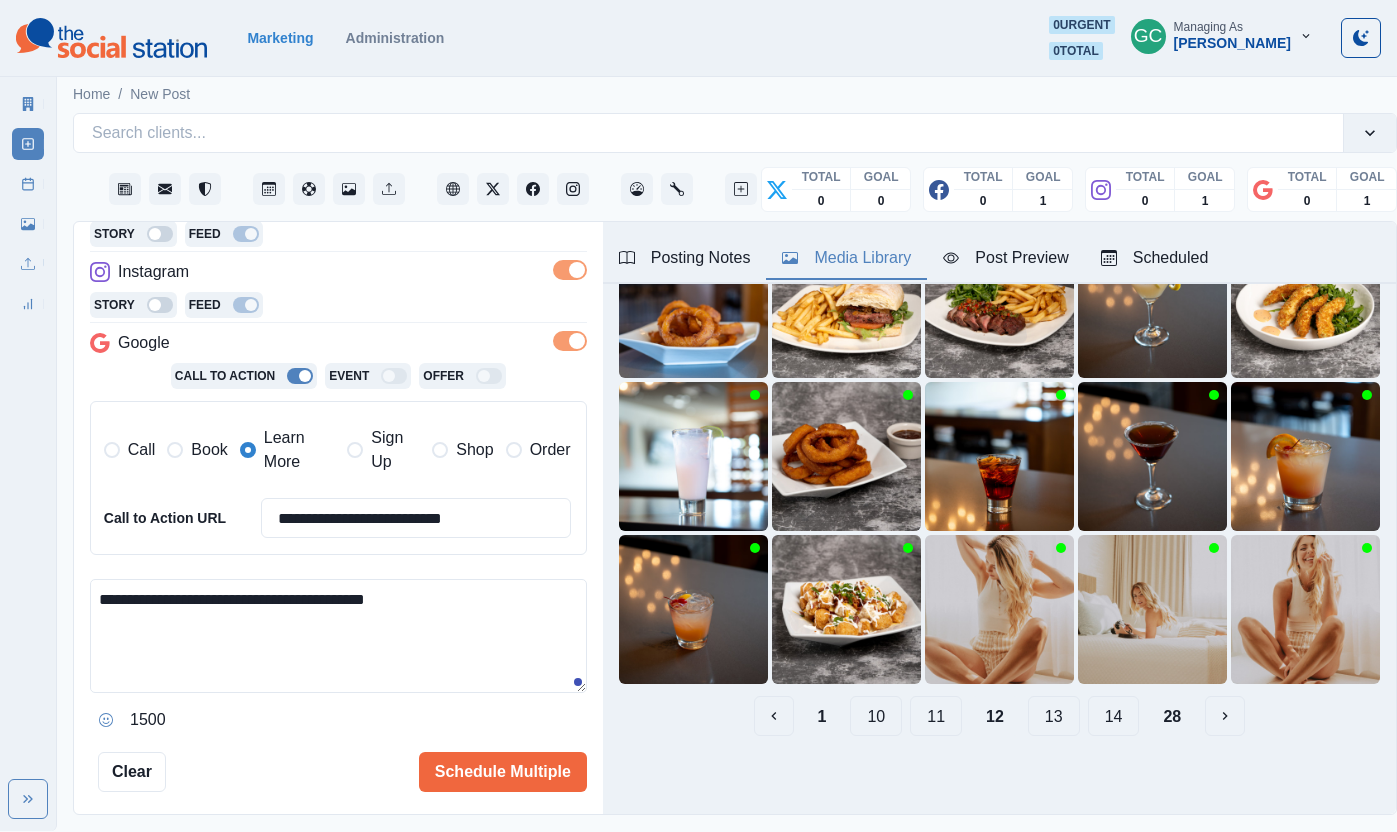 click on "**********" at bounding box center (338, 657) 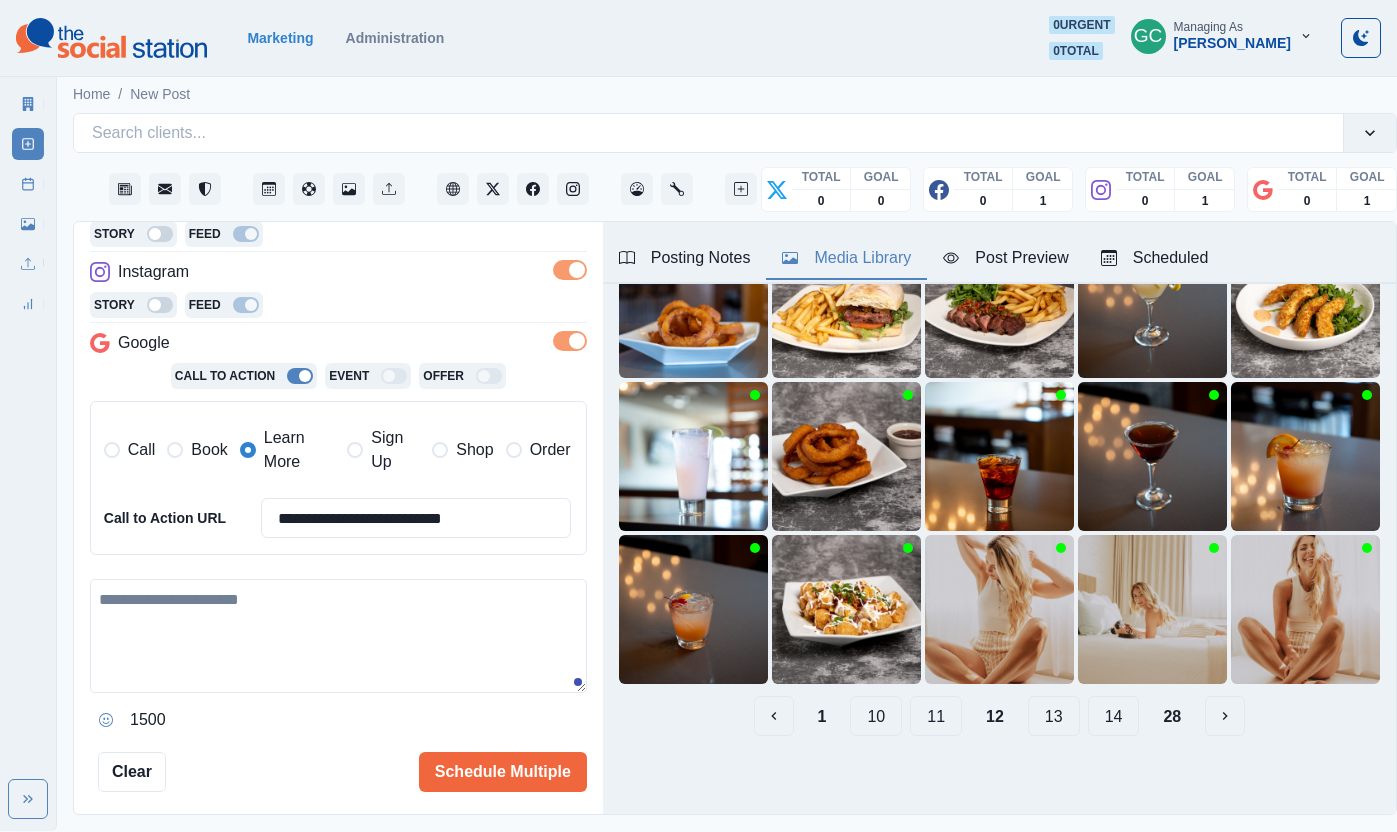 paste on "**********" 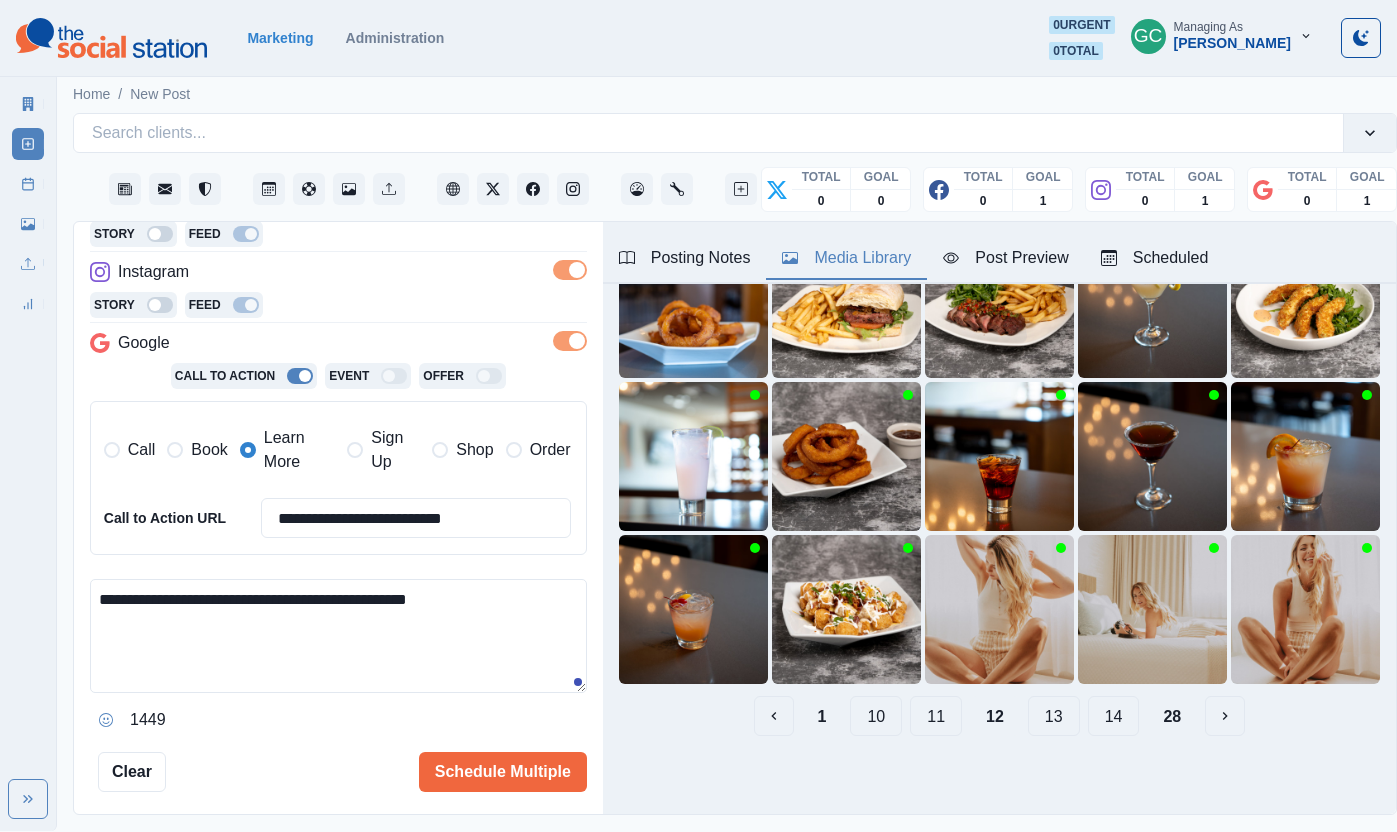 click on "**********" at bounding box center (338, 636) 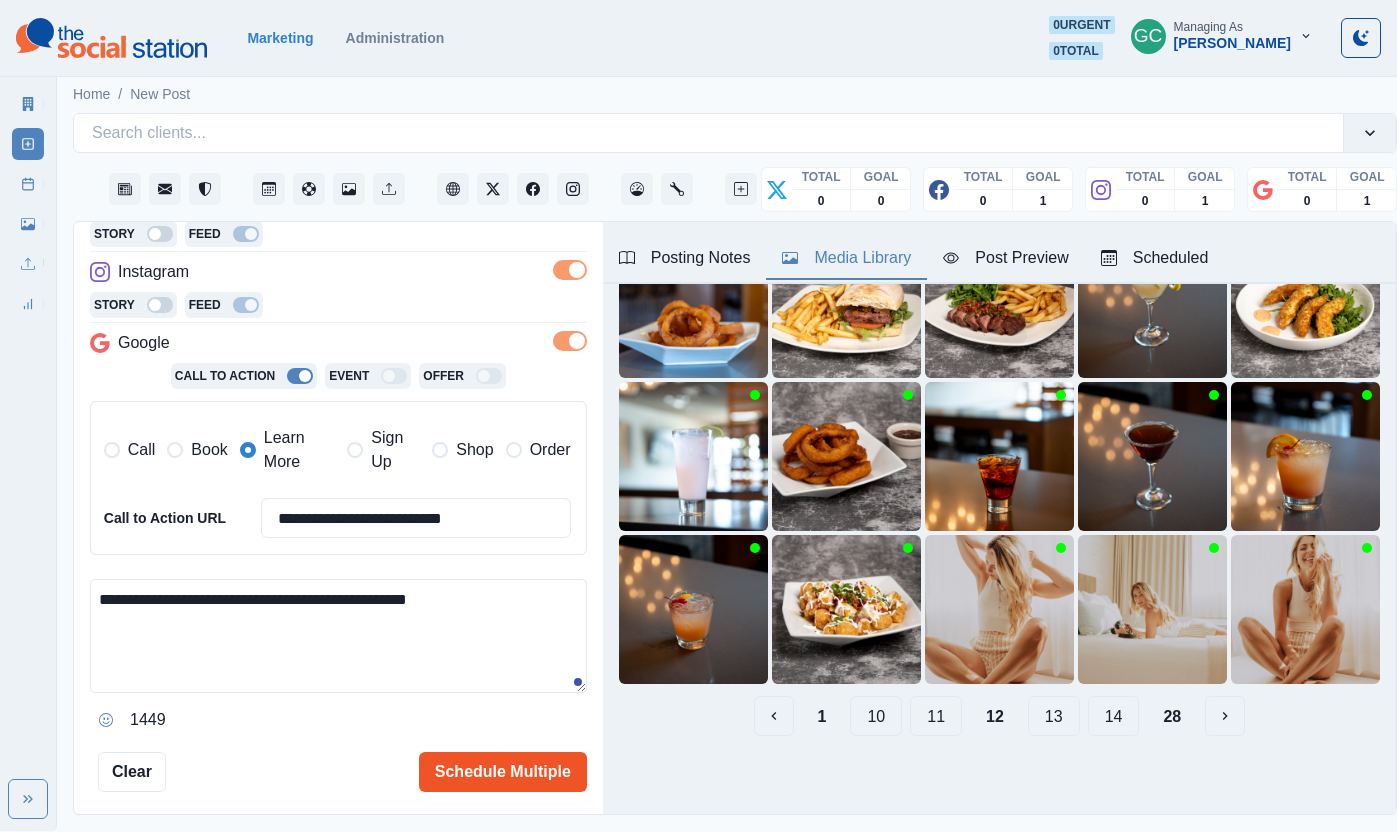 type on "**********" 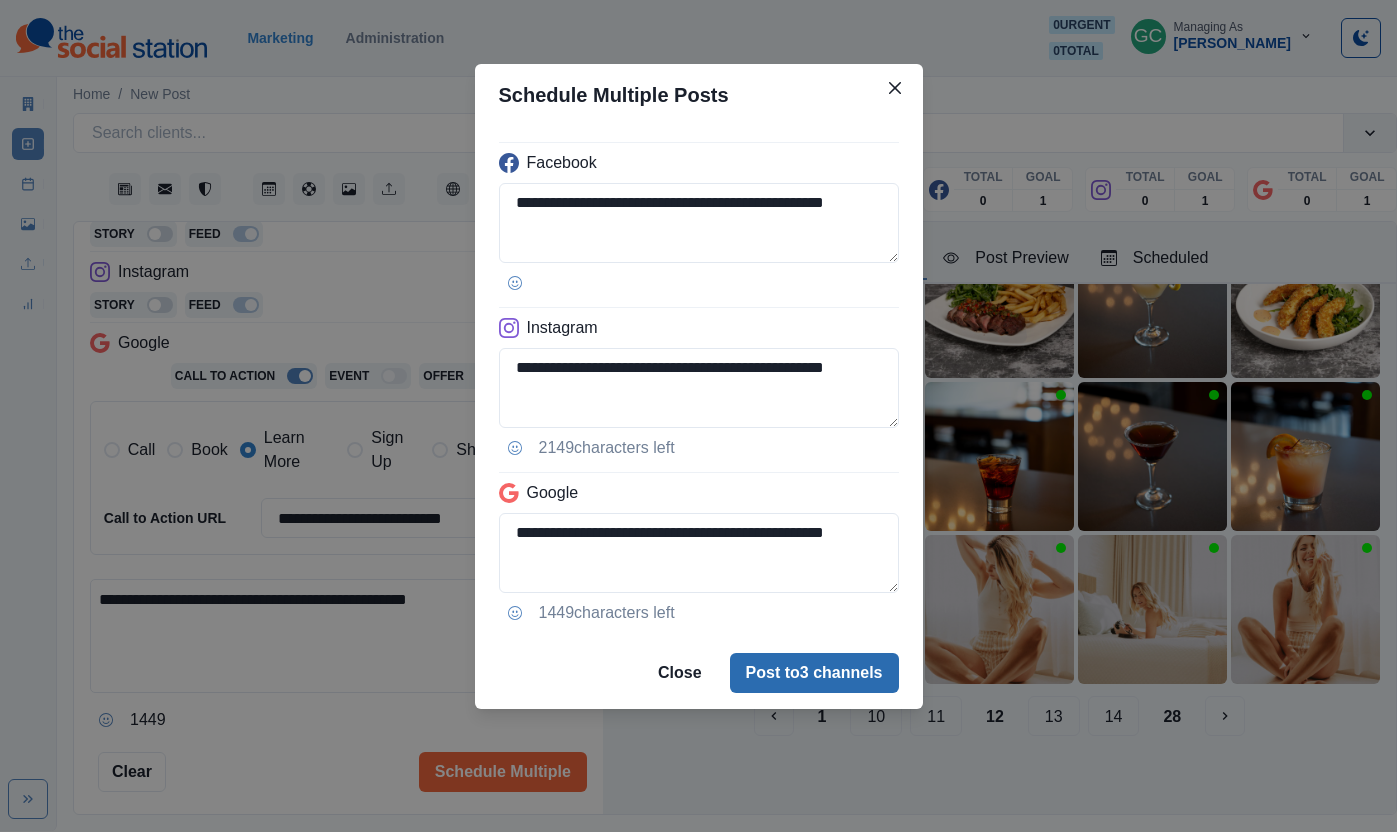 click on "Post to  3   channels" at bounding box center [814, 673] 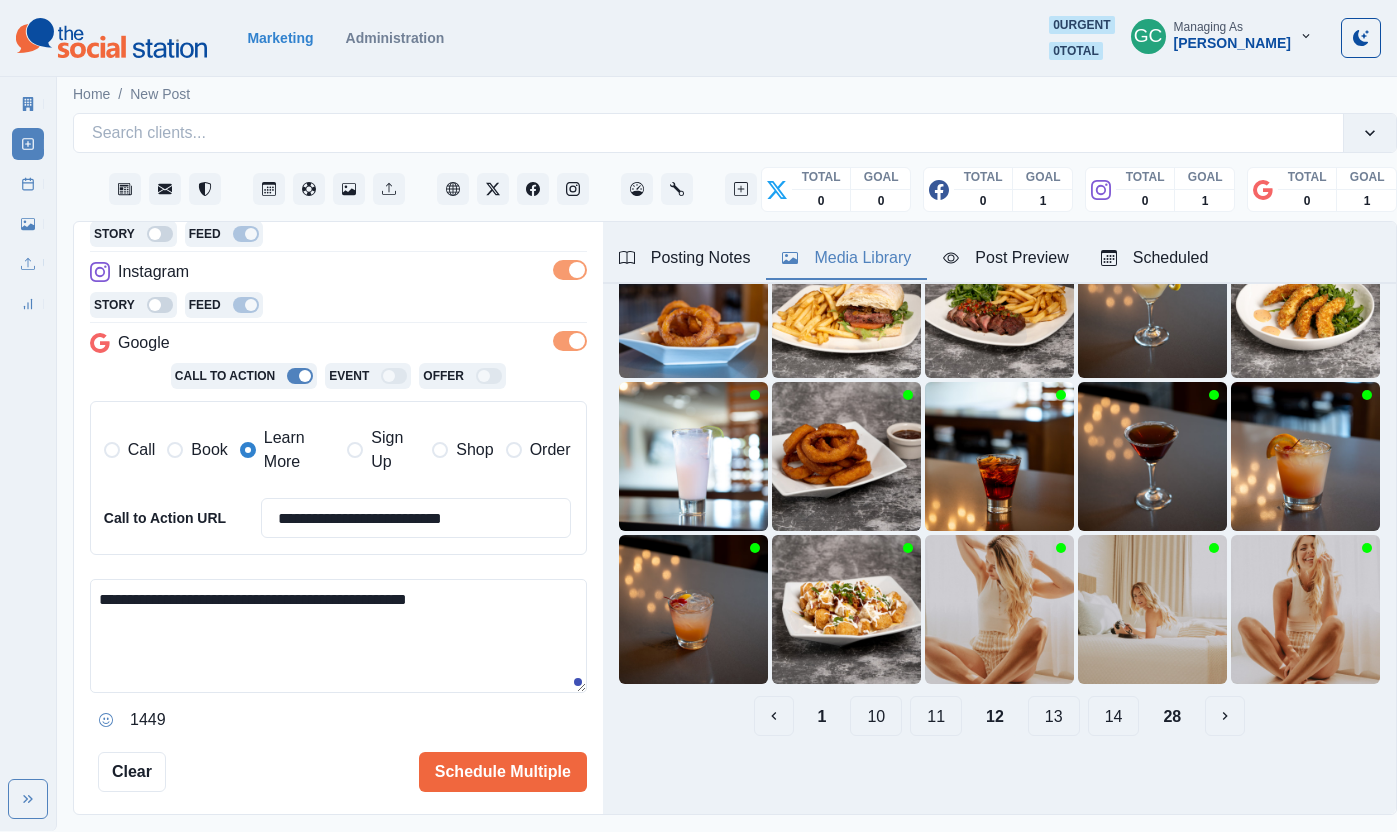 scroll, scrollTop: 338, scrollLeft: 0, axis: vertical 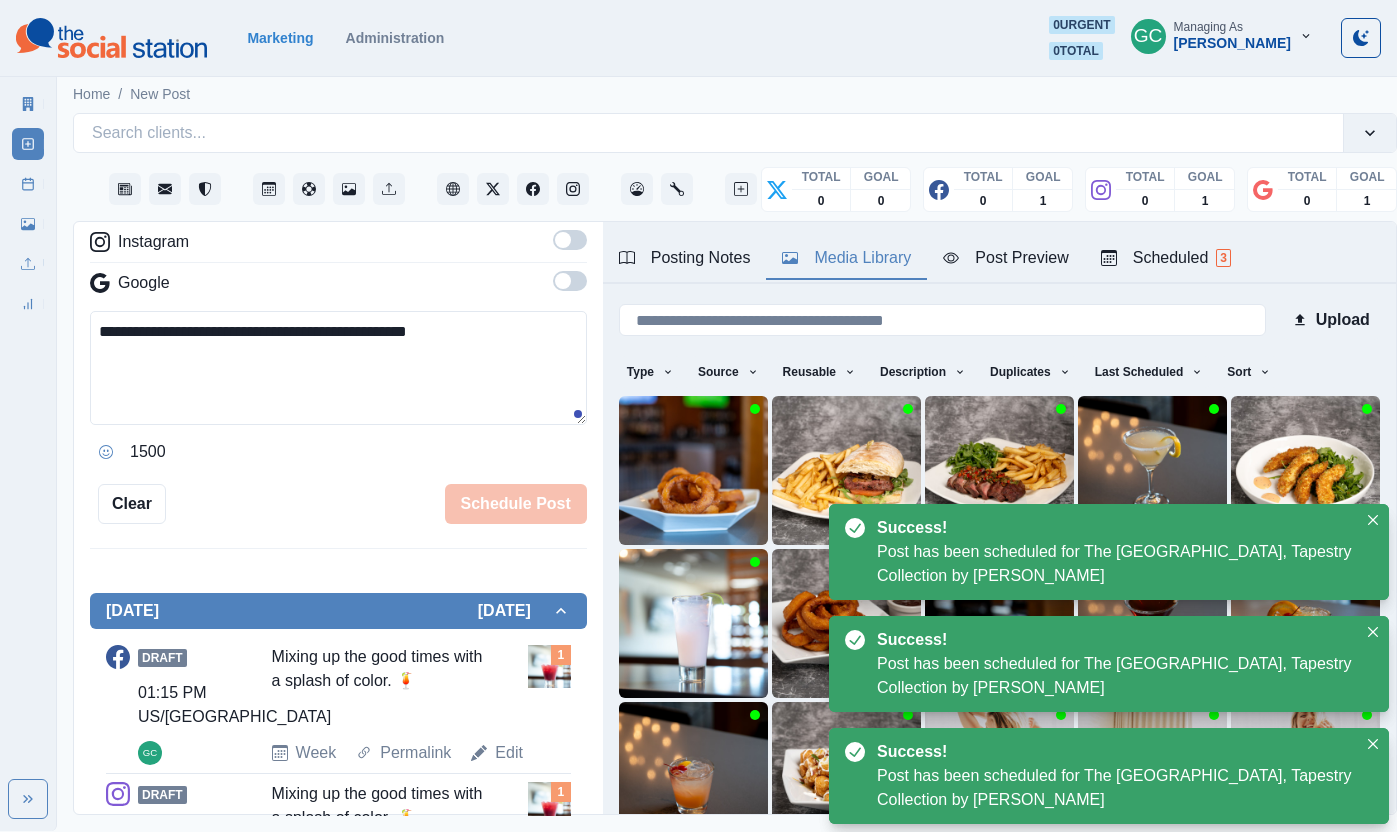 click on "Scheduled 3" at bounding box center (1166, 258) 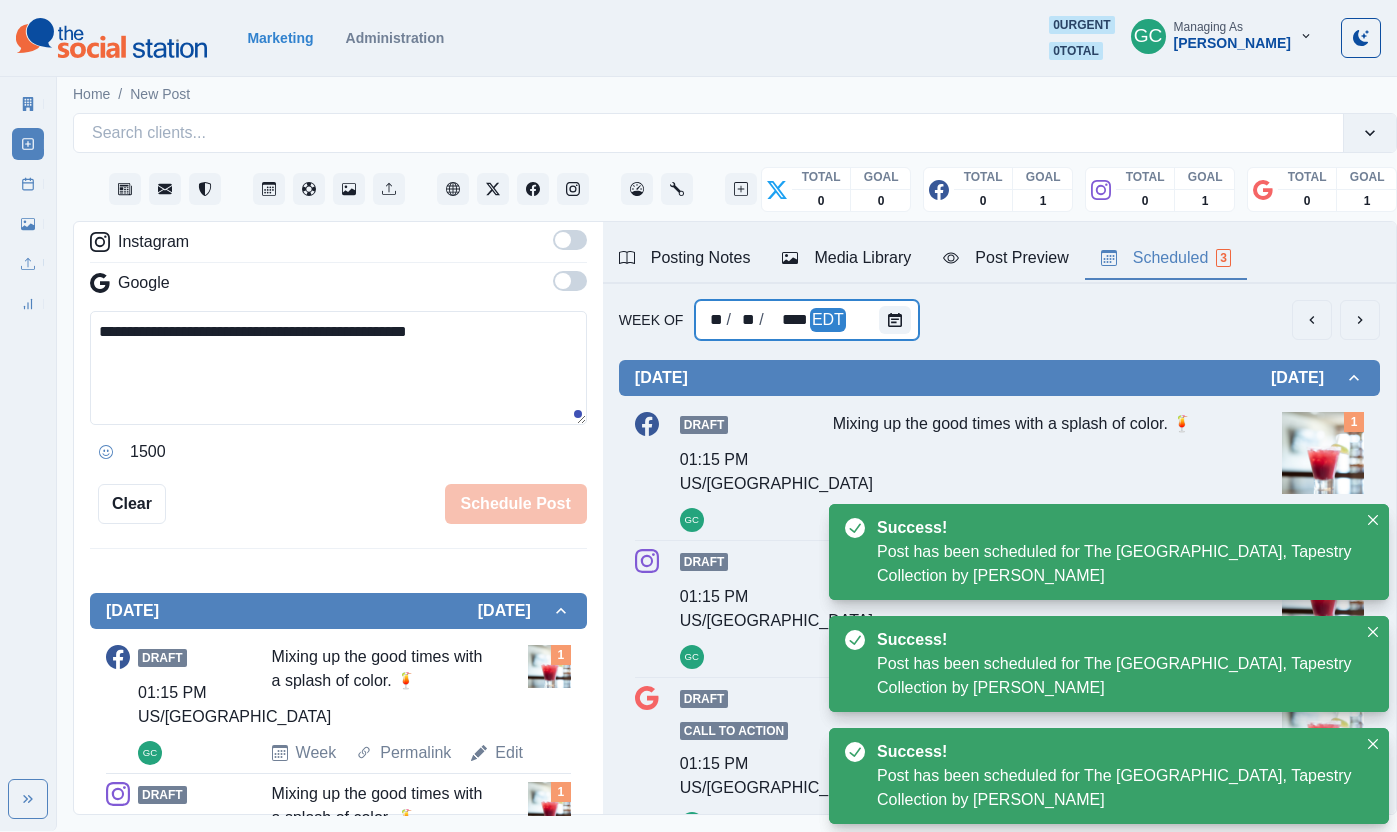 click at bounding box center [899, 320] 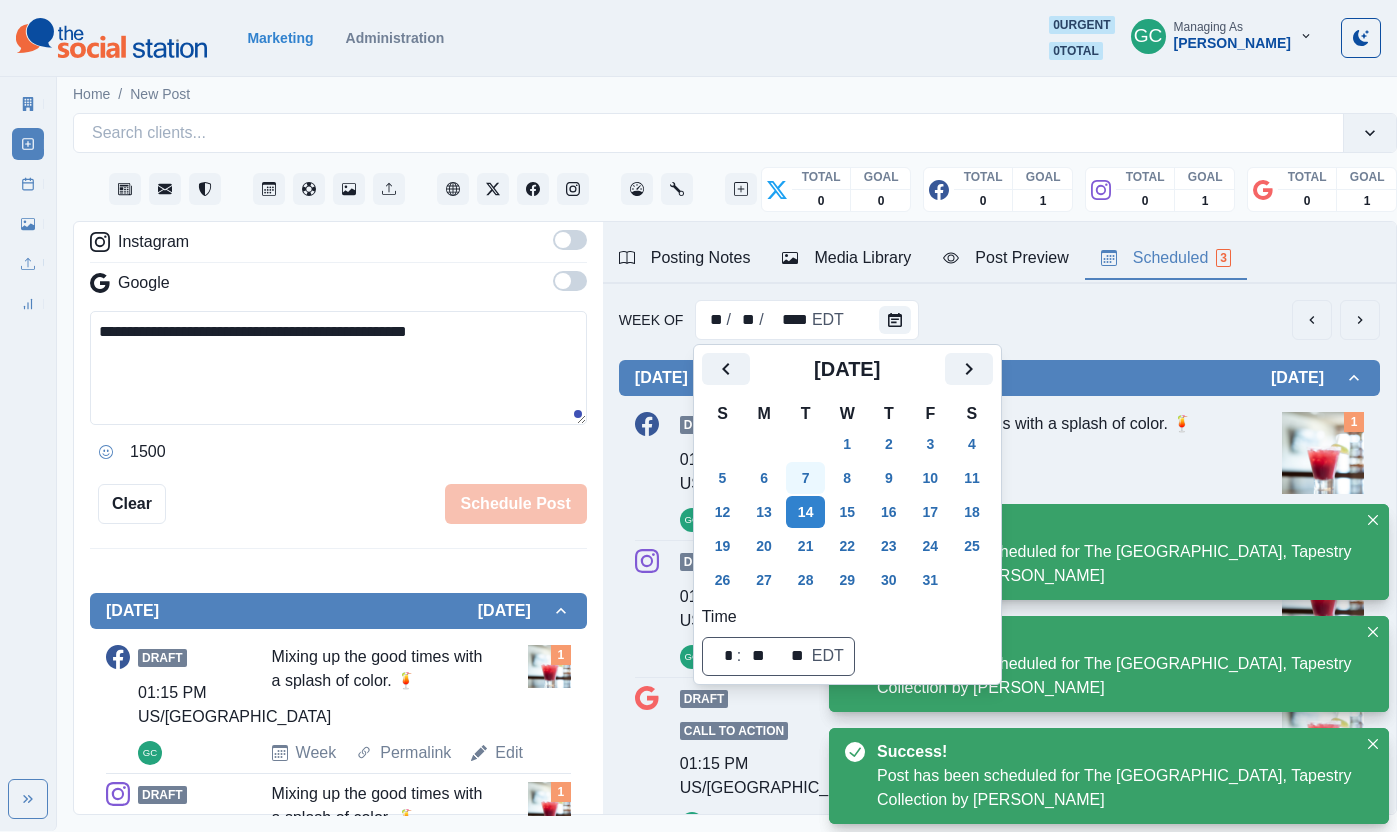click on "7" at bounding box center (806, 478) 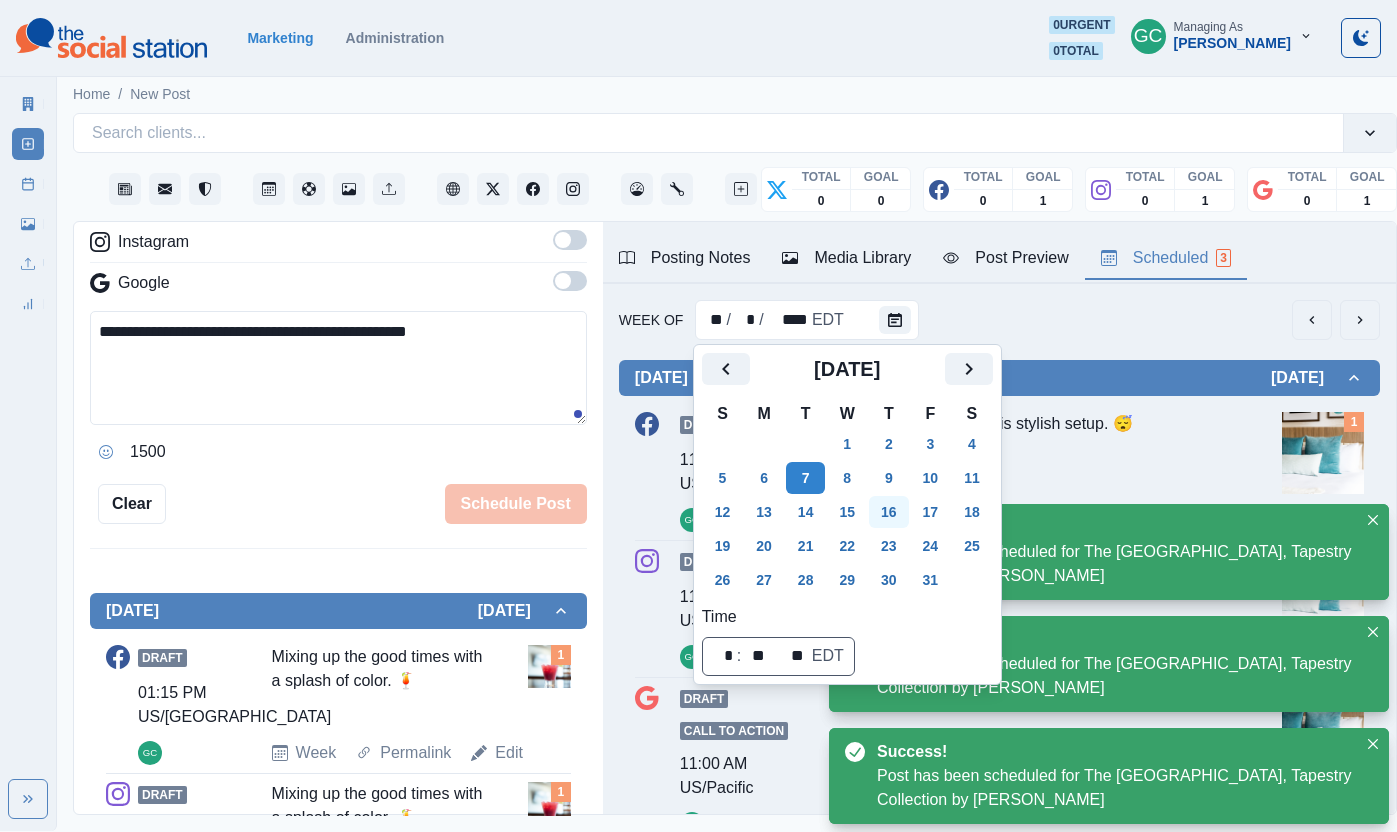 click on "16" at bounding box center (889, 512) 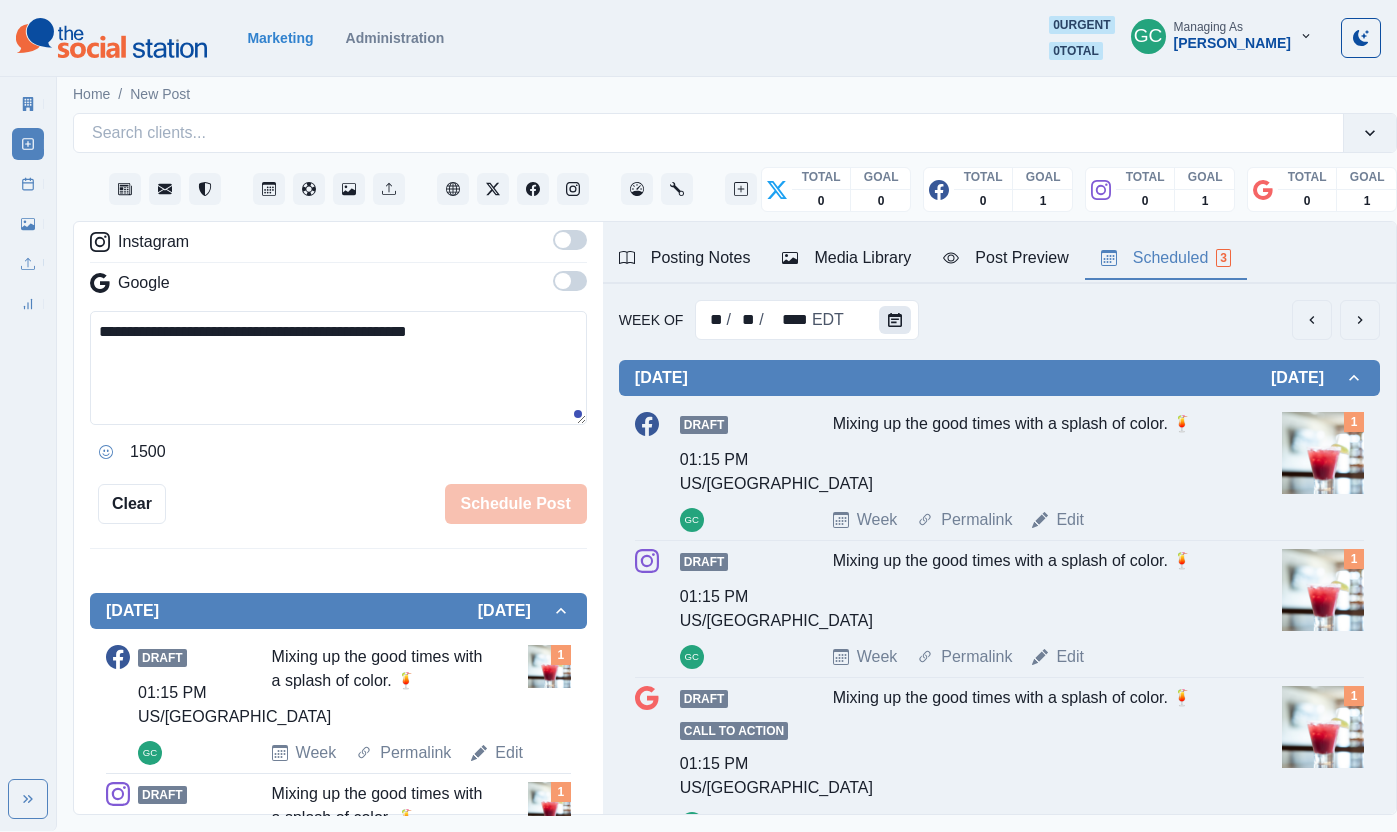 click 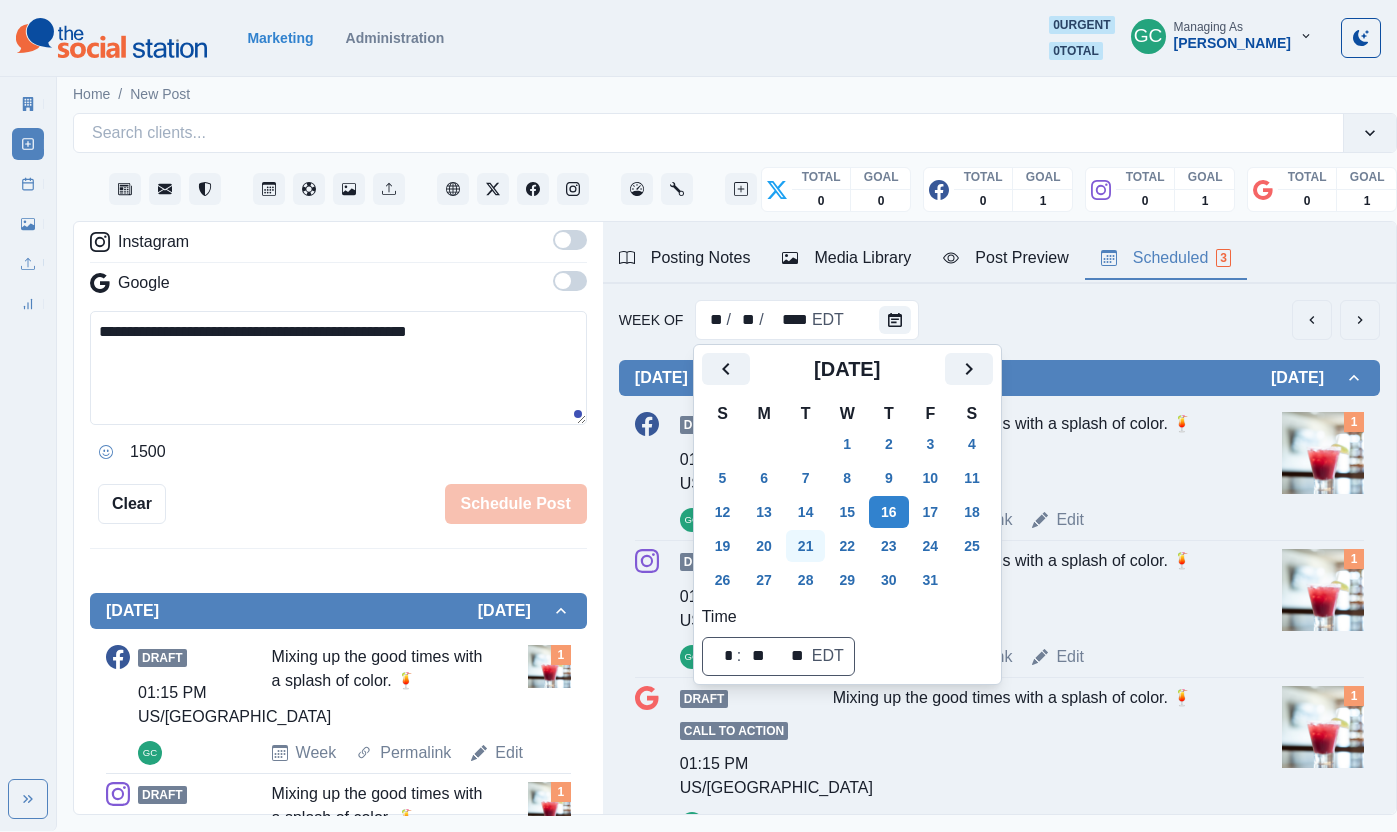 click on "21" at bounding box center (806, 546) 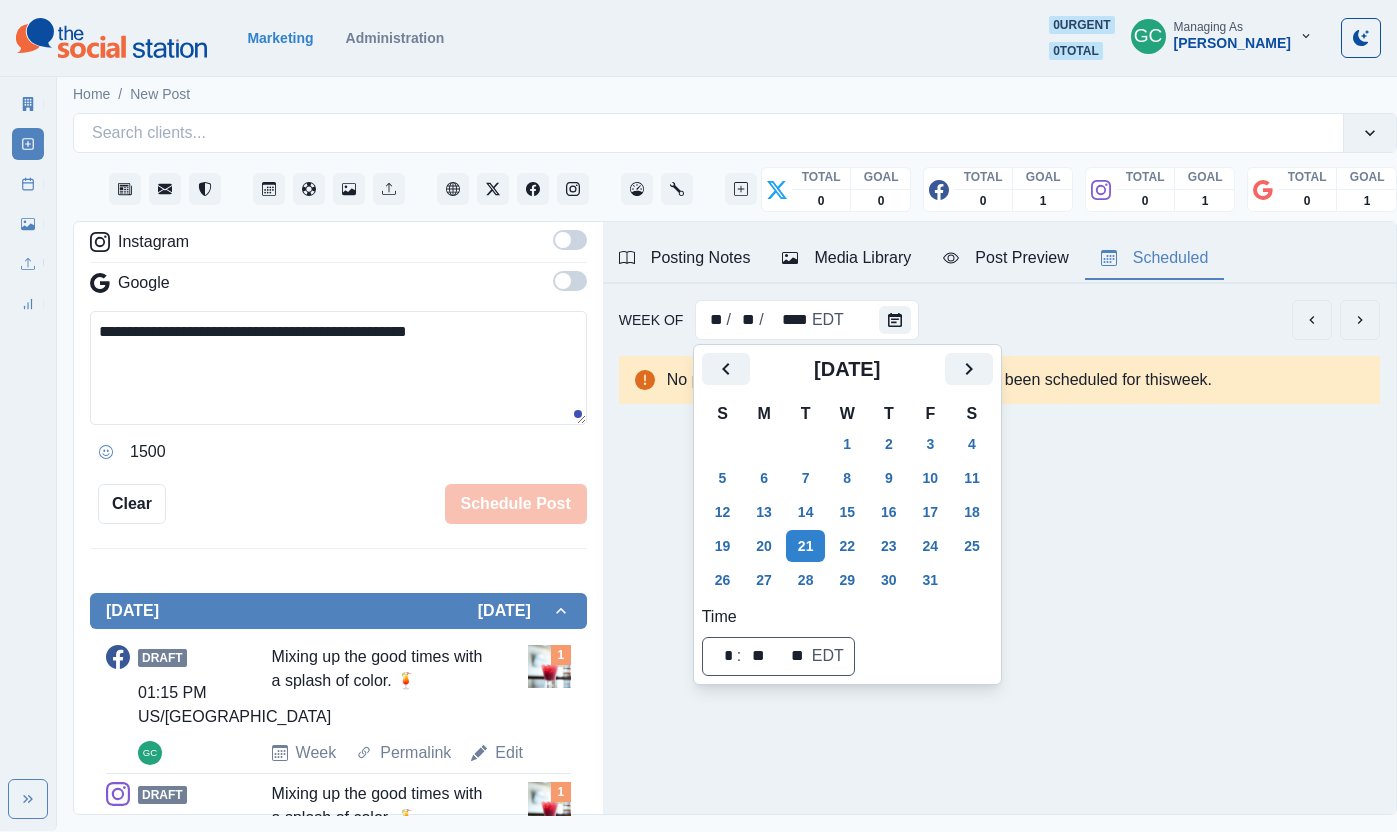 scroll, scrollTop: 0, scrollLeft: 0, axis: both 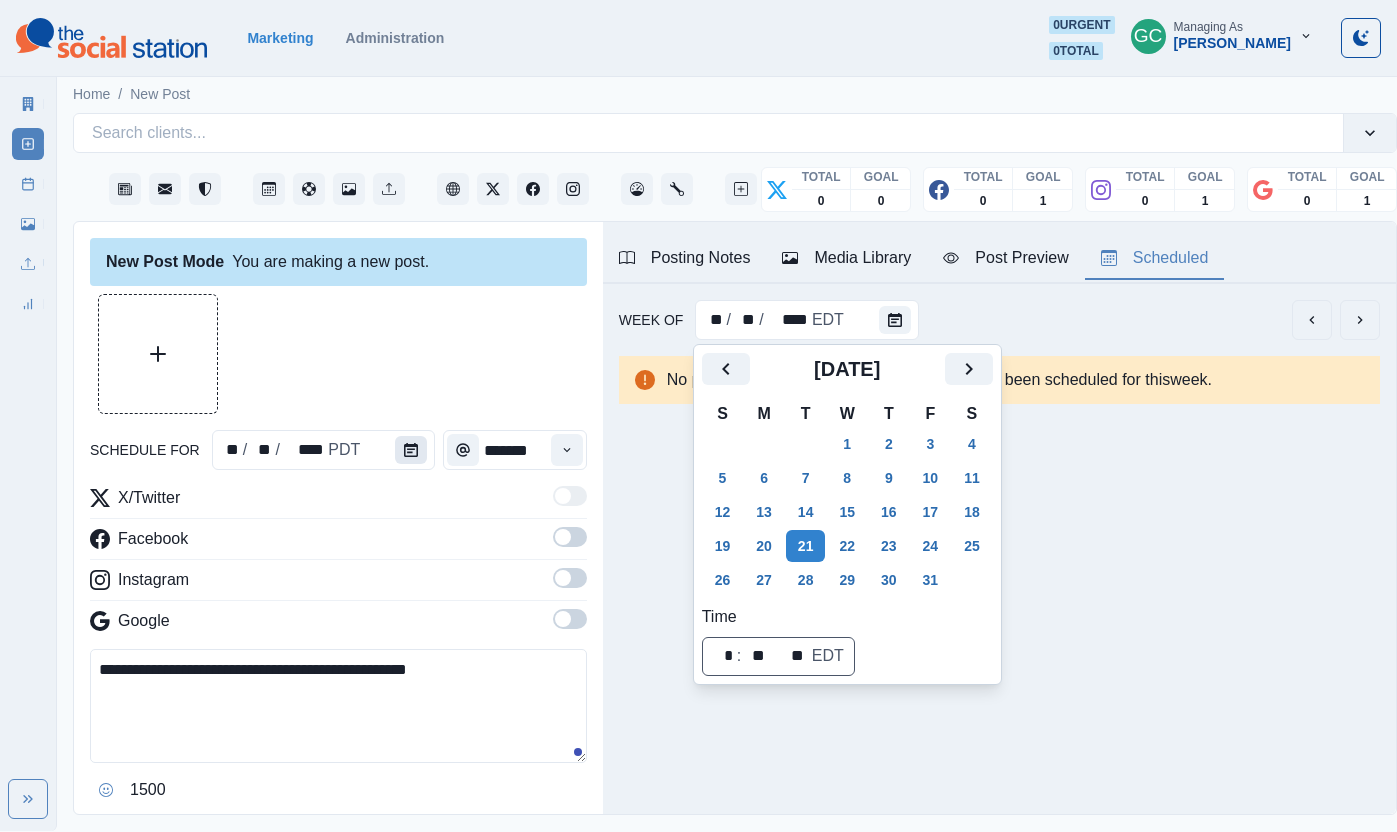 click at bounding box center [411, 450] 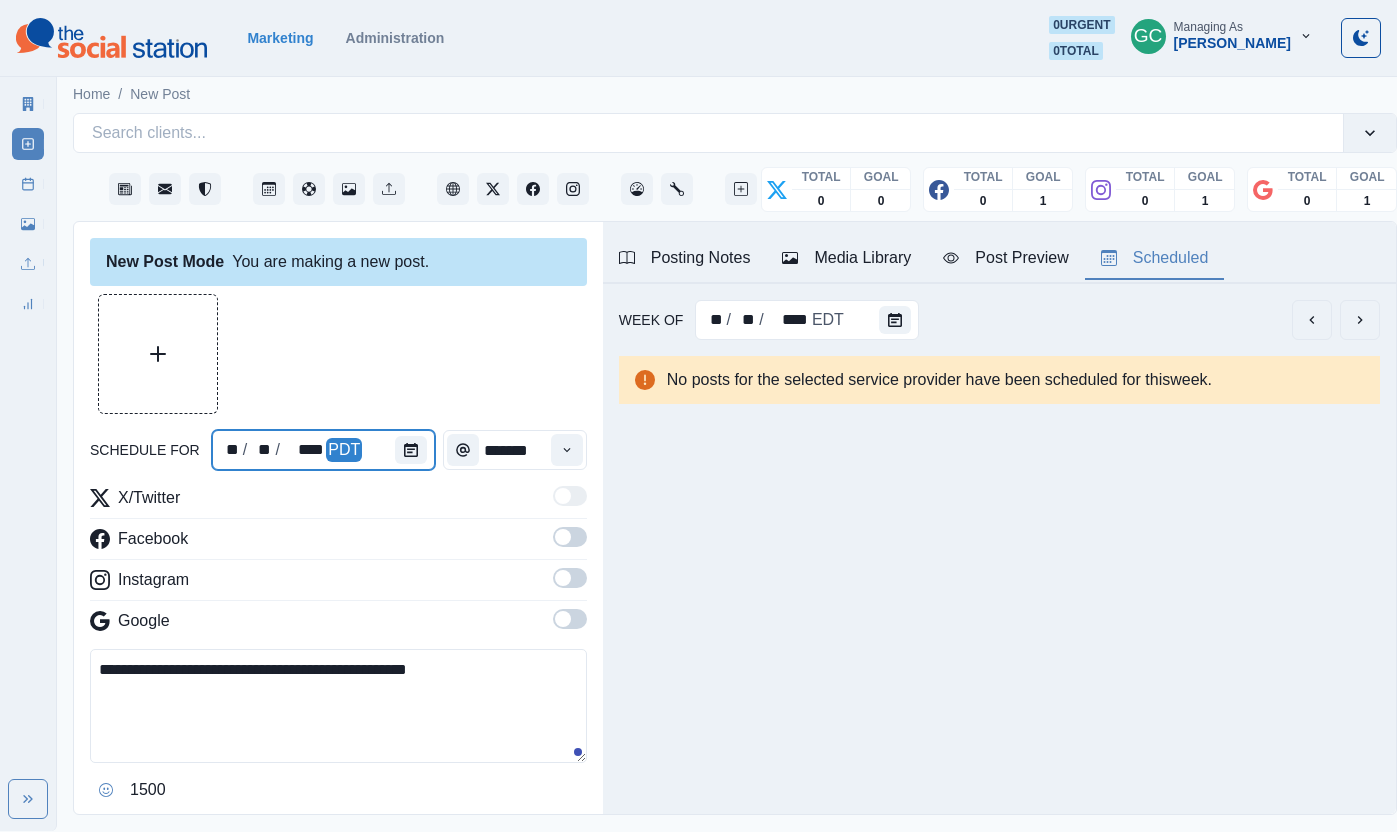 click at bounding box center (415, 450) 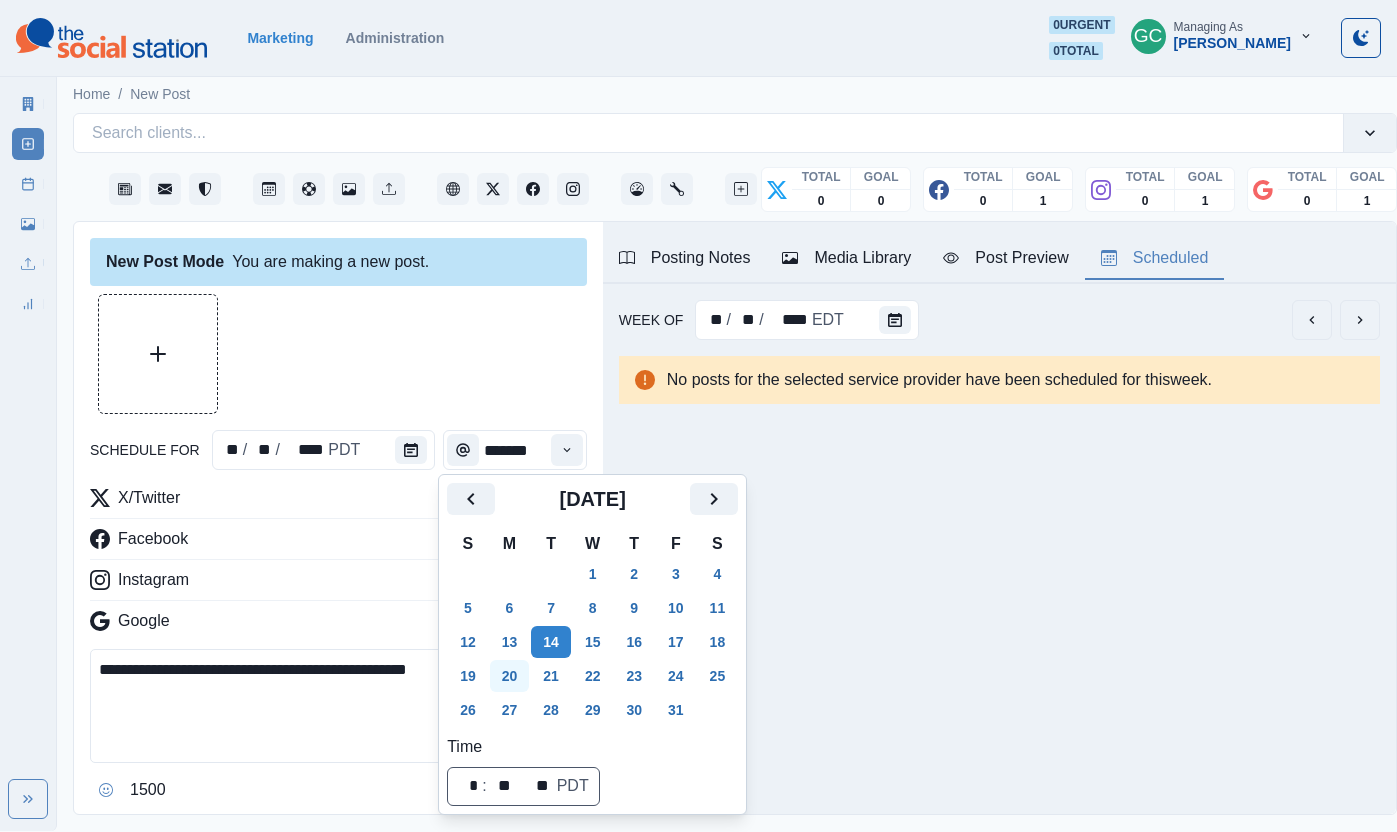 click on "20" at bounding box center [510, 676] 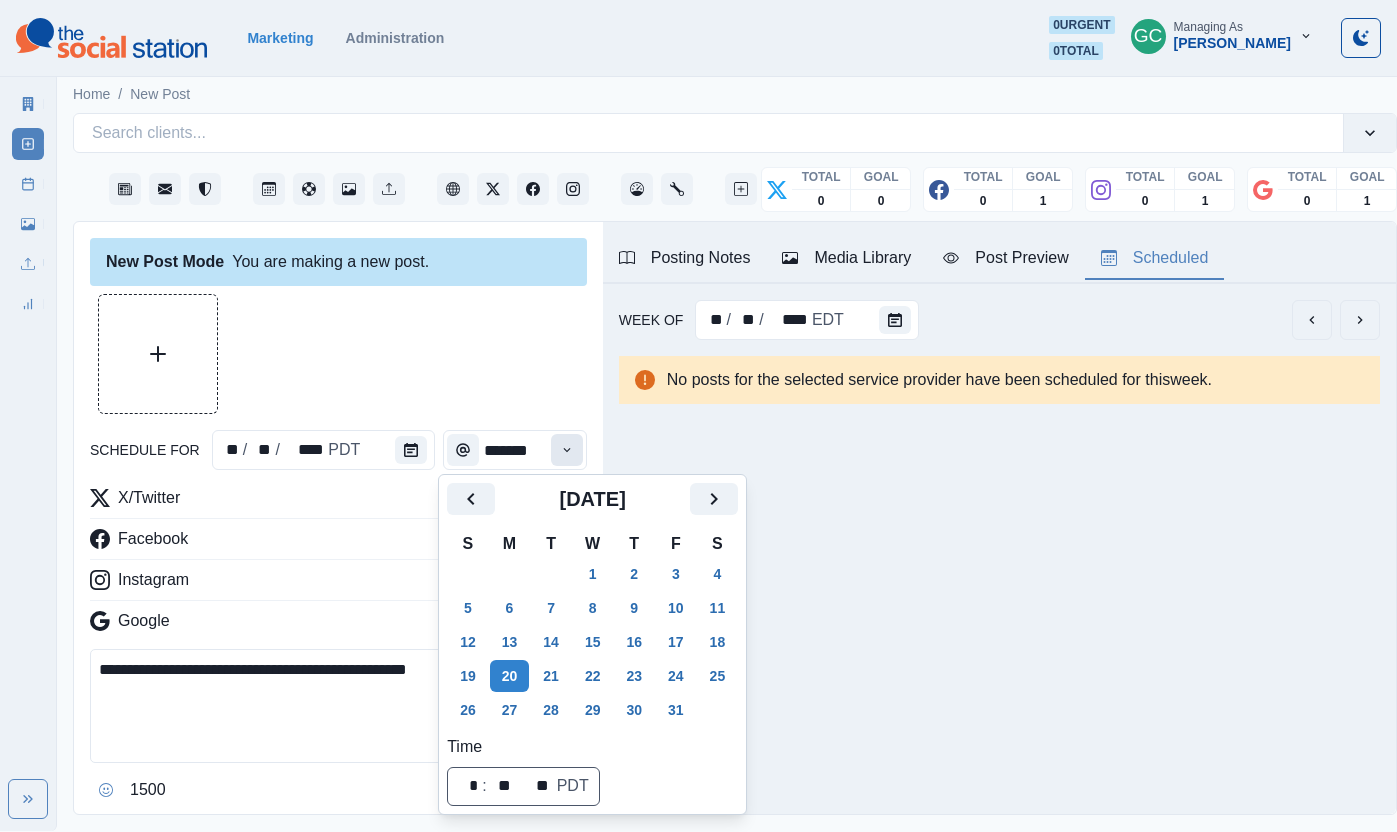 click at bounding box center [567, 450] 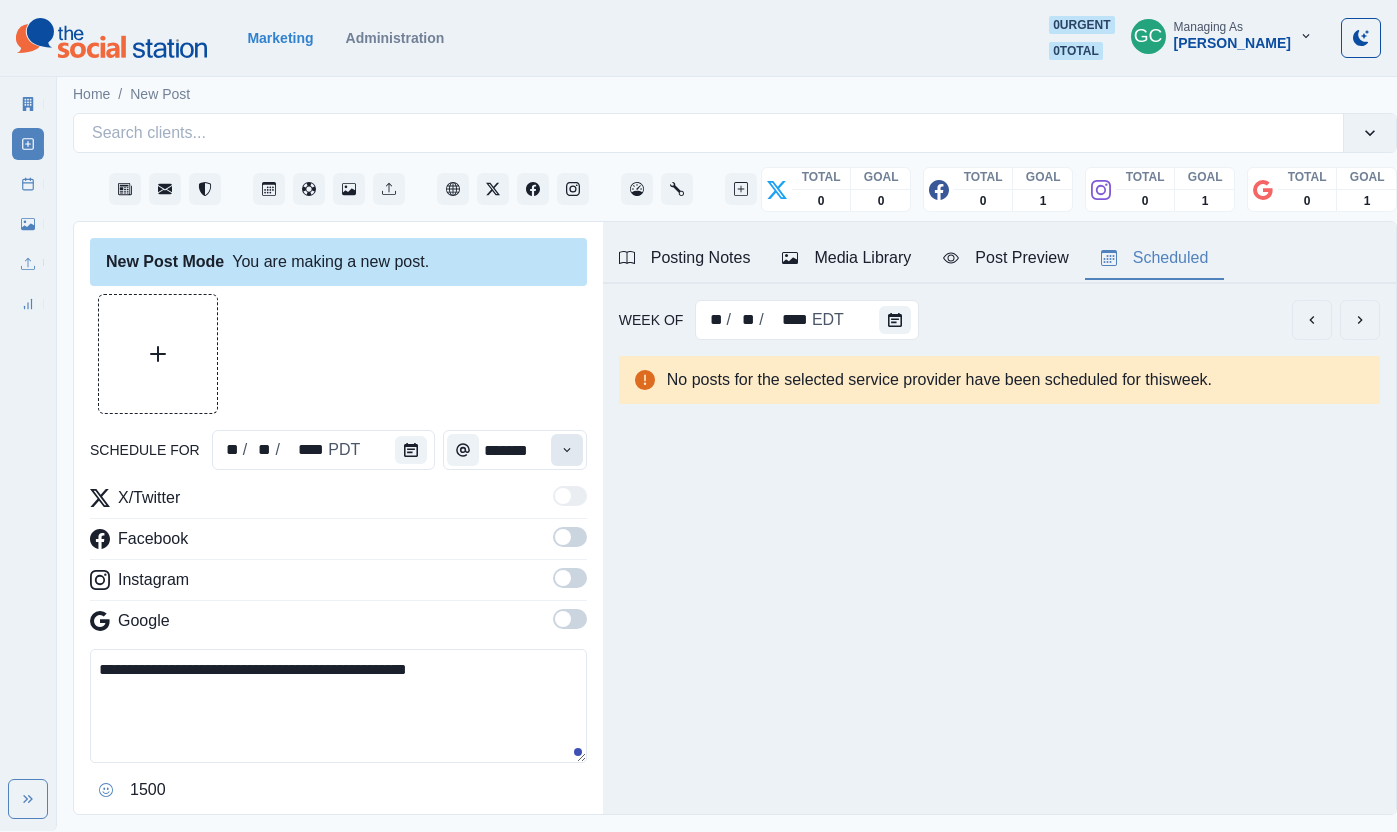 click 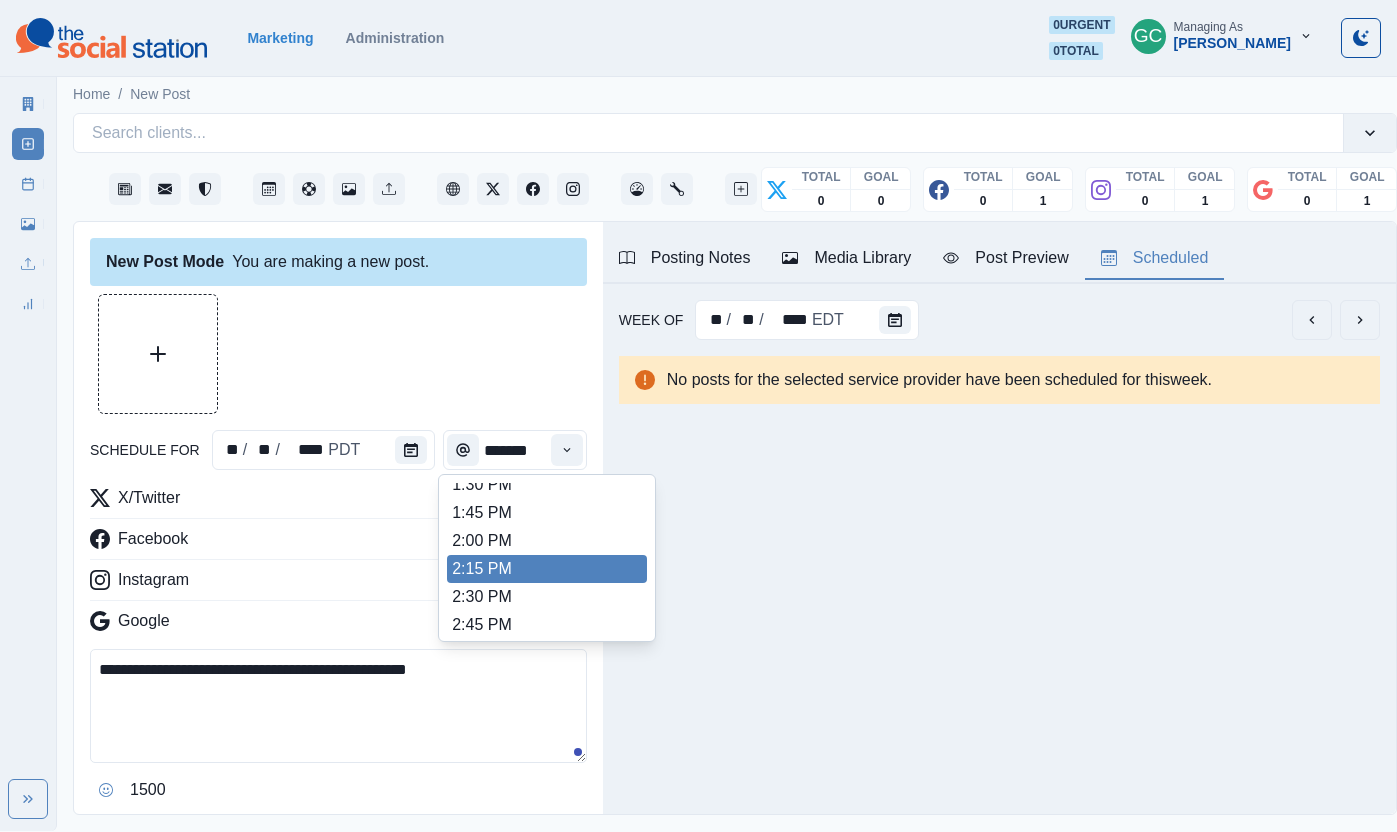 scroll, scrollTop: 698, scrollLeft: 0, axis: vertical 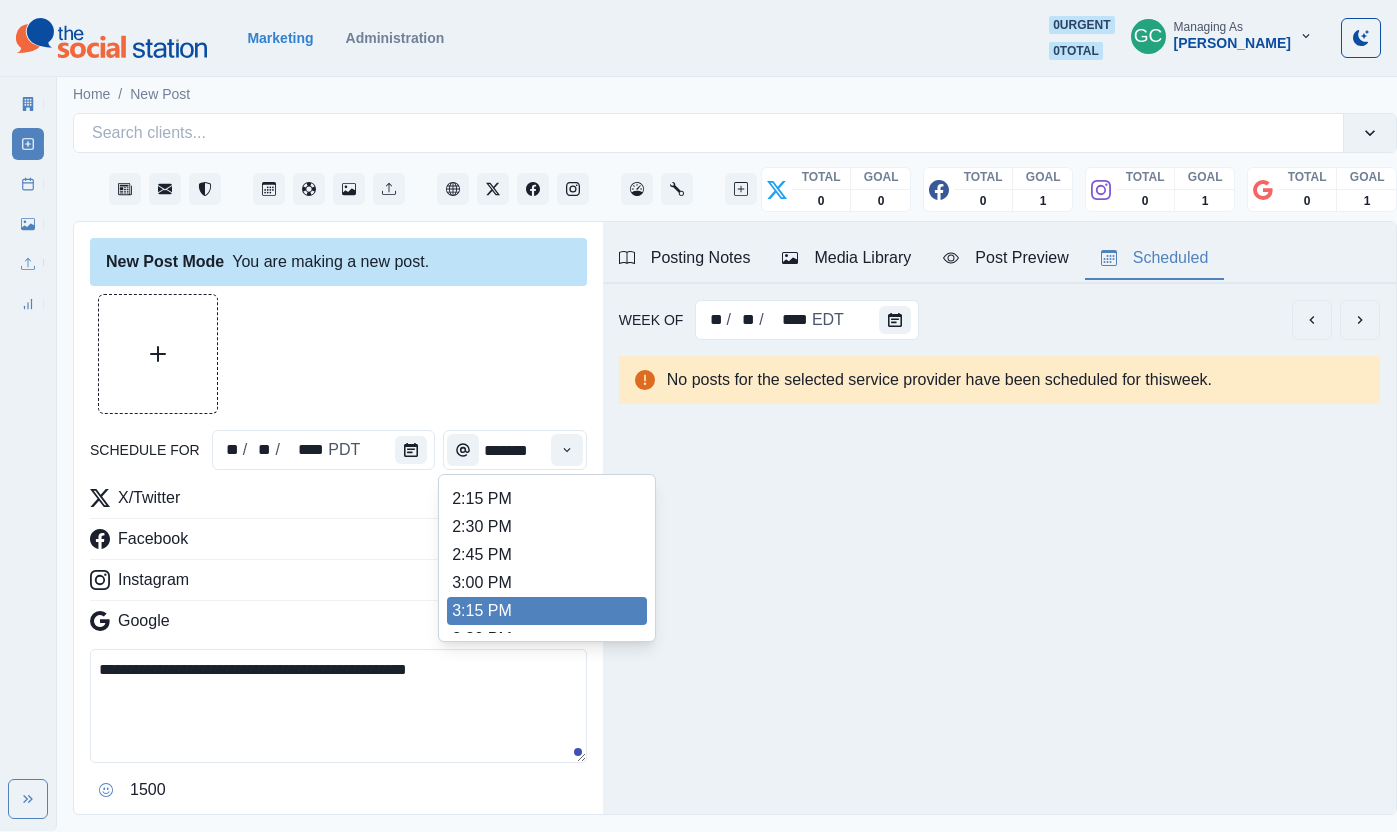 click on "3:15 PM" at bounding box center [547, 611] 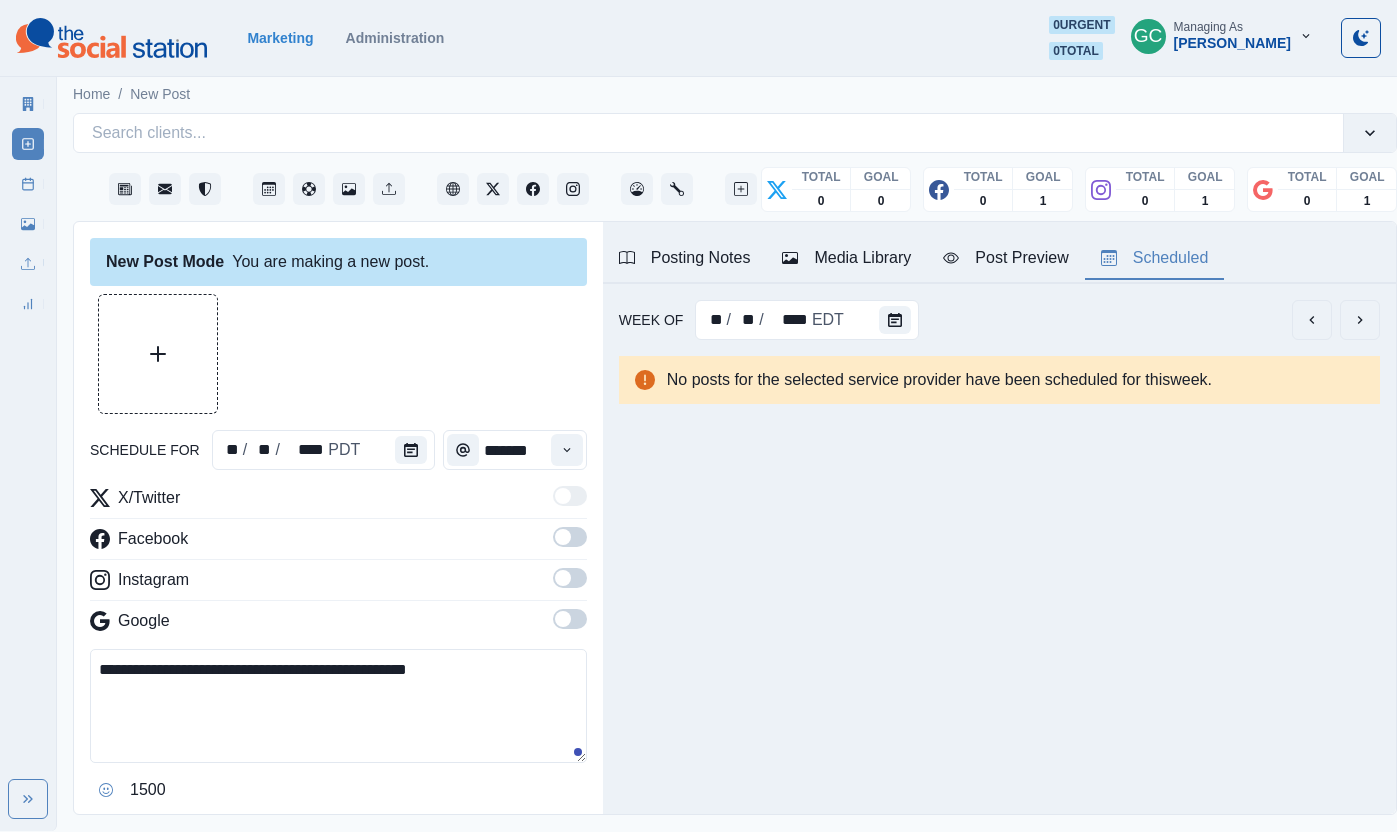 click at bounding box center [563, 619] 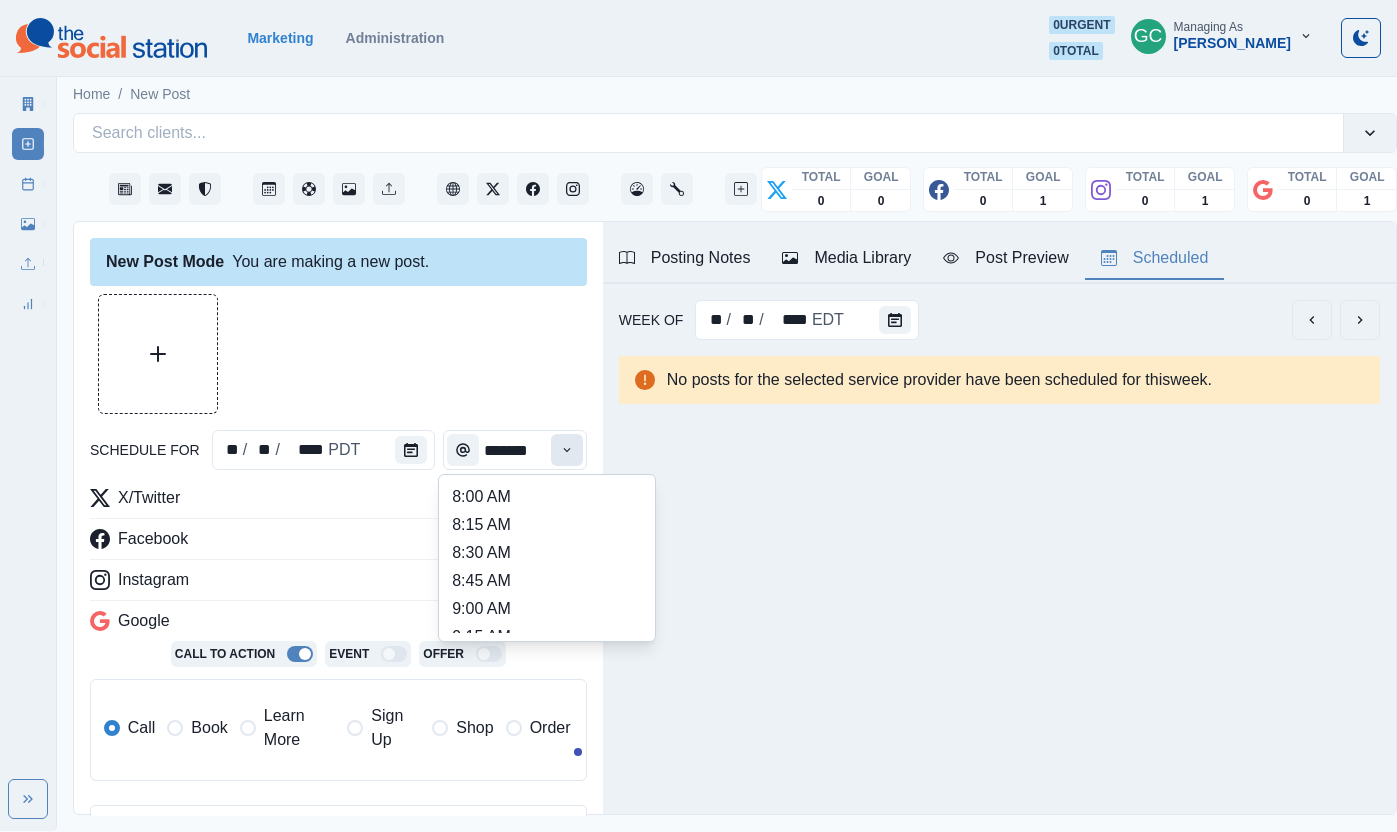 click at bounding box center (567, 450) 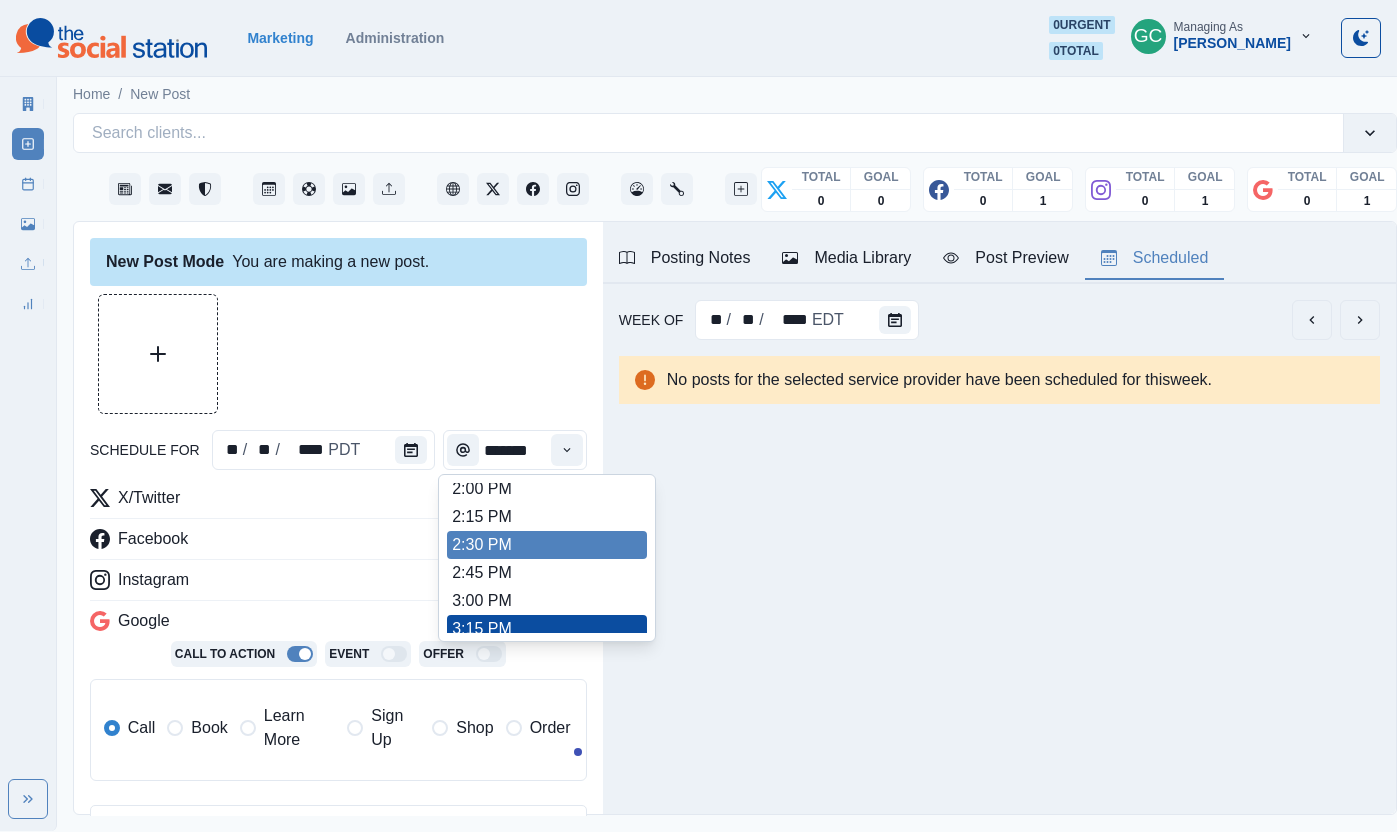 scroll, scrollTop: 696, scrollLeft: 0, axis: vertical 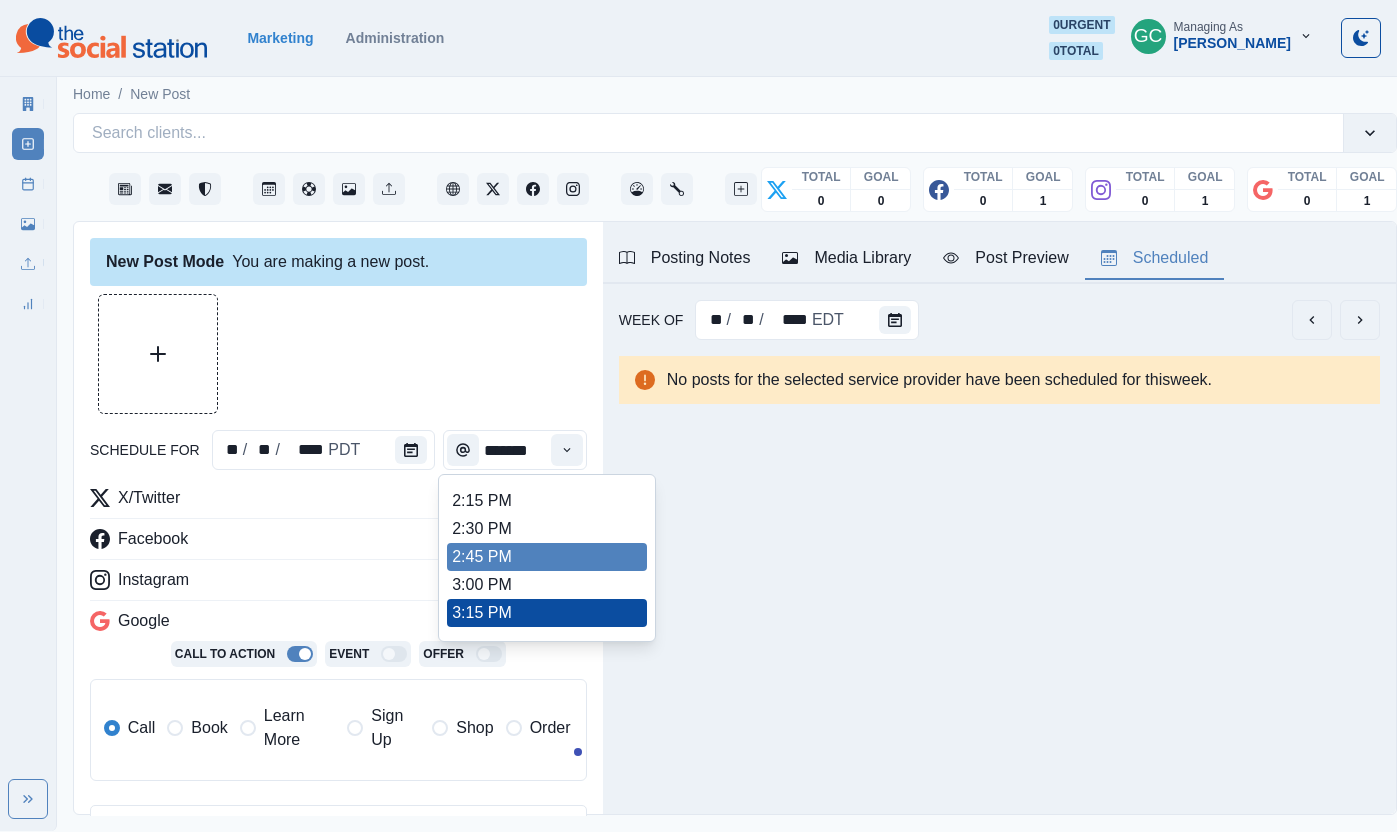 click on "2:45 PM" at bounding box center (547, 557) 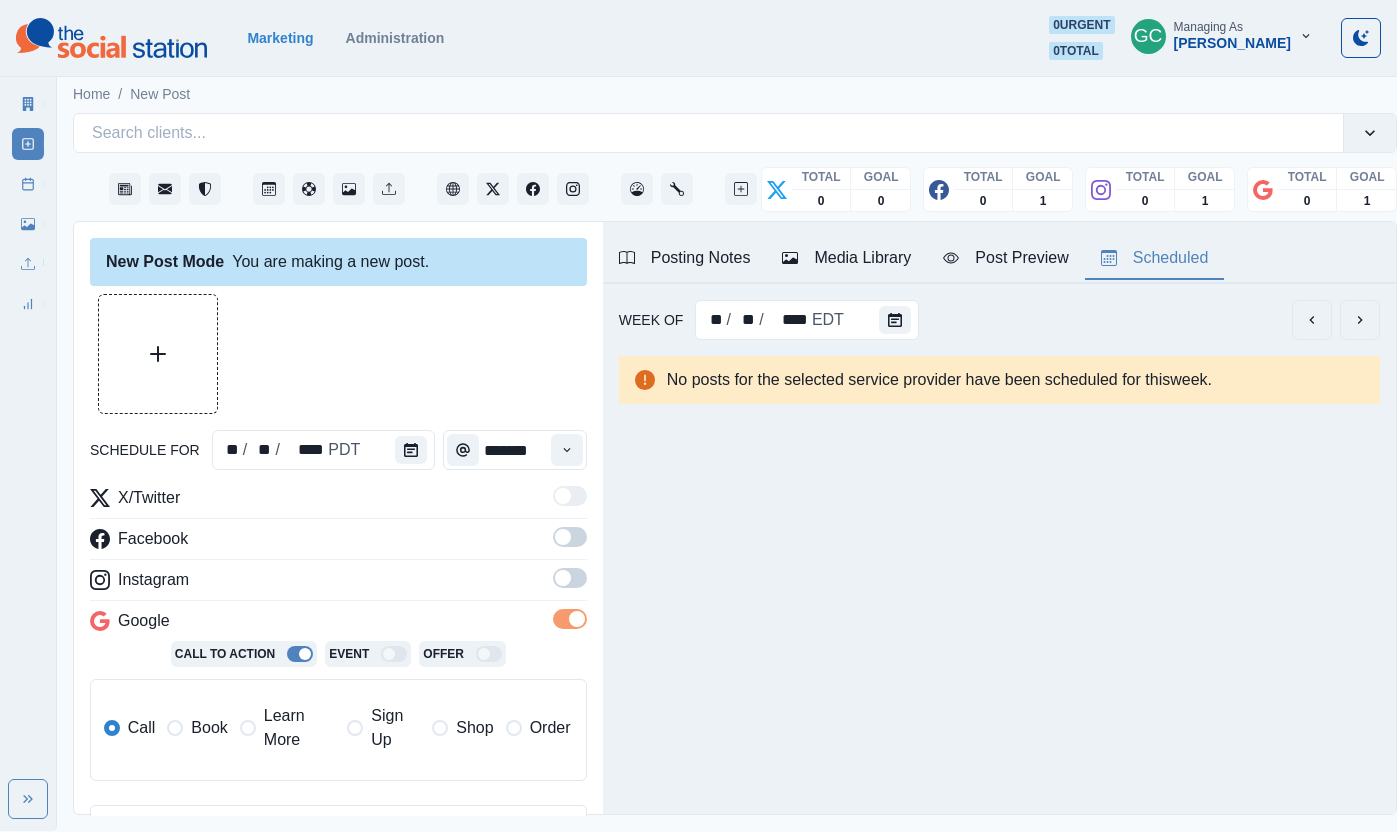 click at bounding box center (563, 578) 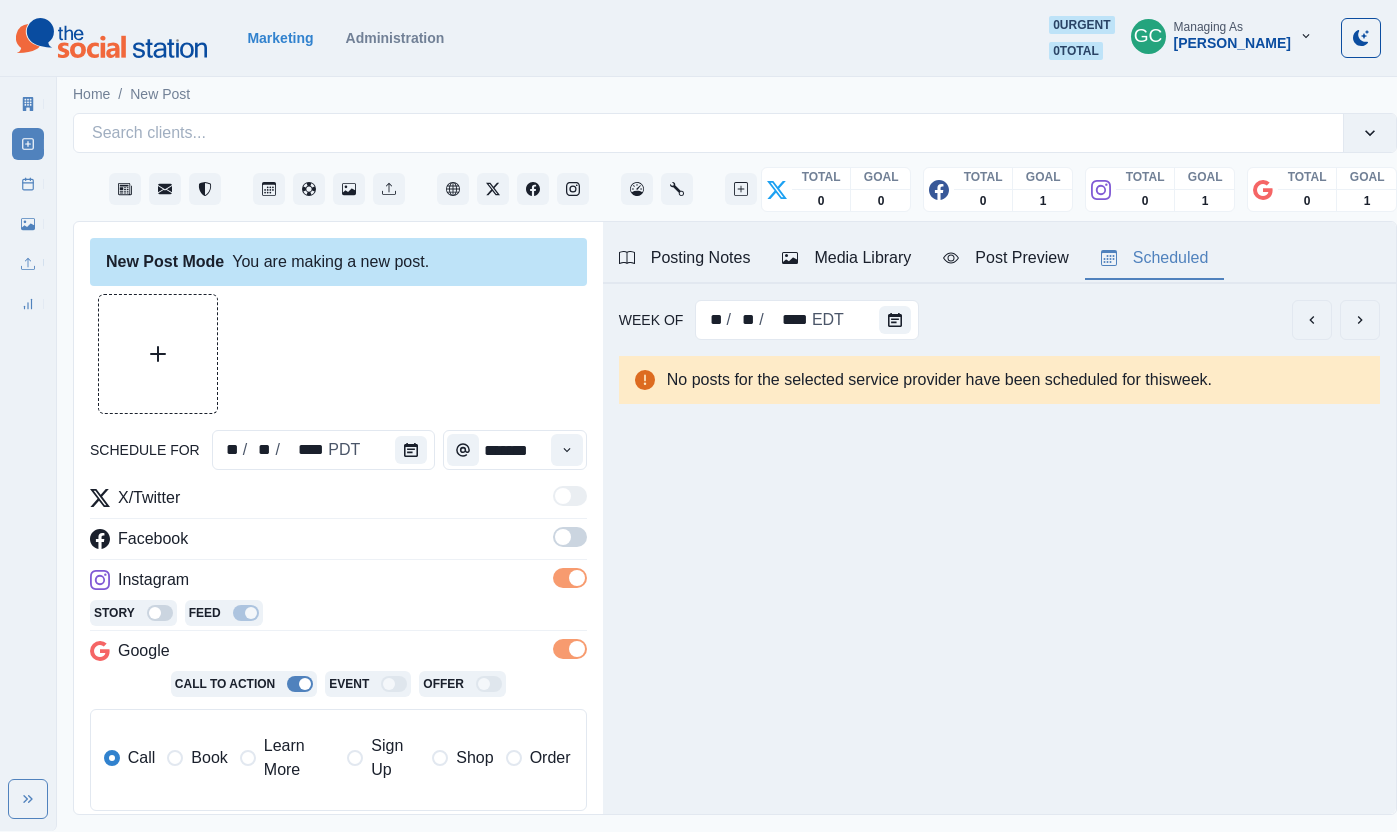 click at bounding box center [563, 537] 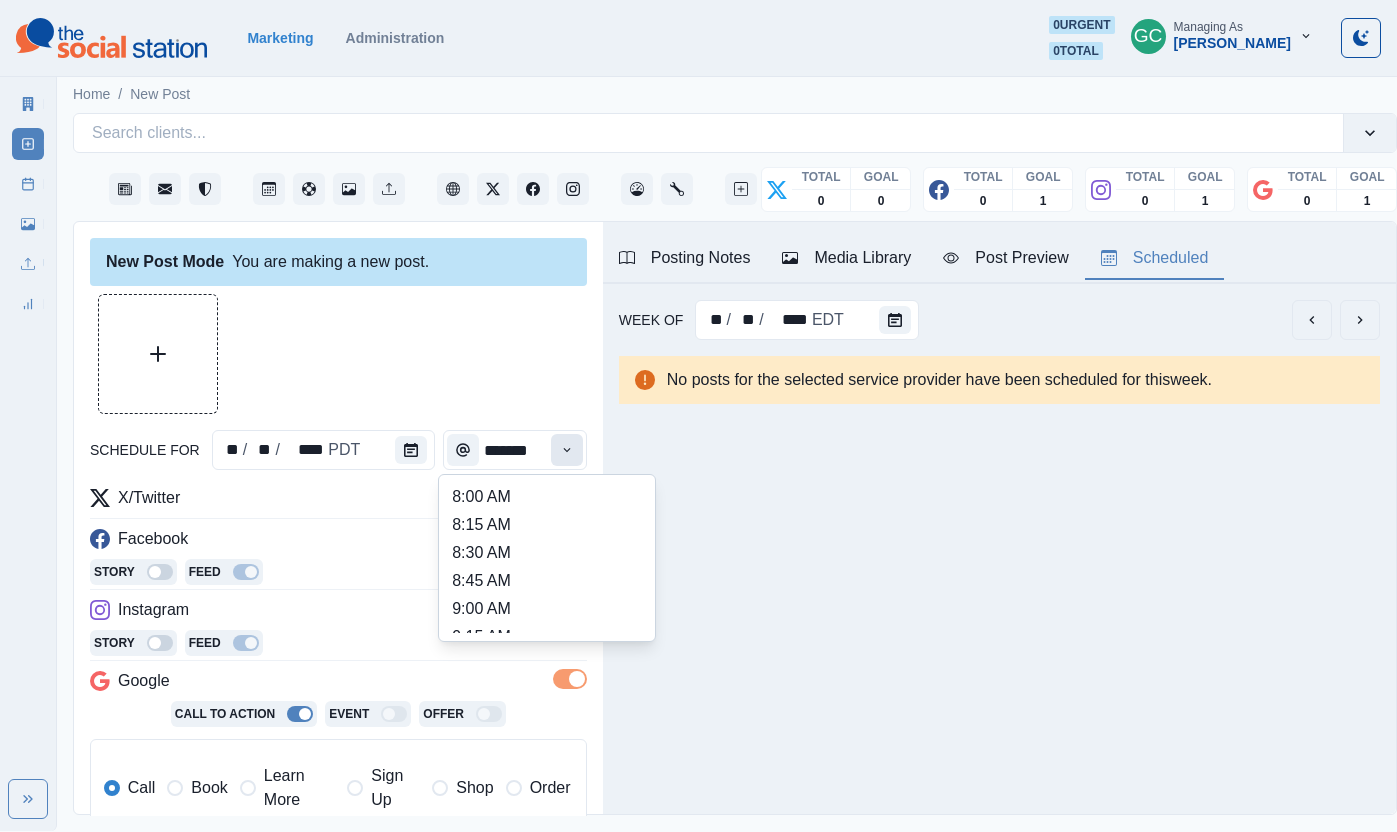 click 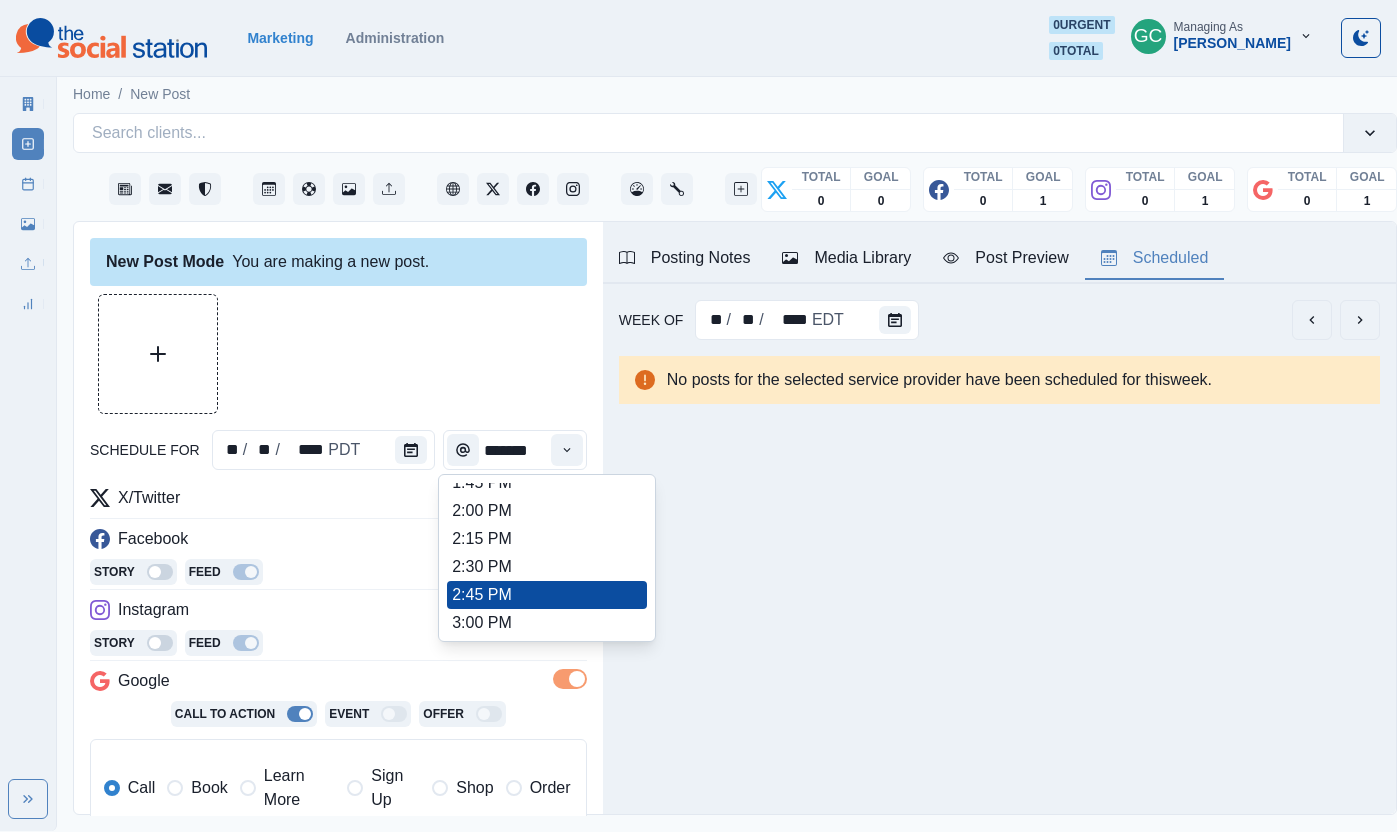 scroll, scrollTop: 741, scrollLeft: 0, axis: vertical 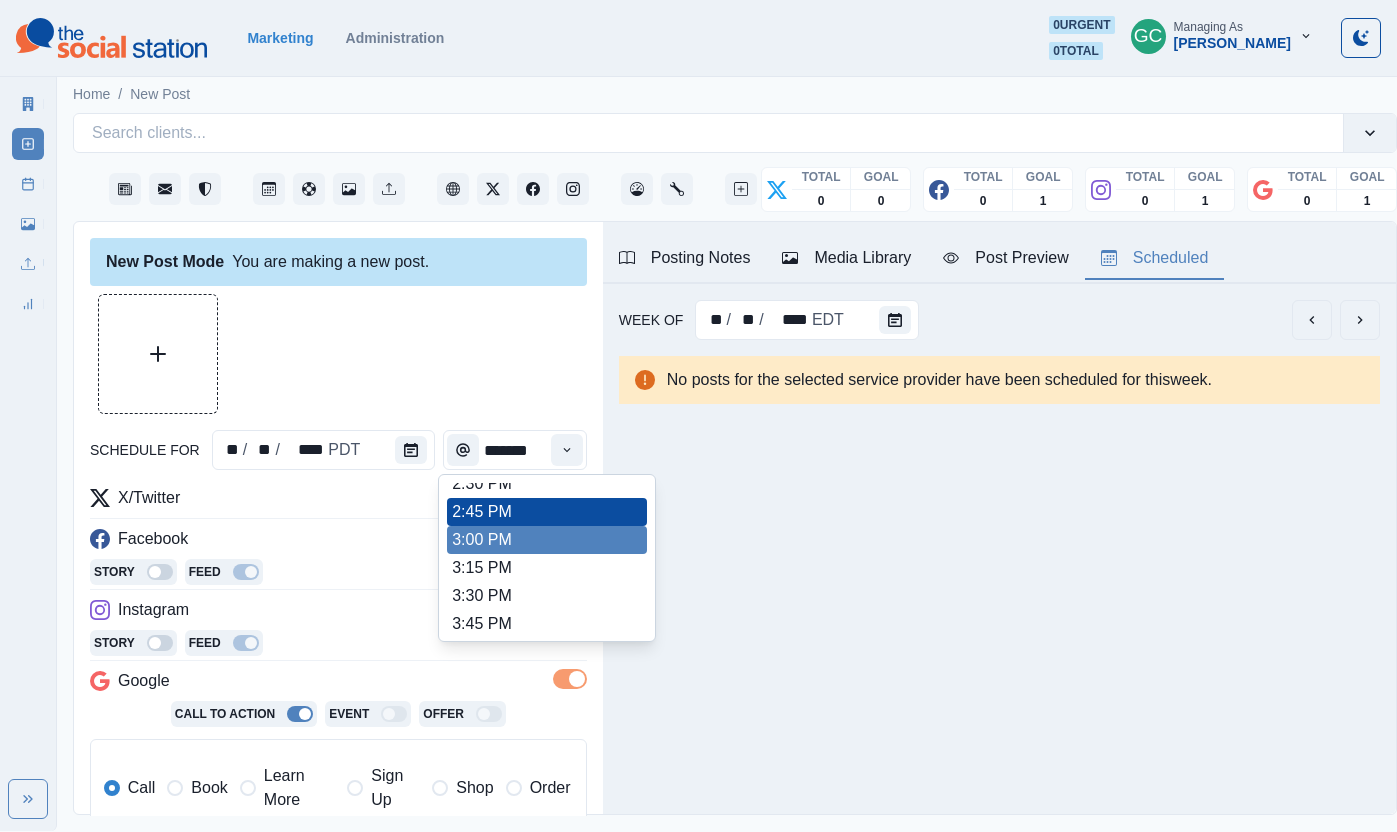 click on "3:00 PM" at bounding box center (547, 540) 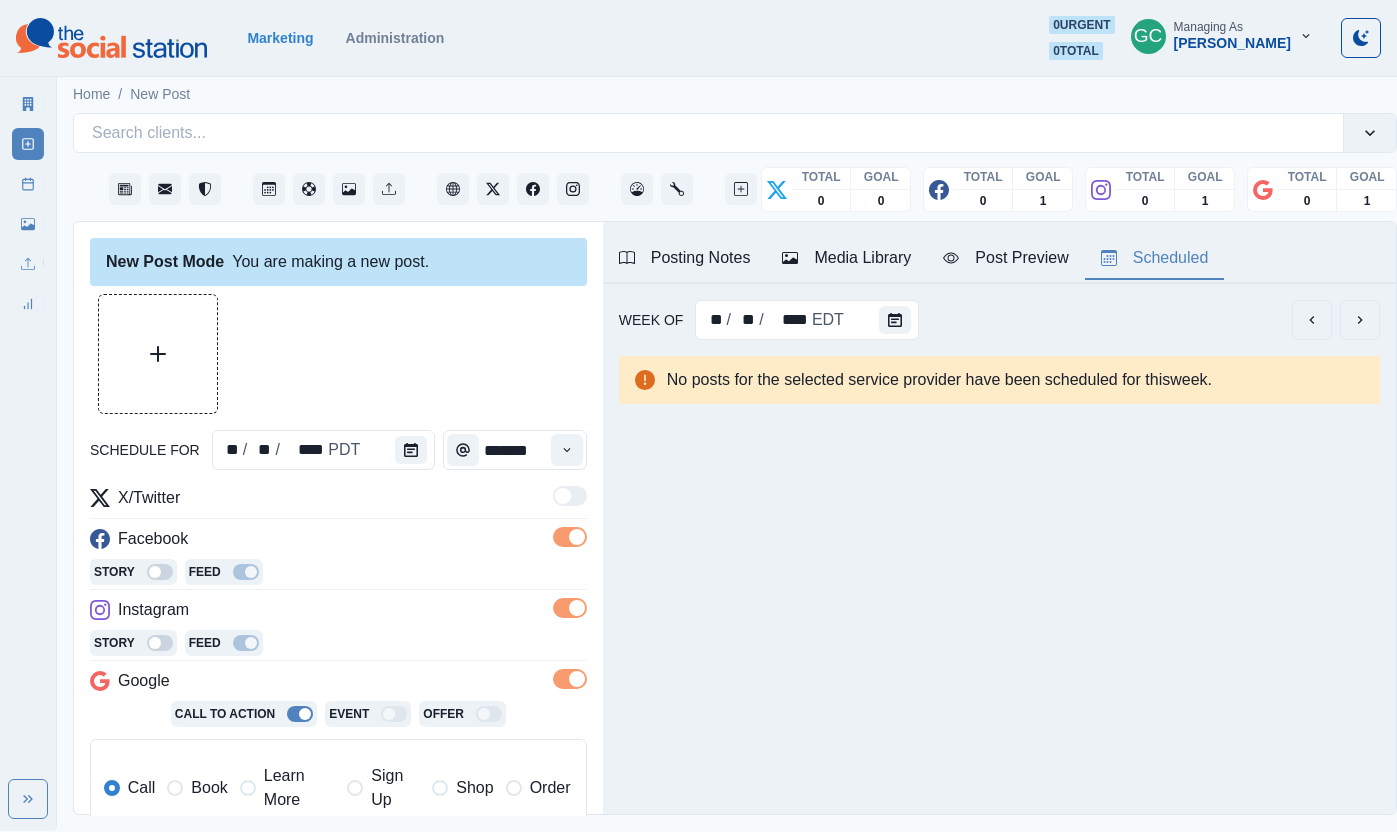 click on "Learn More" at bounding box center [299, 788] 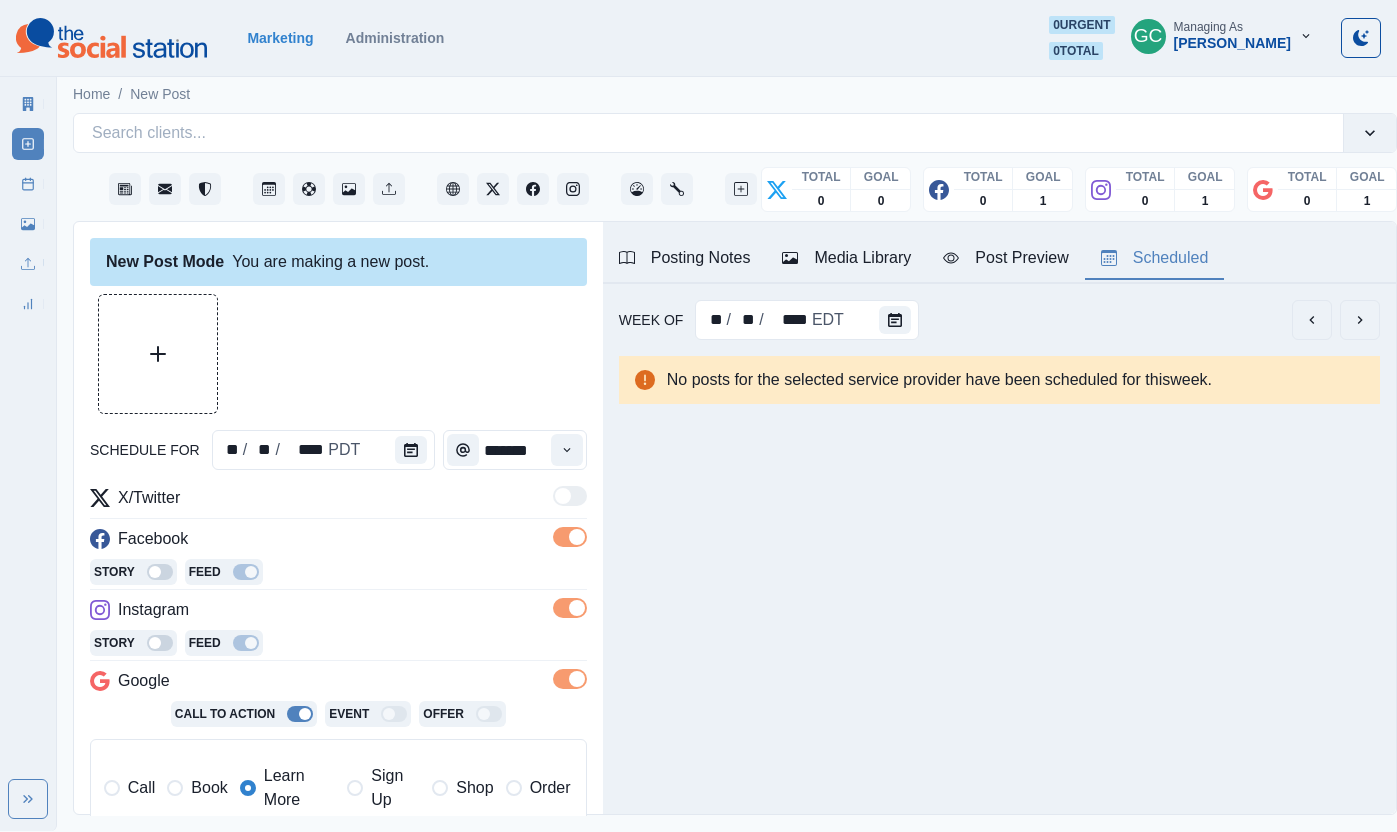 click on "Media Library" at bounding box center [846, 258] 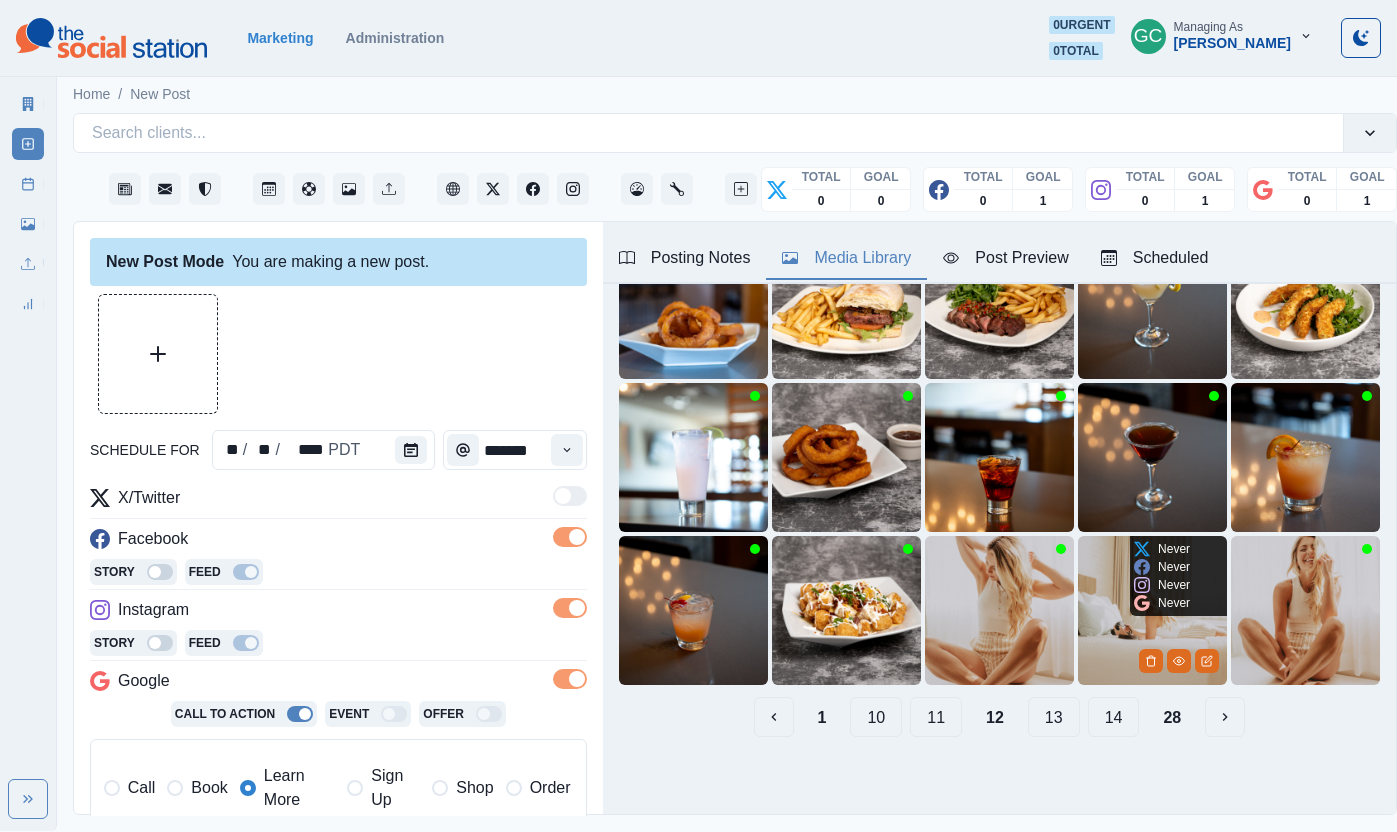scroll, scrollTop: 167, scrollLeft: 0, axis: vertical 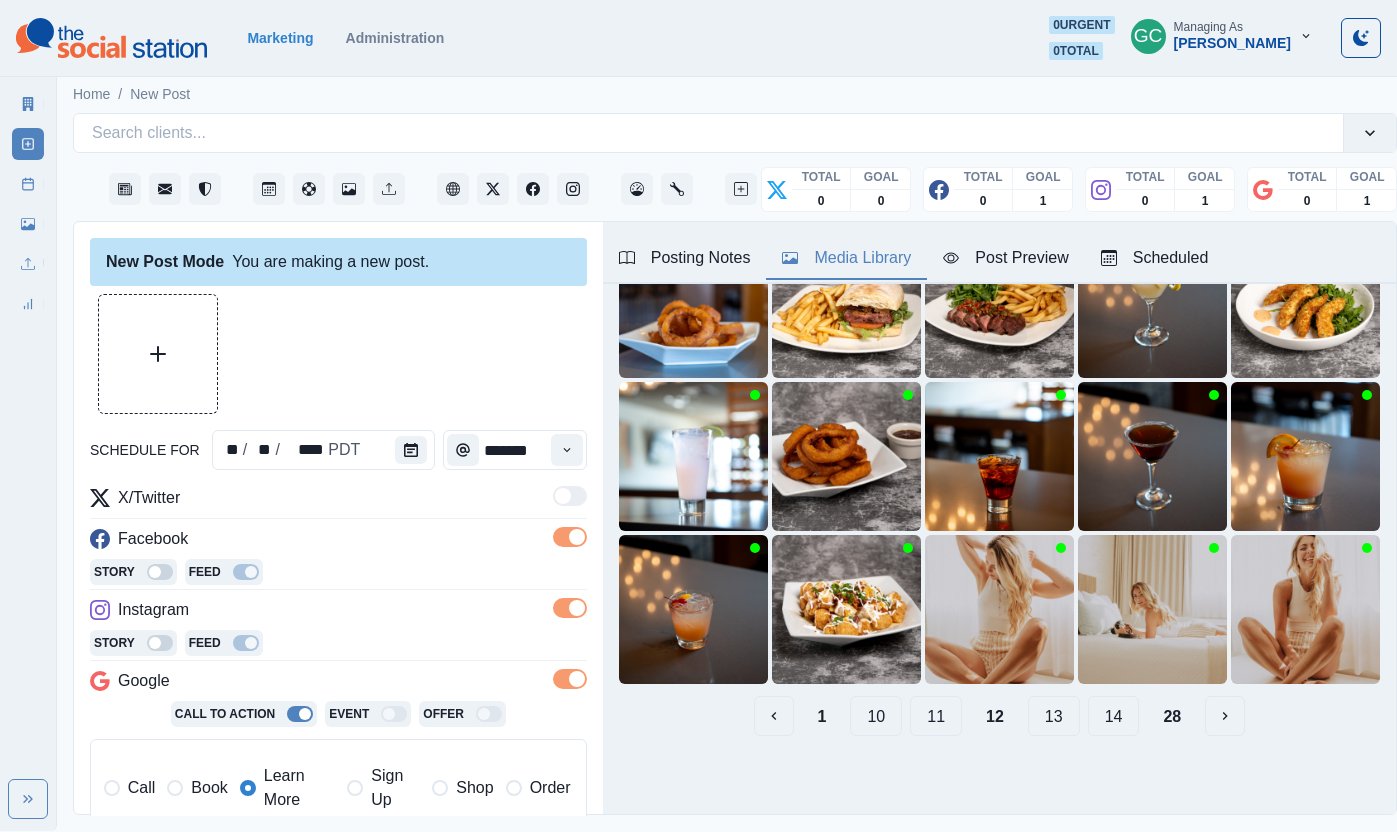 click on "14" at bounding box center [1114, 716] 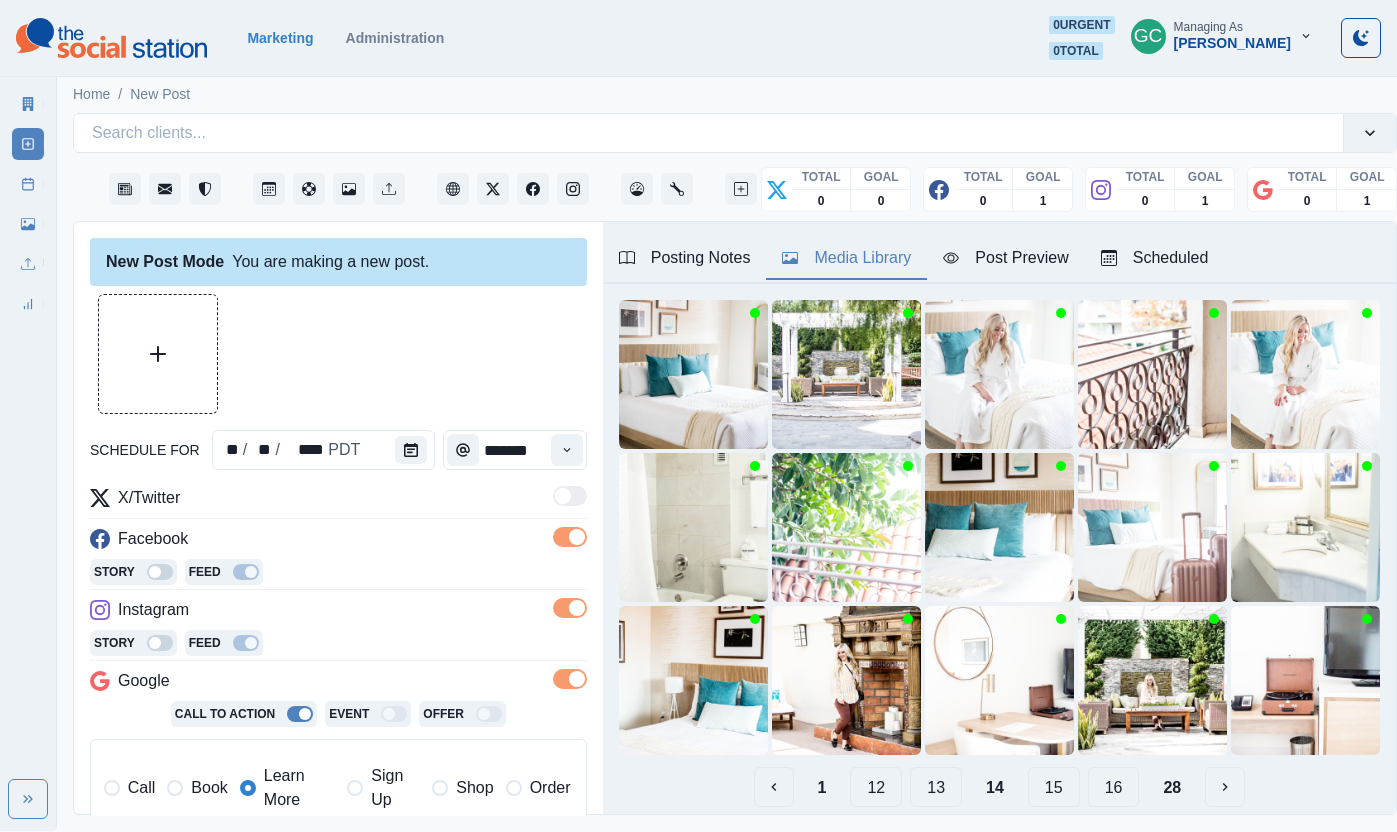 scroll, scrollTop: 102, scrollLeft: 0, axis: vertical 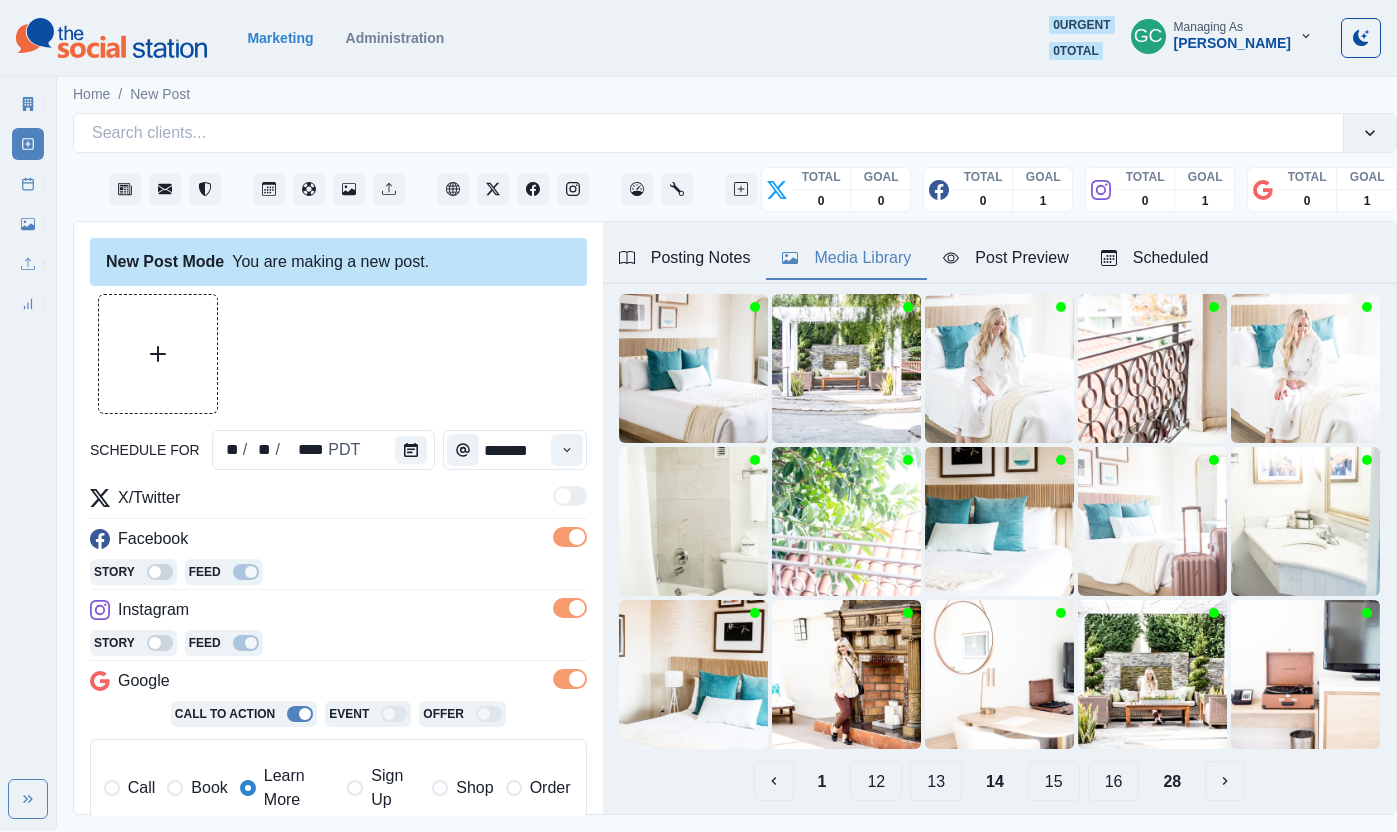click on "12" at bounding box center [876, 781] 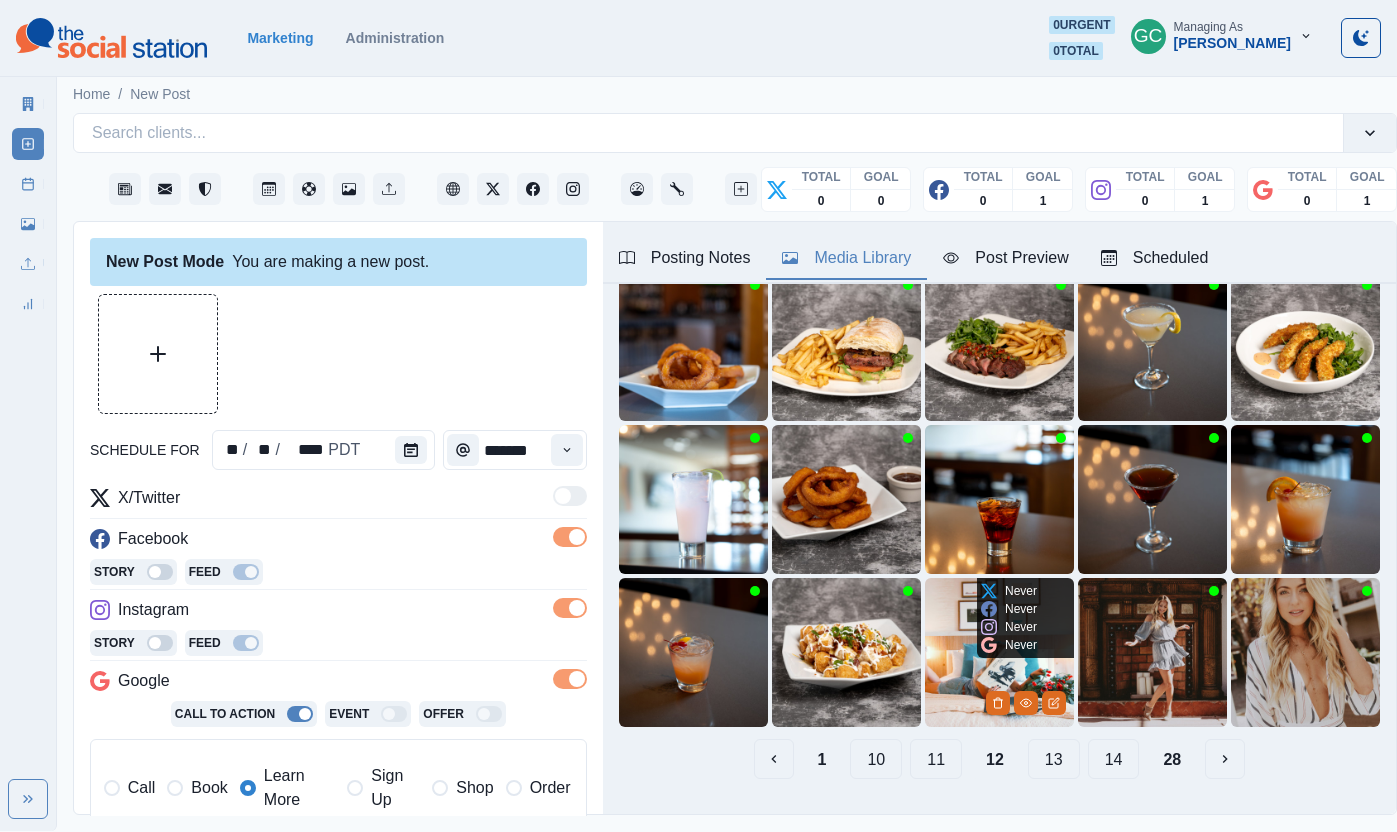 scroll, scrollTop: 167, scrollLeft: 0, axis: vertical 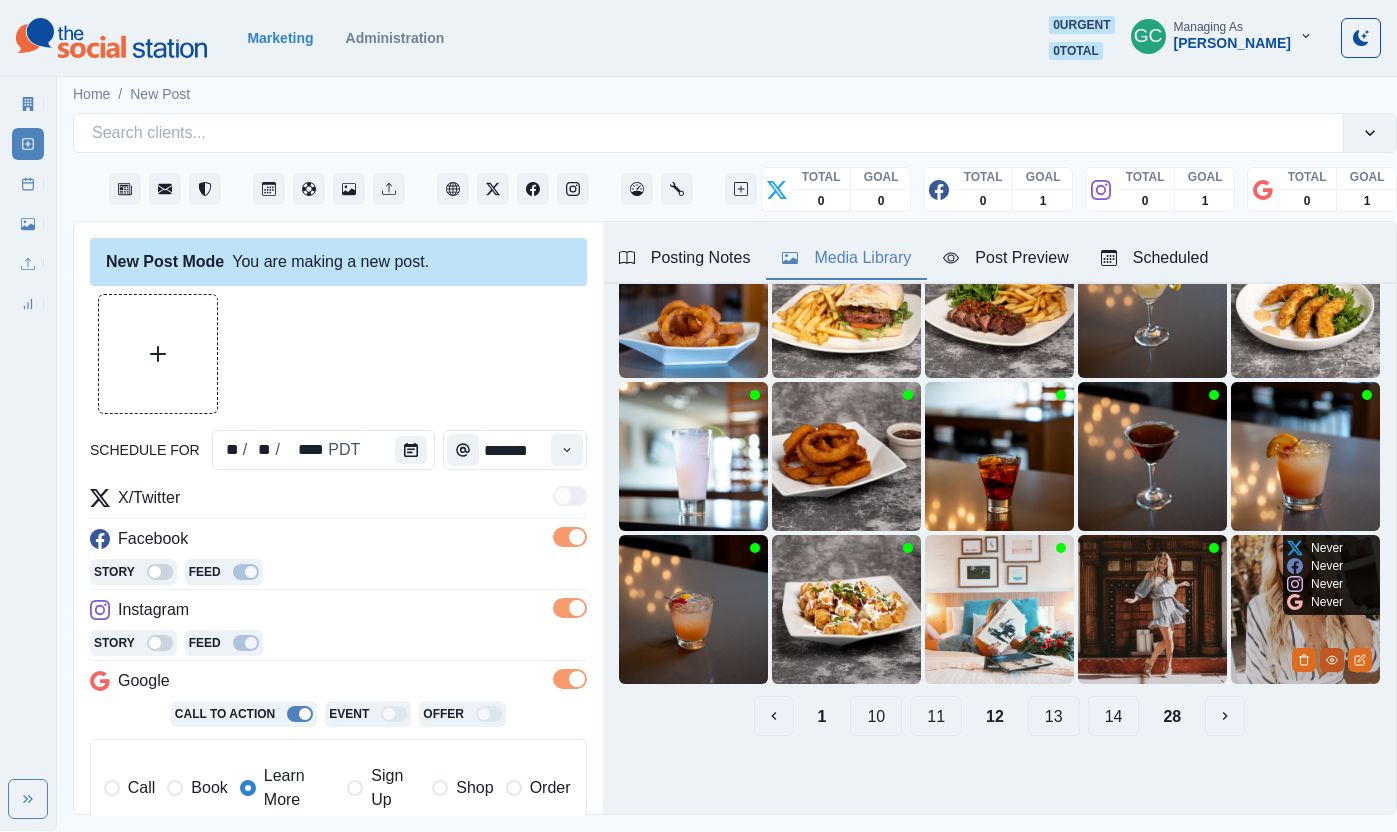 click at bounding box center (1332, 660) 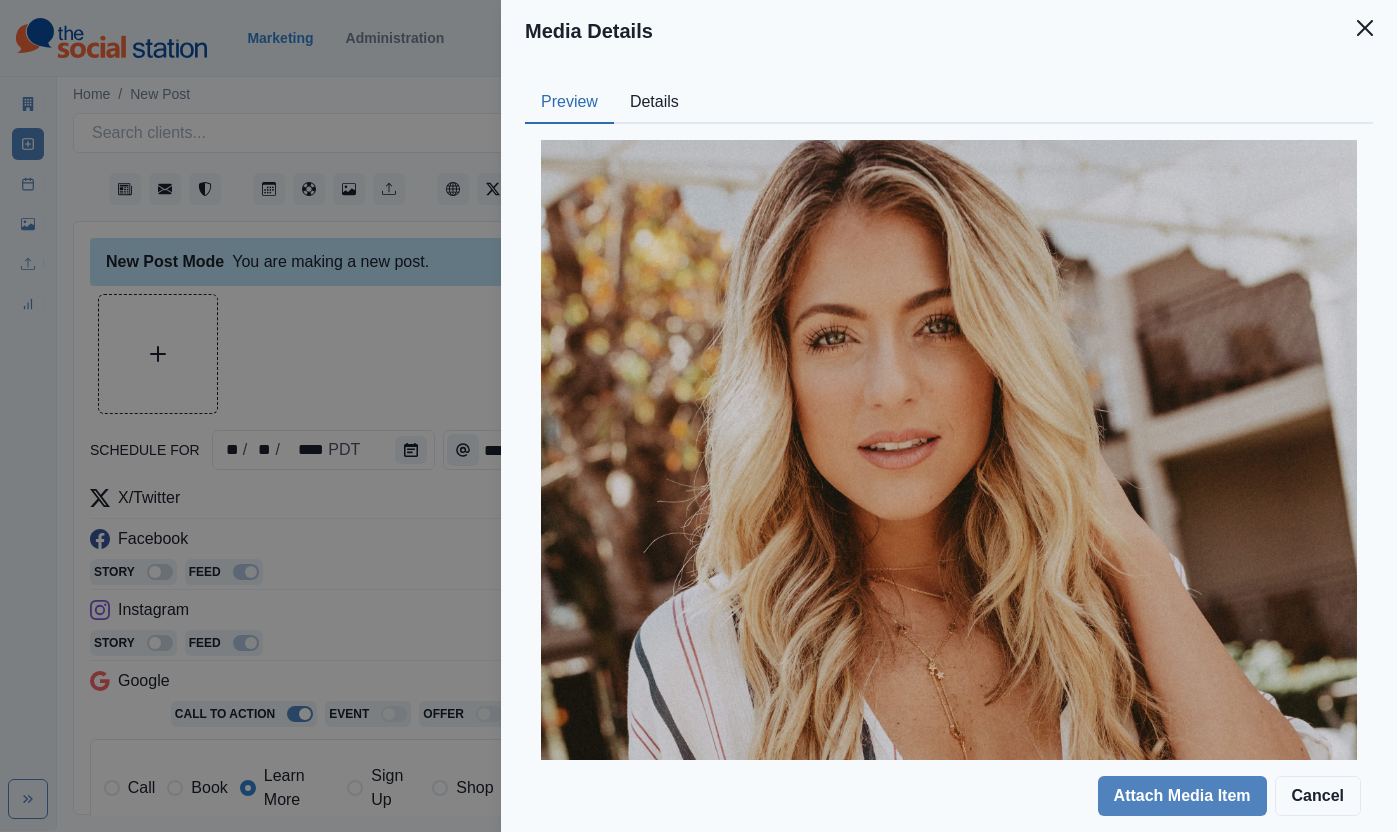 click on "Details" at bounding box center [654, 103] 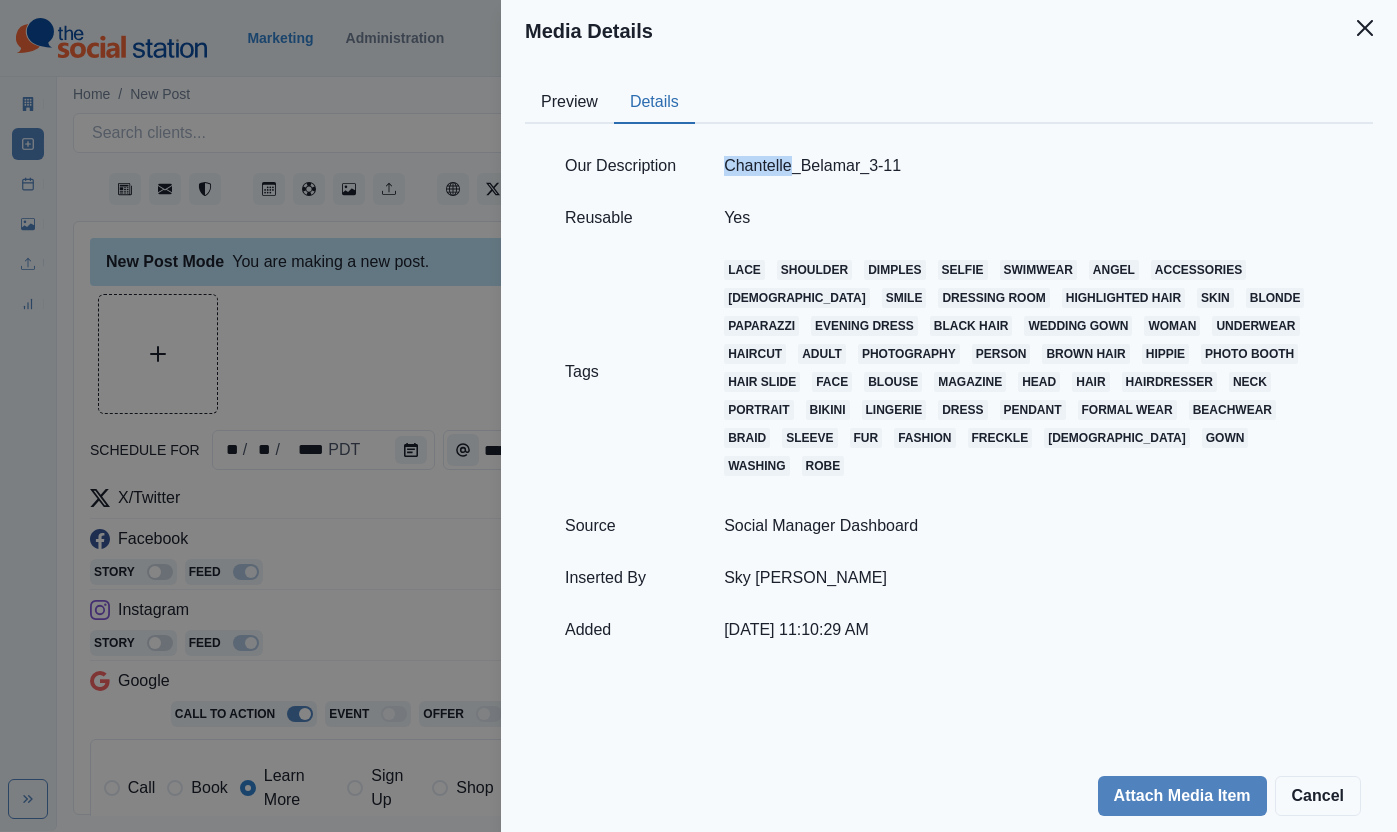 drag, startPoint x: 716, startPoint y: 160, endPoint x: 795, endPoint y: 160, distance: 79 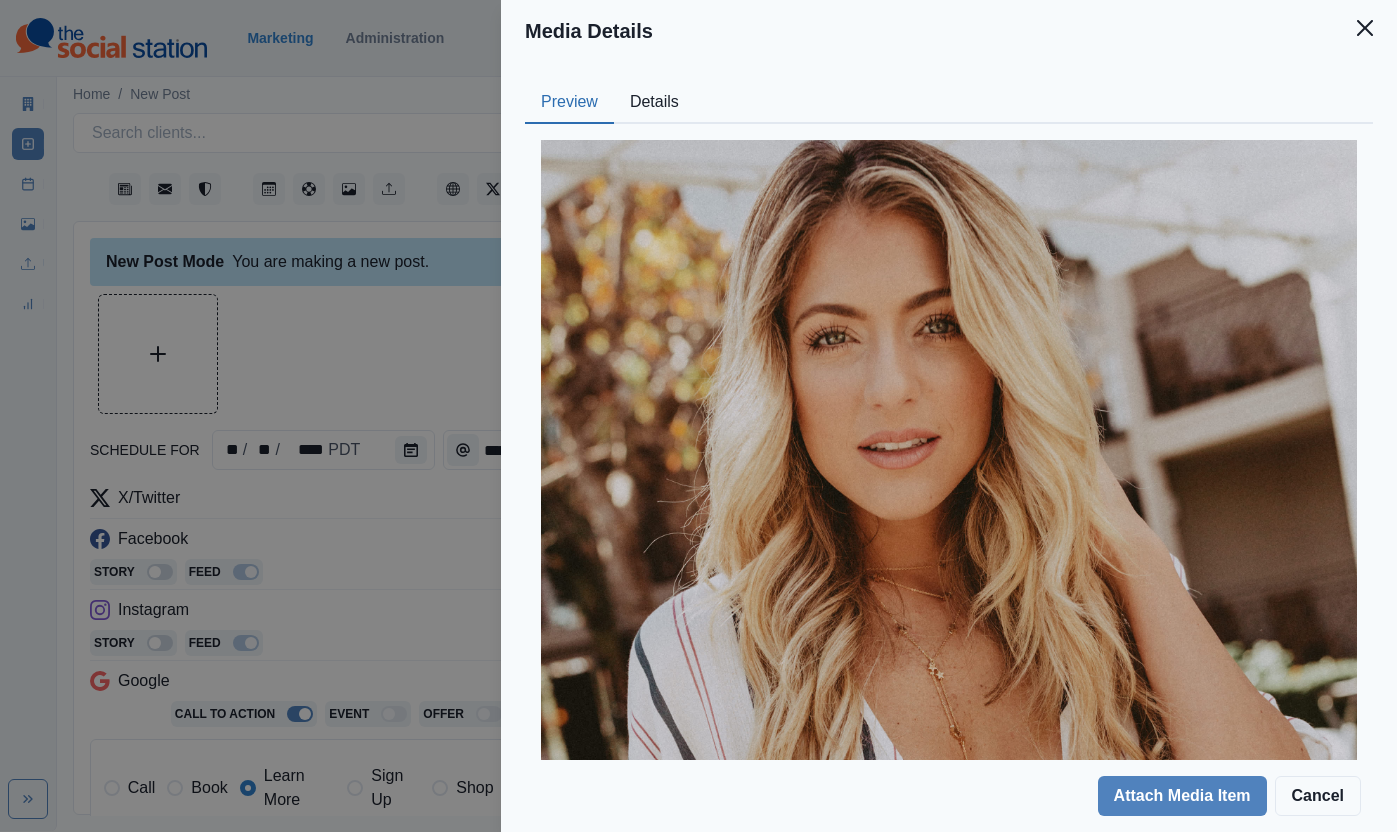 click on "Media Details Preview Details Our Description Chantelle_Belamar_3-11 Reusable Yes Tags lace shoulder dimples selfie swimwear angel accessories female smile dressing room highlighted hair skin blonde paparazzi evening dress black hair wedding gown woman underwear haircut adult photography person brown hair hippie photo booth hair slide face blouse magazine head hair hairdresser neck portrait bikini lingerie dress pendant formal wear beachwear braid sleeve fur fashion freckle lady gown washing robe Source Social Manager Dashboard Inserted By Sky Schappell Added 03/02/2023, 11:10:29 AM Attach Media Item Cancel" at bounding box center (698, 416) 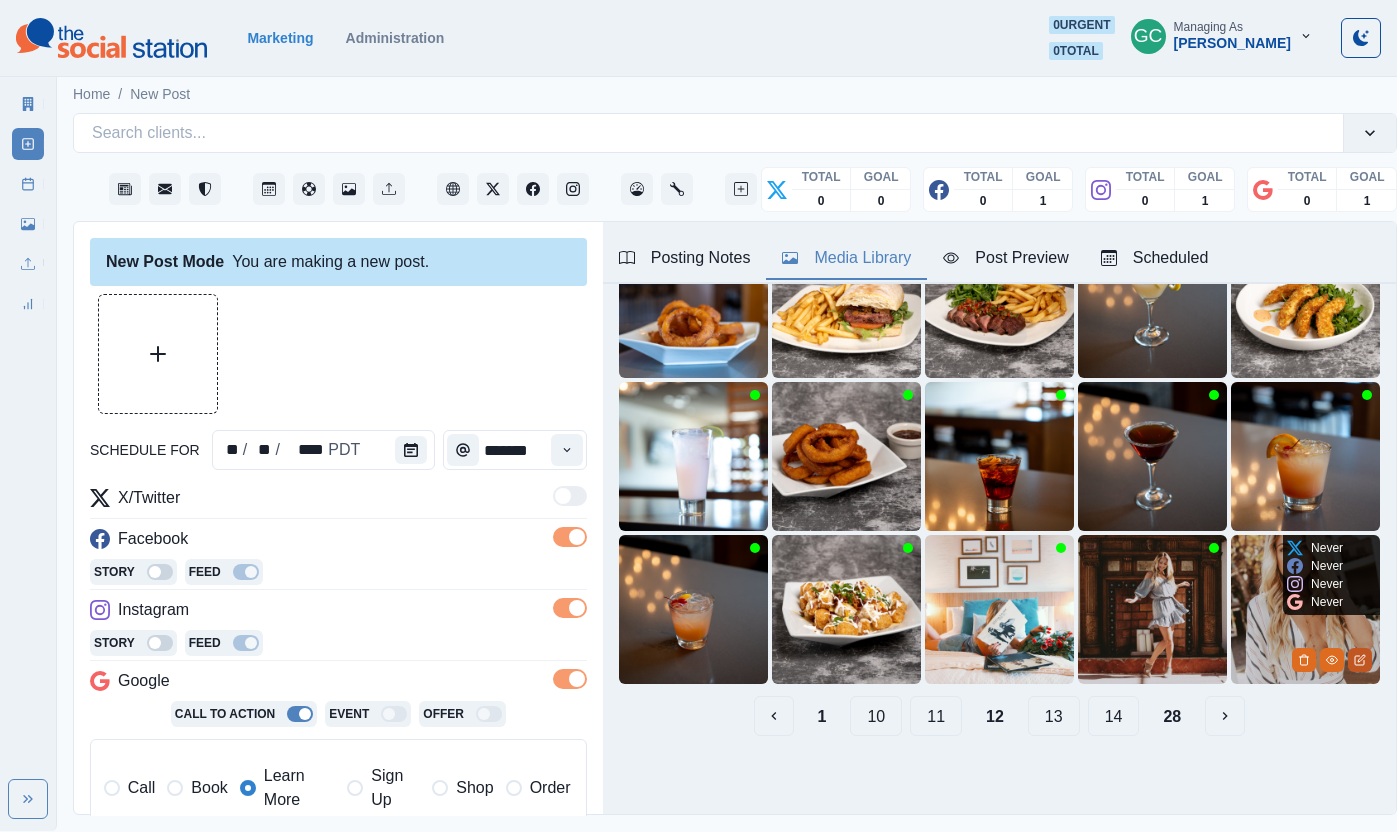 click 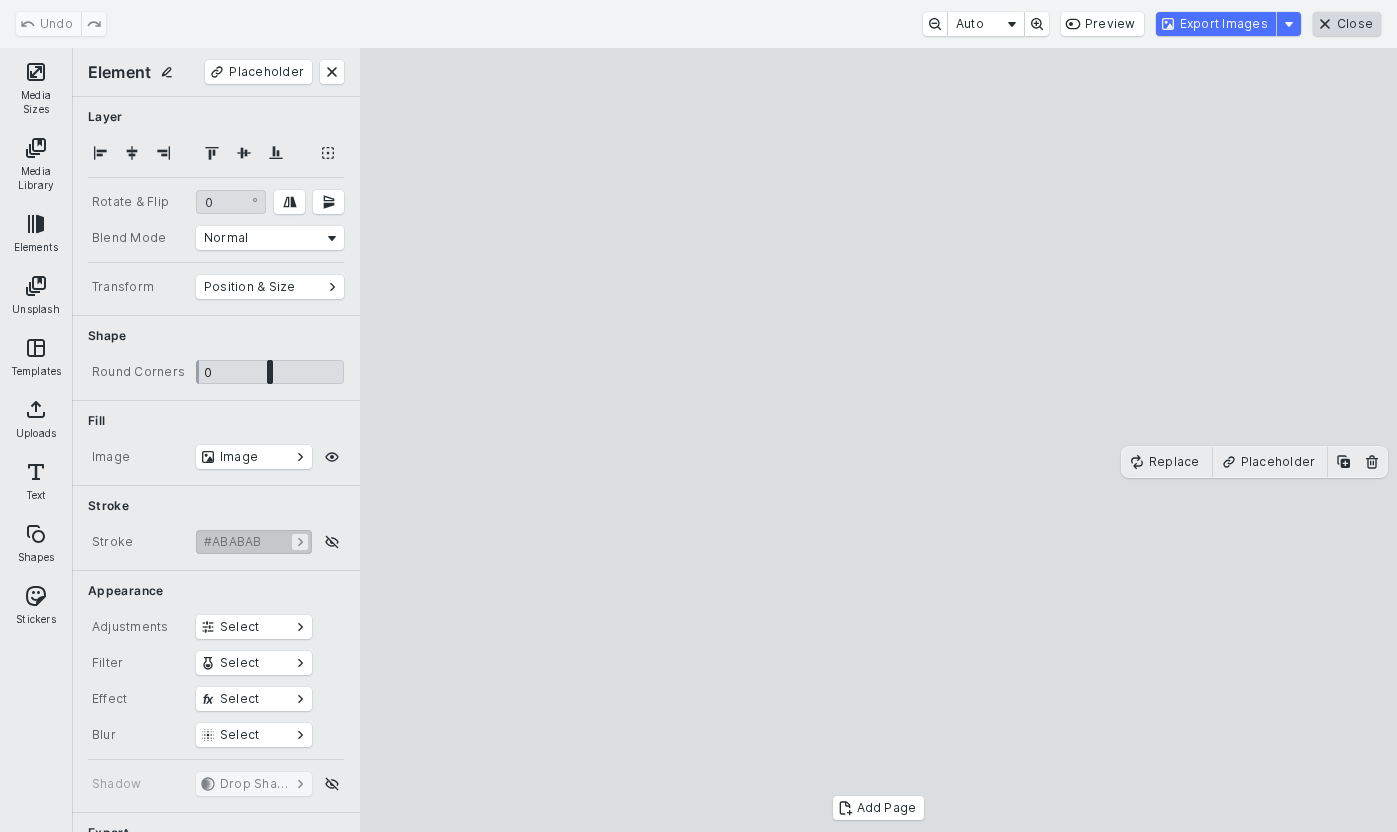 click on "Close" at bounding box center (1347, 24) 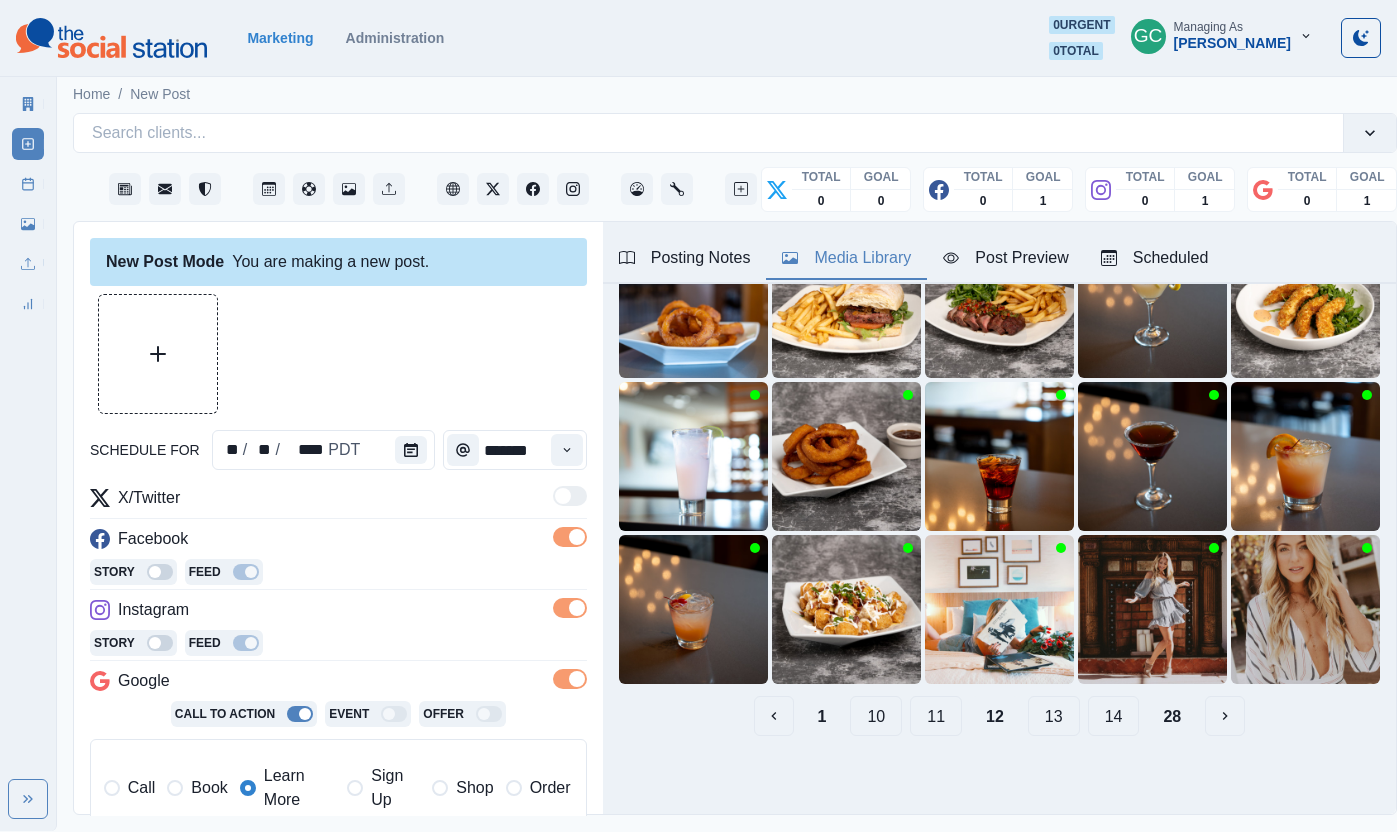 click on "13" at bounding box center [1054, 716] 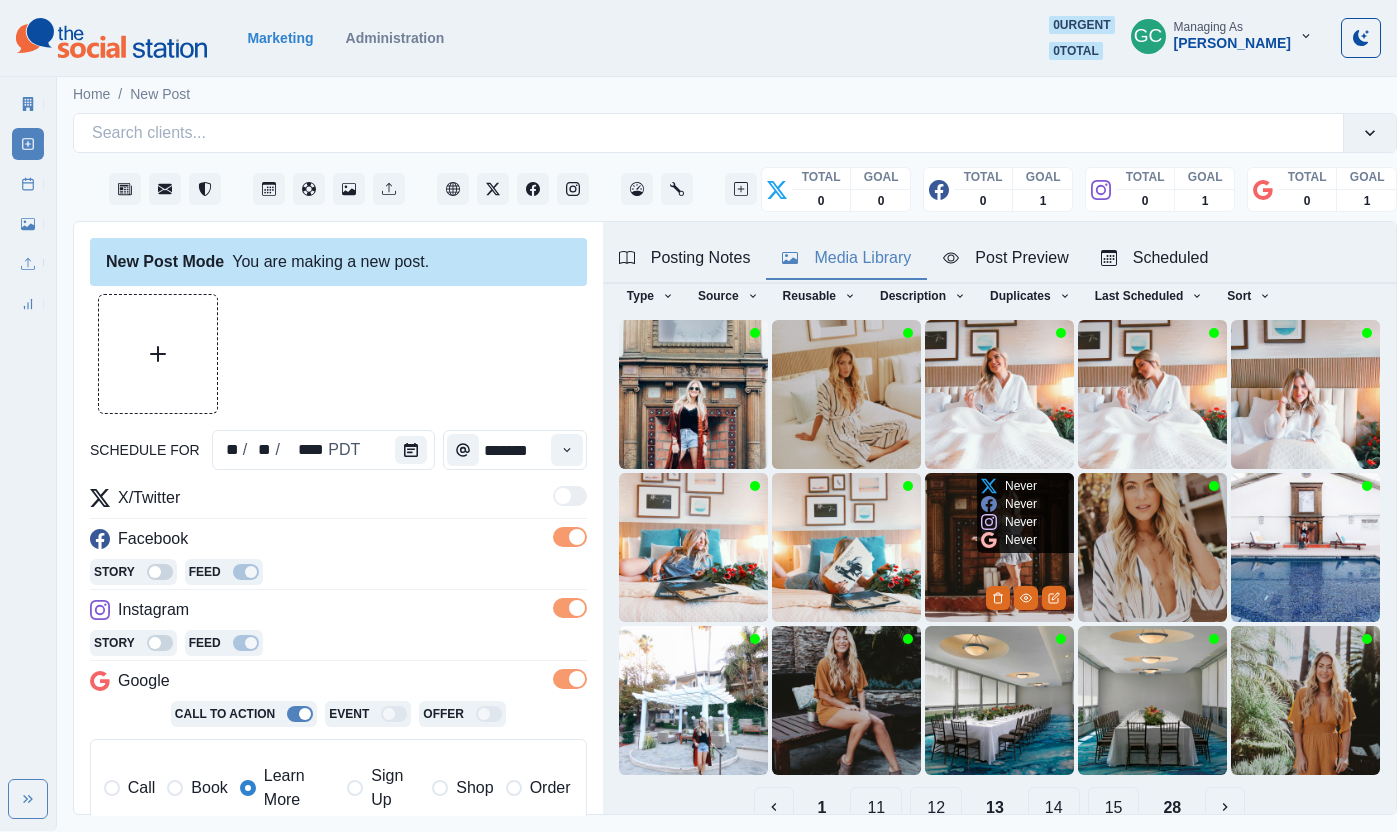scroll, scrollTop: 123, scrollLeft: 0, axis: vertical 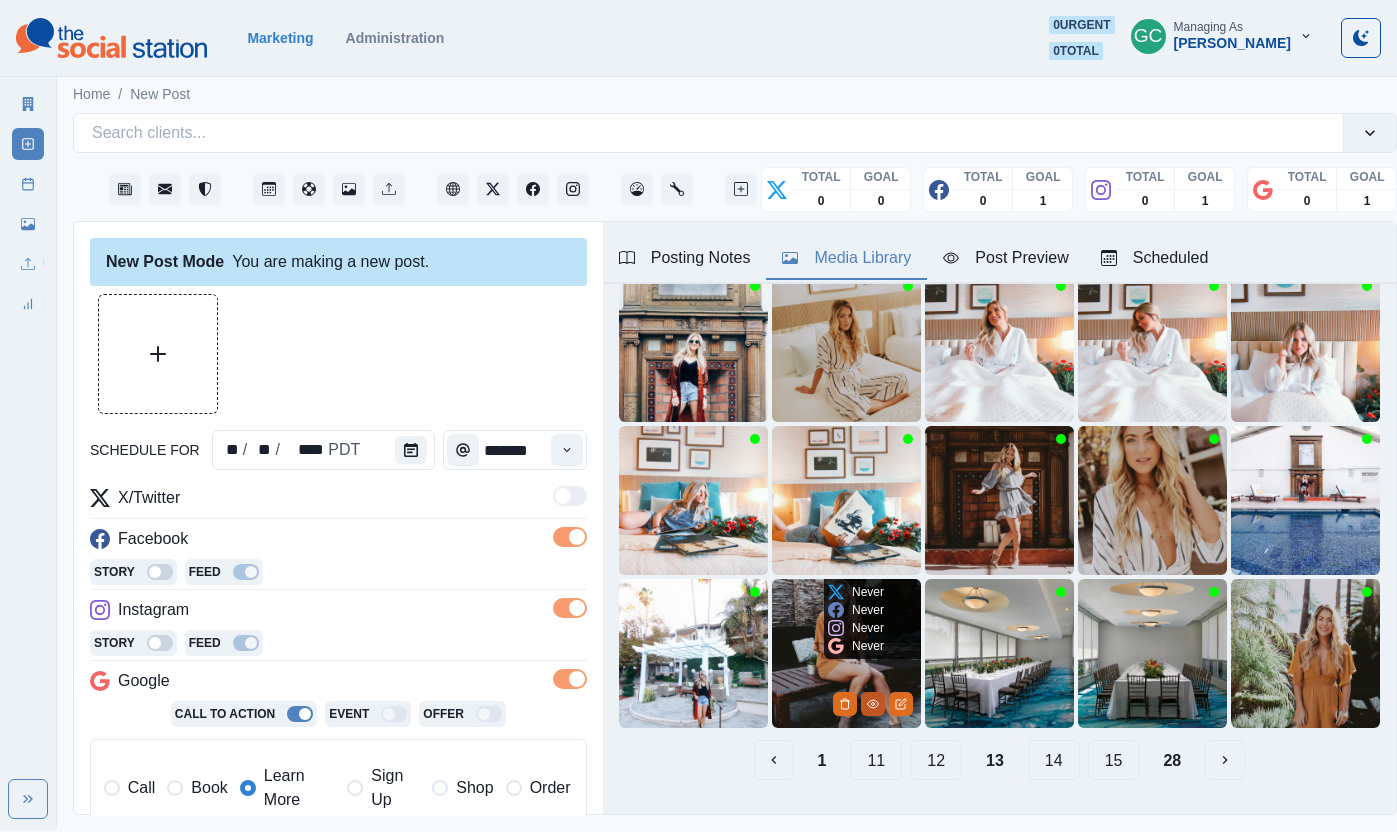 click 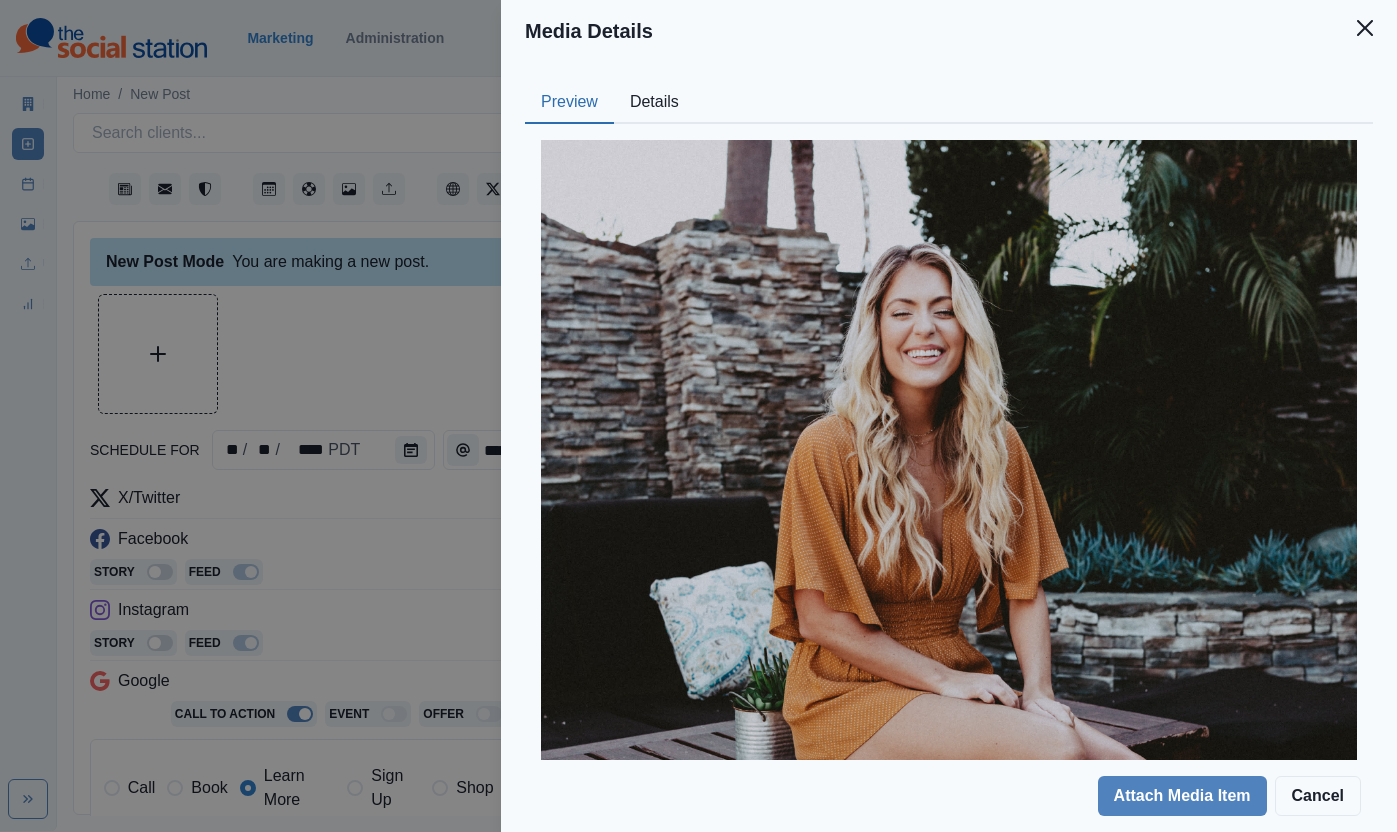 drag, startPoint x: 207, startPoint y: 328, endPoint x: 231, endPoint y: 329, distance: 24.020824 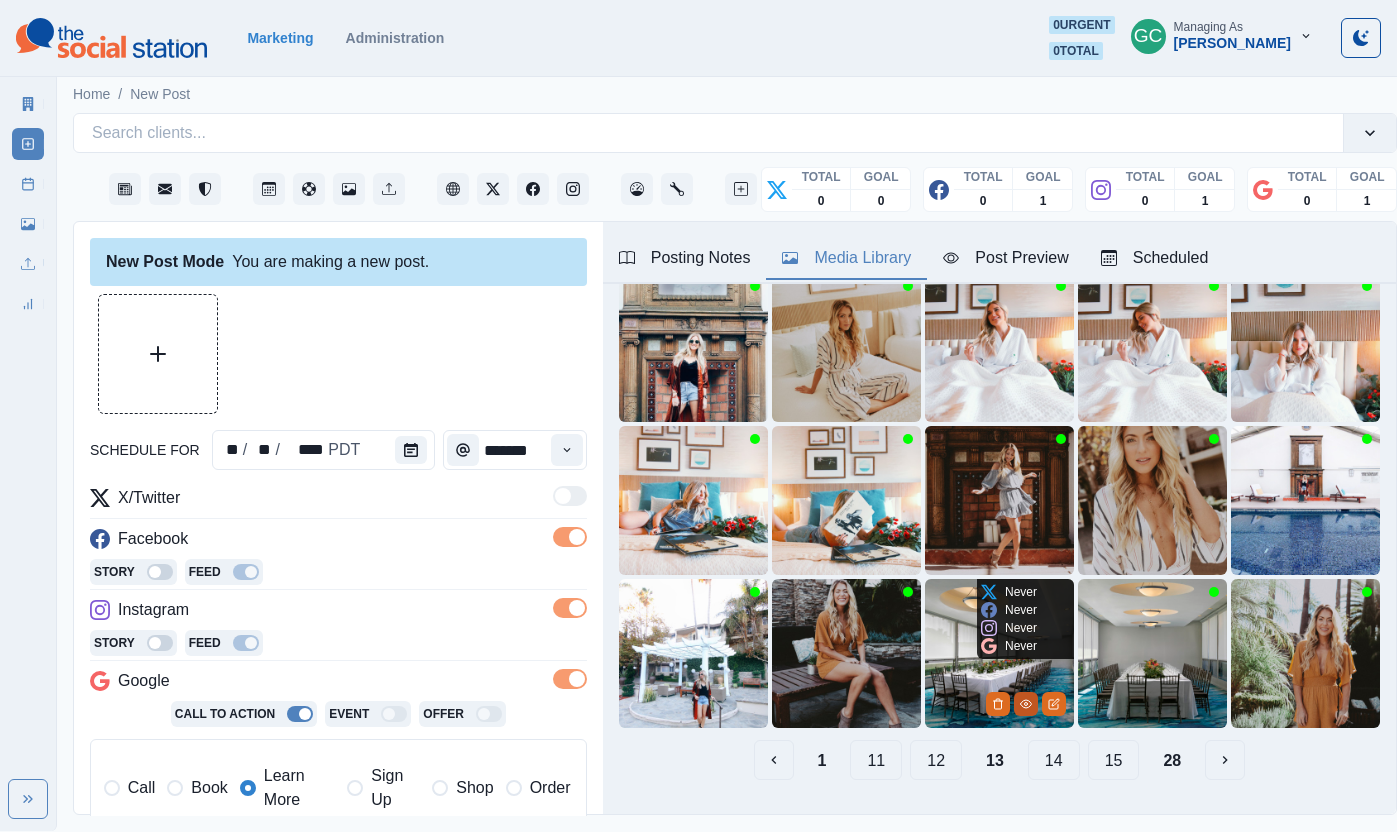 click 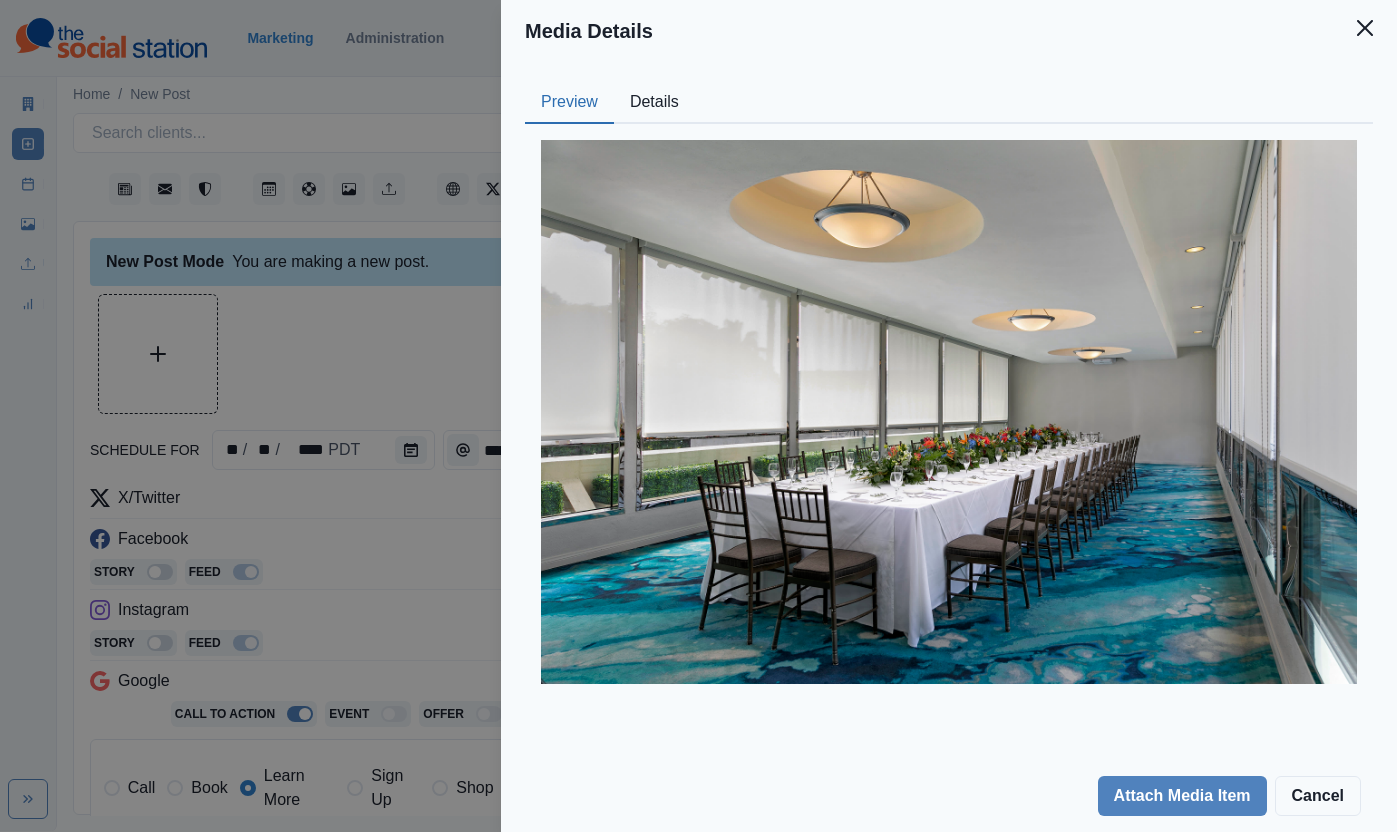 click on "Details" at bounding box center (654, 103) 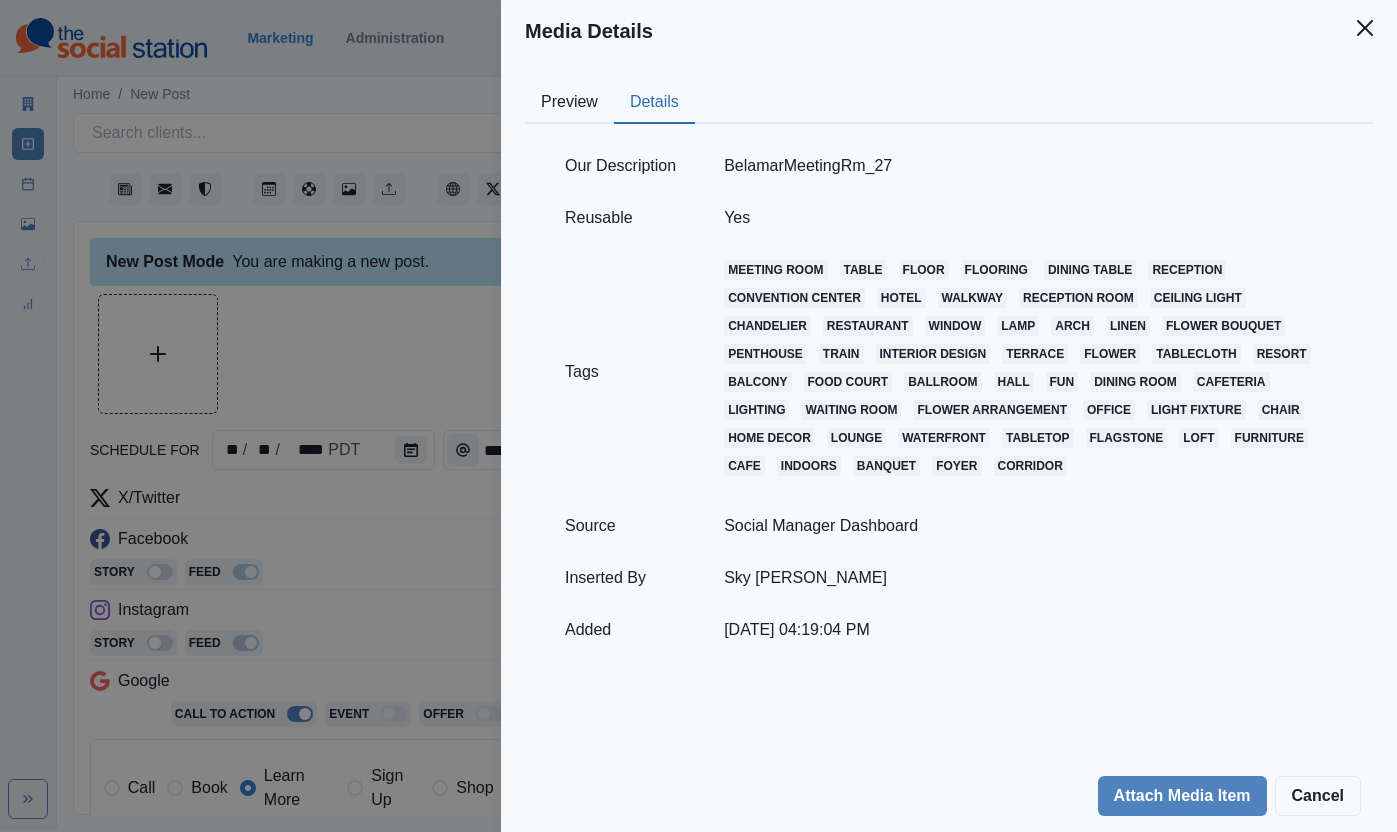 drag, startPoint x: 412, startPoint y: 290, endPoint x: 1111, endPoint y: 682, distance: 801.41437 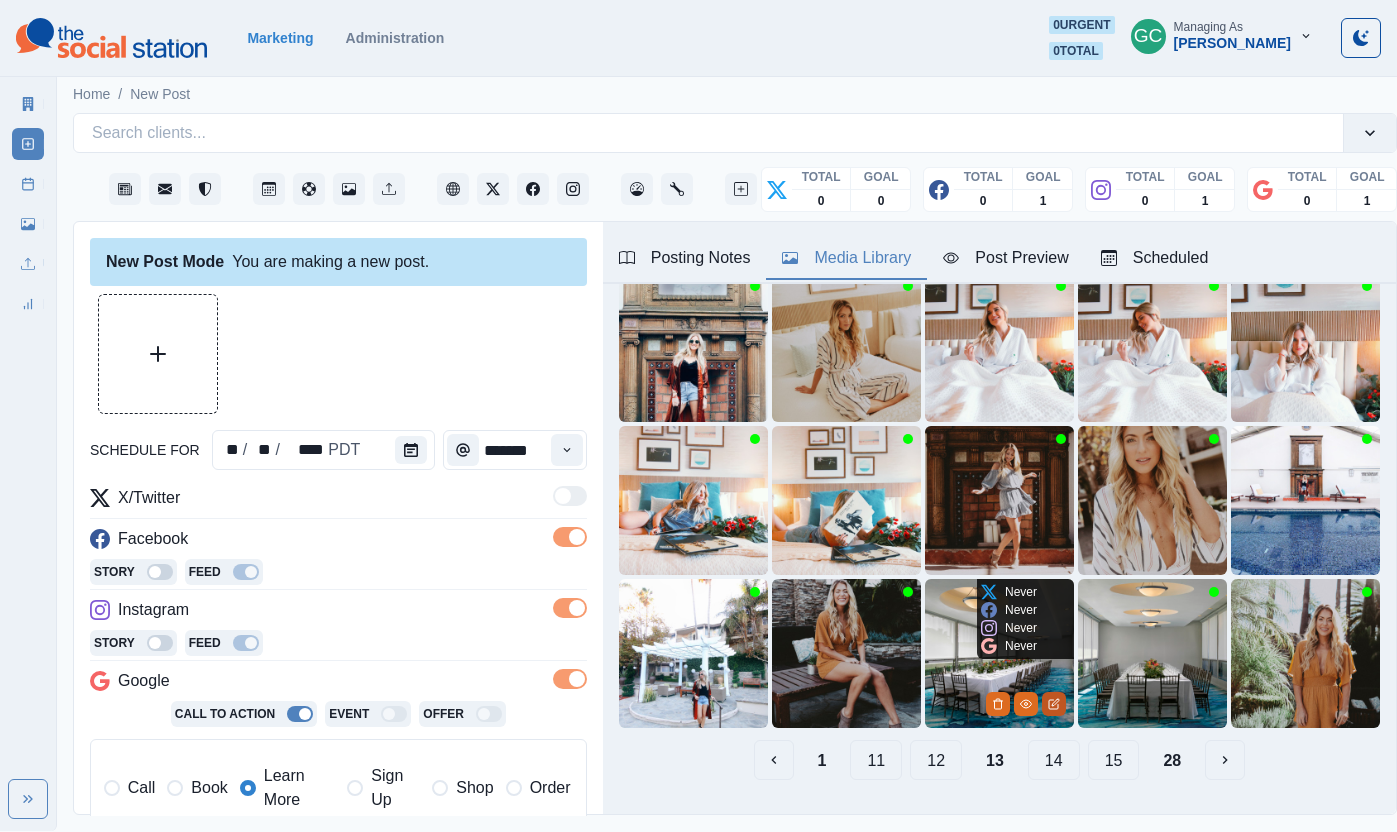 click at bounding box center (1054, 704) 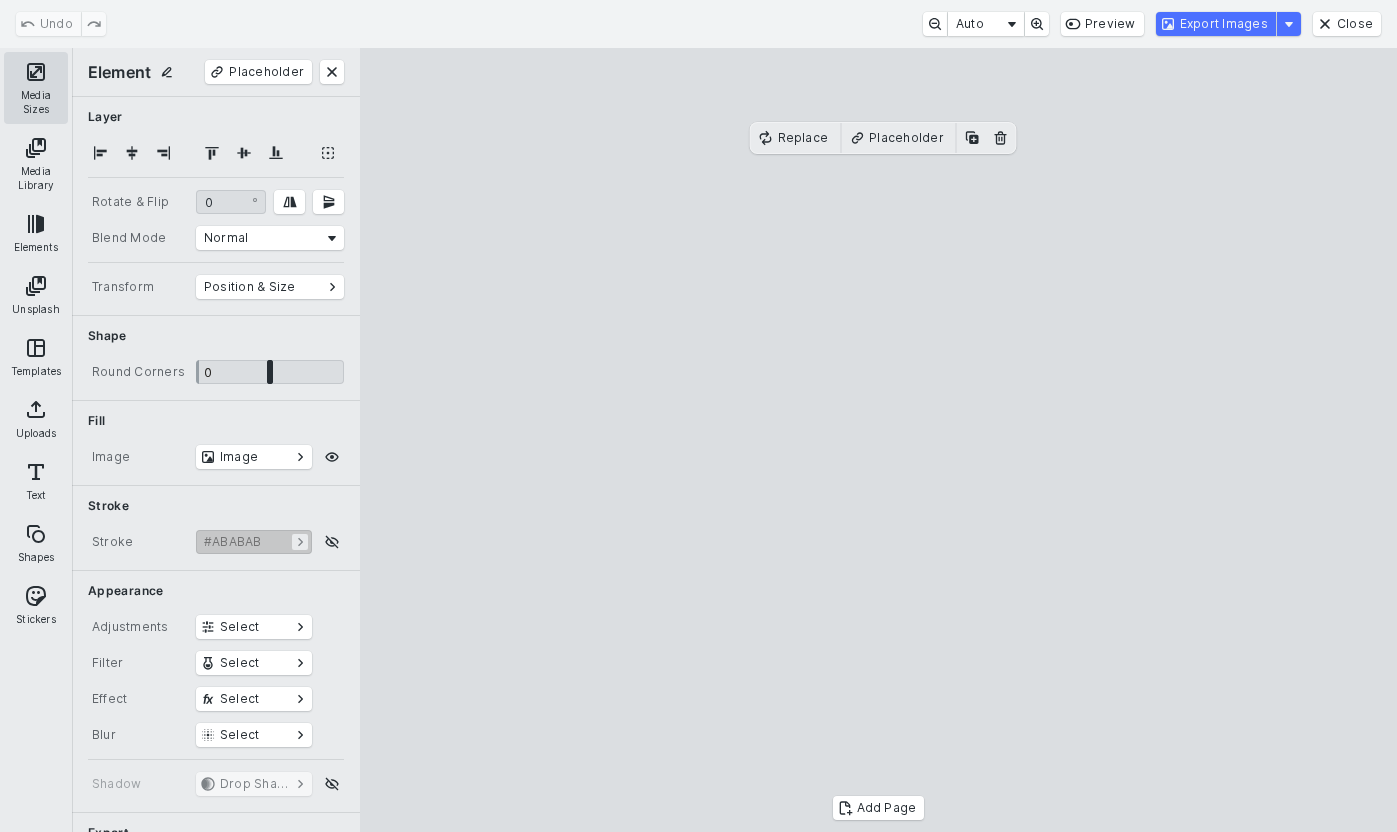 drag, startPoint x: 27, startPoint y: 82, endPoint x: 62, endPoint y: 95, distance: 37.336308 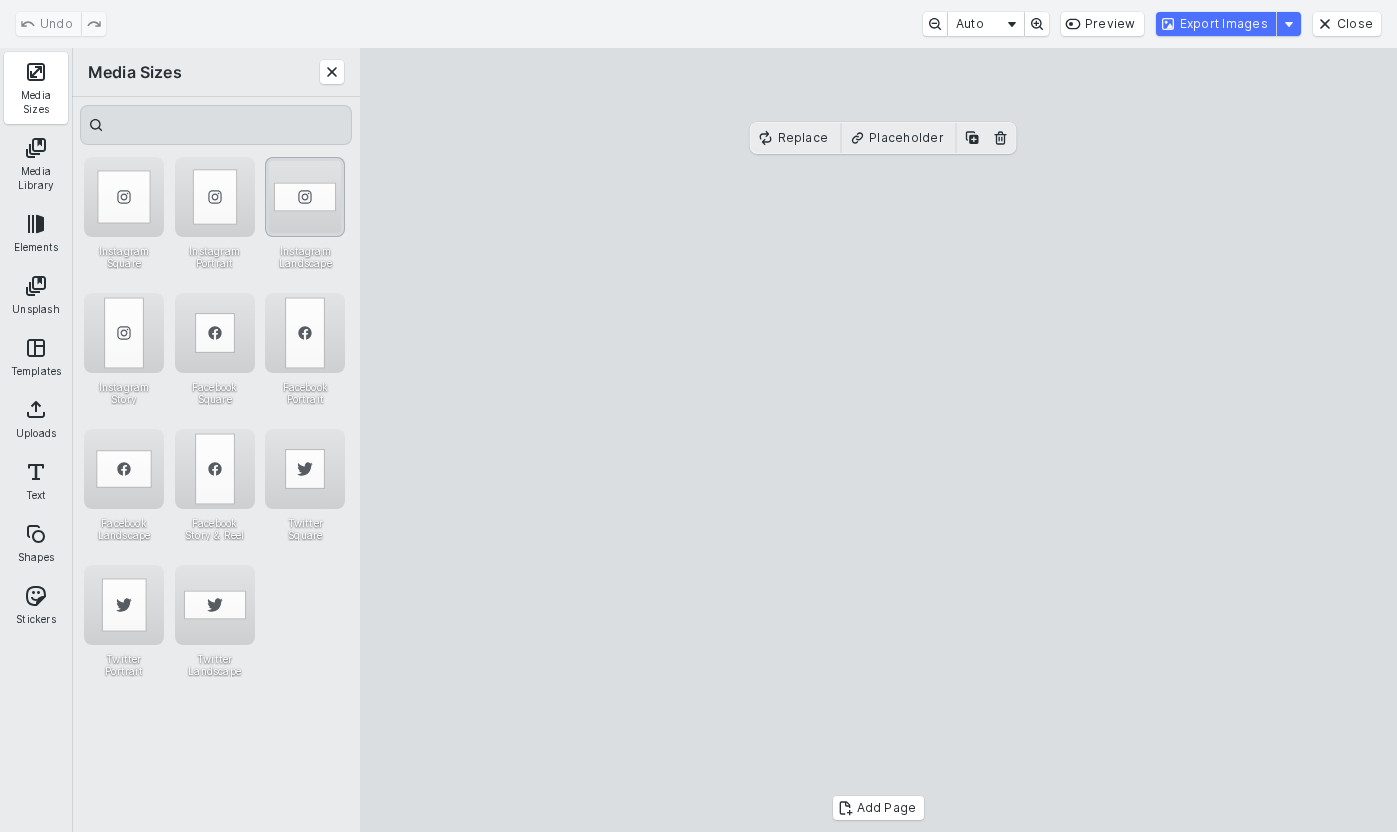 click at bounding box center [305, 197] 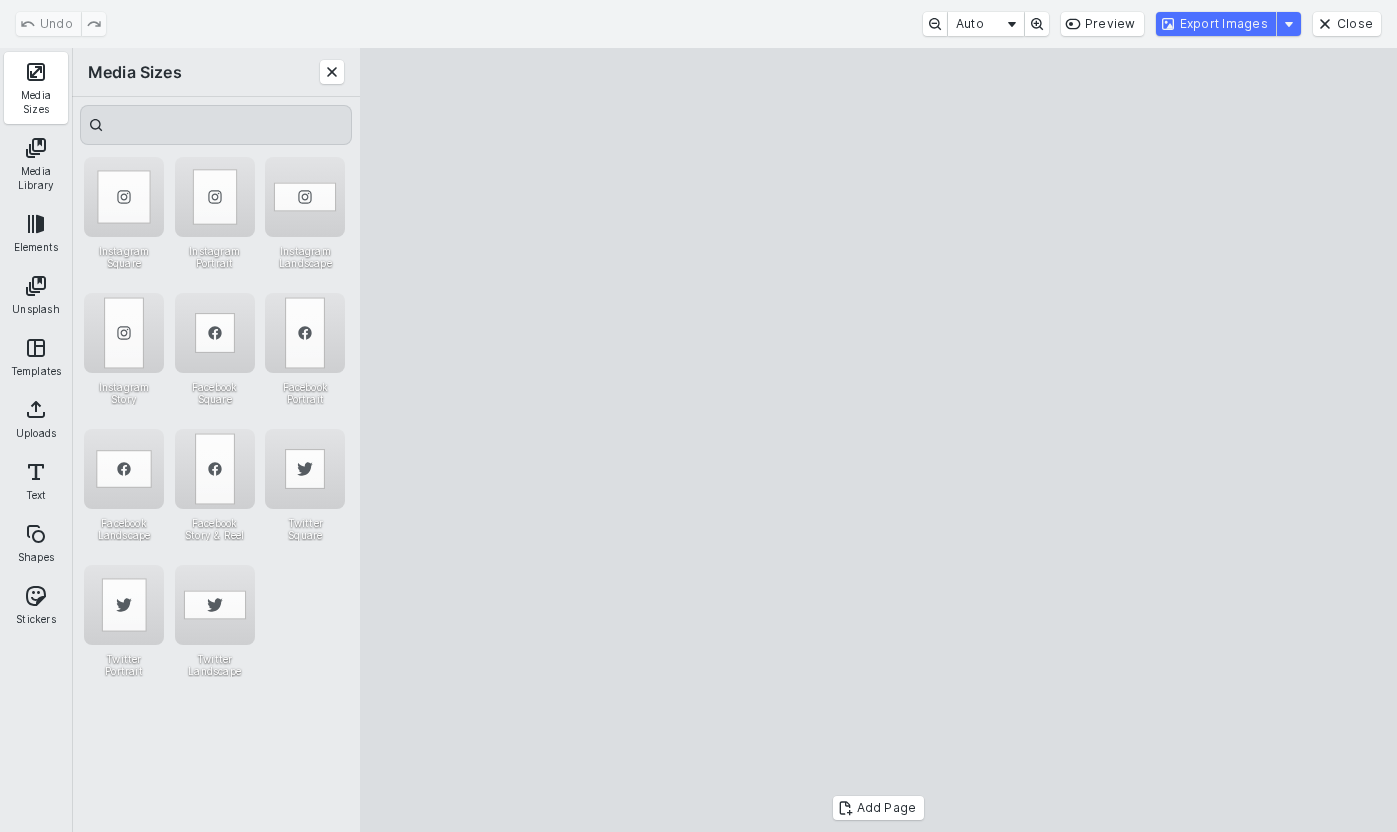 drag, startPoint x: 841, startPoint y: 427, endPoint x: 840, endPoint y: 409, distance: 18.027756 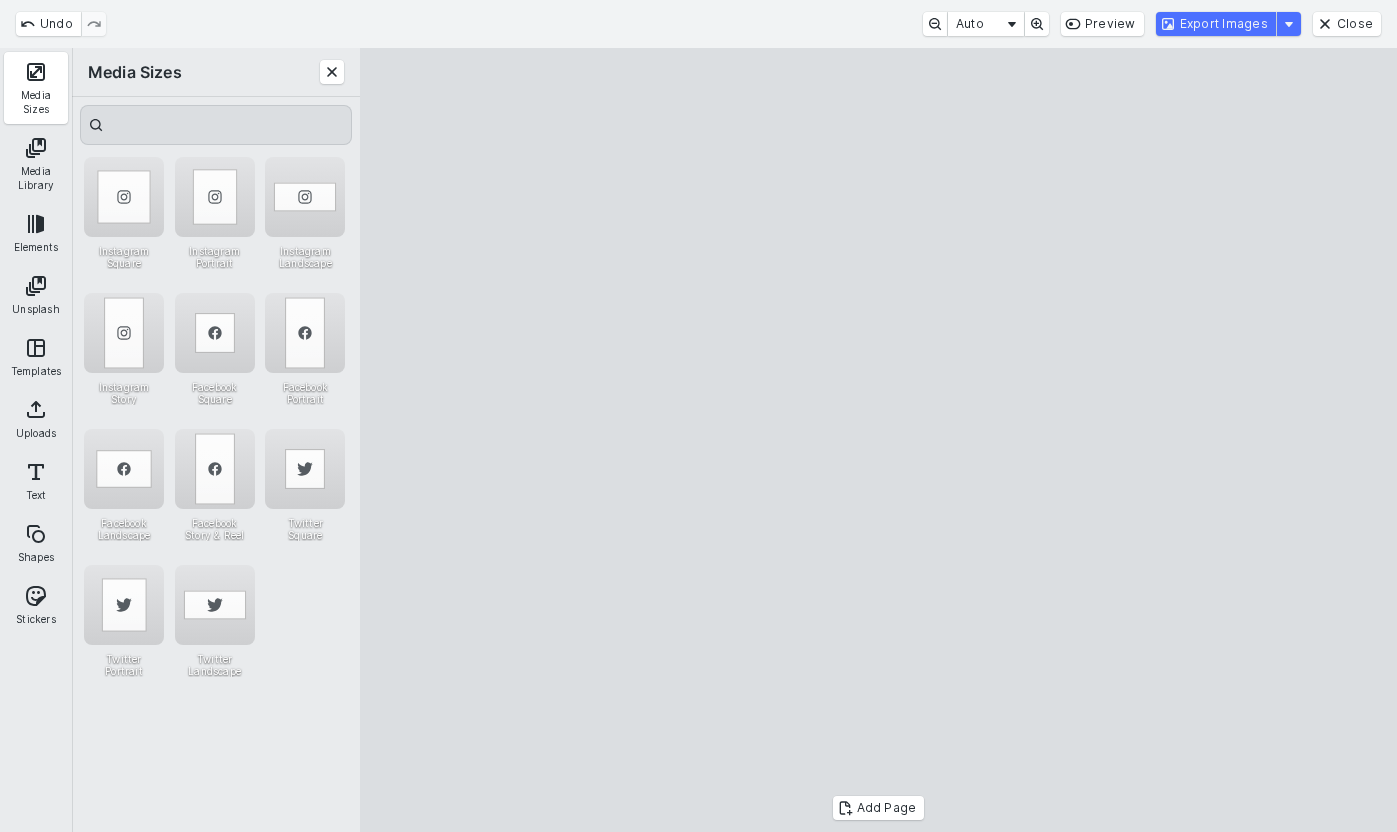 drag, startPoint x: 883, startPoint y: 688, endPoint x: 889, endPoint y: 736, distance: 48.373547 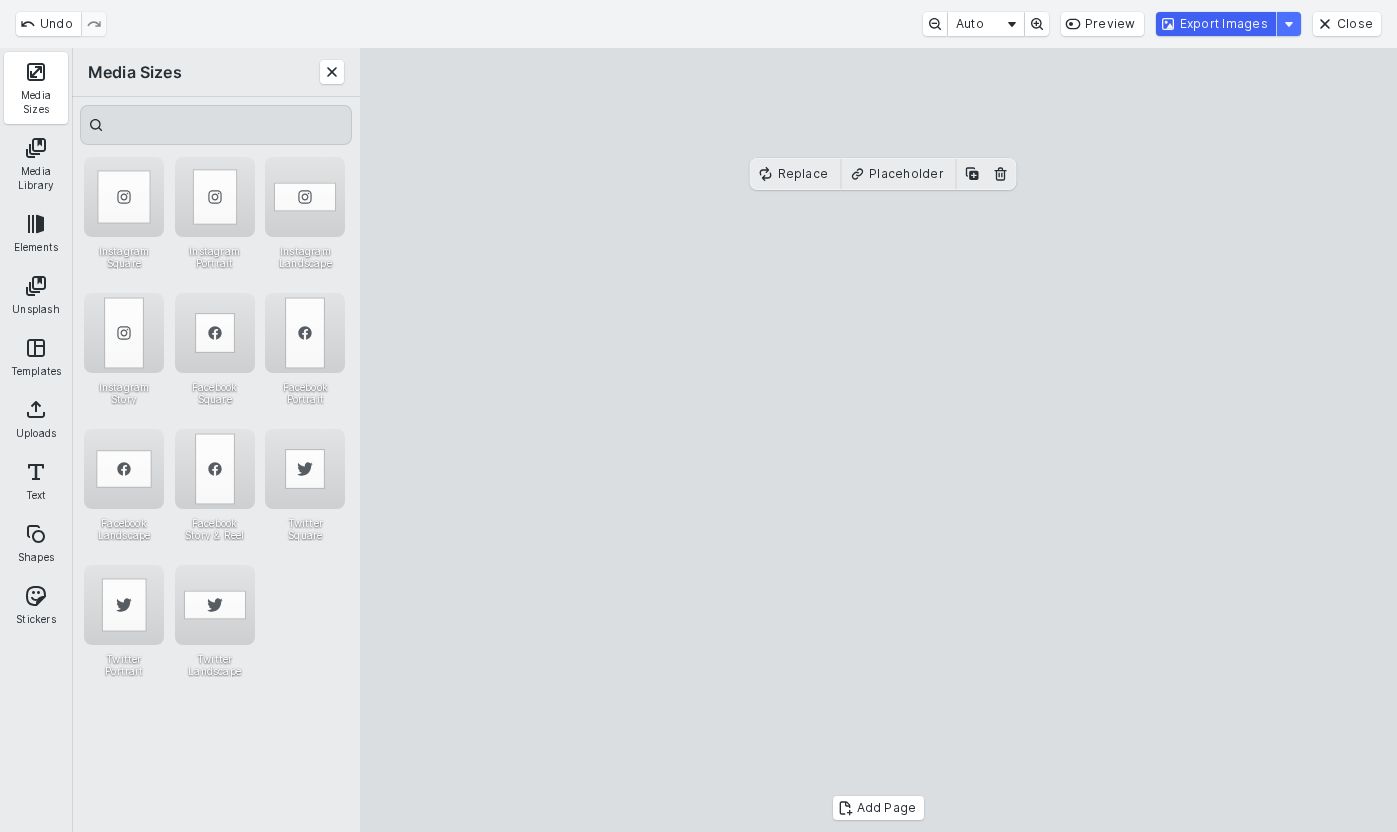 click on "Export Images" at bounding box center [1216, 24] 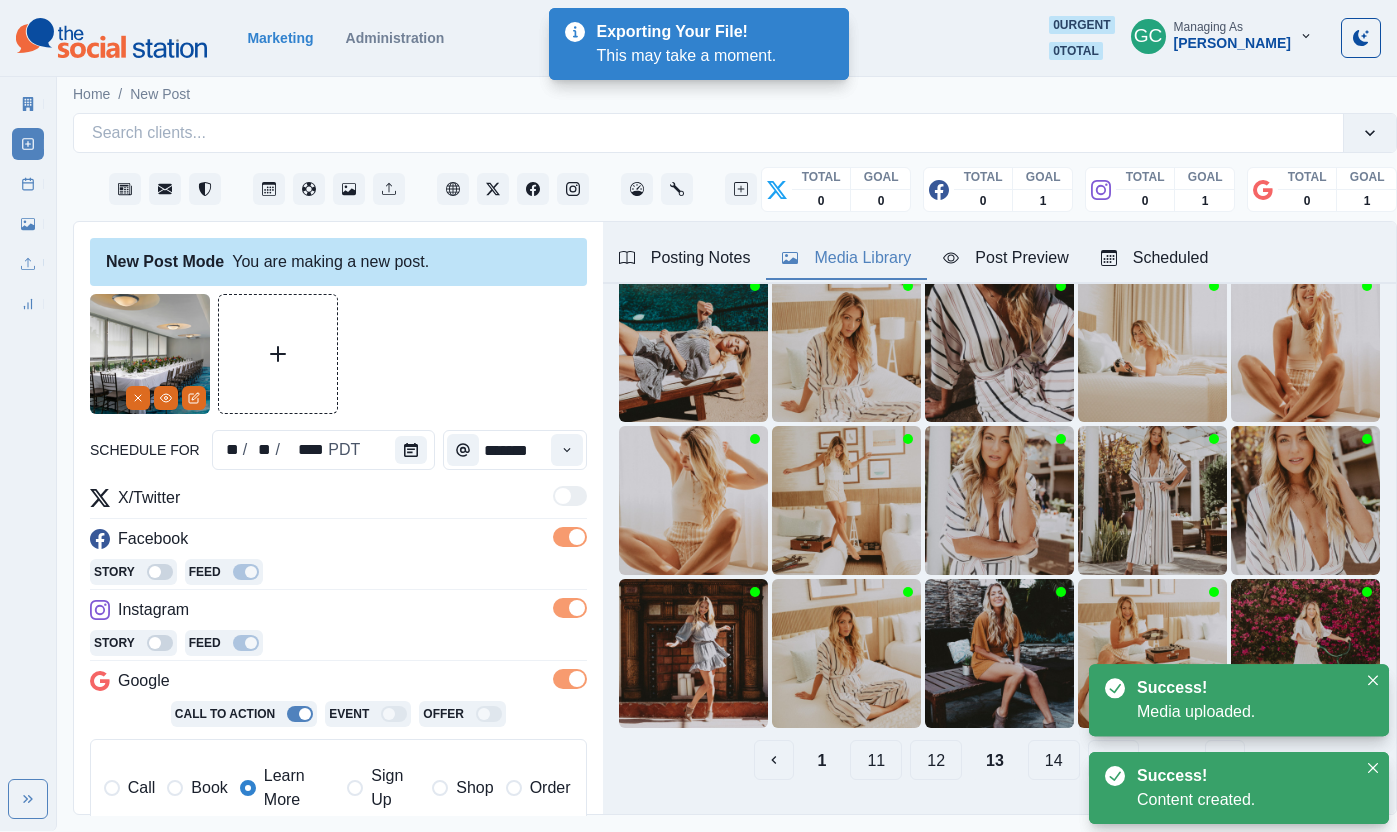 scroll, scrollTop: 0, scrollLeft: 0, axis: both 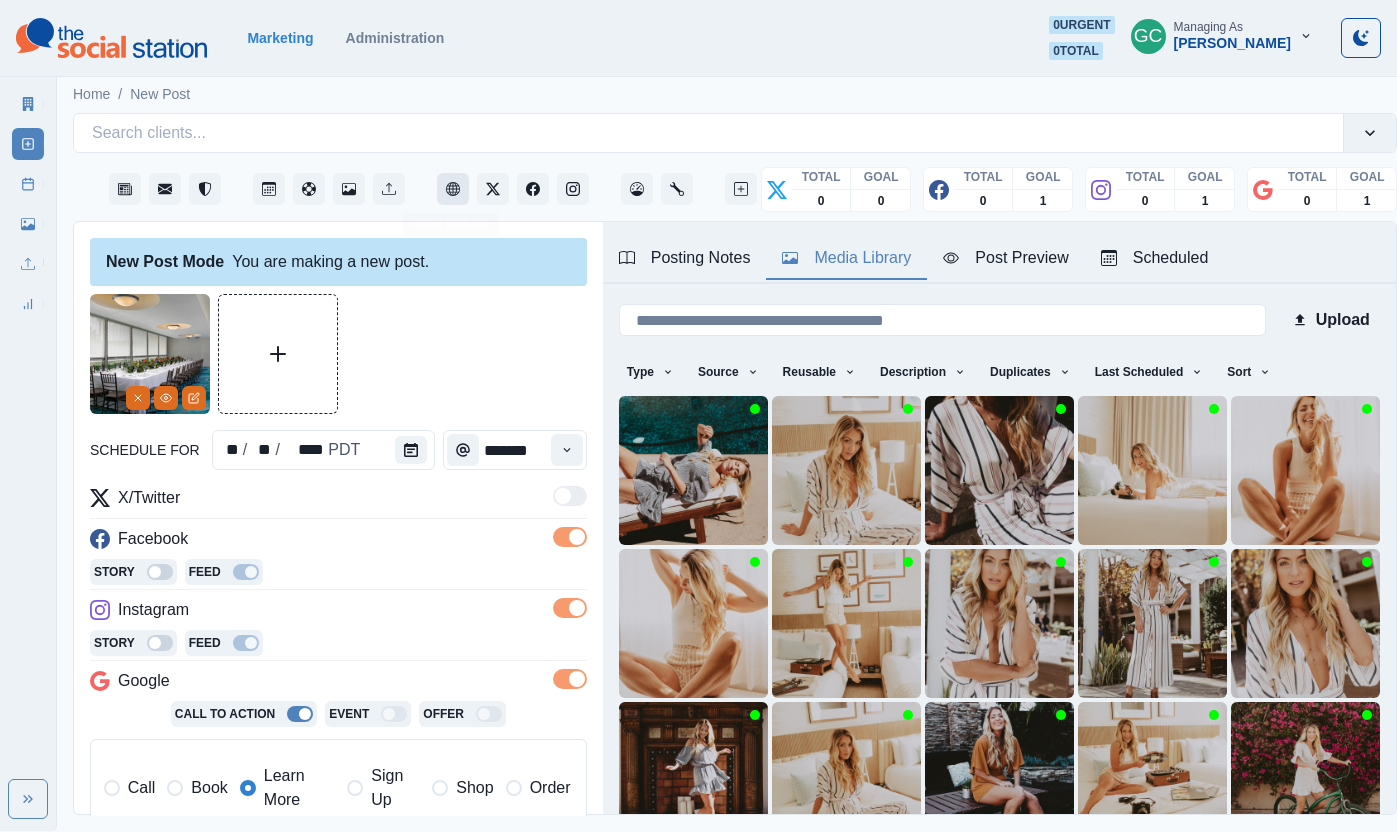 click at bounding box center [453, 189] 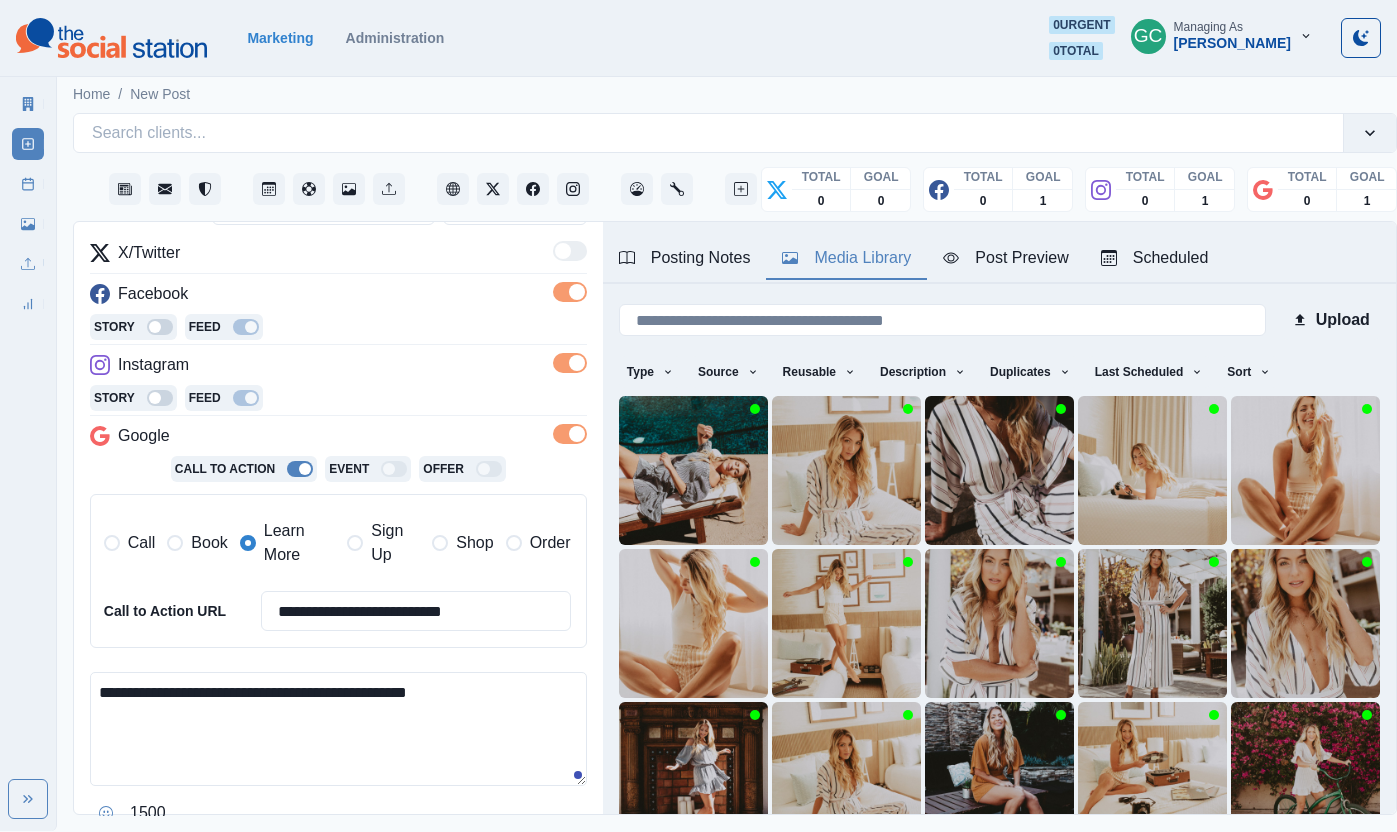 scroll, scrollTop: 266, scrollLeft: 0, axis: vertical 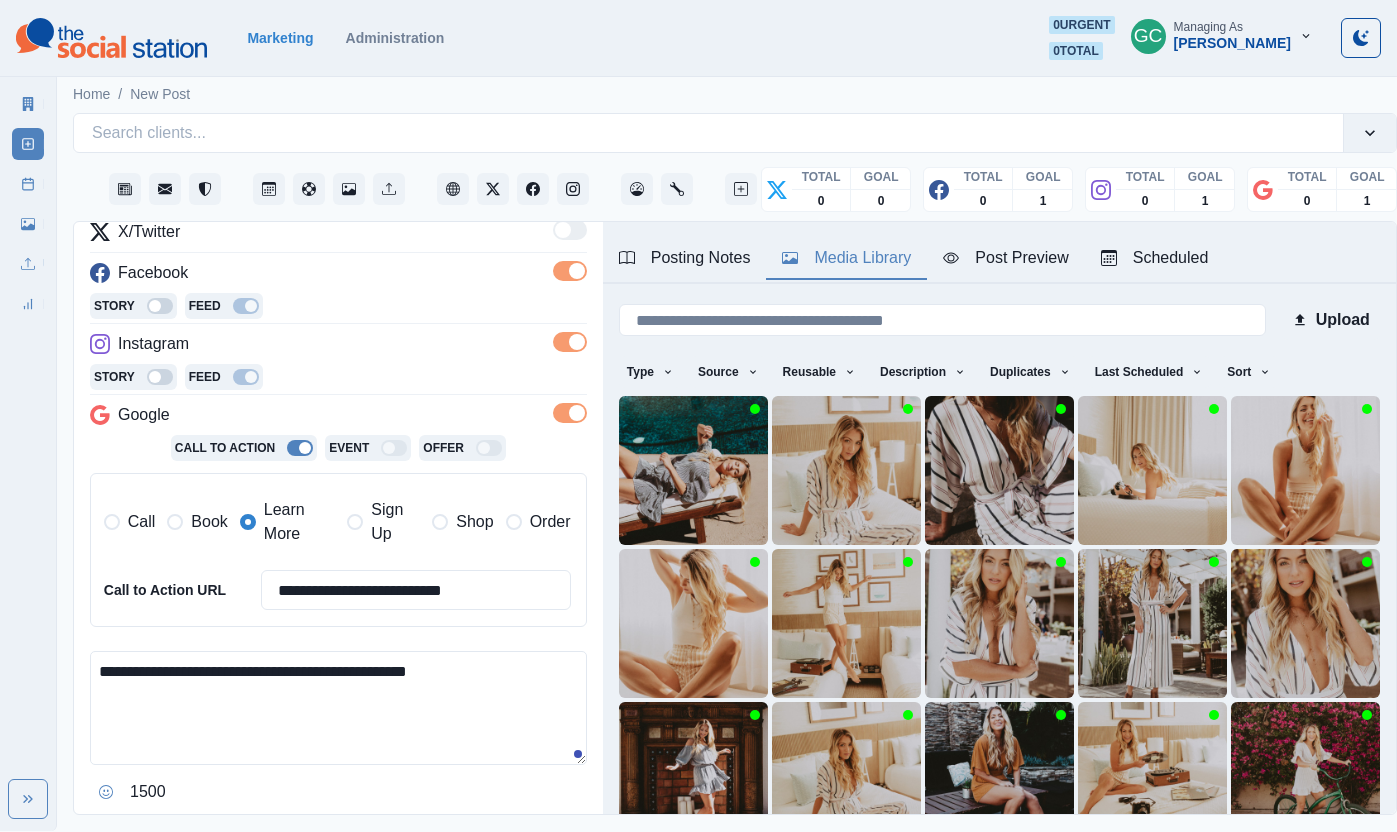 click on "**********" at bounding box center [338, 708] 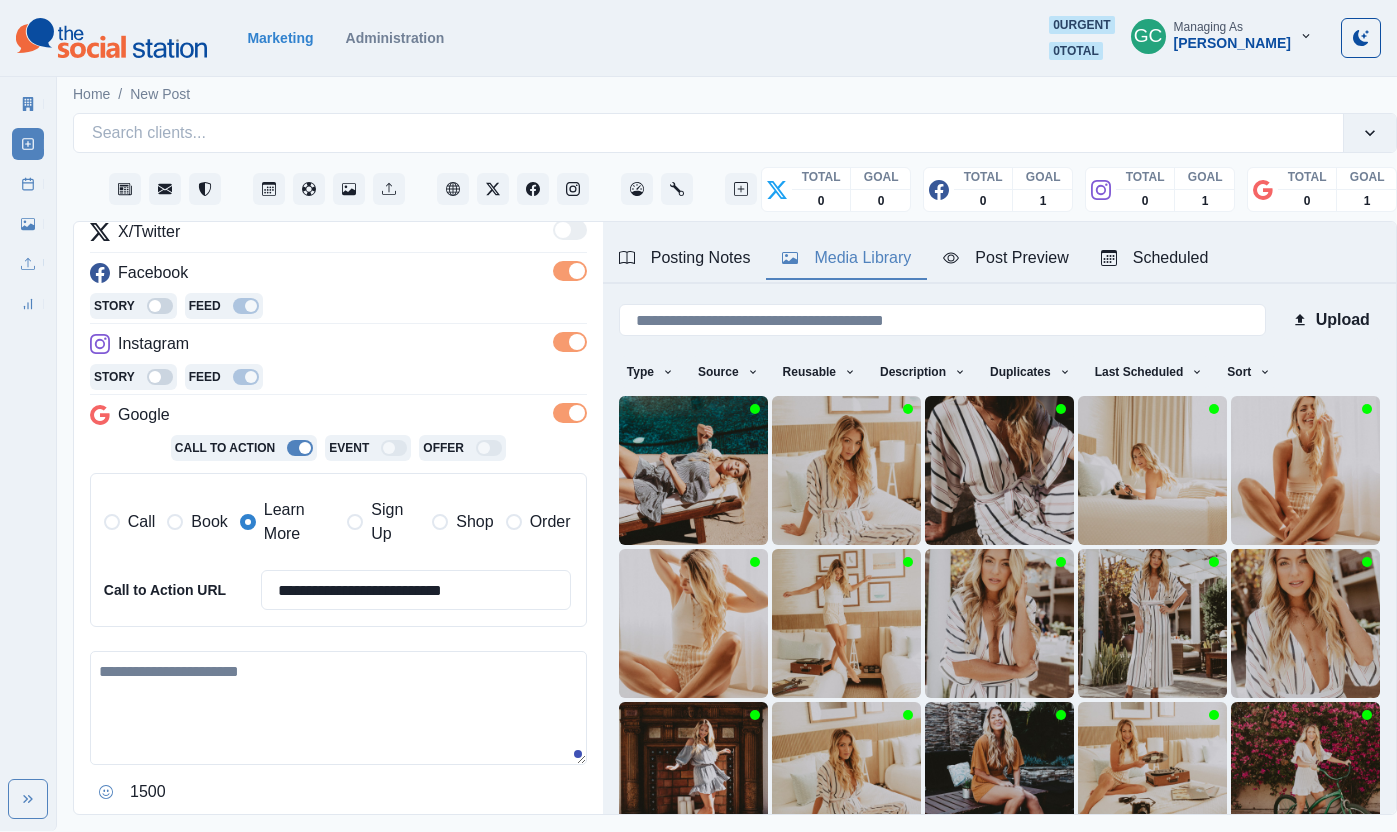 paste on "**********" 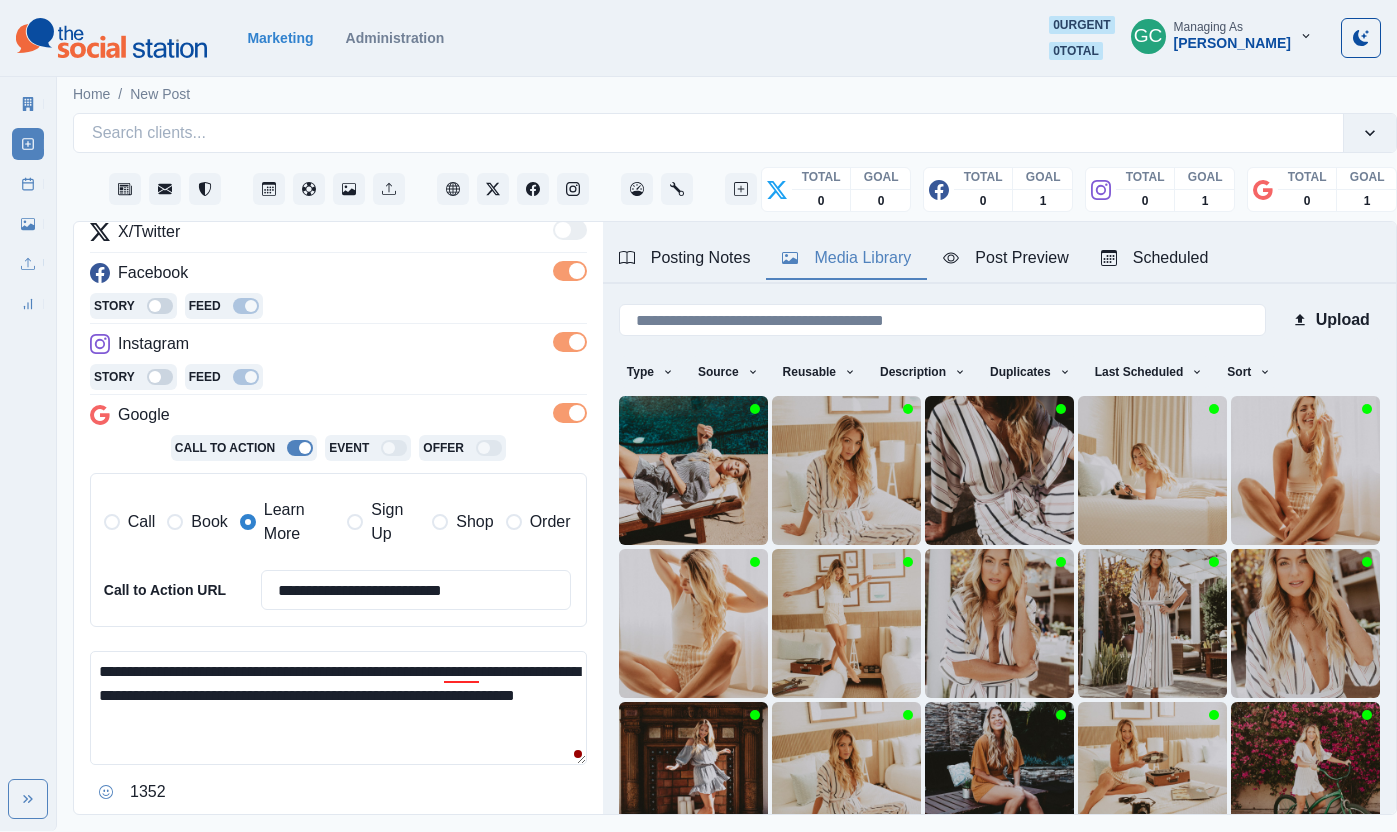 scroll, scrollTop: 13, scrollLeft: 0, axis: vertical 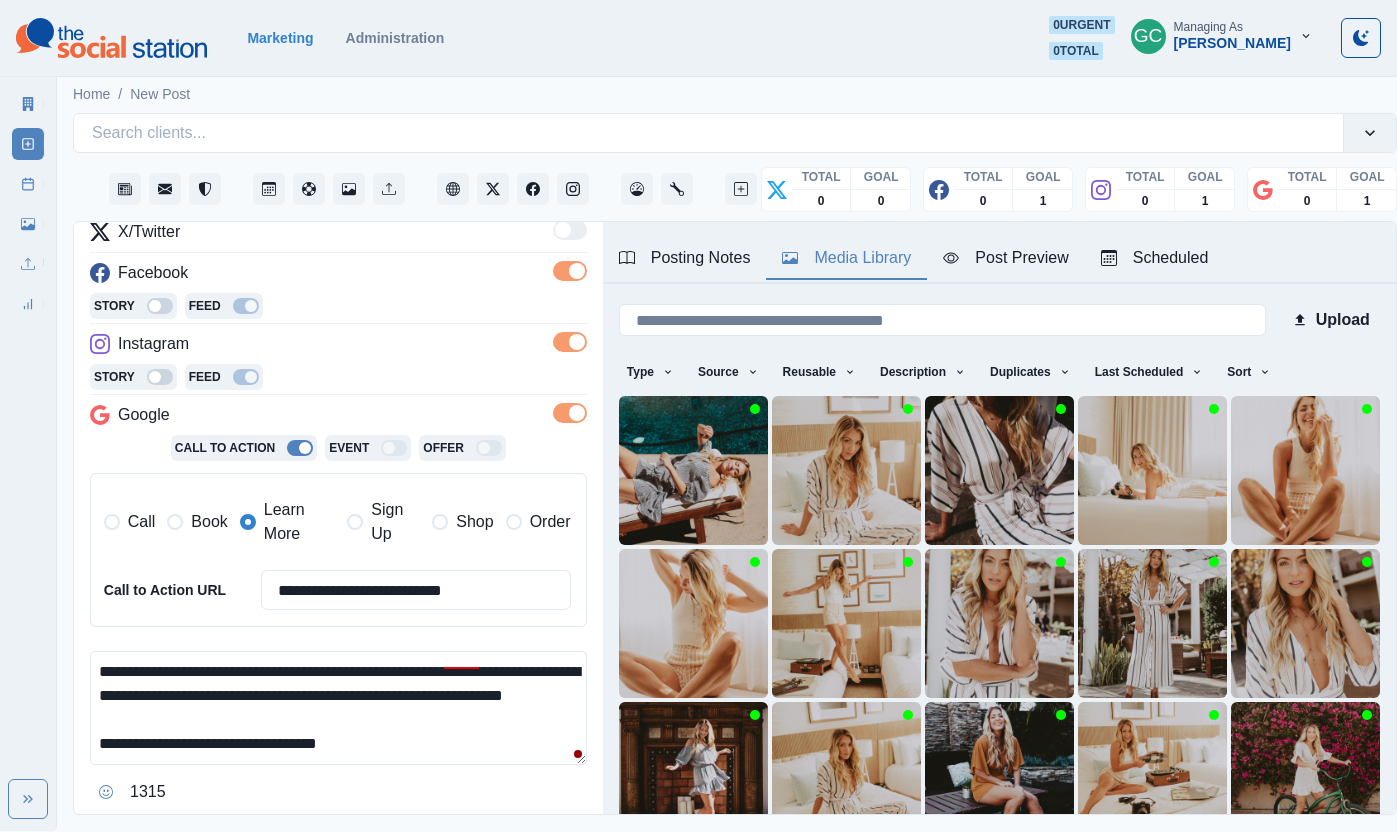 type on "**********" 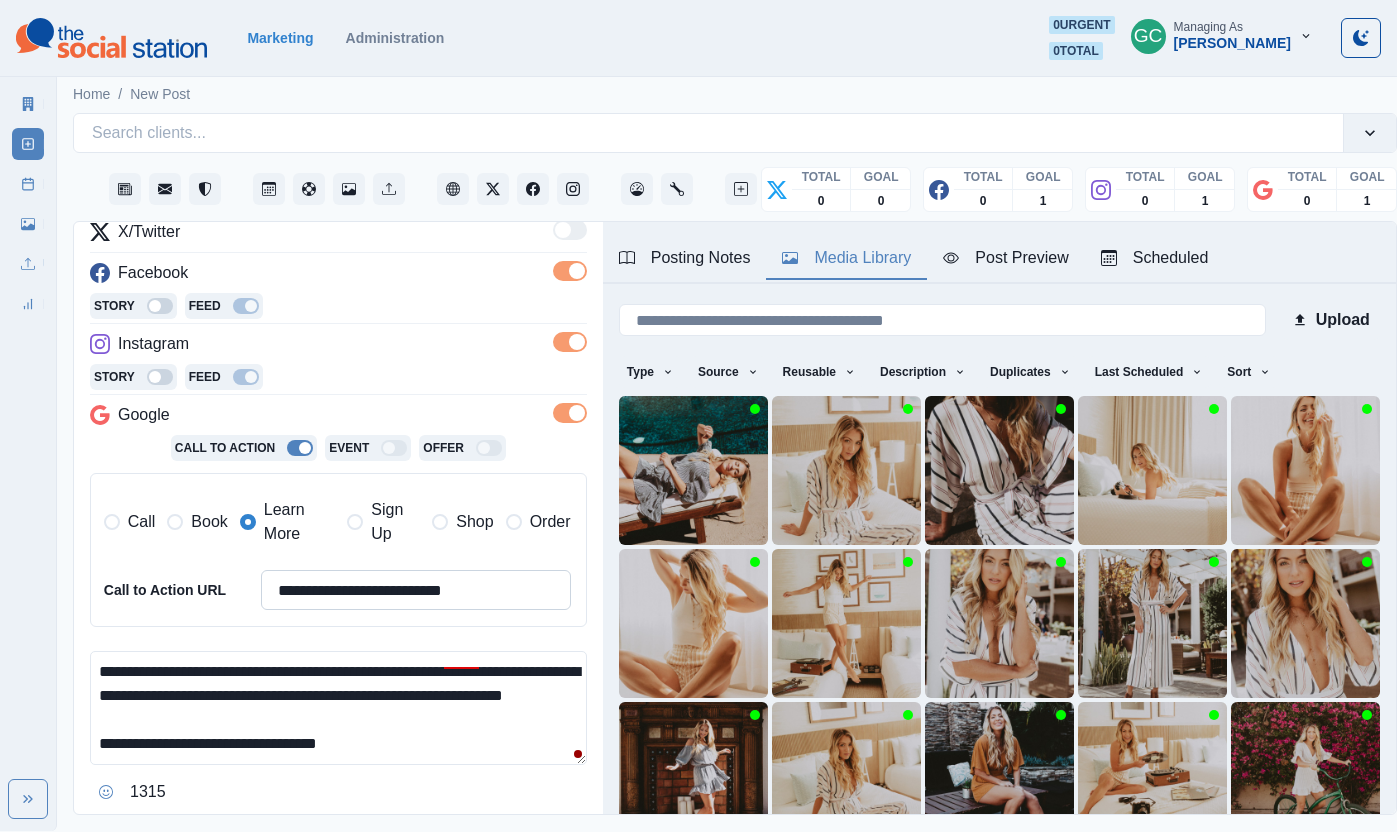 click on "**********" at bounding box center [416, 590] 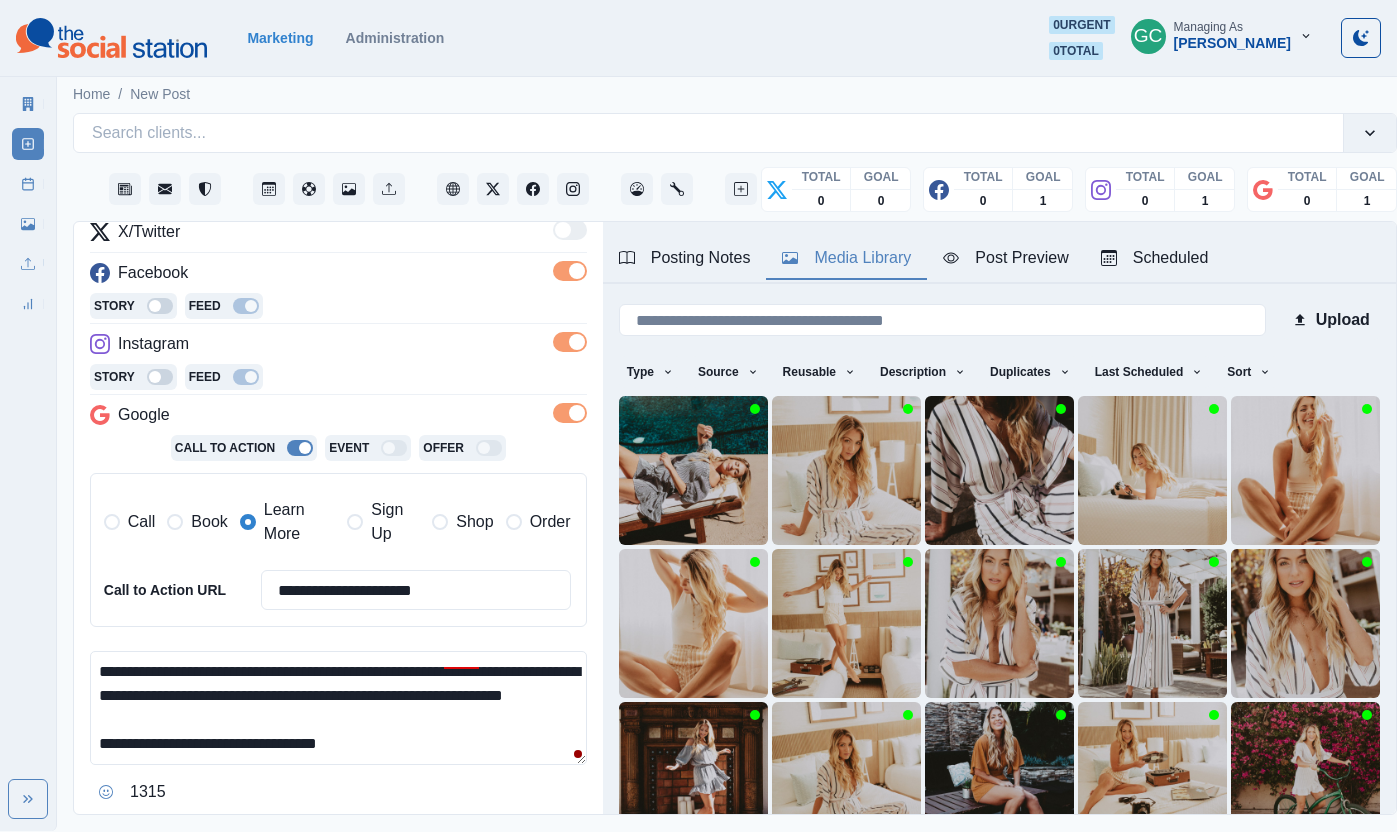 type on "**********" 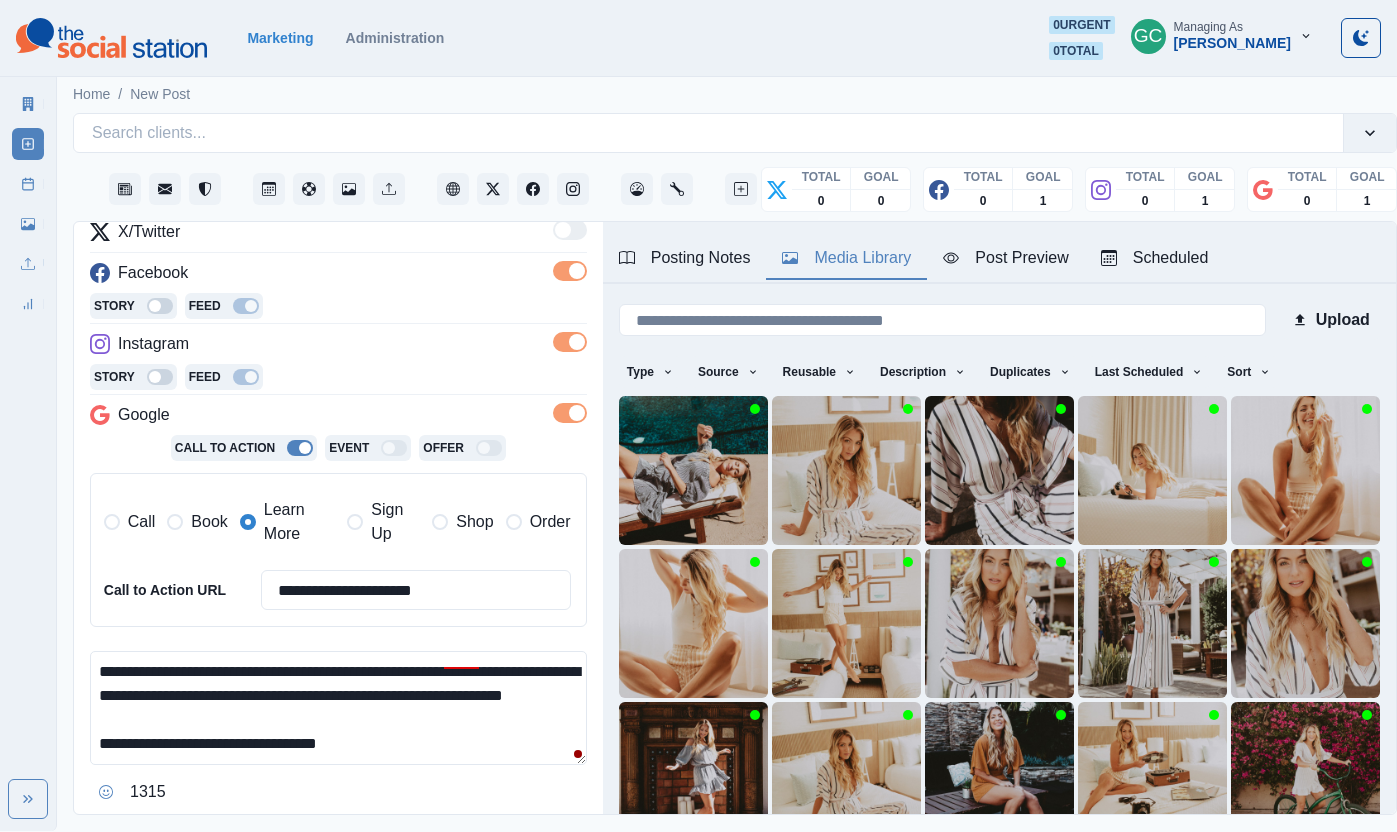 click on "**********" at bounding box center (338, 708) 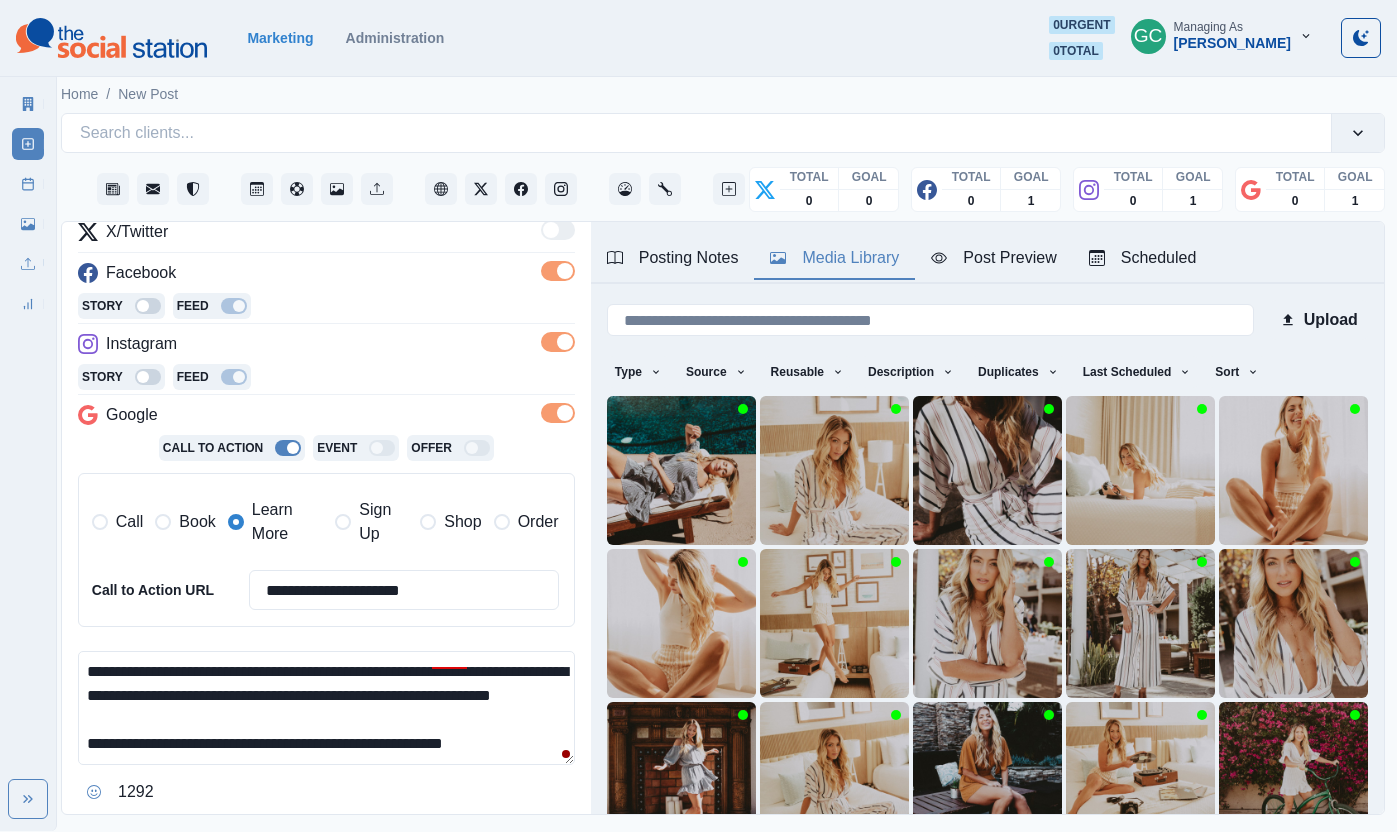 scroll, scrollTop: 0, scrollLeft: 16, axis: horizontal 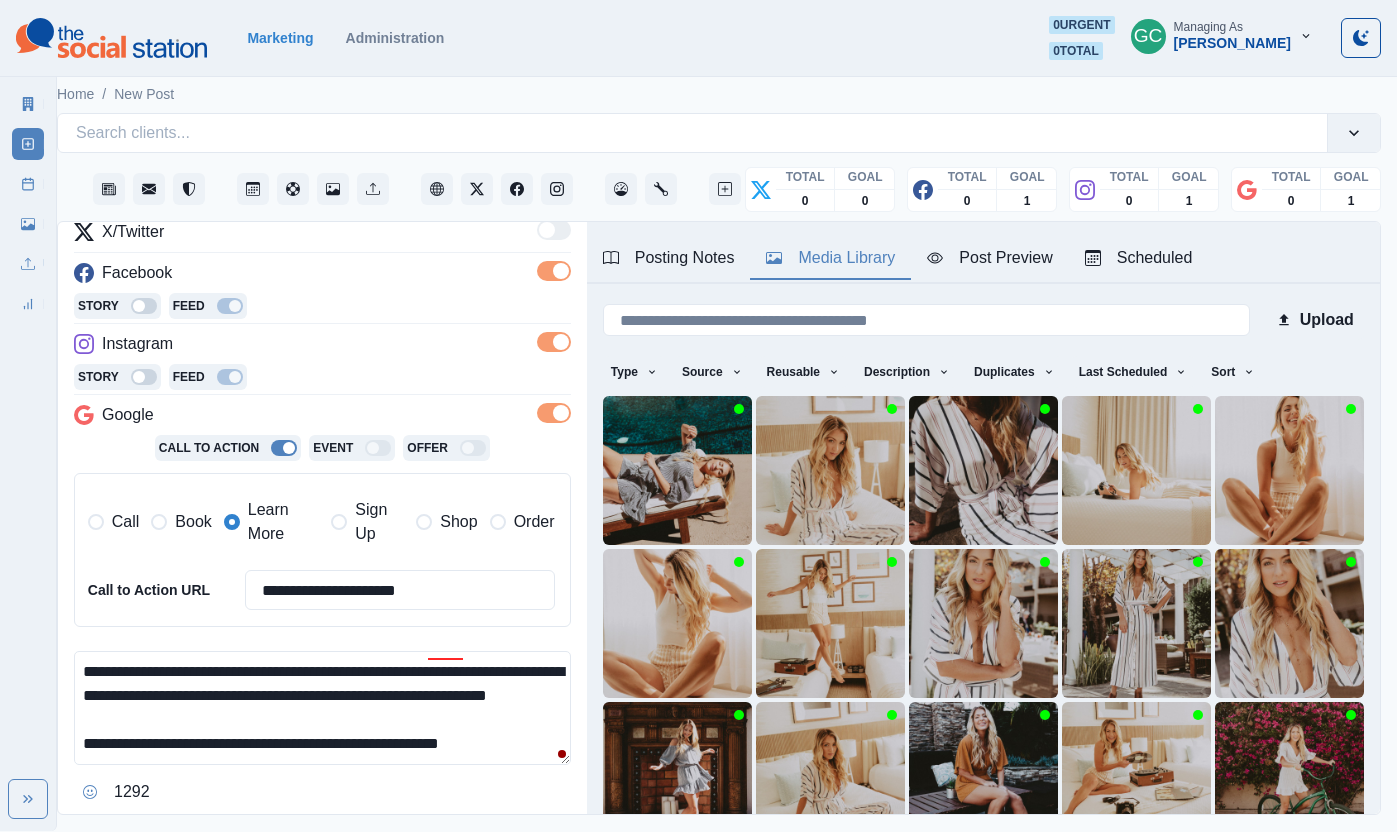 drag, startPoint x: 400, startPoint y: 754, endPoint x: 362, endPoint y: 757, distance: 38.118237 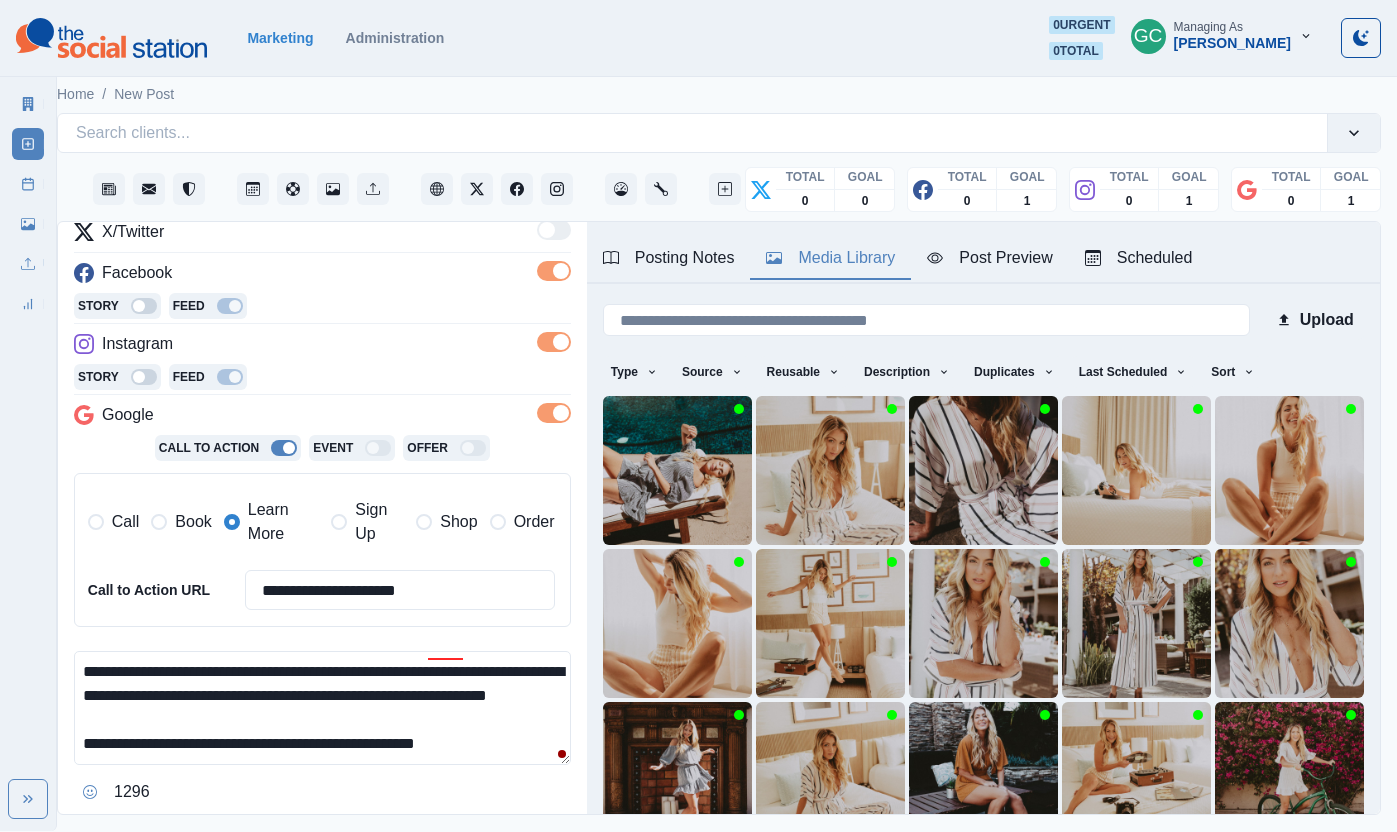 scroll, scrollTop: 0, scrollLeft: 0, axis: both 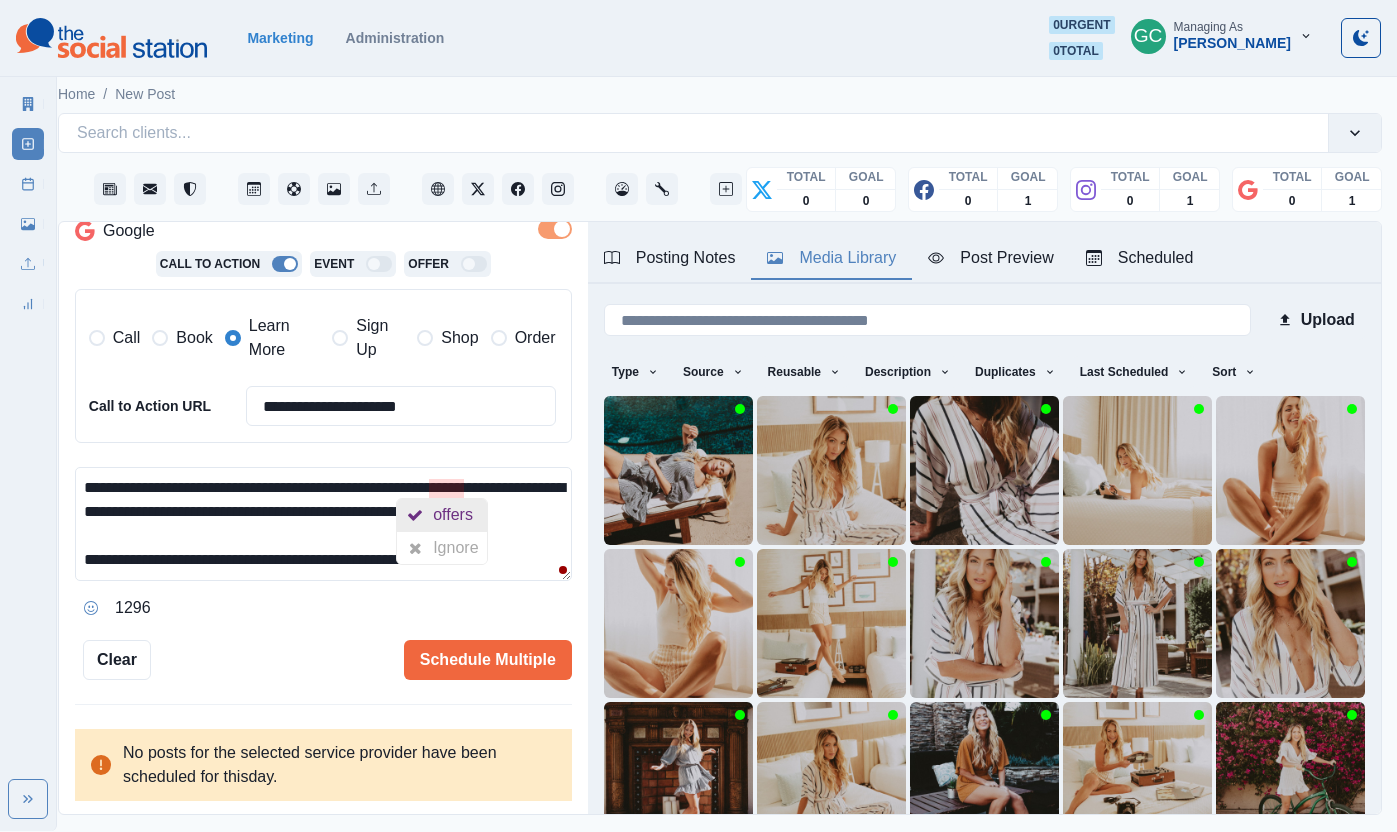click on "offers" at bounding box center [457, 515] 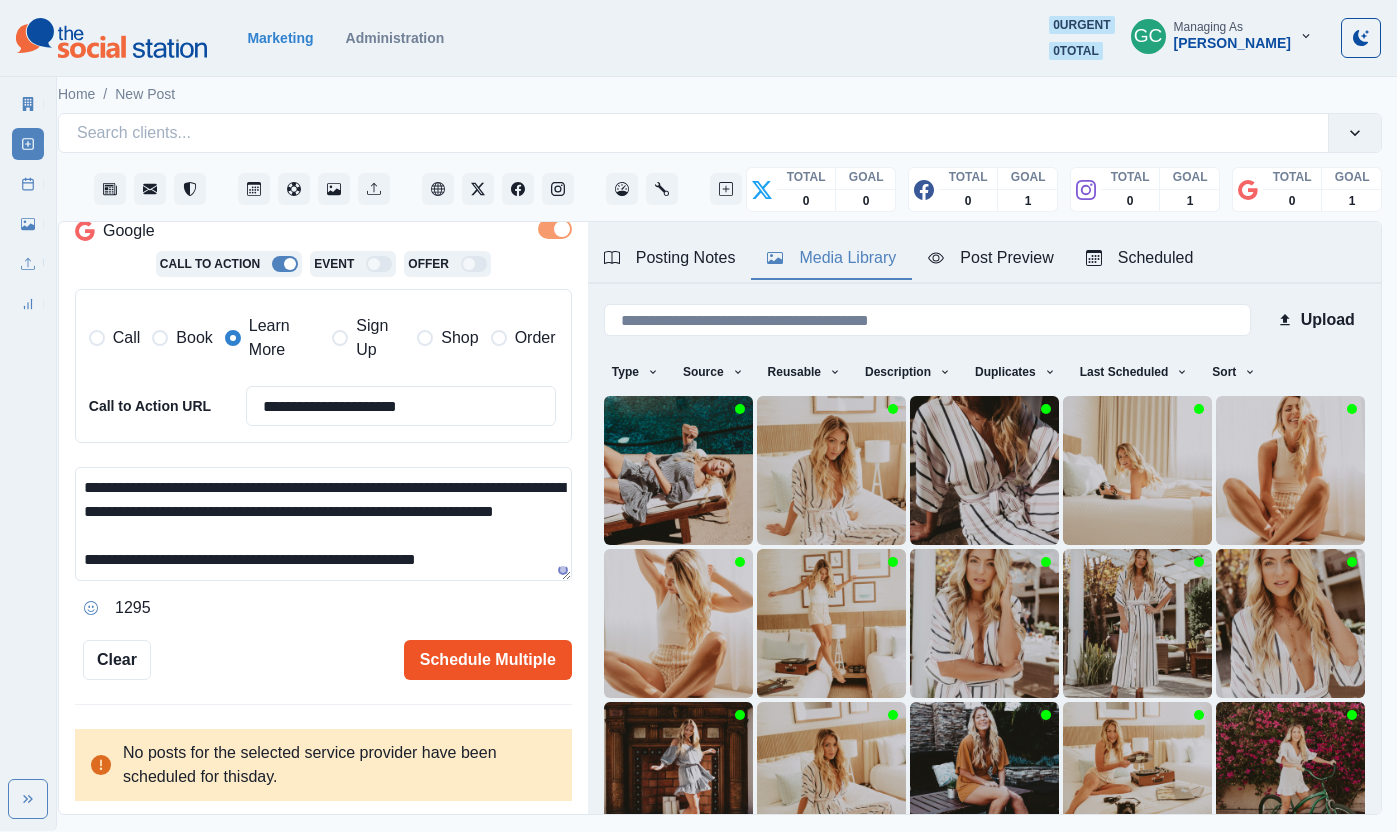 type on "**********" 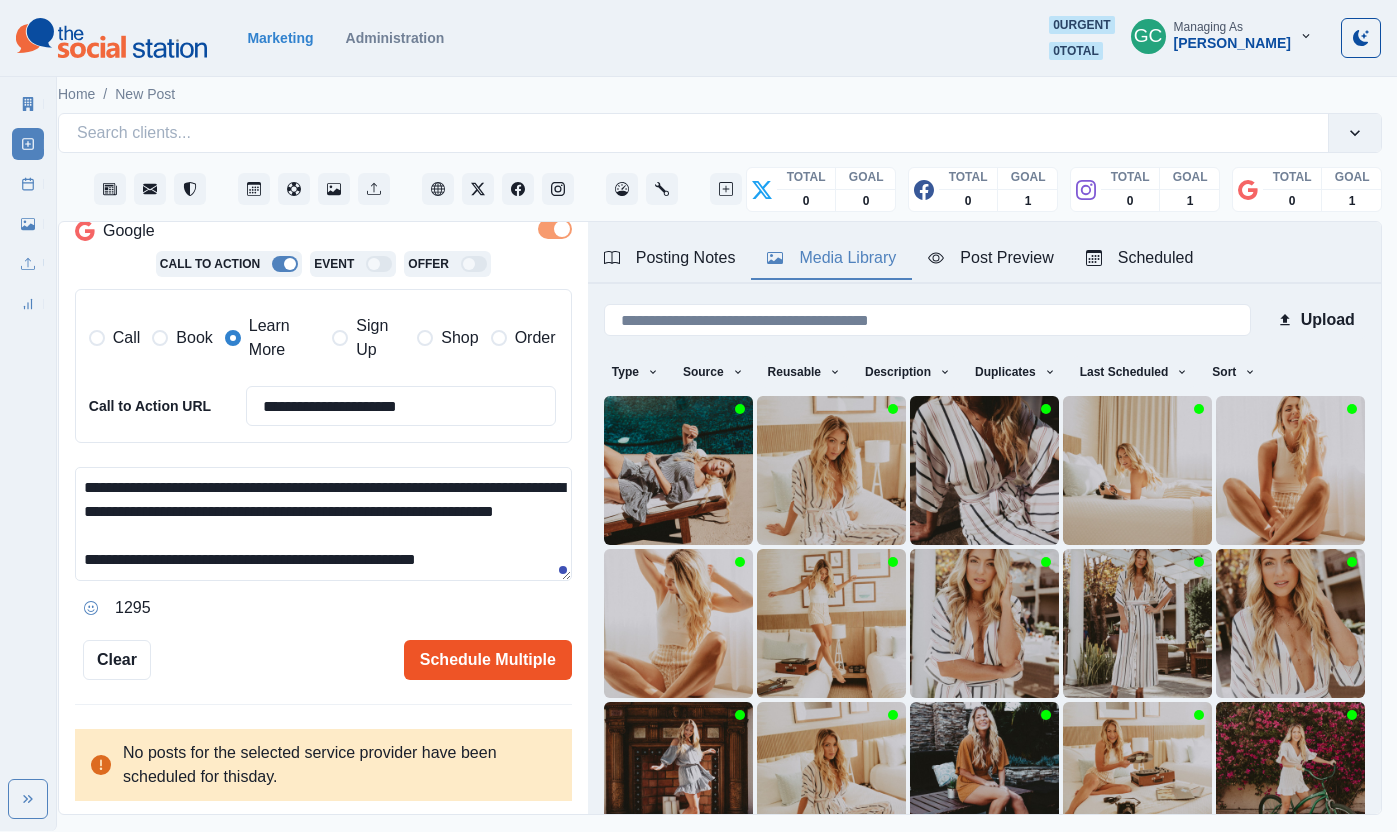 click on "Schedule Multiple" at bounding box center [488, 660] 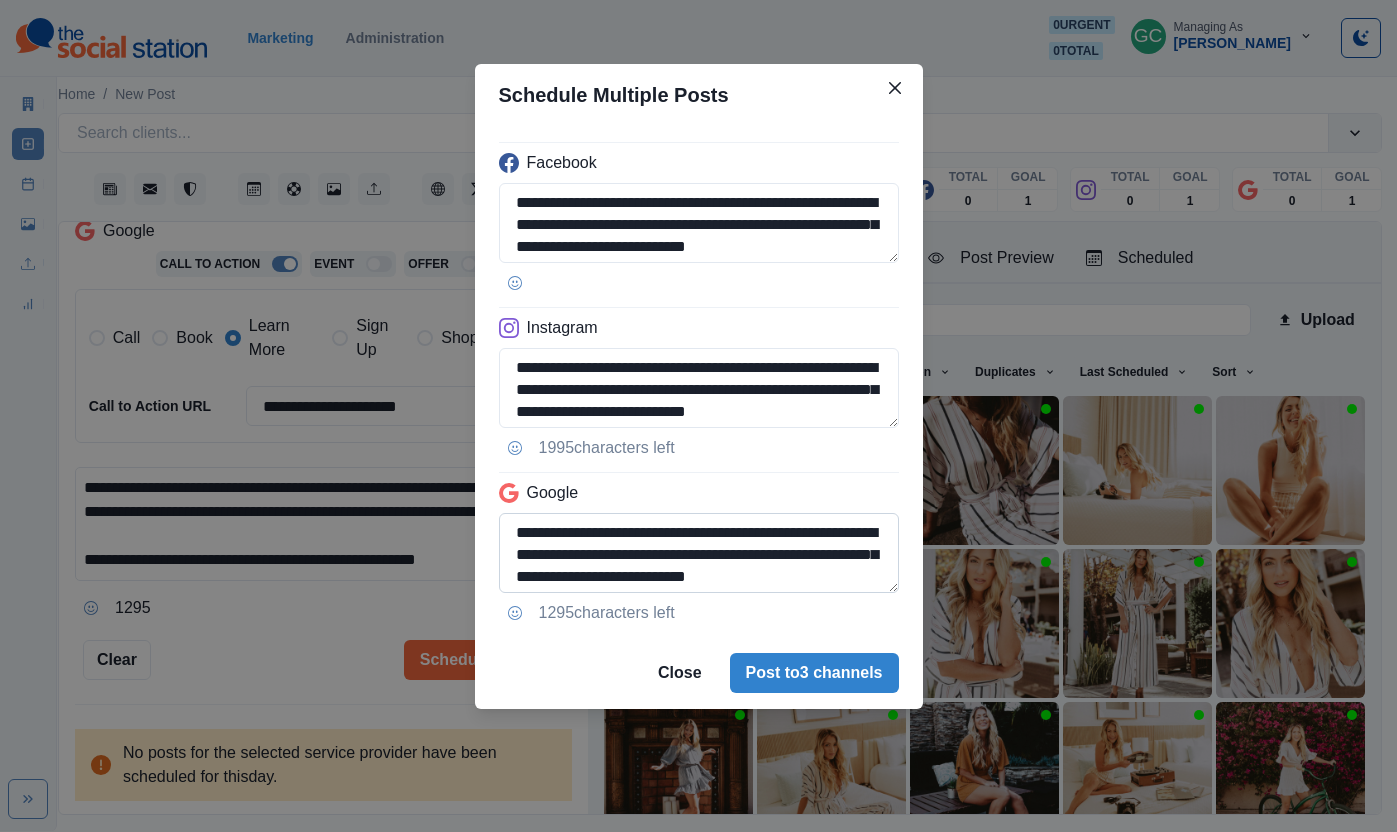 scroll, scrollTop: 70, scrollLeft: 0, axis: vertical 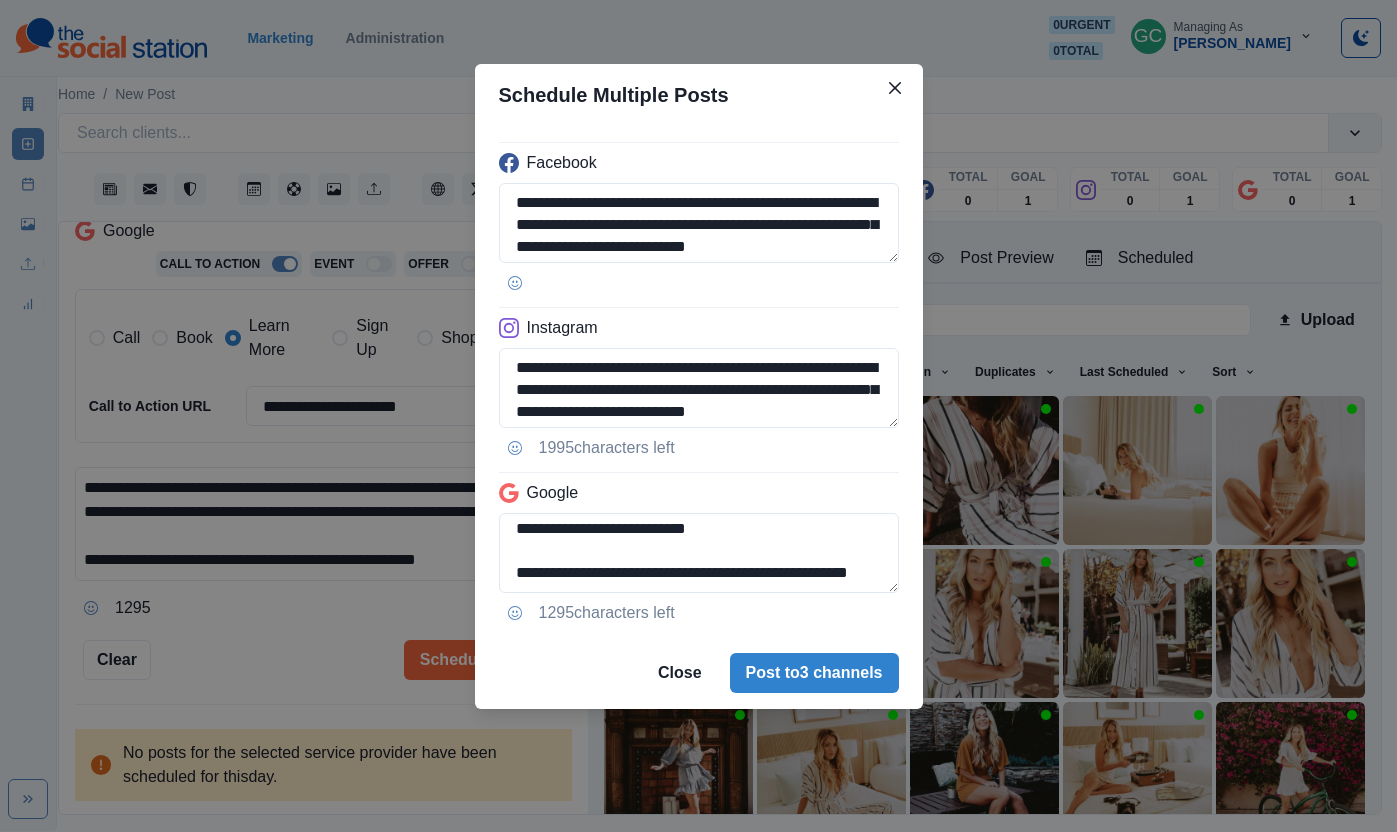 drag, startPoint x: 763, startPoint y: 549, endPoint x: 782, endPoint y: 611, distance: 64.84597 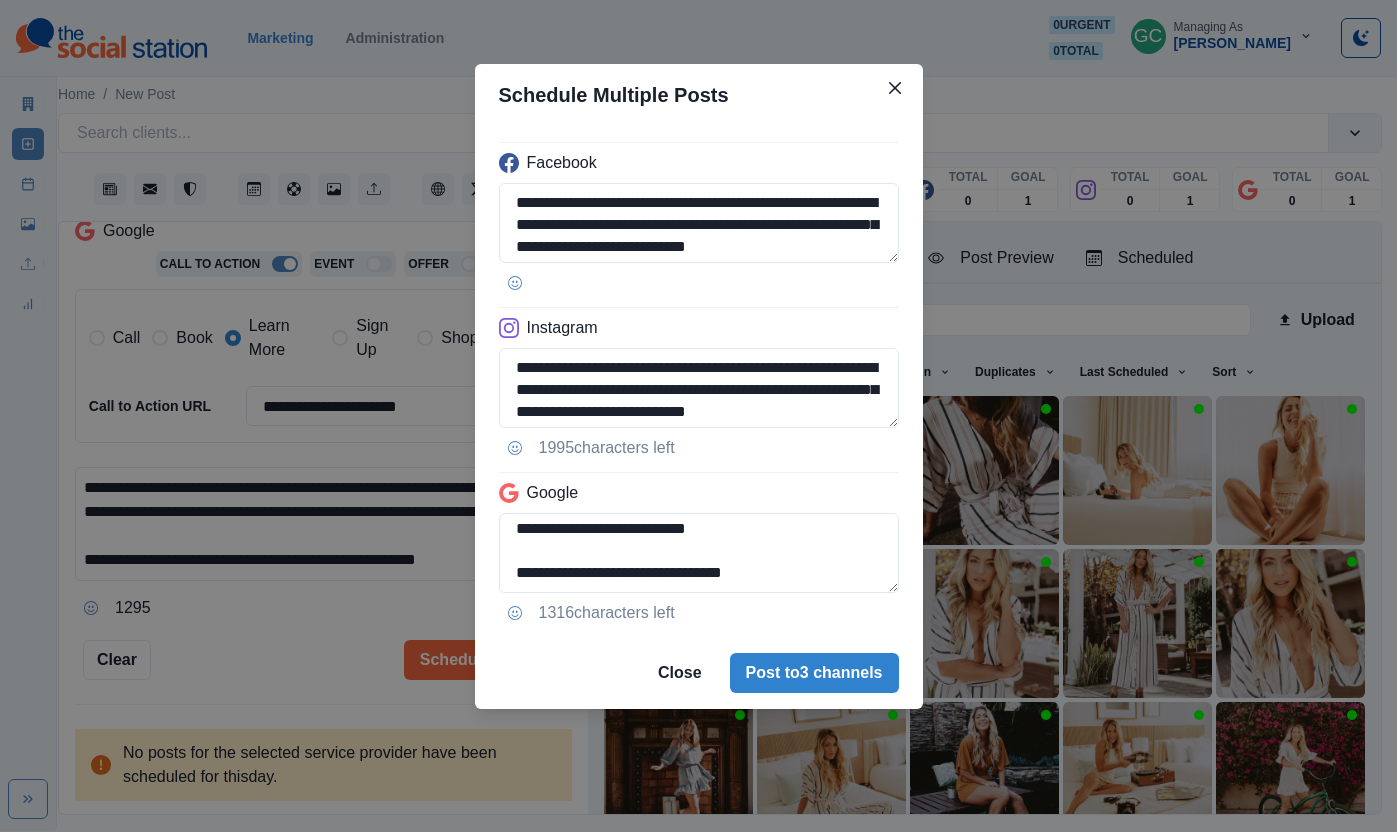 scroll, scrollTop: 48, scrollLeft: 0, axis: vertical 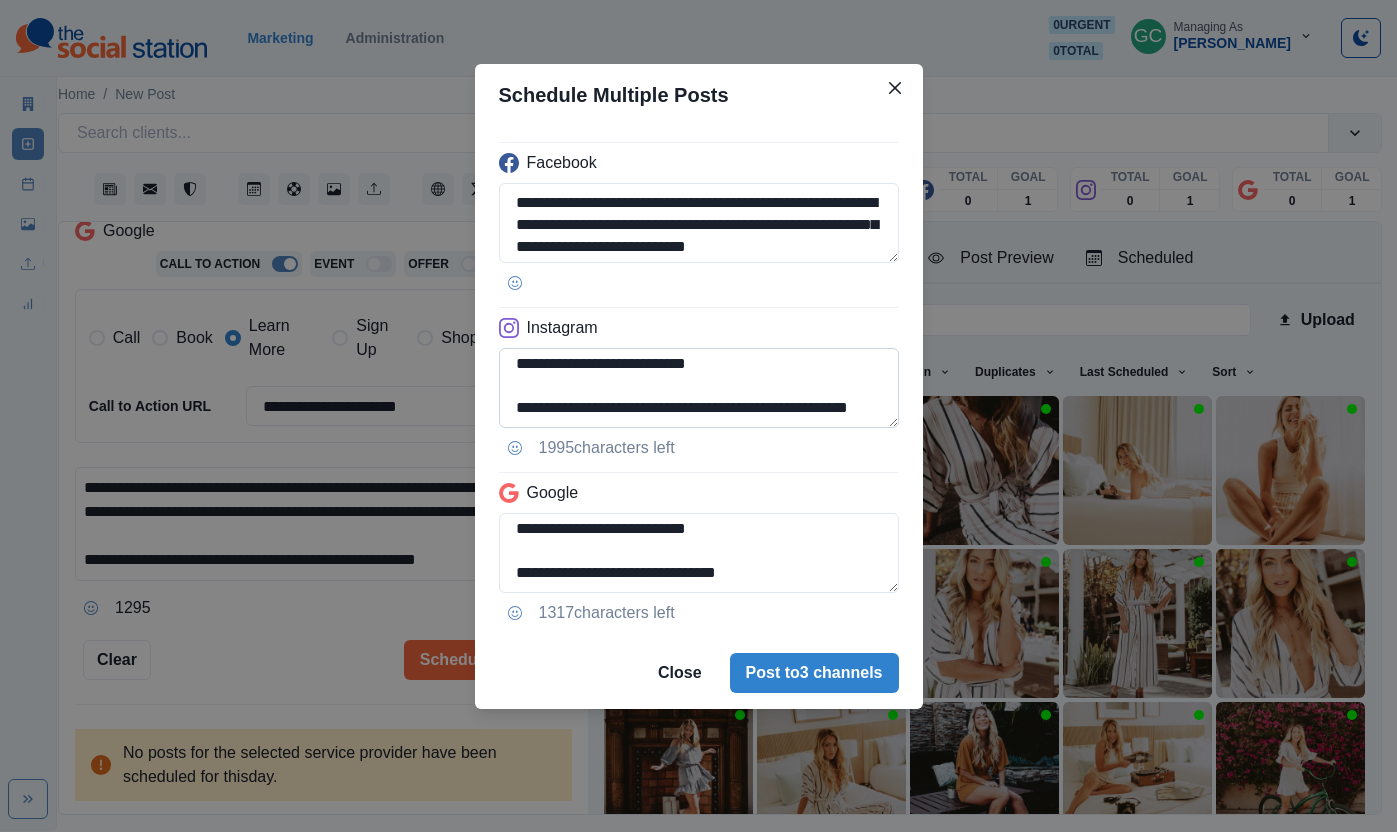 type on "**********" 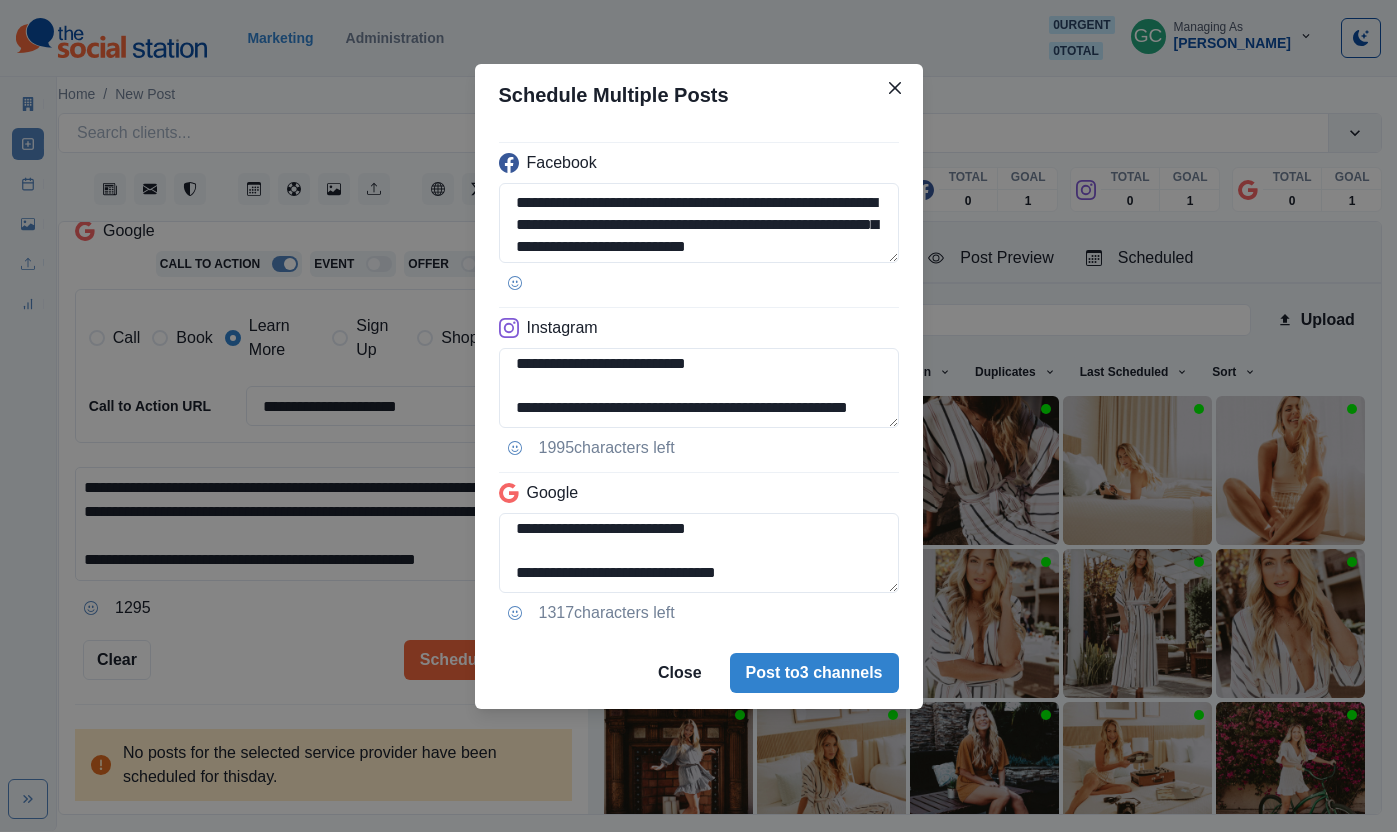 drag, startPoint x: 789, startPoint y: 394, endPoint x: 811, endPoint y: 452, distance: 62.03225 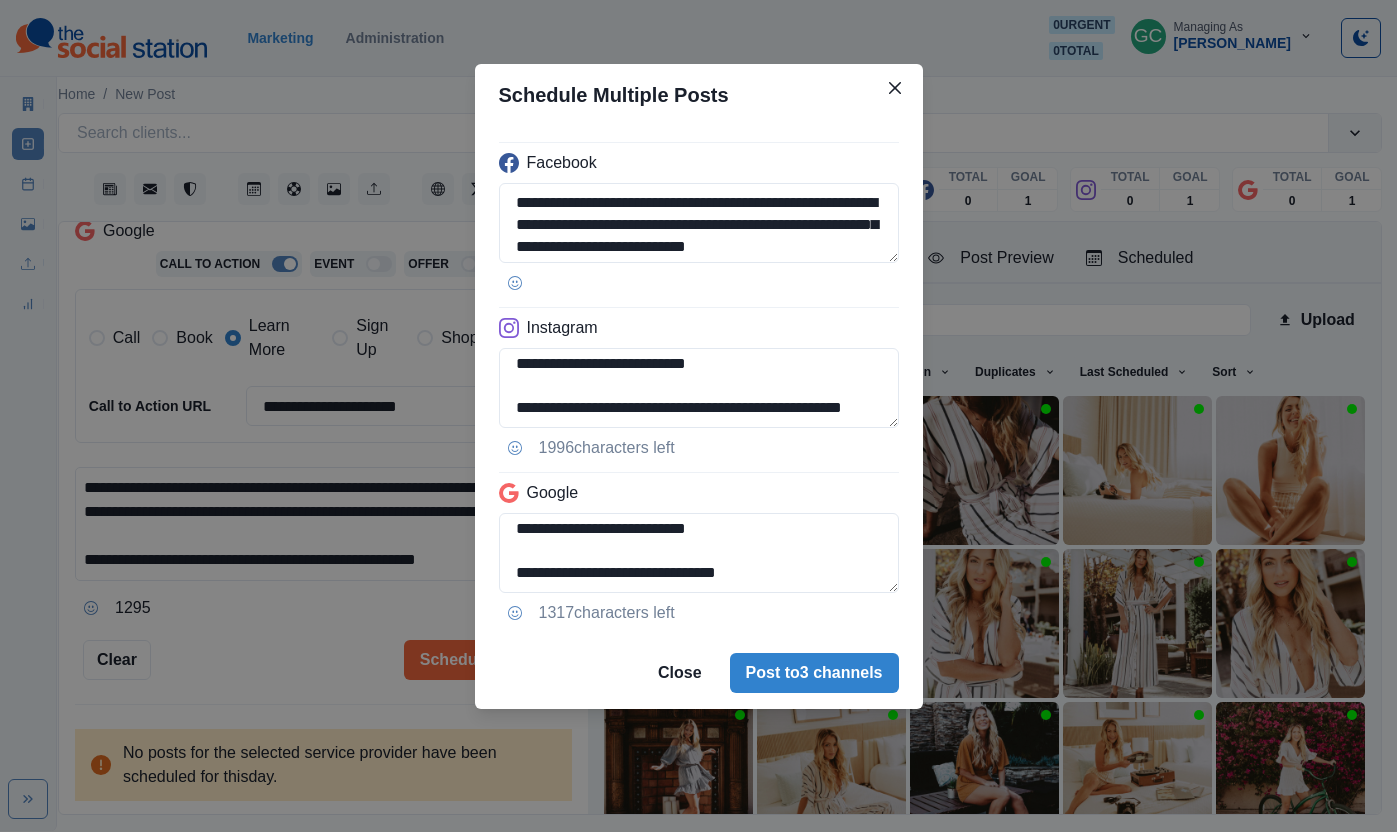 scroll, scrollTop: 70, scrollLeft: 0, axis: vertical 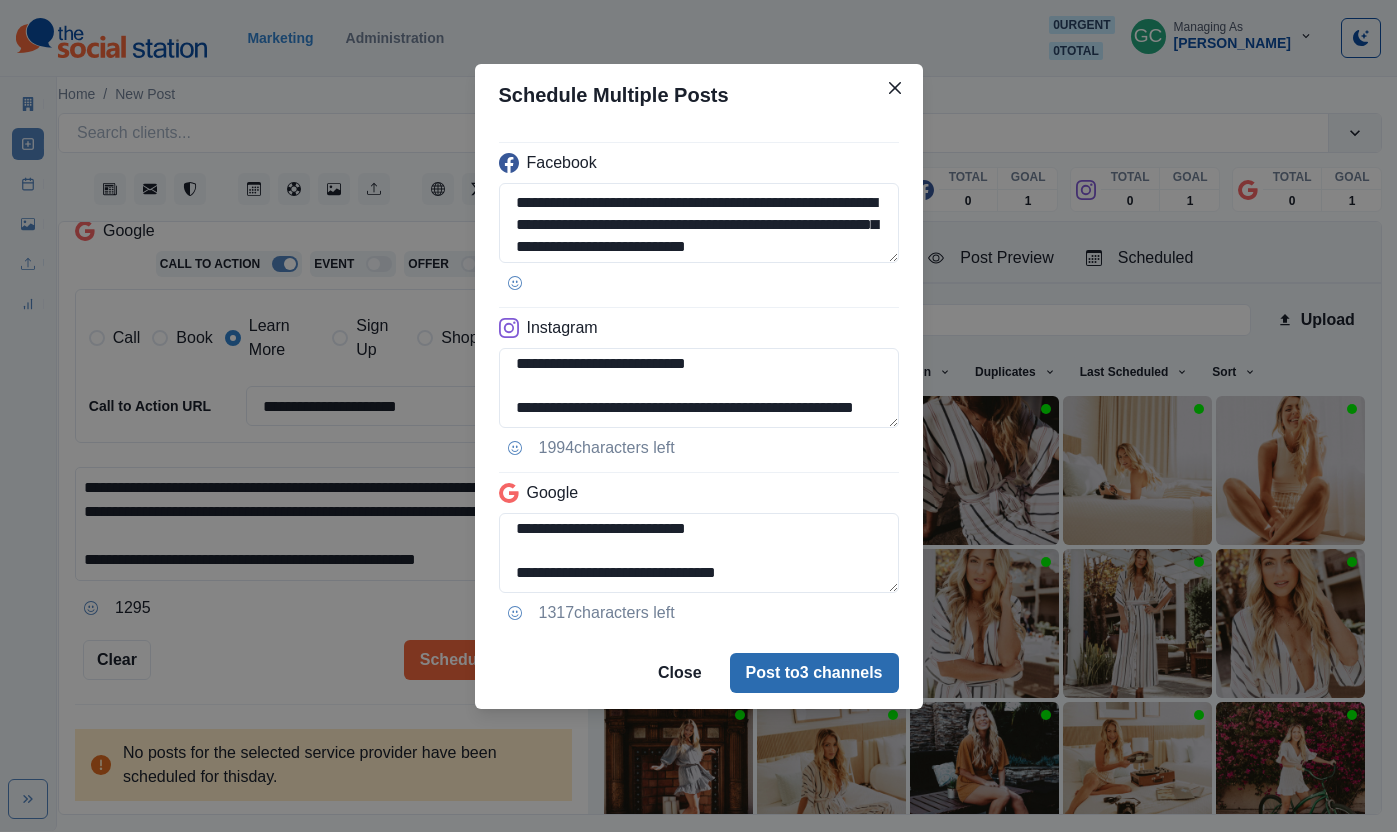 type on "**********" 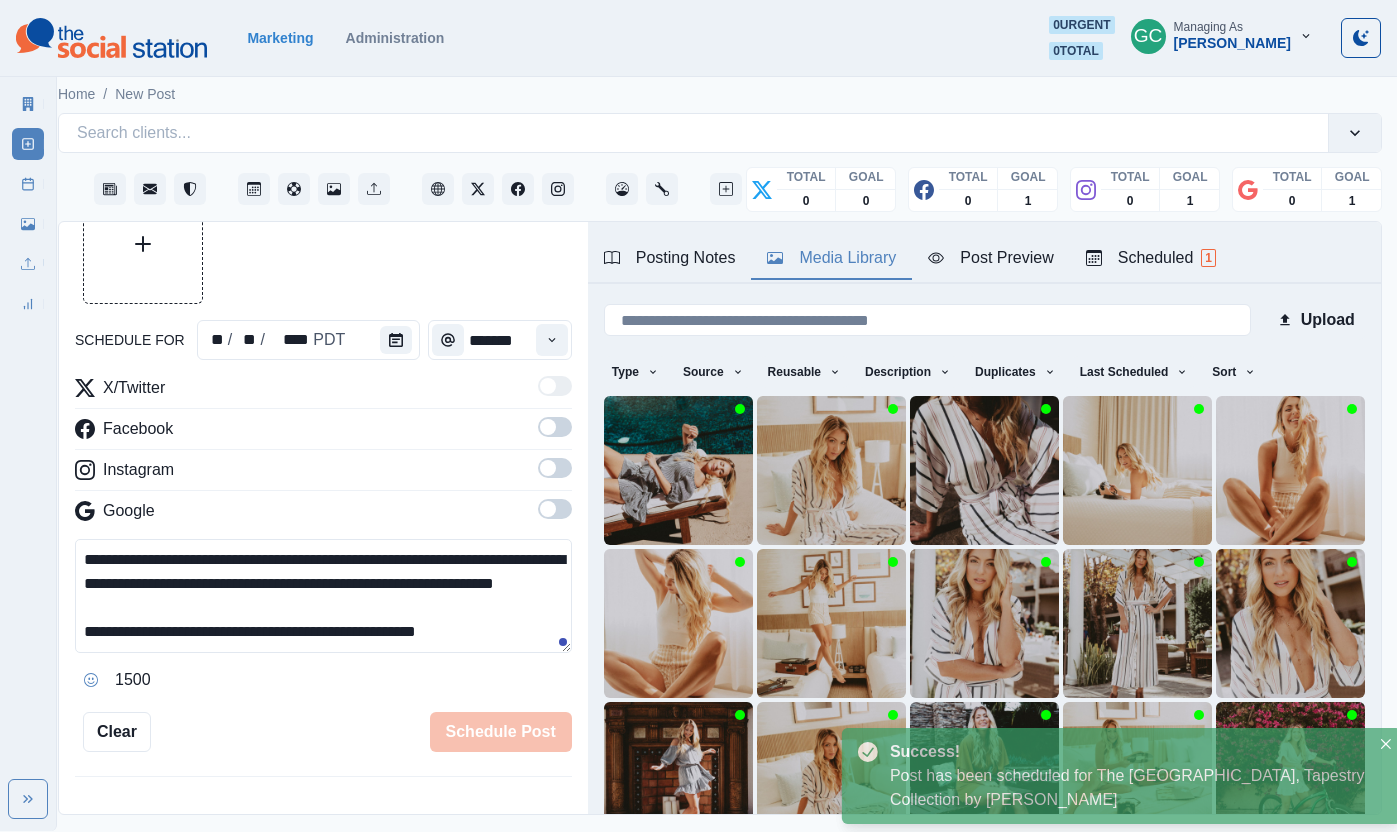 scroll, scrollTop: 390, scrollLeft: 0, axis: vertical 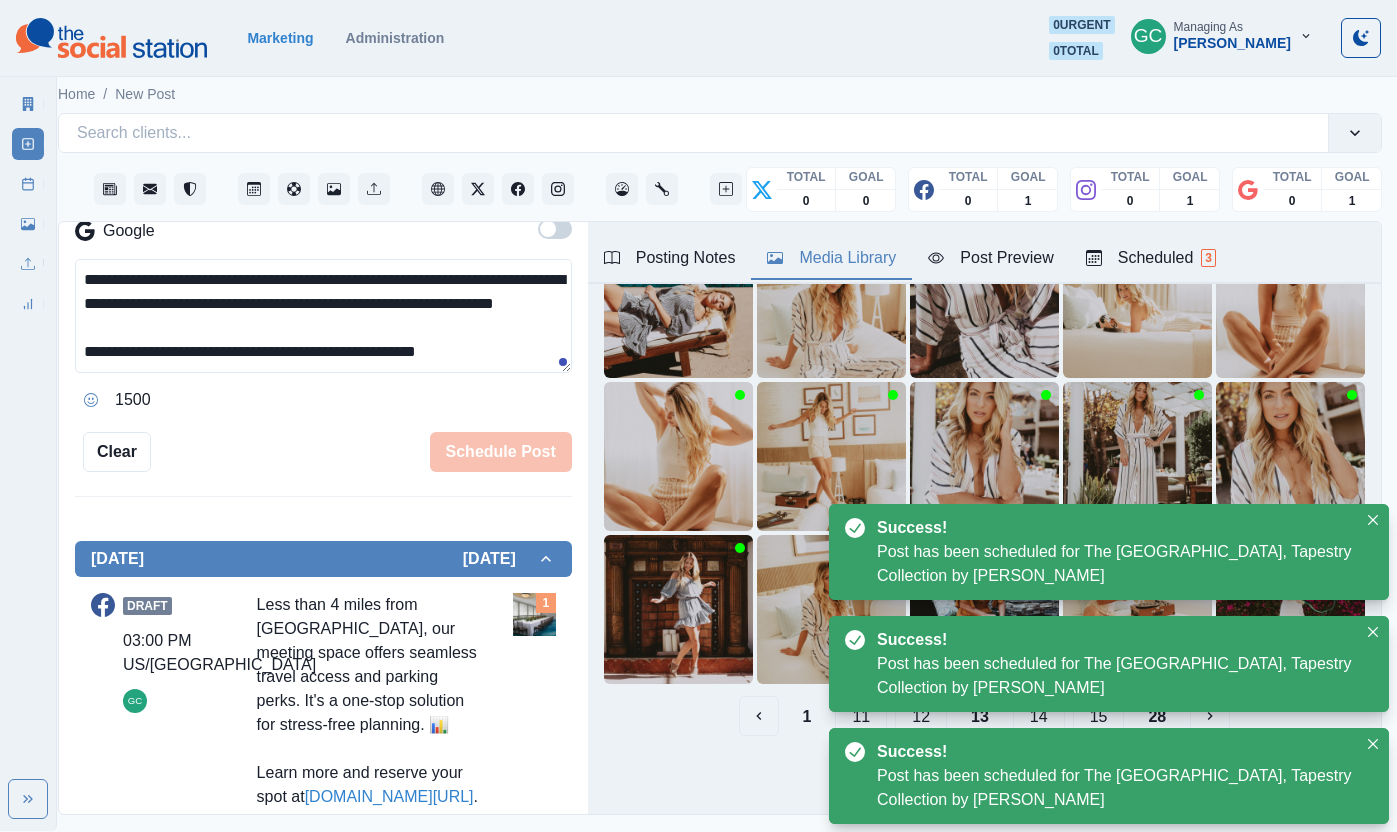 drag, startPoint x: 934, startPoint y: 724, endPoint x: 910, endPoint y: 729, distance: 24.5153 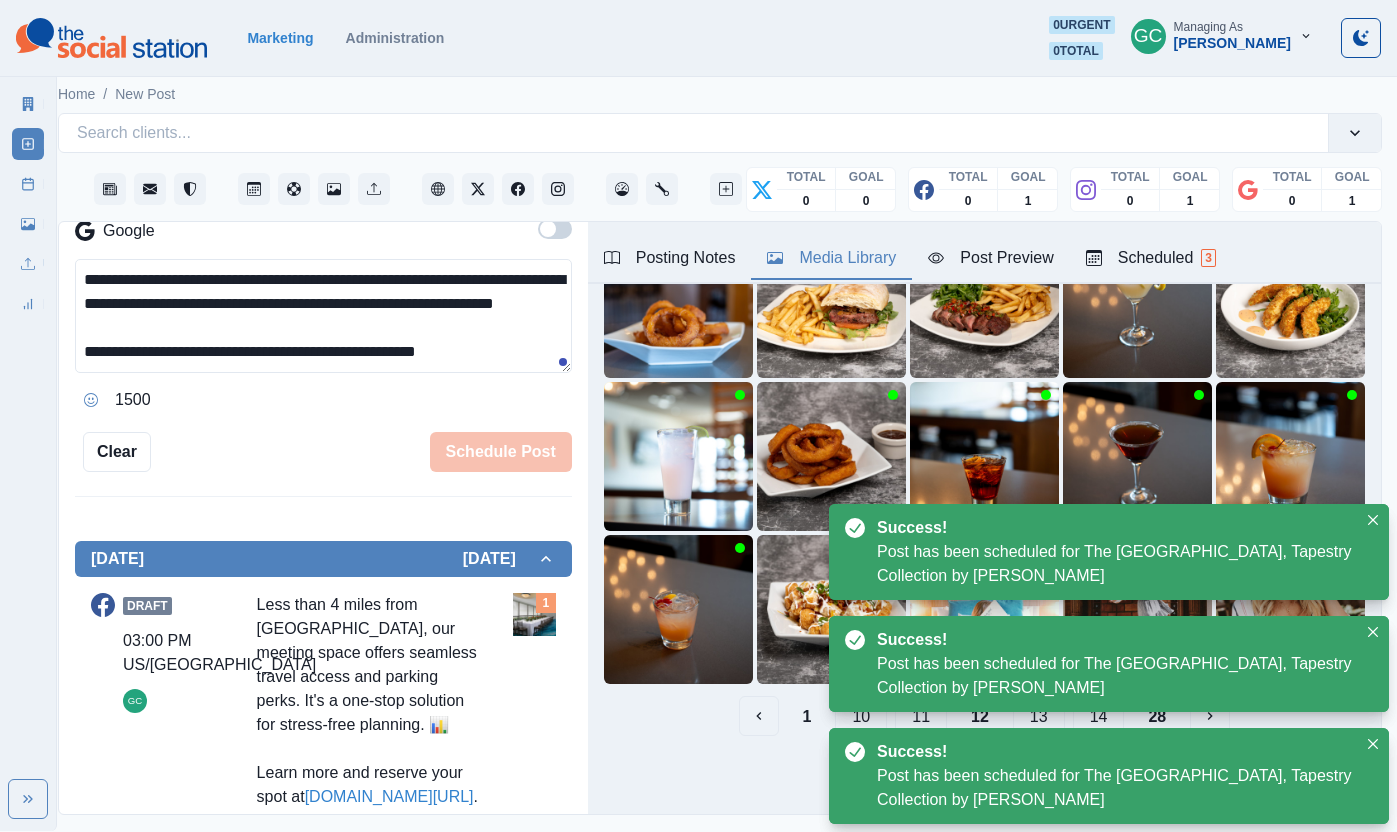 scroll, scrollTop: 0, scrollLeft: 0, axis: both 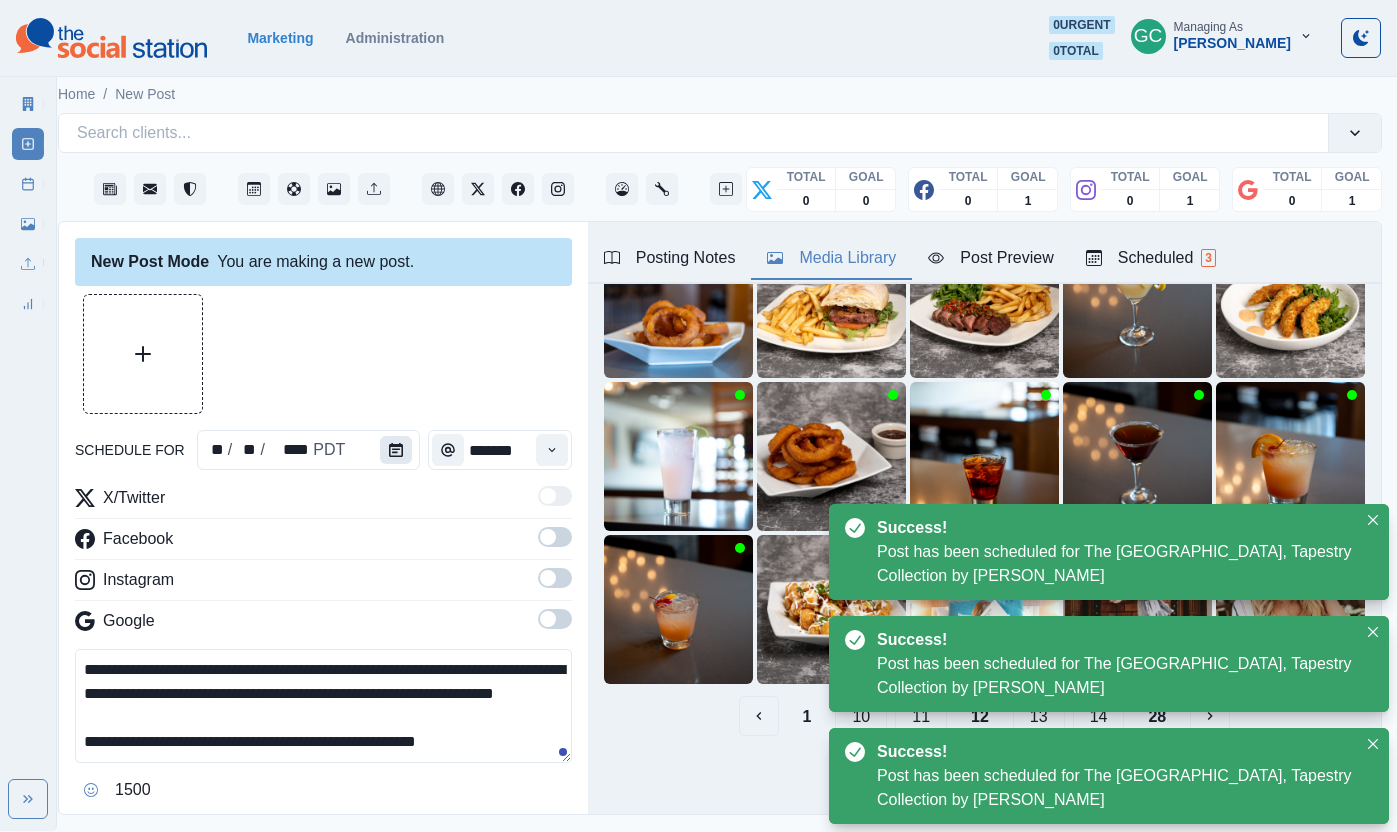 click at bounding box center (396, 450) 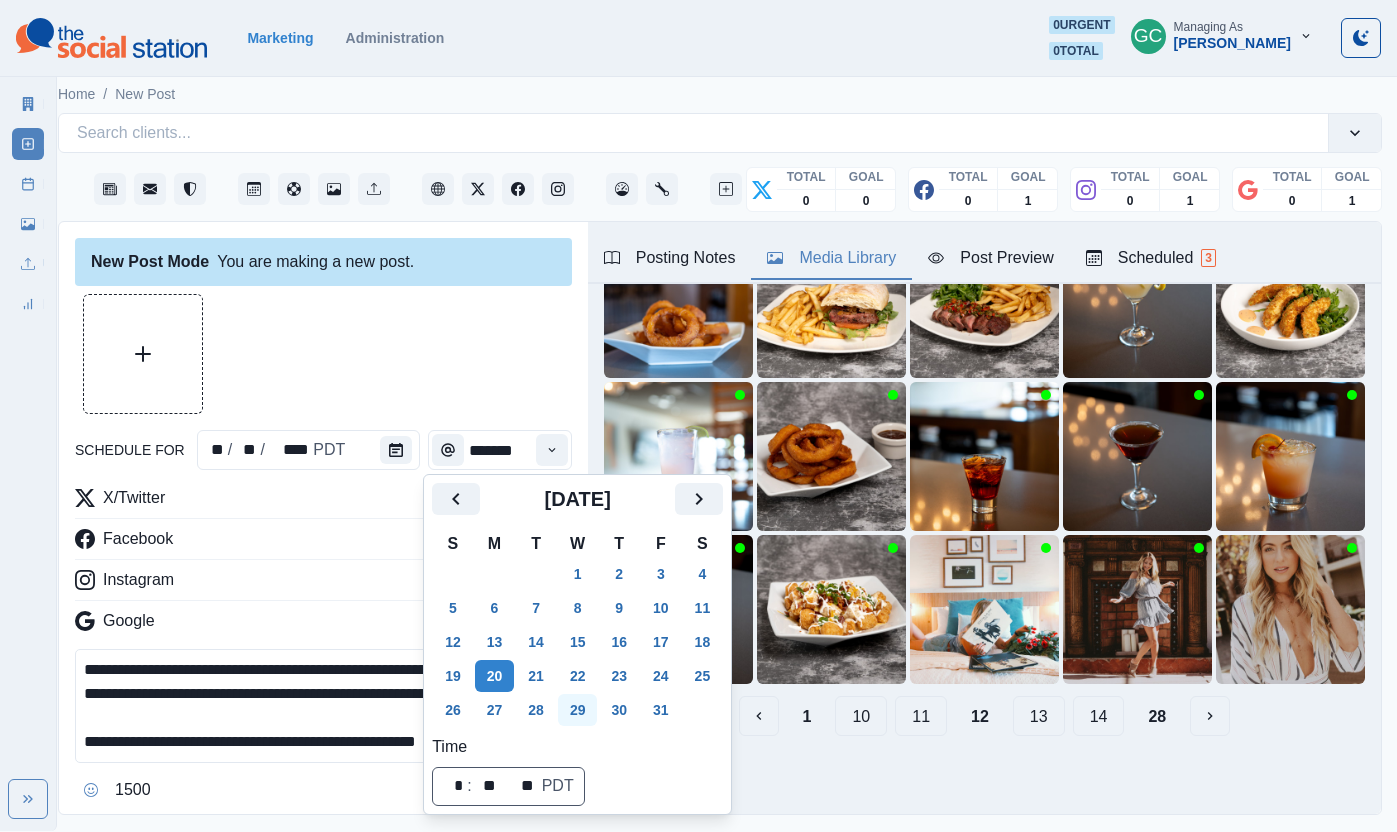 click on "29" at bounding box center [578, 710] 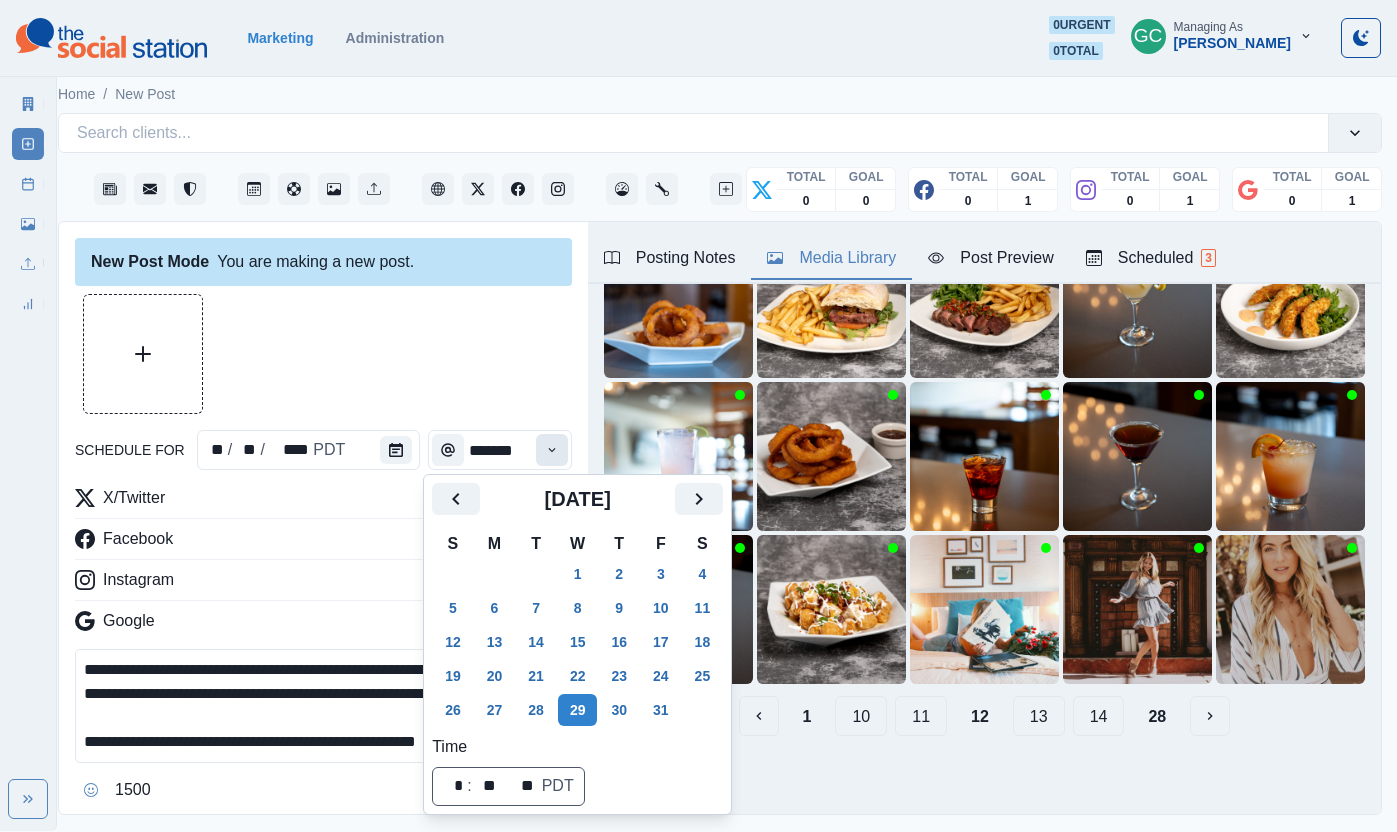 click at bounding box center (552, 450) 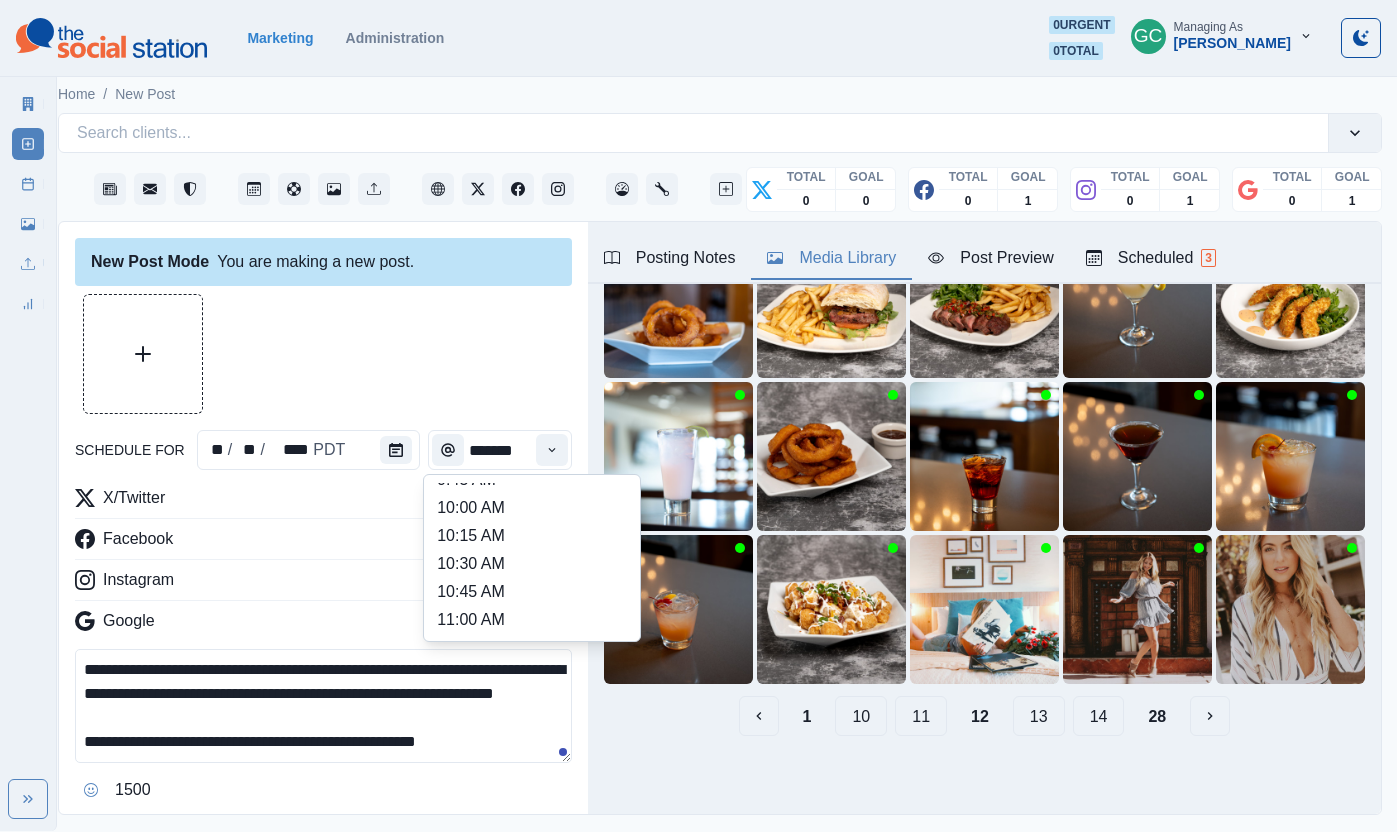 scroll, scrollTop: 413, scrollLeft: 0, axis: vertical 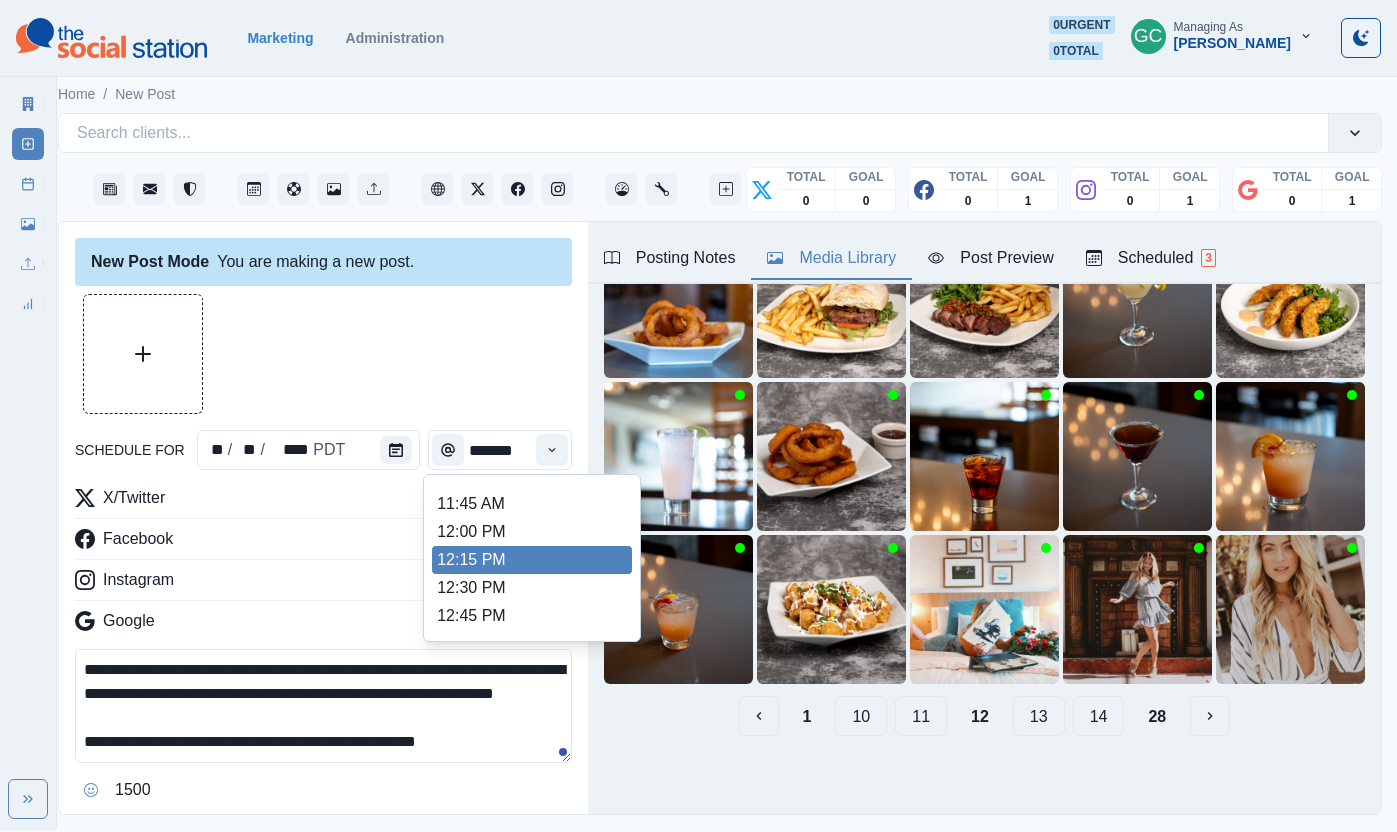 click on "12:15 PM" at bounding box center (532, 560) 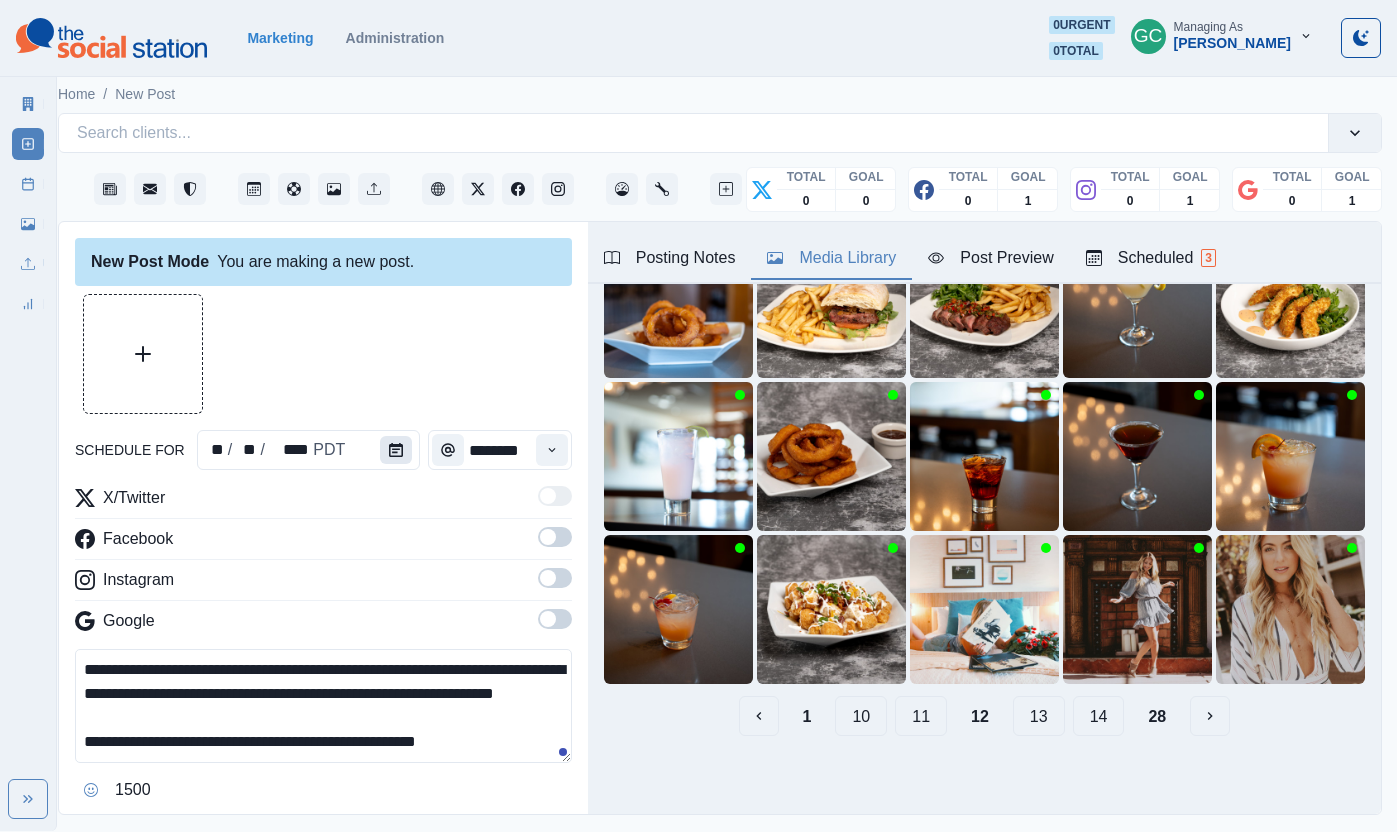 click at bounding box center (396, 450) 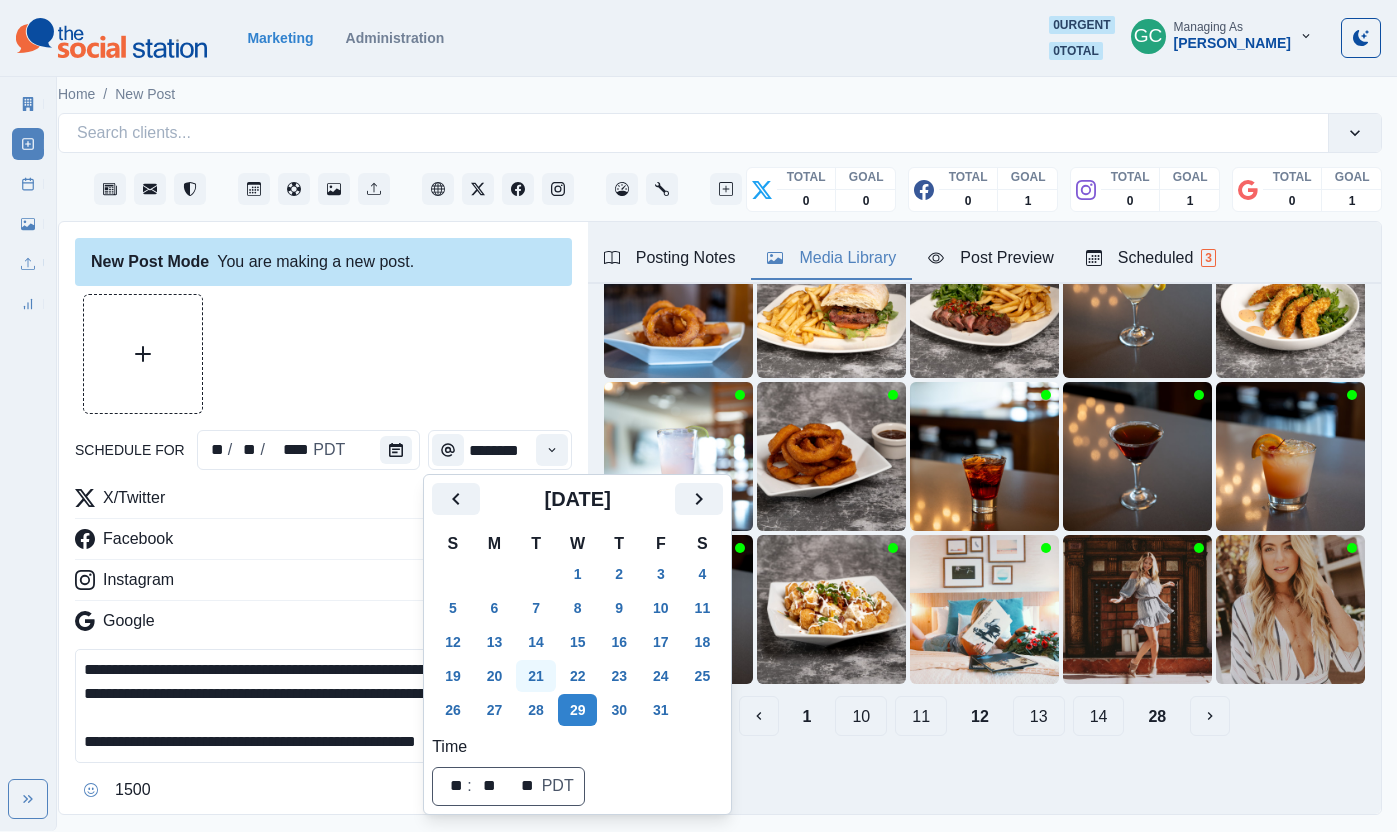 click on "21" at bounding box center (536, 676) 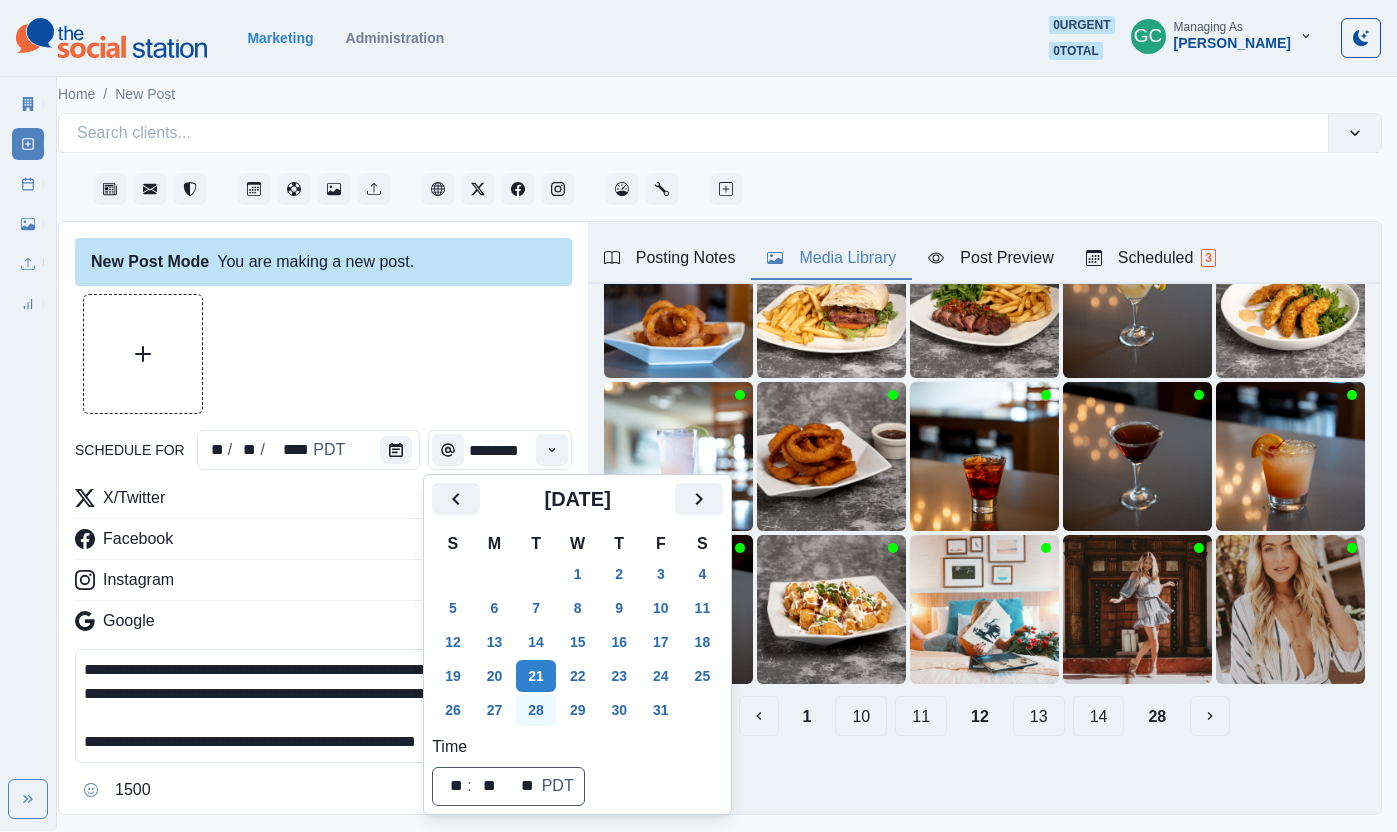 click on "28" at bounding box center (536, 710) 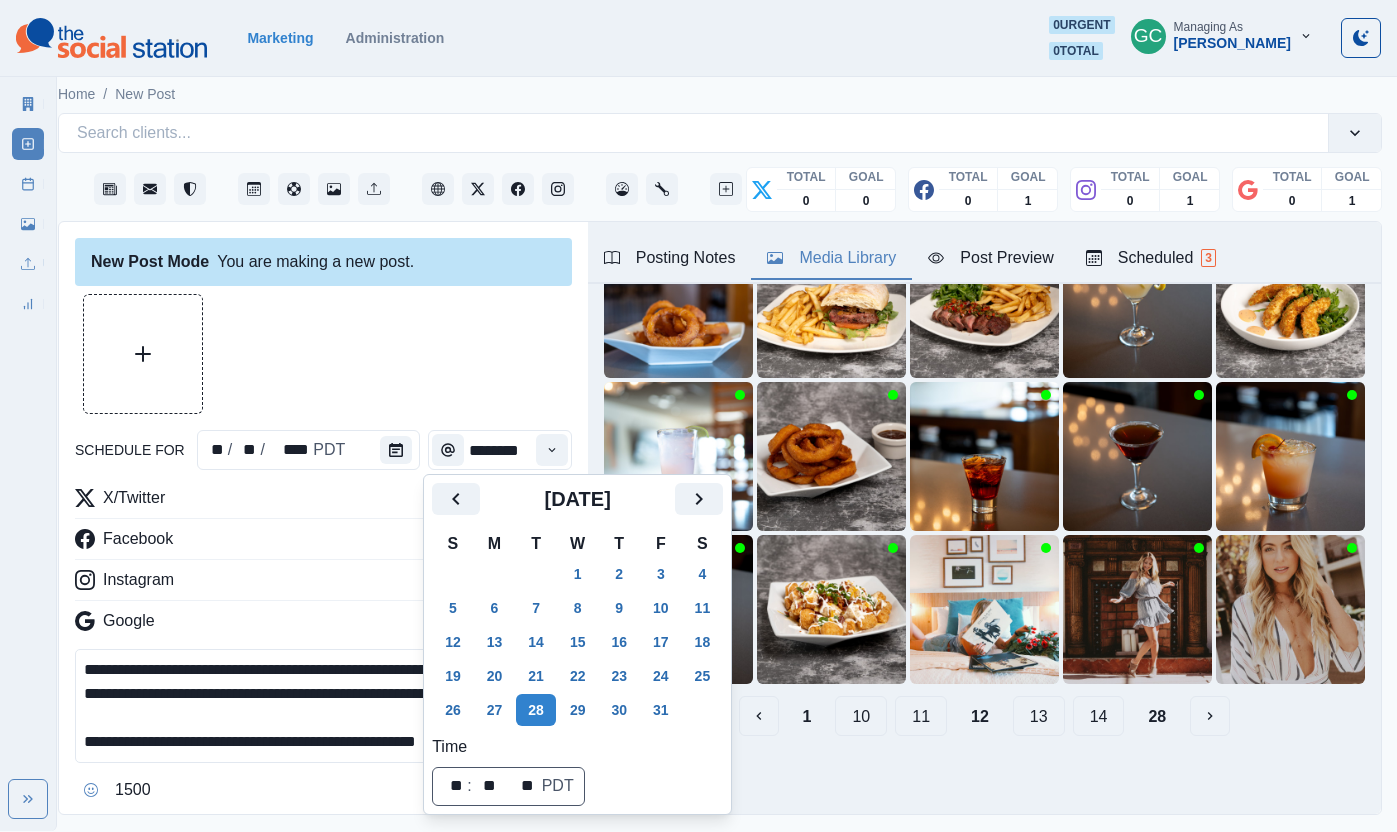 click on "**********" at bounding box center (323, 706) 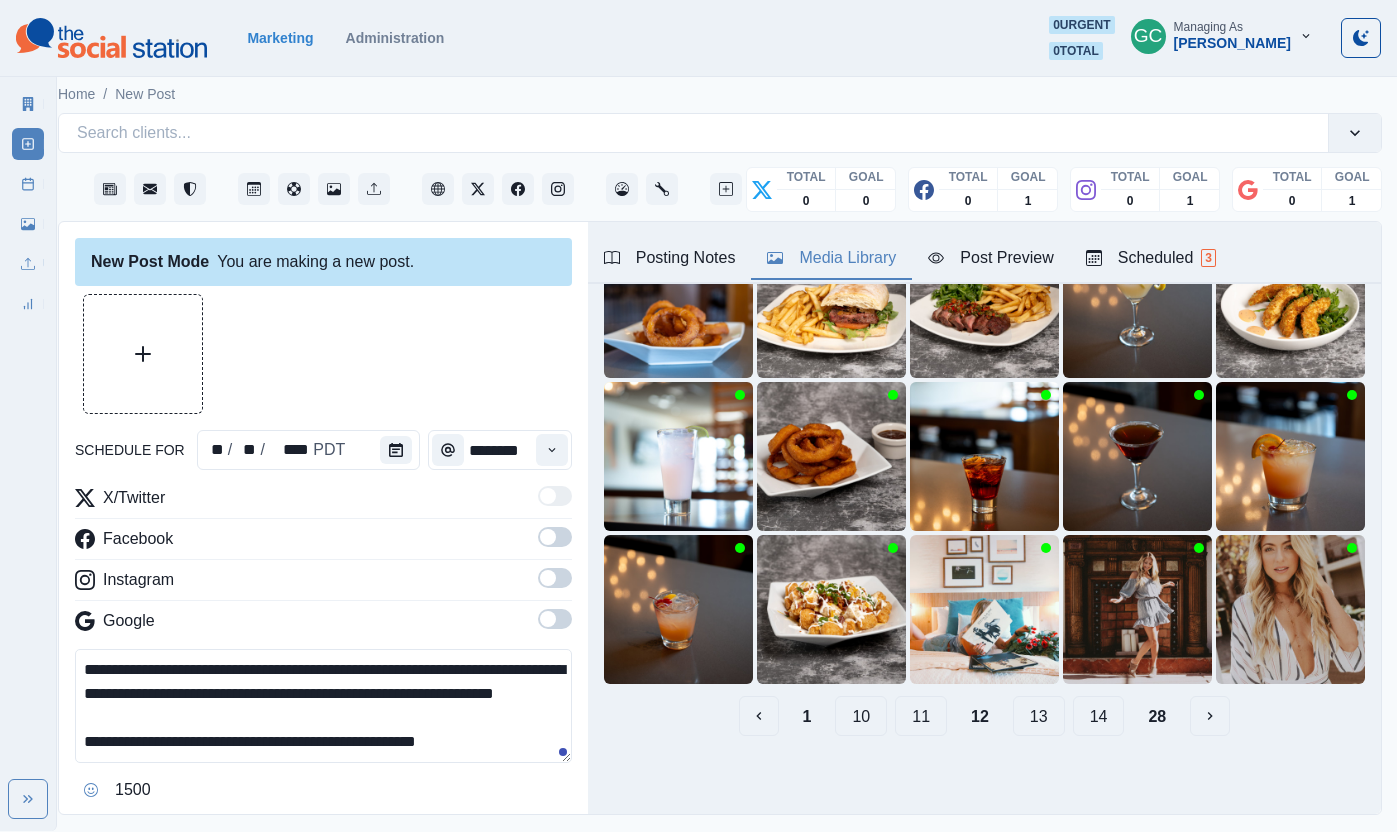 scroll, scrollTop: 0, scrollLeft: 0, axis: both 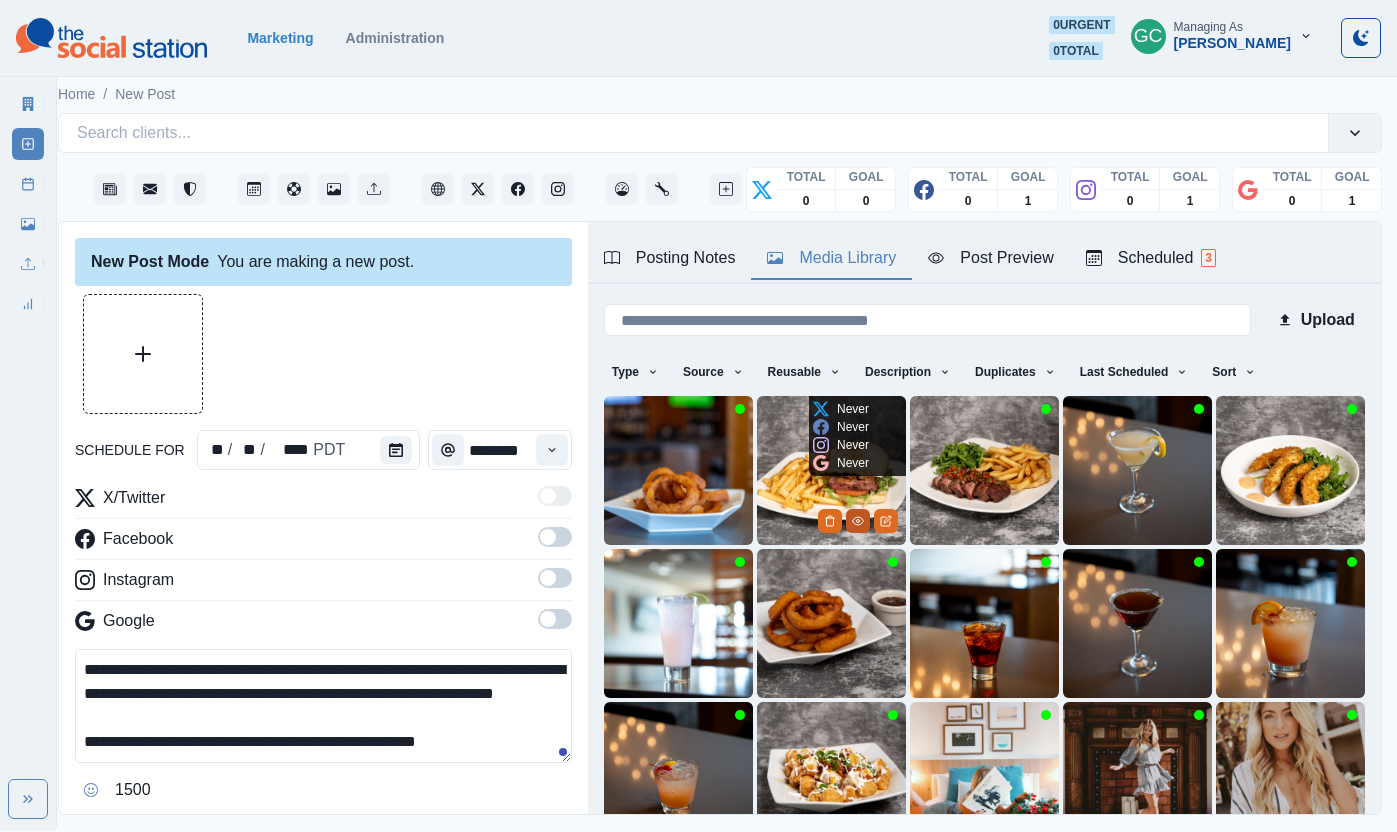 click 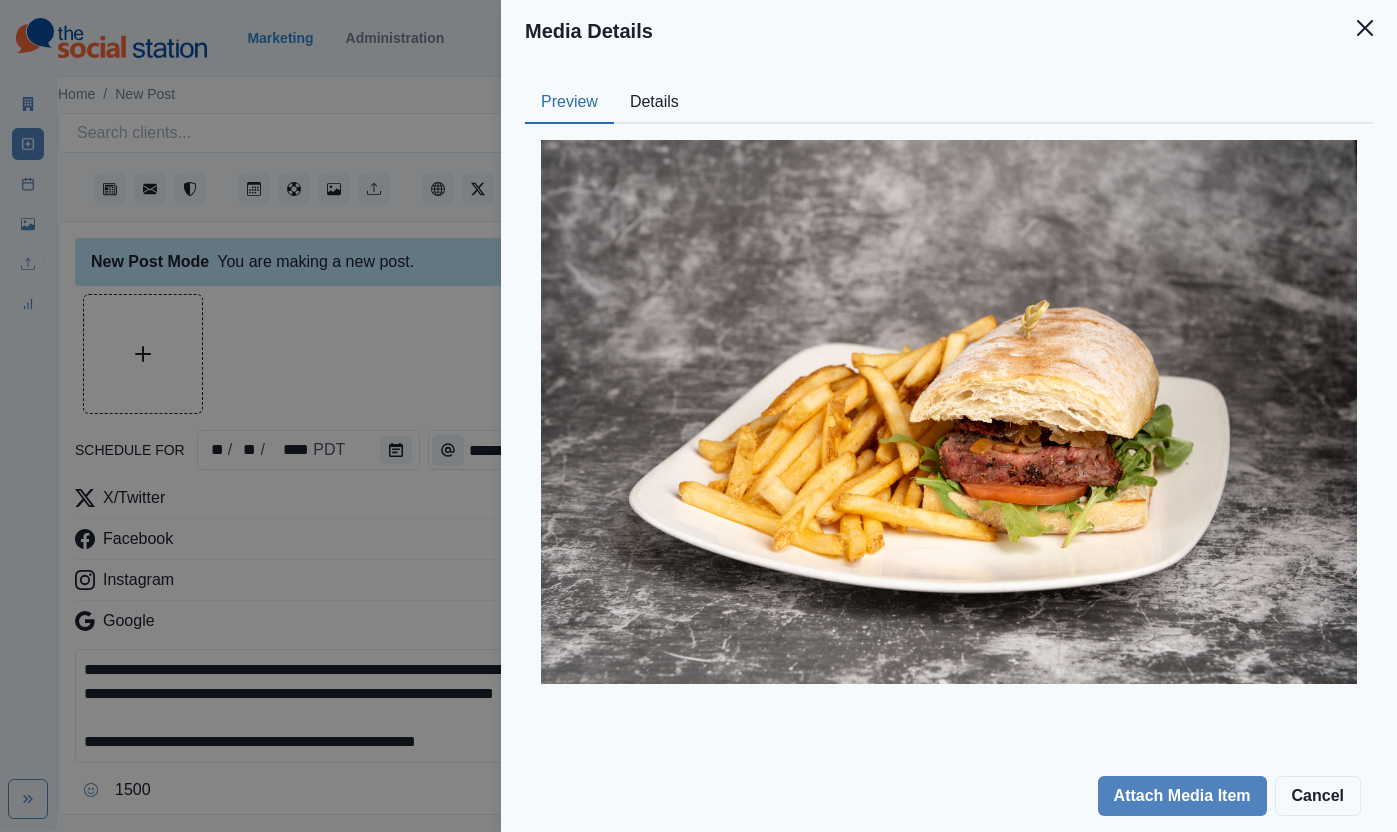 click on "Details" at bounding box center [654, 103] 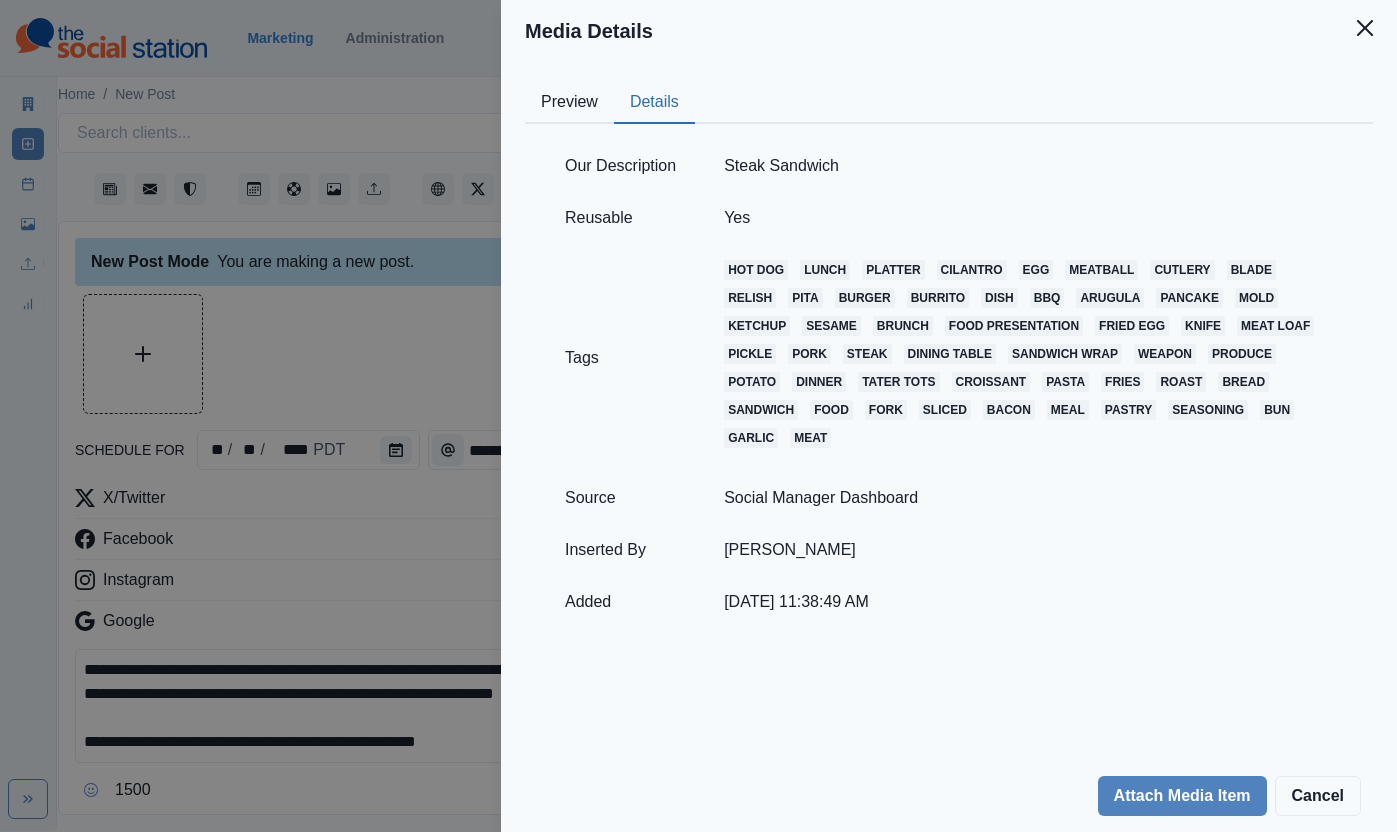 click on "Steak Sandwich" at bounding box center [1028, 166] 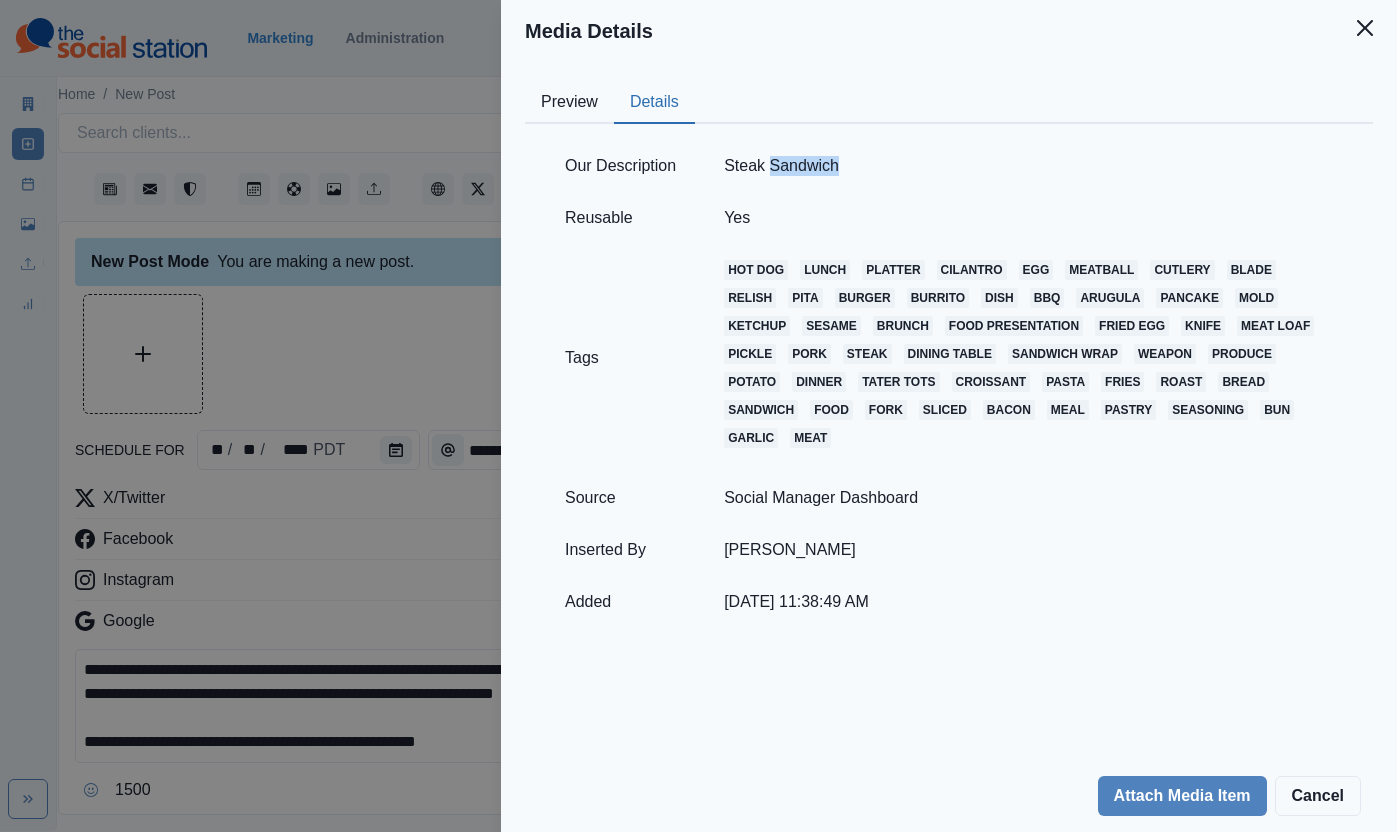 click on "Steak Sandwich" at bounding box center (1028, 166) 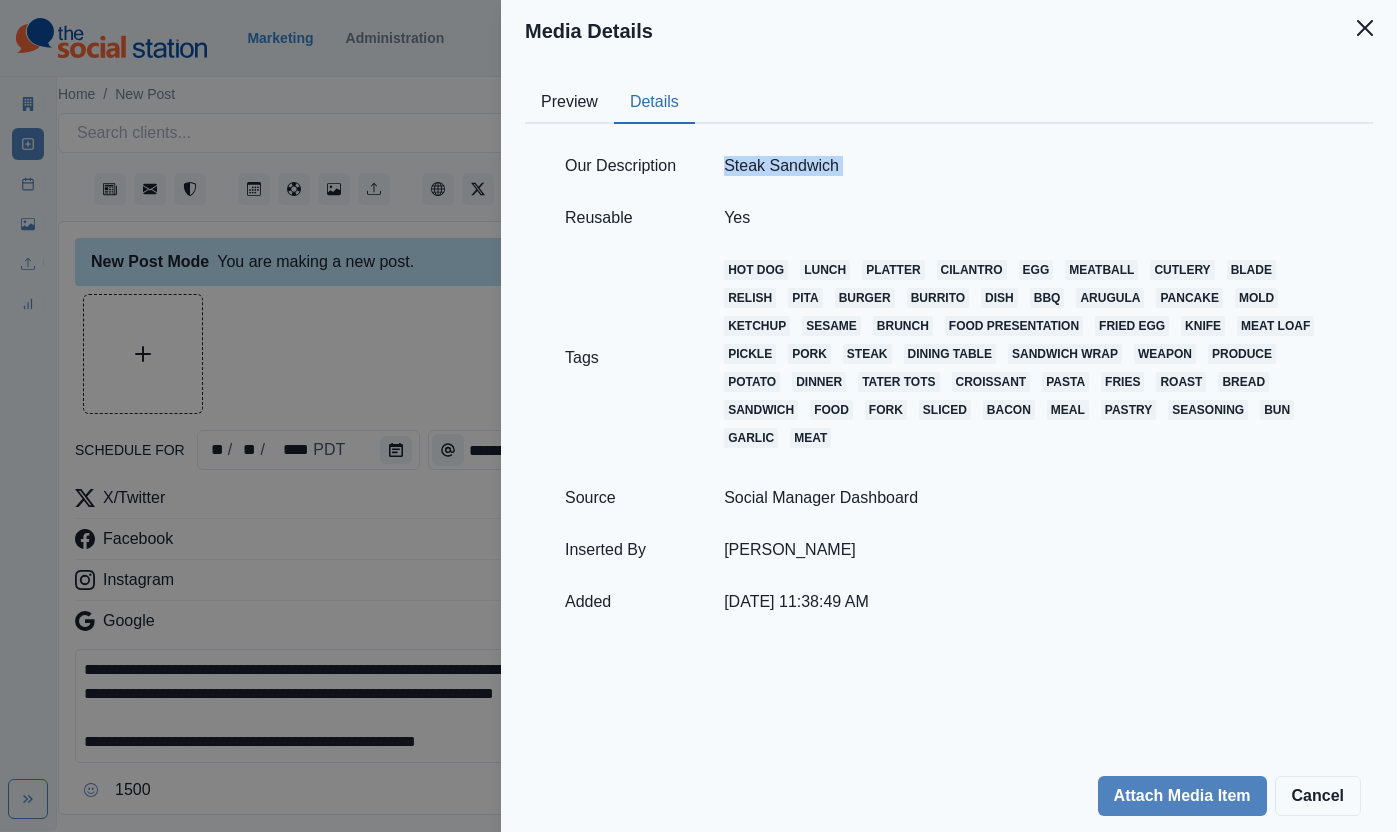 click on "Steak Sandwich" at bounding box center (1028, 166) 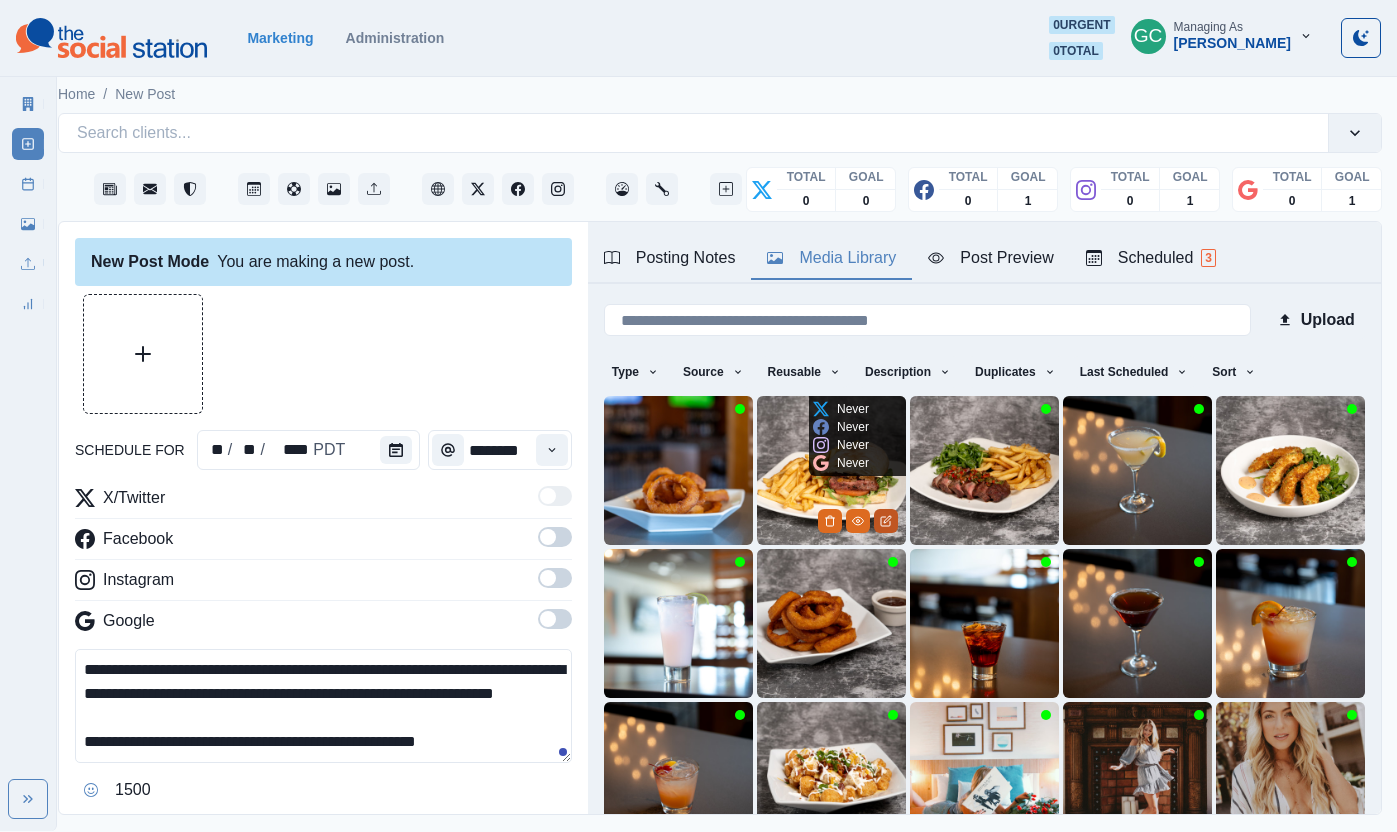 click at bounding box center (886, 521) 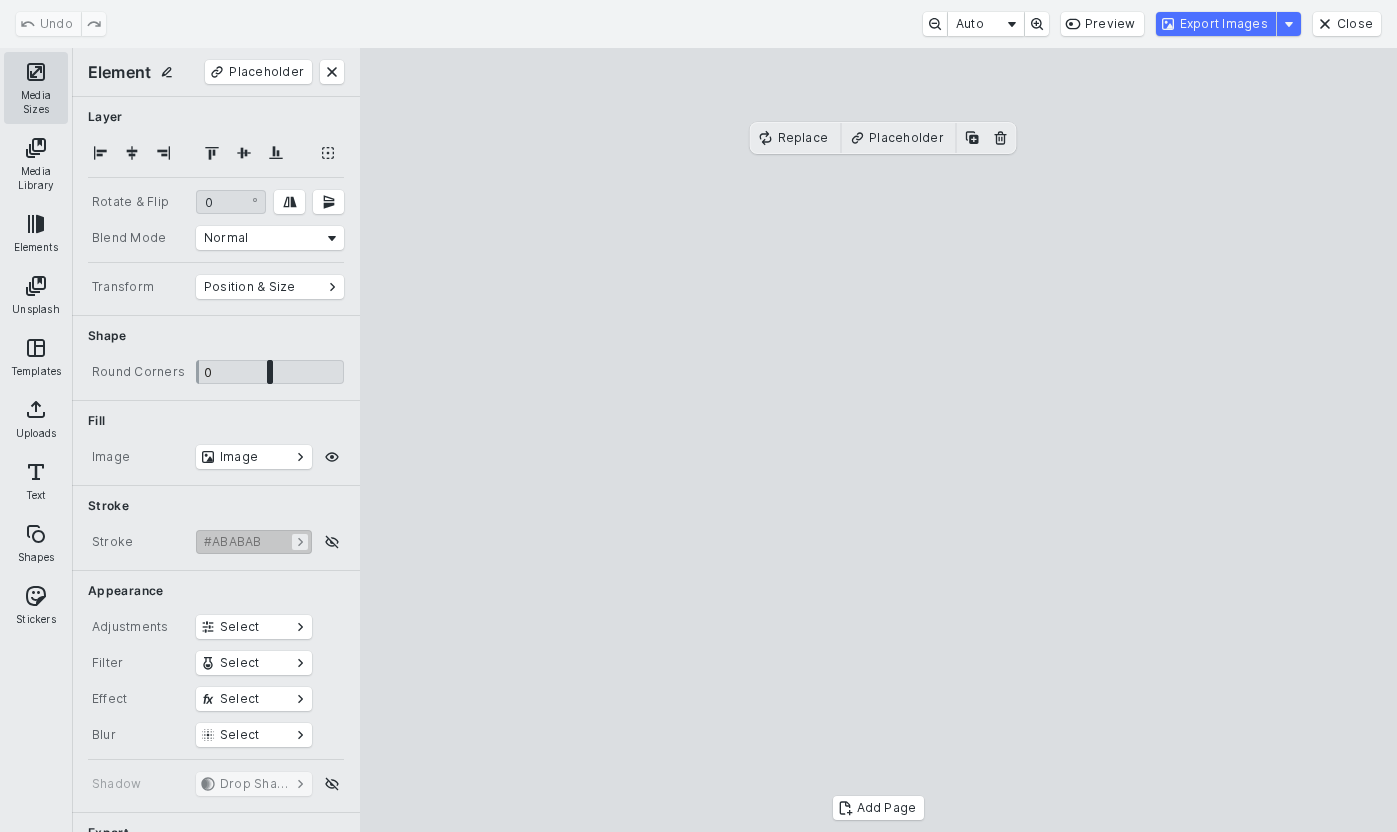 drag, startPoint x: 24, startPoint y: 86, endPoint x: 54, endPoint y: 100, distance: 33.105892 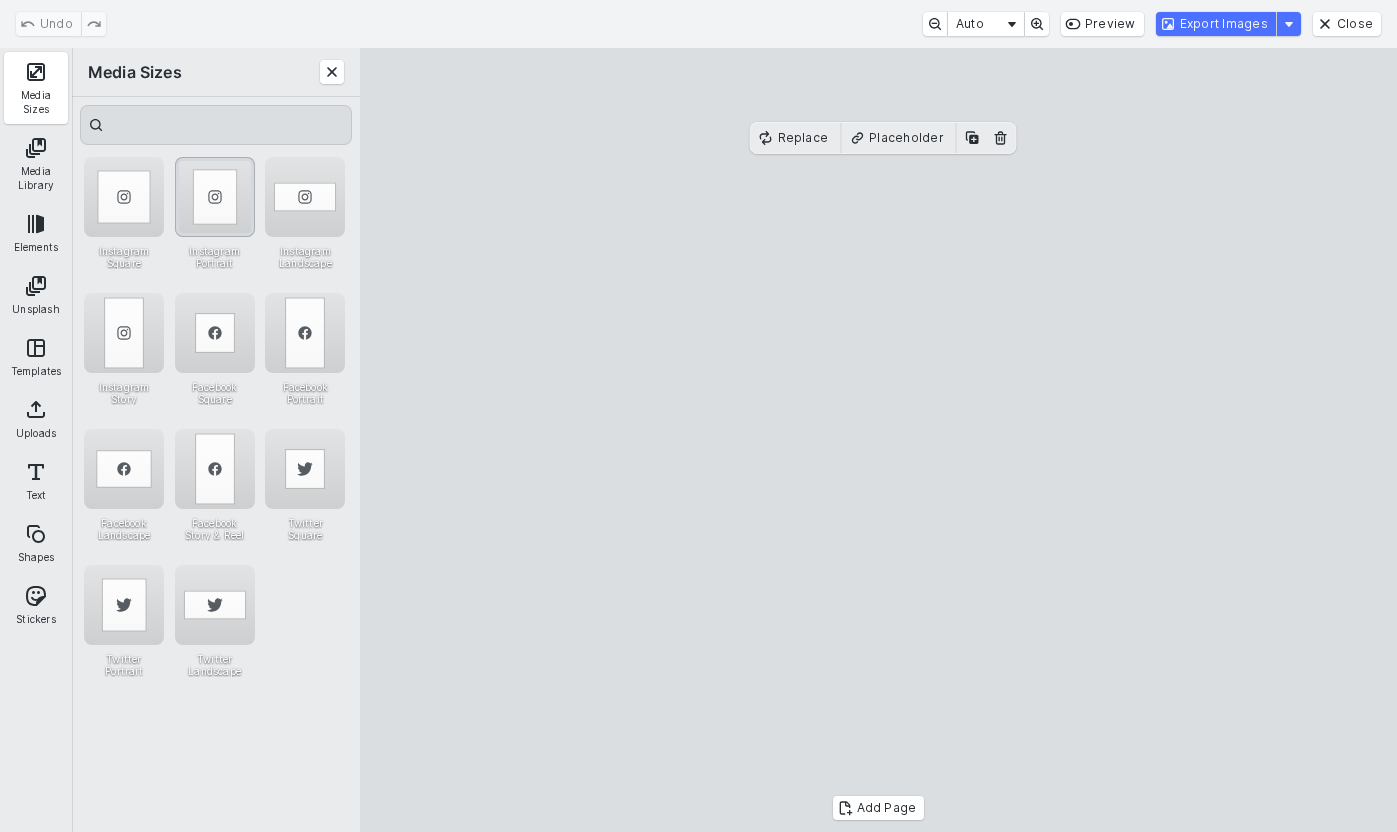 click at bounding box center (215, 197) 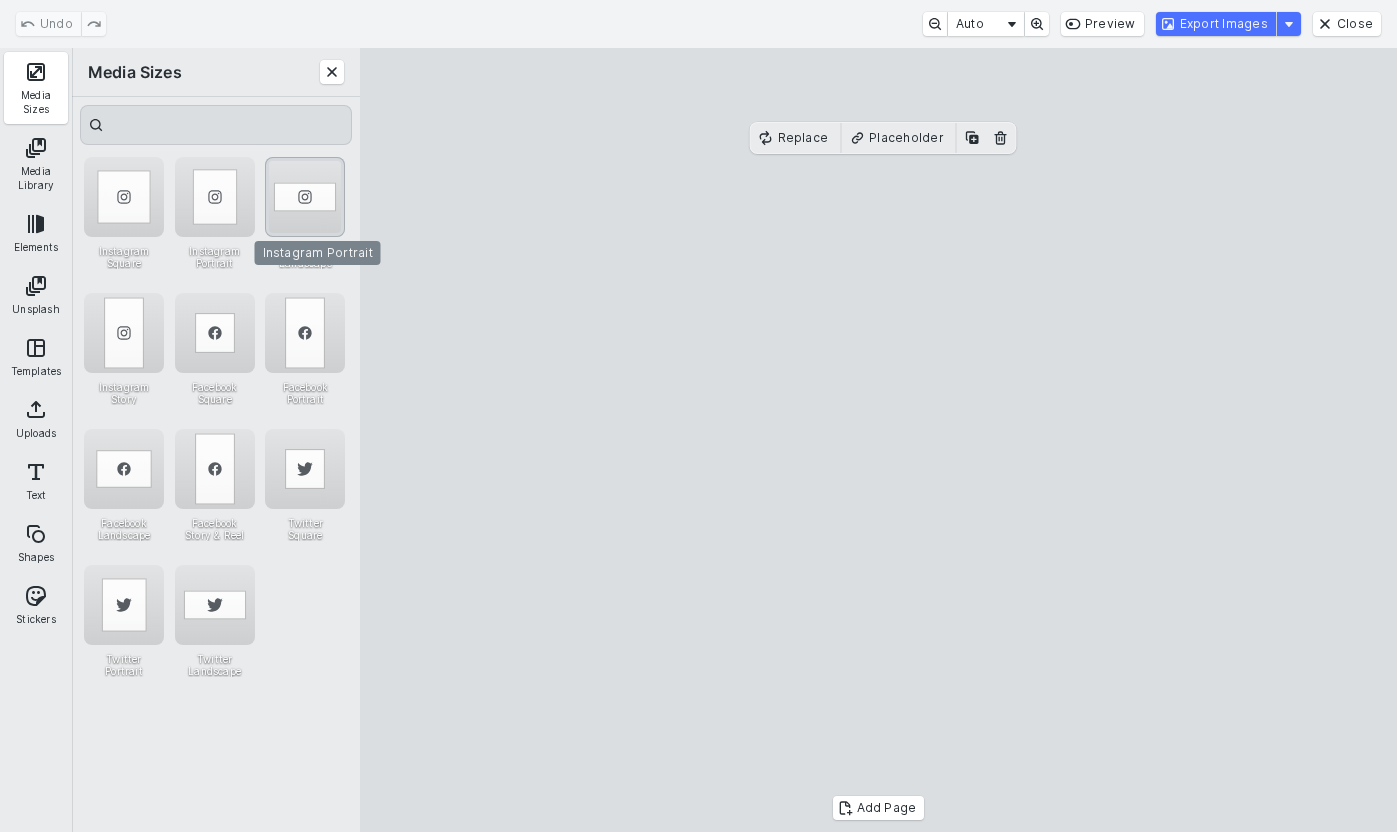 click at bounding box center (305, 197) 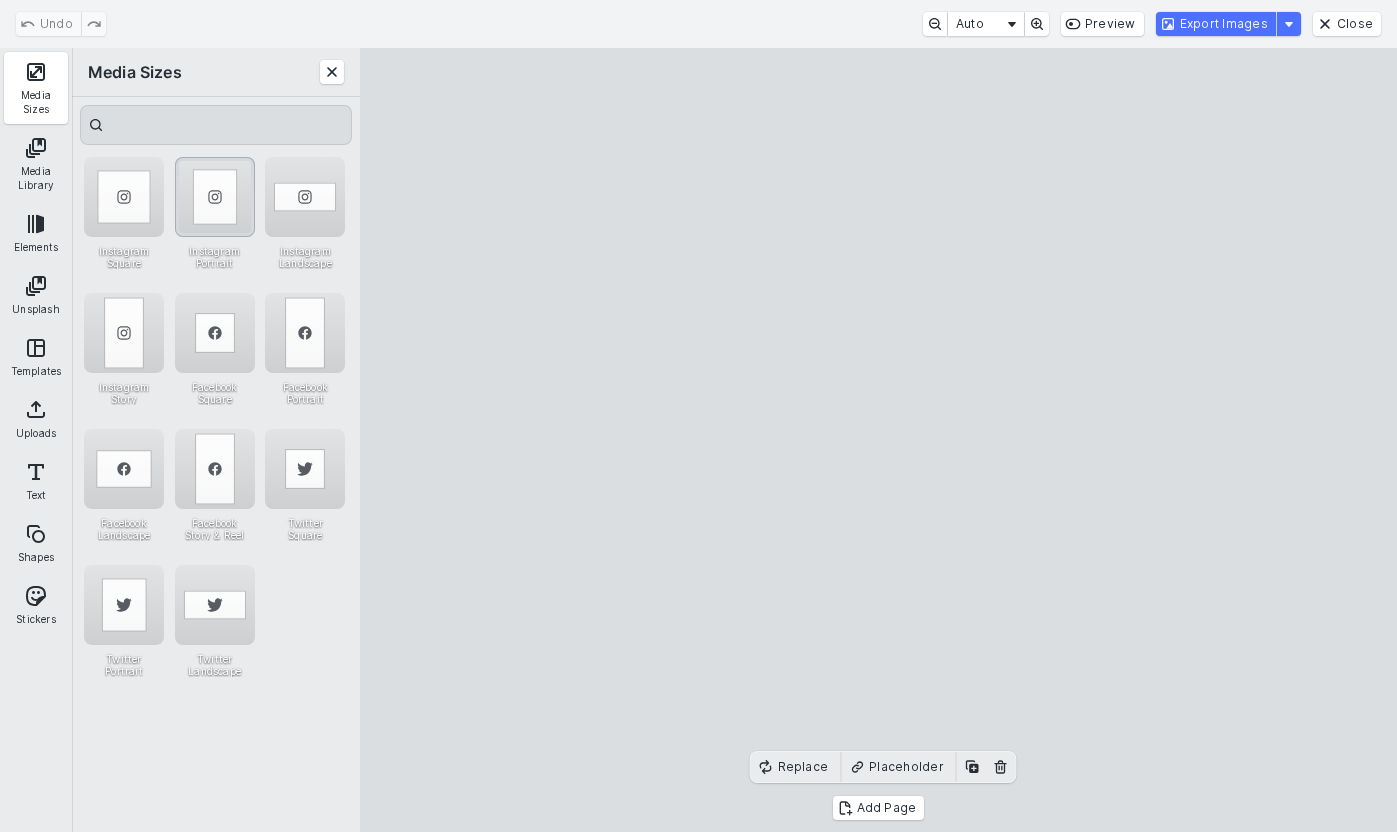click at bounding box center [215, 197] 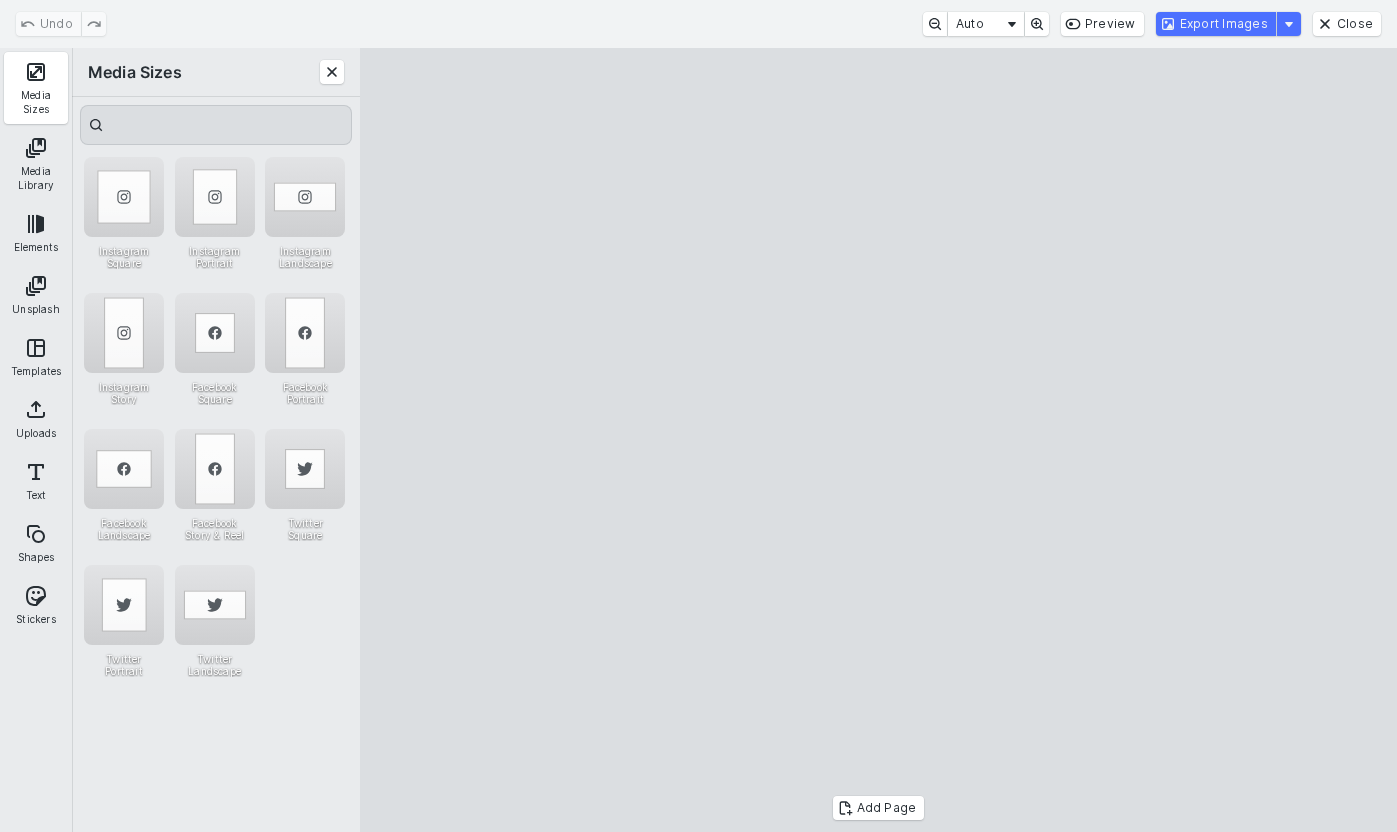 drag, startPoint x: 1013, startPoint y: 269, endPoint x: 1023, endPoint y: 266, distance: 10.440307 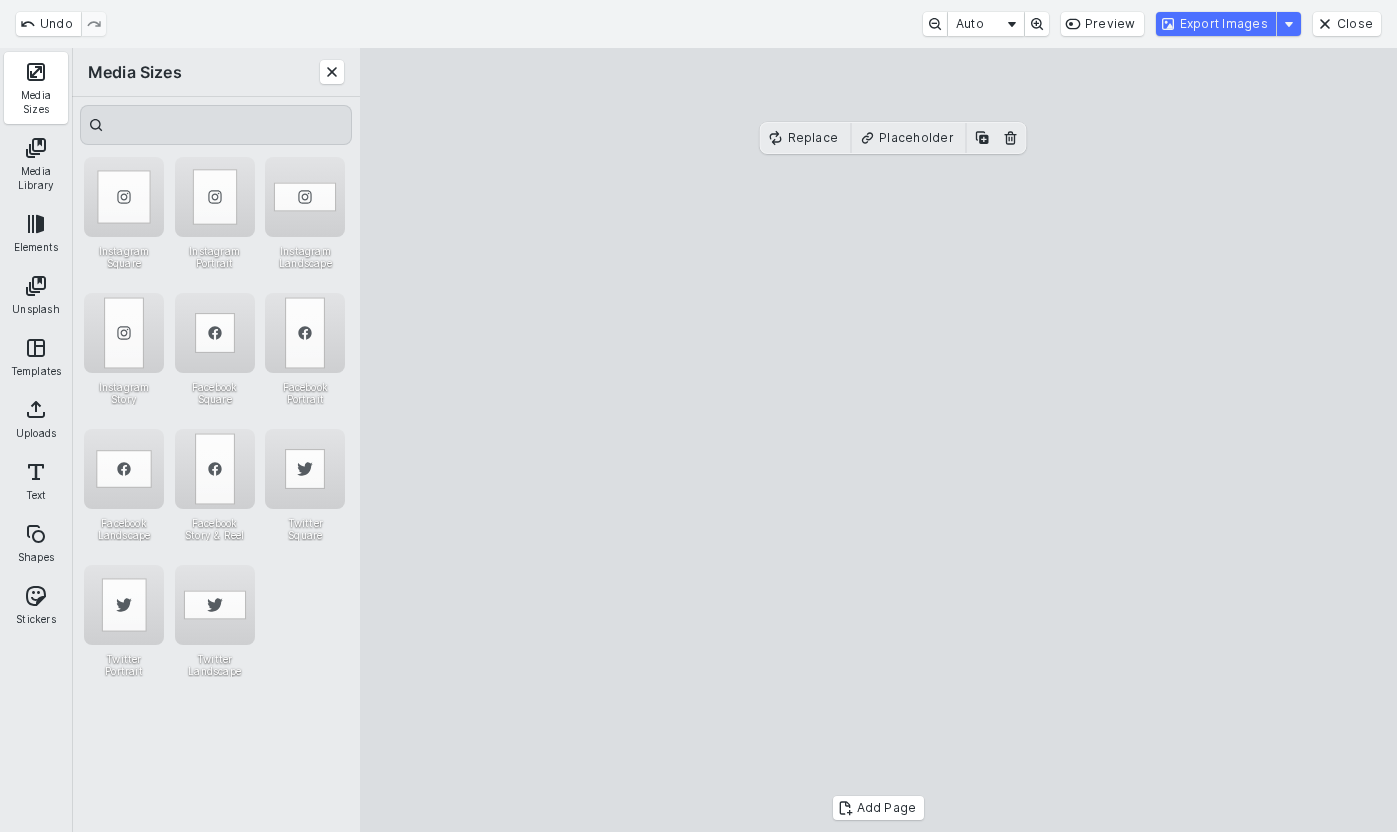 drag, startPoint x: 655, startPoint y: 462, endPoint x: 628, endPoint y: 463, distance: 27.018513 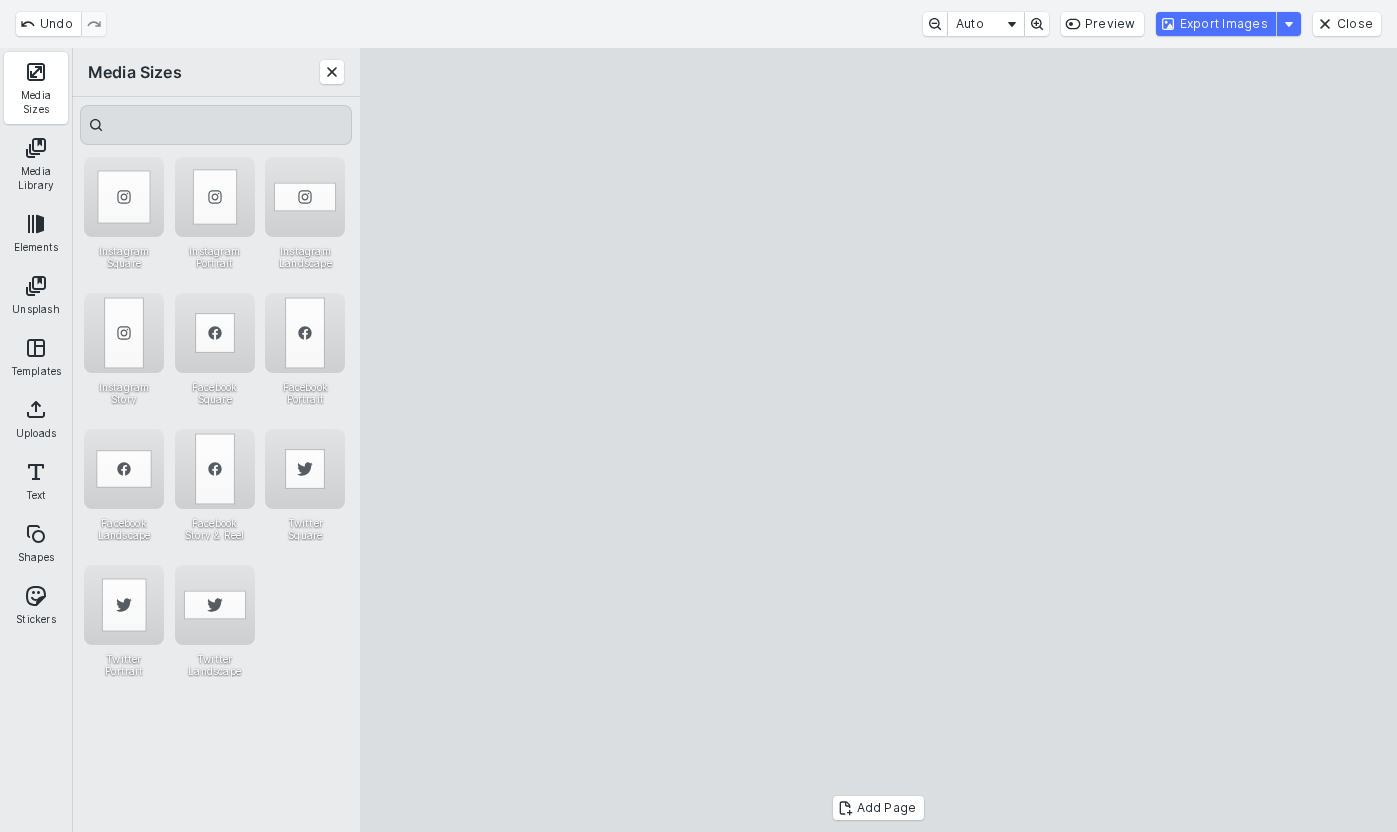 click at bounding box center [879, 440] 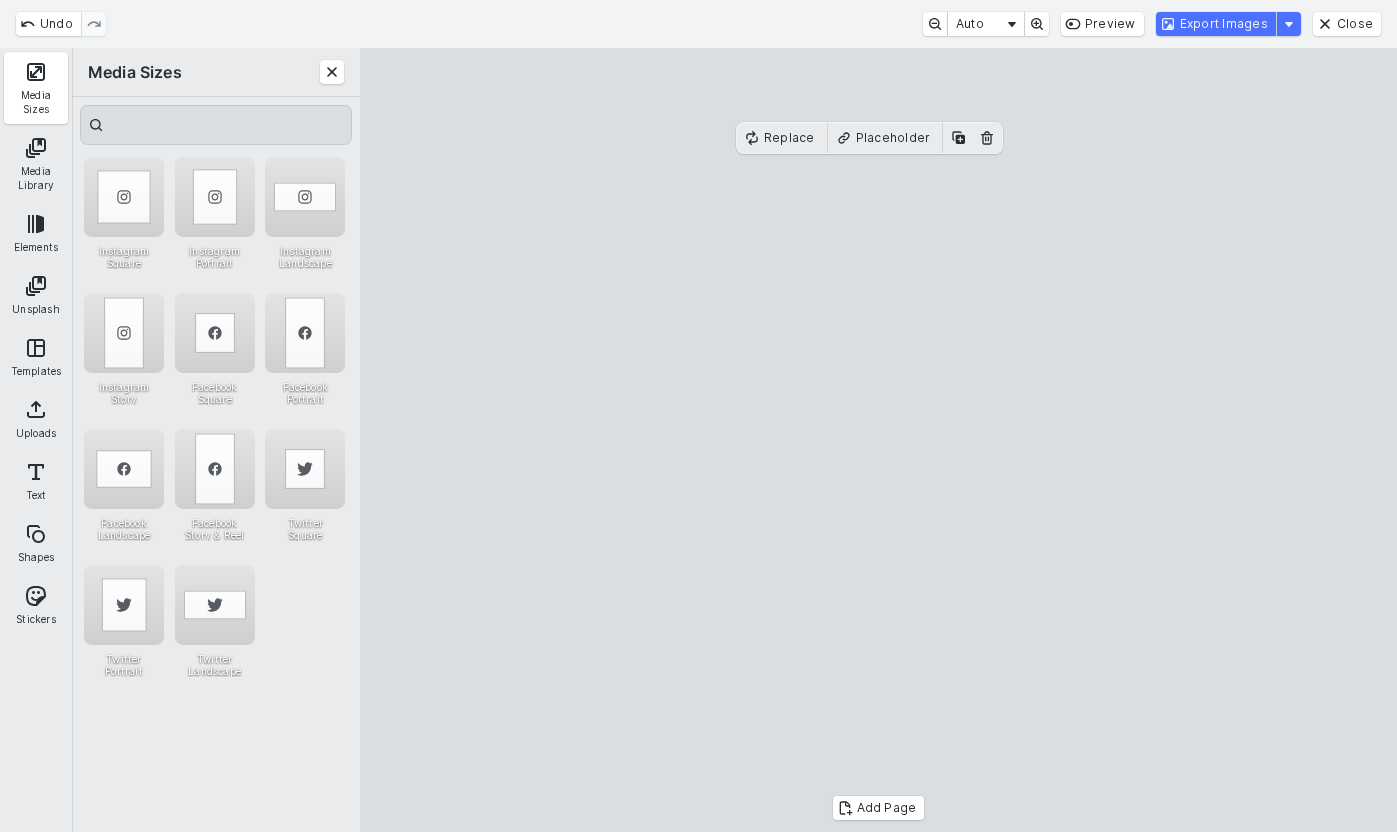 type 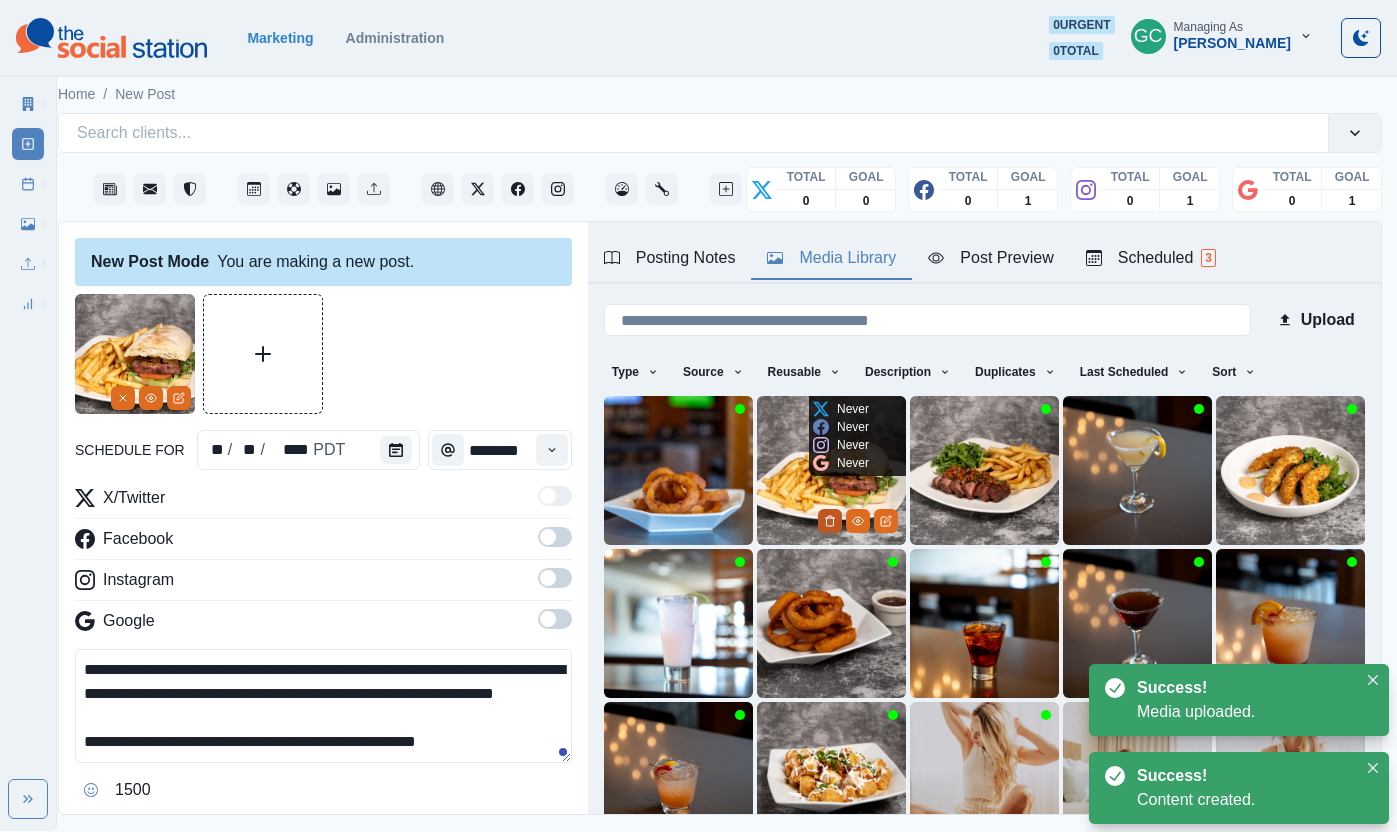 click at bounding box center [830, 521] 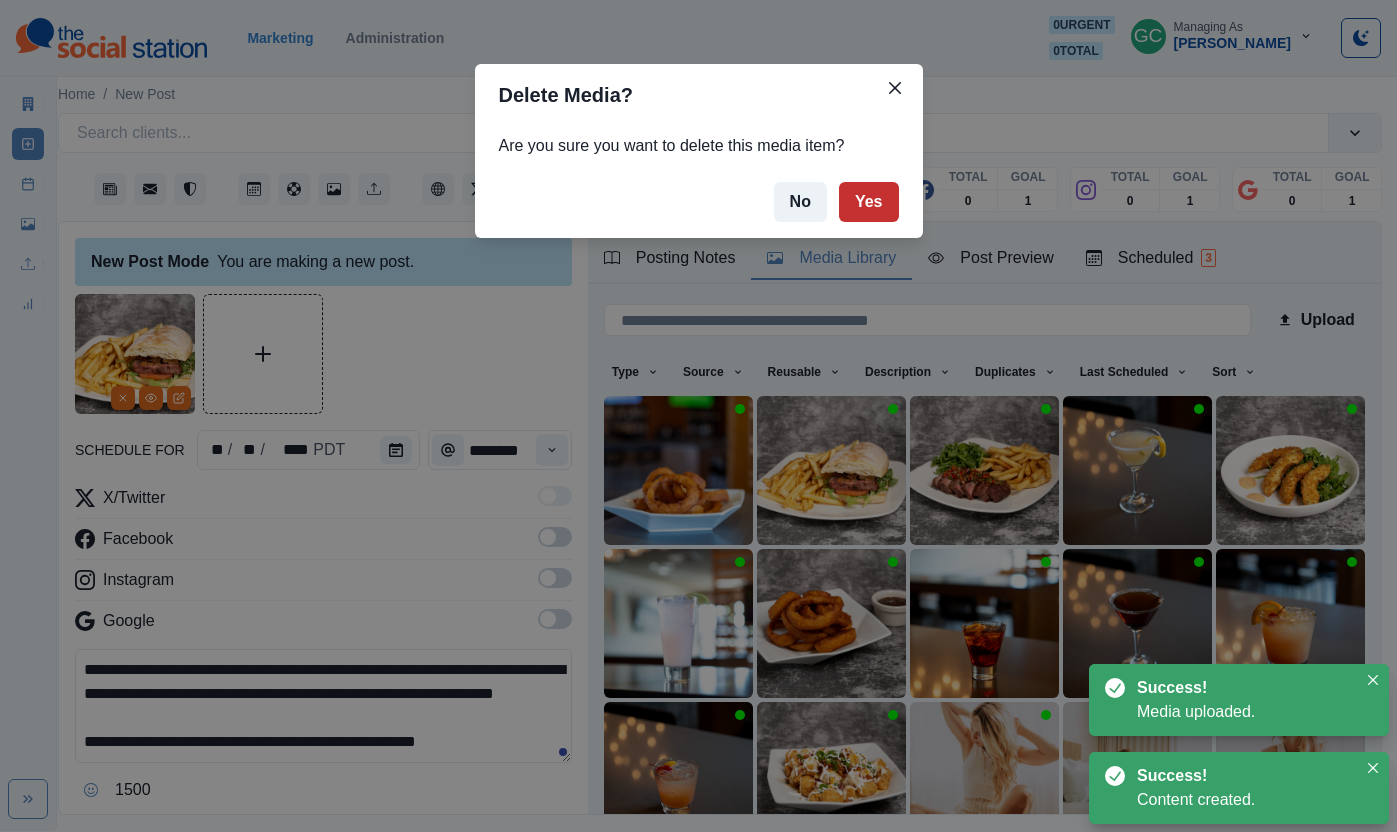 click on "Yes" at bounding box center (869, 202) 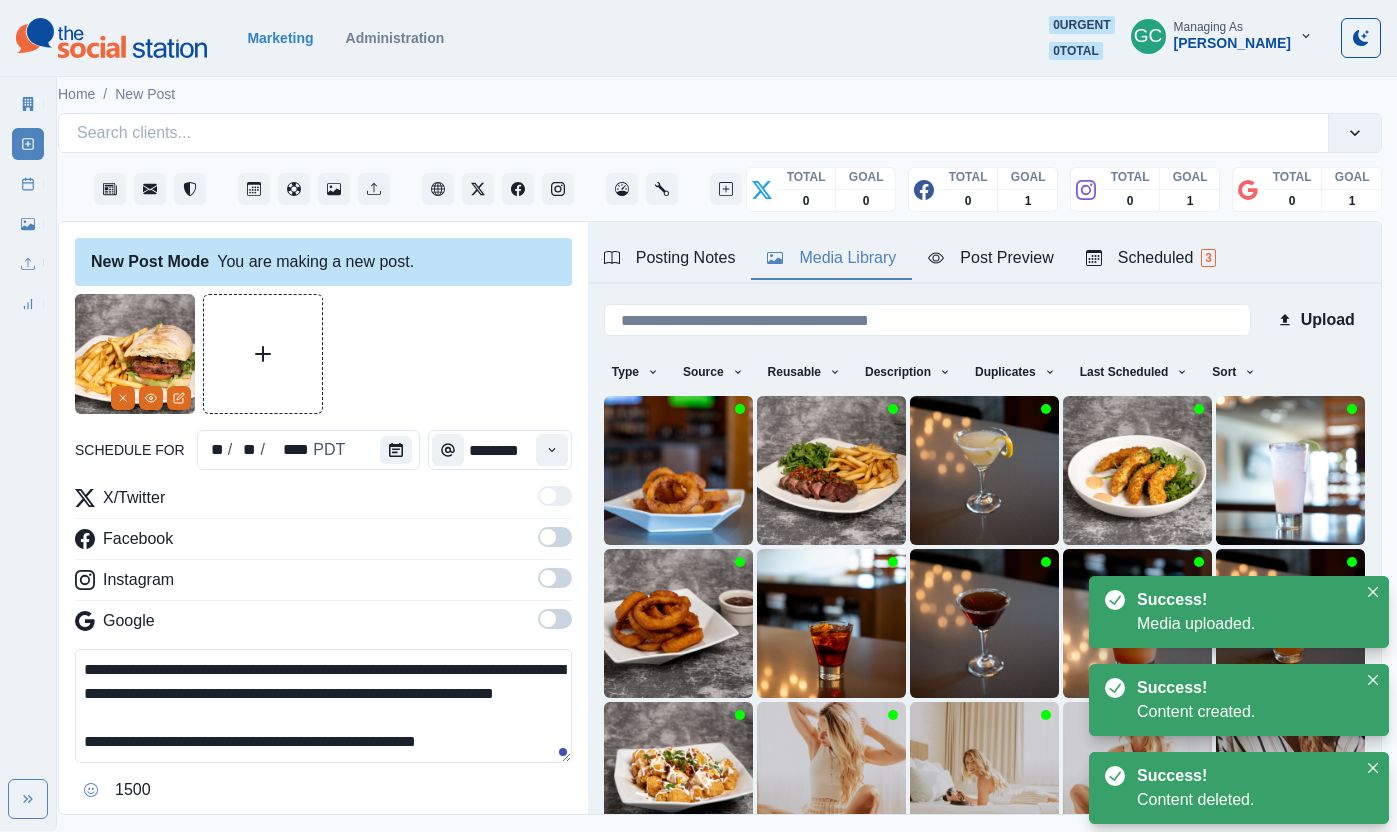 click at bounding box center (555, 625) 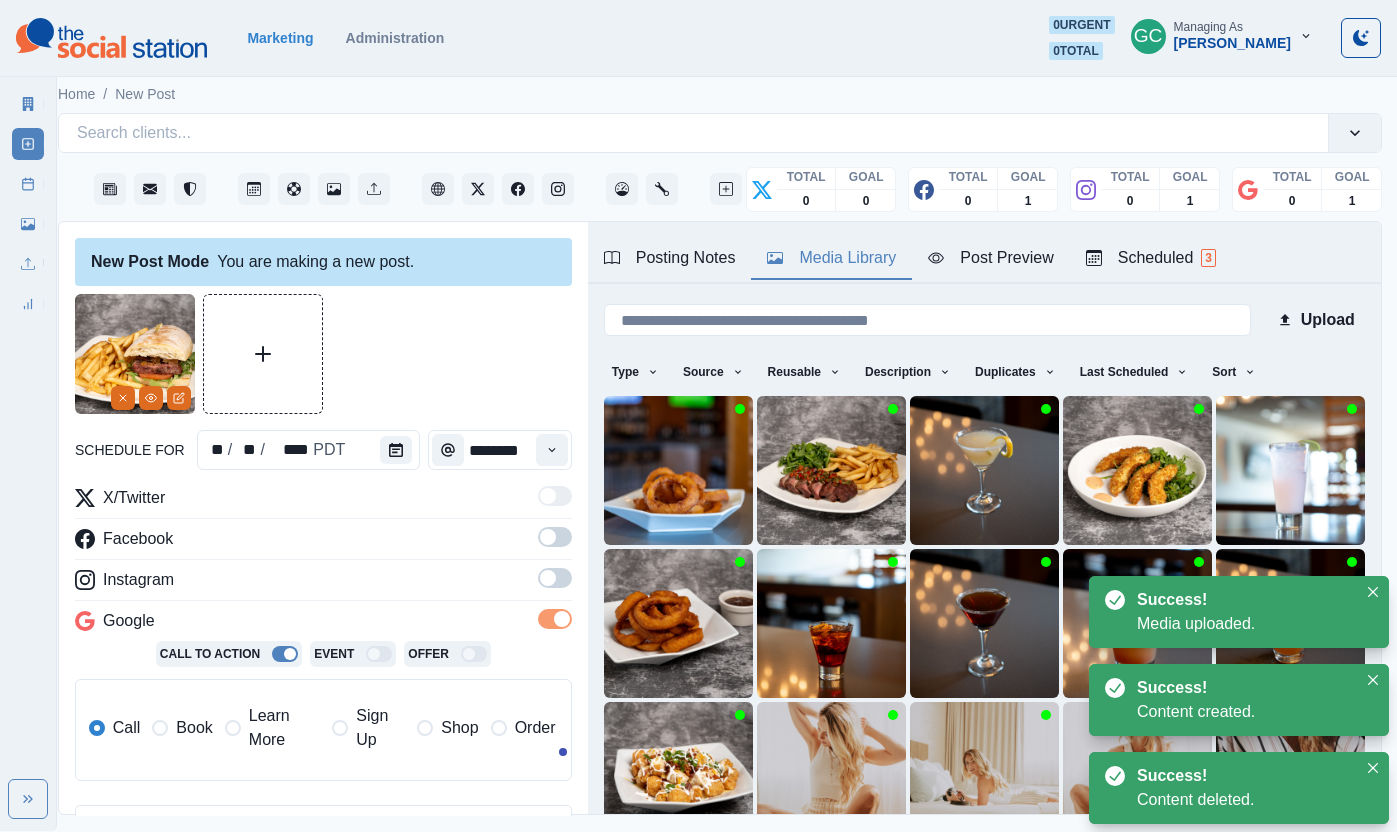 drag, startPoint x: 556, startPoint y: 582, endPoint x: 554, endPoint y: 565, distance: 17.117243 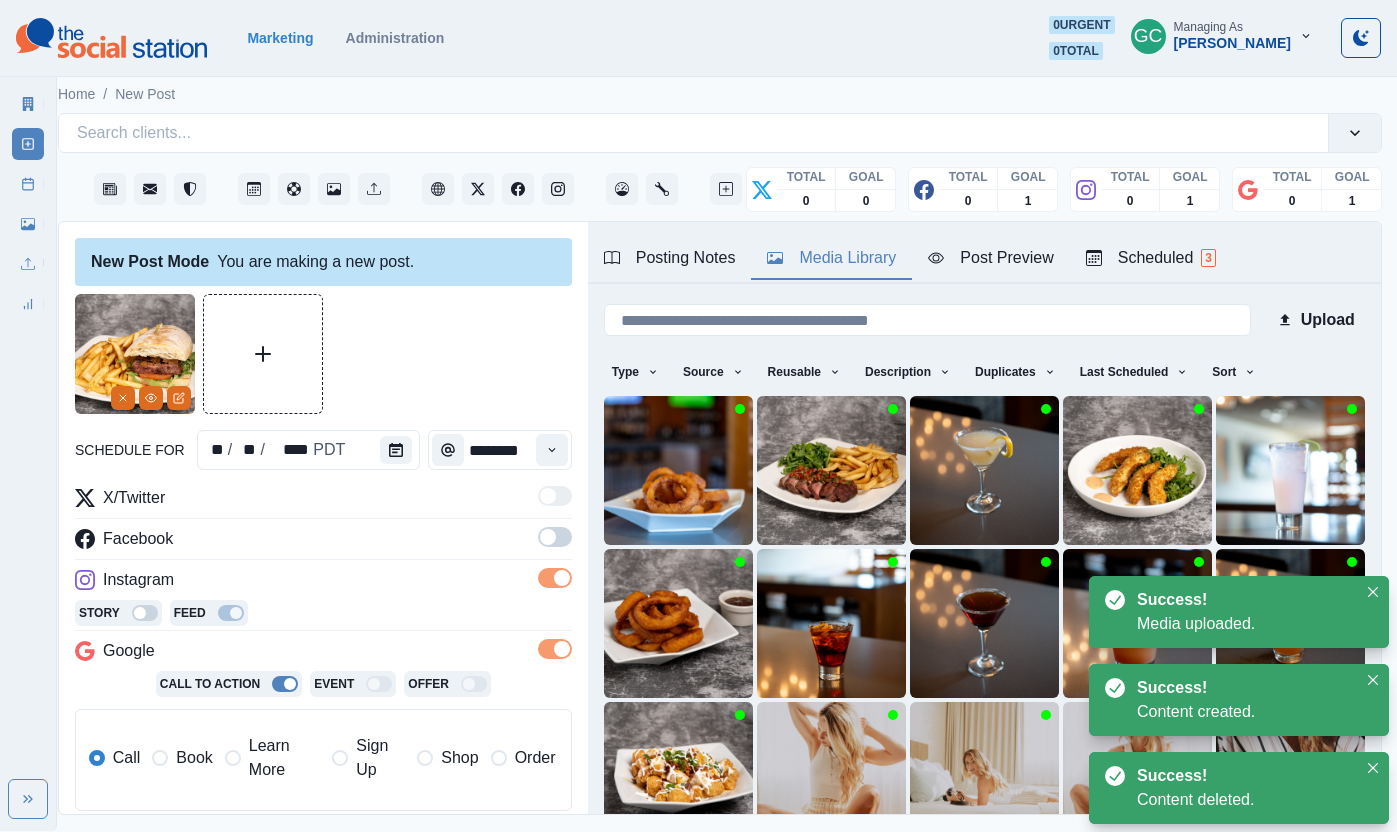 drag, startPoint x: 553, startPoint y: 552, endPoint x: 548, endPoint y: 527, distance: 25.495098 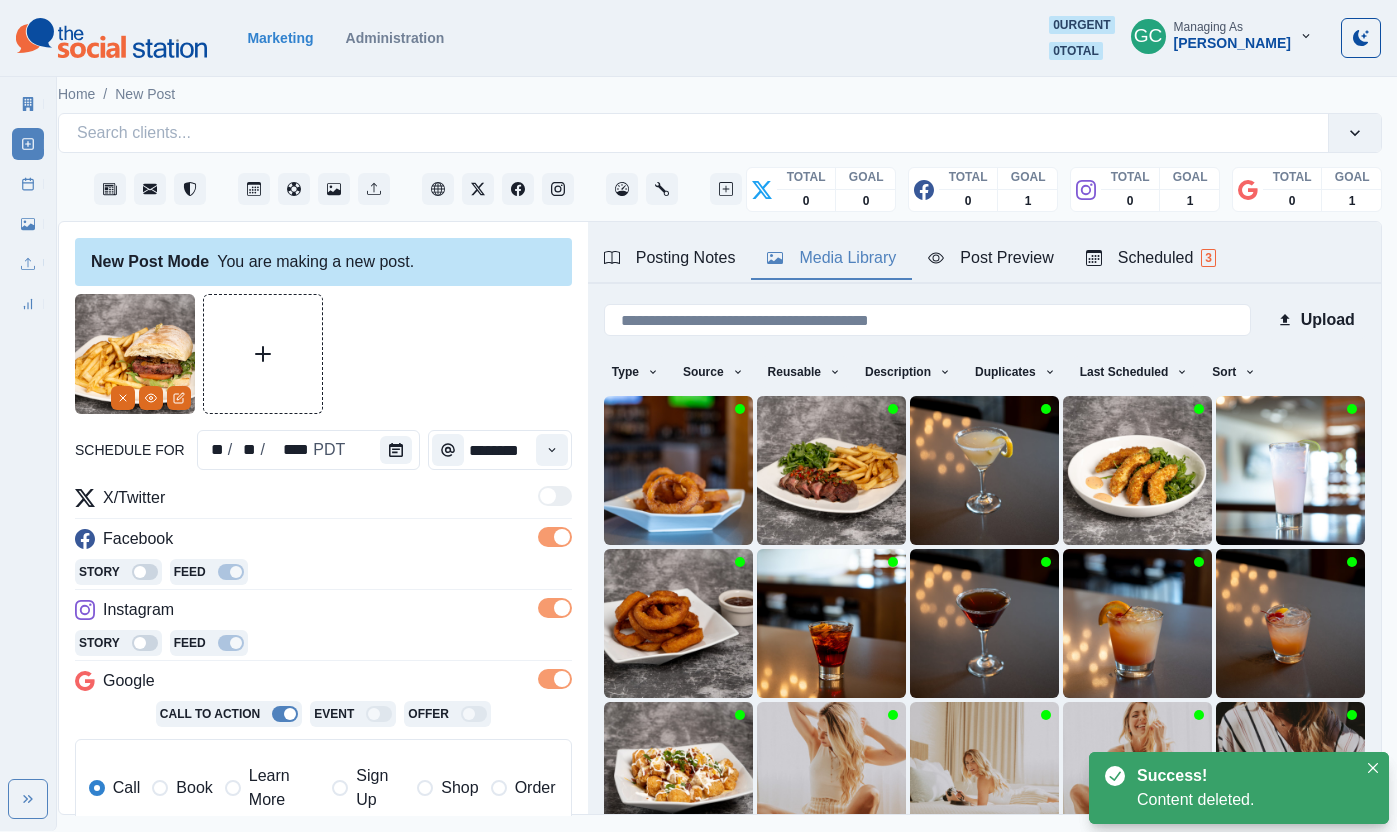 click on "Learn More" at bounding box center [284, 788] 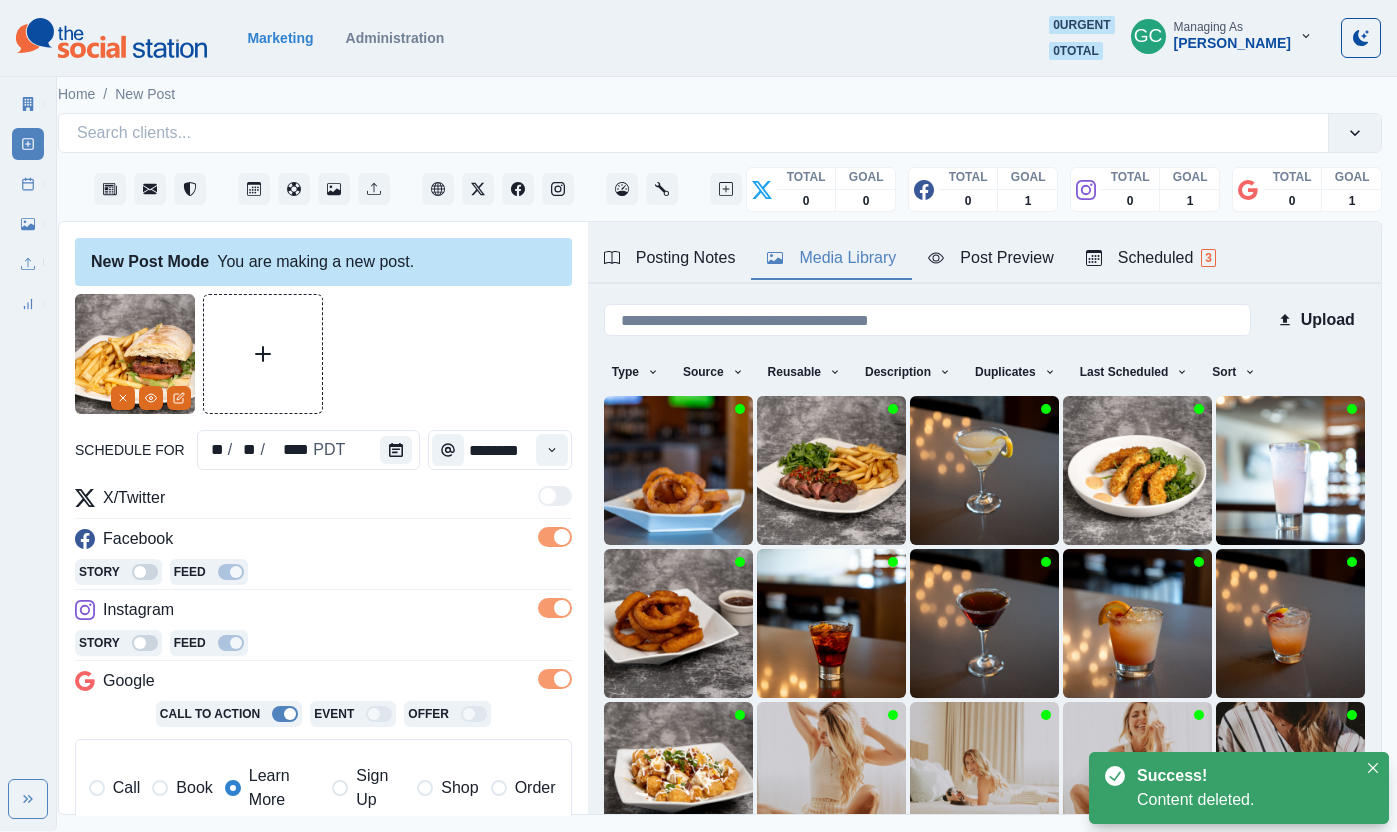 click on "**********" at bounding box center (323, 697) 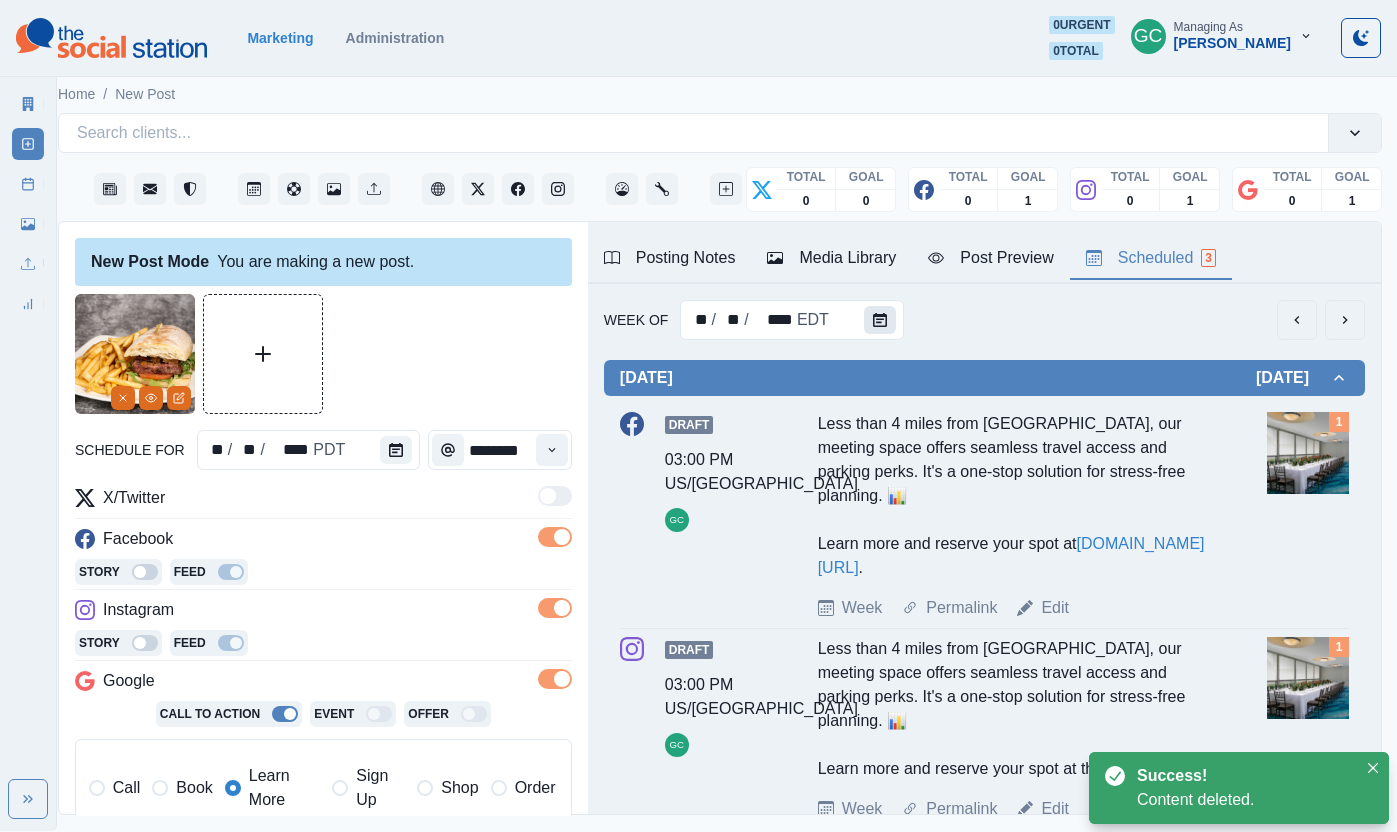 click at bounding box center (880, 320) 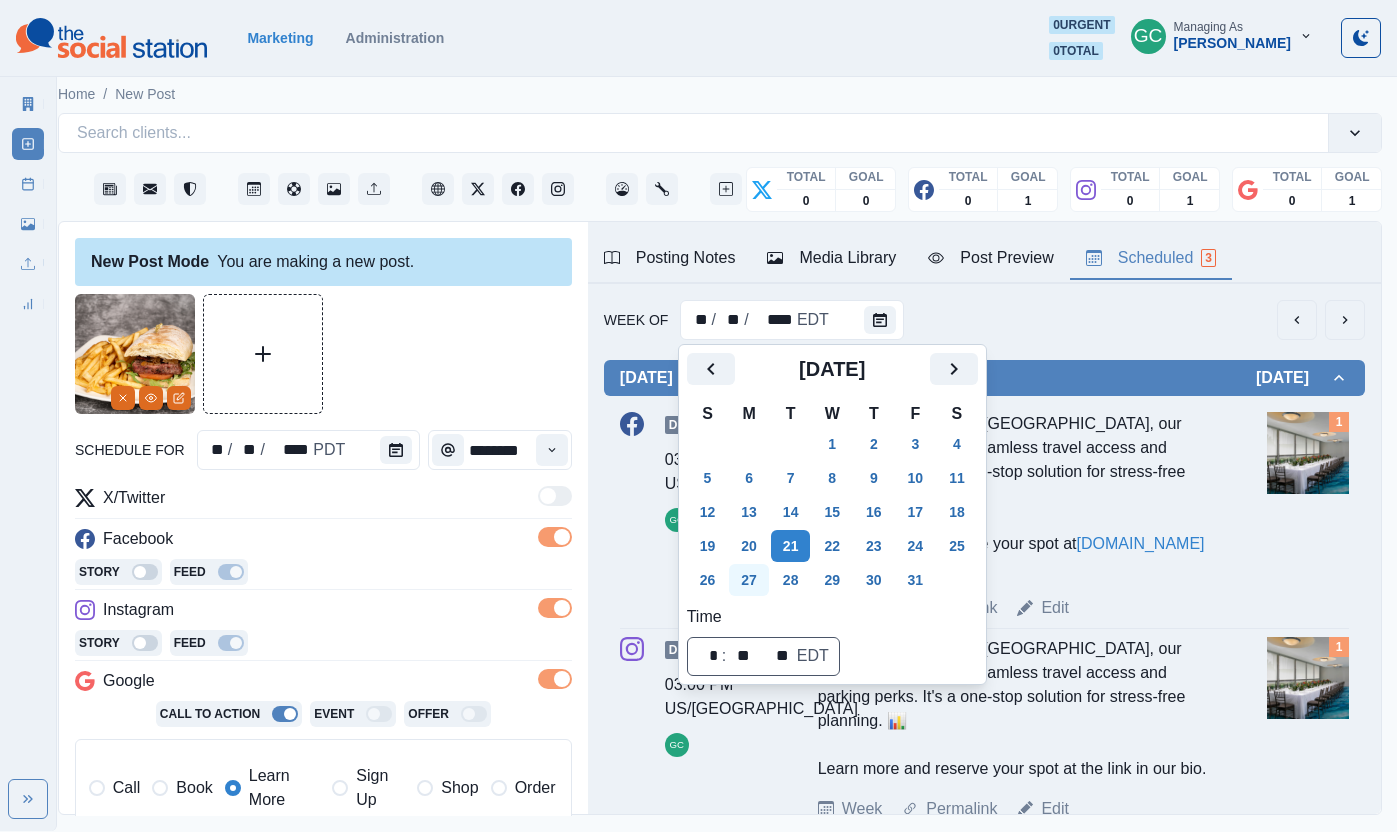 click on "27" at bounding box center [749, 580] 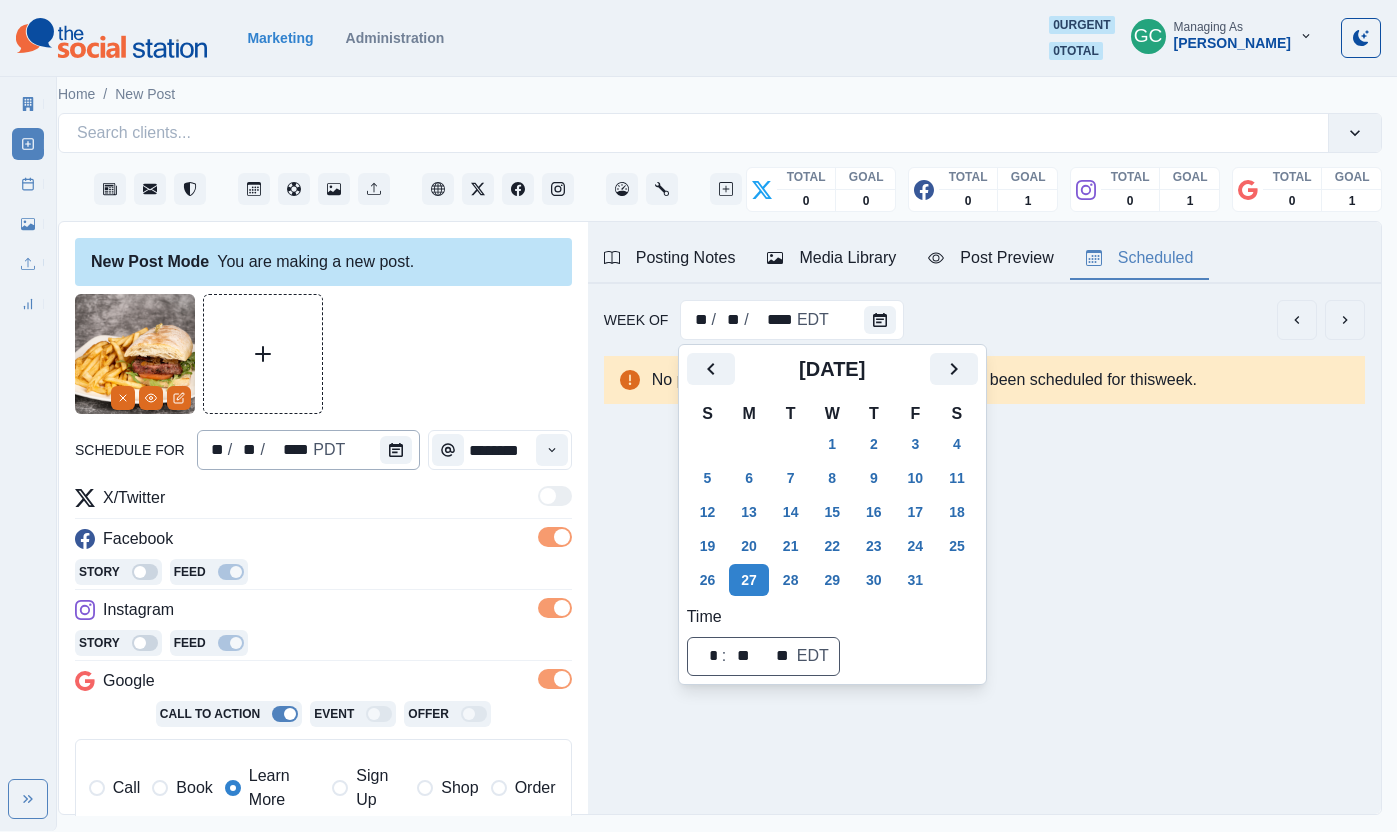click on "**********" at bounding box center [323, 697] 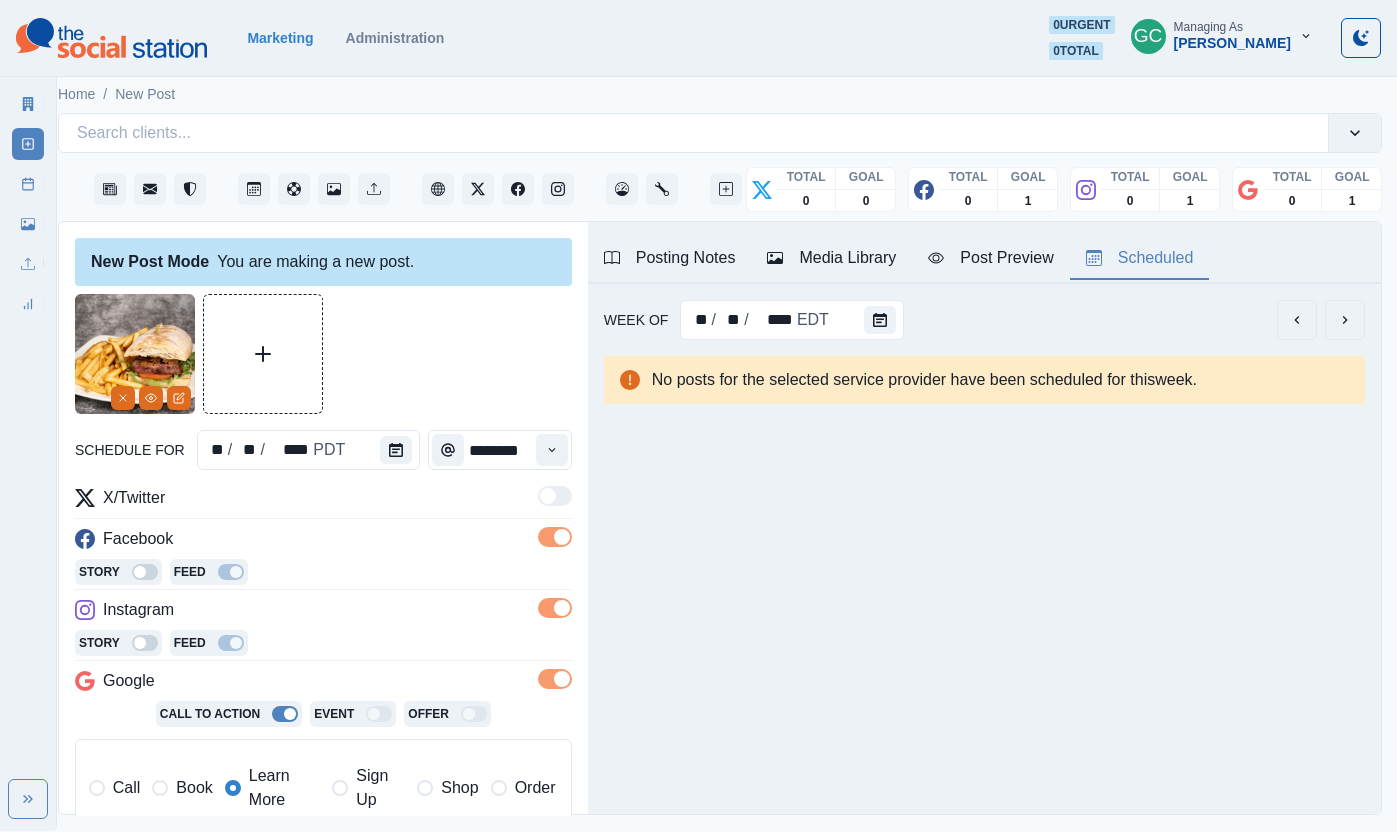 scroll, scrollTop: 348, scrollLeft: 0, axis: vertical 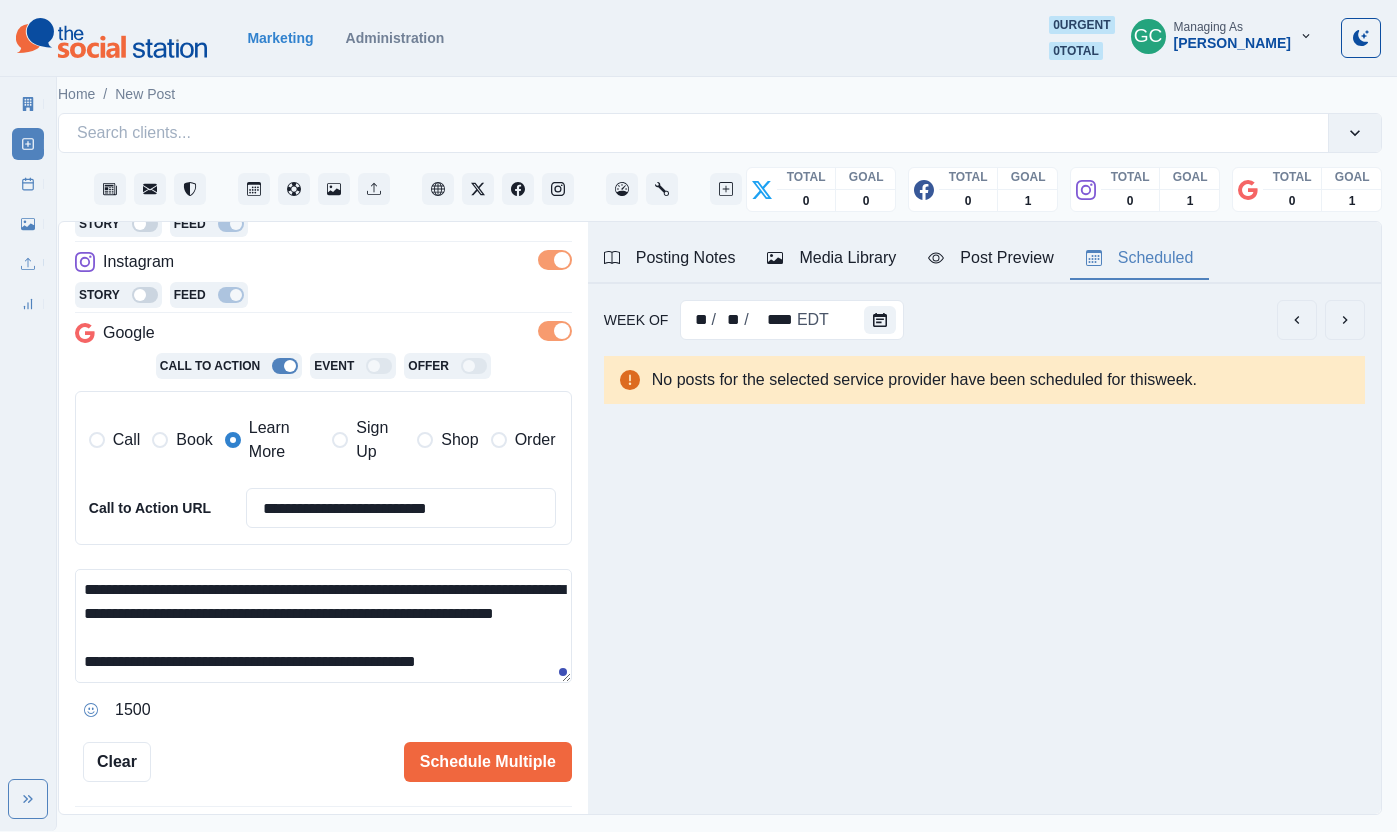 click on "**********" at bounding box center [323, 626] 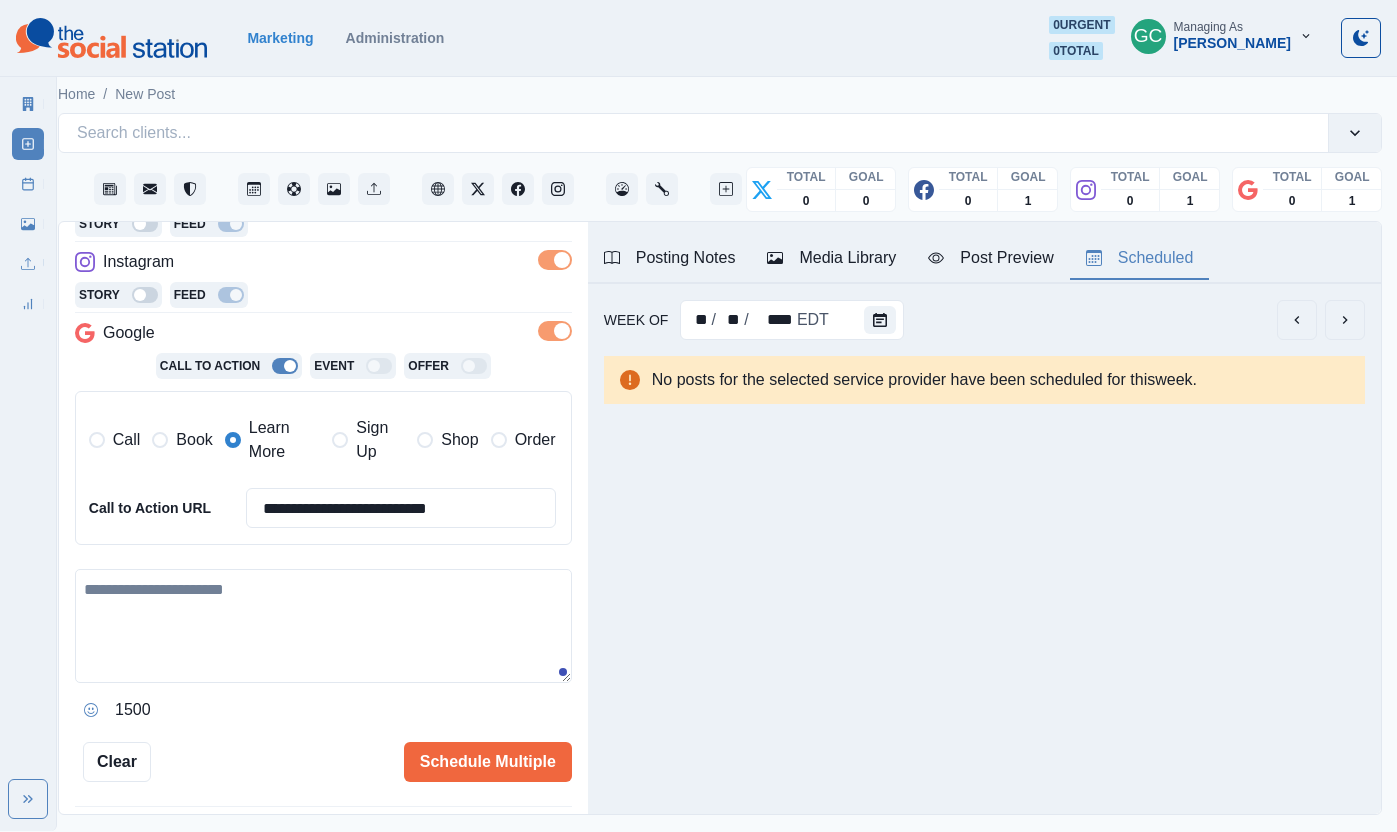 paste on "**********" 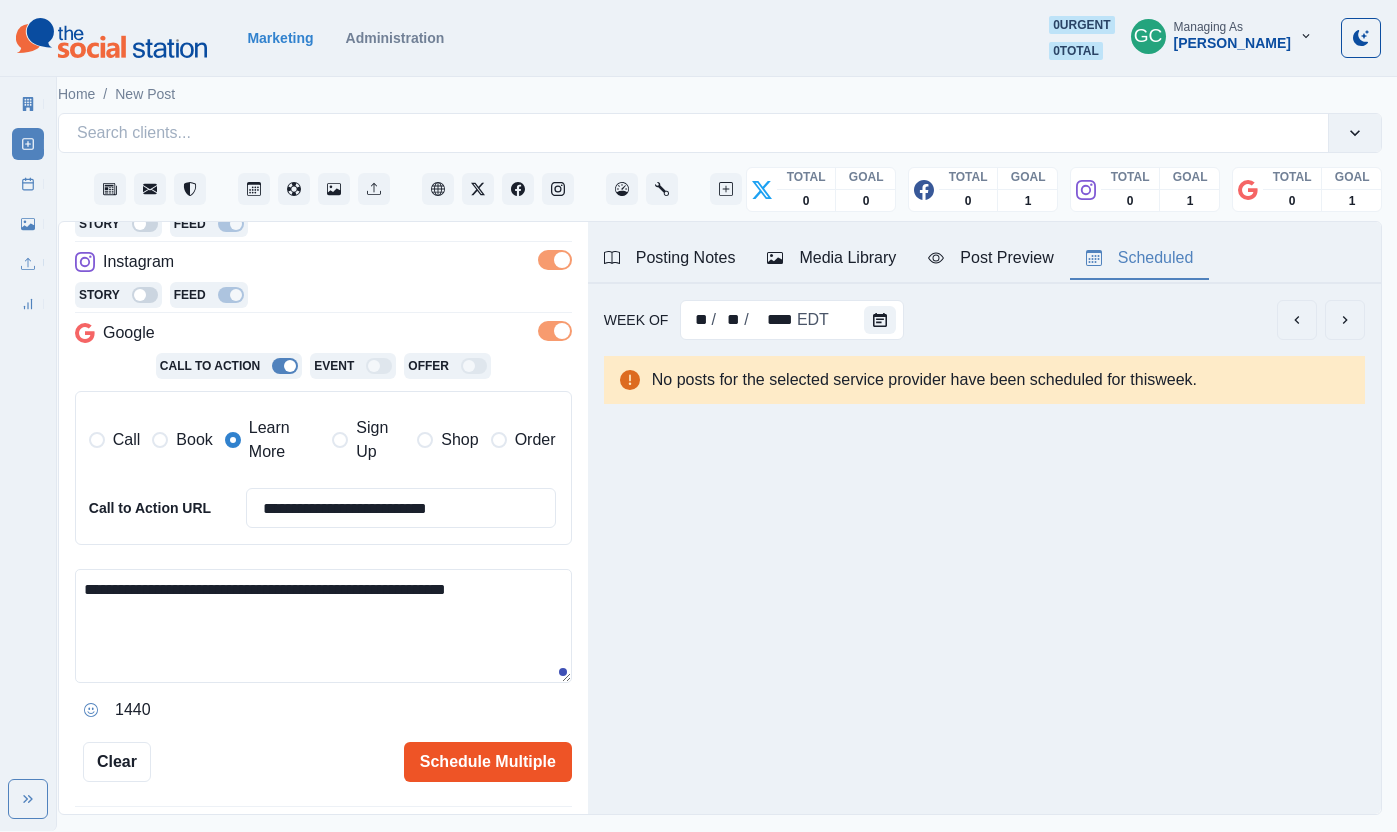 type on "**********" 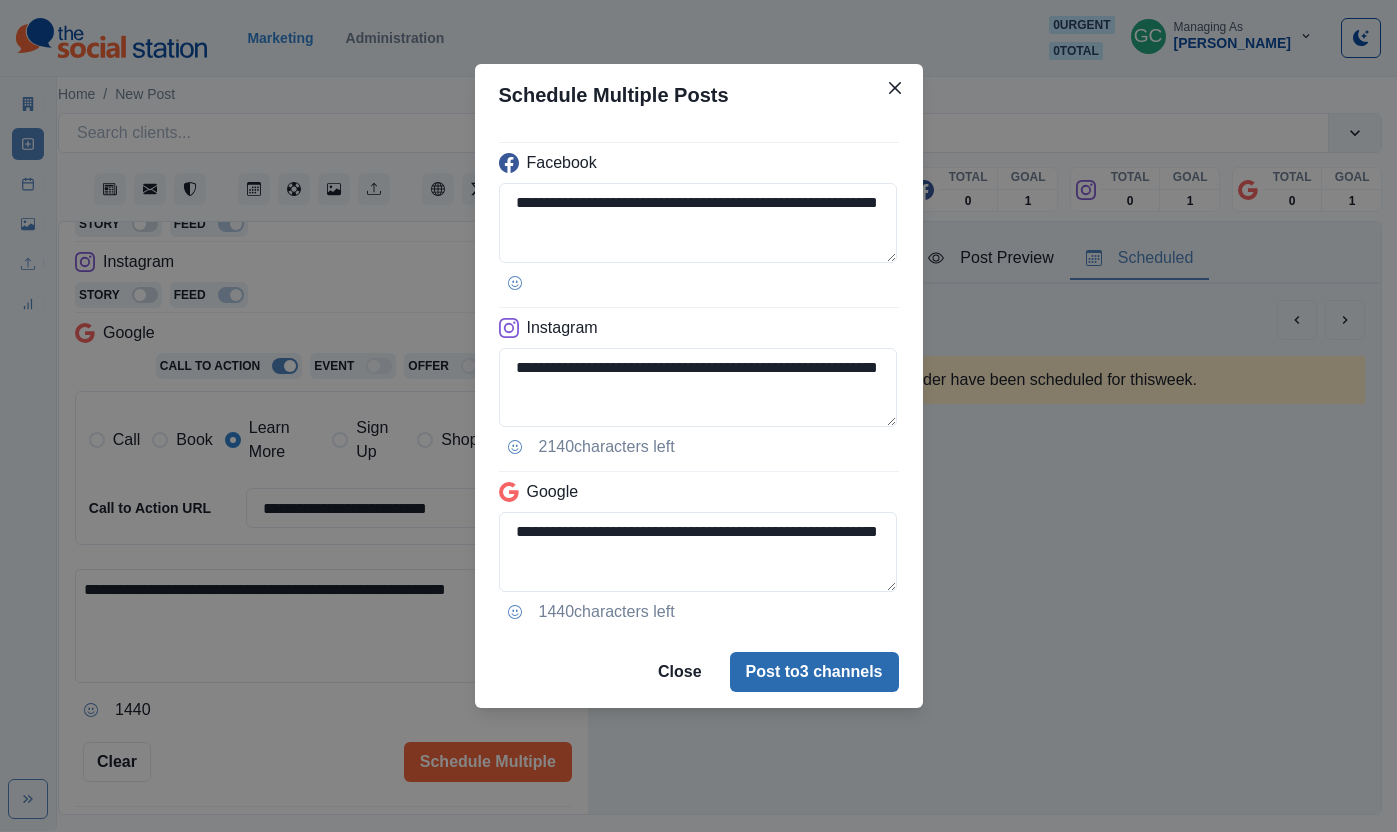 click on "Post to  3   channels" at bounding box center (814, 672) 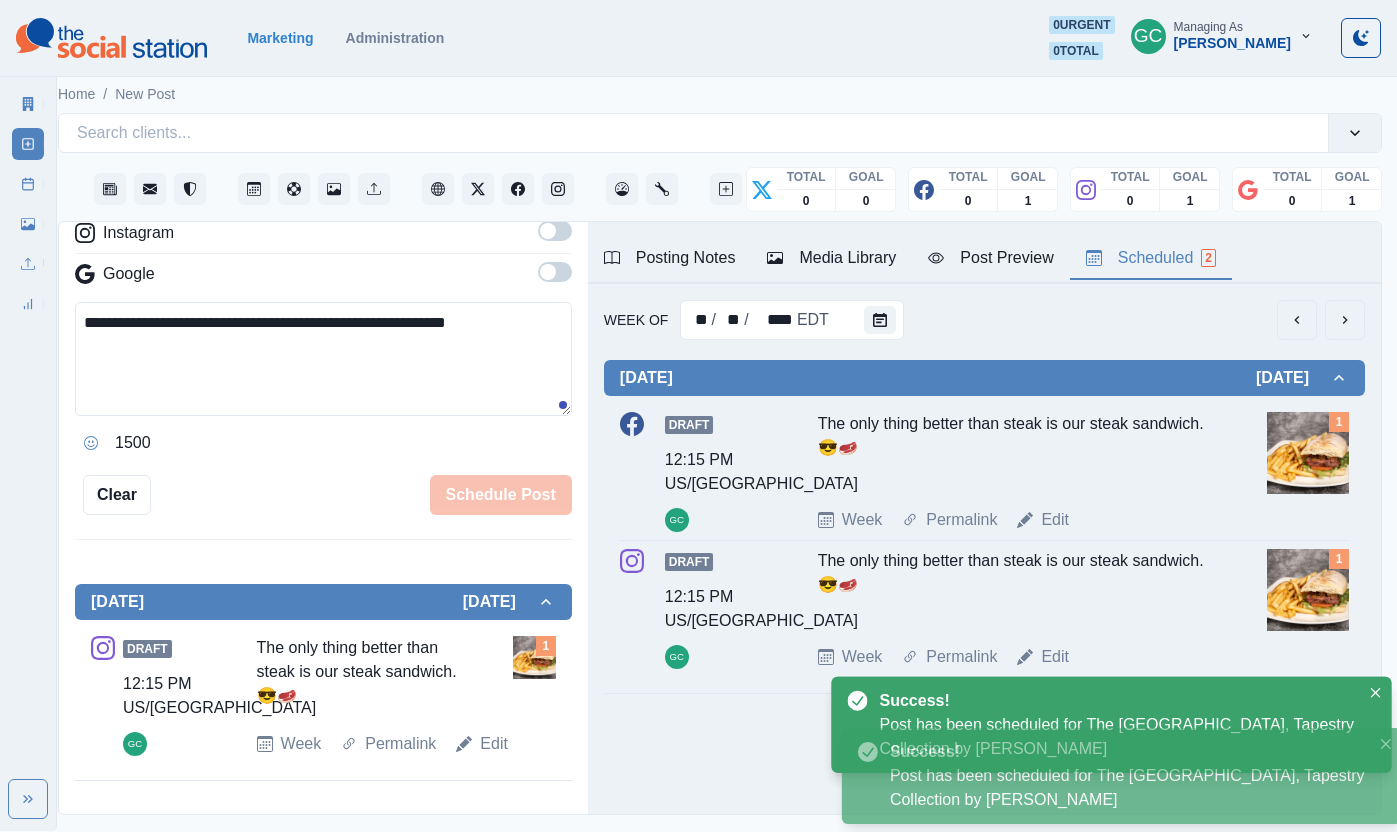scroll, scrollTop: 348, scrollLeft: 0, axis: vertical 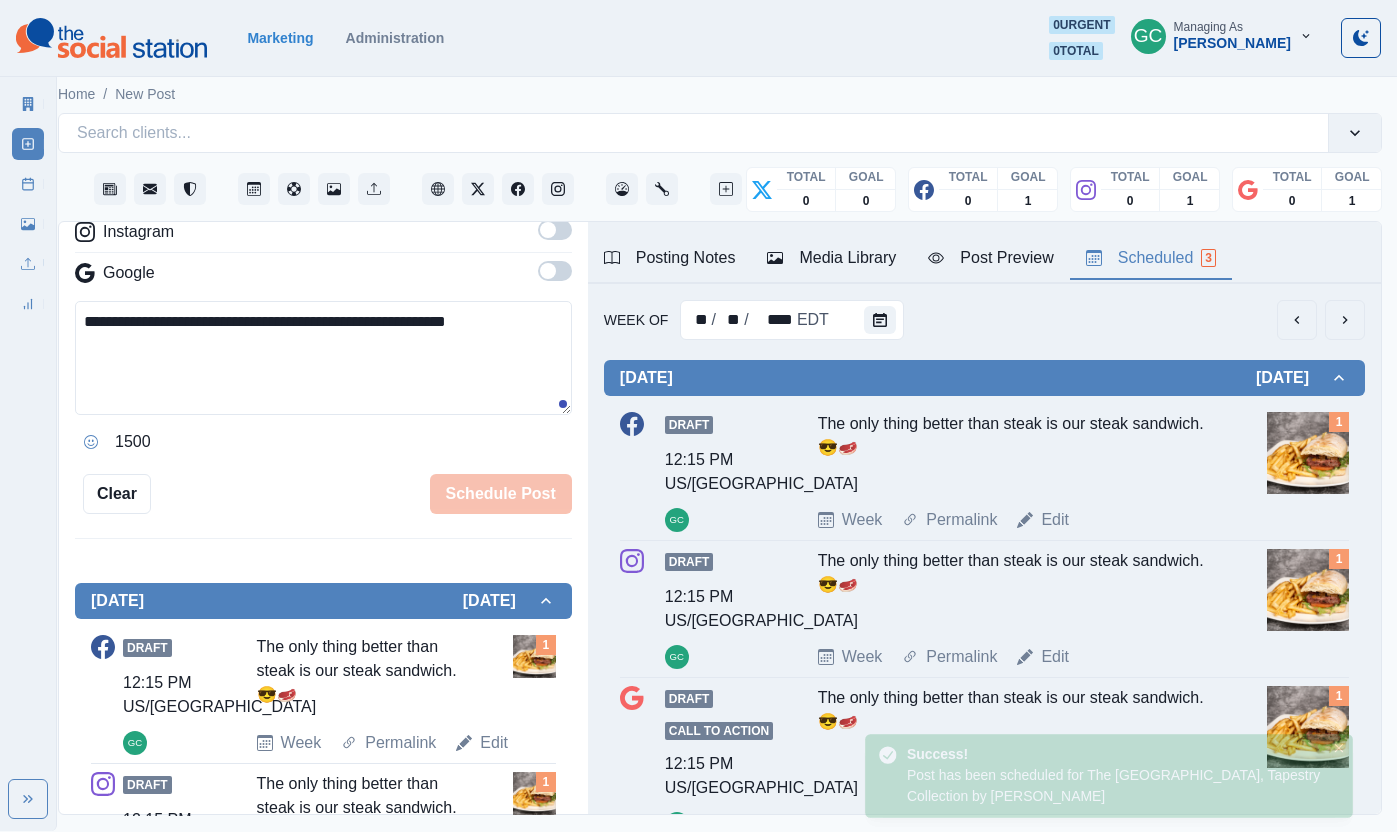 click on "Week Of ** / ** / **** EDT Tuesday October 28, 2025 Draft  12:15 PM US/Pacific GC The only thing better than steak is our steak sandwich. 😎🥩 Week Permalink Edit 1 Draft  12:15 PM US/Pacific GC The only thing better than steak is our steak sandwich. 😎🥩 Week Permalink Edit 1 Draft  Call to Action 12:15 PM US/Pacific GC The only thing better than steak is our steak sandwich. 😎🥩 Week Permalink Edit 1" at bounding box center (984, 590) 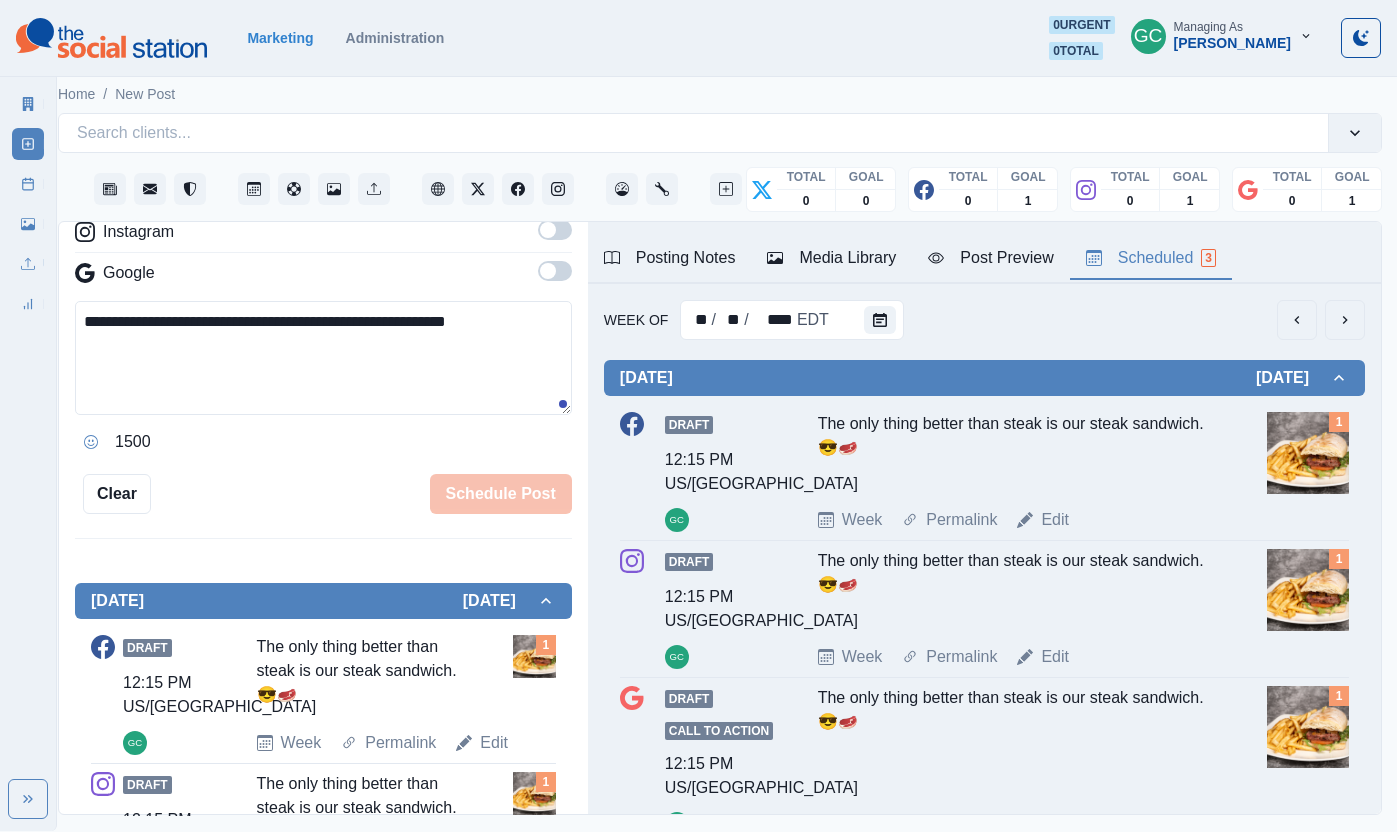 click on "Week Of ** / ** / **** EDT" at bounding box center [984, 320] 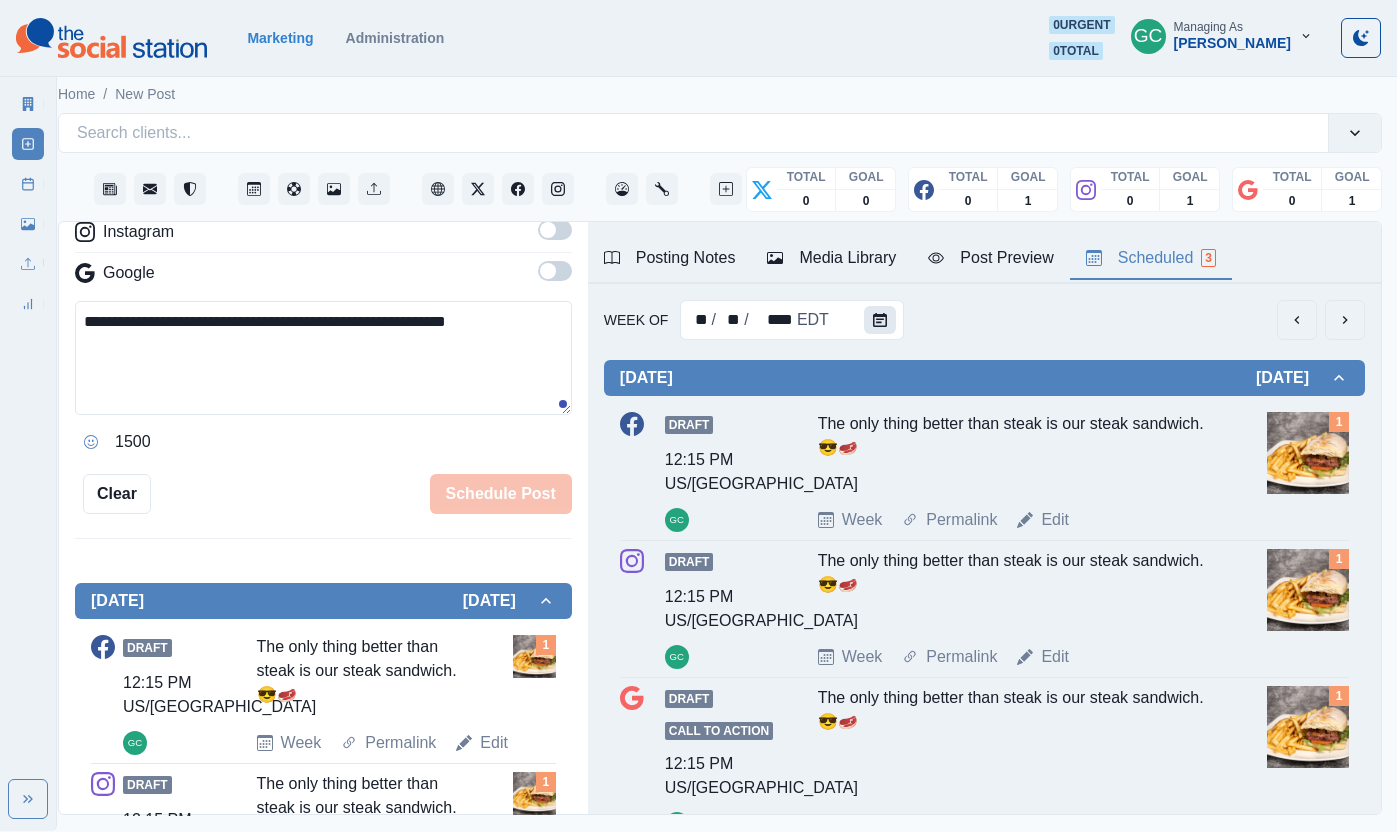 click at bounding box center (880, 320) 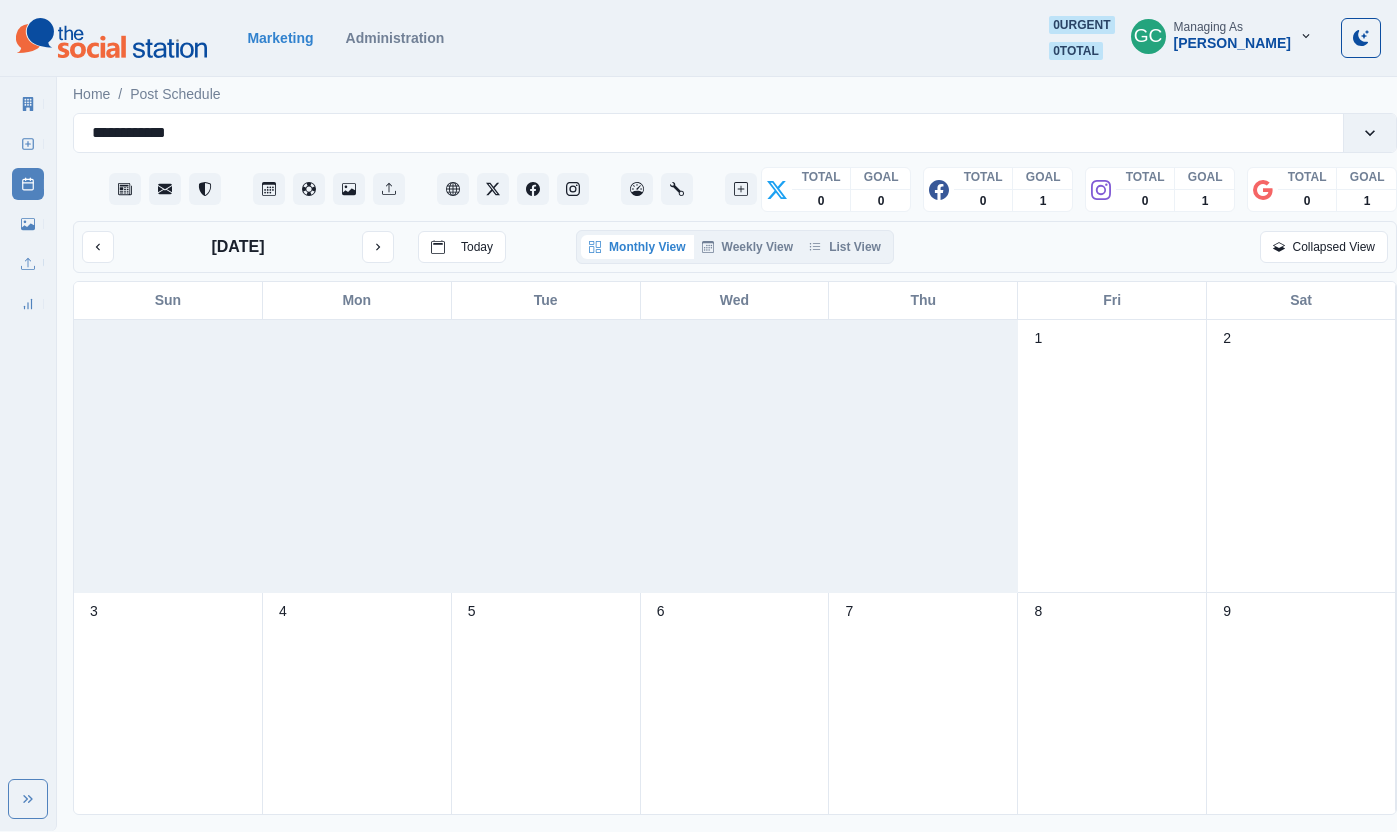 scroll, scrollTop: 0, scrollLeft: 0, axis: both 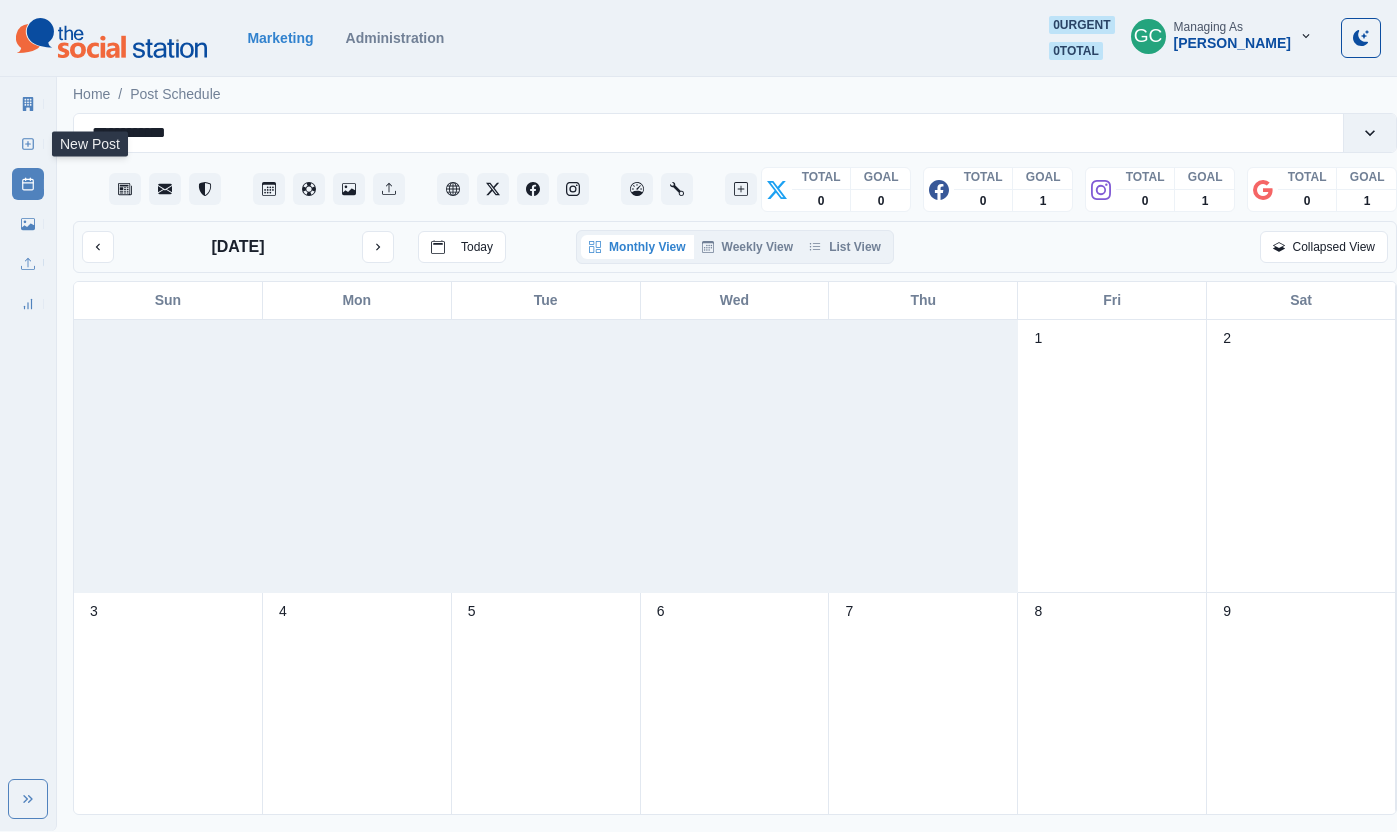 click 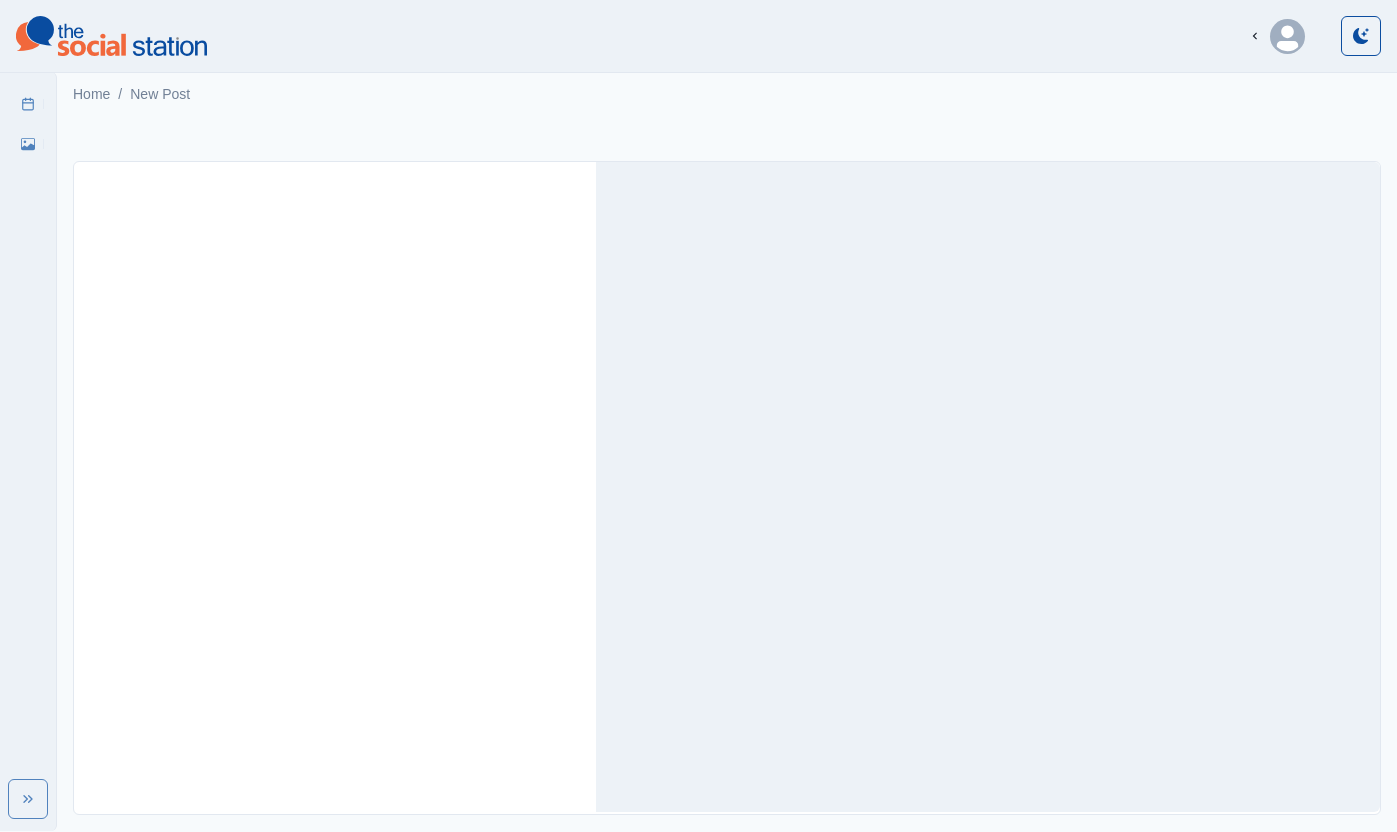 scroll, scrollTop: 0, scrollLeft: 0, axis: both 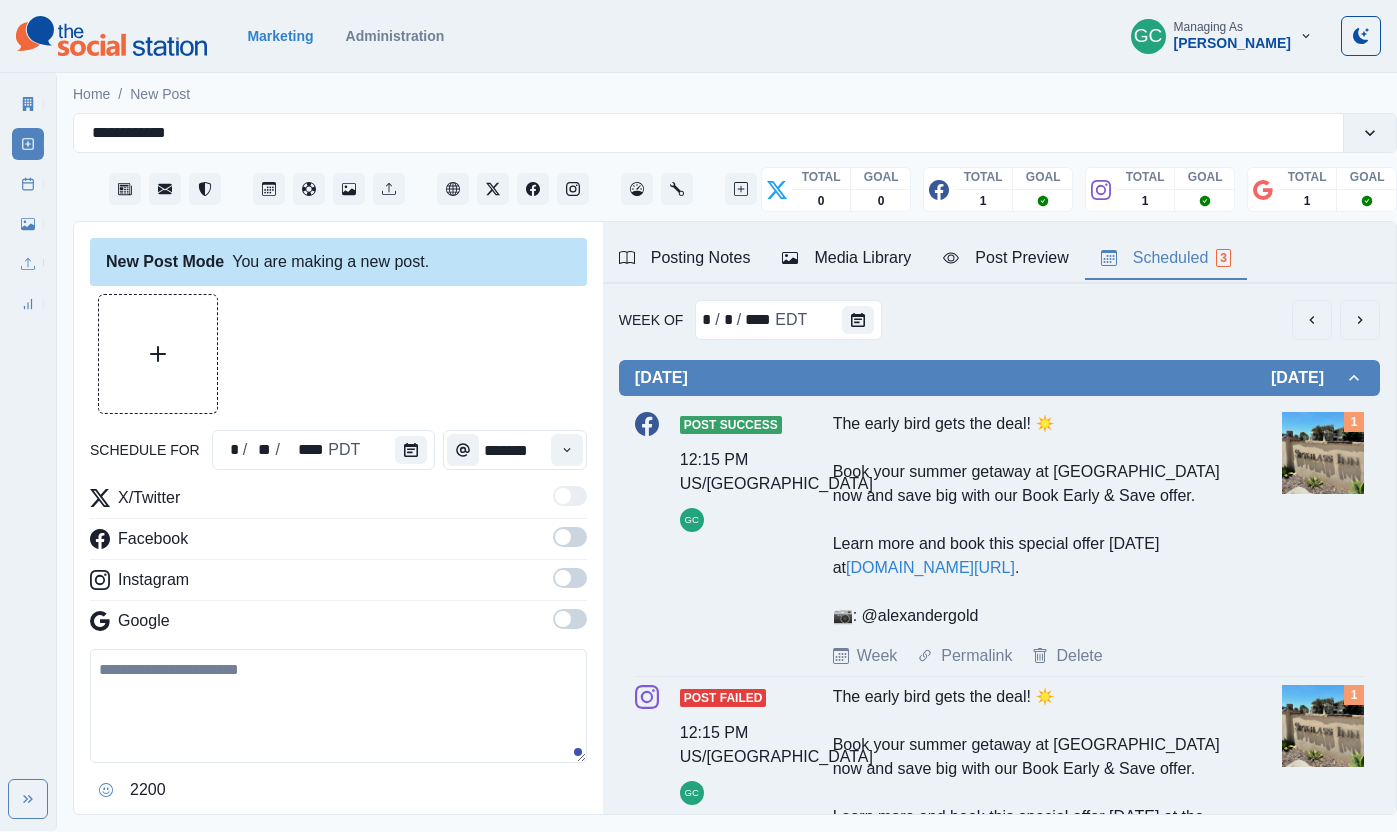 click on "Scheduled 3" at bounding box center (1166, 258) 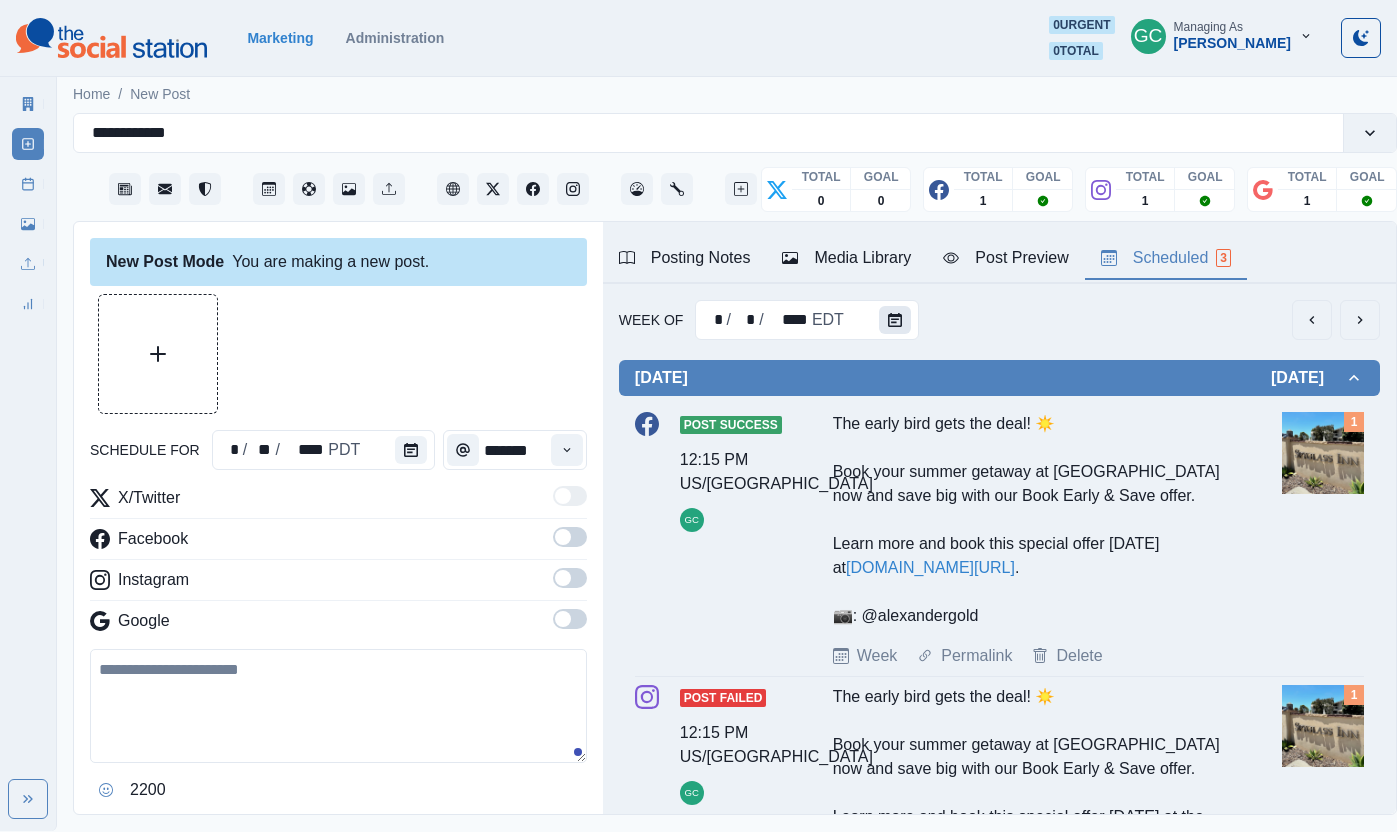 click 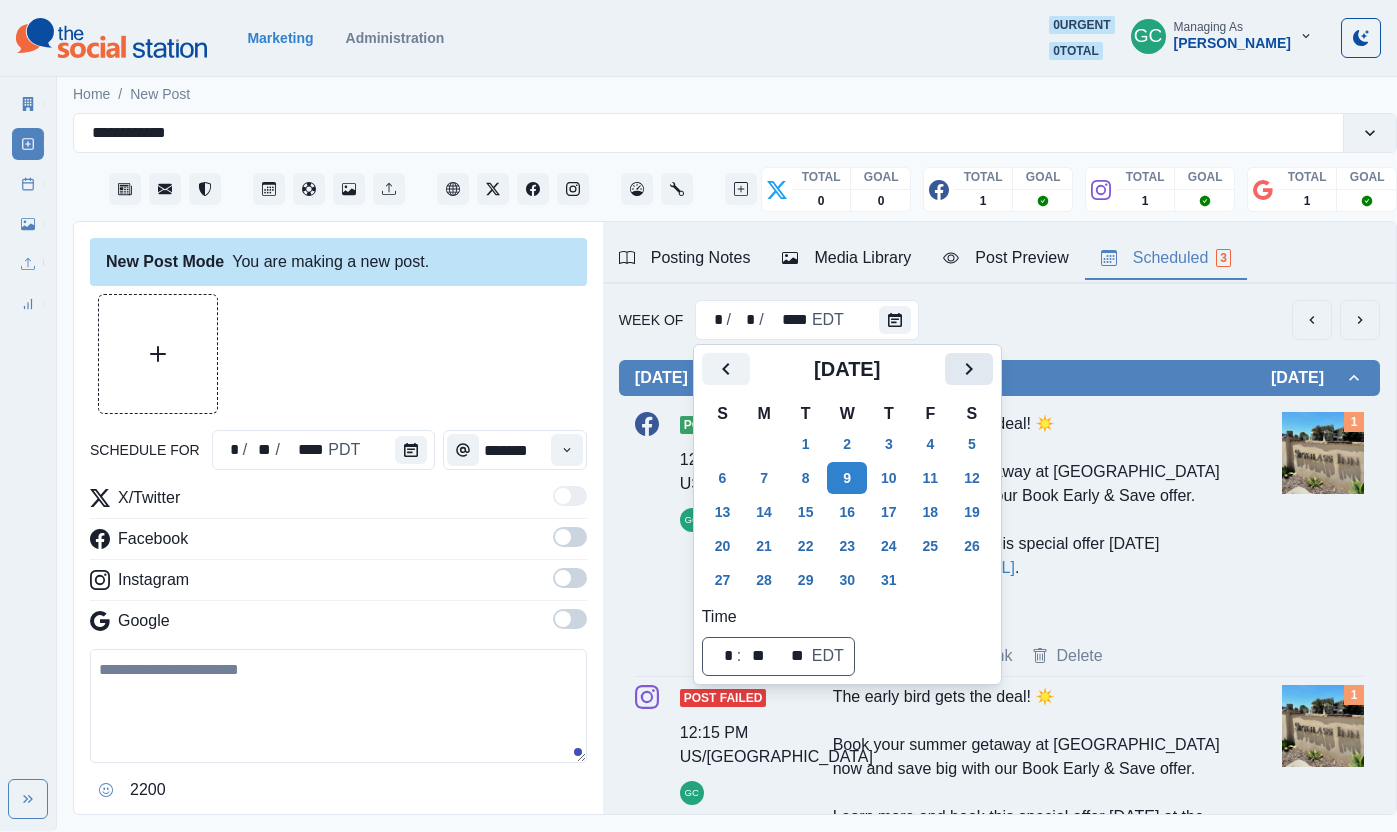 click at bounding box center (969, 369) 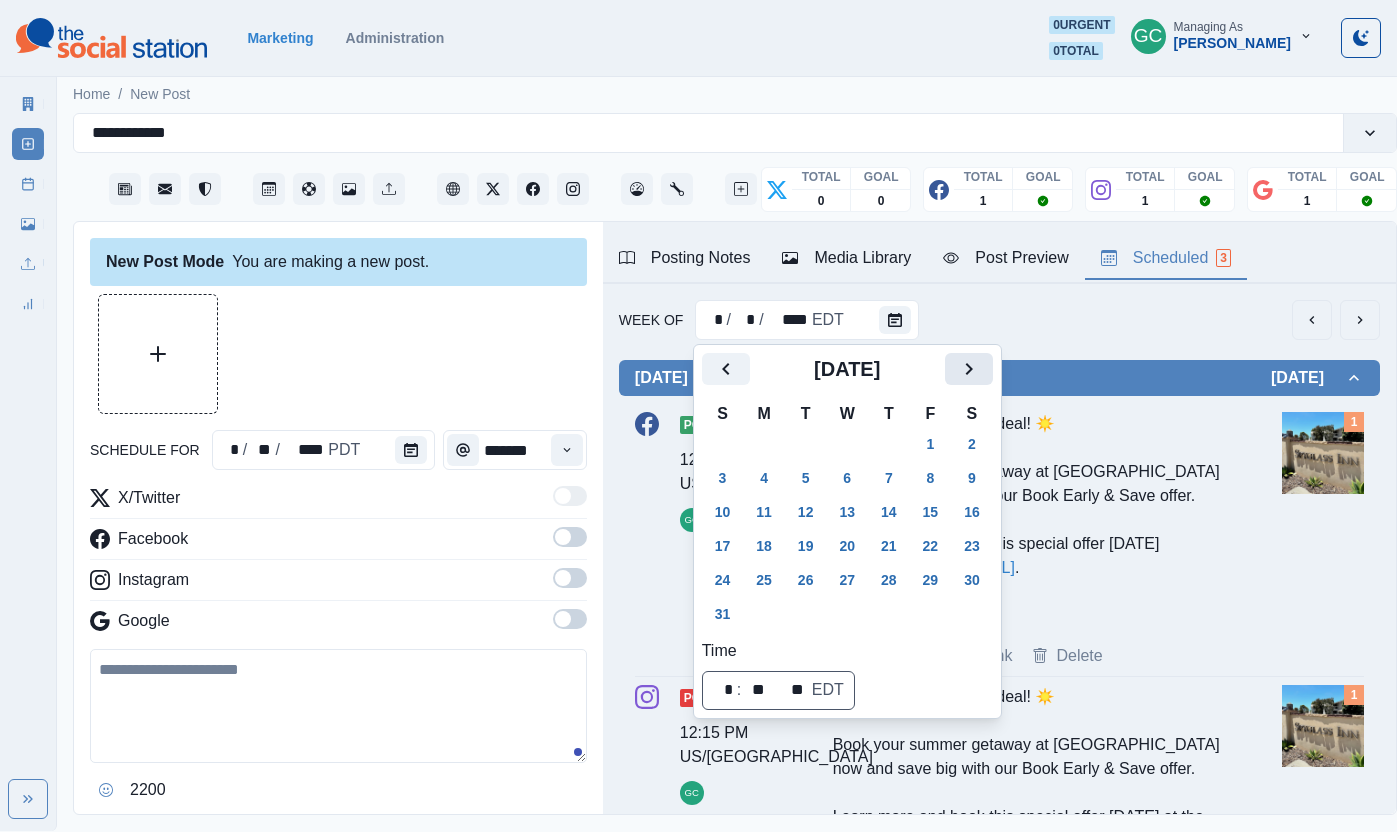 click at bounding box center (969, 369) 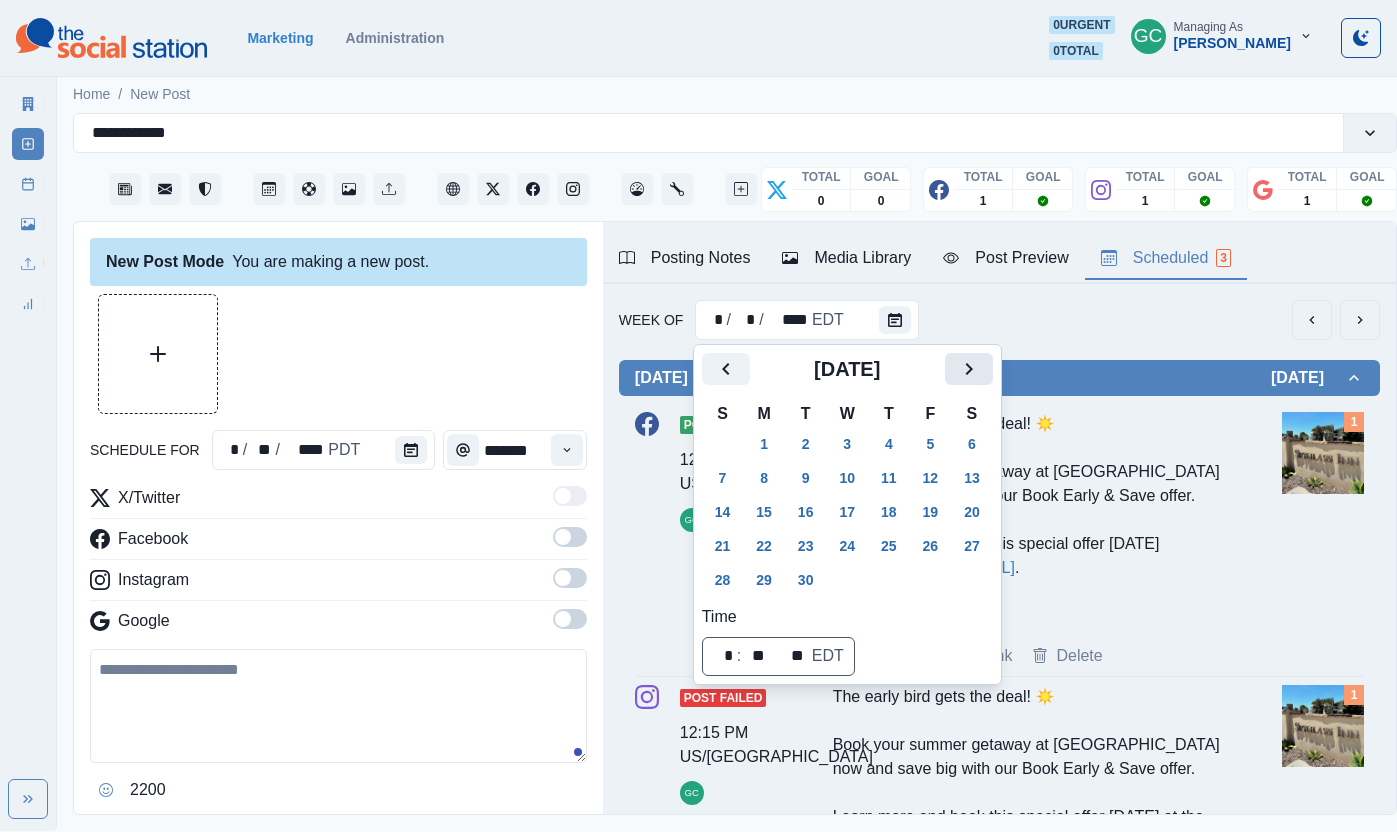 click at bounding box center (969, 369) 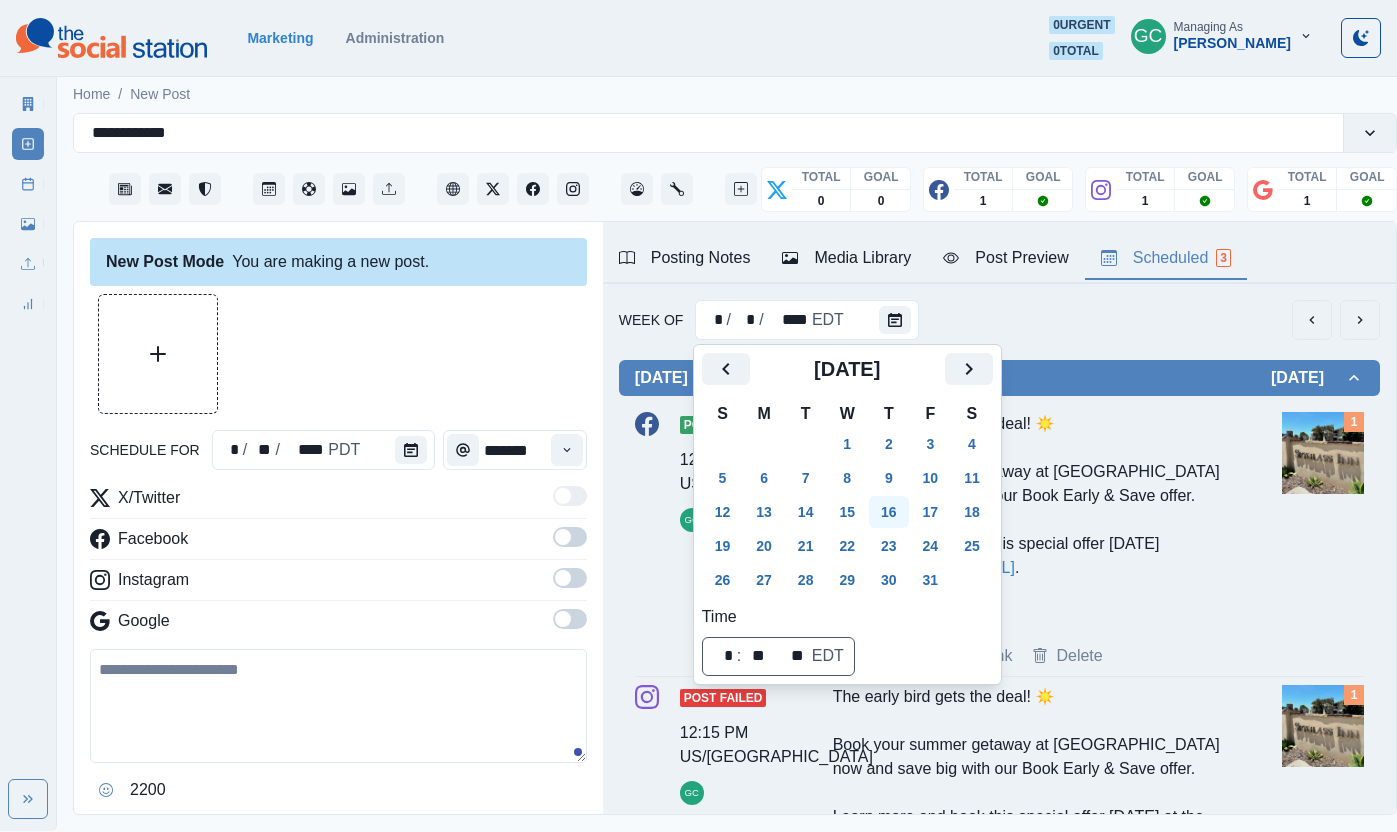 click on "16" at bounding box center [889, 512] 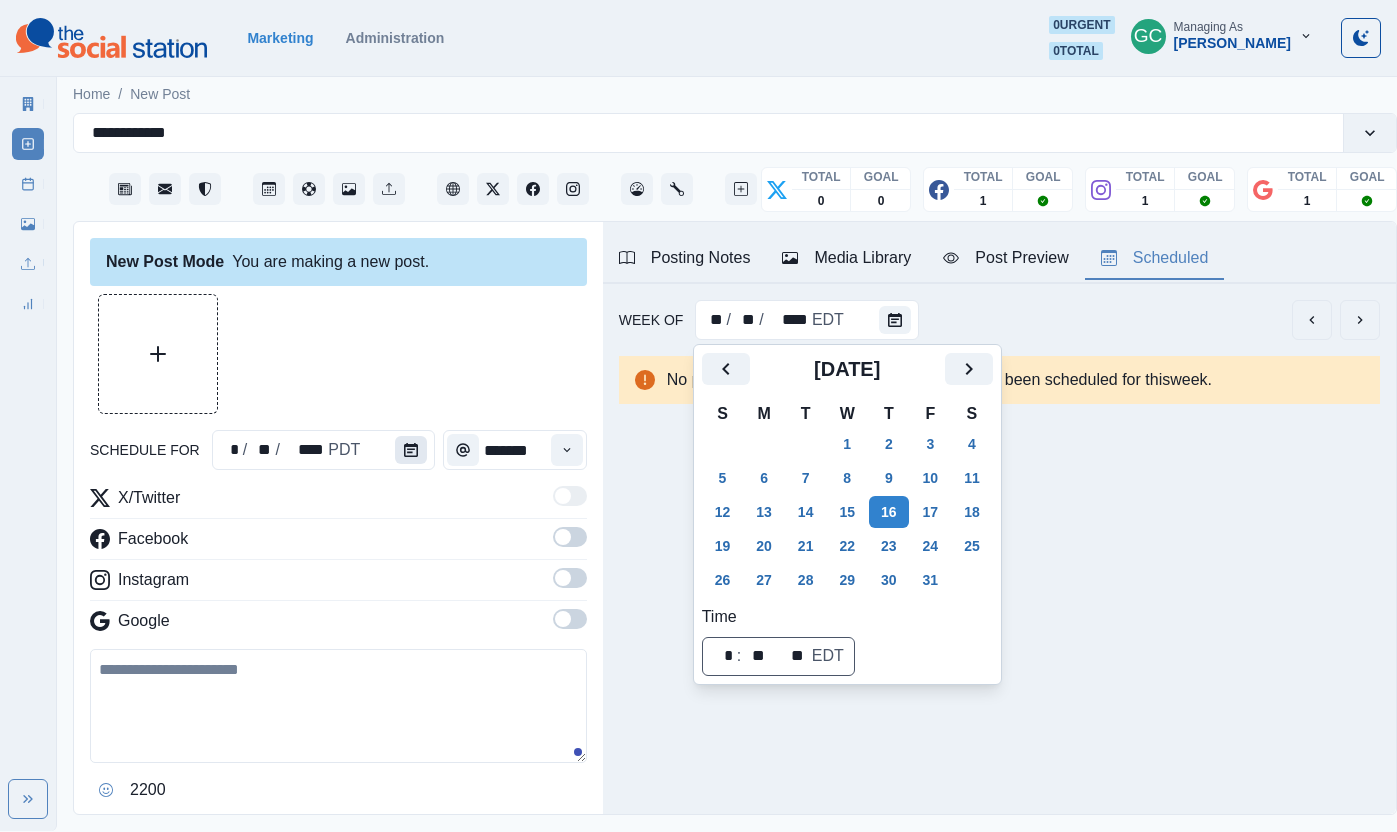 click at bounding box center (411, 450) 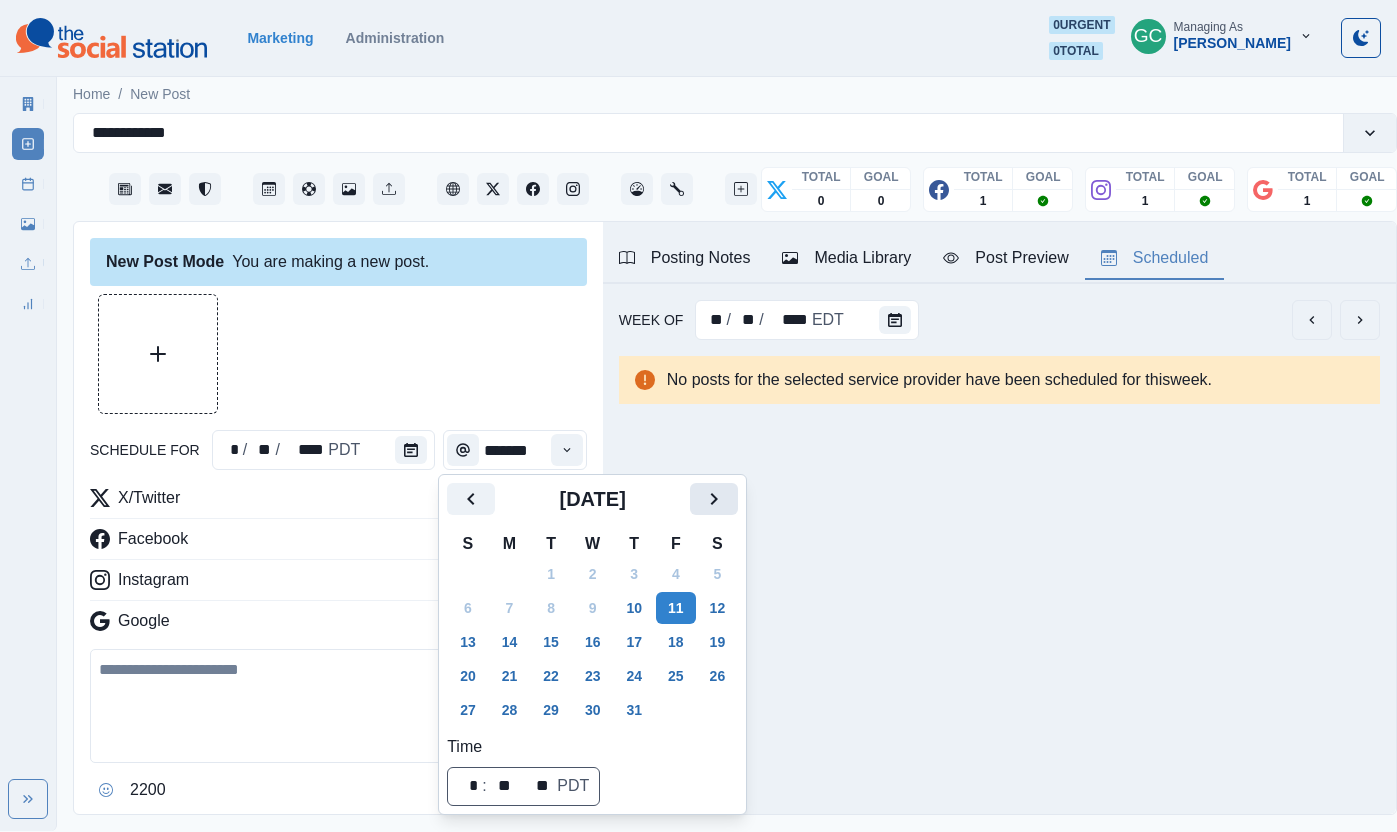 click at bounding box center [714, 499] 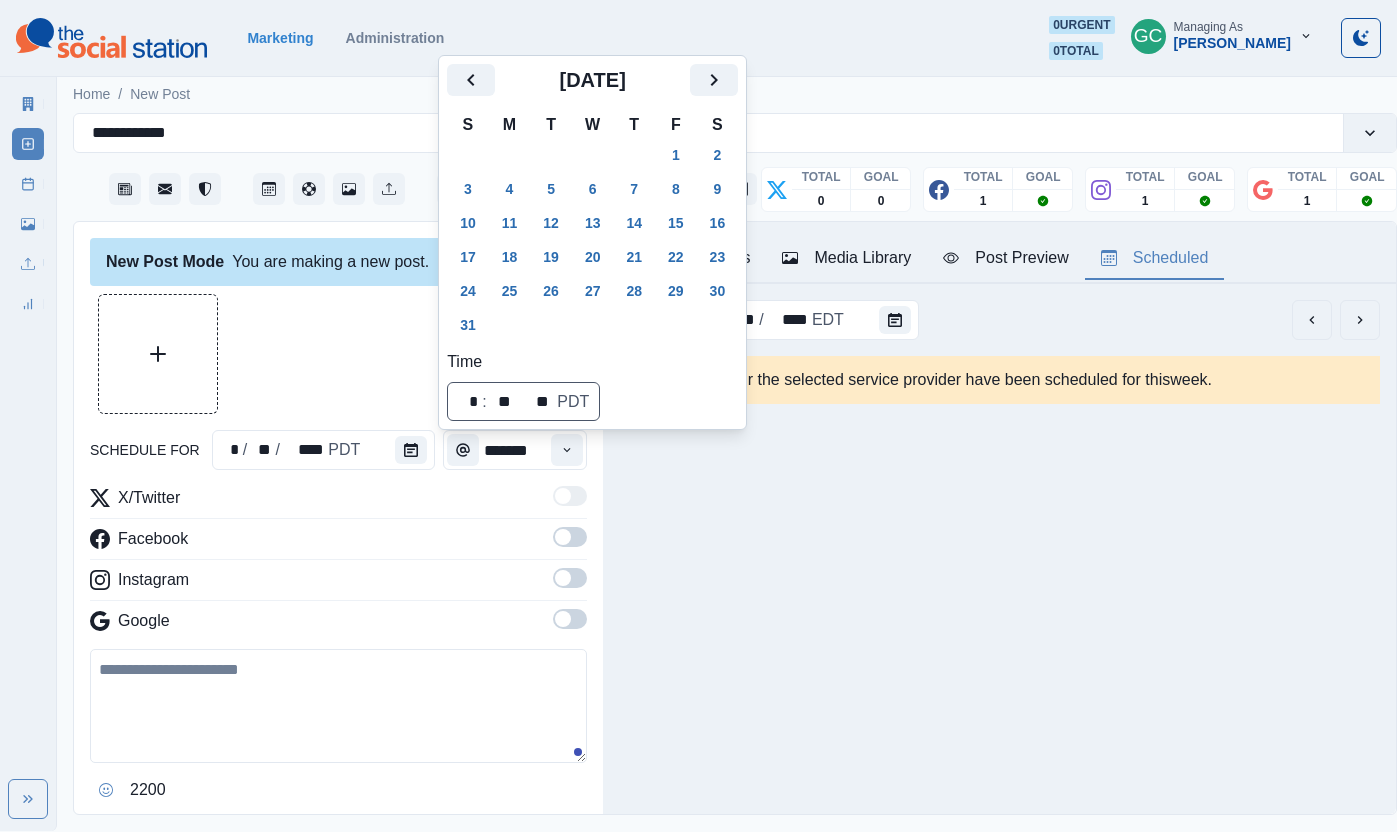 click on "Posting Notes Media Library Post Preview Scheduled Link: www.spyglassinn.com
"Spyglass Inn"
PHOTO CREDIT:
- Steph + Katie: @lezseetheworld
Say "link in our bio" for IG captions
No IG captions should have links, even if it's a local activity. FB can keep the link
They rather not speak in a "we" POV - so captions shouldn't sound like the hotel team is "we"/talking if that makes sense
Onsite instead of on-site Upload Type Any Image Video Source Any Upload Social Manager Found: Instagram Found: Google Customer Photo Found: TripAdvisor Review Found: Yelp Review Reusable Any Yes No Description Any Missing Description Duplicates Any Show Duplicated Media Last Scheduled Any Over A Month Ago Over 3 Months Ago Over 6 Months Ago Never Scheduled Sort Newest Media Oldest Media Most Recently Scheduled Least Recently Scheduled 1 2 3 4 5 16 Please select a service provider to see a post preview. Week Of ** / ** / **** EDT No posts for the selected service provider have been scheduled for this  week ." at bounding box center [999, 518] 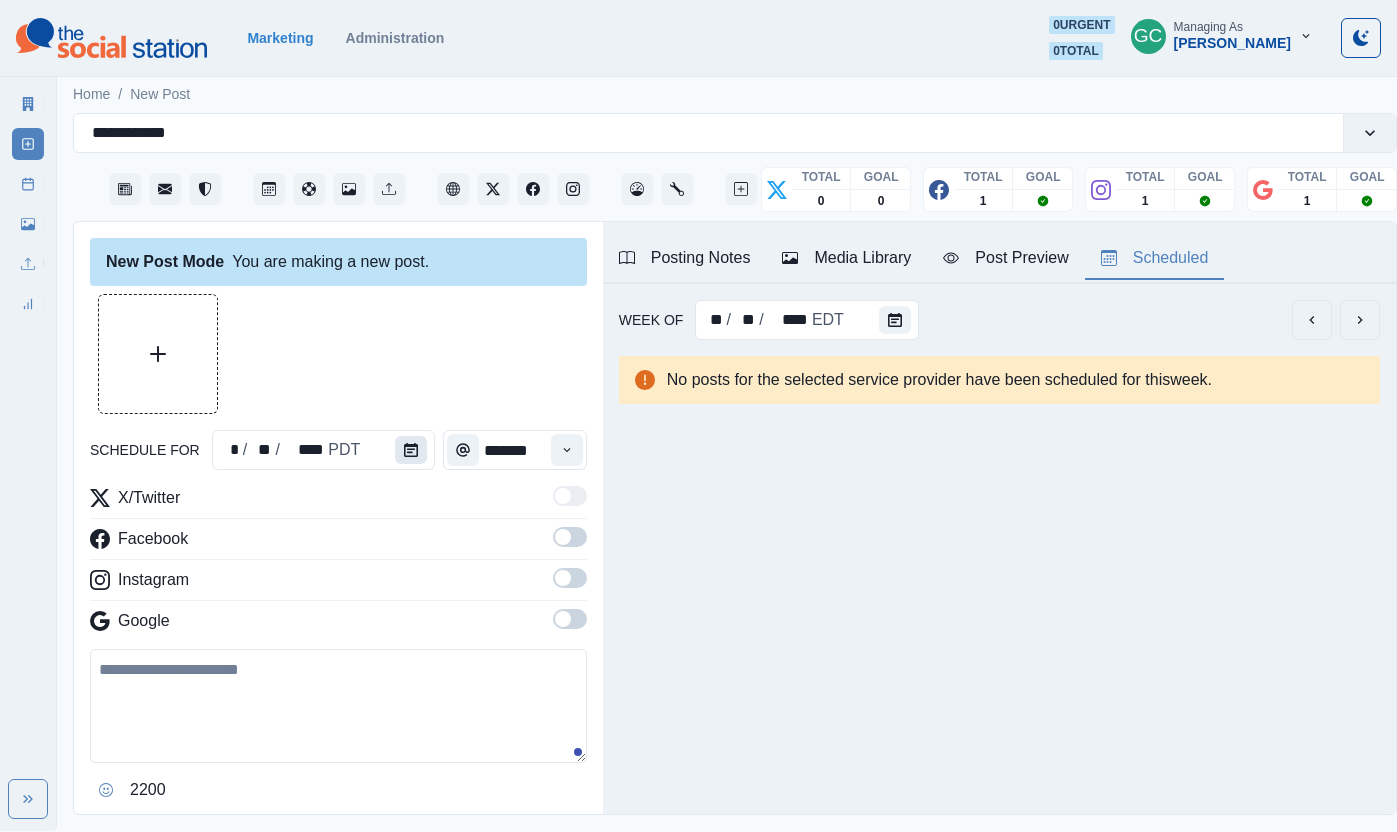 click at bounding box center (411, 450) 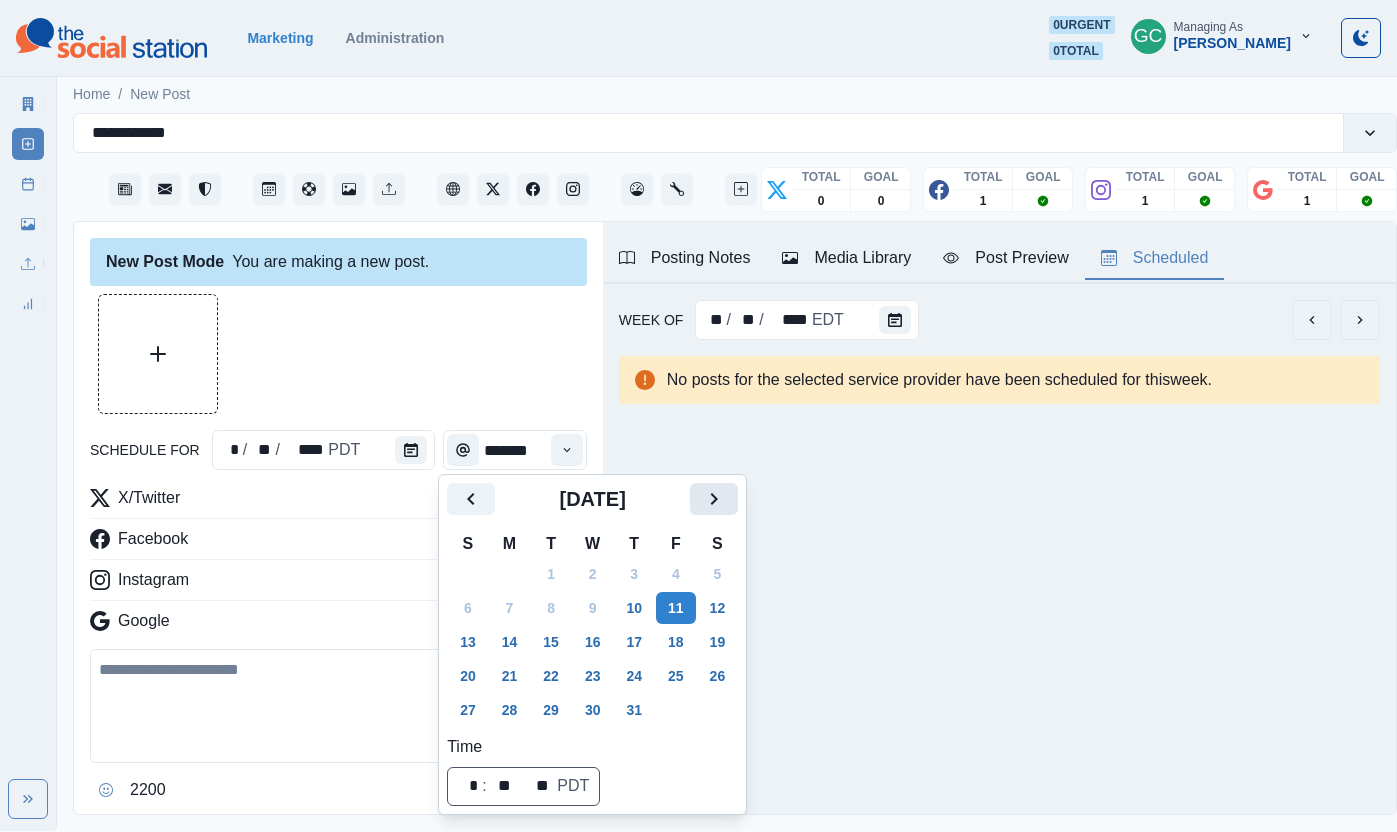 click 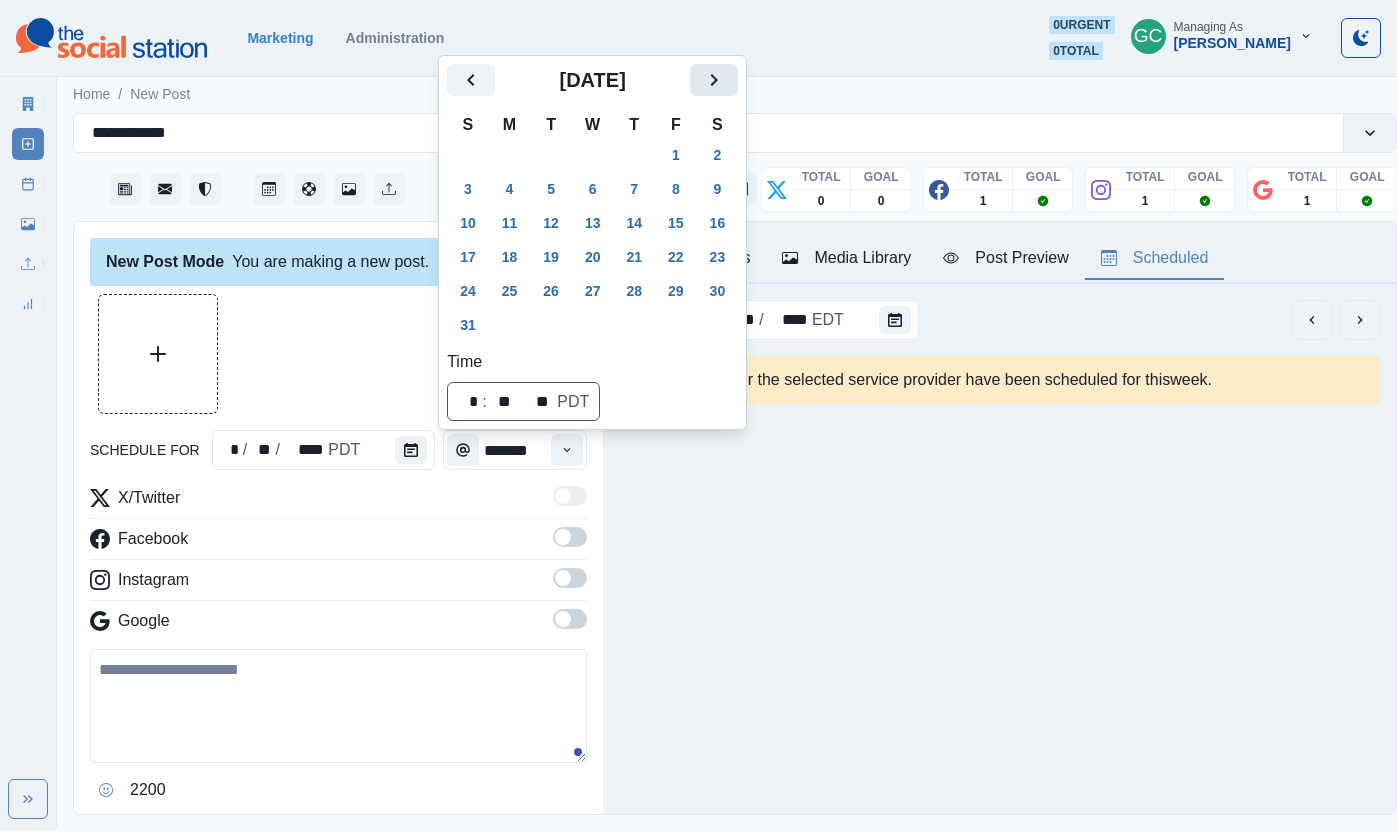 click on "Posting Notes Media Library Post Preview Scheduled Link: www.spyglassinn.com
"Spyglass Inn"
PHOTO CREDIT:
- Steph + Katie: @lezseetheworld
Say "link in our bio" for IG captions
No IG captions should have links, even if it's a local activity. FB can keep the link
They rather not speak in a "we" POV - so captions shouldn't sound like the hotel team is "we"/talking if that makes sense
Onsite instead of on-site Upload Type Any Image Video Source Any Upload Social Manager Found: Instagram Found: Google Customer Photo Found: TripAdvisor Review Found: Yelp Review Reusable Any Yes No Description Any Missing Description Duplicates Any Show Duplicated Media Last Scheduled Any Over A Month Ago Over 3 Months Ago Over 6 Months Ago Never Scheduled Sort Newest Media Oldest Media Most Recently Scheduled Least Recently Scheduled 1 2 3 4 5 16 Please select a service provider to see a post preview. Week Of ** / ** / **** EDT No posts for the selected service provider have been scheduled for this  week ." at bounding box center [999, 518] 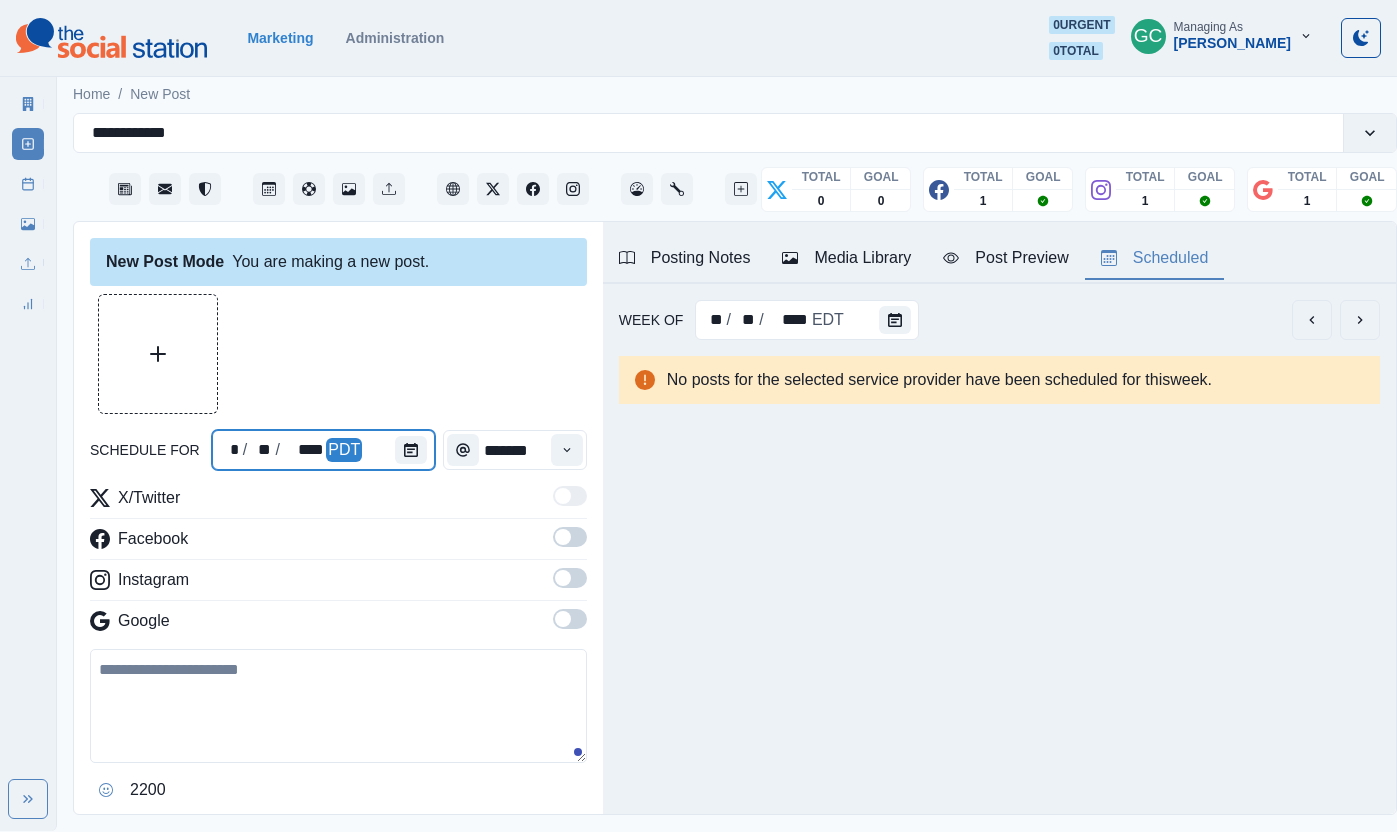 click at bounding box center [415, 450] 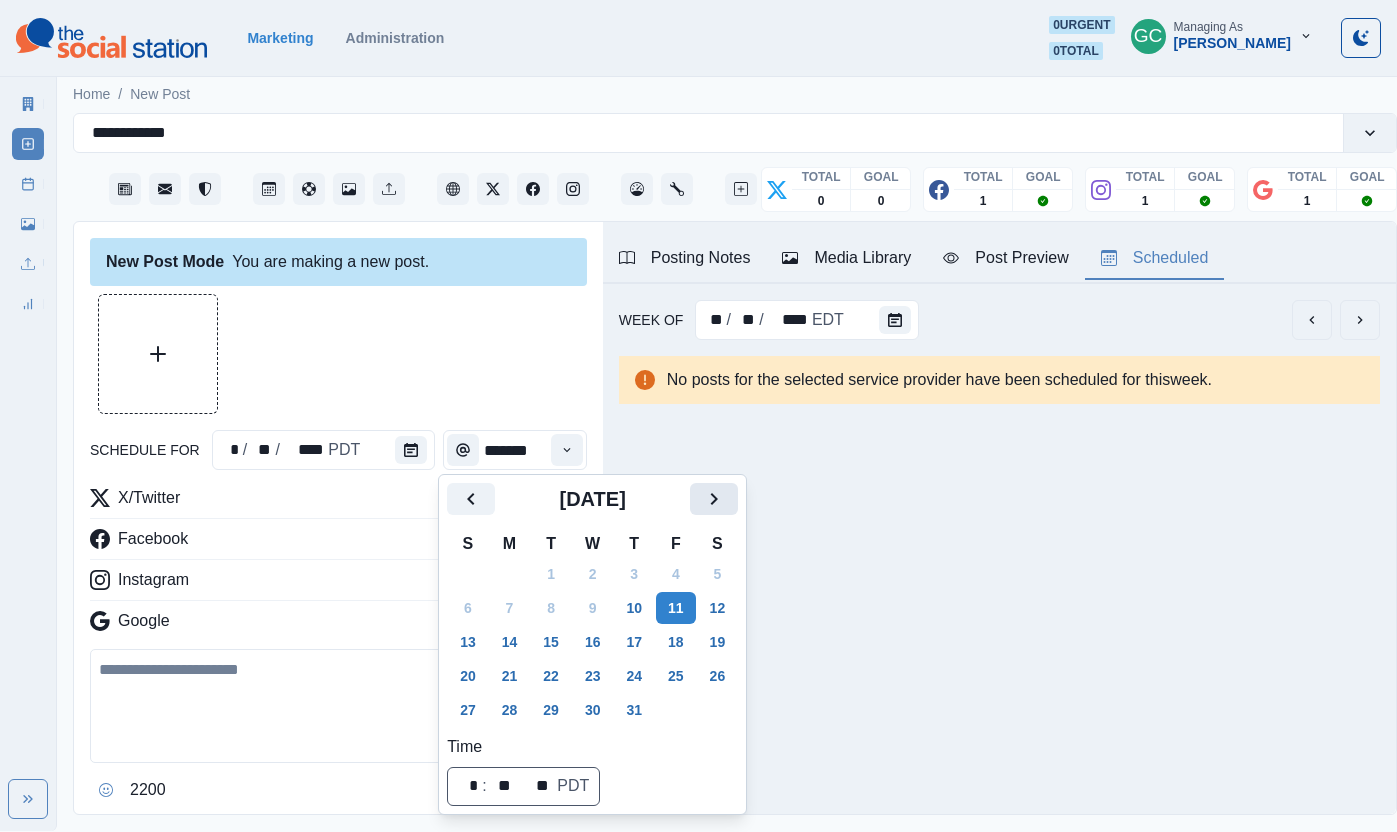 click 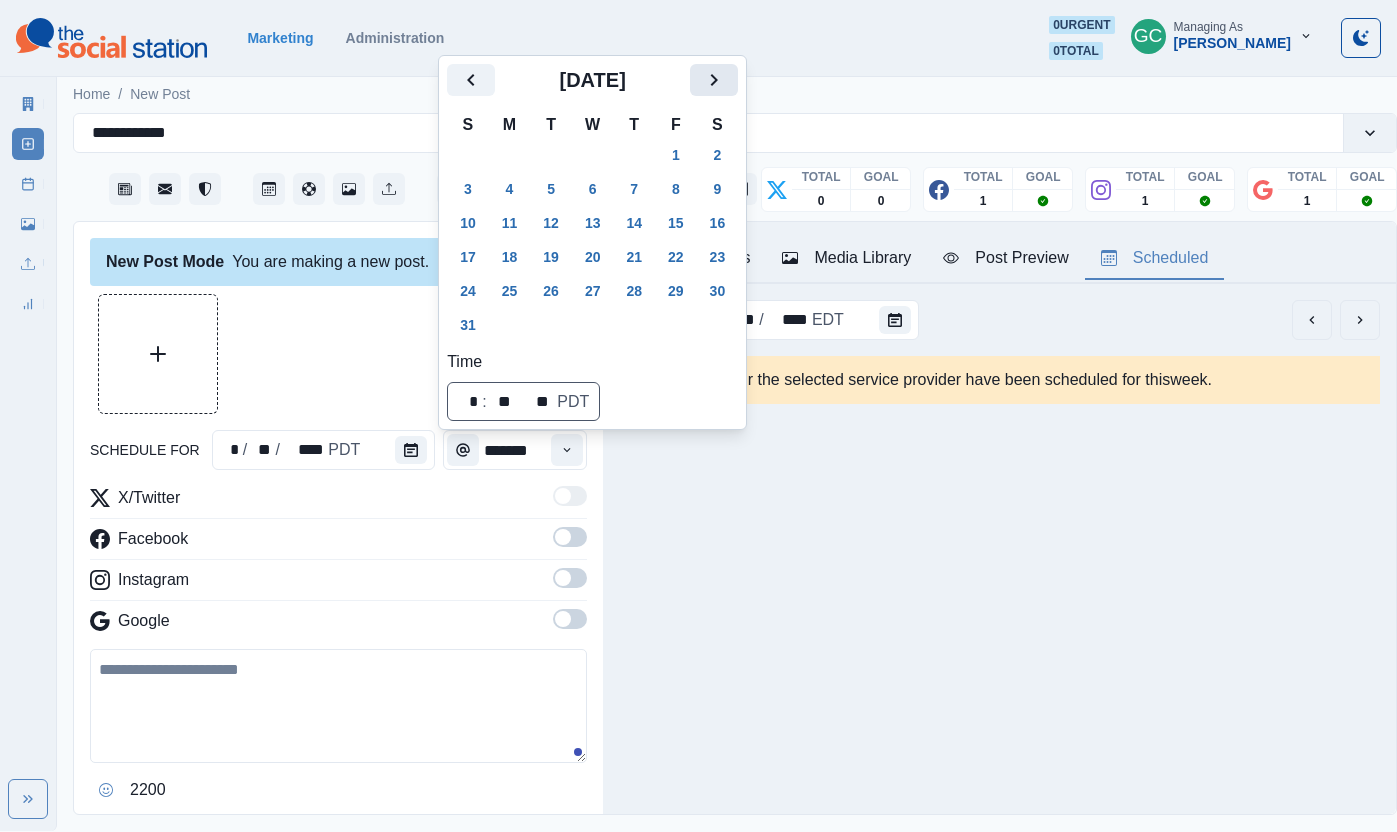 click 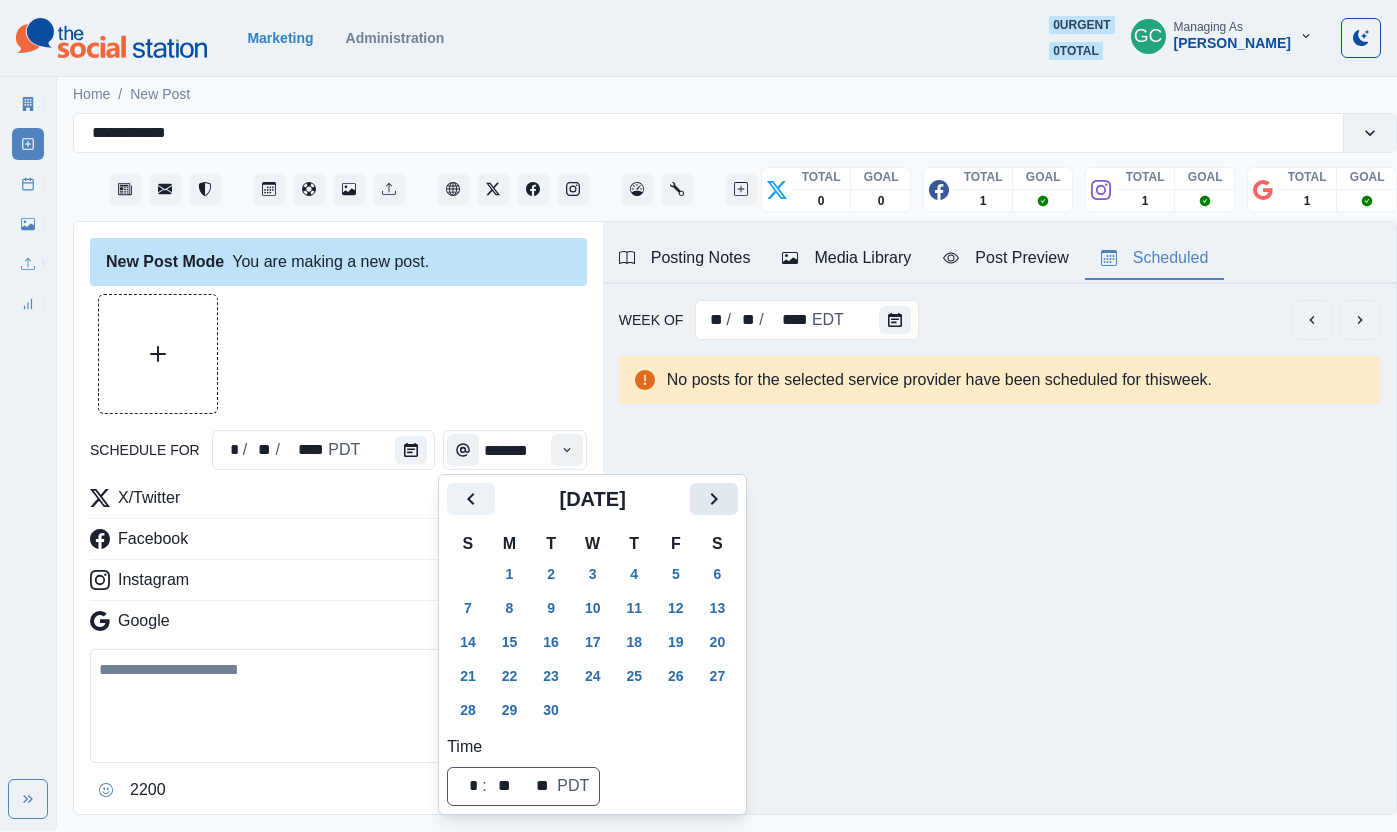click at bounding box center [714, 499] 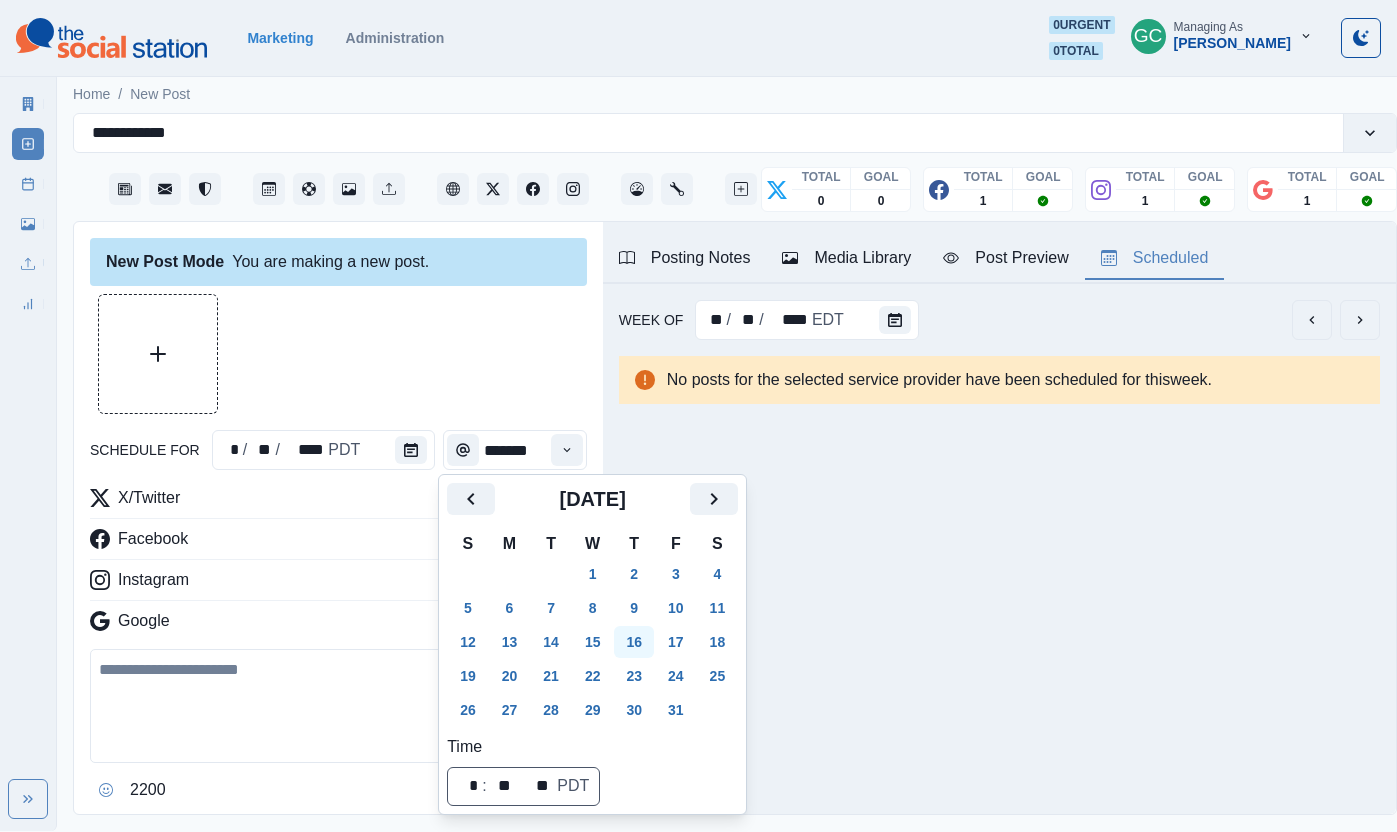 click on "16" at bounding box center [634, 642] 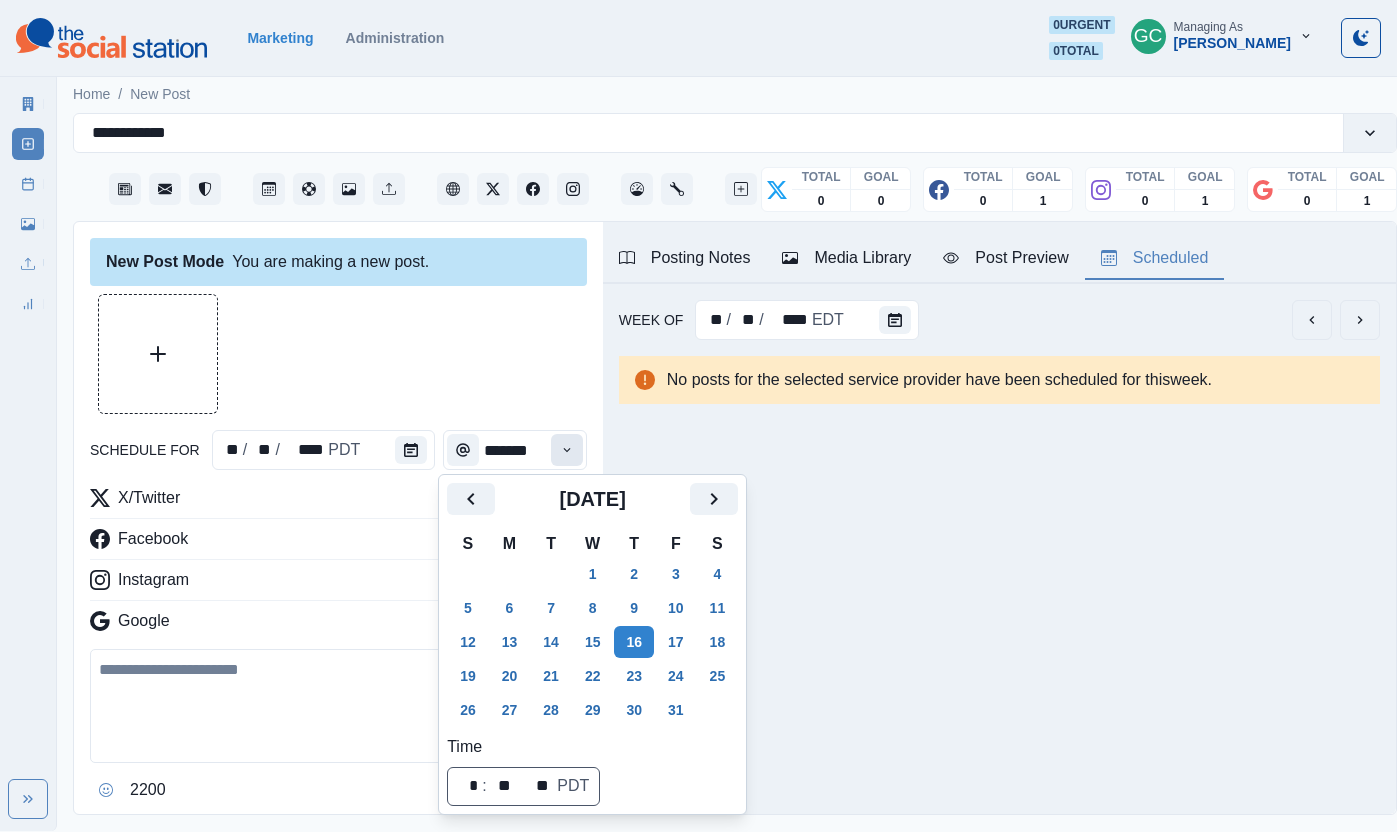 click at bounding box center [567, 450] 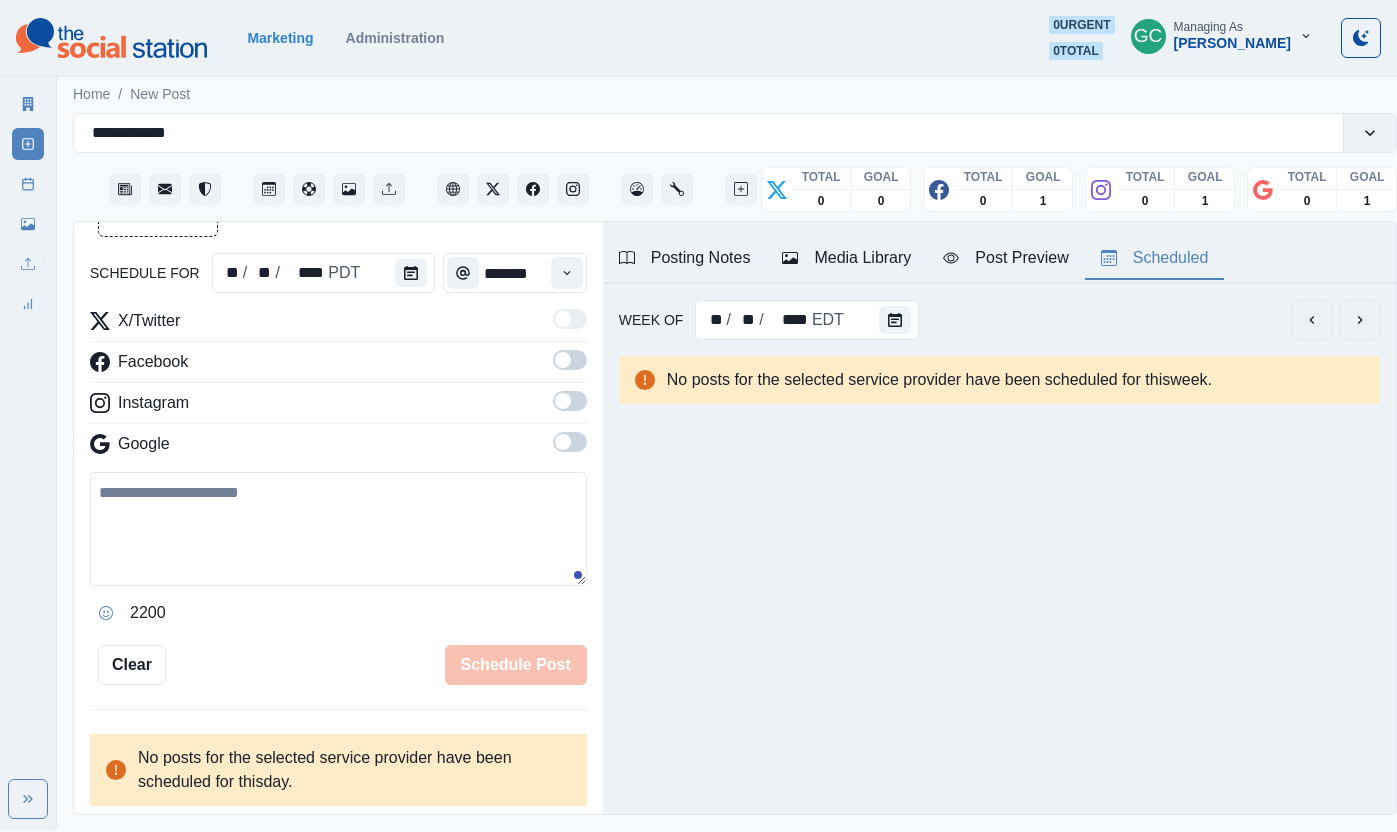 click at bounding box center (567, 273) 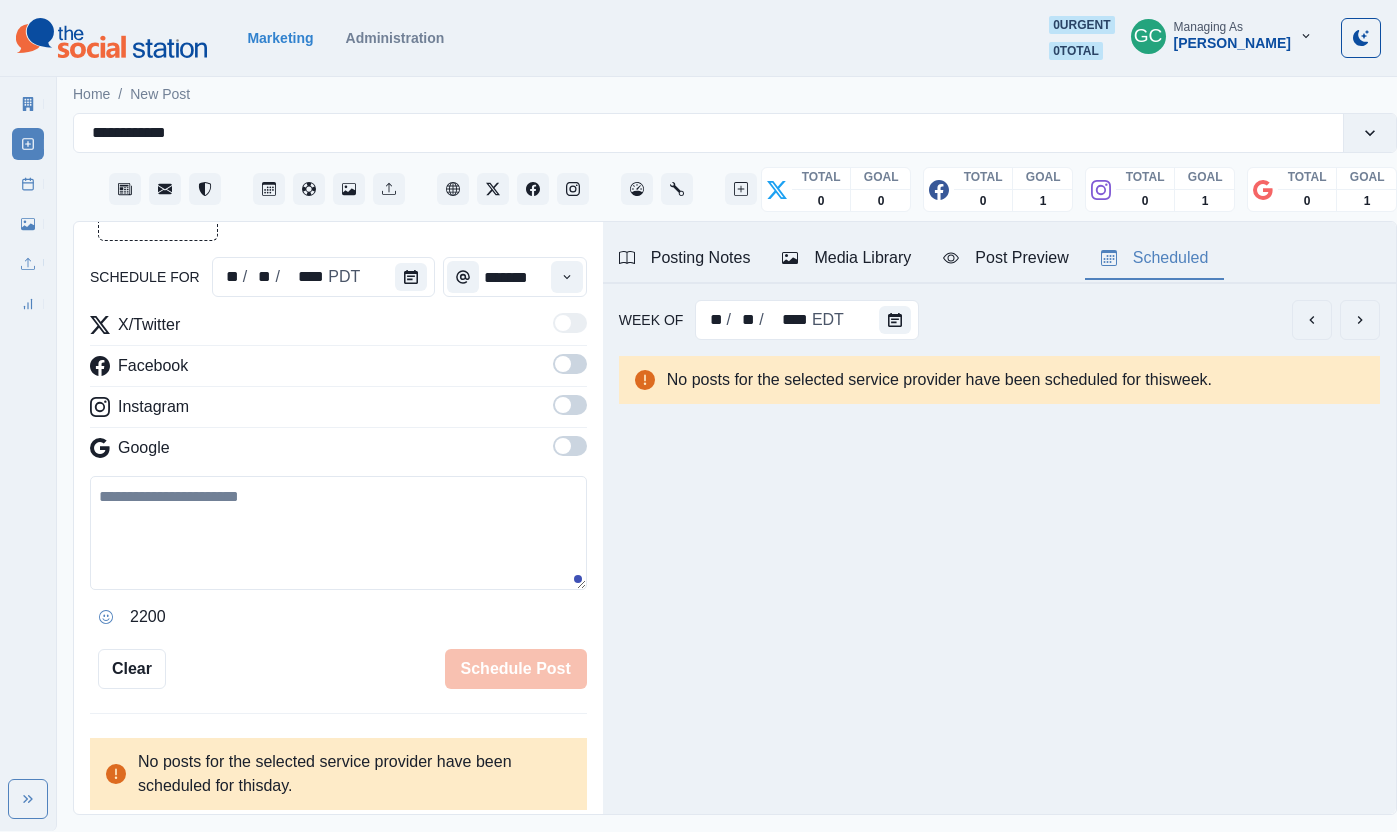 scroll, scrollTop: 175, scrollLeft: 0, axis: vertical 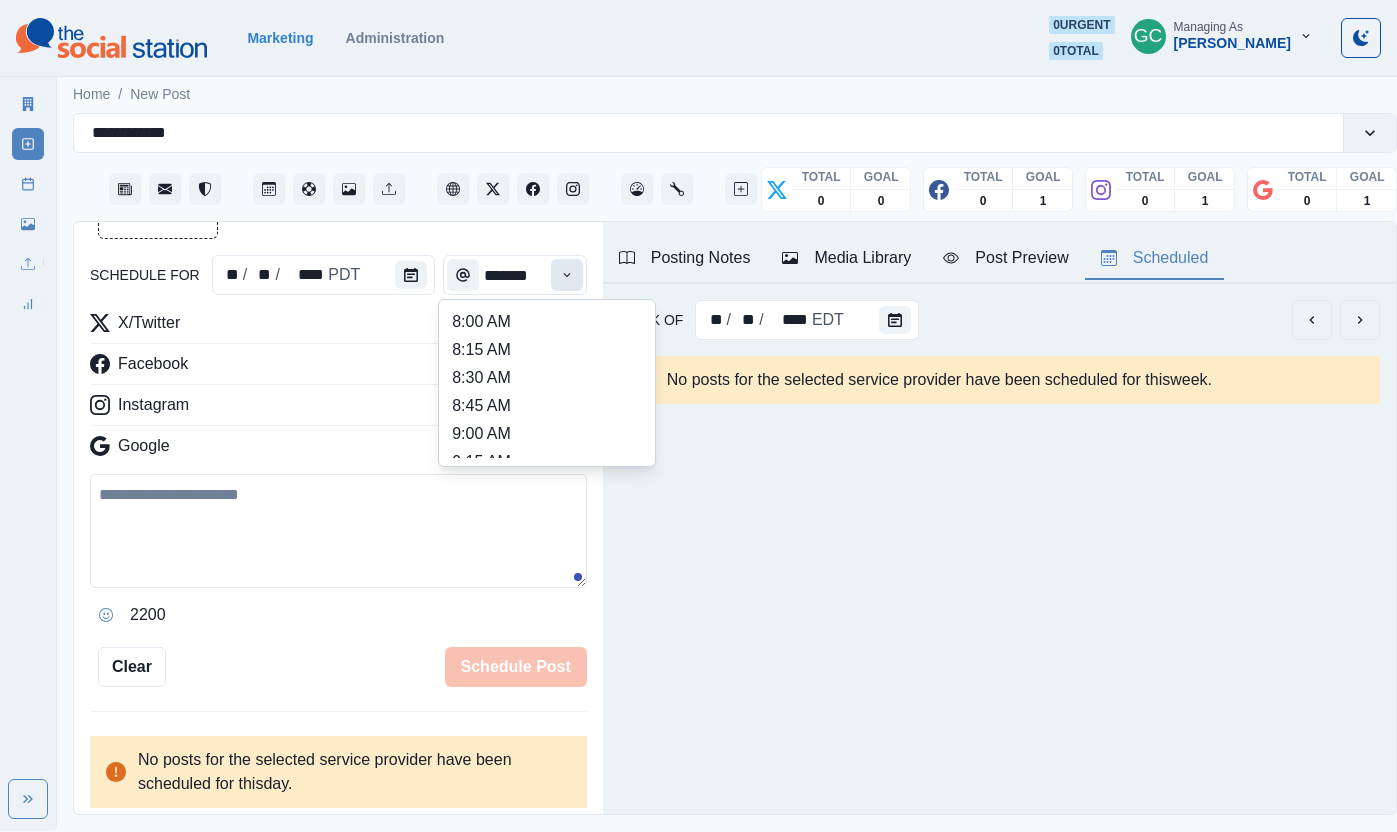 click at bounding box center (567, 275) 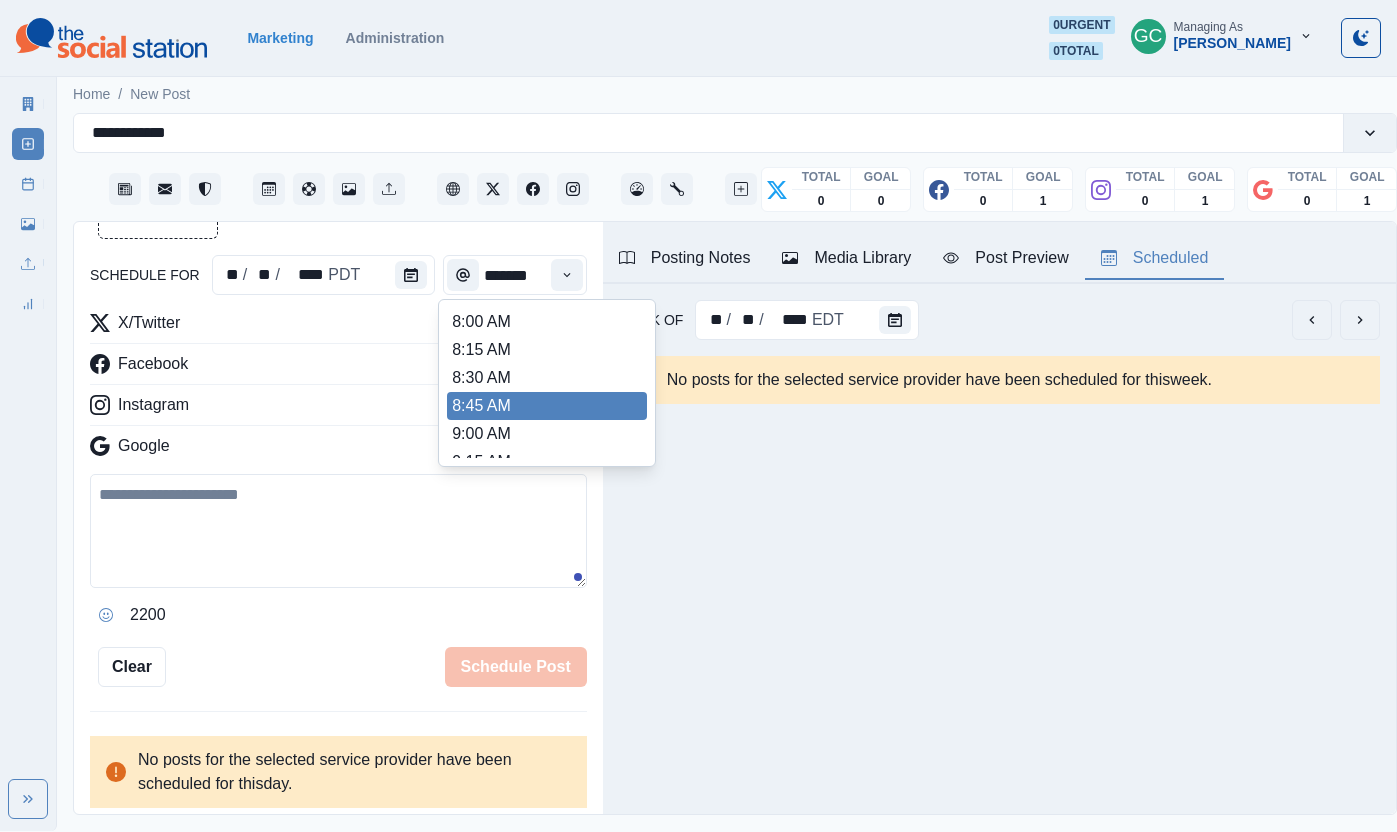 scroll, scrollTop: 500, scrollLeft: 0, axis: vertical 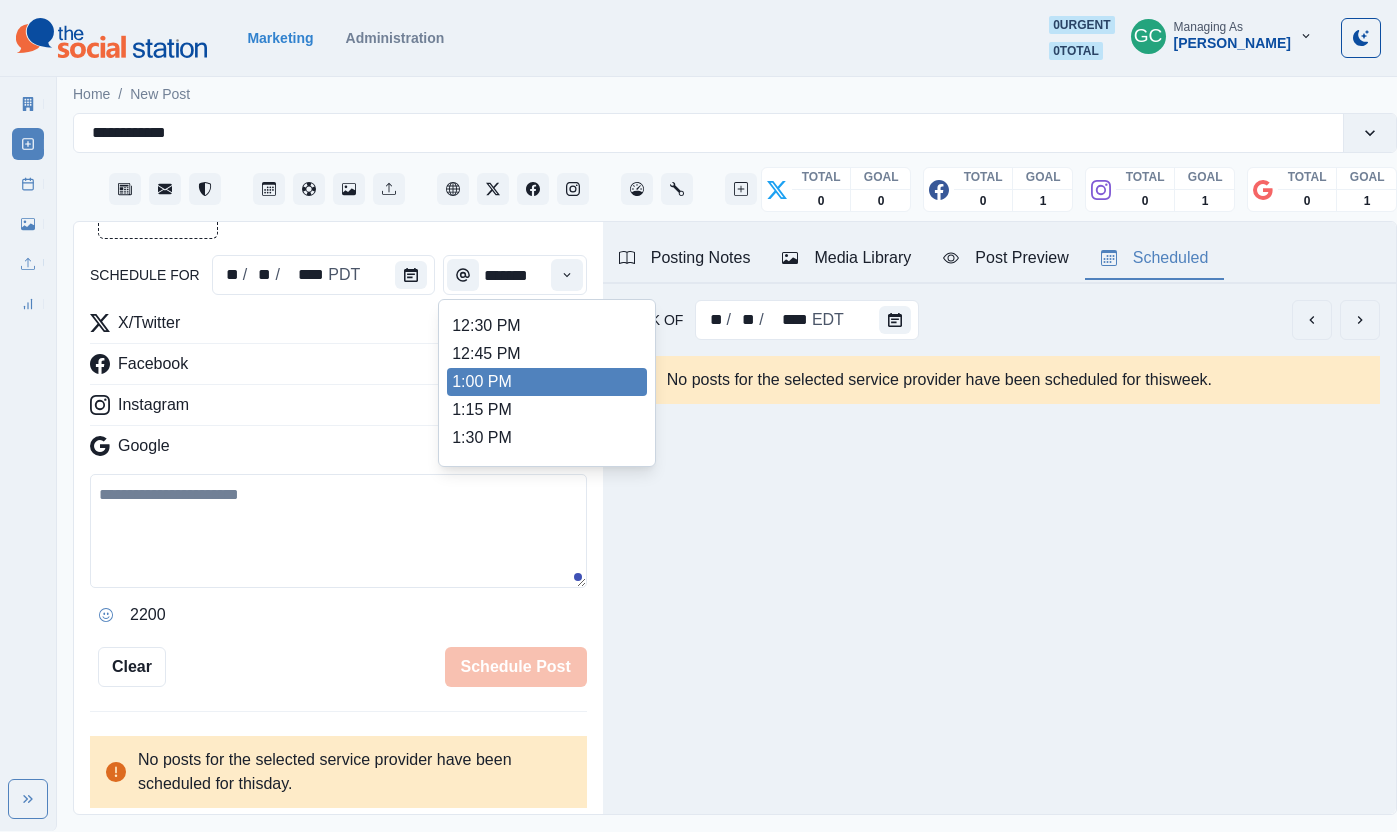 click on "1:00 PM" at bounding box center [547, 382] 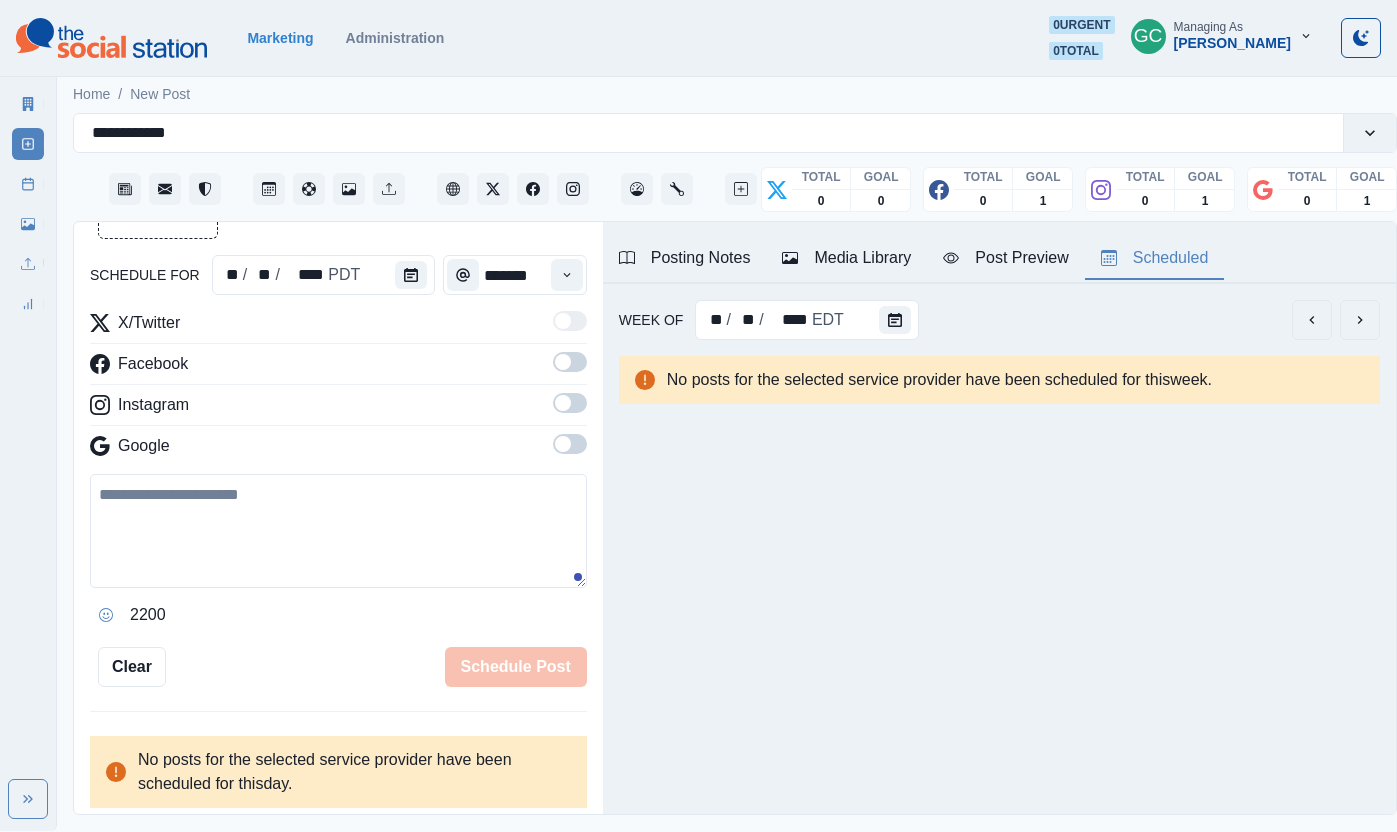 drag, startPoint x: 585, startPoint y: 452, endPoint x: 565, endPoint y: 401, distance: 54.781384 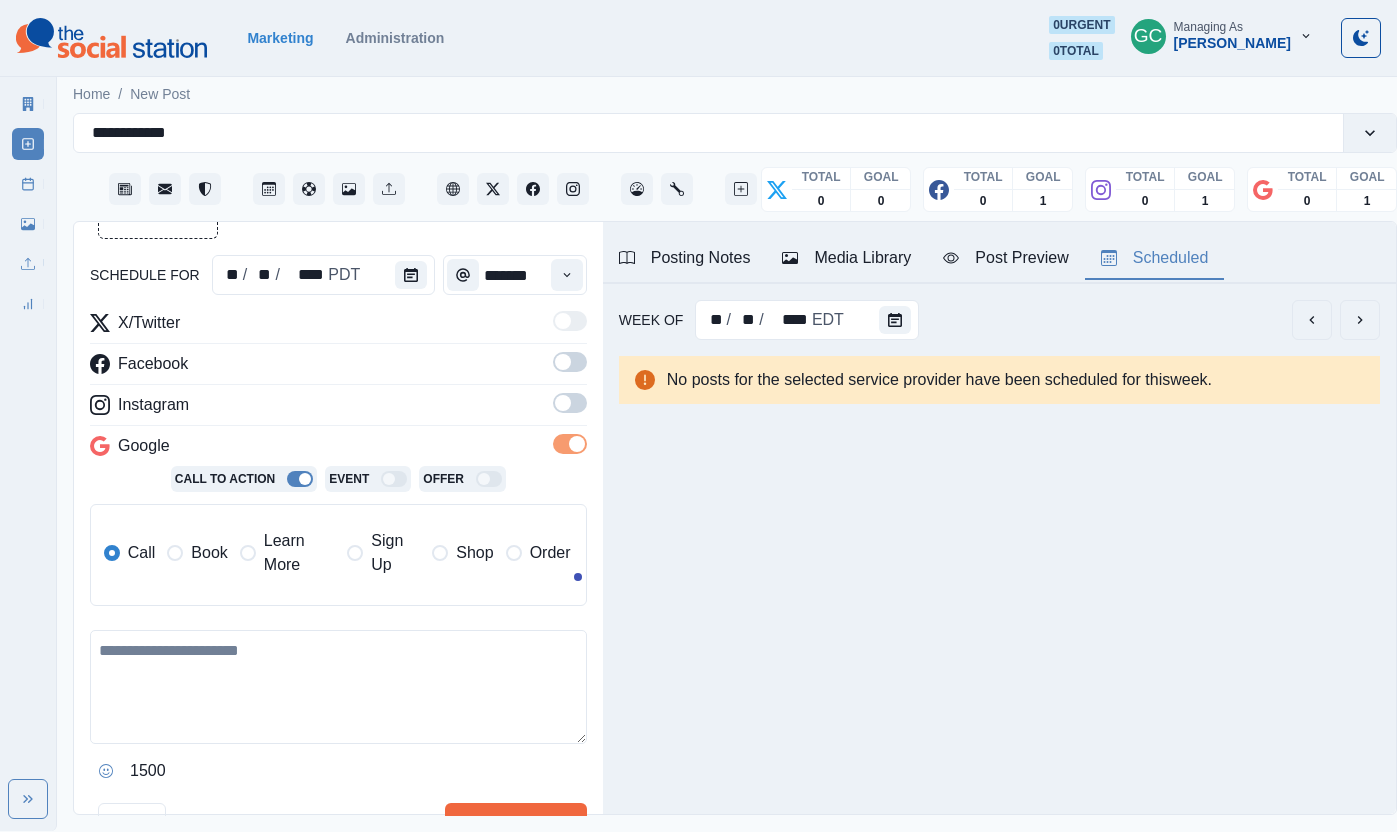 click at bounding box center (563, 403) 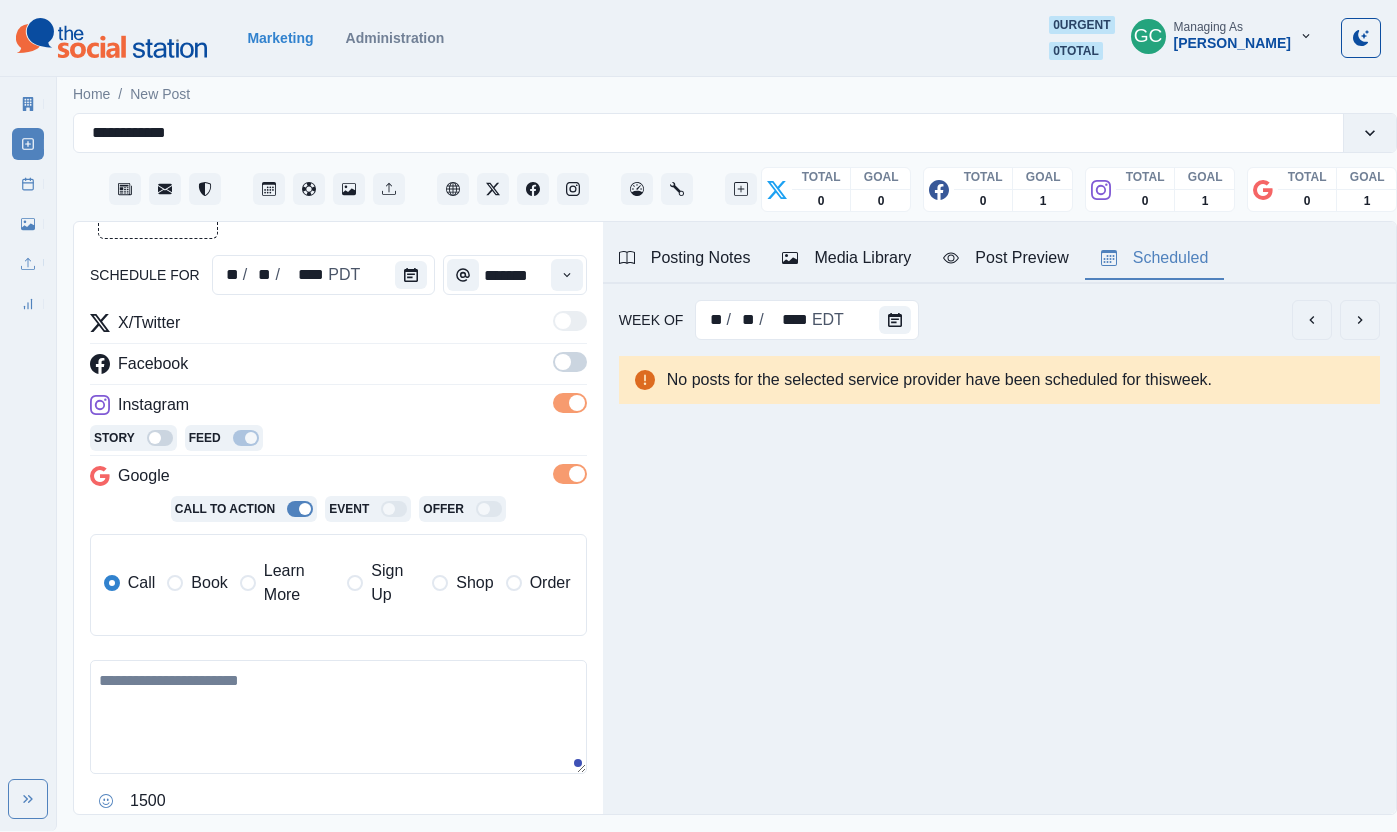 click at bounding box center (563, 362) 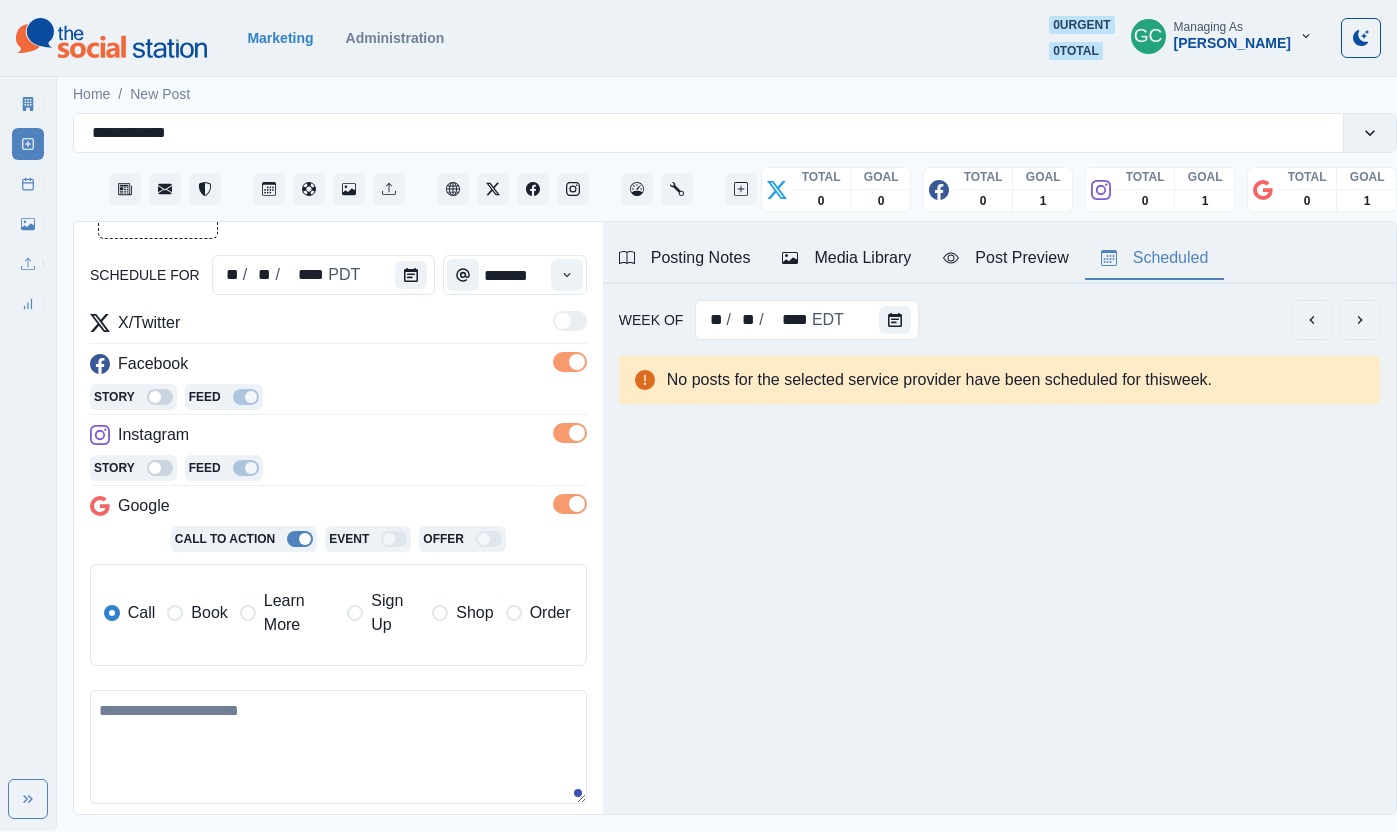 click on "Learn More" at bounding box center [299, 613] 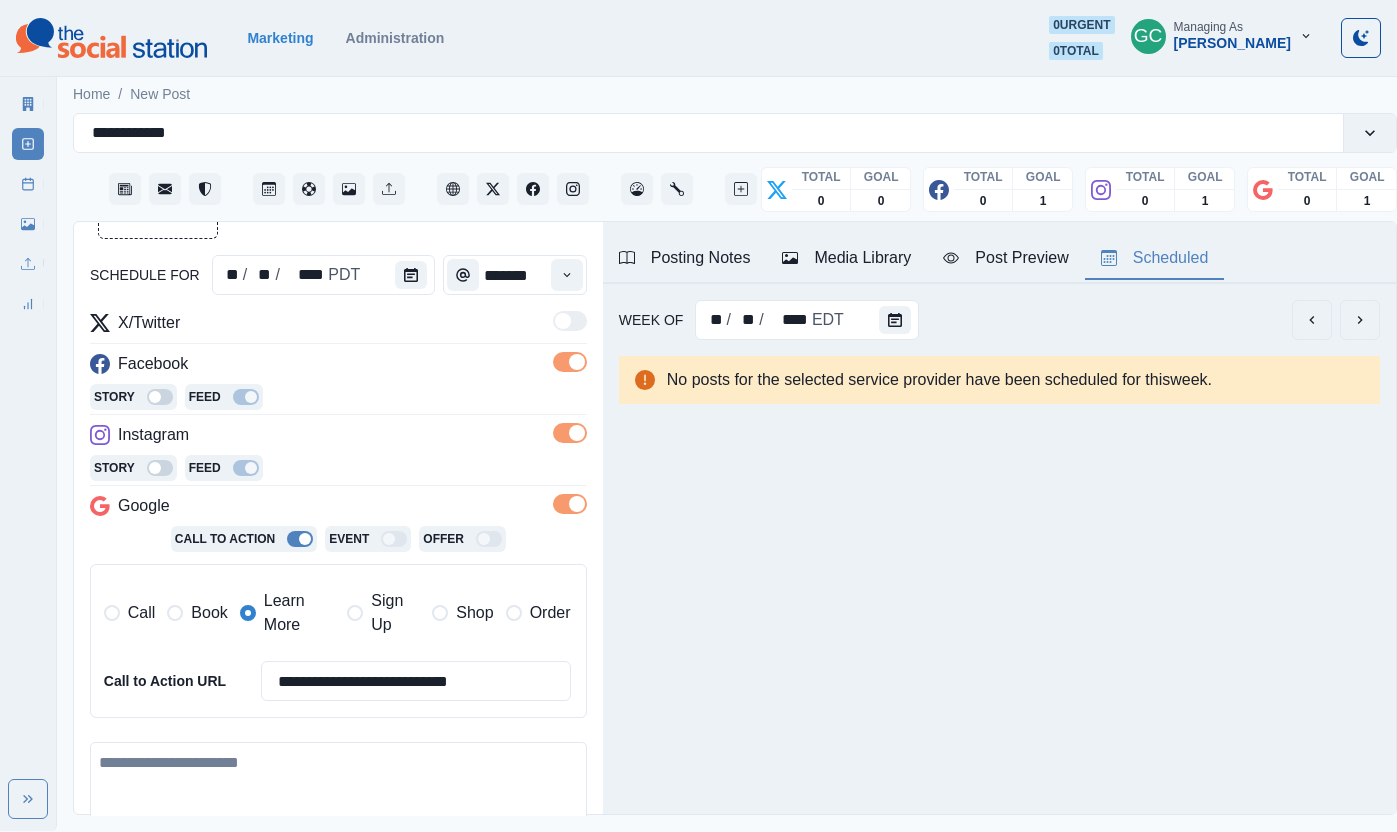 click on "Posting Notes" at bounding box center [685, 258] 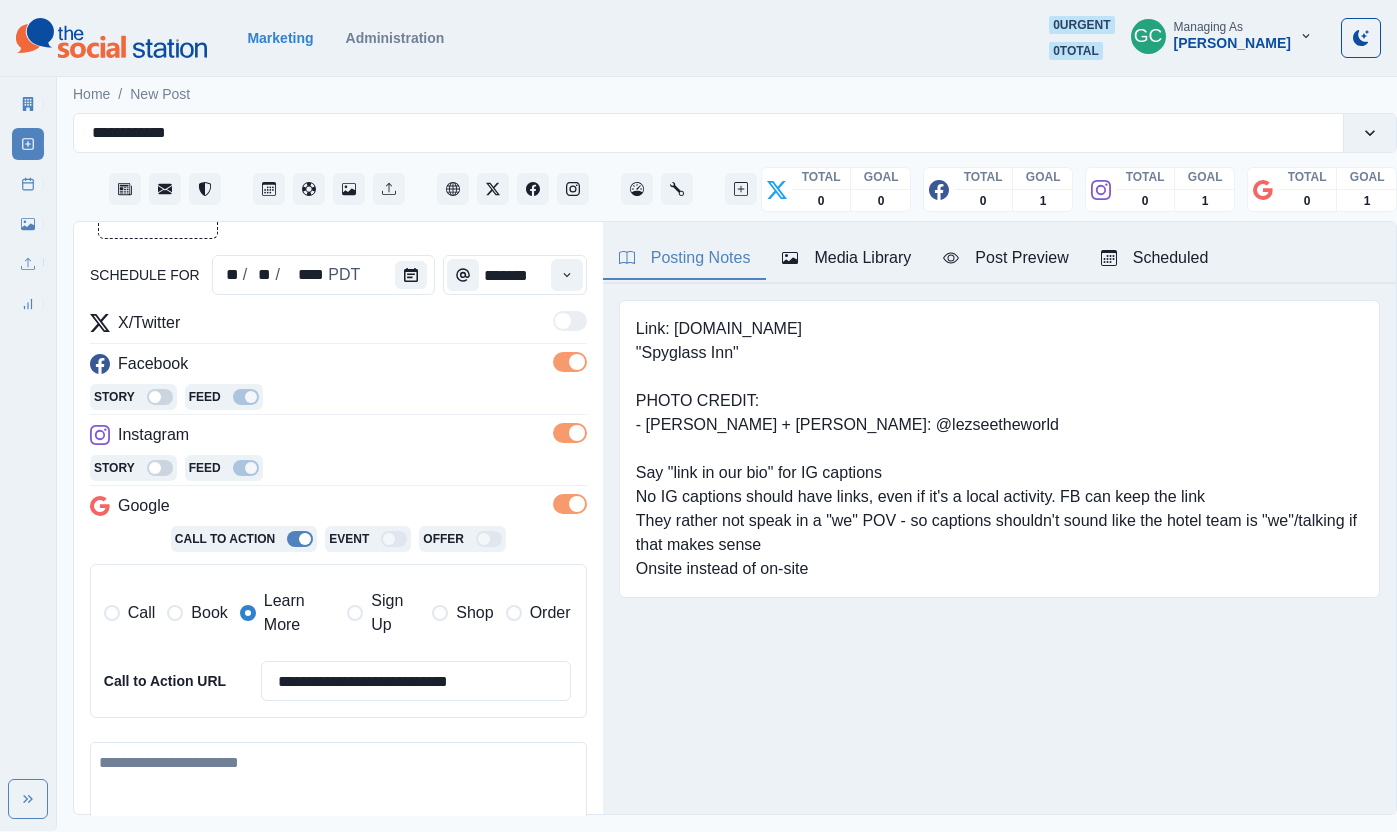 click on "Media Library" at bounding box center (846, 258) 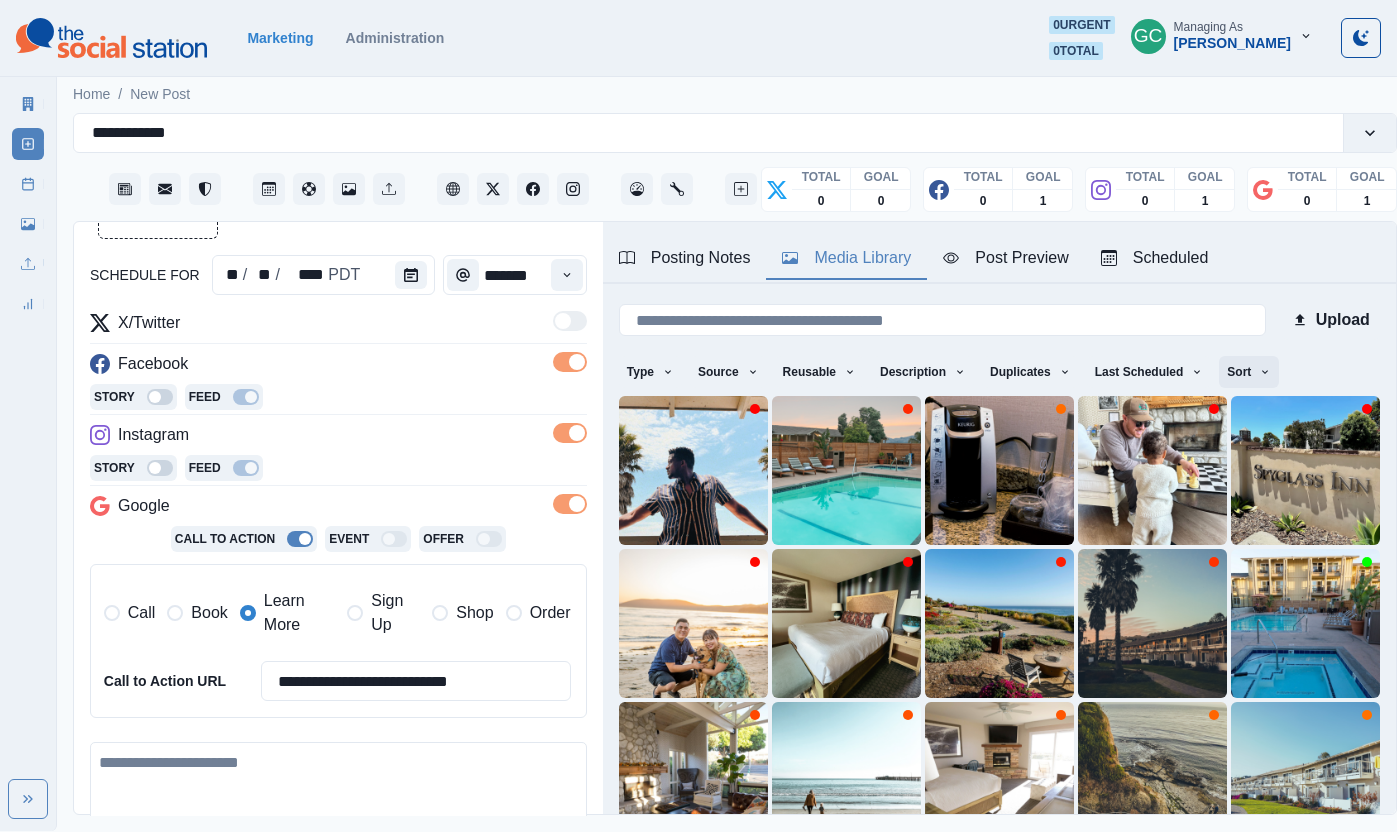 click 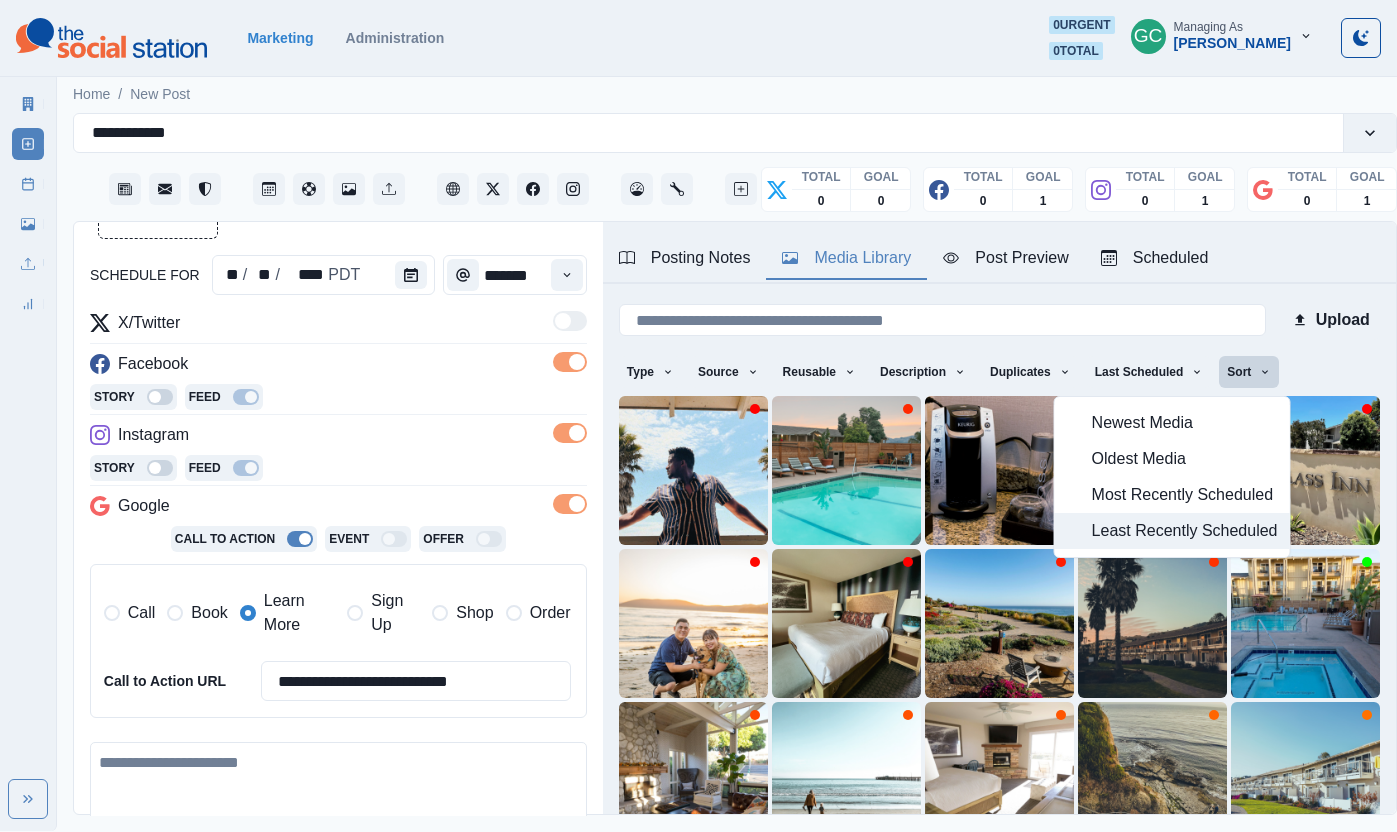 click on "Least Recently Scheduled" at bounding box center [1185, 531] 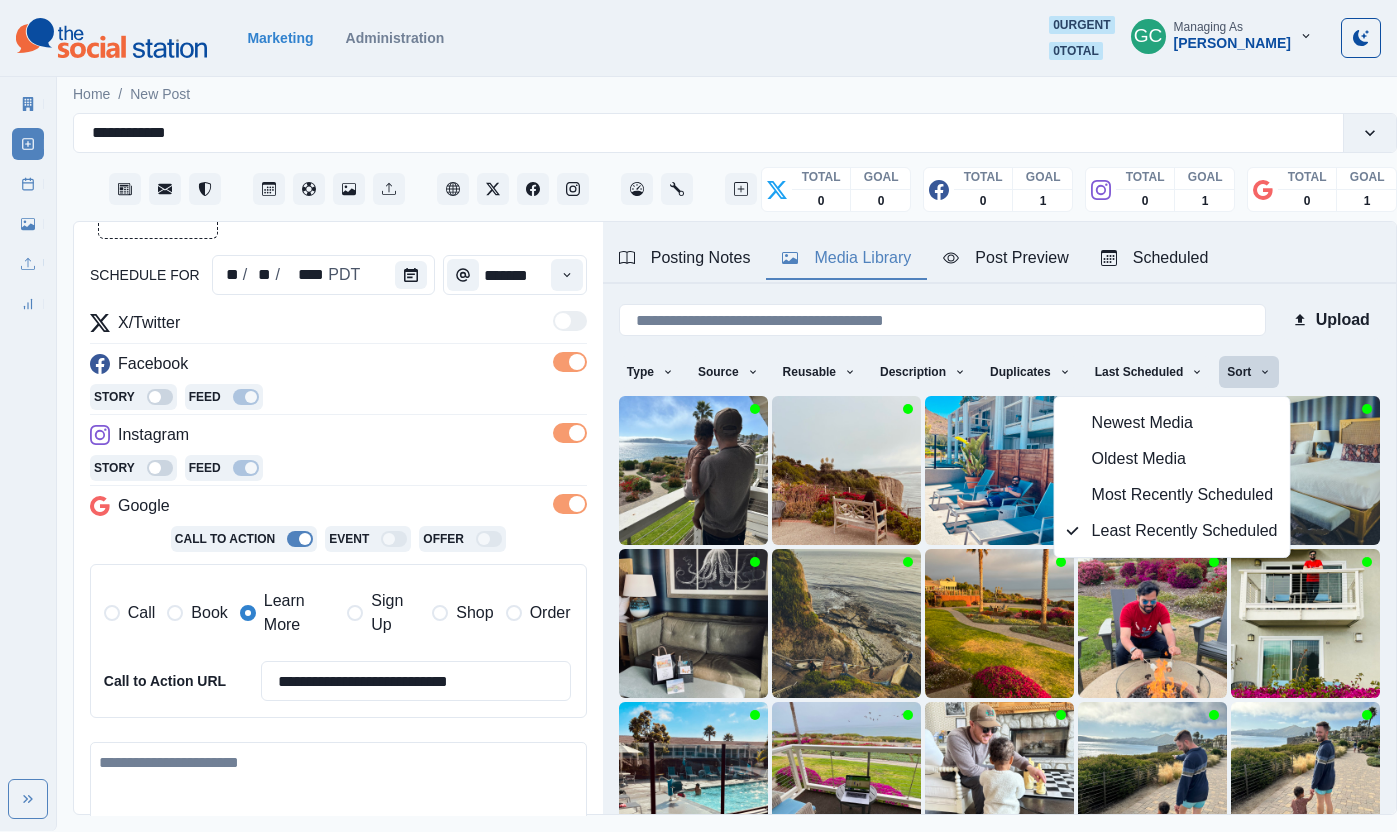 click on "Story Feed" at bounding box center [338, 399] 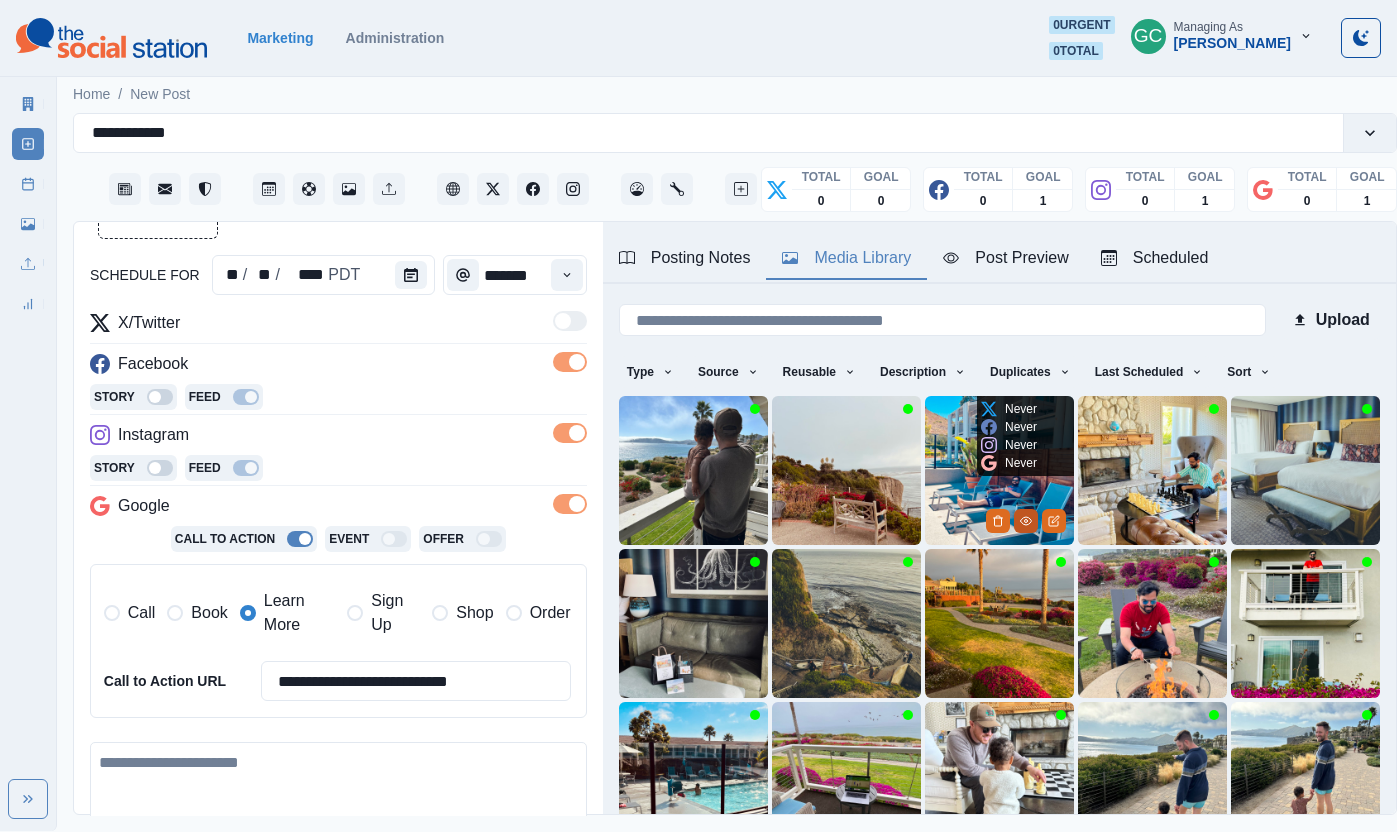 click 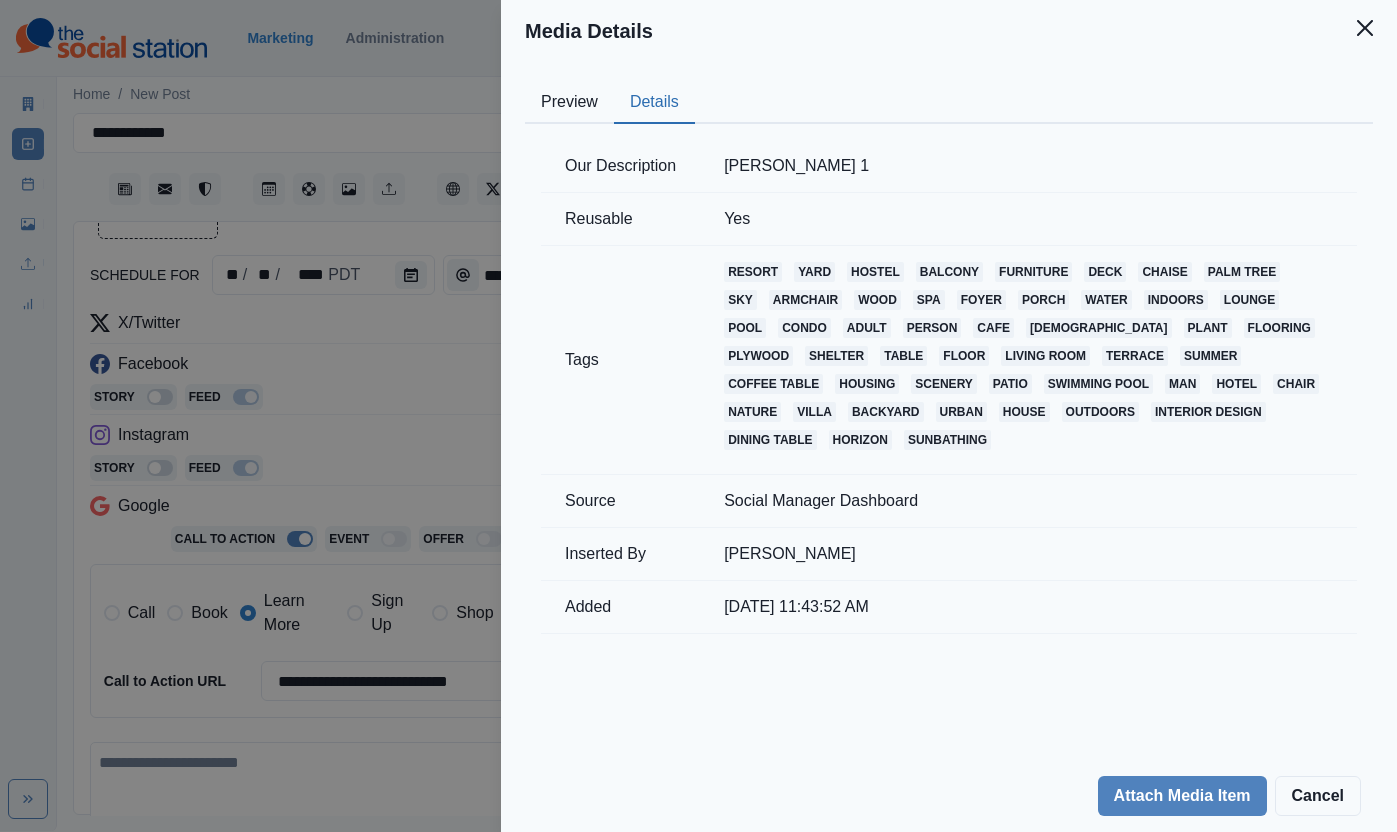 click on "Details" at bounding box center (654, 103) 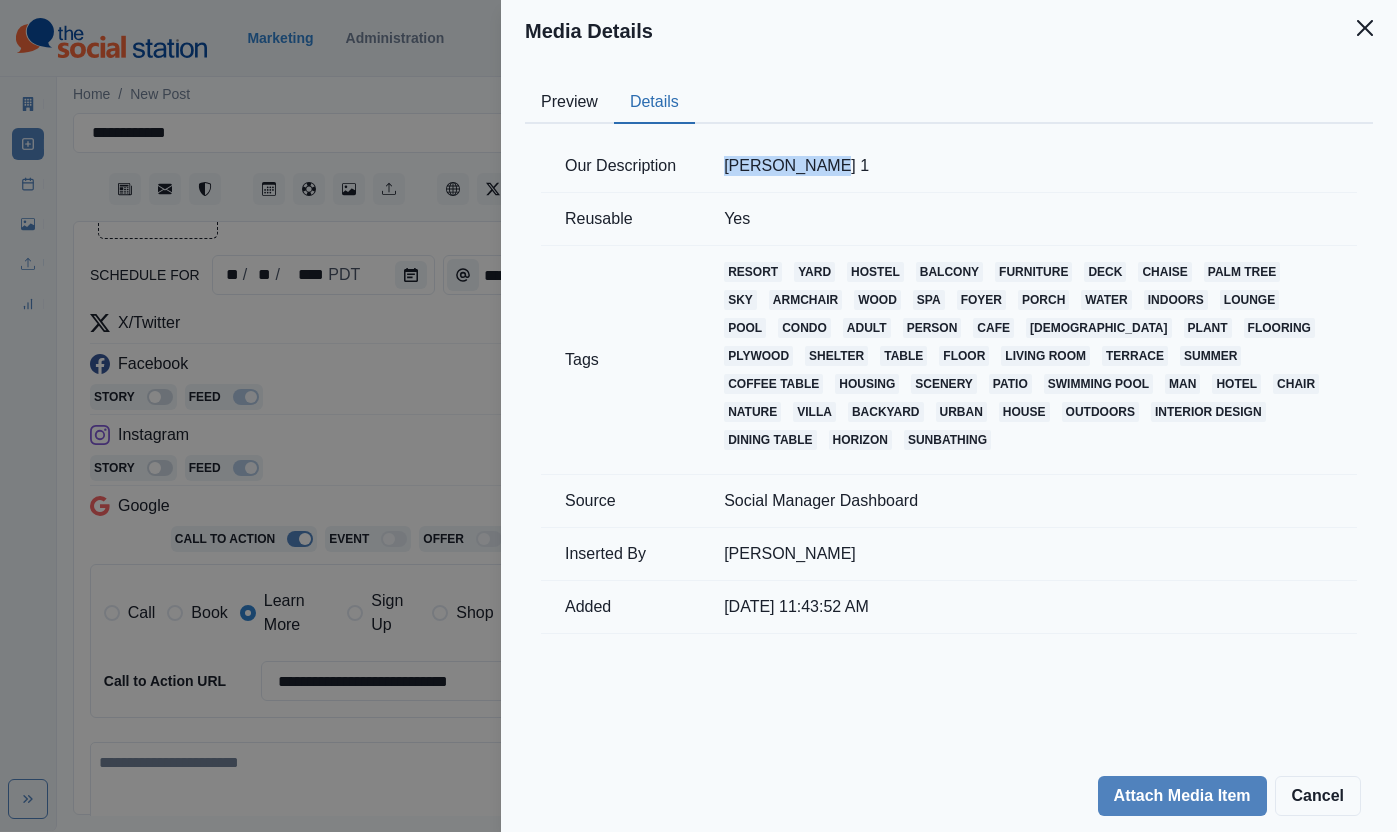 drag, startPoint x: 729, startPoint y: 165, endPoint x: 820, endPoint y: 161, distance: 91.08787 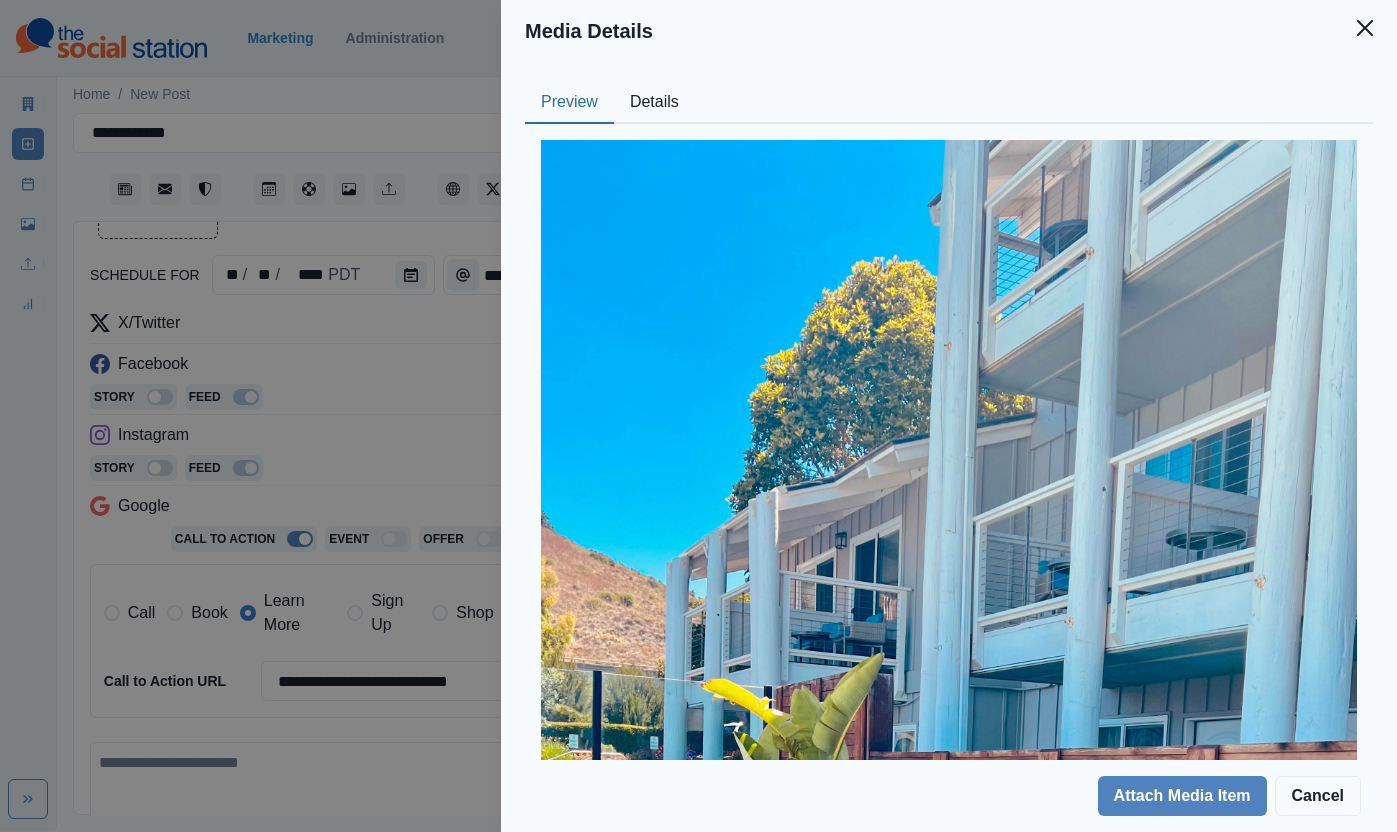 click on "Preview" at bounding box center (569, 103) 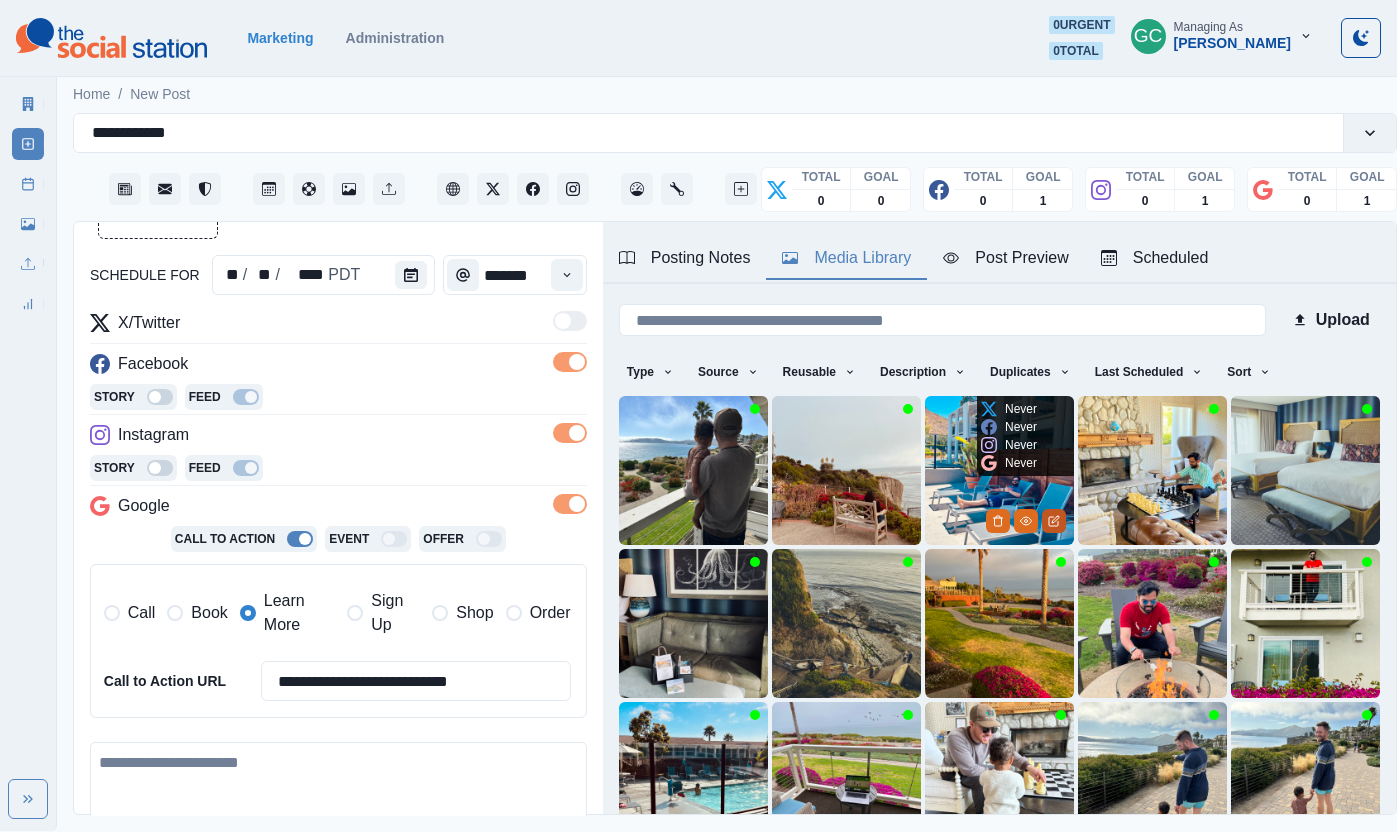 click 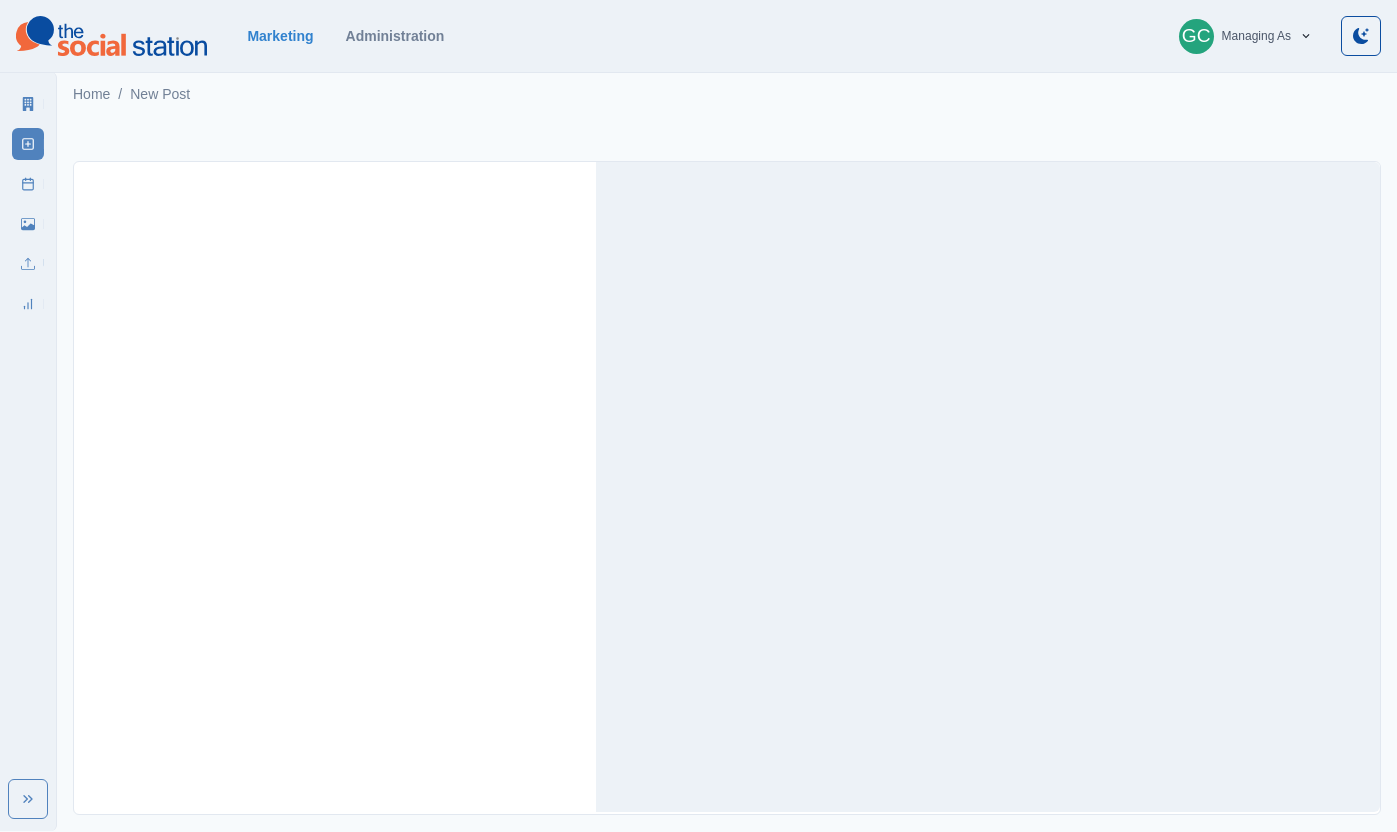 scroll, scrollTop: 0, scrollLeft: 0, axis: both 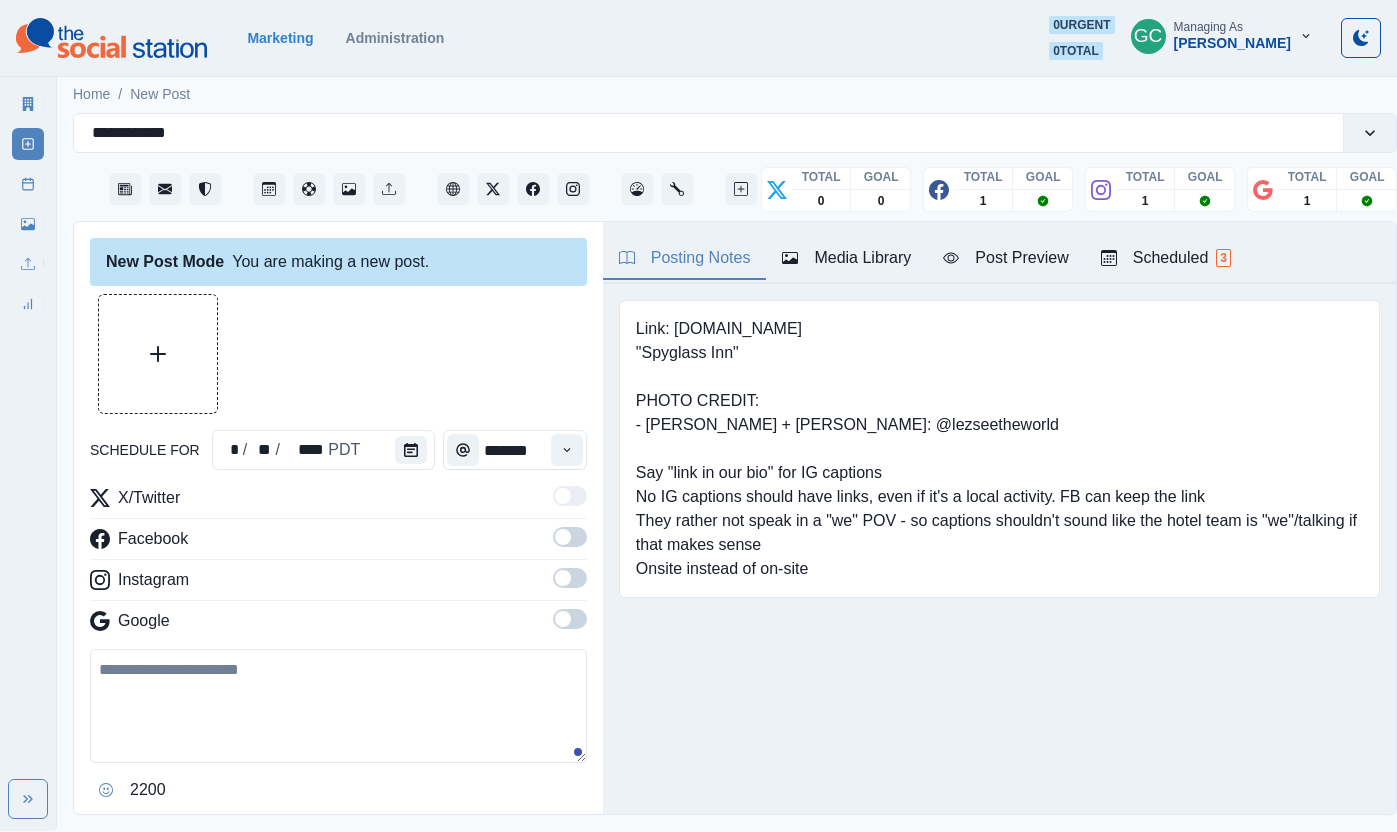 click on "Scheduled 3" at bounding box center [1166, 258] 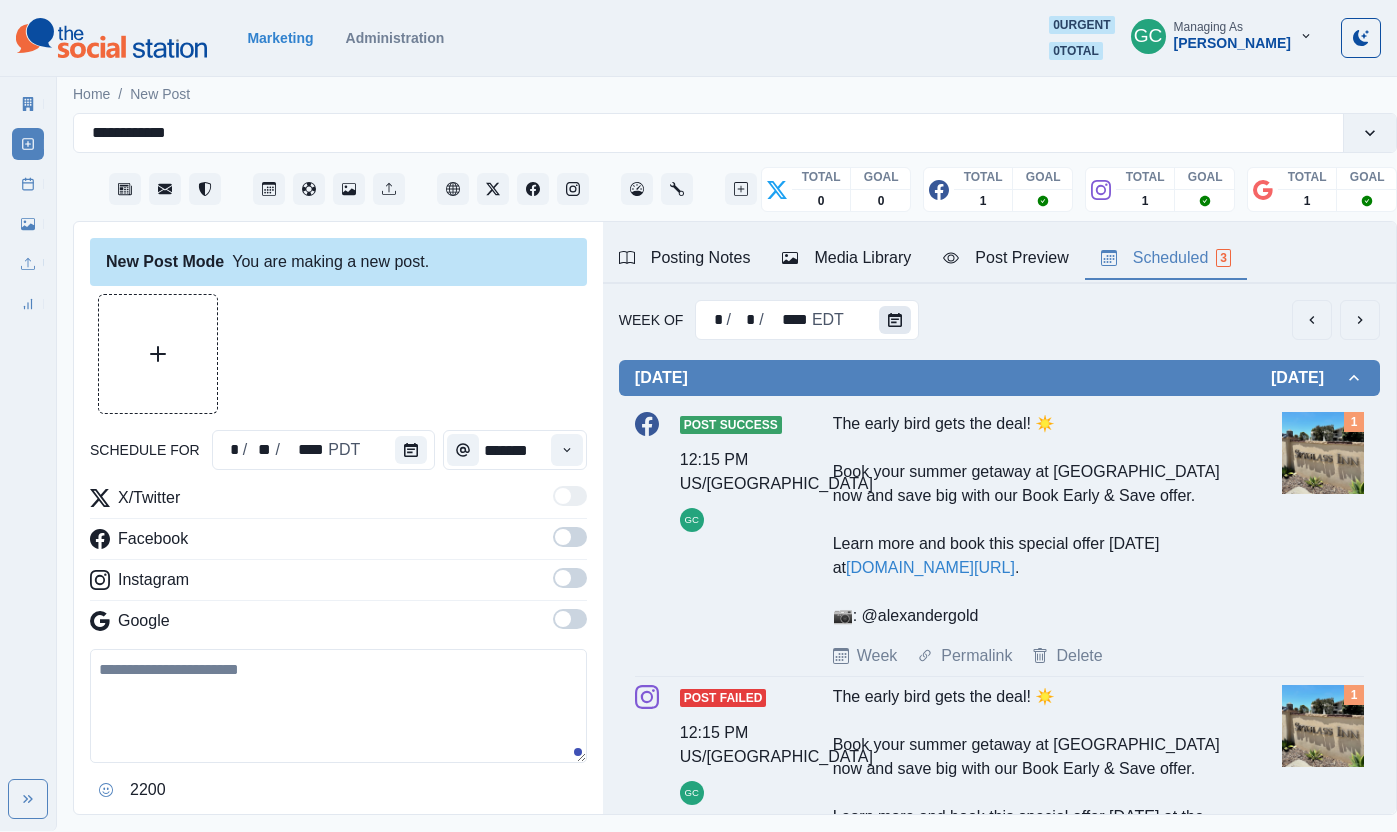 click at bounding box center (895, 320) 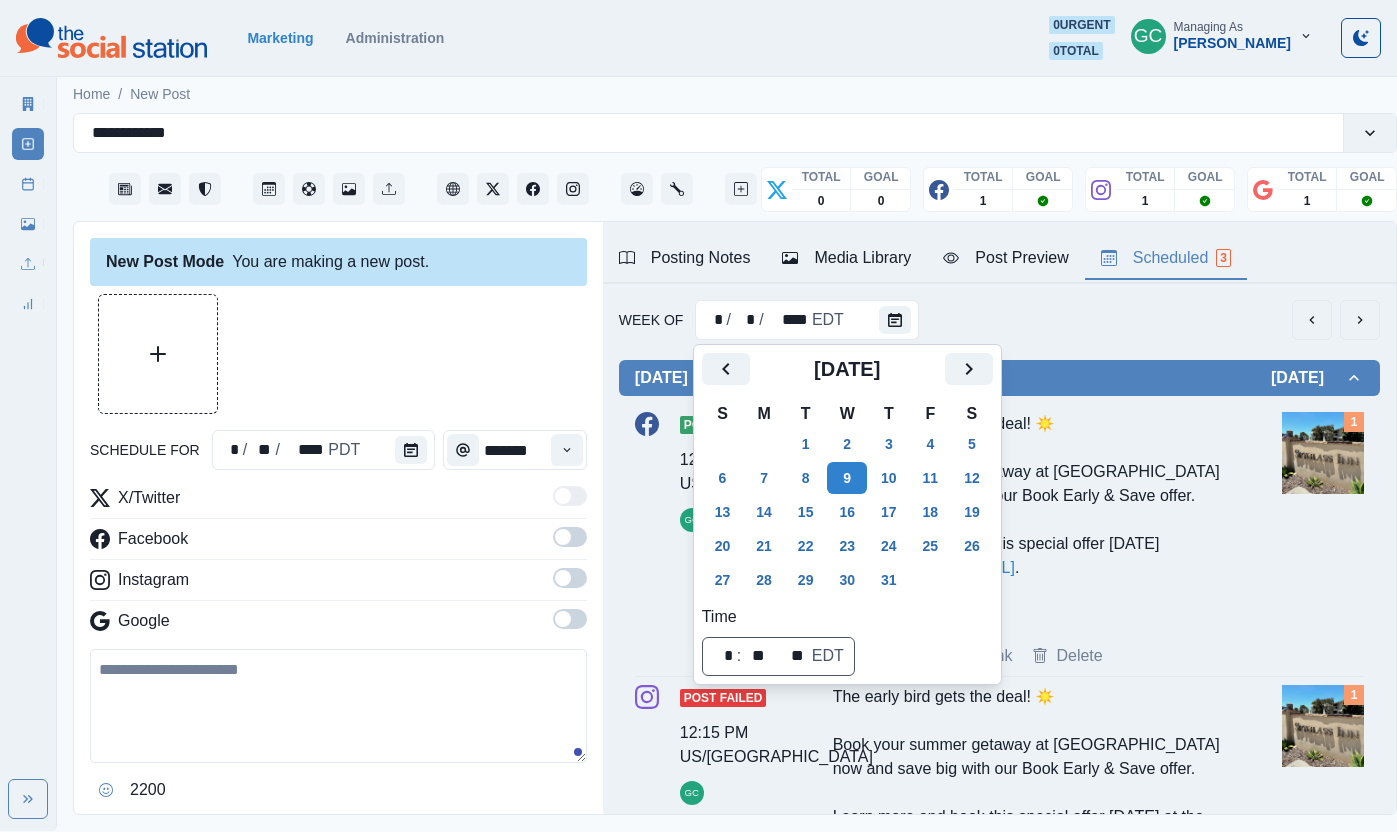 click on "Posting Notes Media Library Post Preview Scheduled 3" at bounding box center [999, 253] 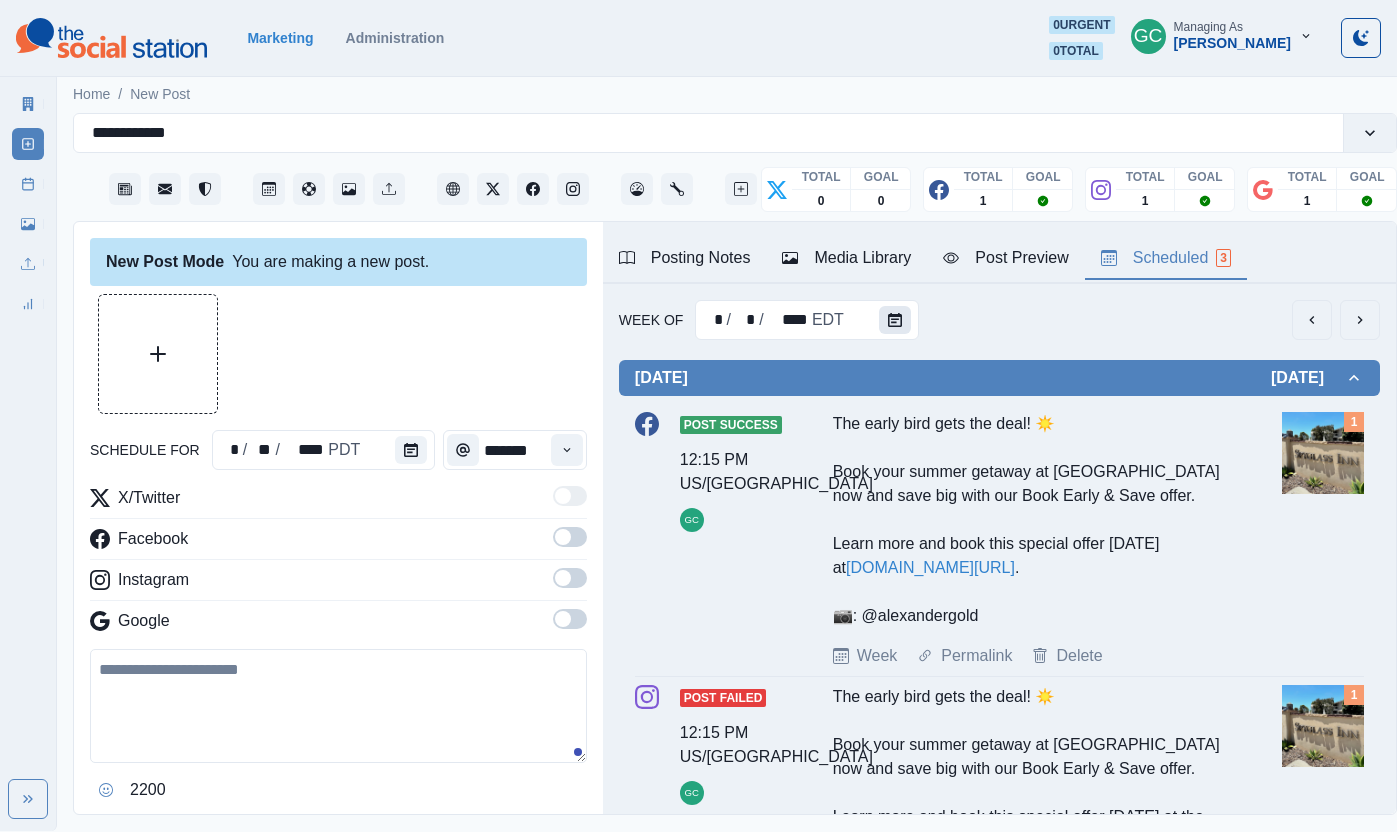 click at bounding box center [895, 320] 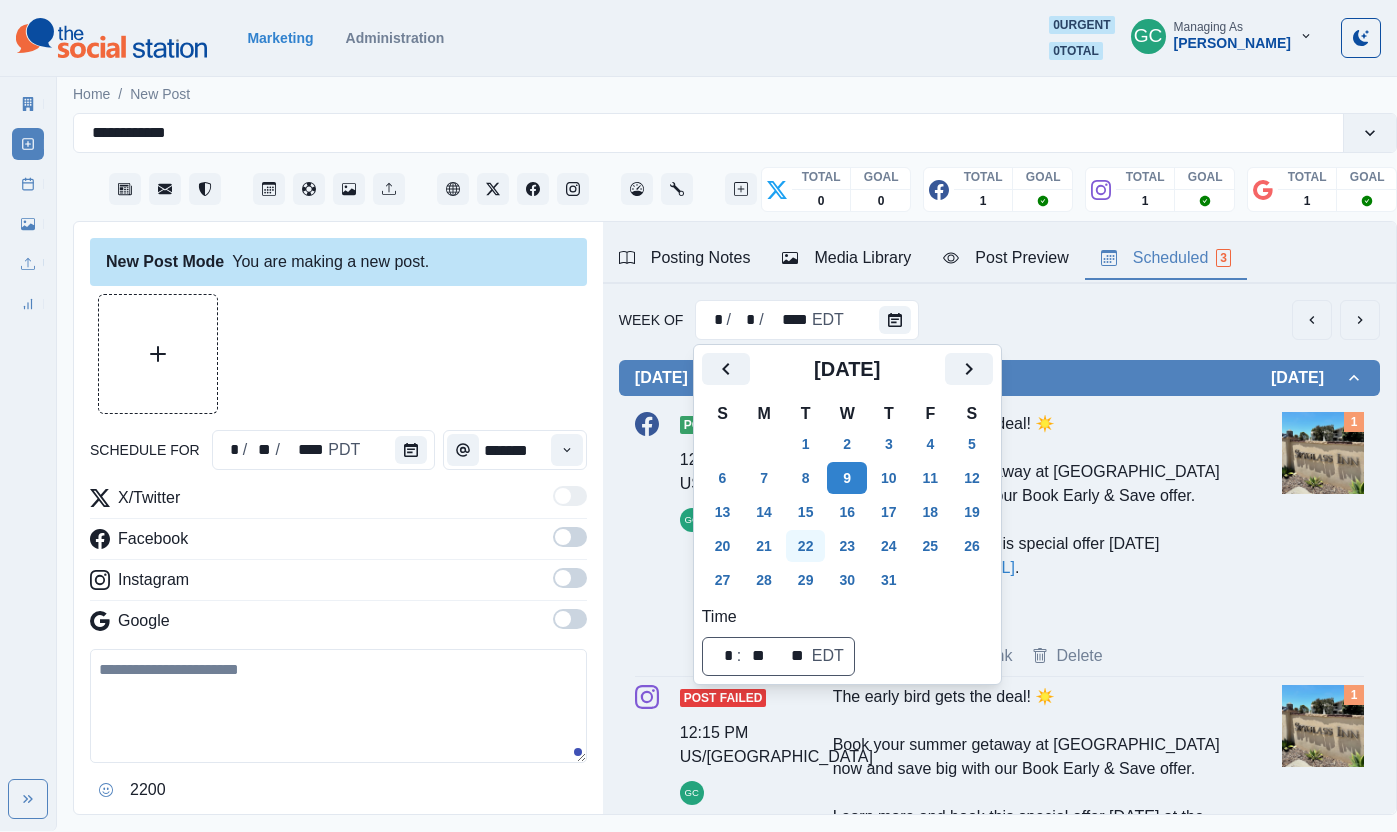 click on "22" at bounding box center (806, 546) 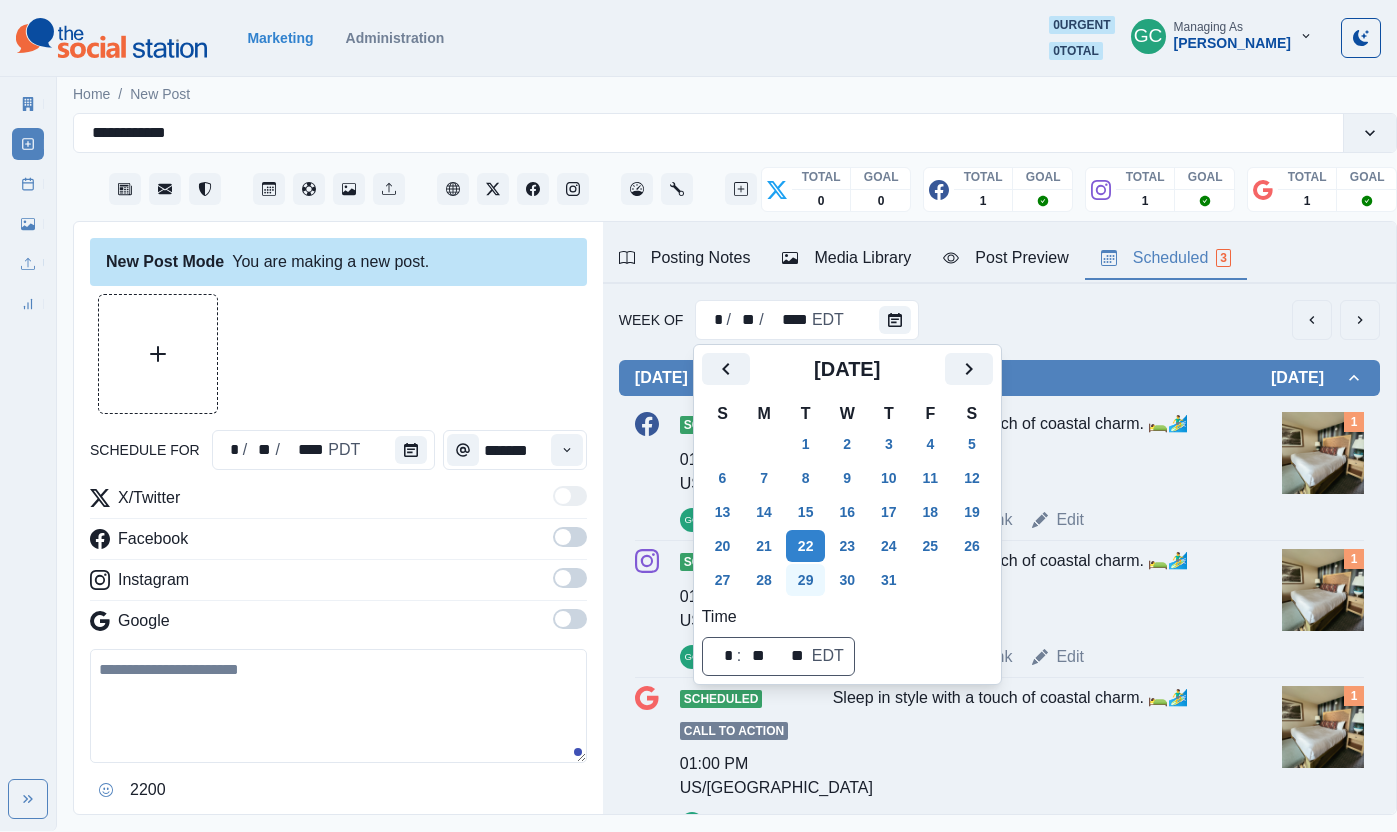 click on "29" at bounding box center (806, 580) 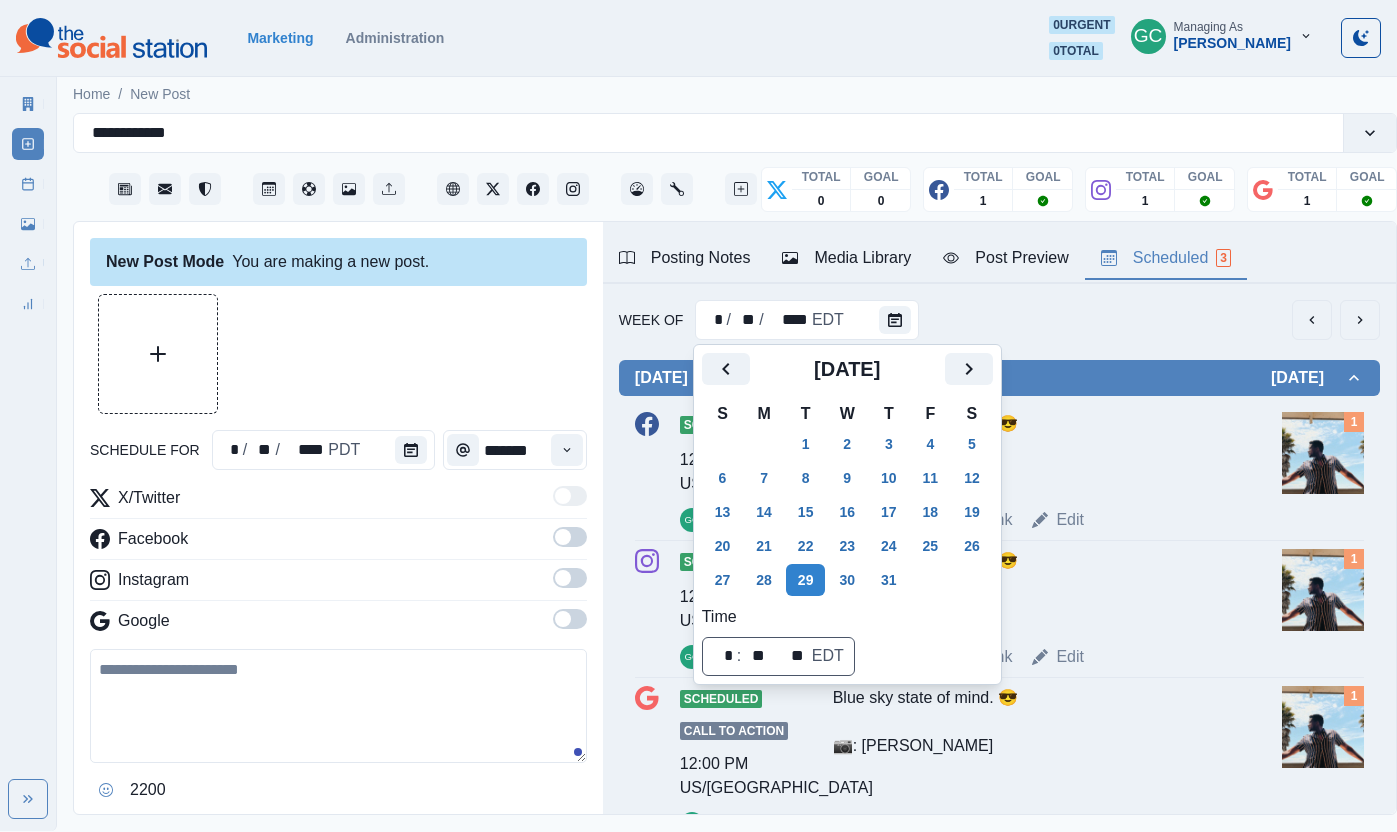 click on "Blue sky state of mind. 😎
📷: [PERSON_NAME]" at bounding box center [1031, 452] 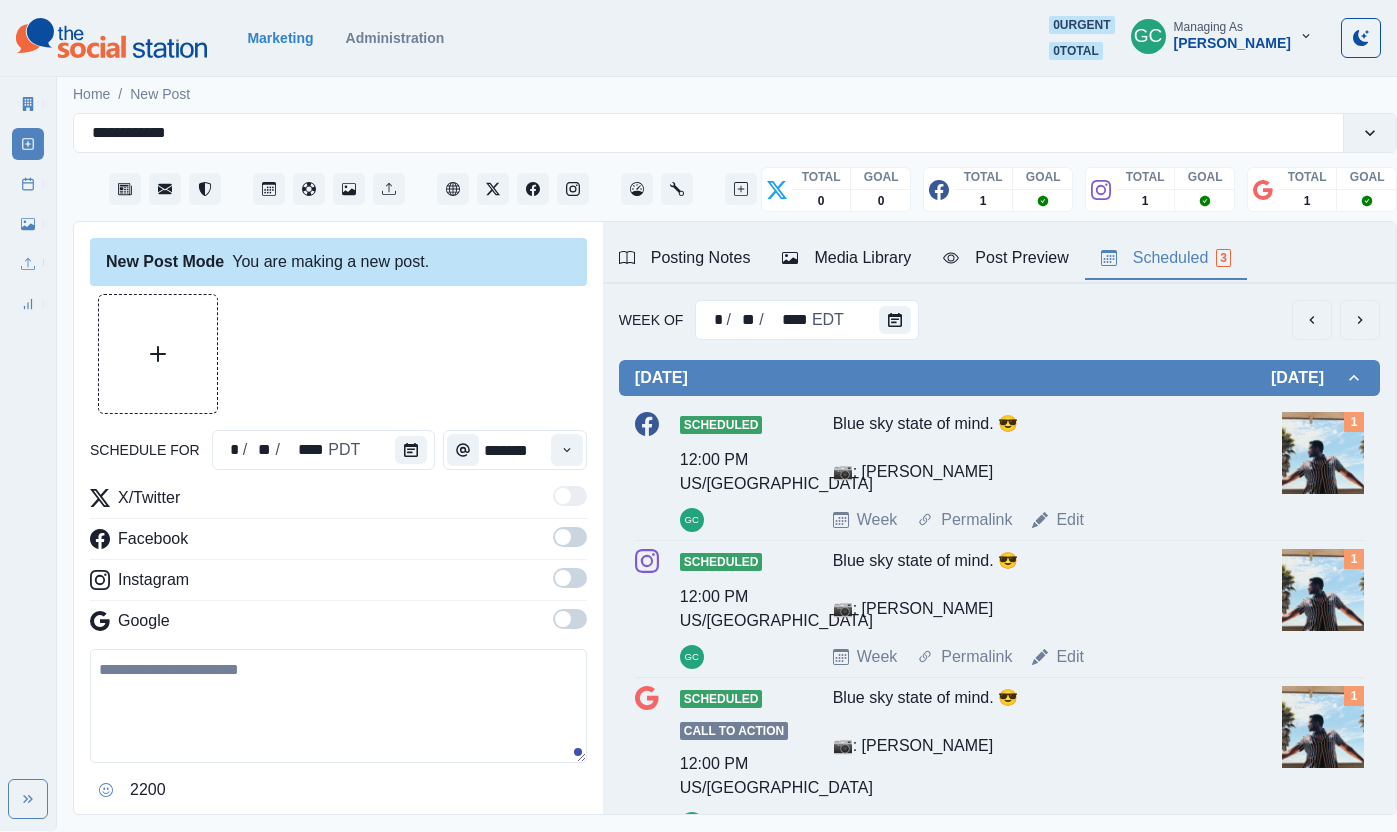 click at bounding box center [1323, 453] 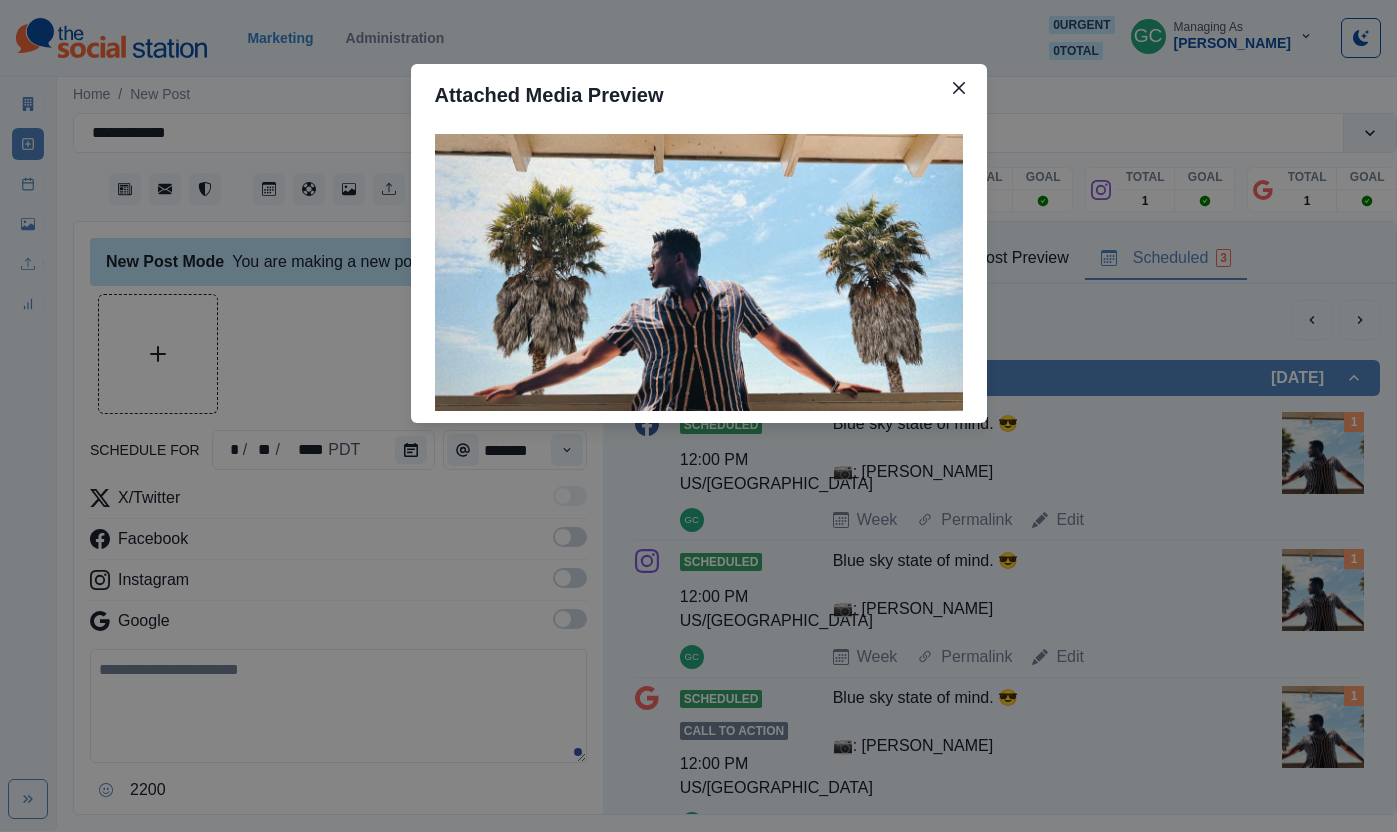 type 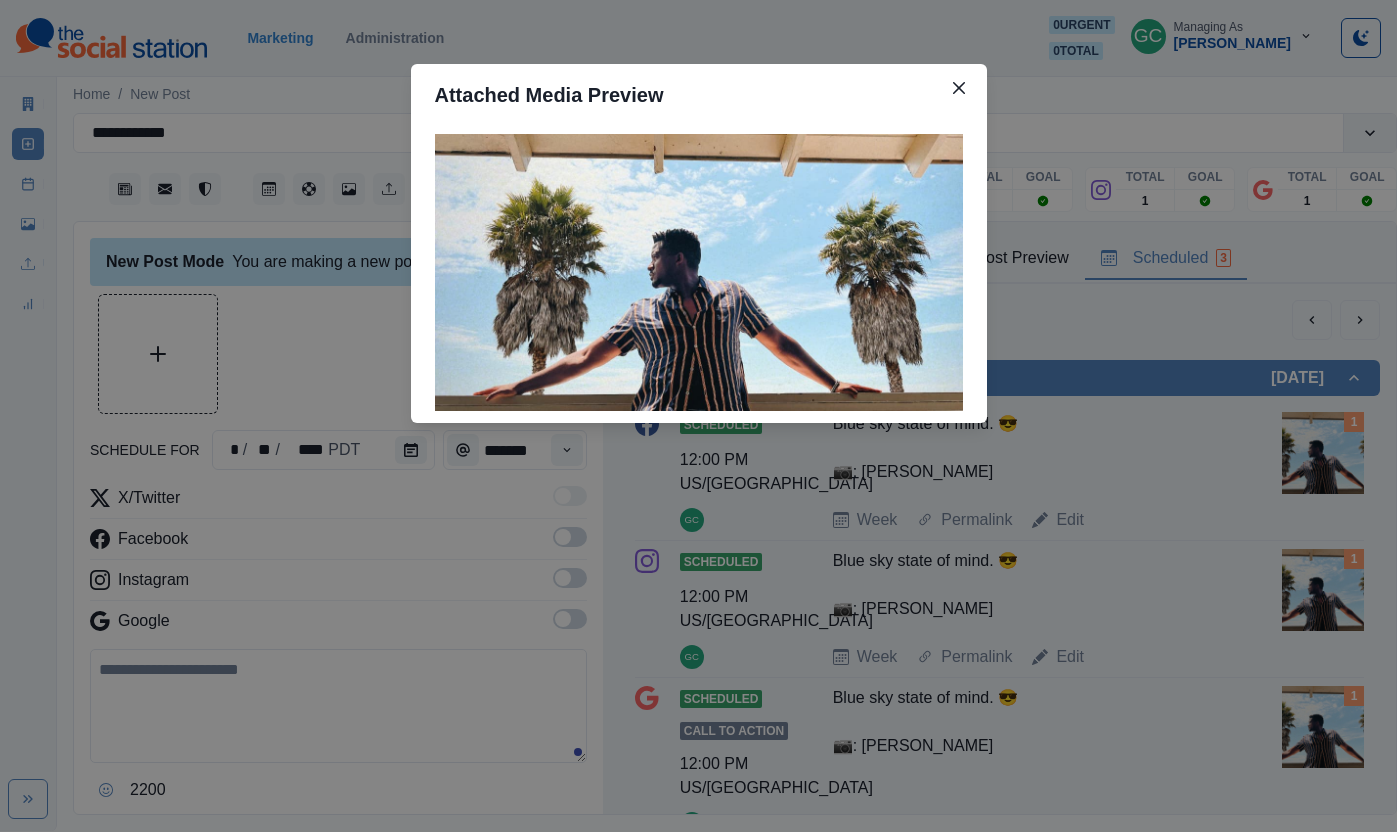 click on "Attached Media Preview" at bounding box center (698, 416) 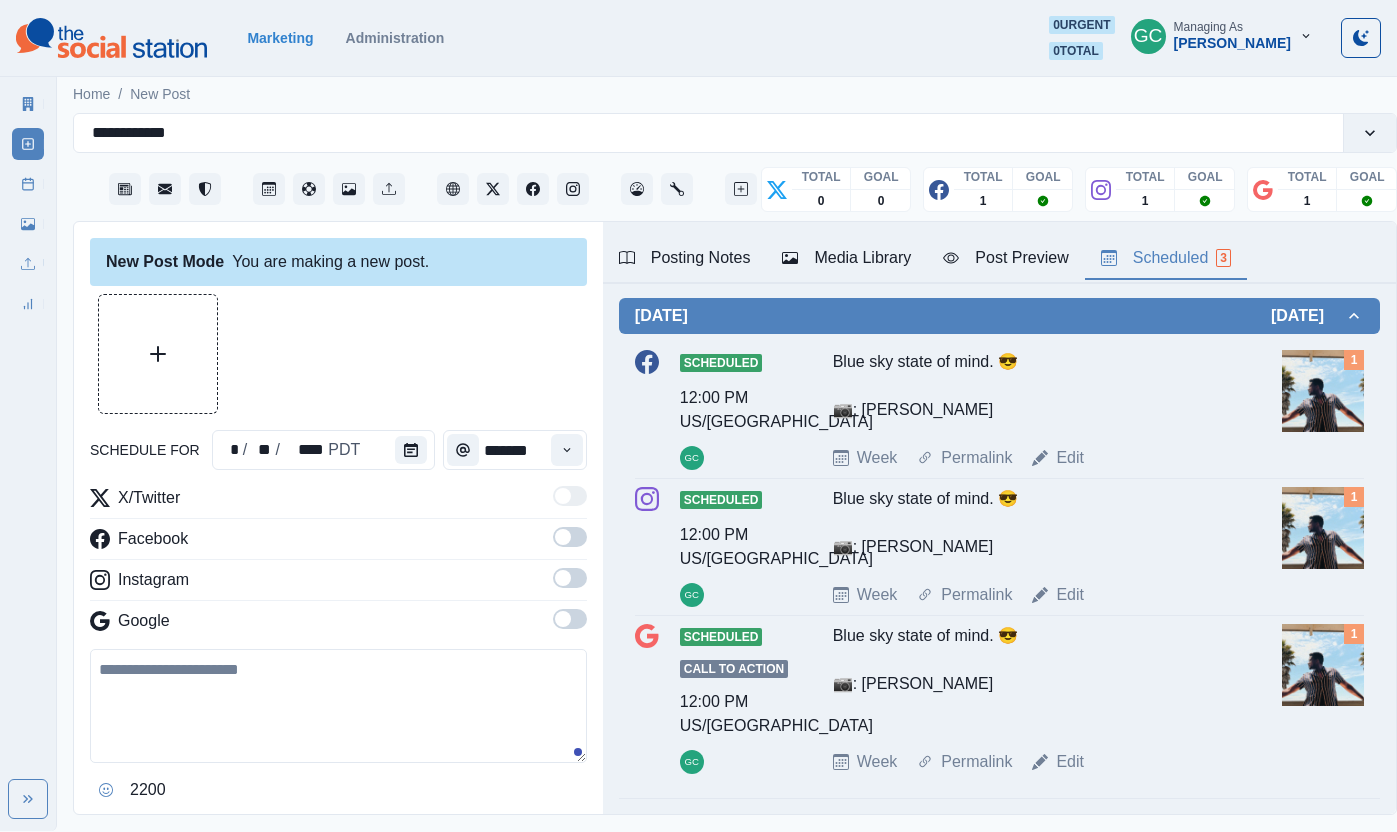 scroll, scrollTop: 0, scrollLeft: 0, axis: both 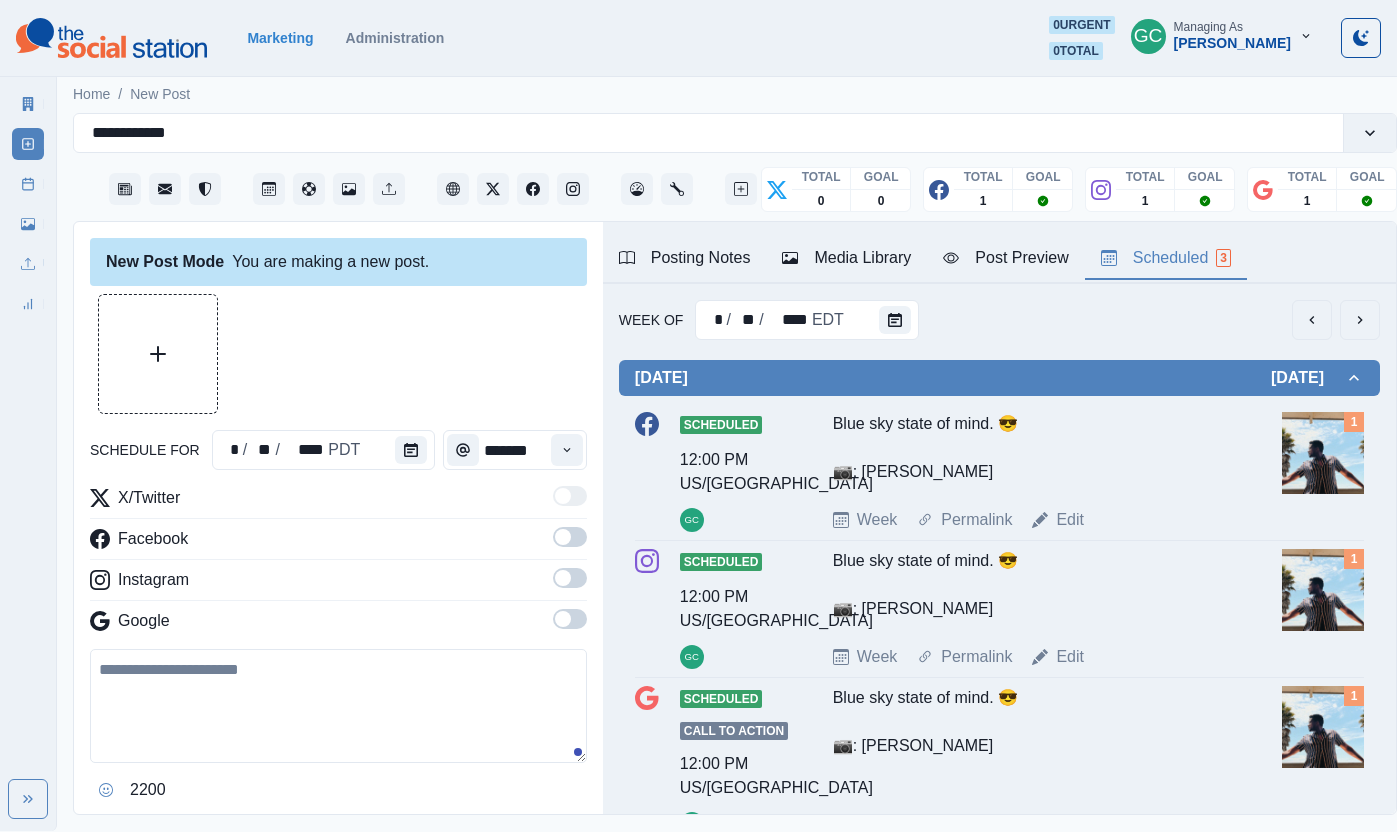 click on "Week Of * / ** / **** EDT Wednesday July 30, 2025 Scheduled 12:00 PM US/Pacific GC Blue sky state of mind. 😎
📷: Lauren Desberg Week Permalink Edit 1 Scheduled 12:00 PM US/Pacific GC Blue sky state of mind. 😎
📷: Lauren Desberg Week Permalink Edit 1 Scheduled Call to Action 12:00 PM US/Pacific GC Blue sky state of mind. 😎
📷: Lauren Desberg Week Permalink Edit 1" at bounding box center (999, 590) 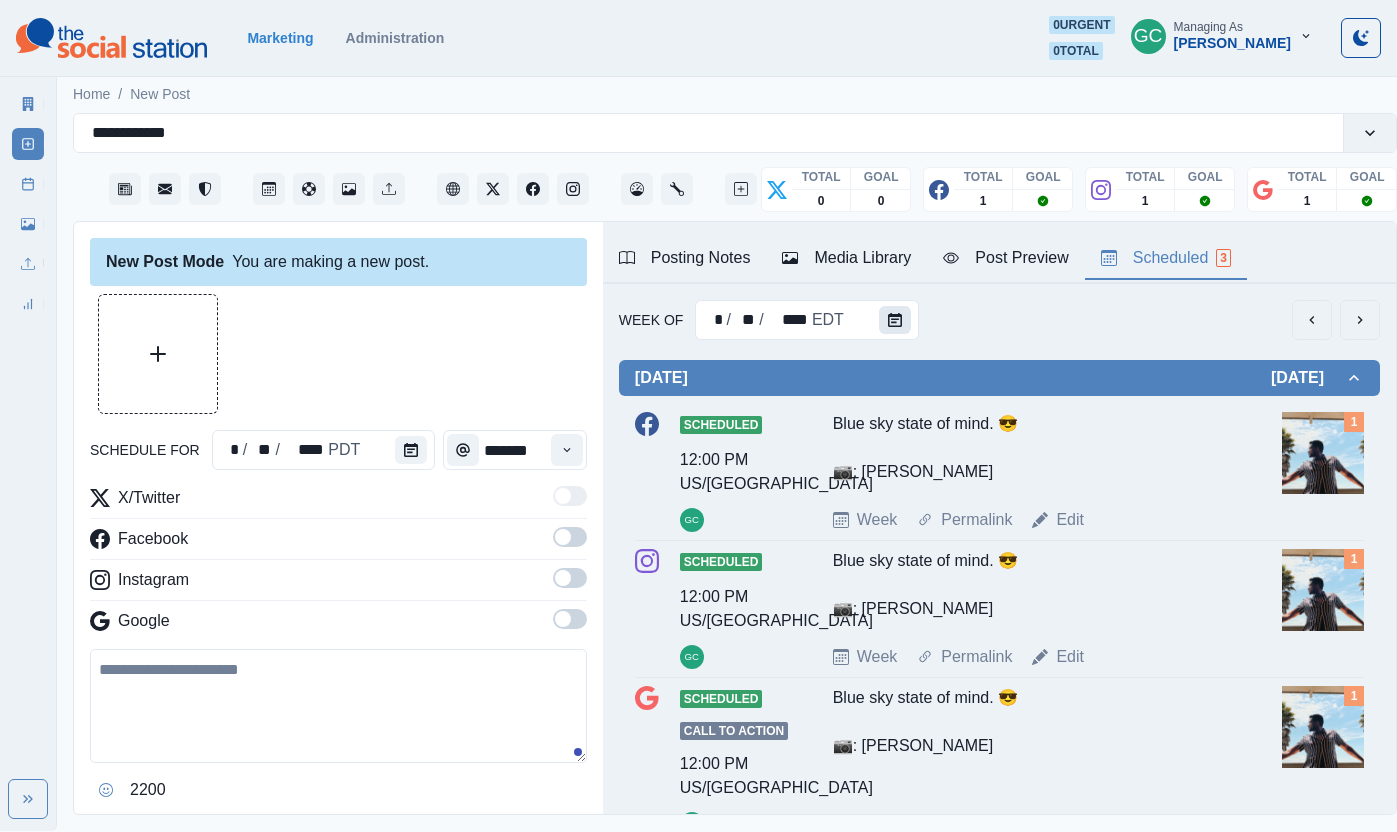 click at bounding box center [895, 320] 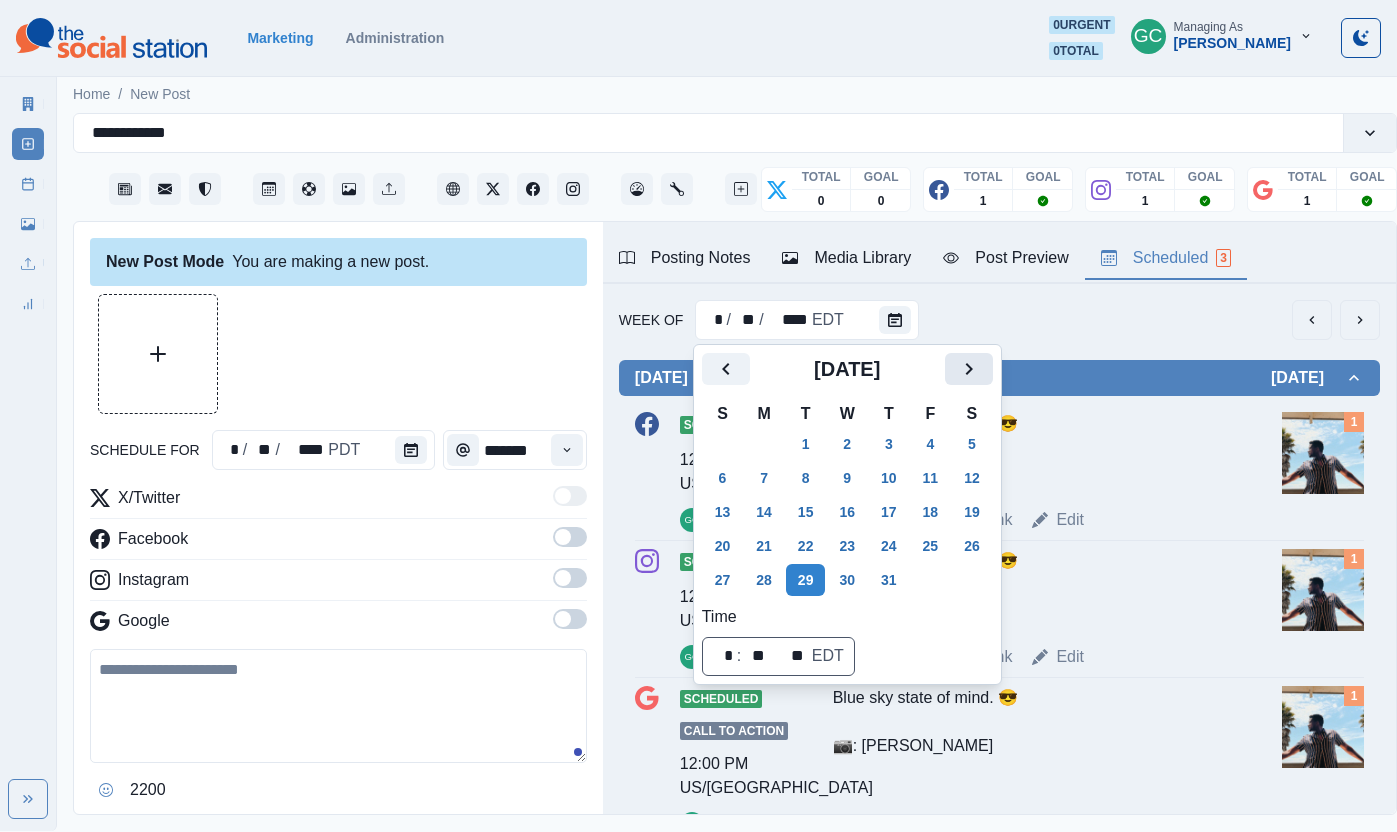 click 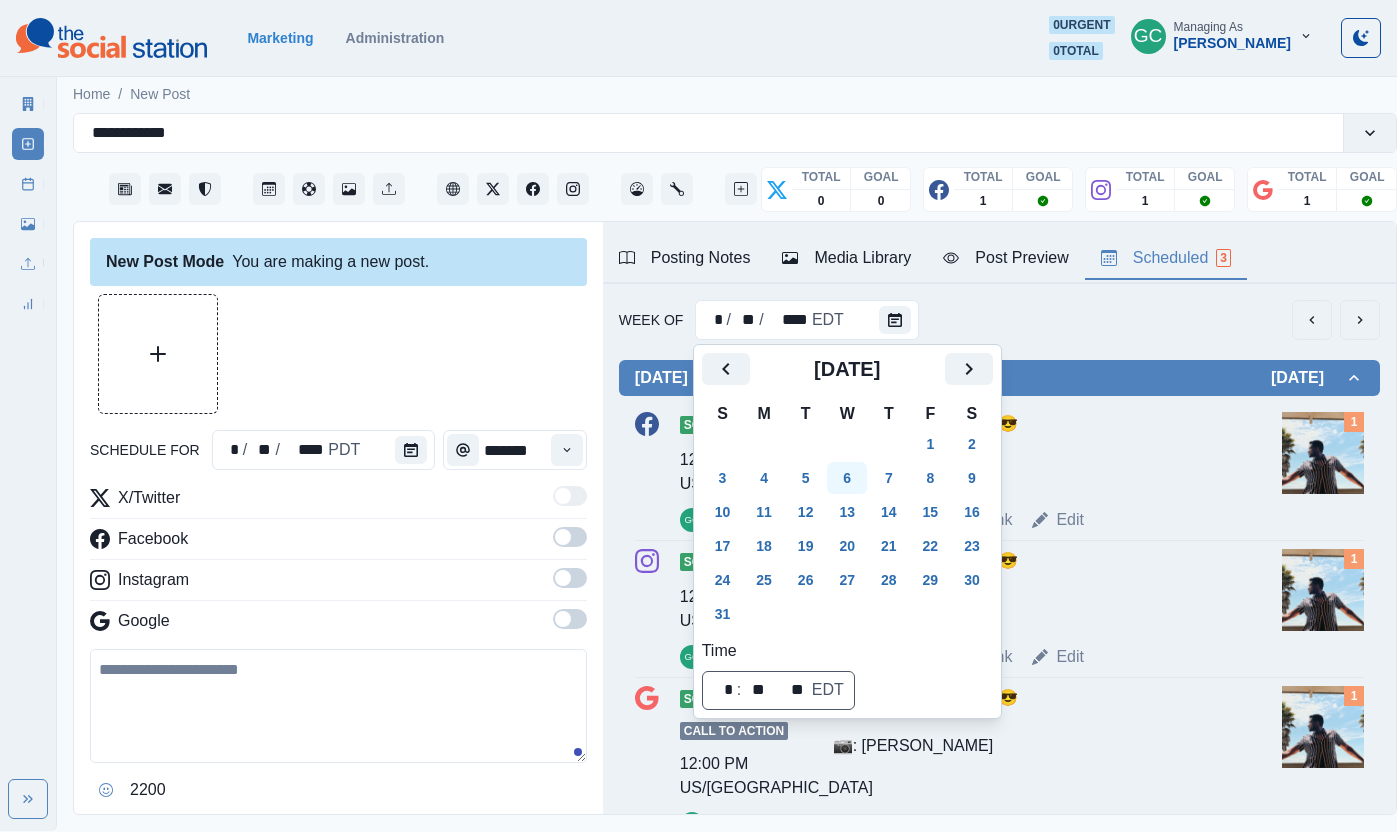 click on "6" at bounding box center (847, 478) 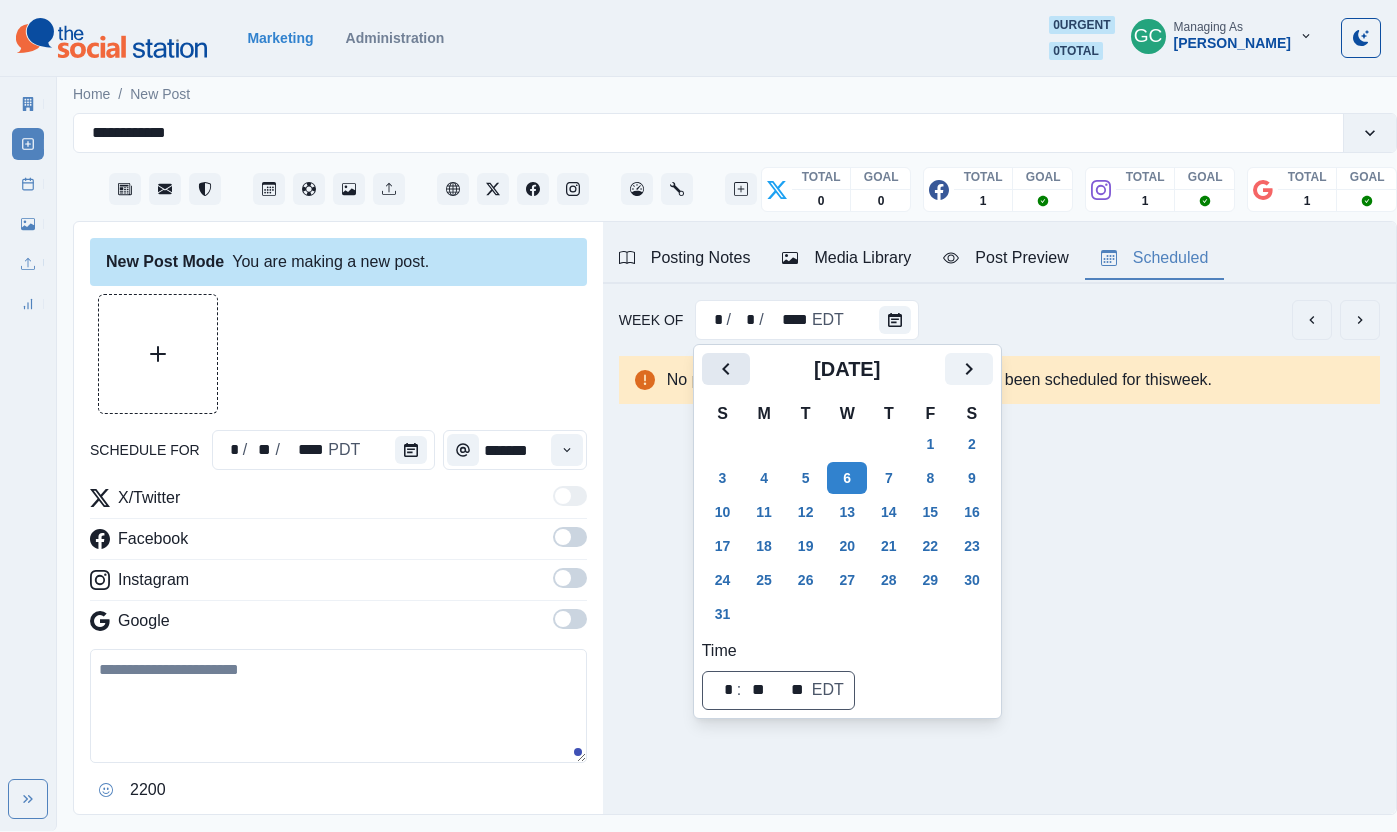 click 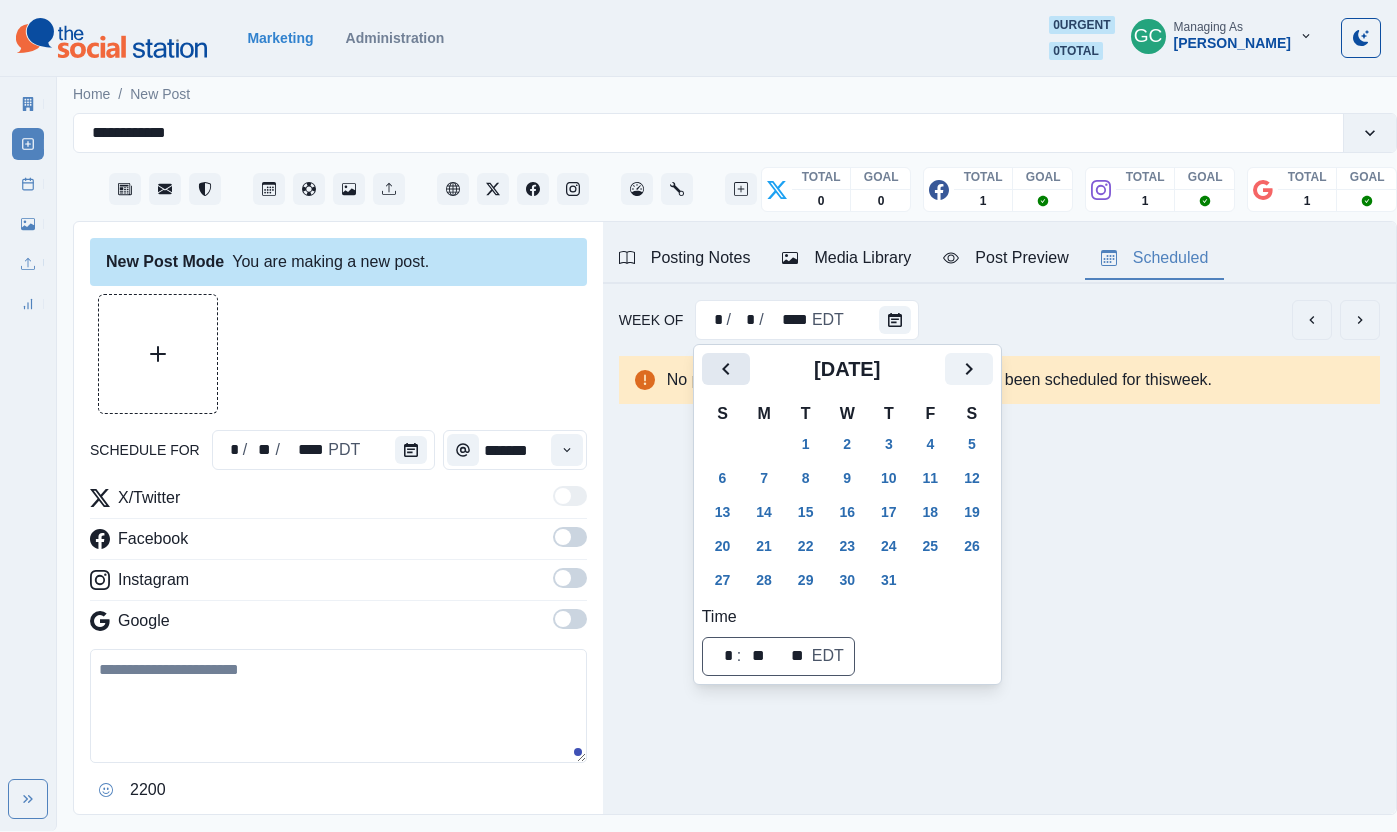 click 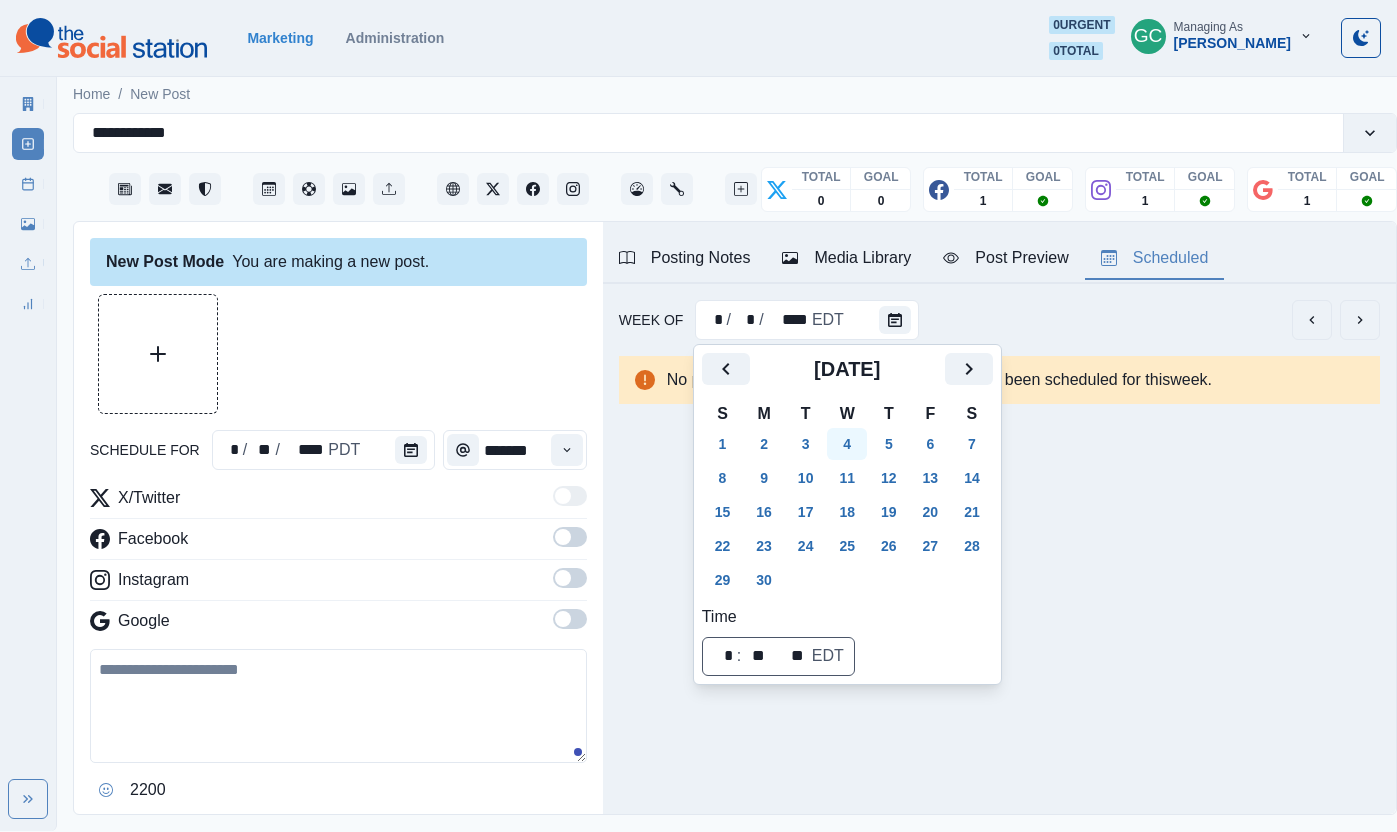 click on "4" at bounding box center (847, 444) 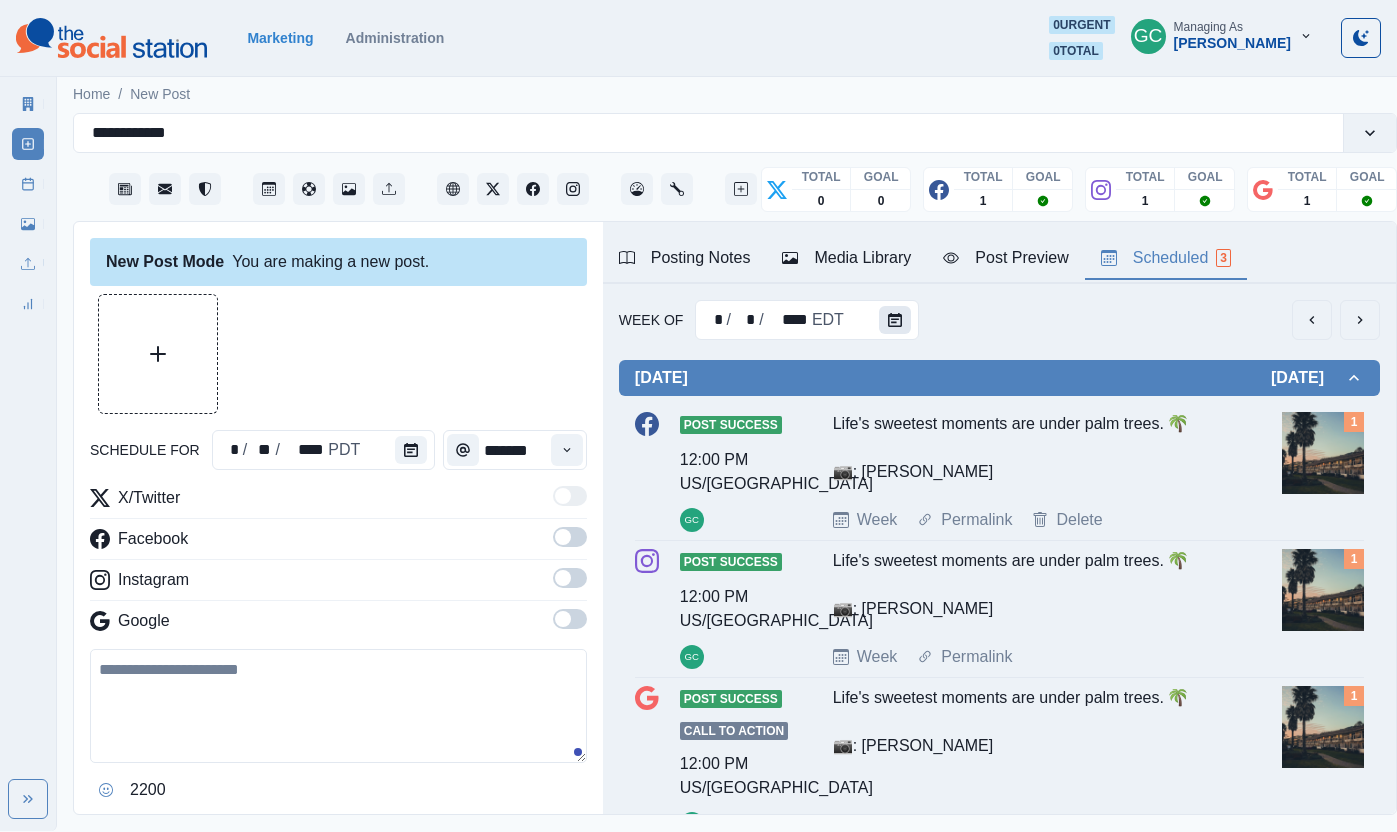click 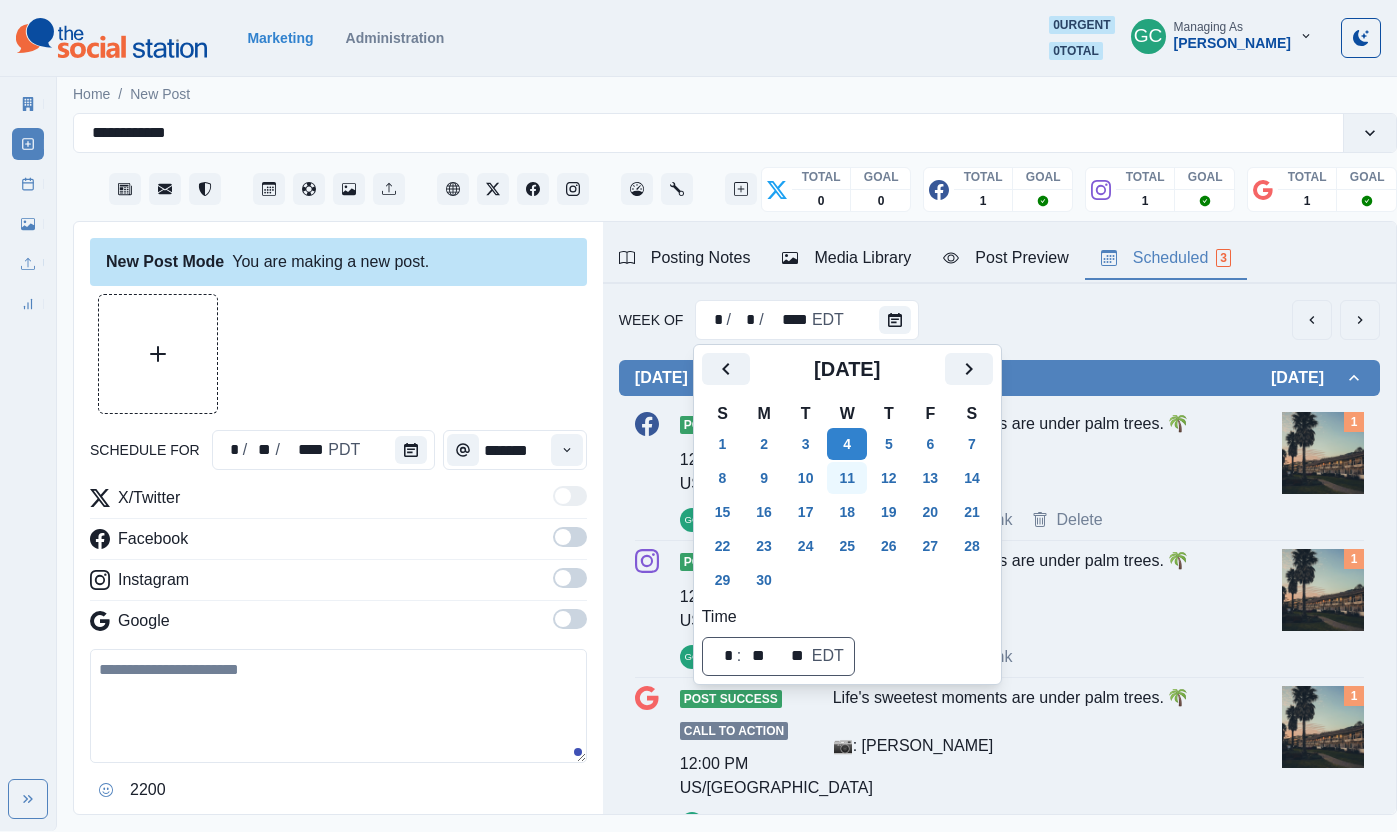 click on "11" at bounding box center (847, 478) 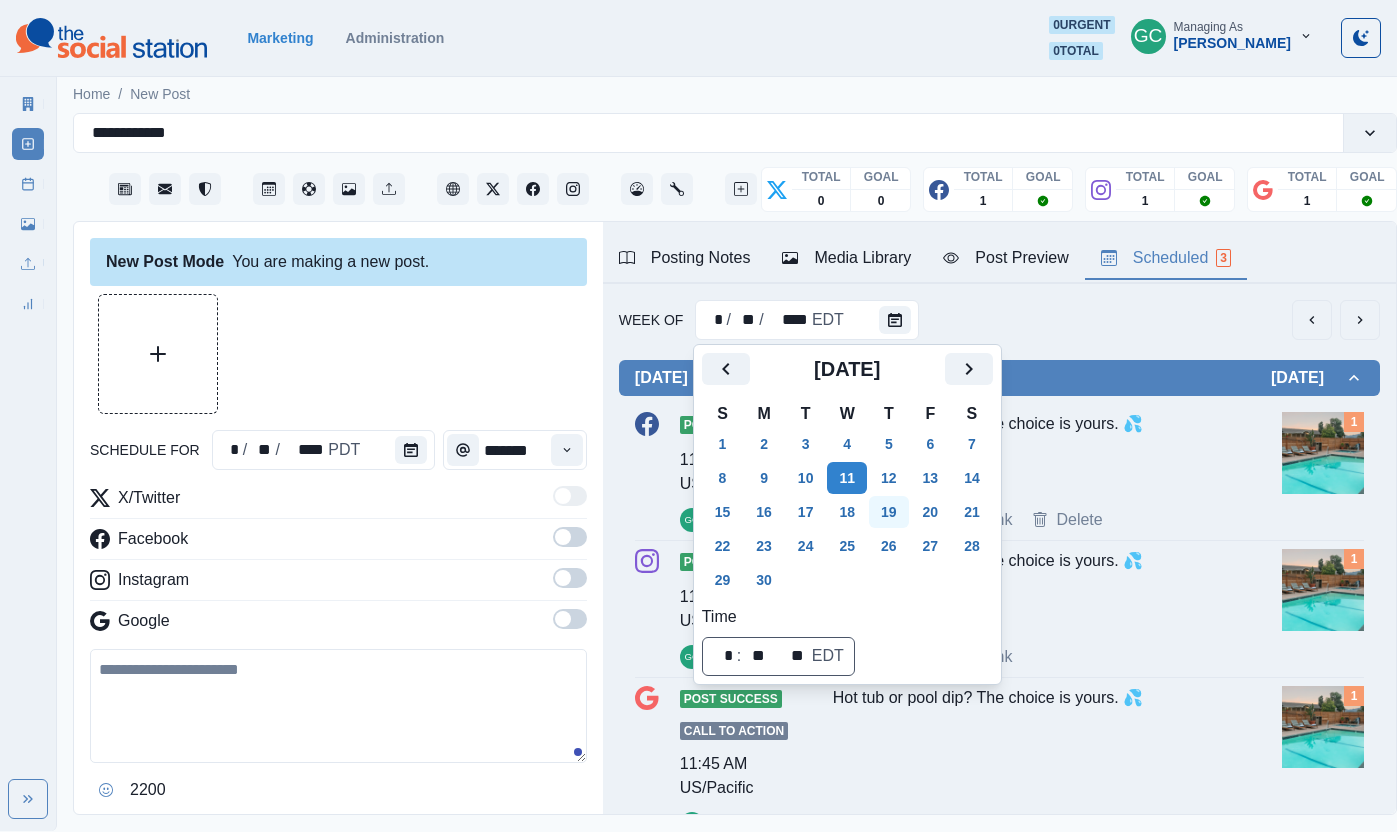 click on "19" at bounding box center (889, 512) 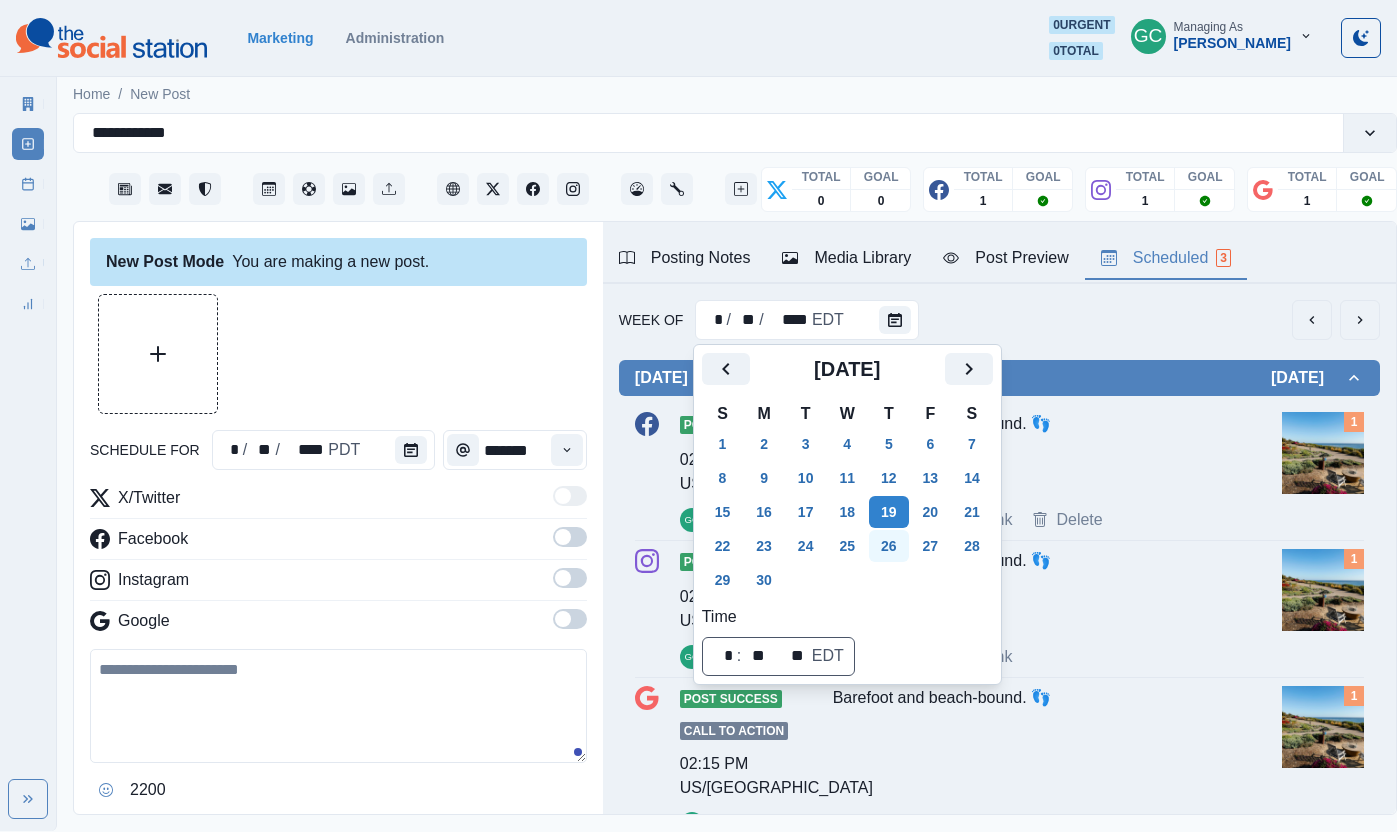 click on "26" at bounding box center (889, 546) 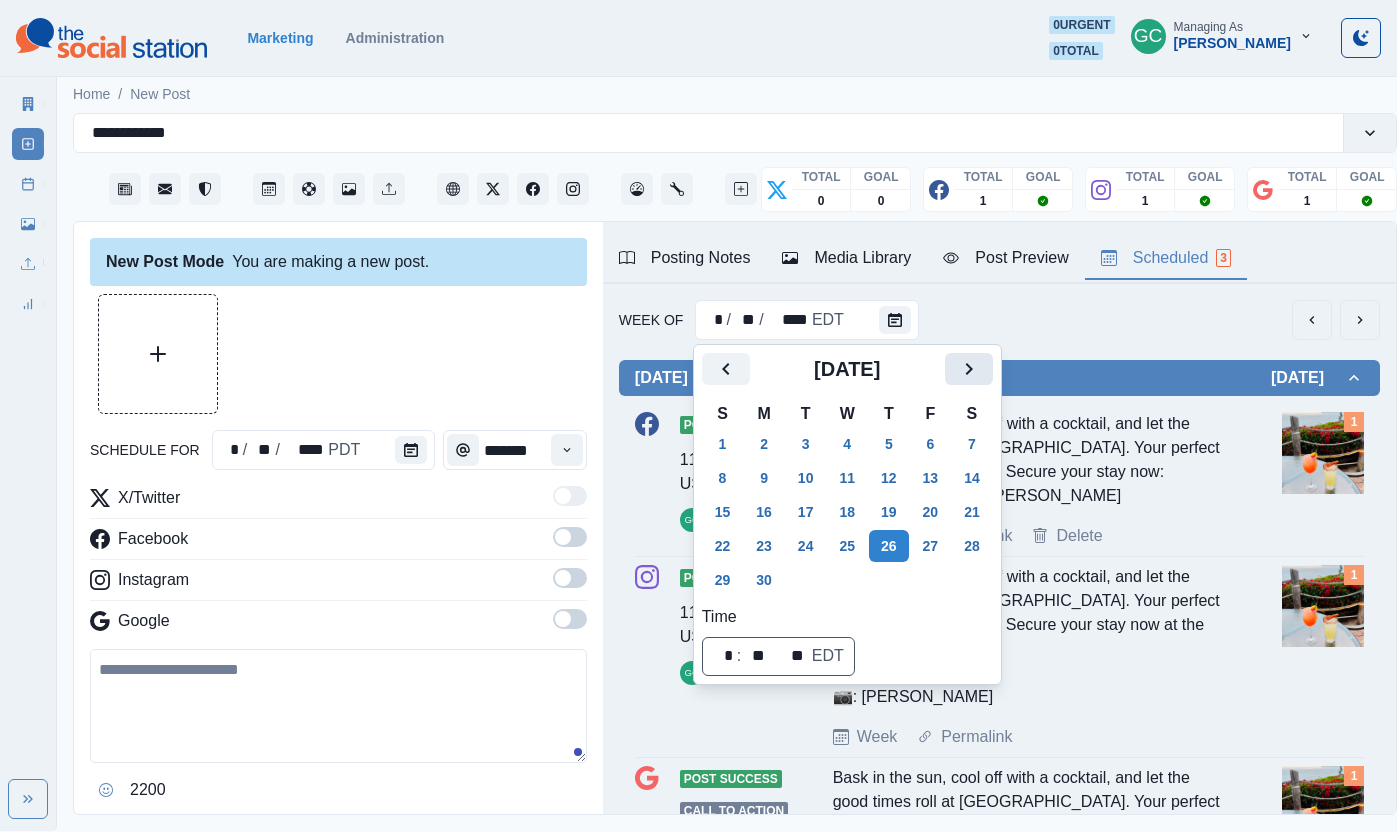 click 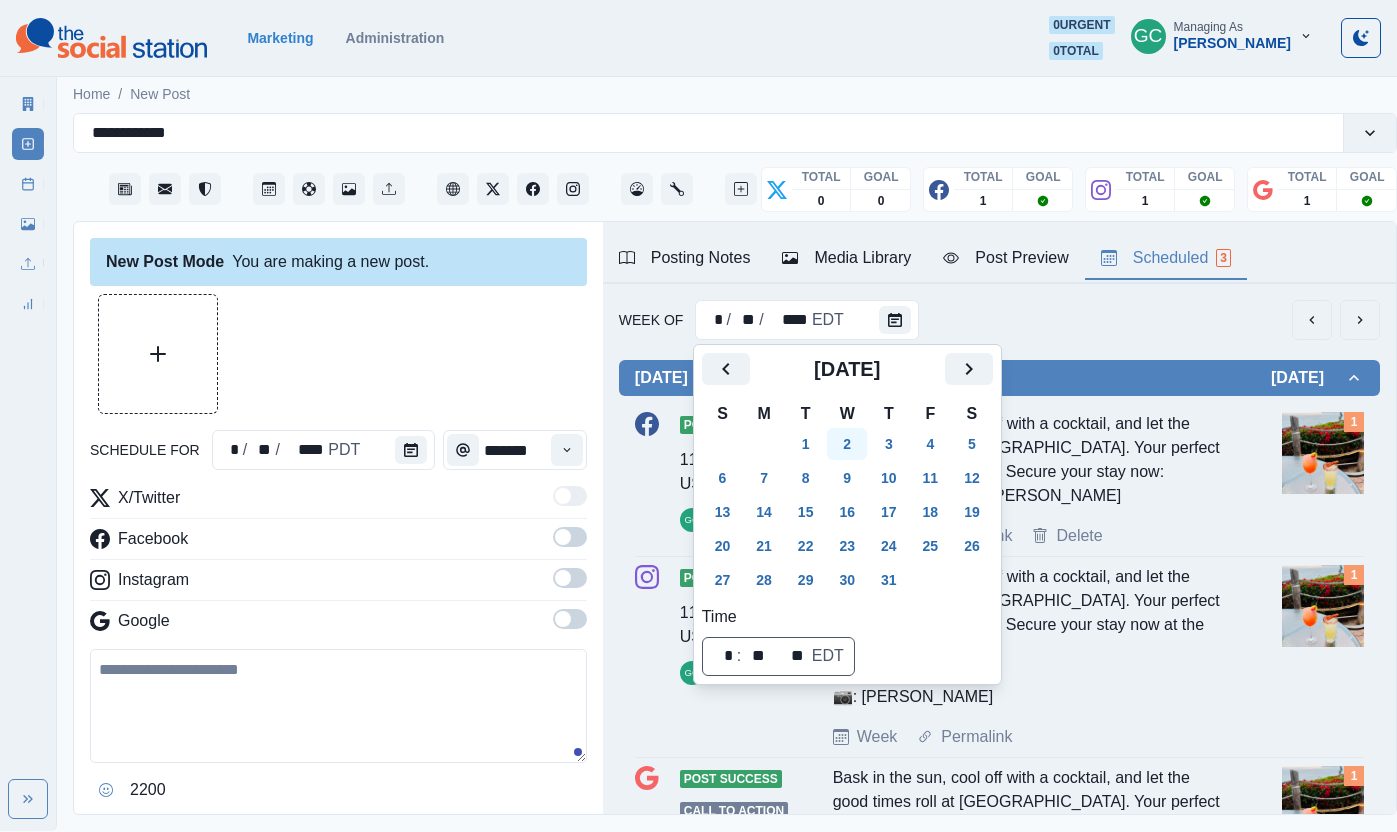 click on "2" at bounding box center [847, 444] 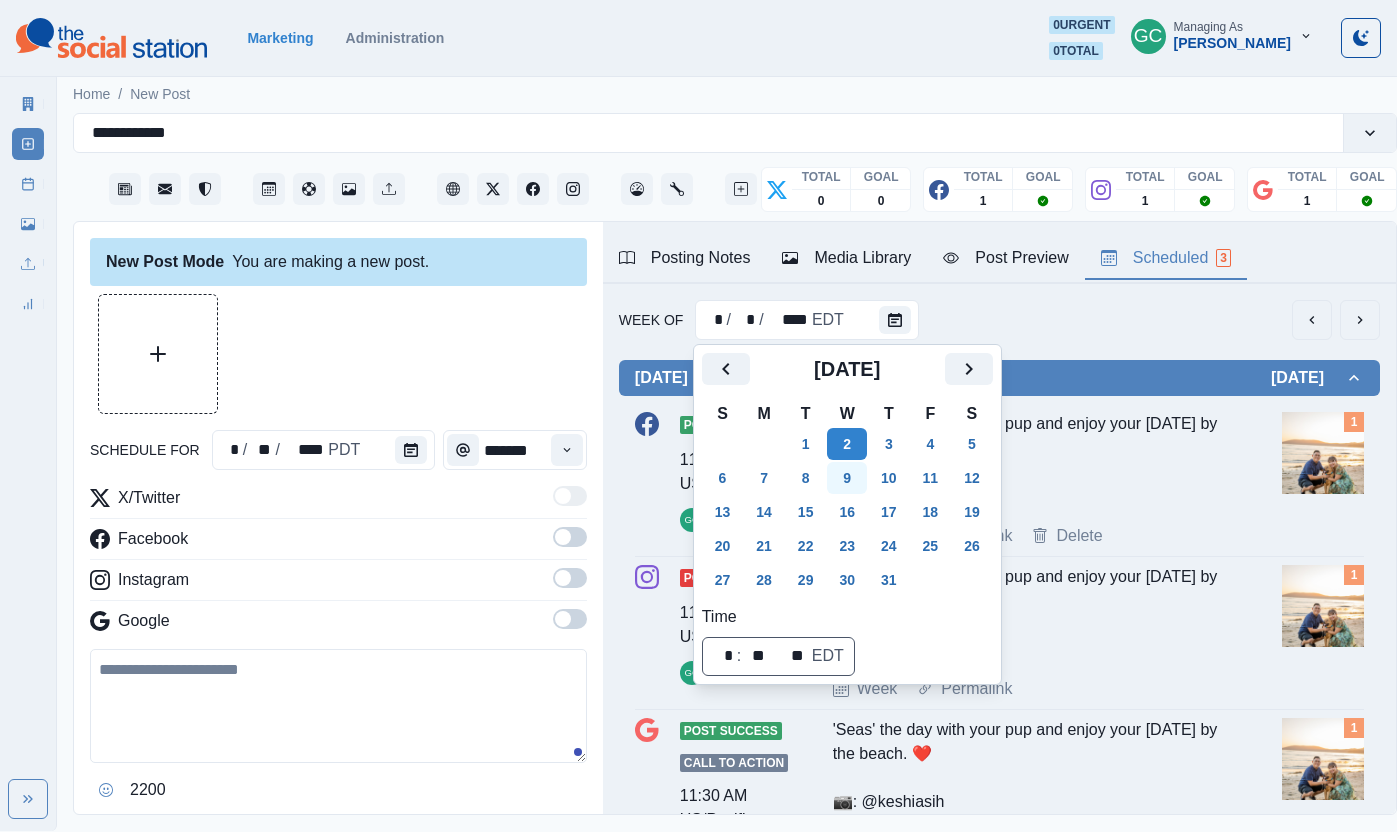 click on "9" at bounding box center (847, 478) 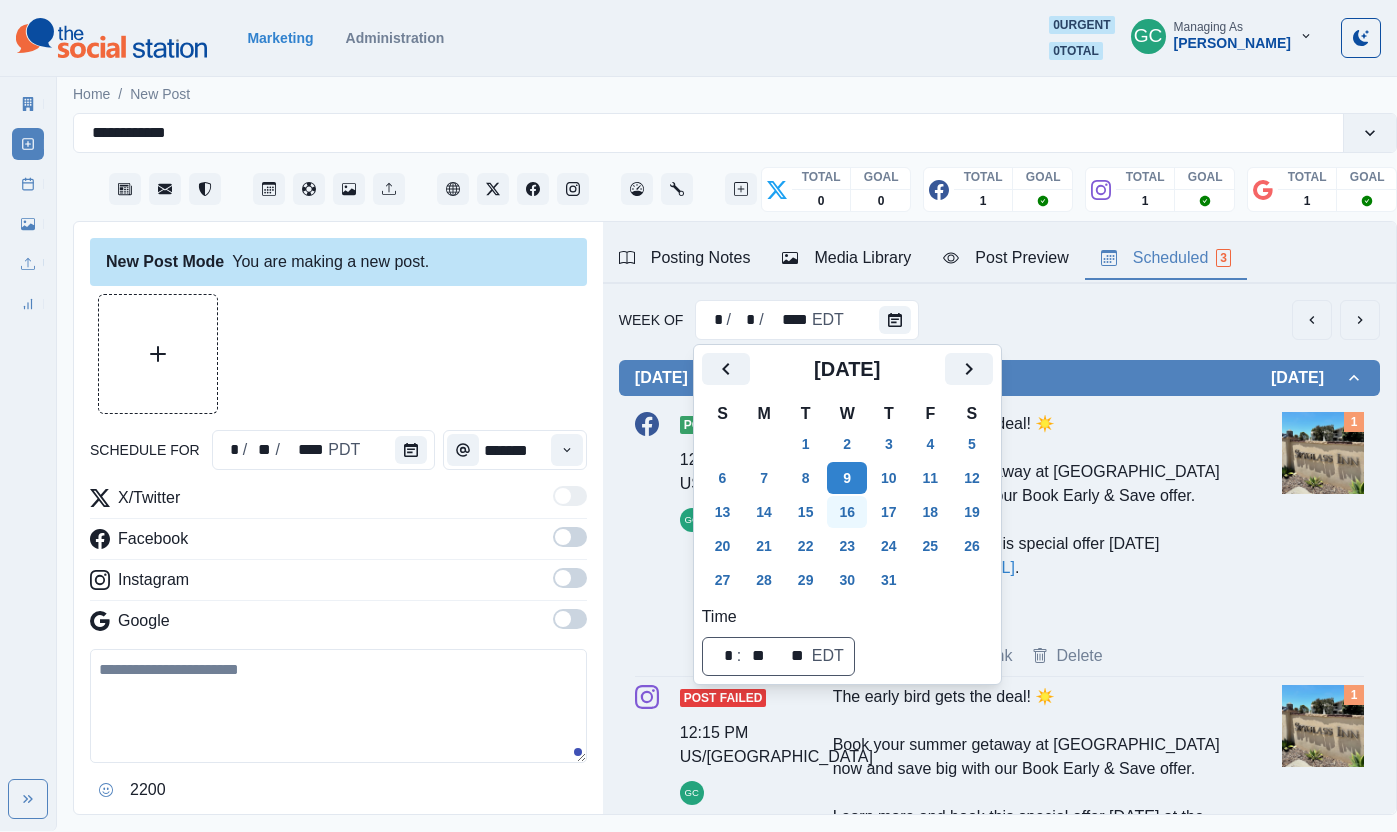click on "16" at bounding box center (847, 512) 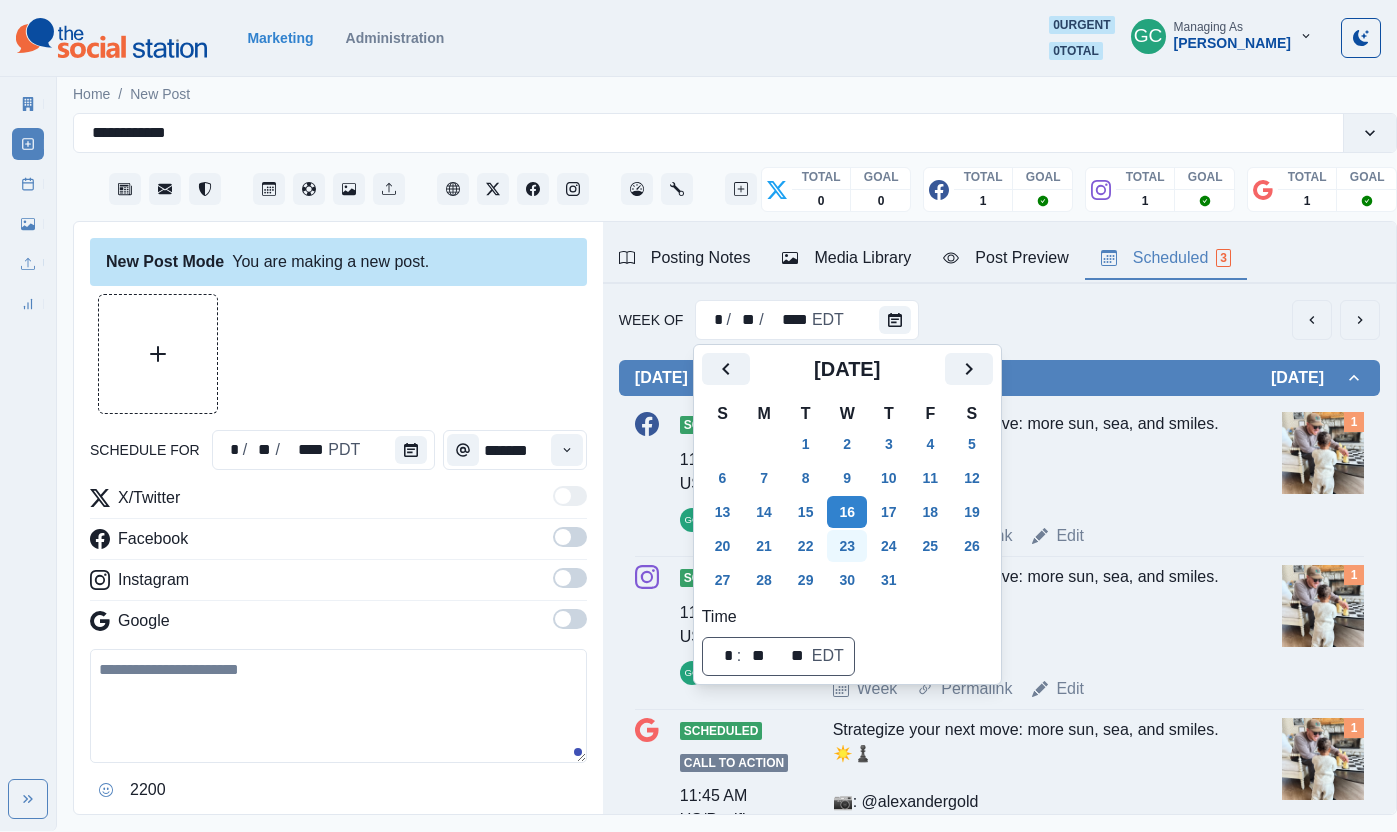 click on "23" at bounding box center (847, 546) 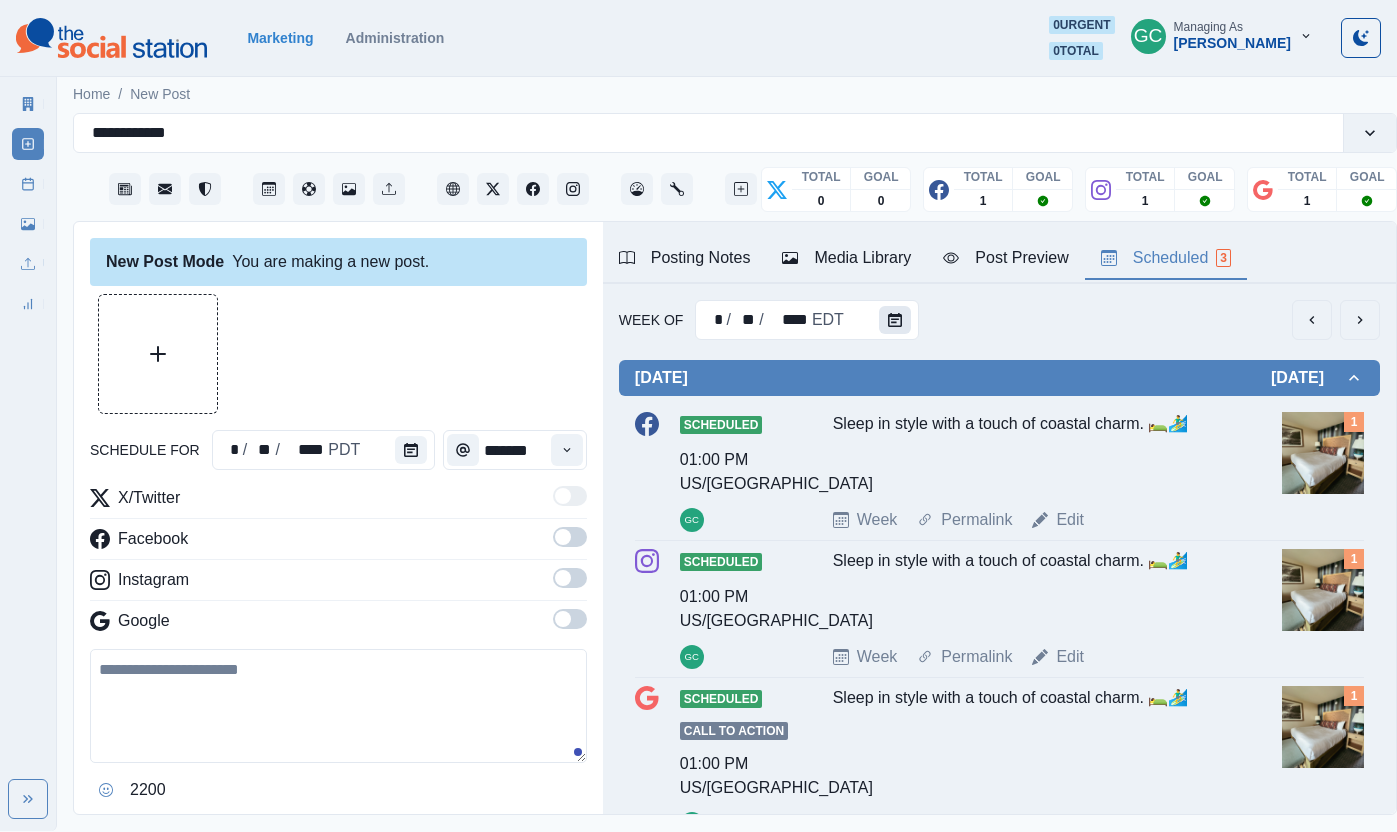 click at bounding box center (895, 320) 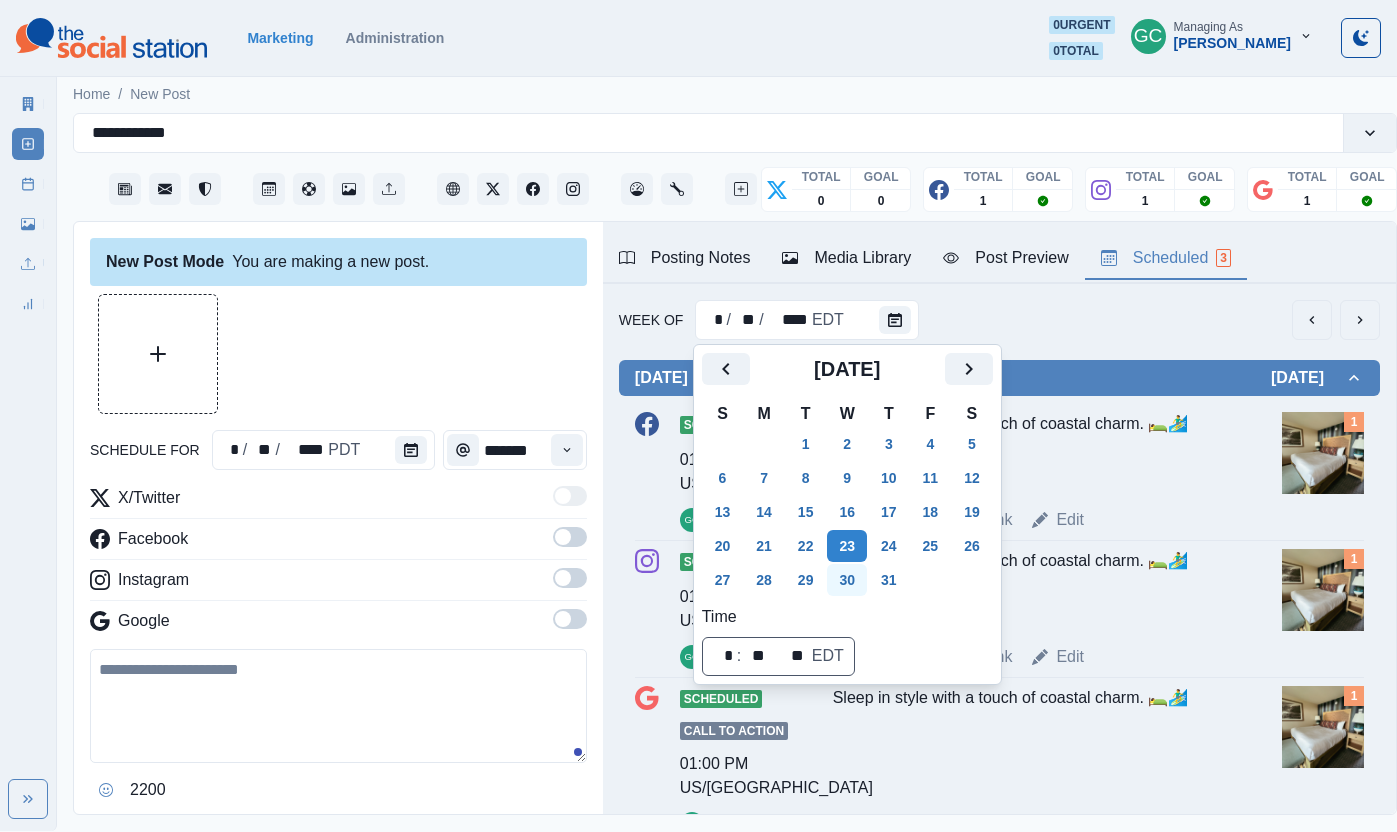 click on "30" at bounding box center (847, 580) 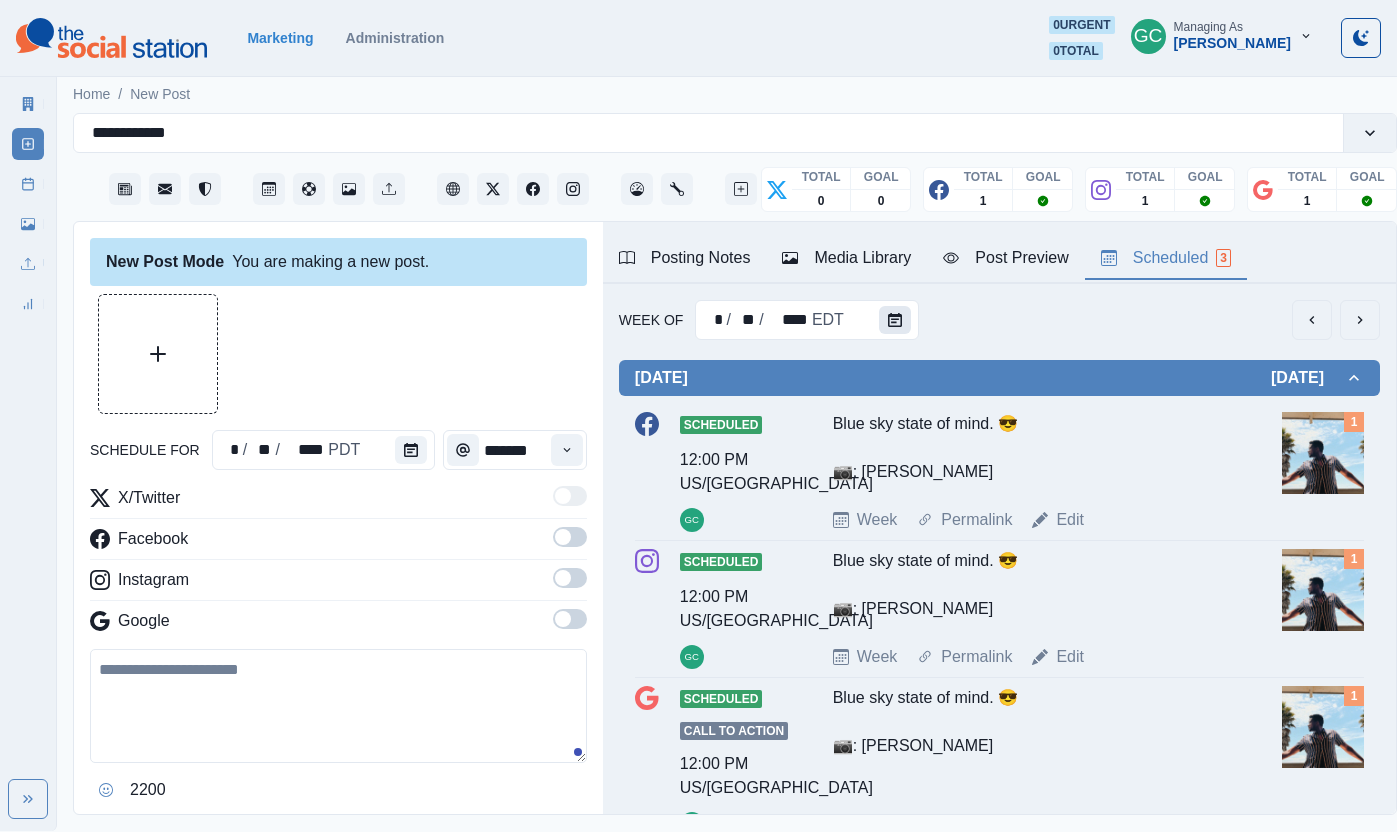 click 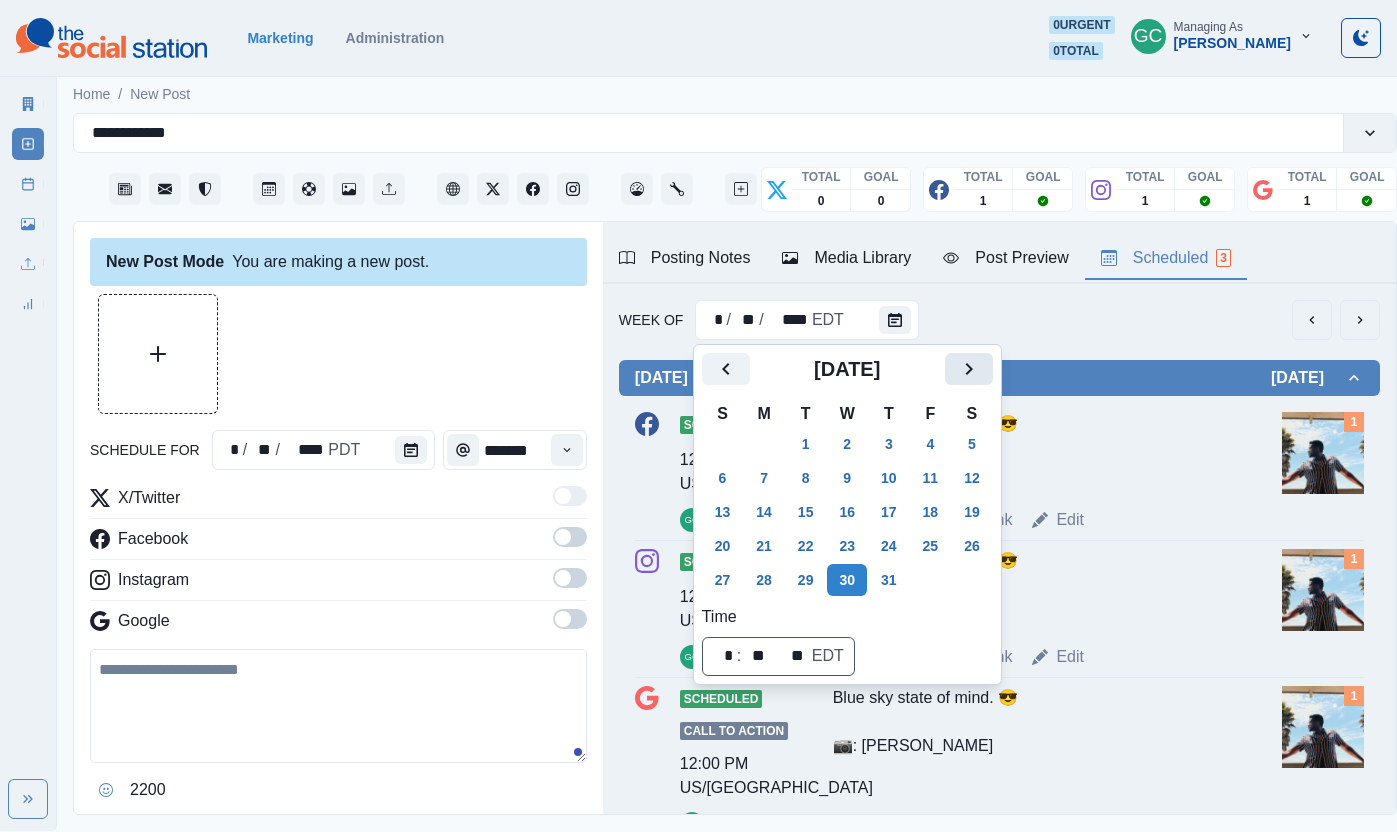 click at bounding box center (969, 369) 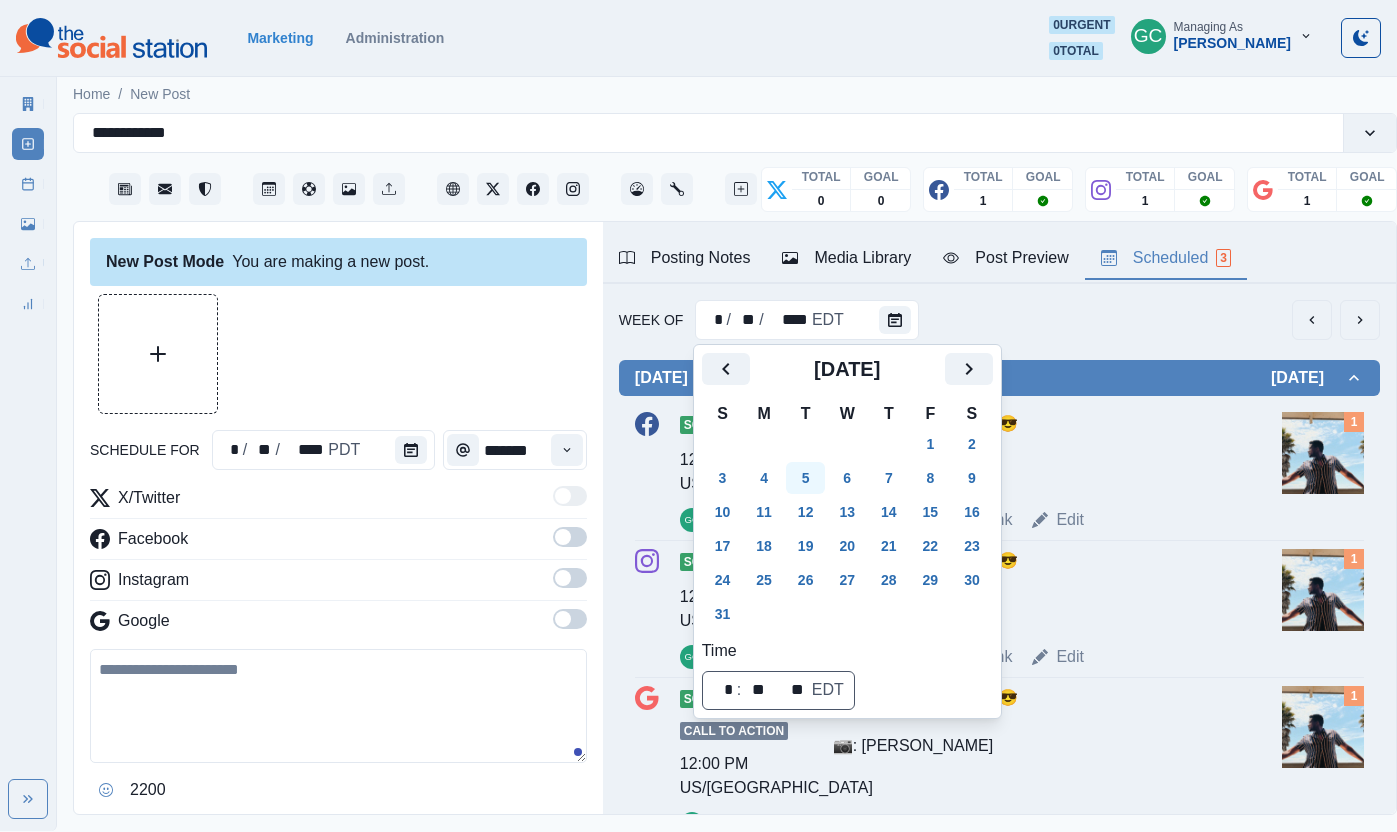click on "5" at bounding box center [806, 478] 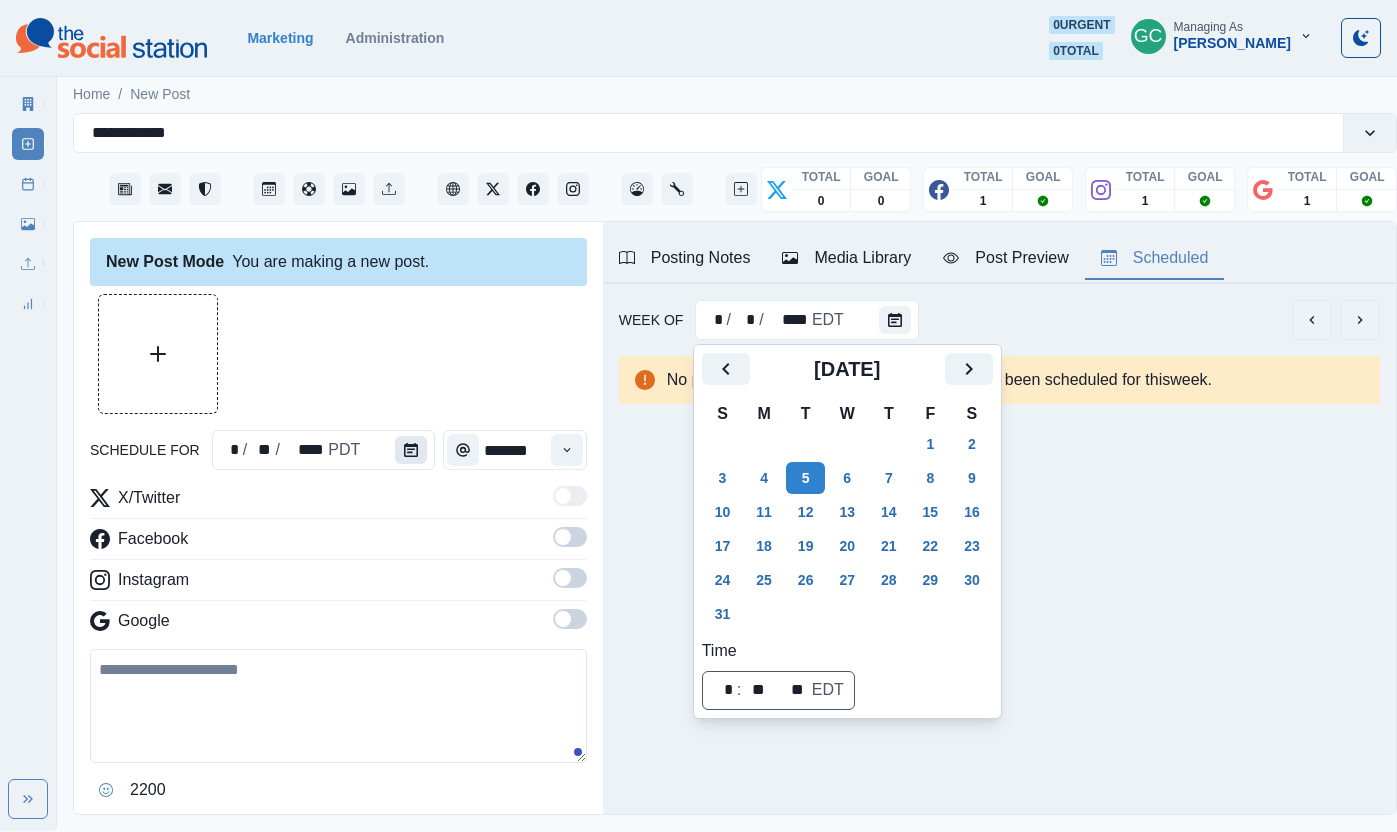 click on "schedule for  * / ** / **** PDT ******* X/Twitter Facebook Instagram Google
2200 Clear Schedule Post" at bounding box center (338, 578) 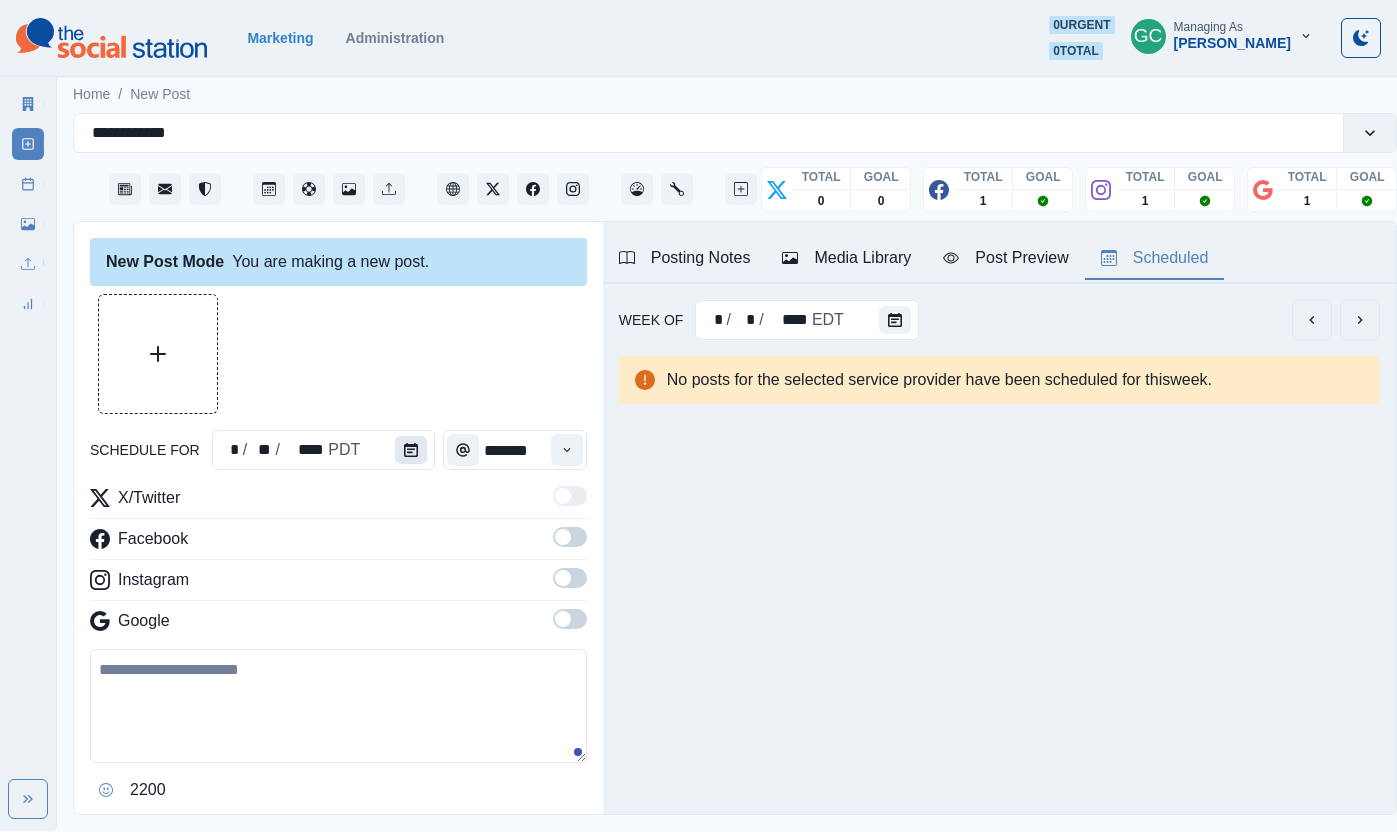 click at bounding box center (411, 450) 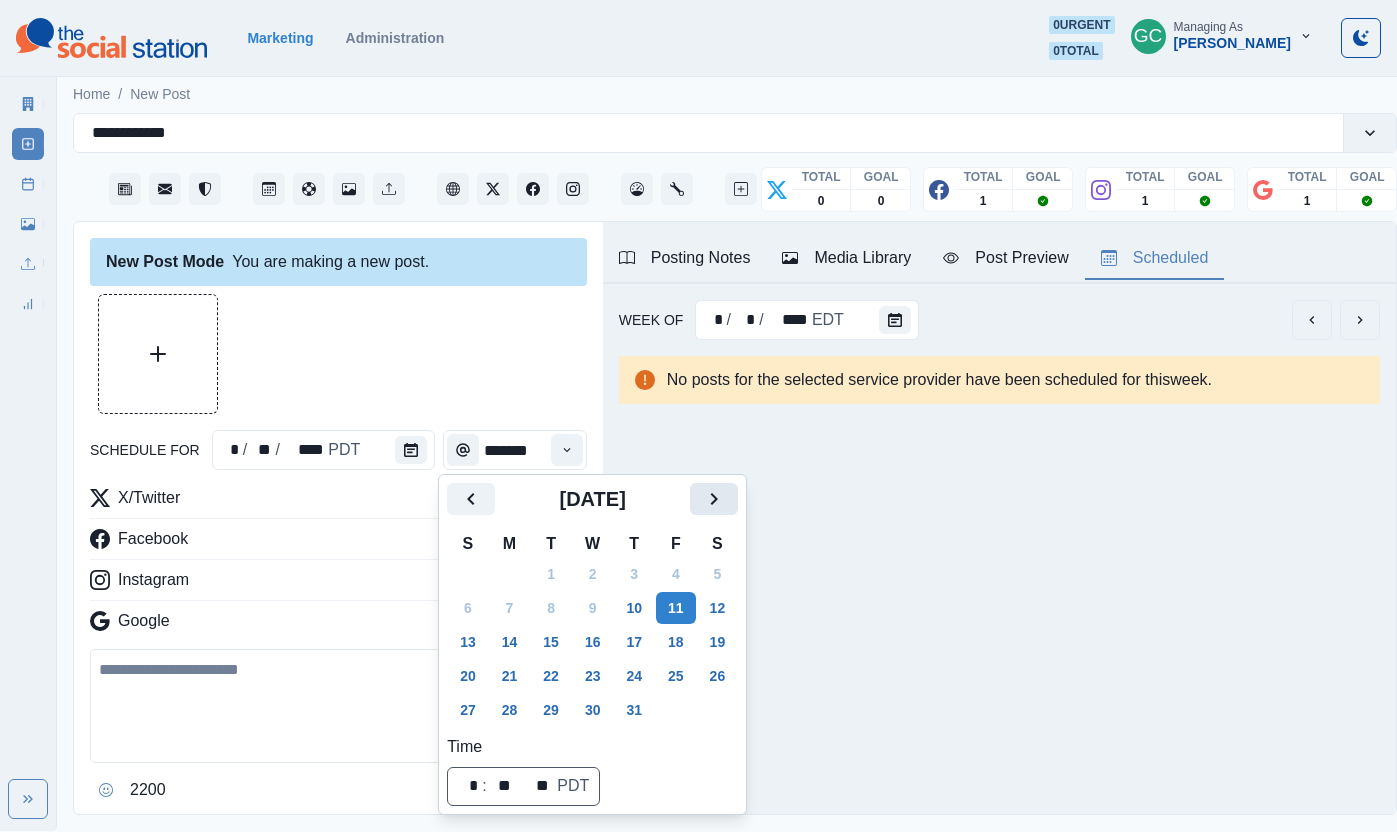 click 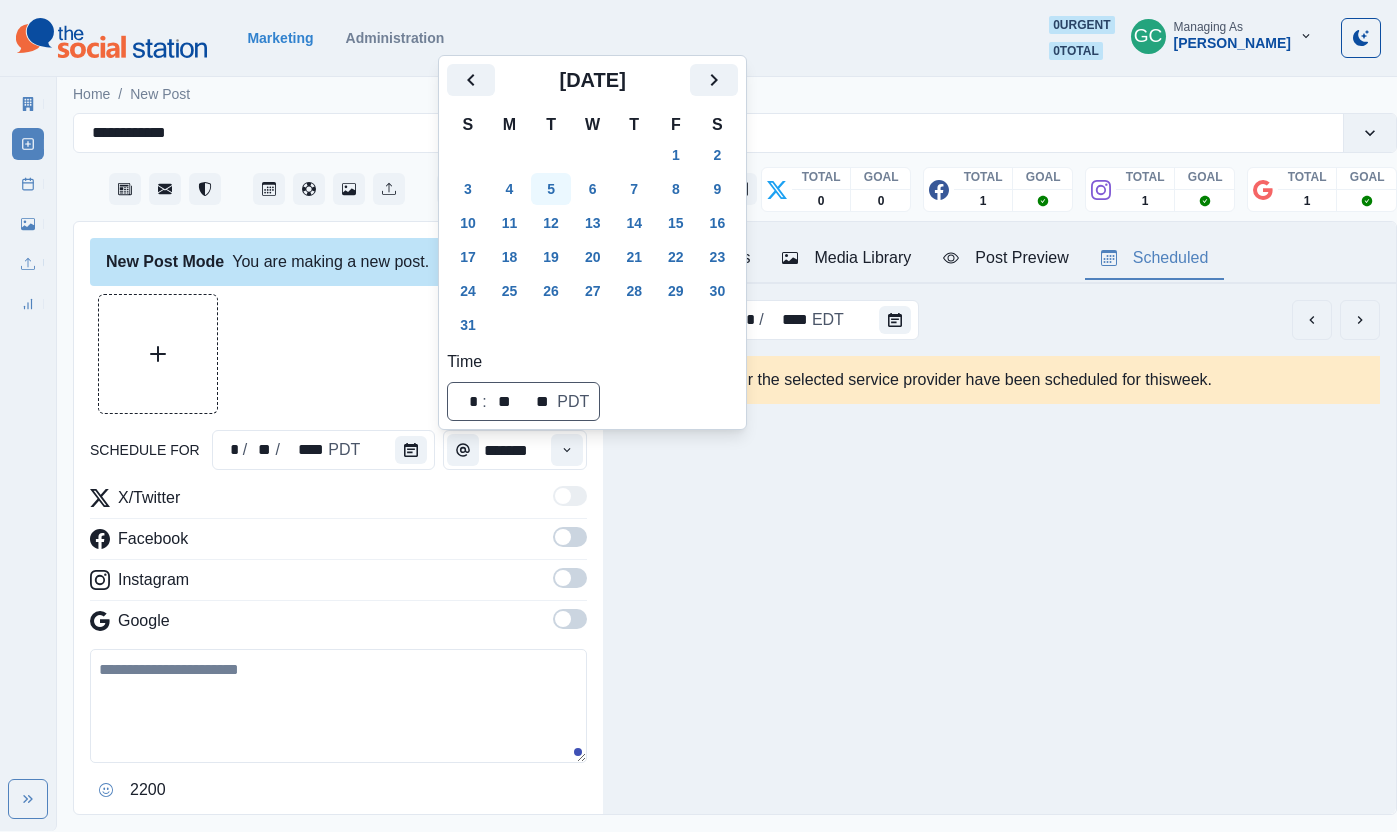 click on "5" at bounding box center (551, 189) 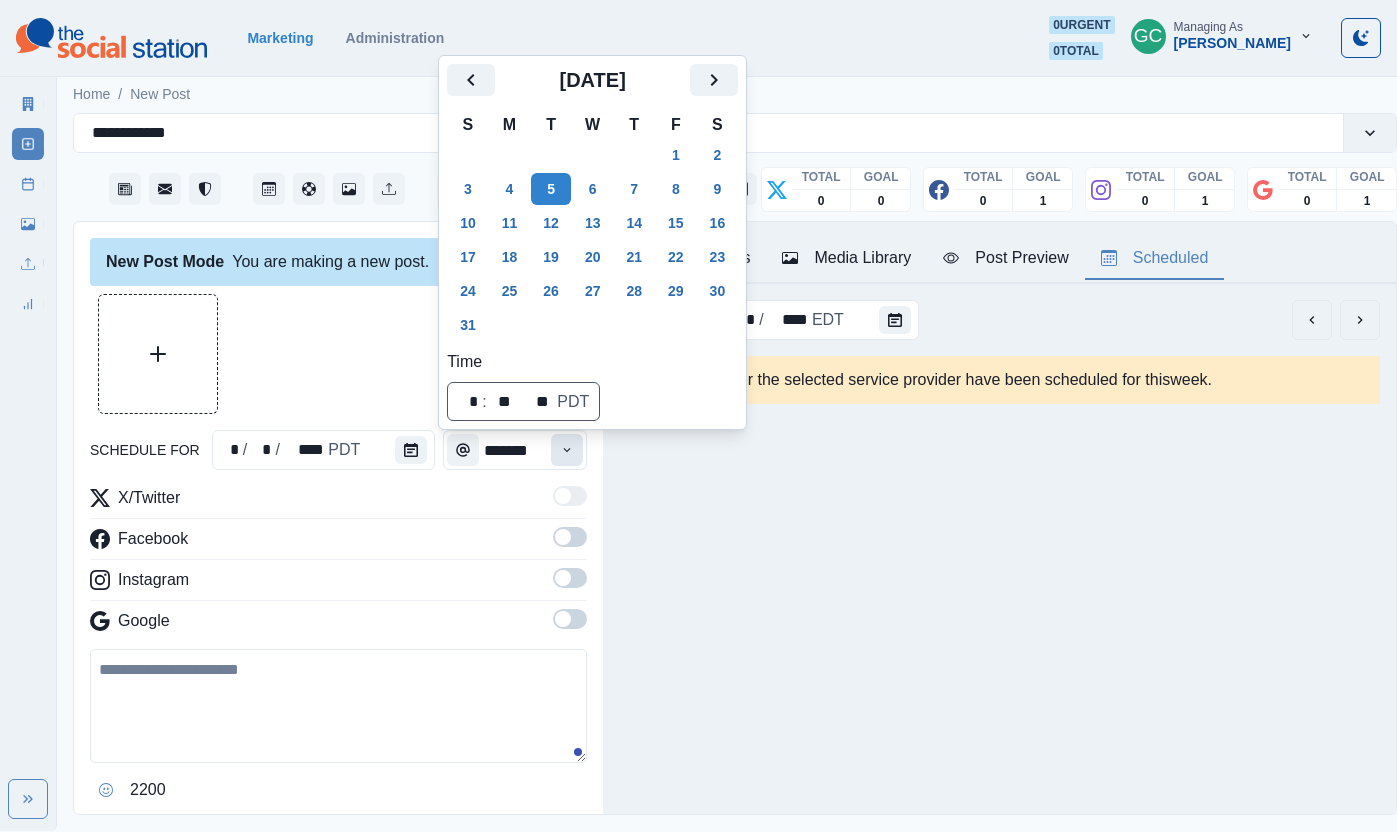 click at bounding box center (567, 450) 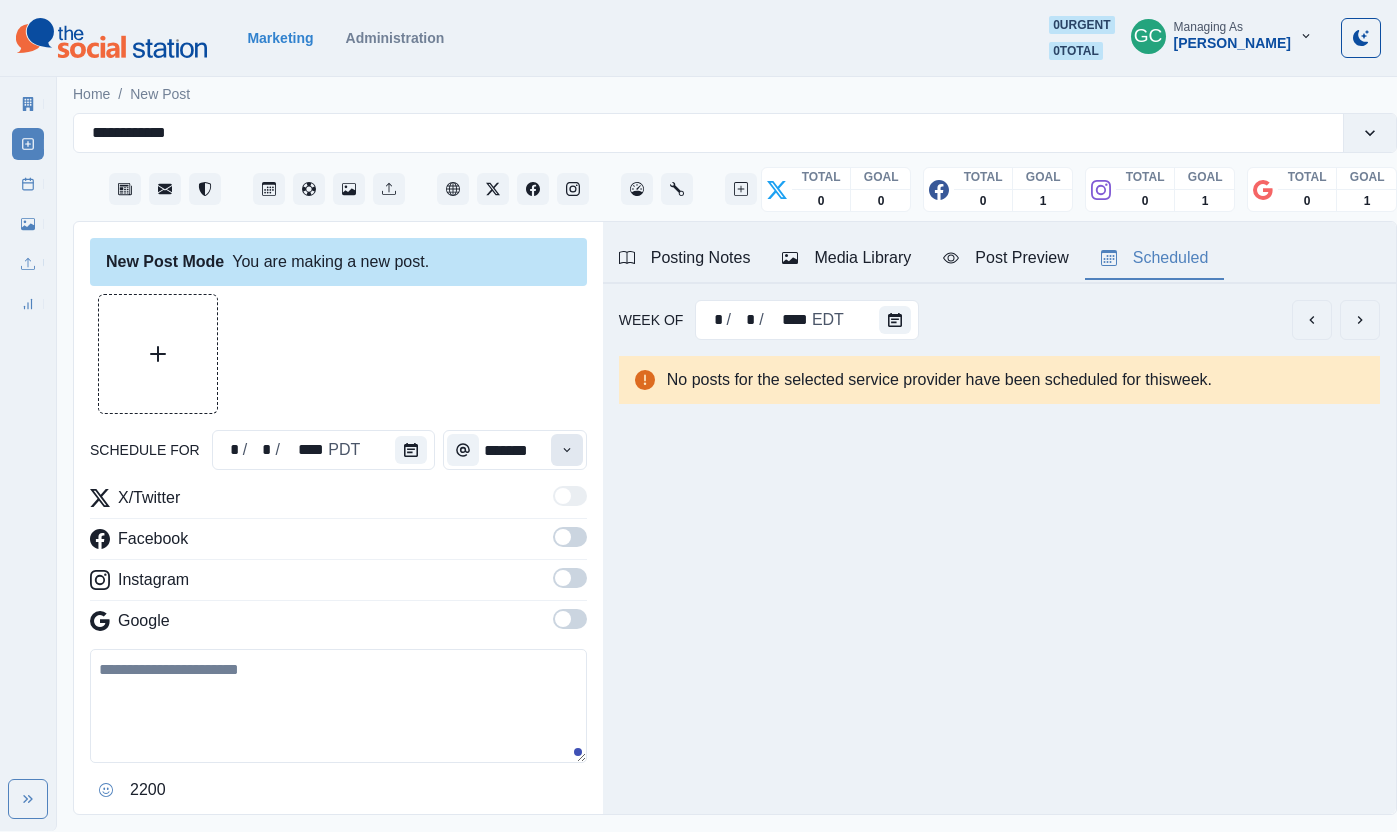 click 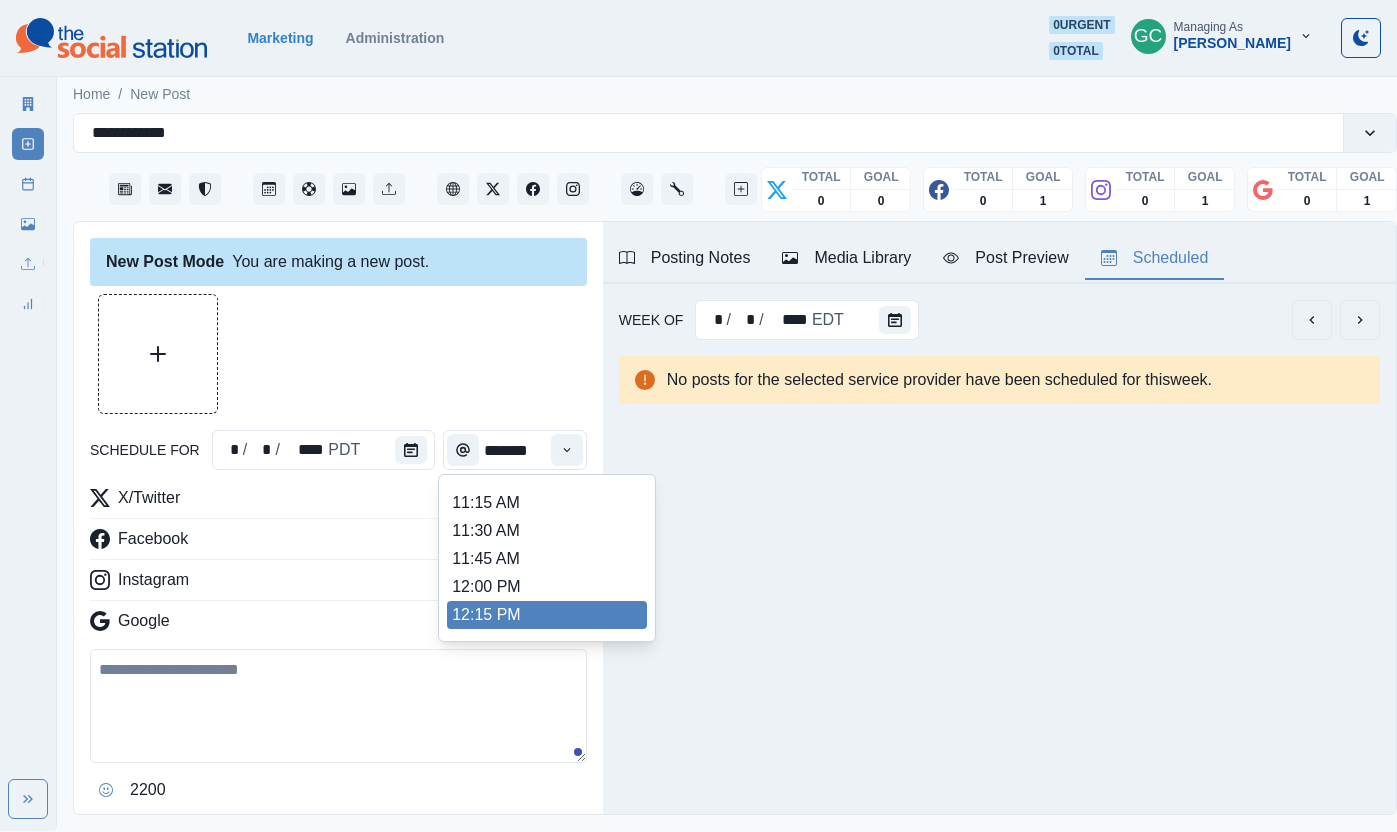 scroll, scrollTop: 396, scrollLeft: 0, axis: vertical 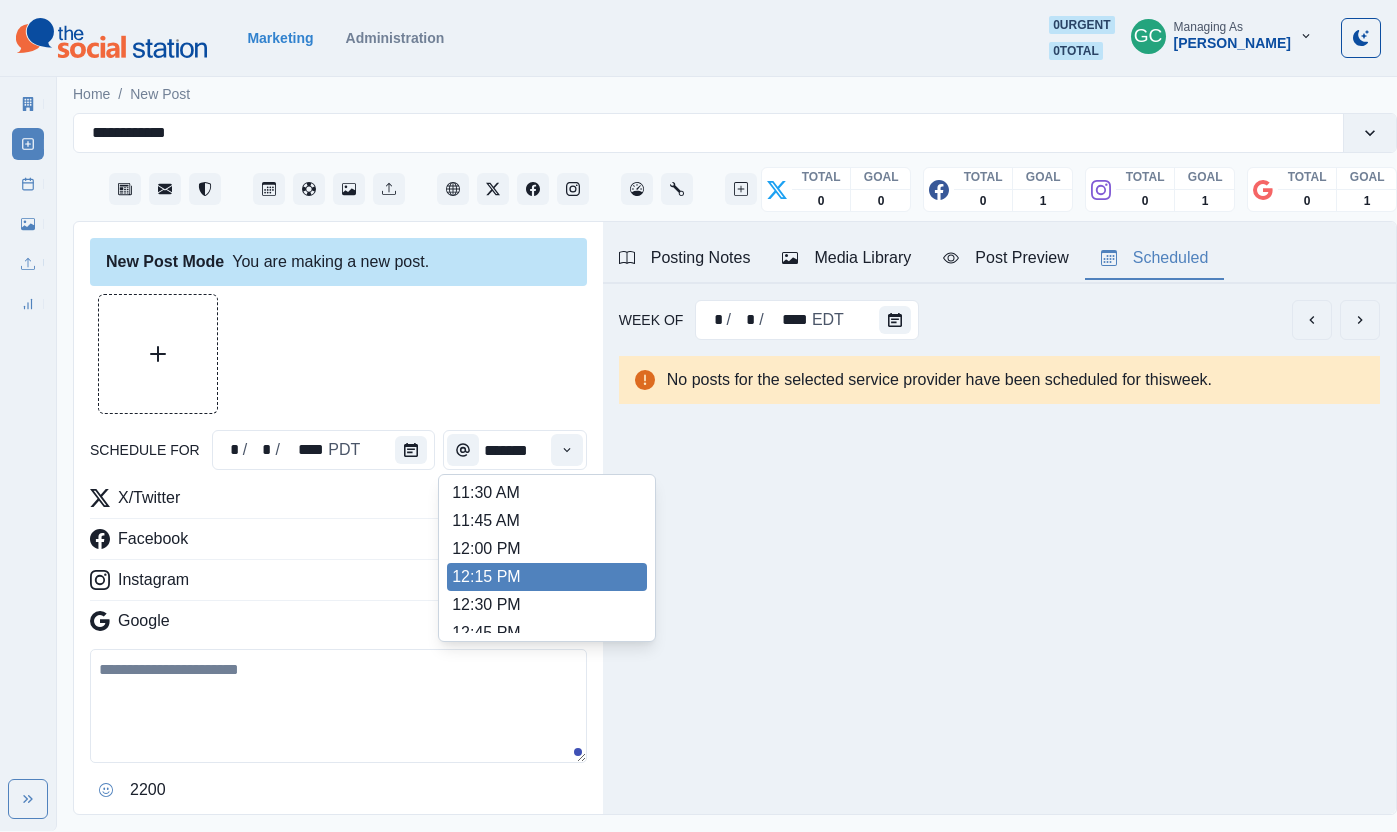 click on "12:15 PM" at bounding box center [547, 577] 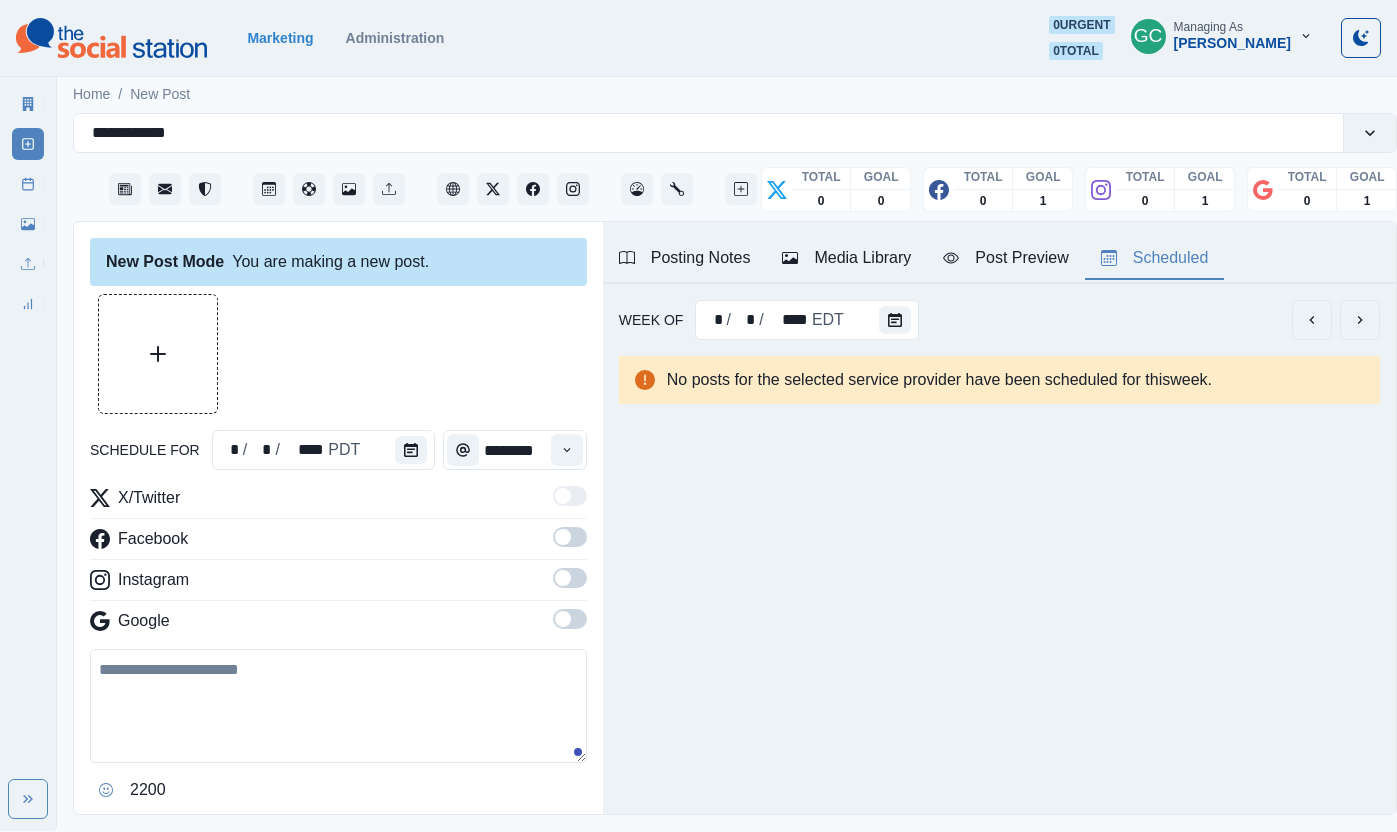 drag, startPoint x: 578, startPoint y: 624, endPoint x: 572, endPoint y: 590, distance: 34.525352 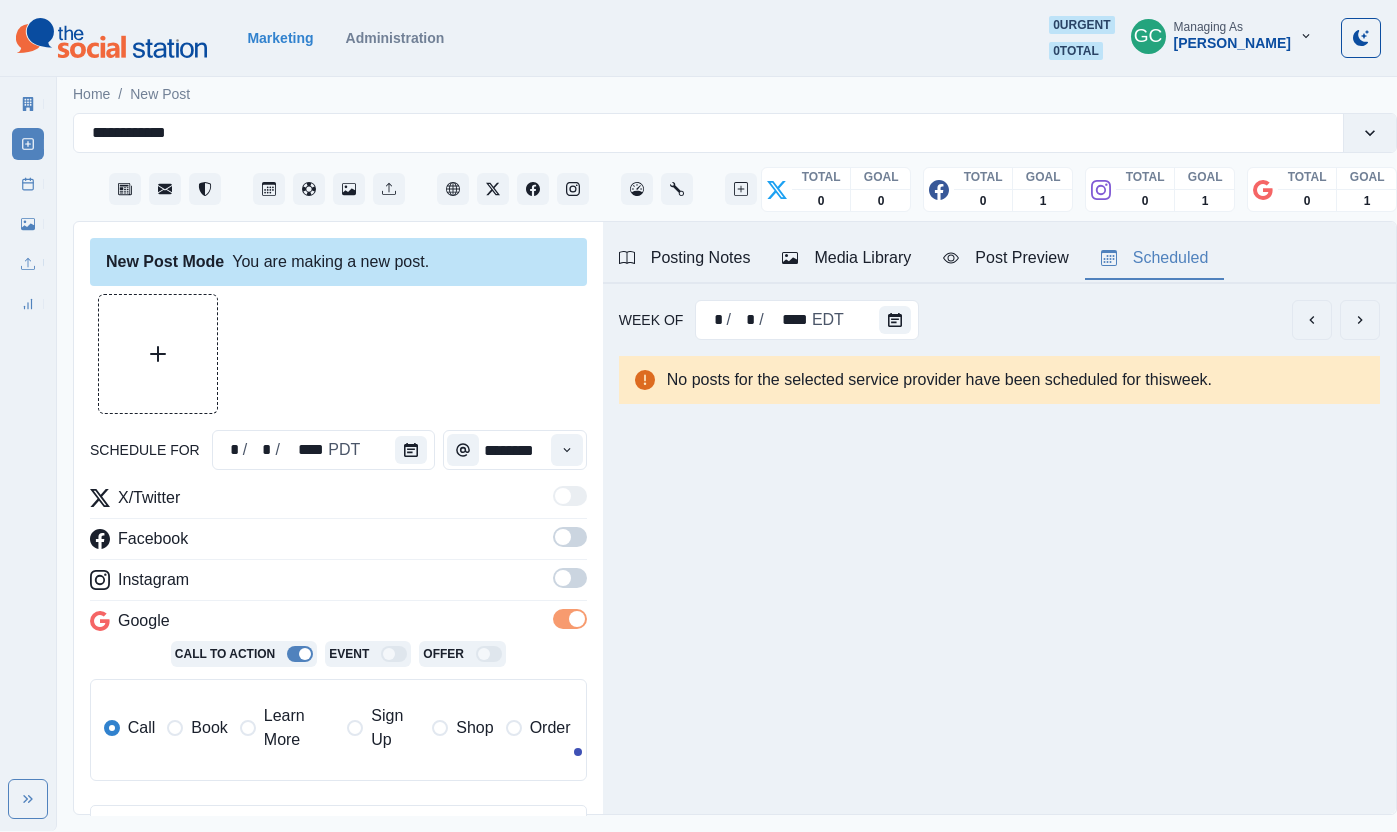 click at bounding box center (570, 584) 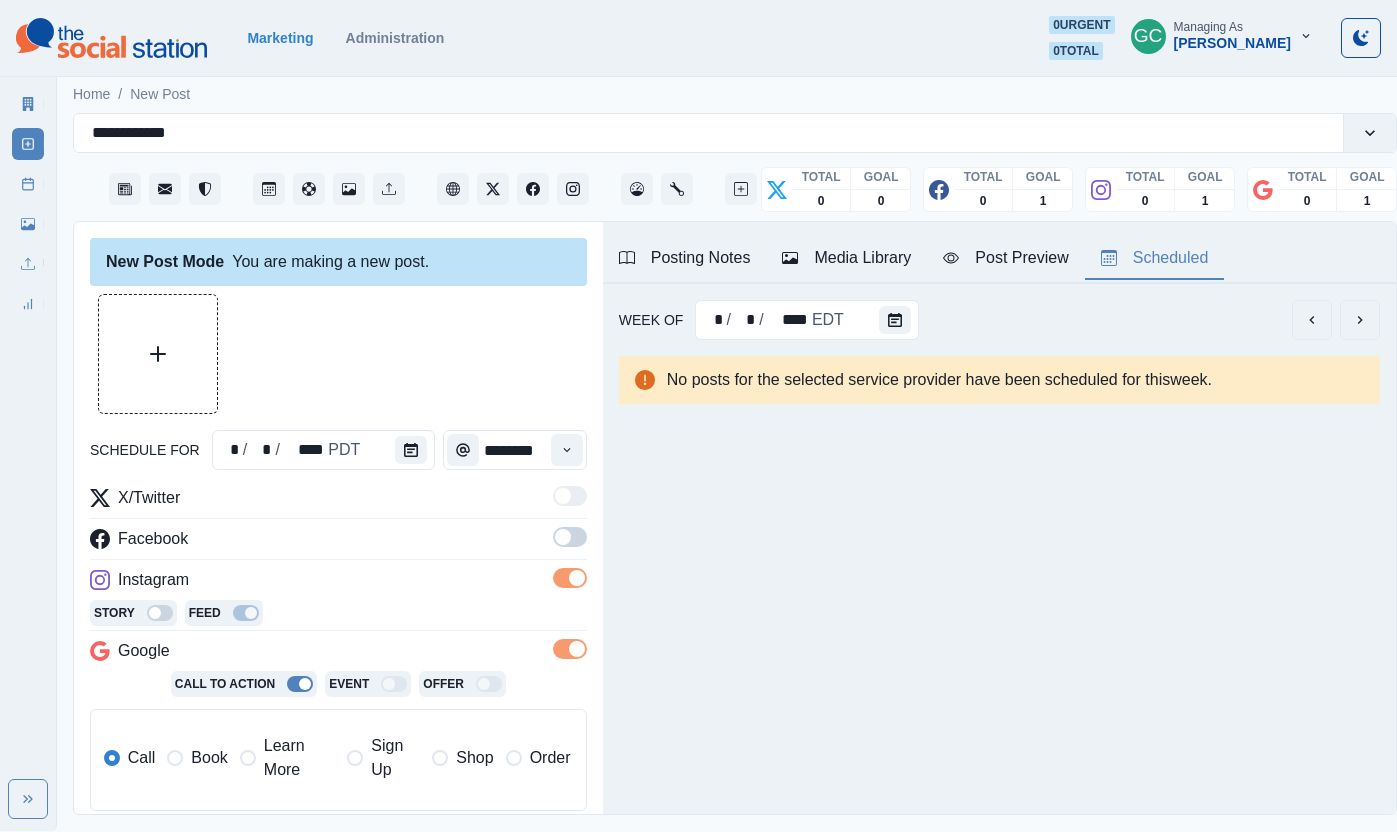 click at bounding box center (570, 537) 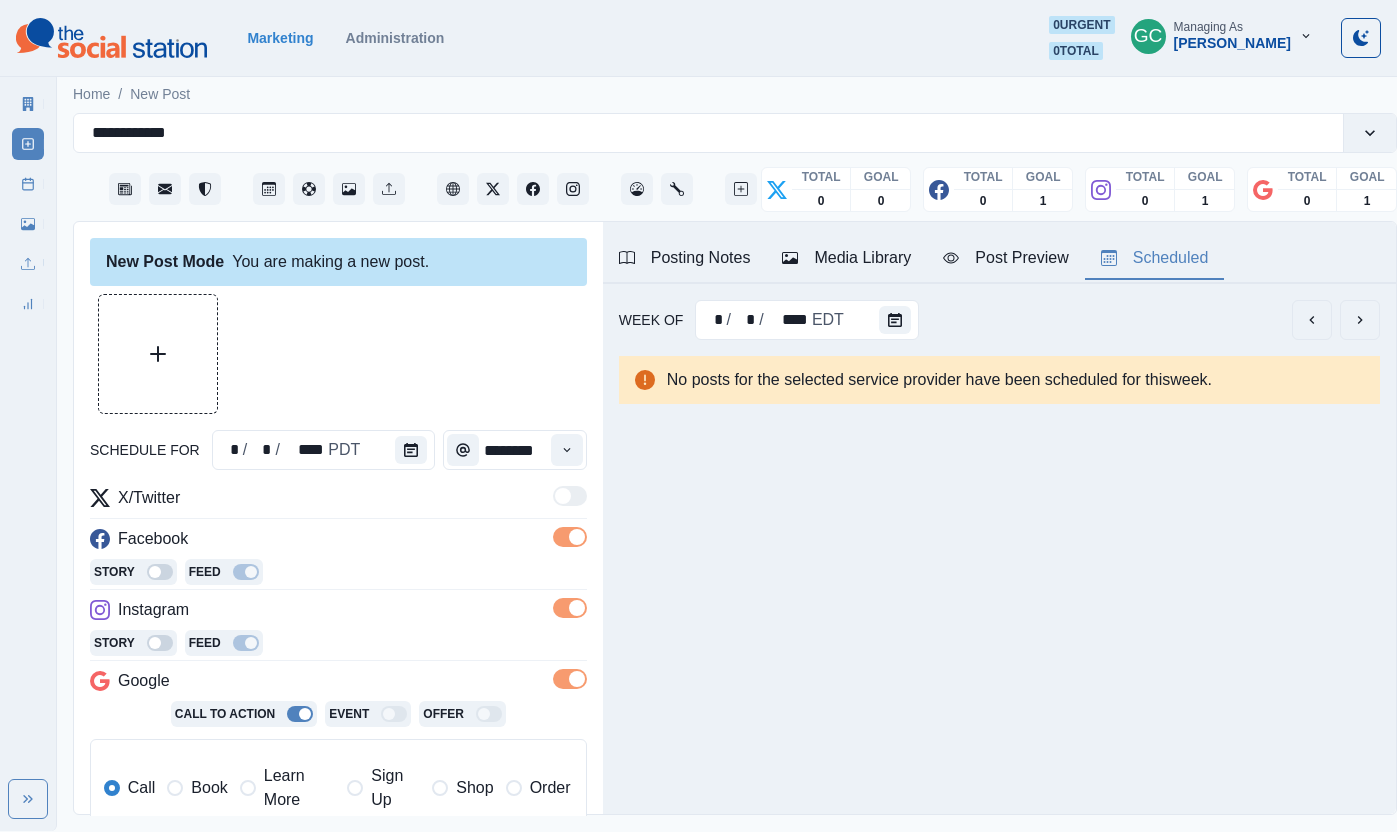 click on "Learn More" at bounding box center (299, 788) 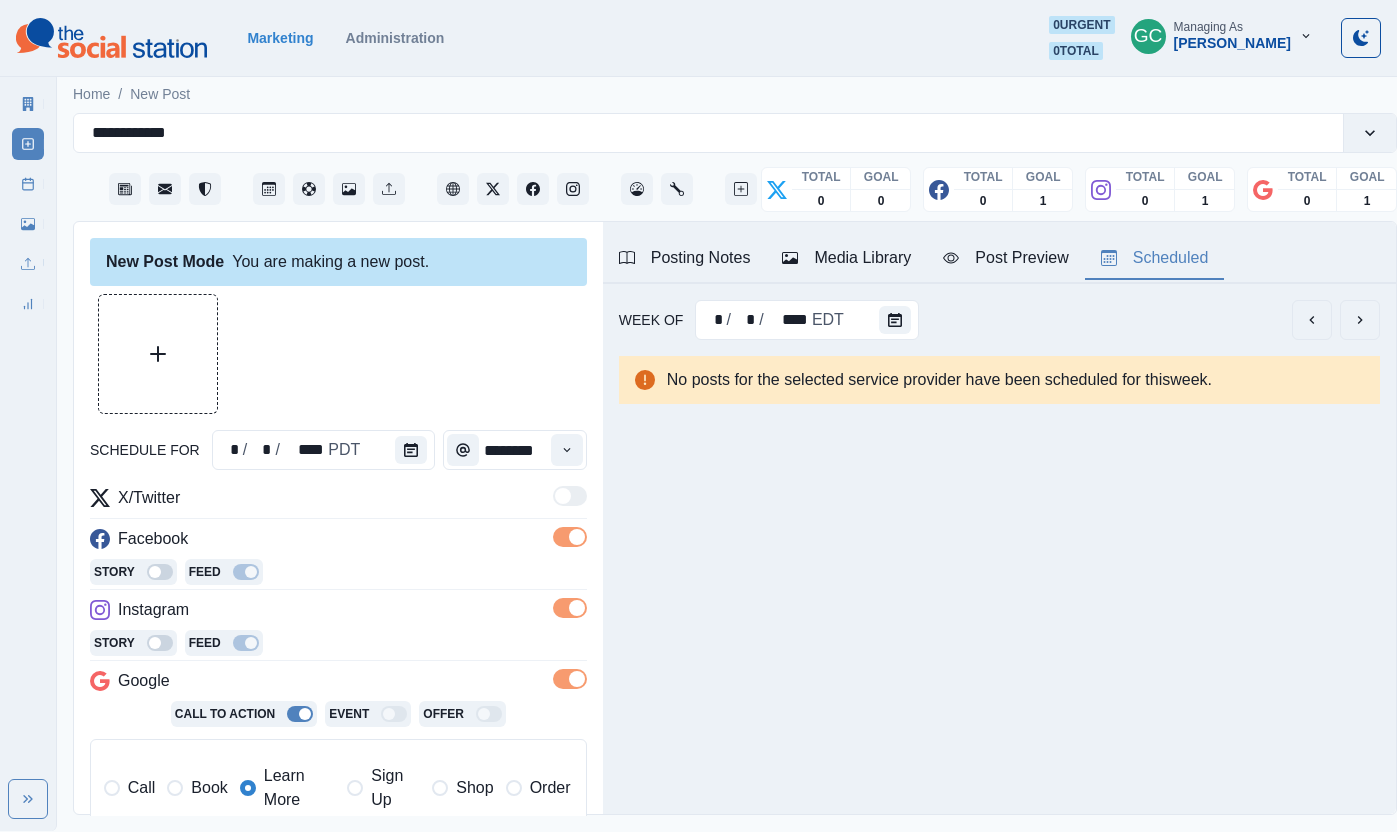 click on "Story Feed" at bounding box center (338, 574) 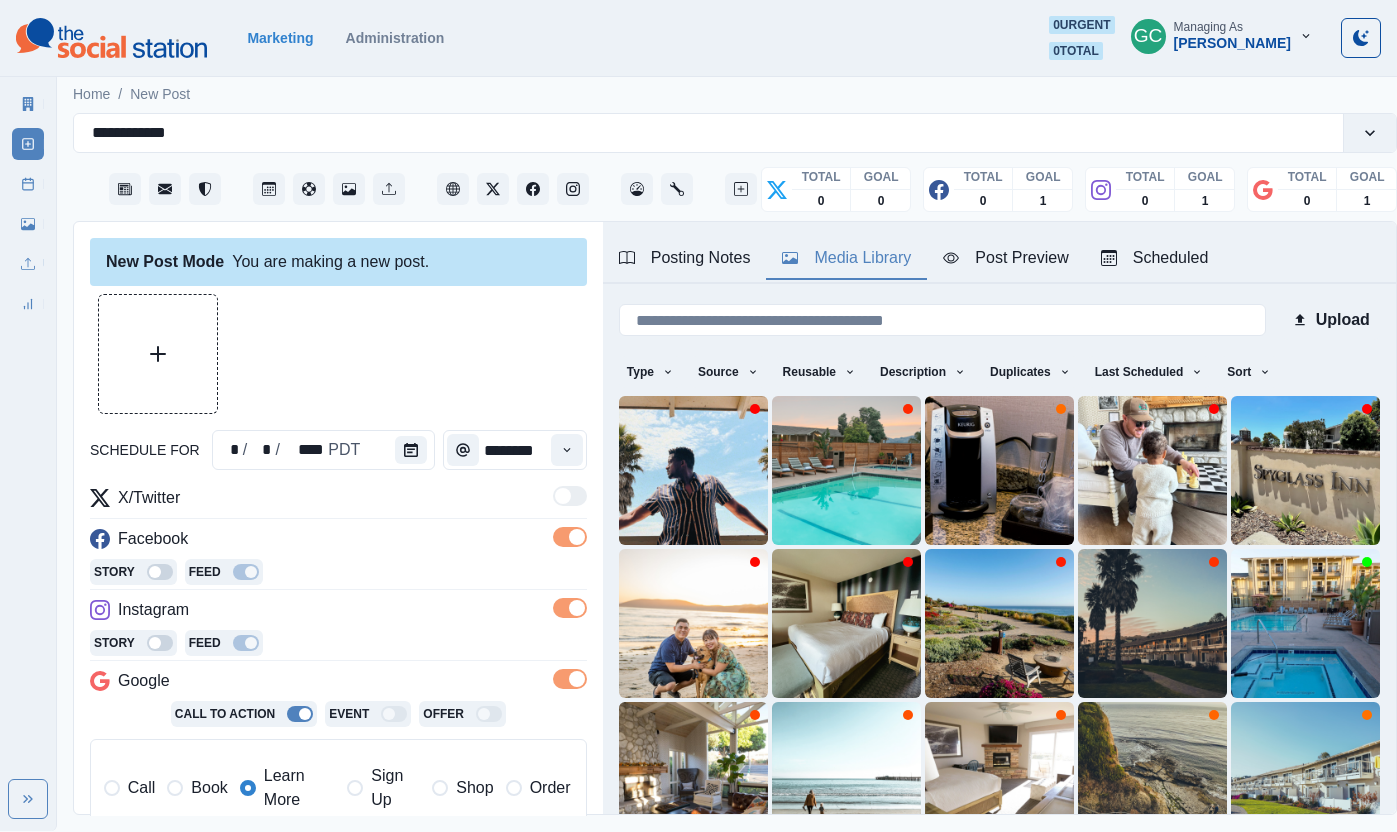 click on "Media Library" at bounding box center (846, 258) 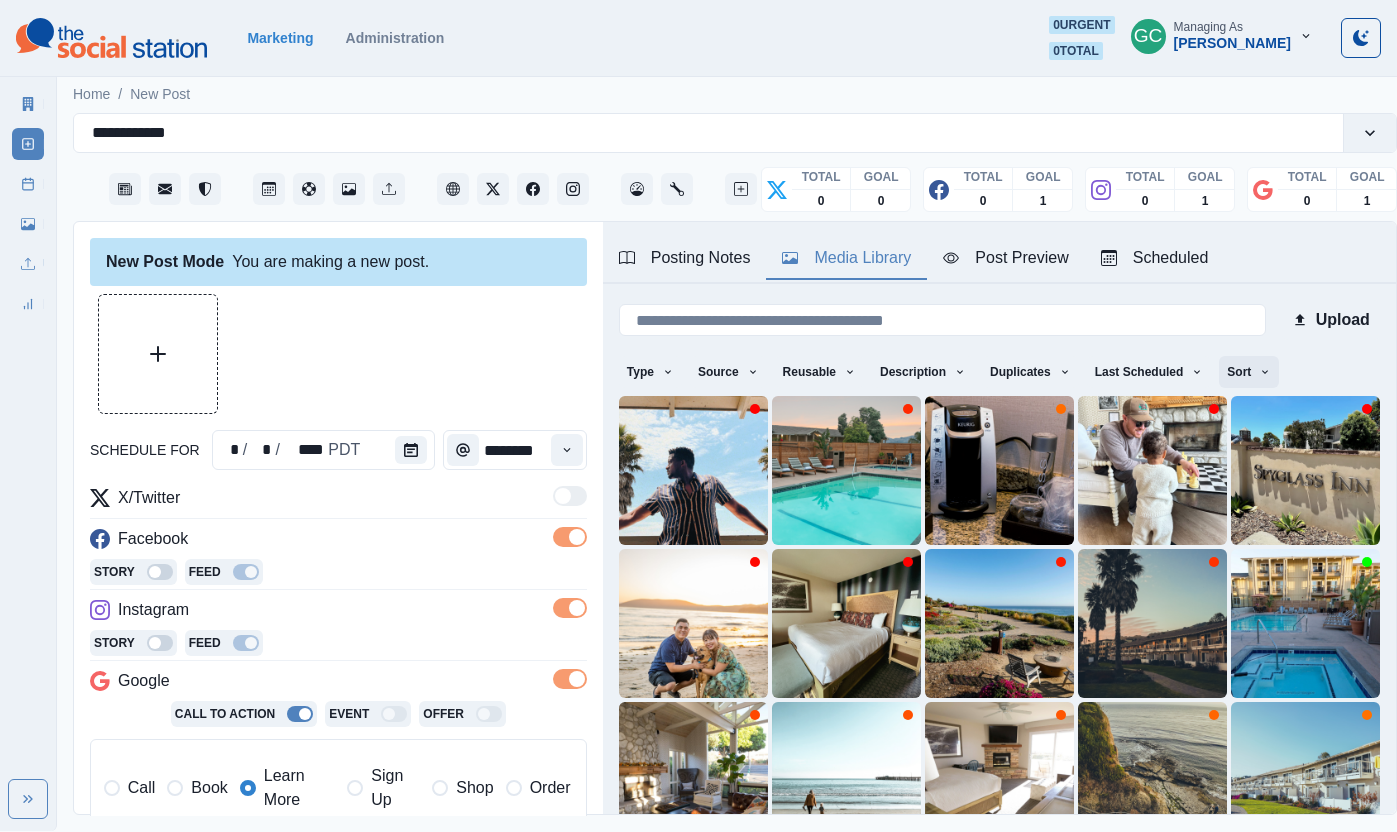 drag, startPoint x: 1279, startPoint y: 376, endPoint x: 1245, endPoint y: 354, distance: 40.496914 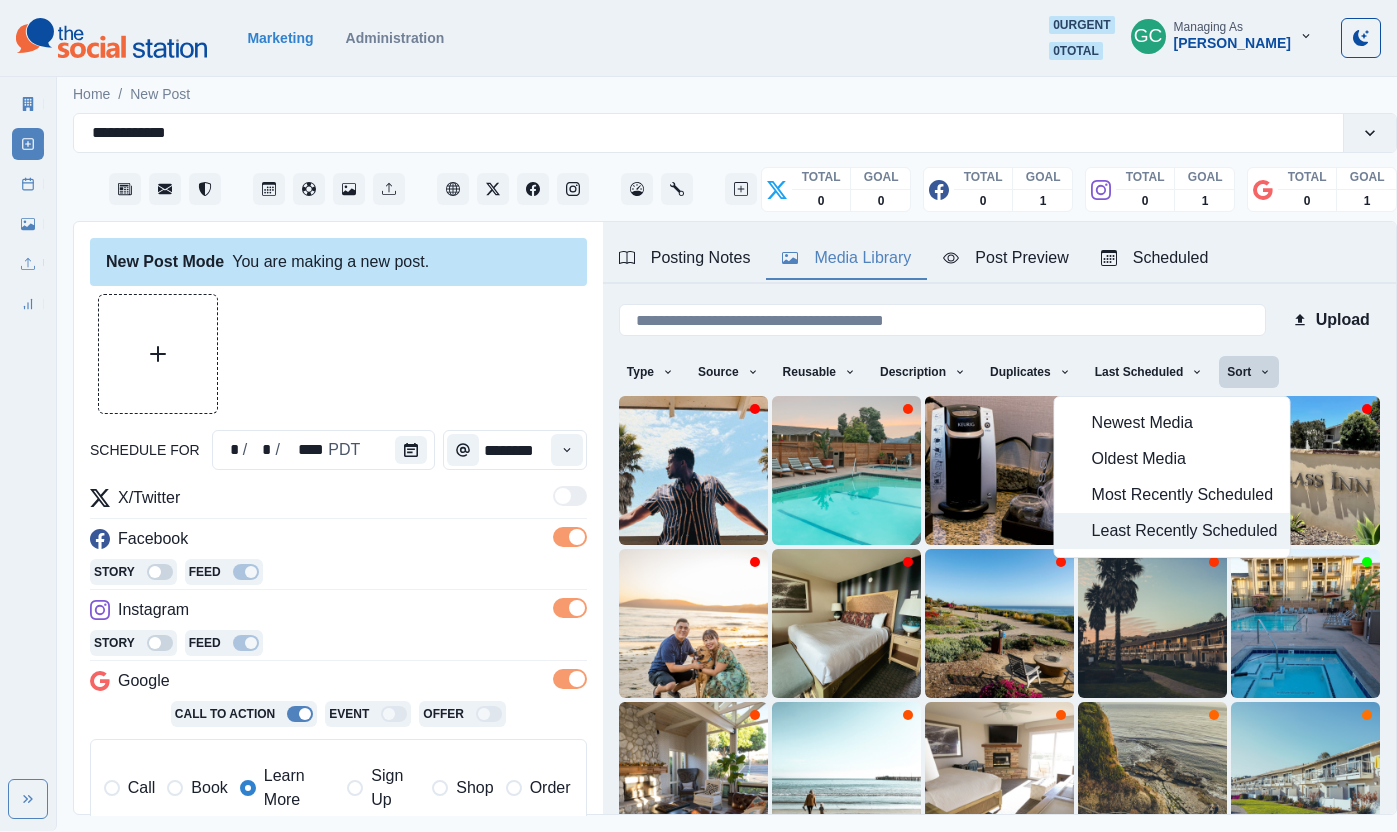 click on "Least Recently Scheduled" at bounding box center [1185, 531] 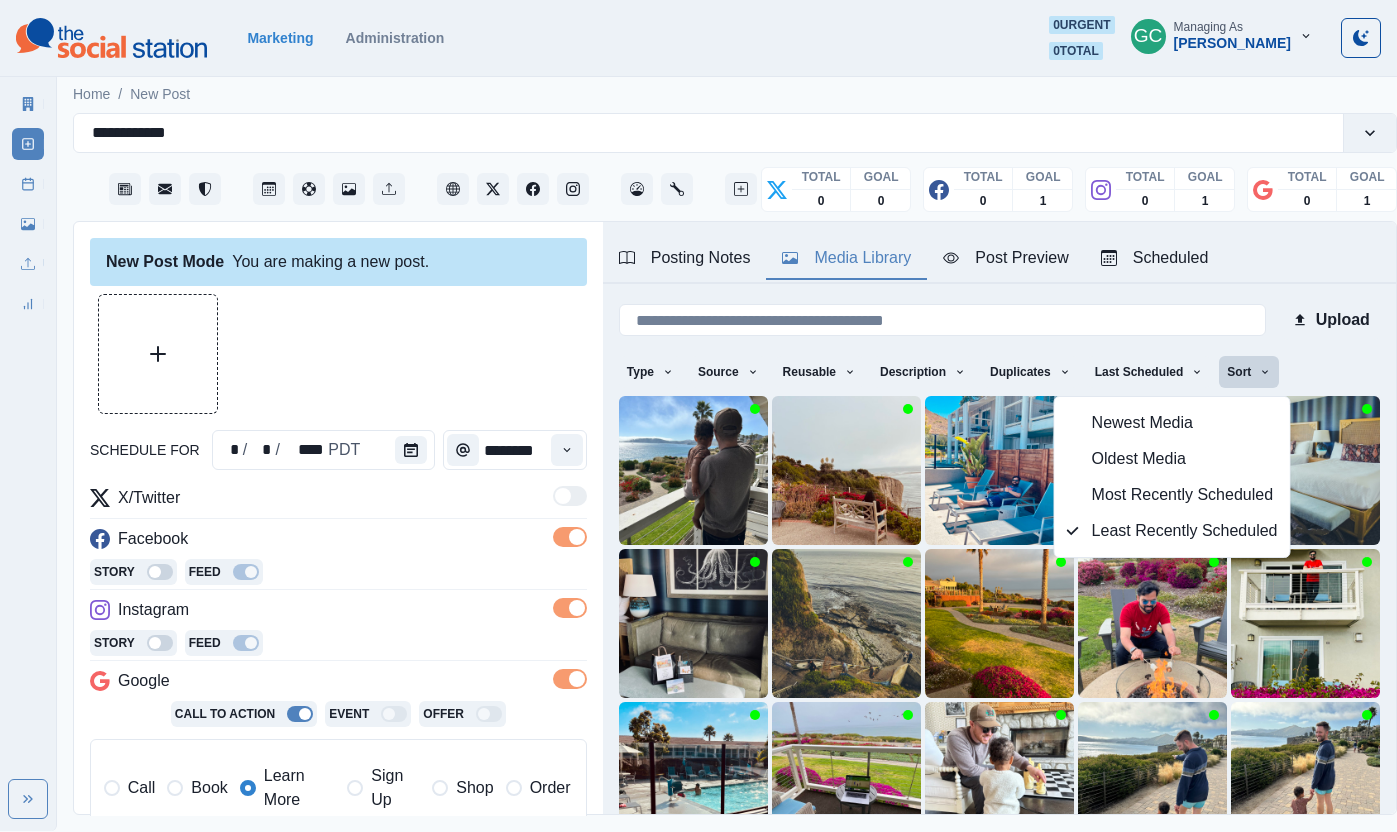 click at bounding box center (338, 354) 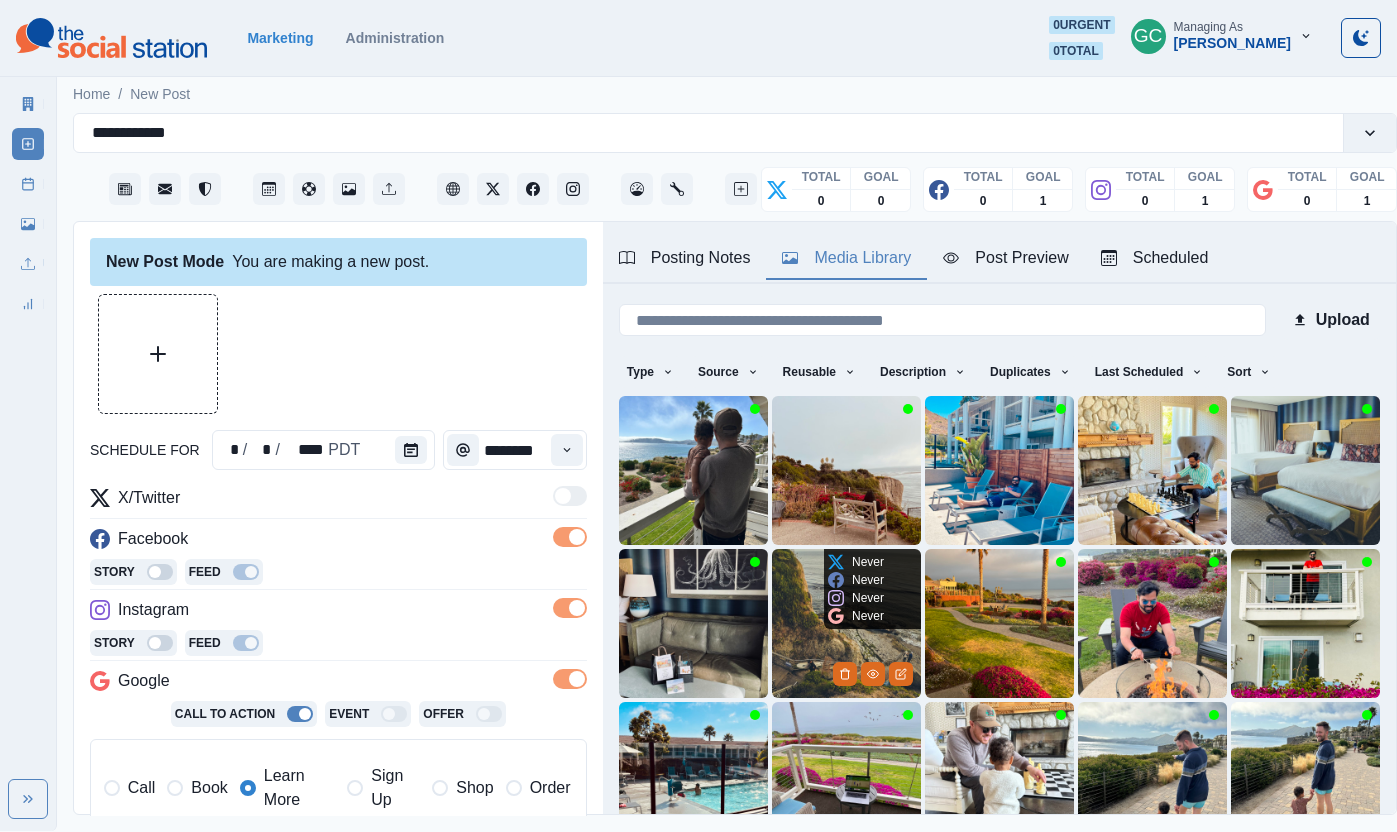scroll, scrollTop: 104, scrollLeft: 0, axis: vertical 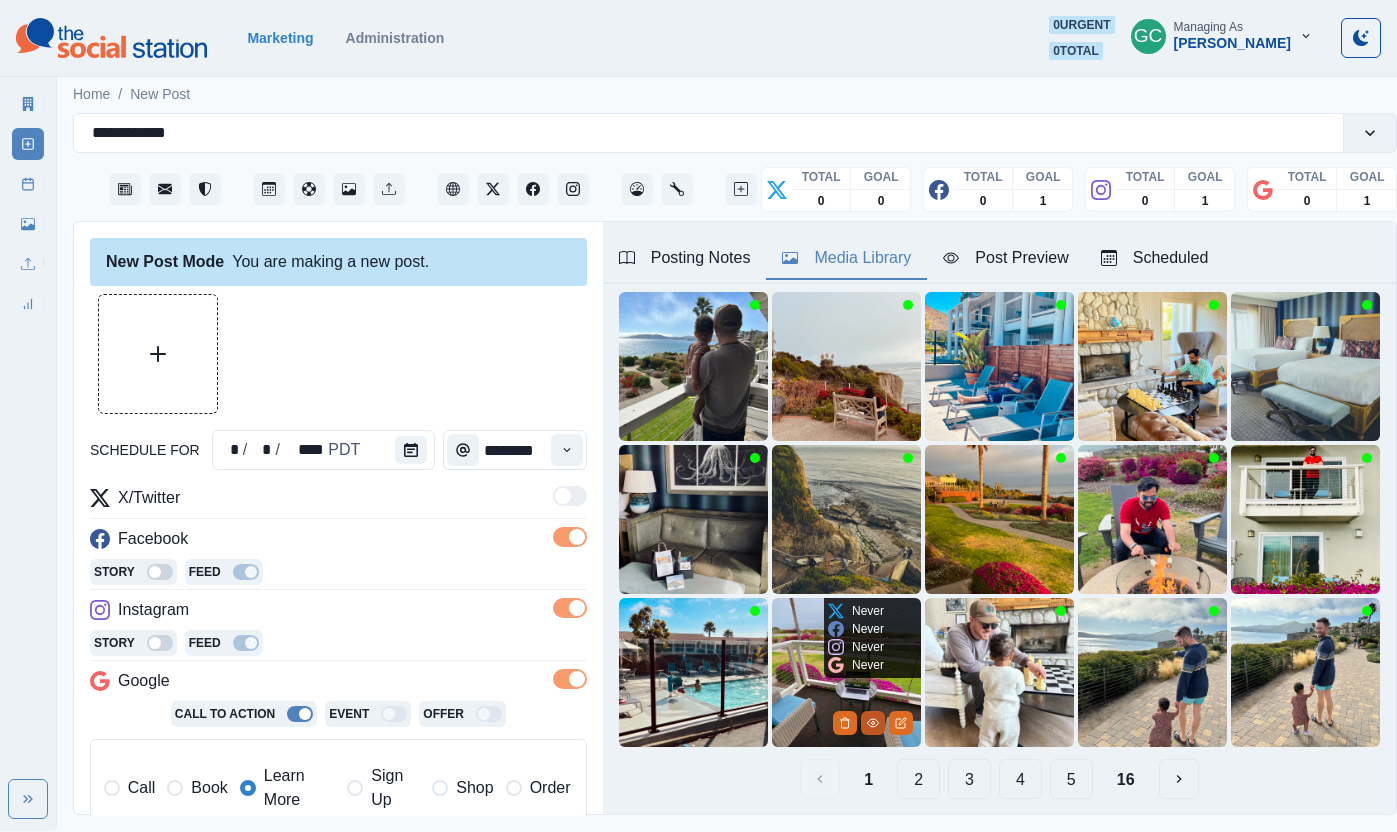 click at bounding box center (873, 723) 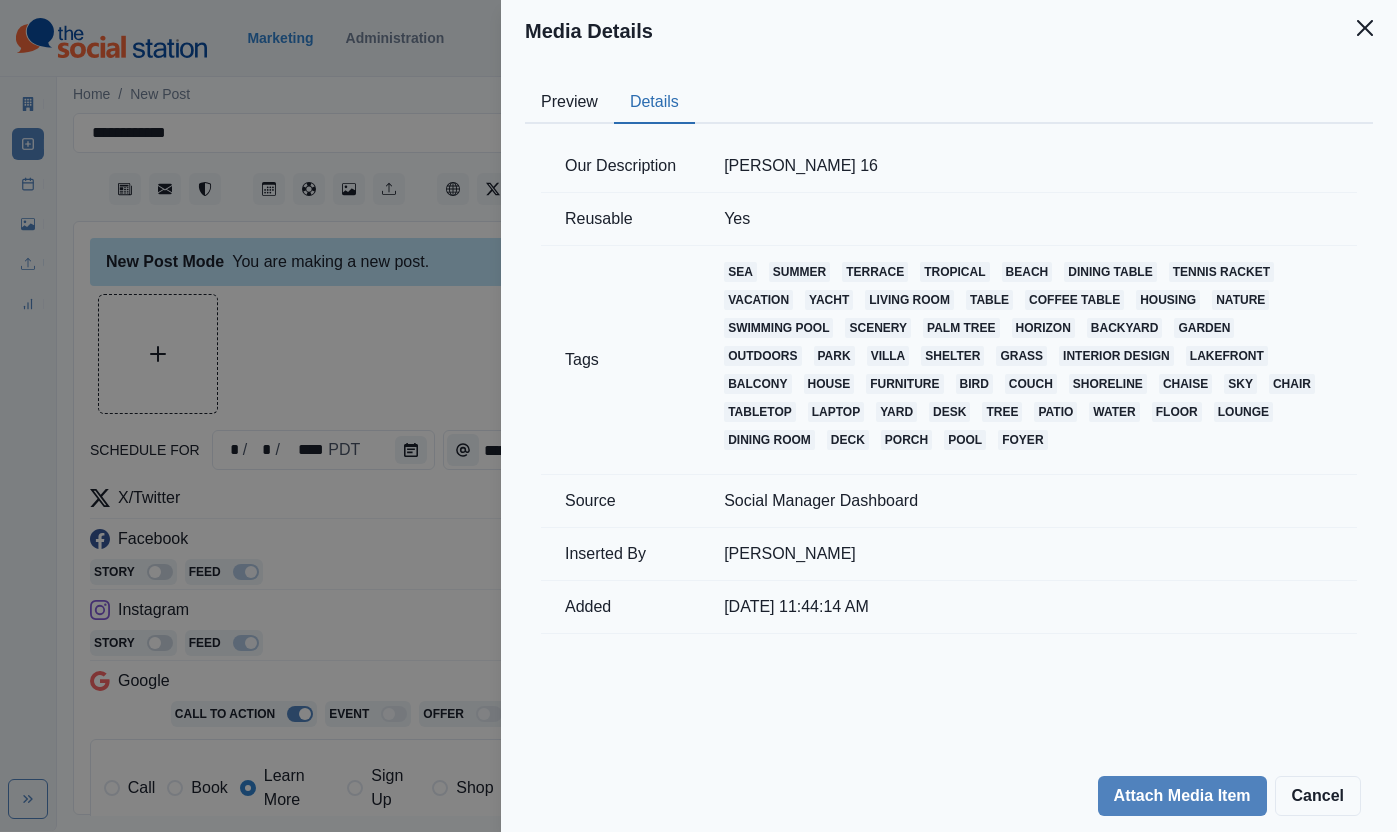 click on "Details" at bounding box center [654, 103] 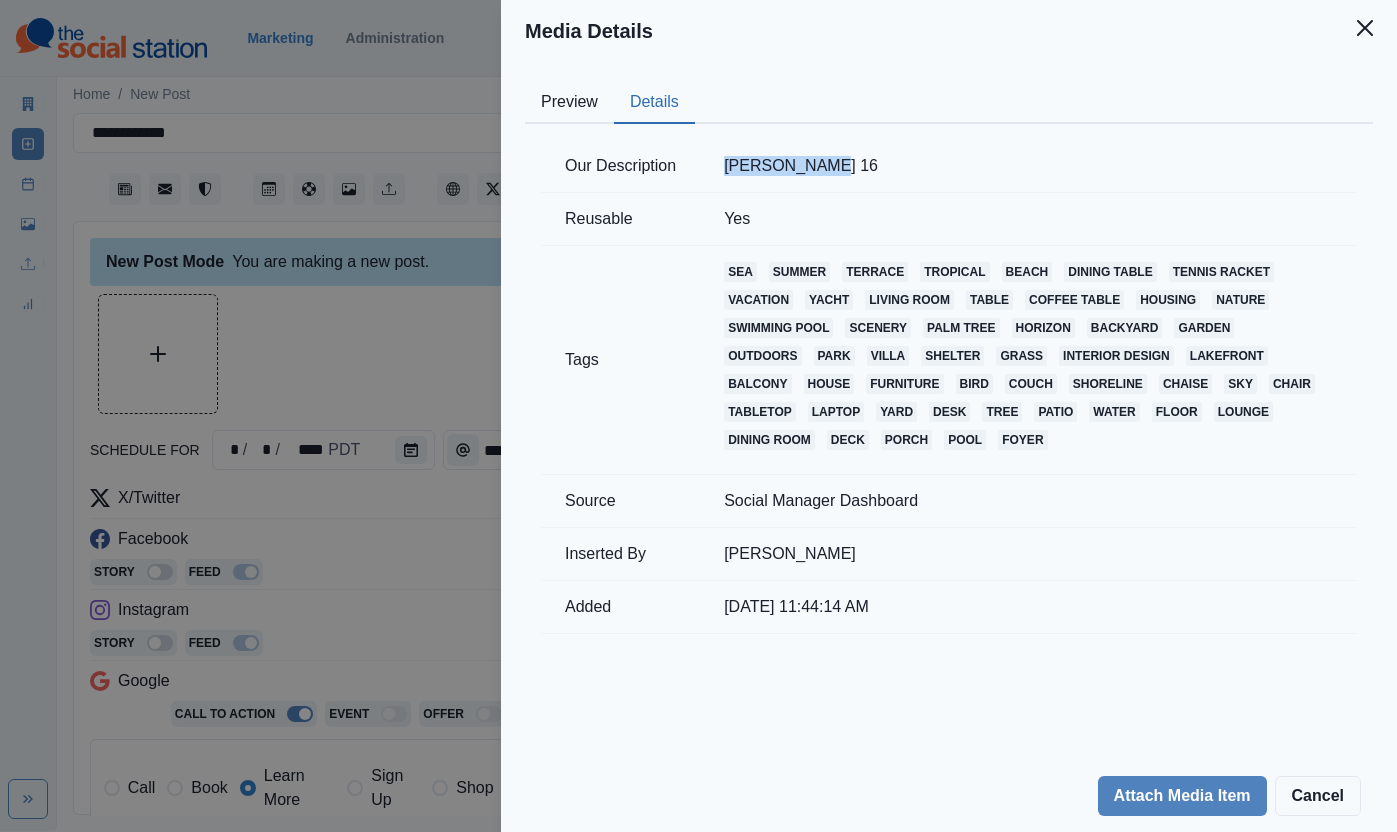 drag, startPoint x: 729, startPoint y: 169, endPoint x: 821, endPoint y: 161, distance: 92.34717 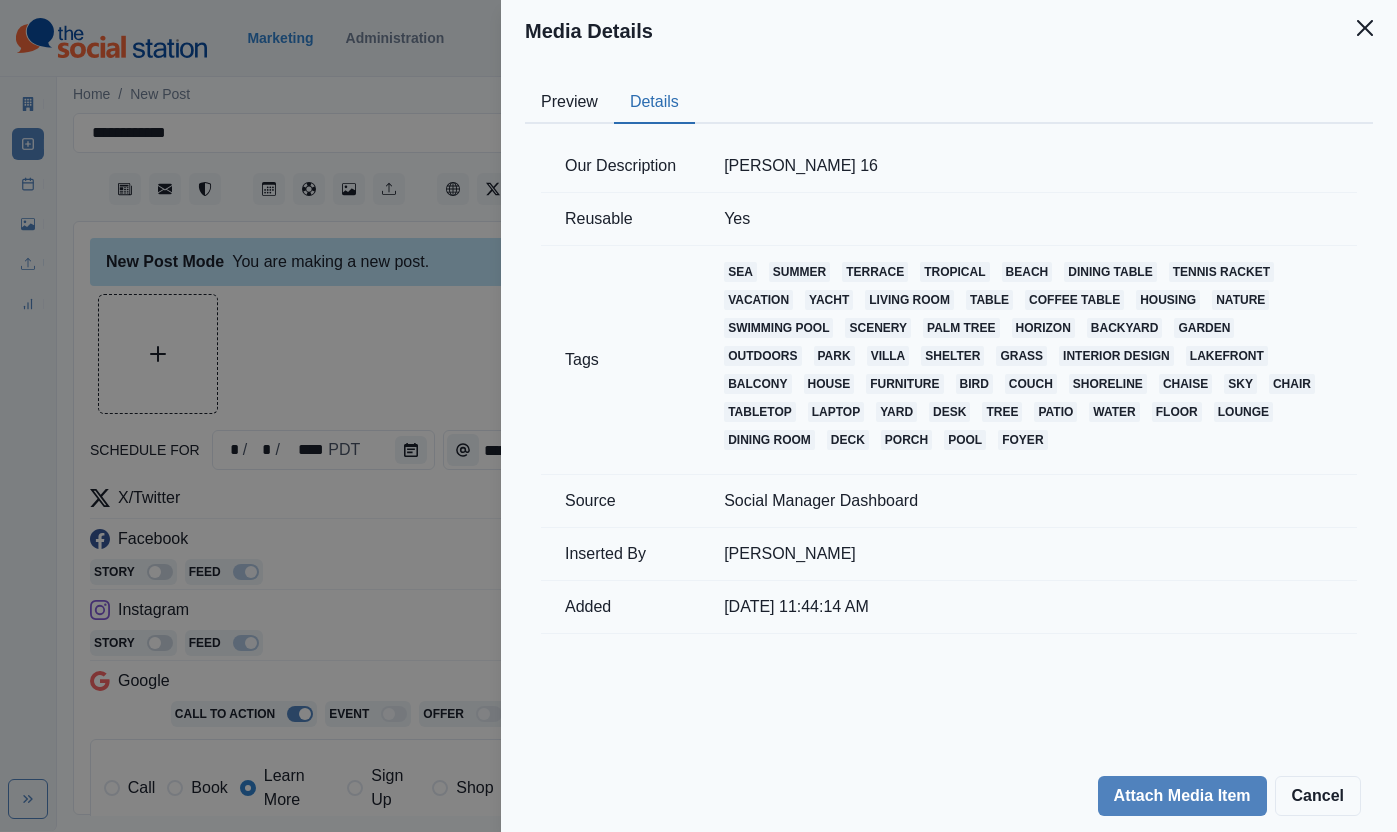 click on "Media Details Preview Details Our Description [PERSON_NAME]  16 Reusable Yes Tags sea summer terrace tropical beach dining table tennis racket vacation yacht living room table coffee table housing nature swimming pool scenery palm tree horizon backyard garden outdoors park villa shelter grass interior design lakefront balcony house furniture bird couch shoreline chaise sky chair tabletop laptop yard desk tree patio water floor lounge dining room deck porch pool foyer Source Social Manager Dashboard Inserted By [PERSON_NAME] Added [DATE] 11:44:14 AM Attach Media Item Cancel" at bounding box center [698, 416] 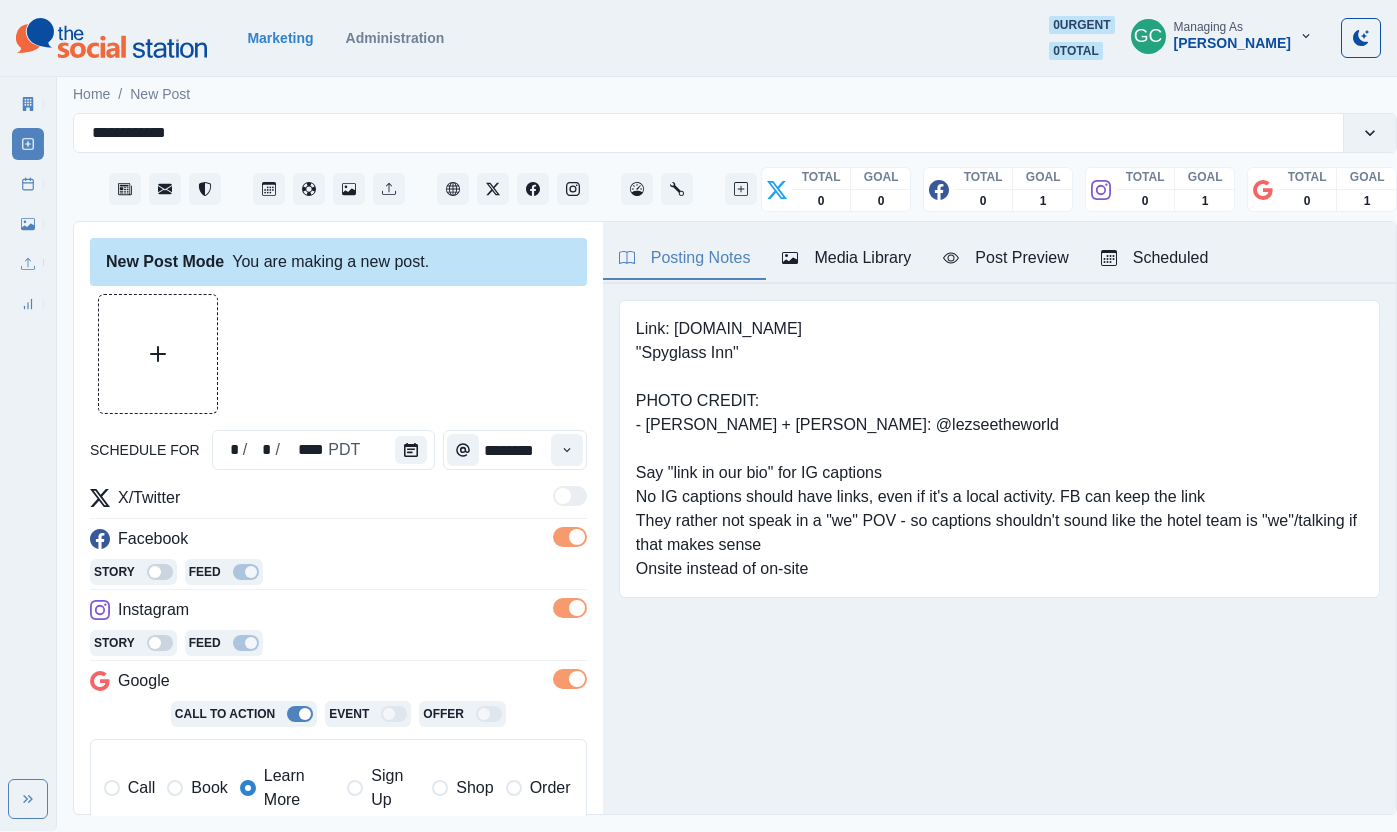 click on "Posting Notes" at bounding box center (685, 258) 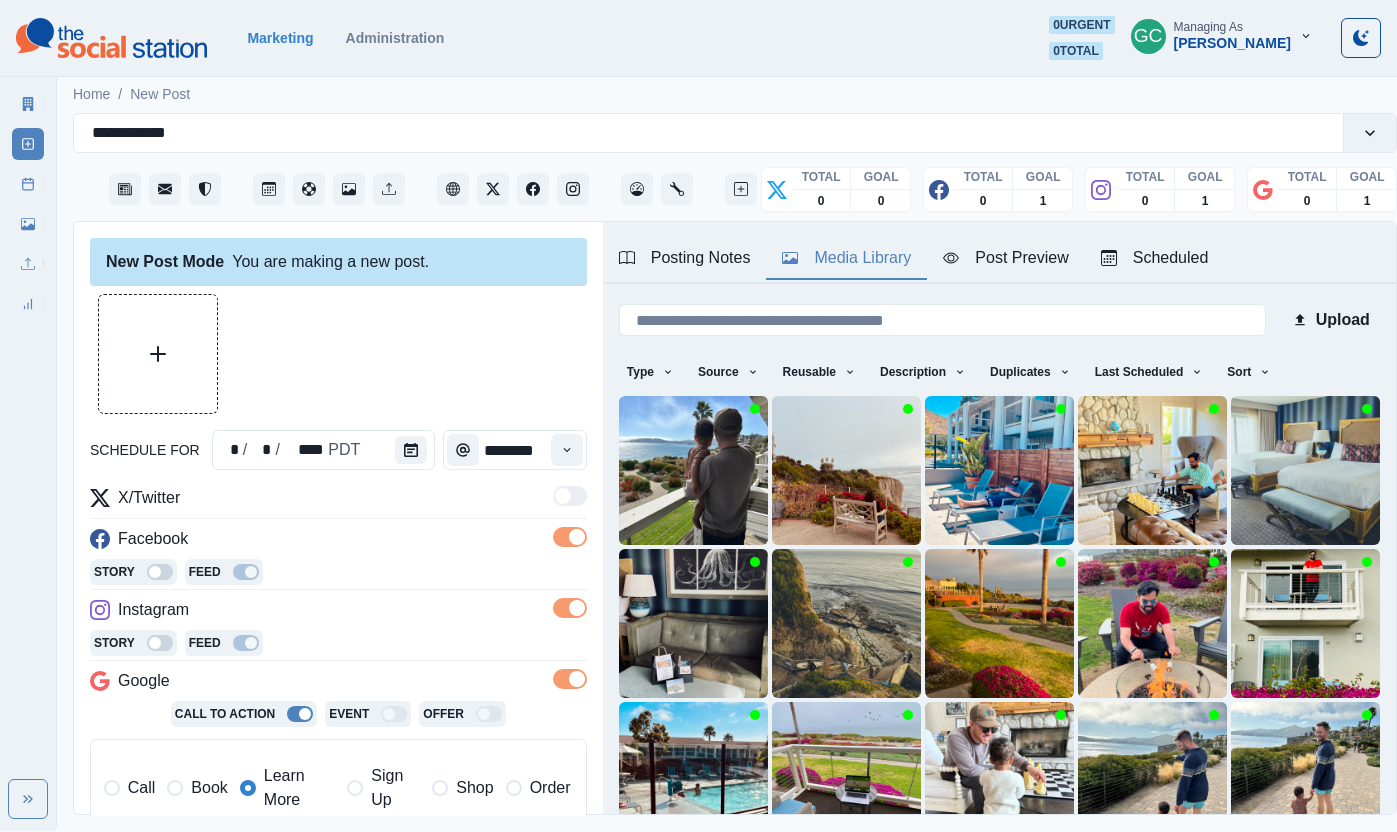 click on "Media Library" at bounding box center [846, 258] 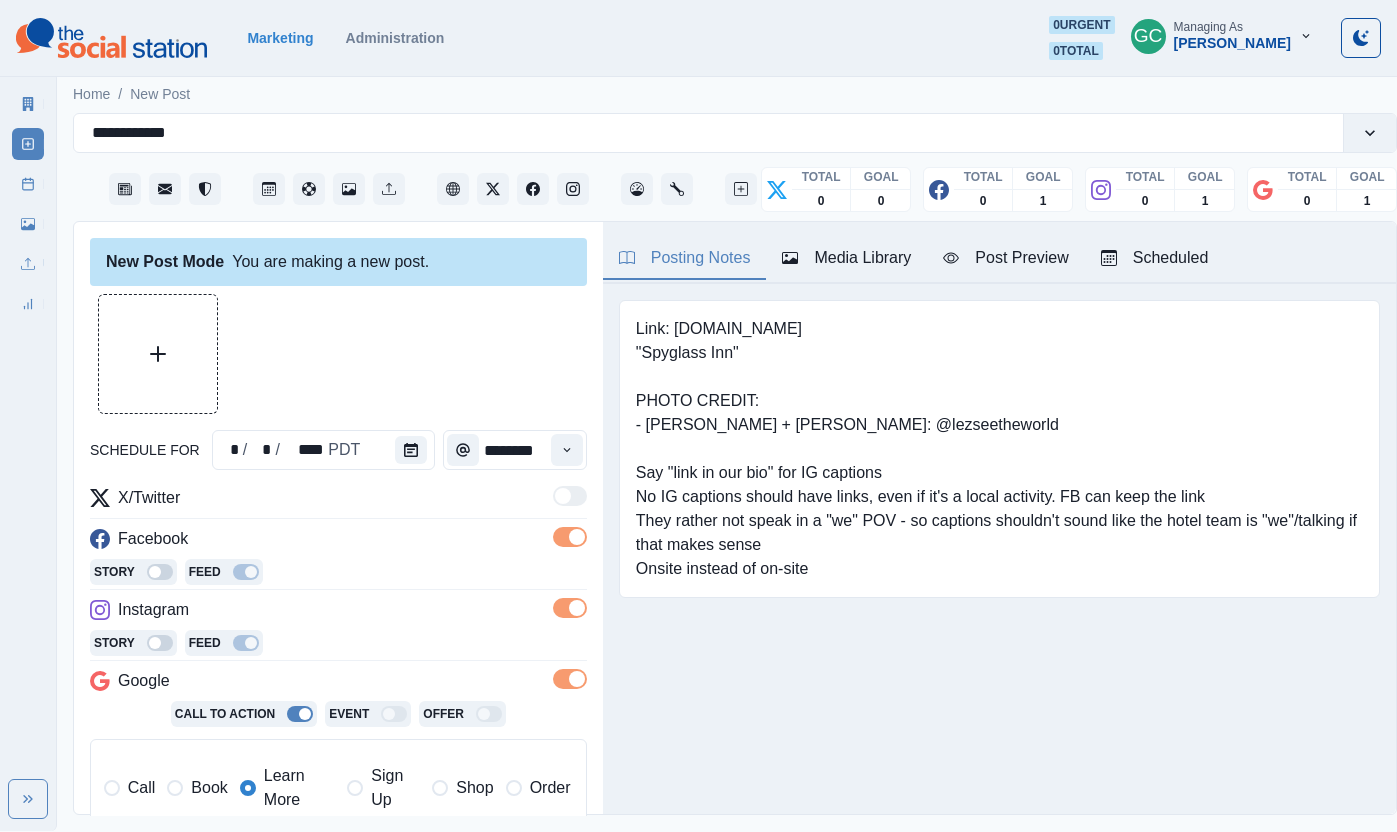 click on "Posting Notes" at bounding box center [685, 258] 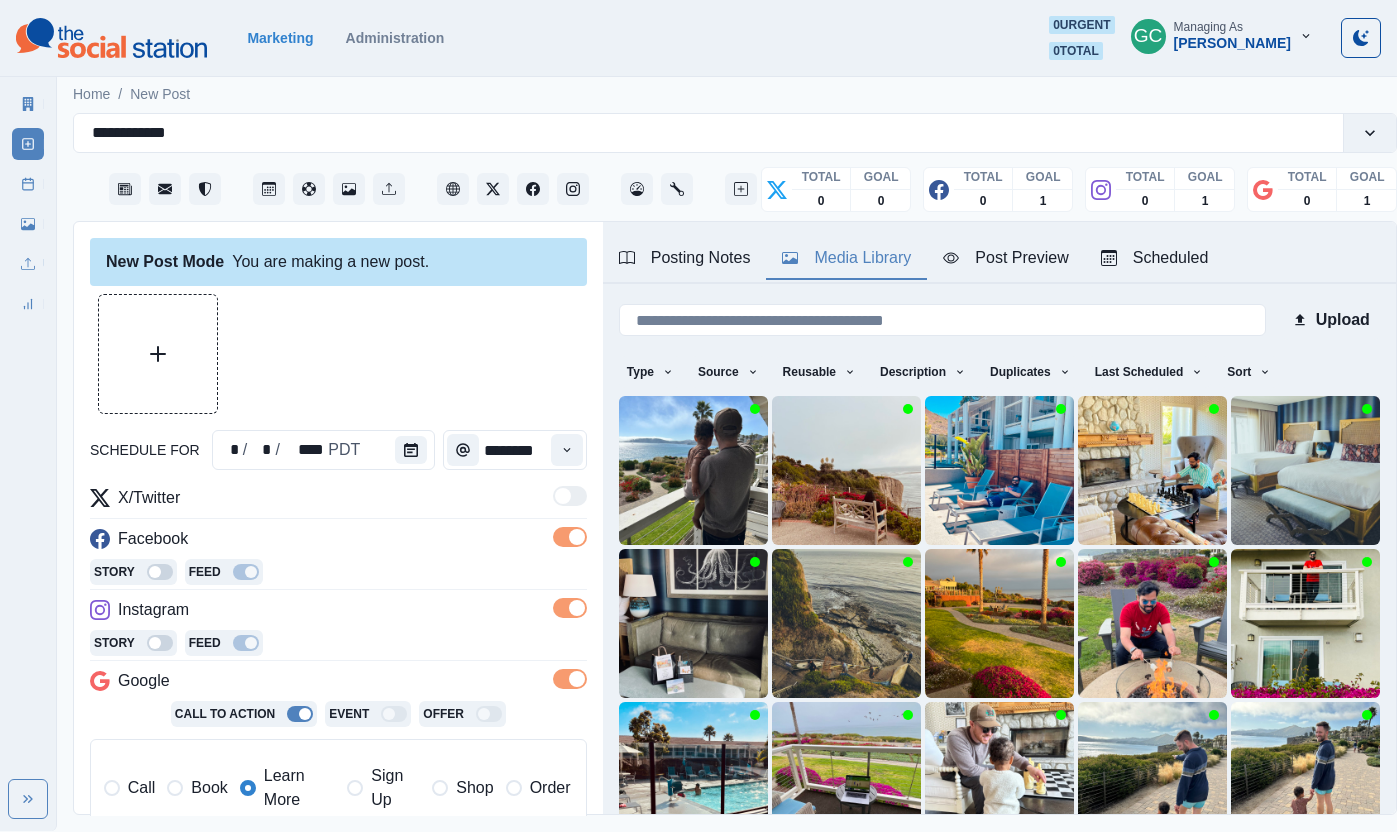 click on "Media Library" at bounding box center [846, 258] 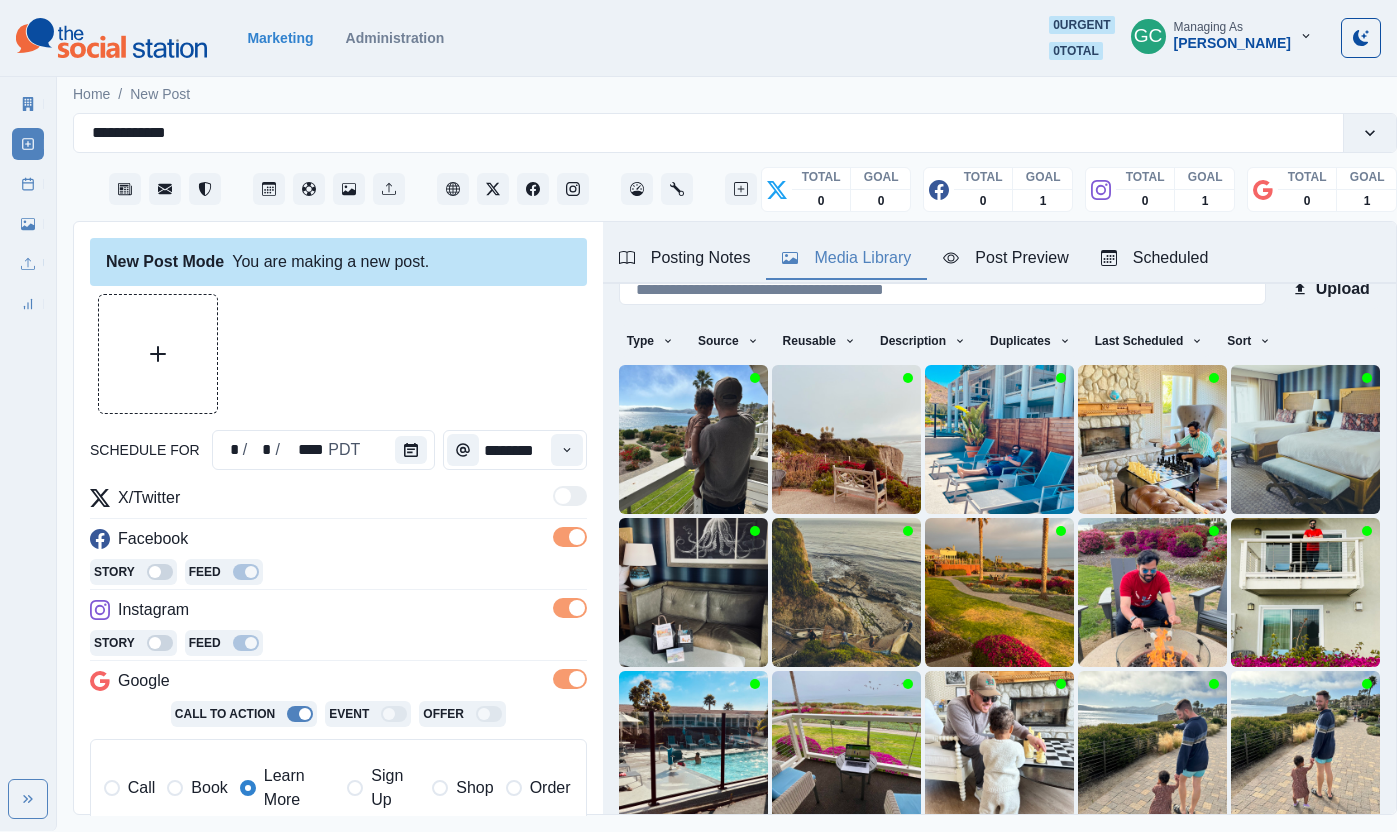 scroll, scrollTop: 53, scrollLeft: 0, axis: vertical 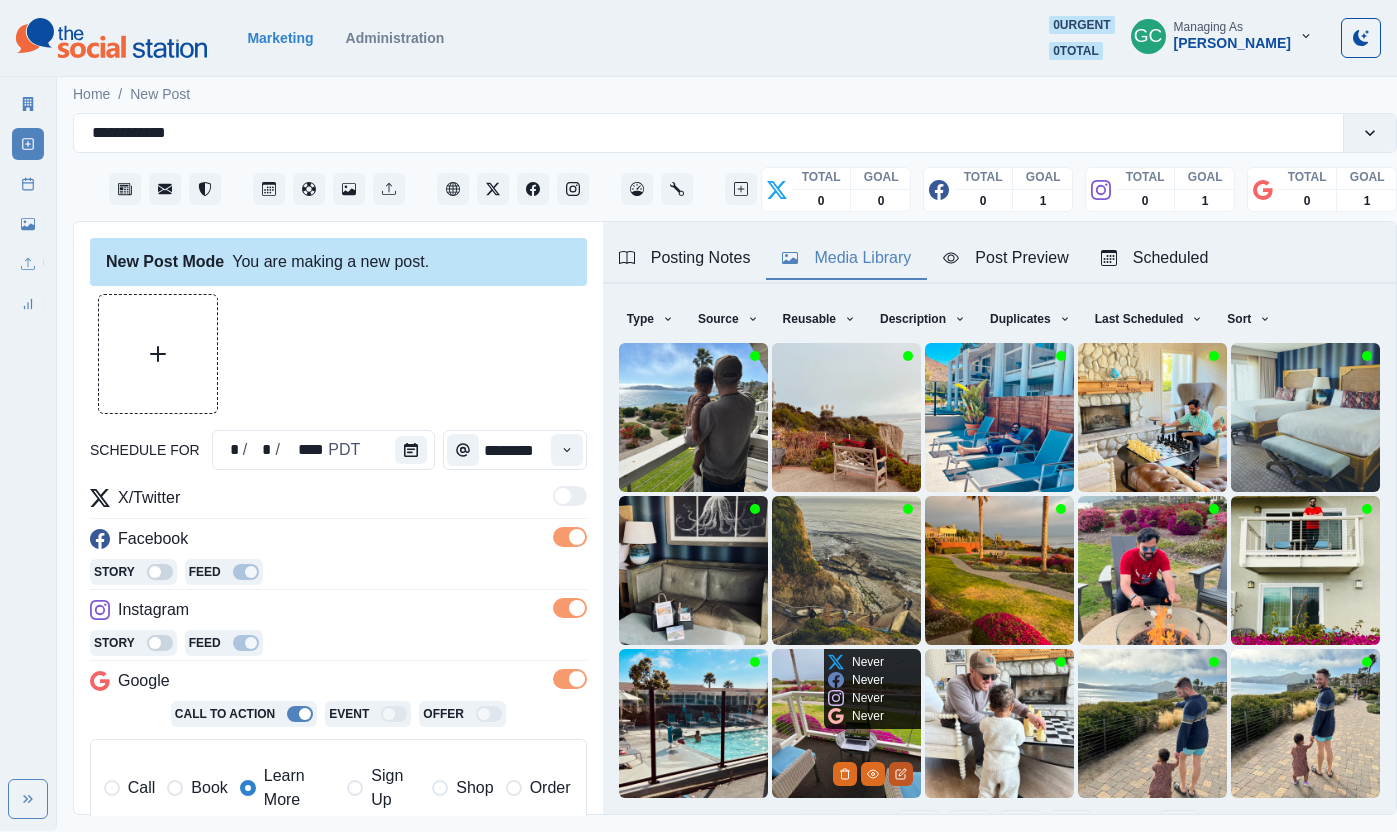click 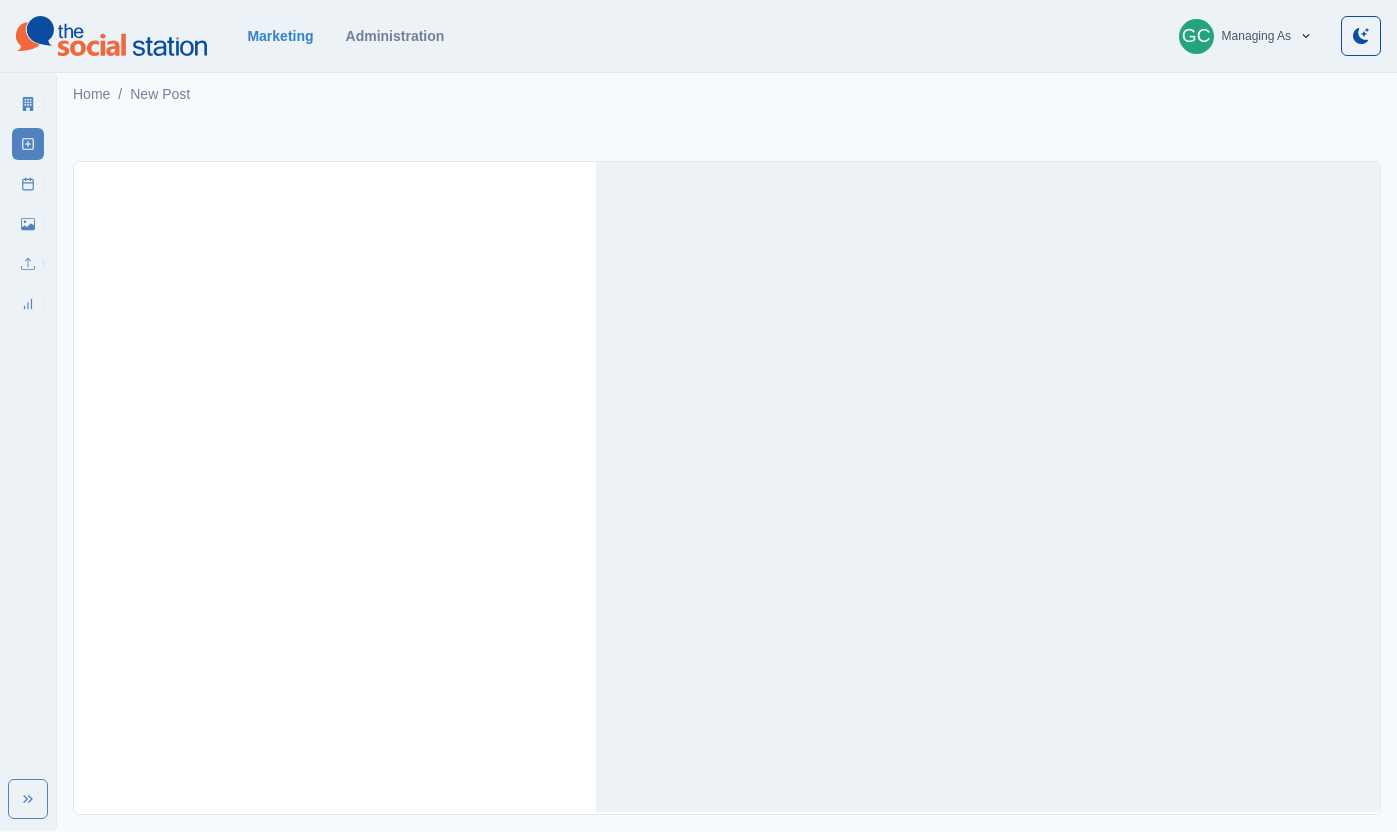scroll, scrollTop: 0, scrollLeft: 0, axis: both 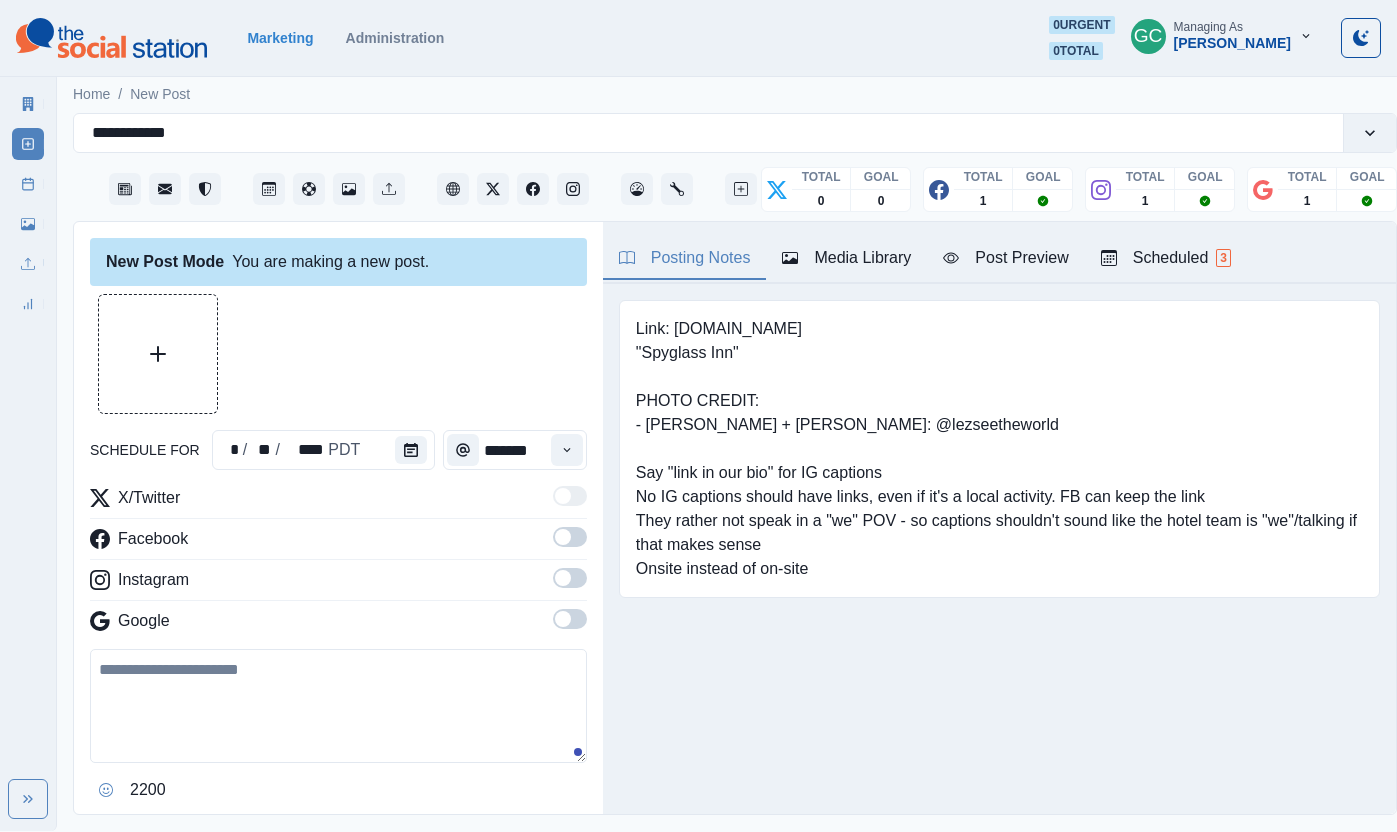 click on "Scheduled 3" at bounding box center [1166, 258] 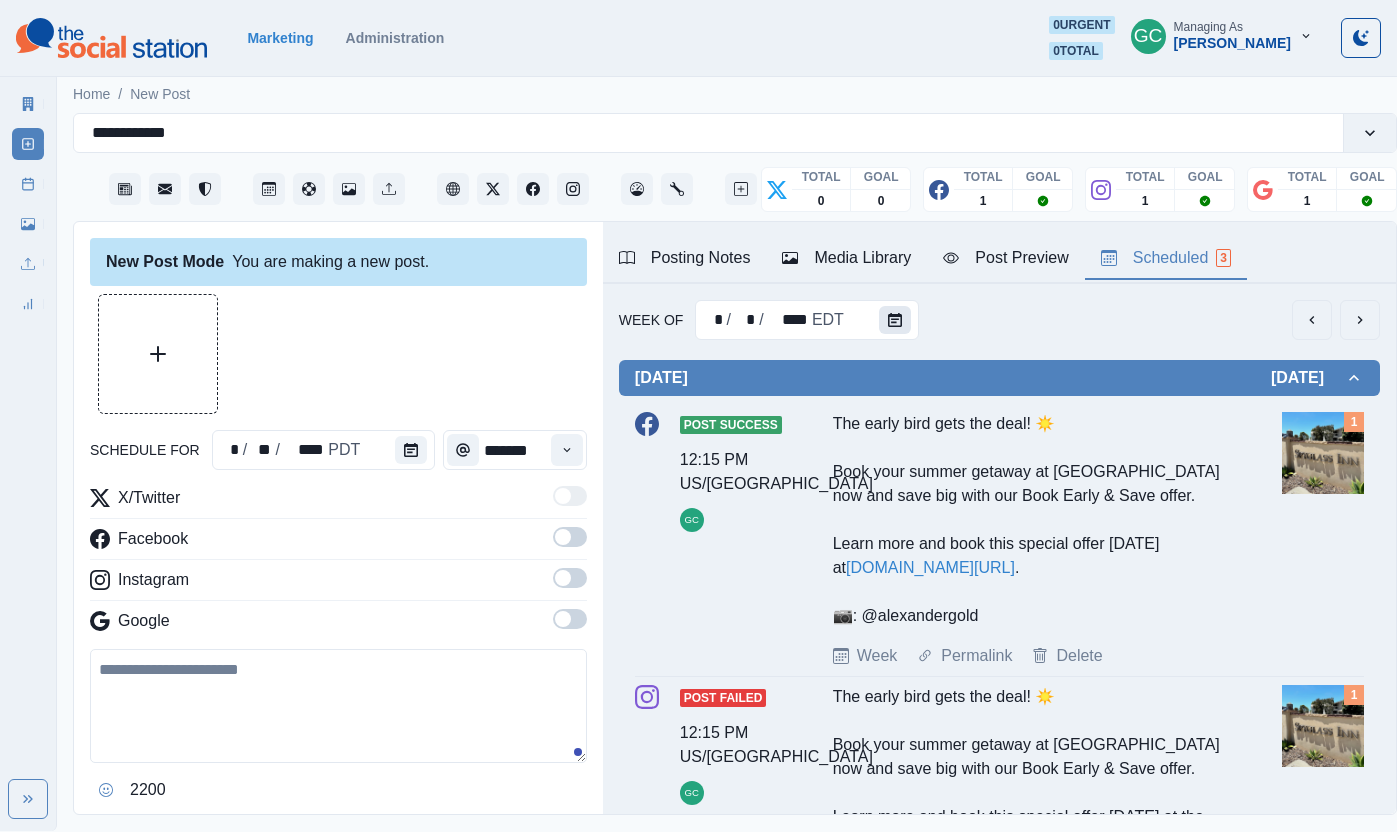 click 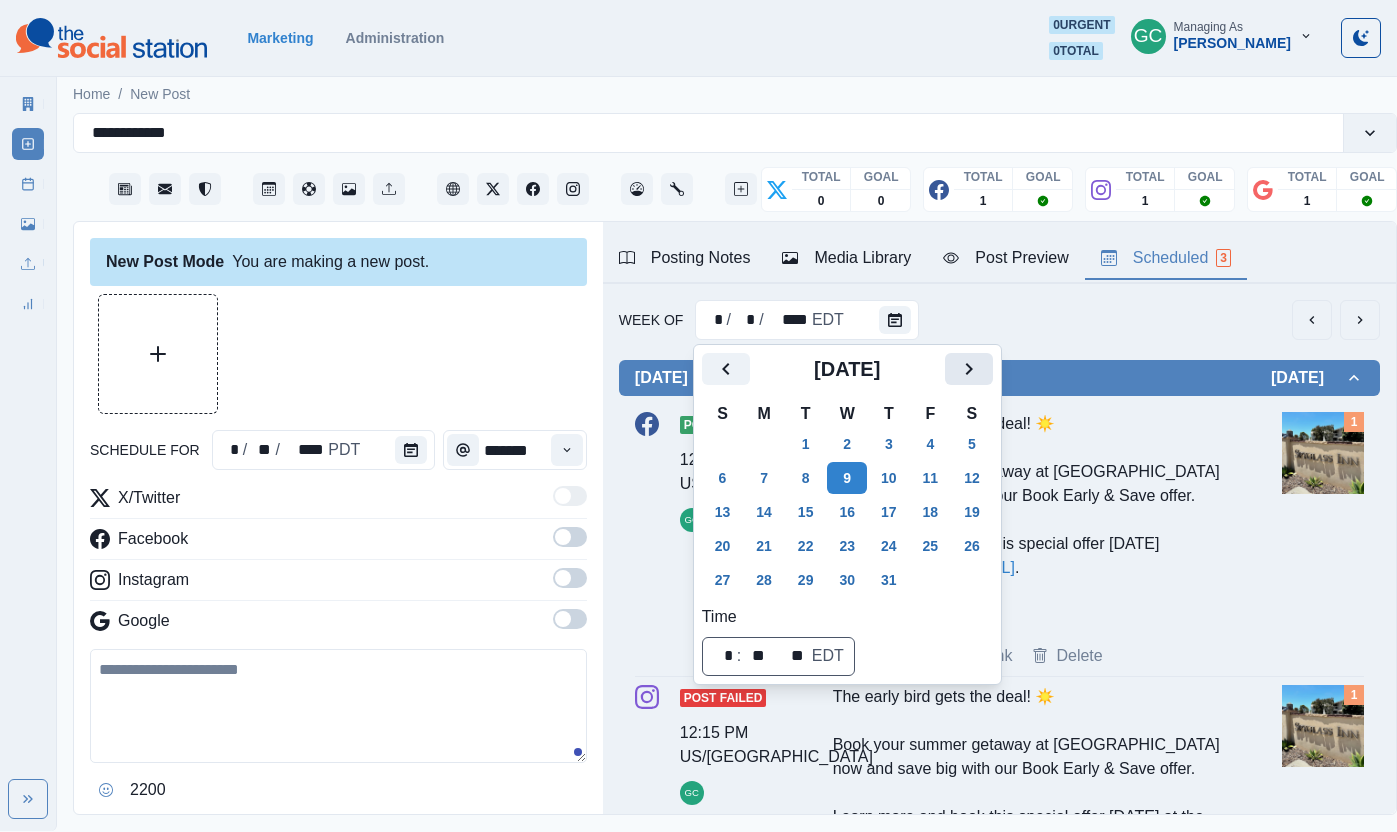 click 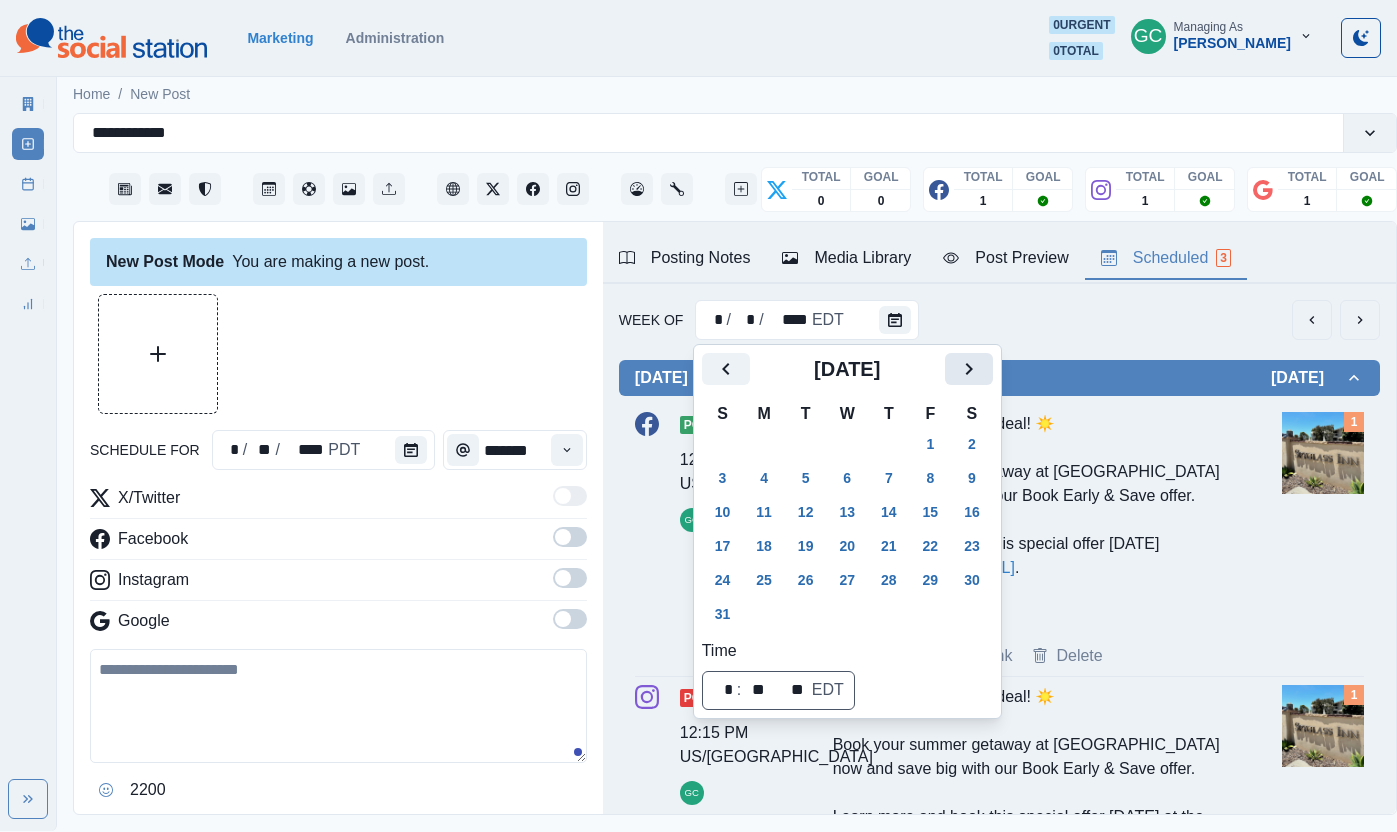 click 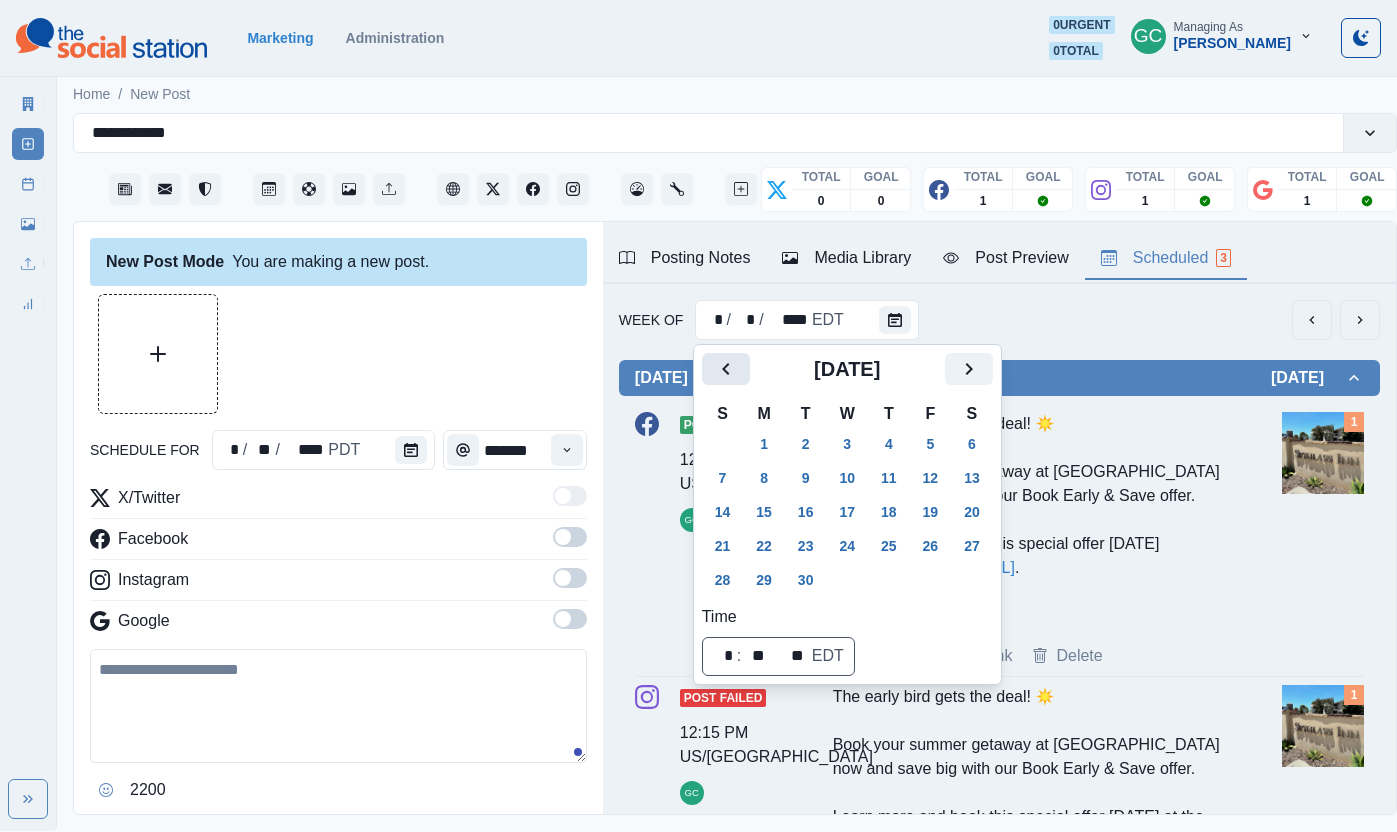 click at bounding box center (726, 369) 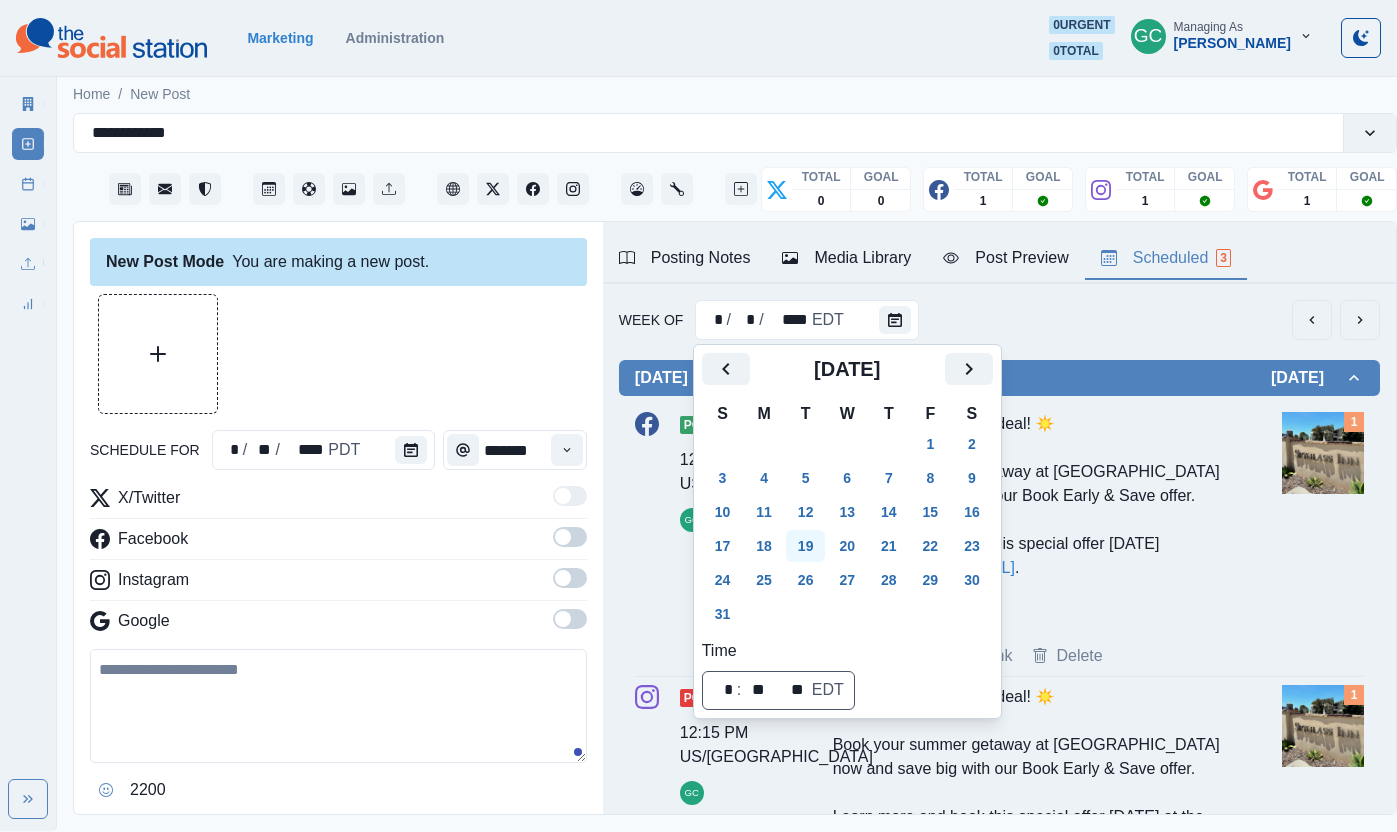 click on "19" at bounding box center (806, 546) 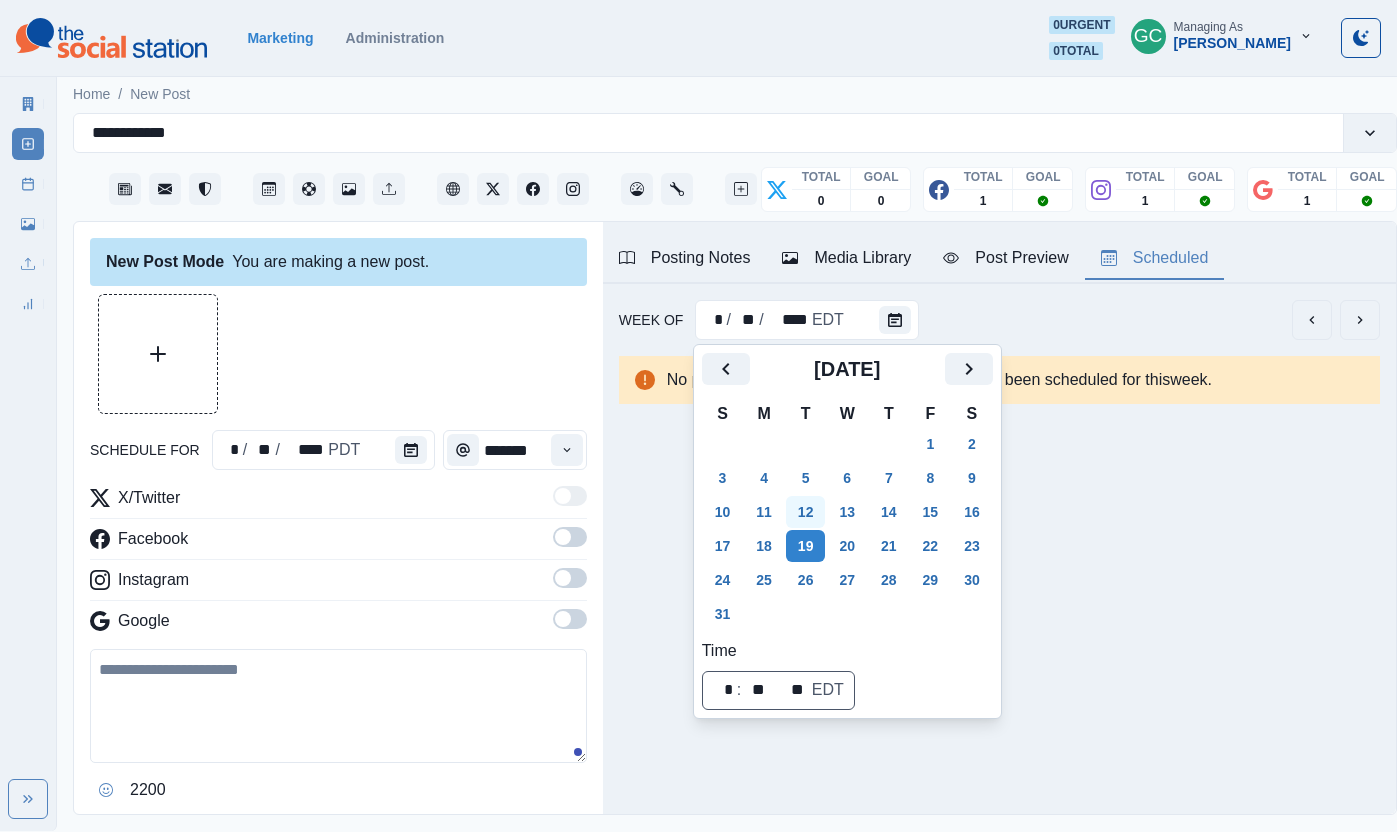 click on "12" at bounding box center (806, 512) 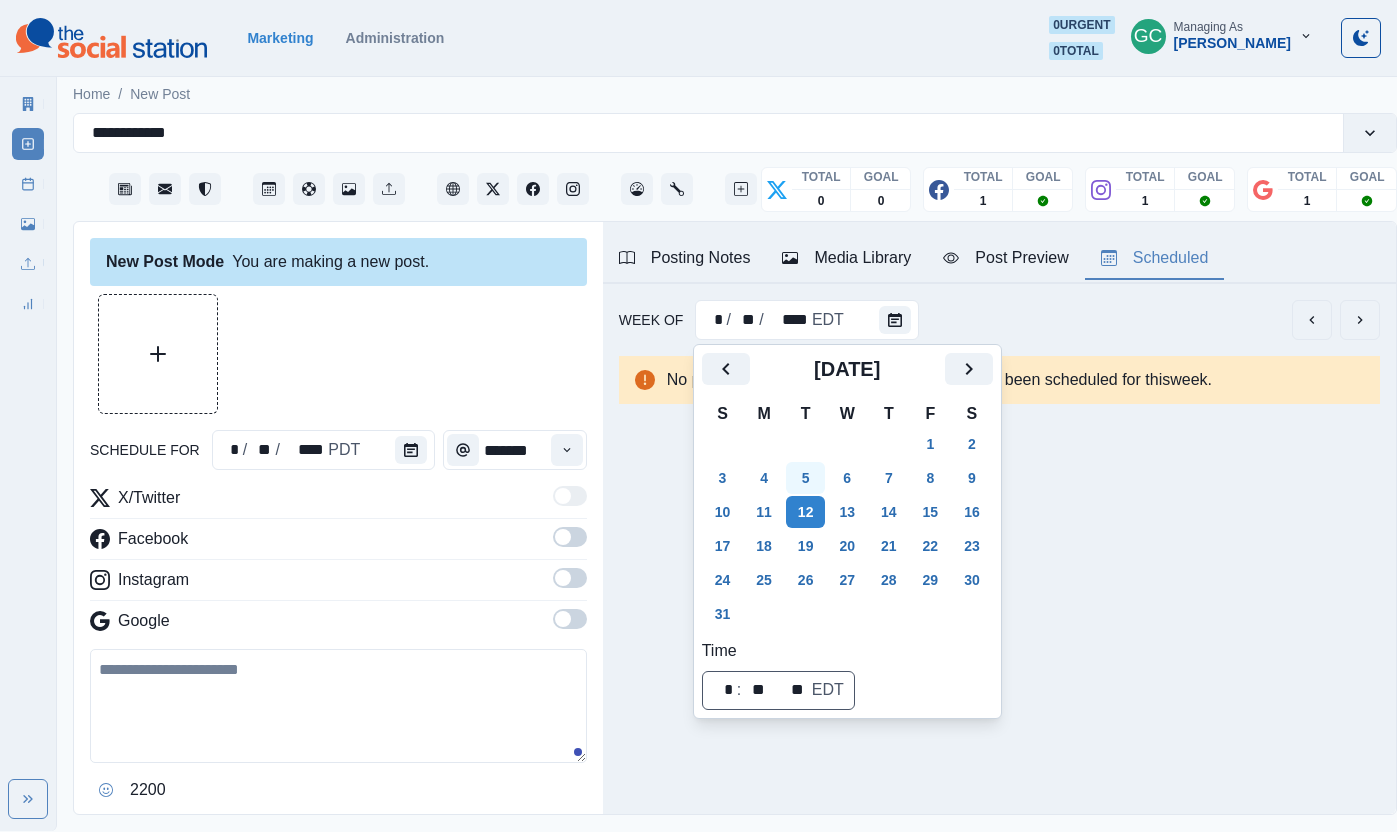 click on "5" at bounding box center (806, 478) 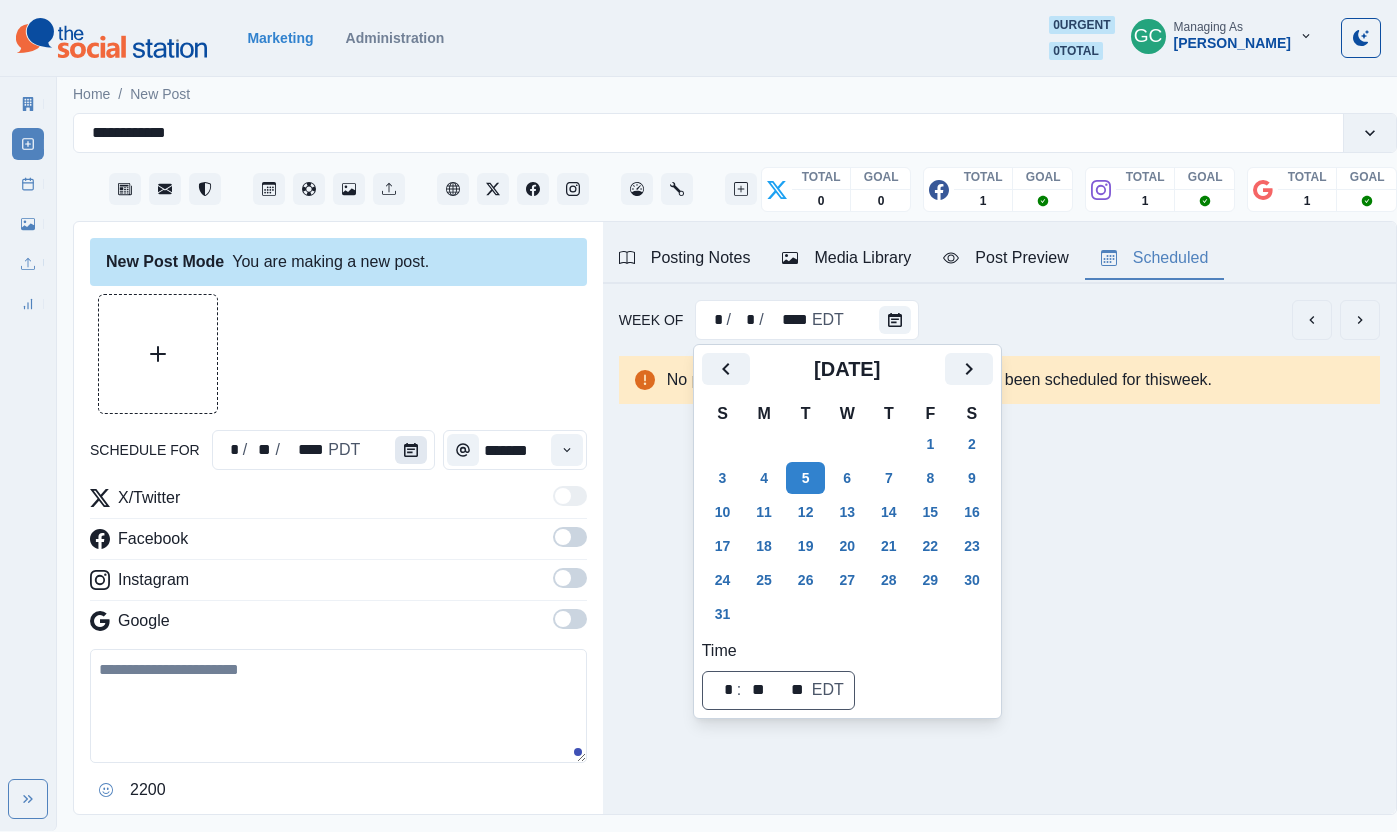 click 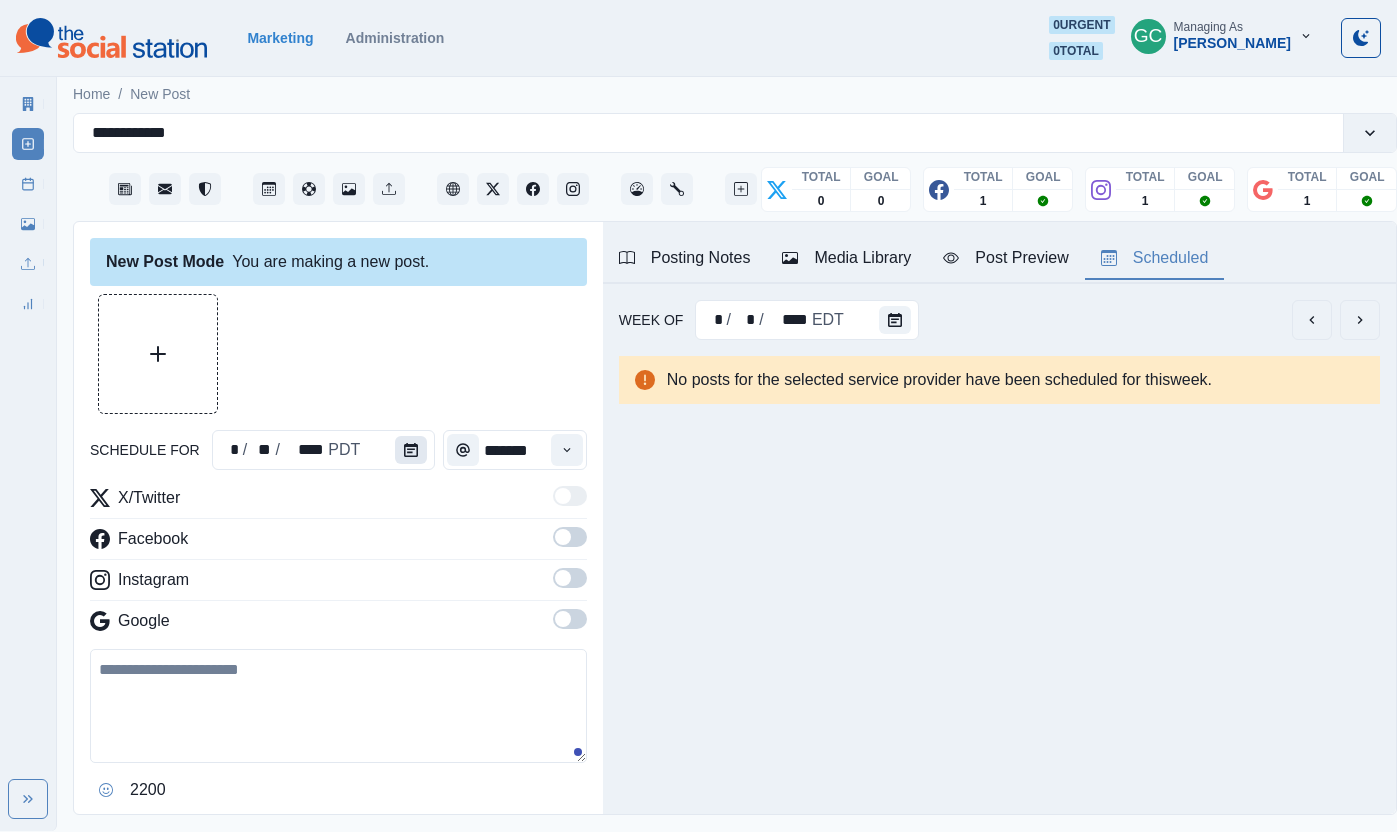 click 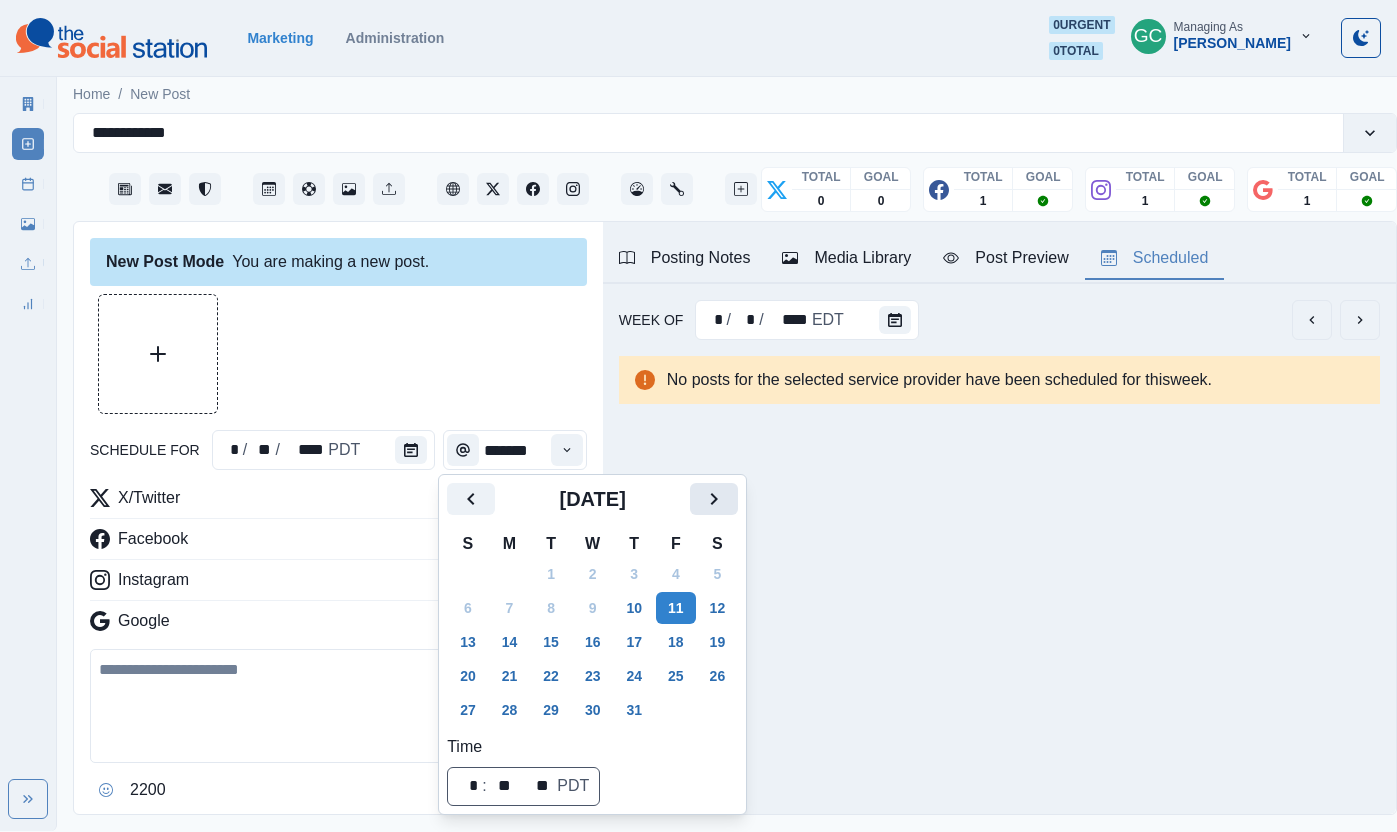 click 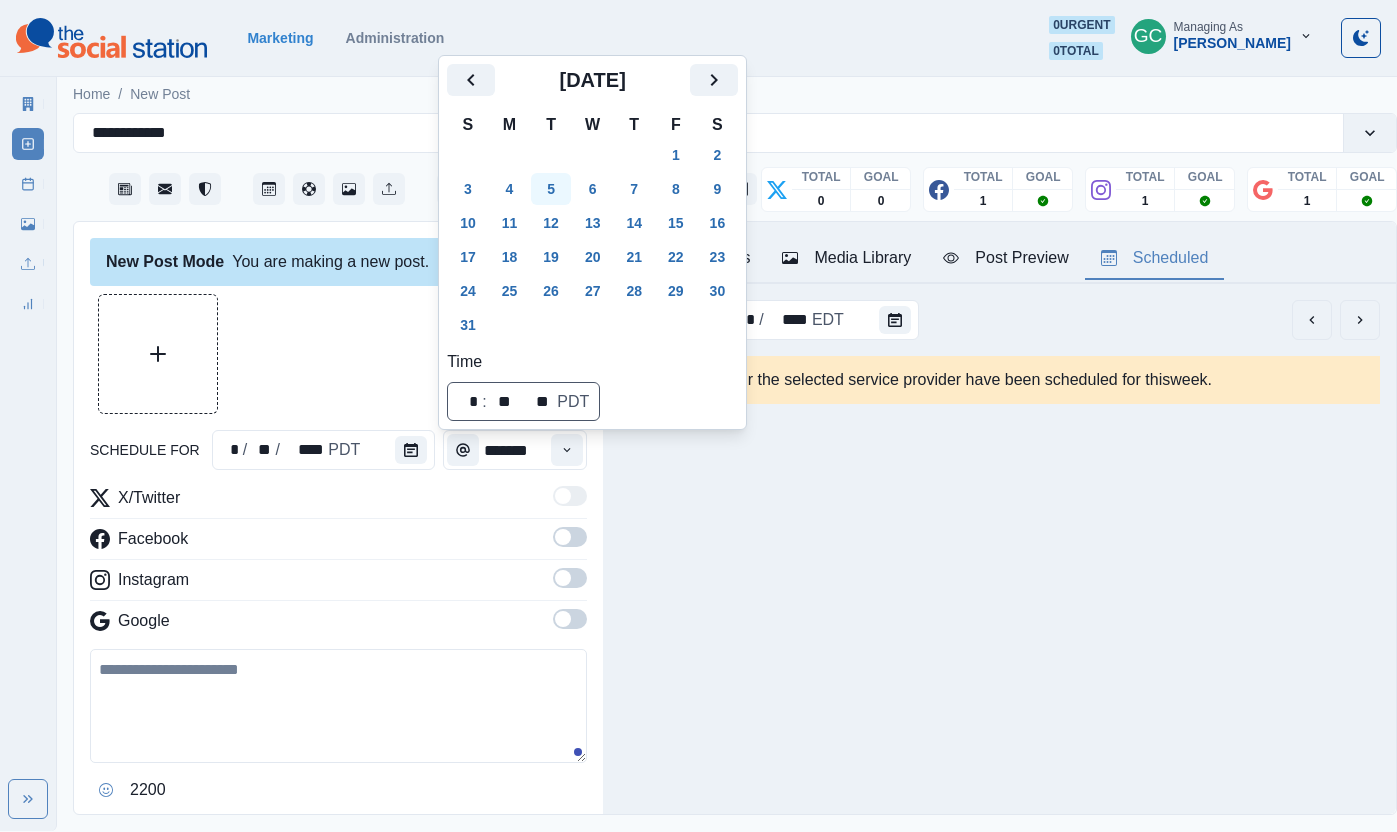 click on "5" at bounding box center [551, 189] 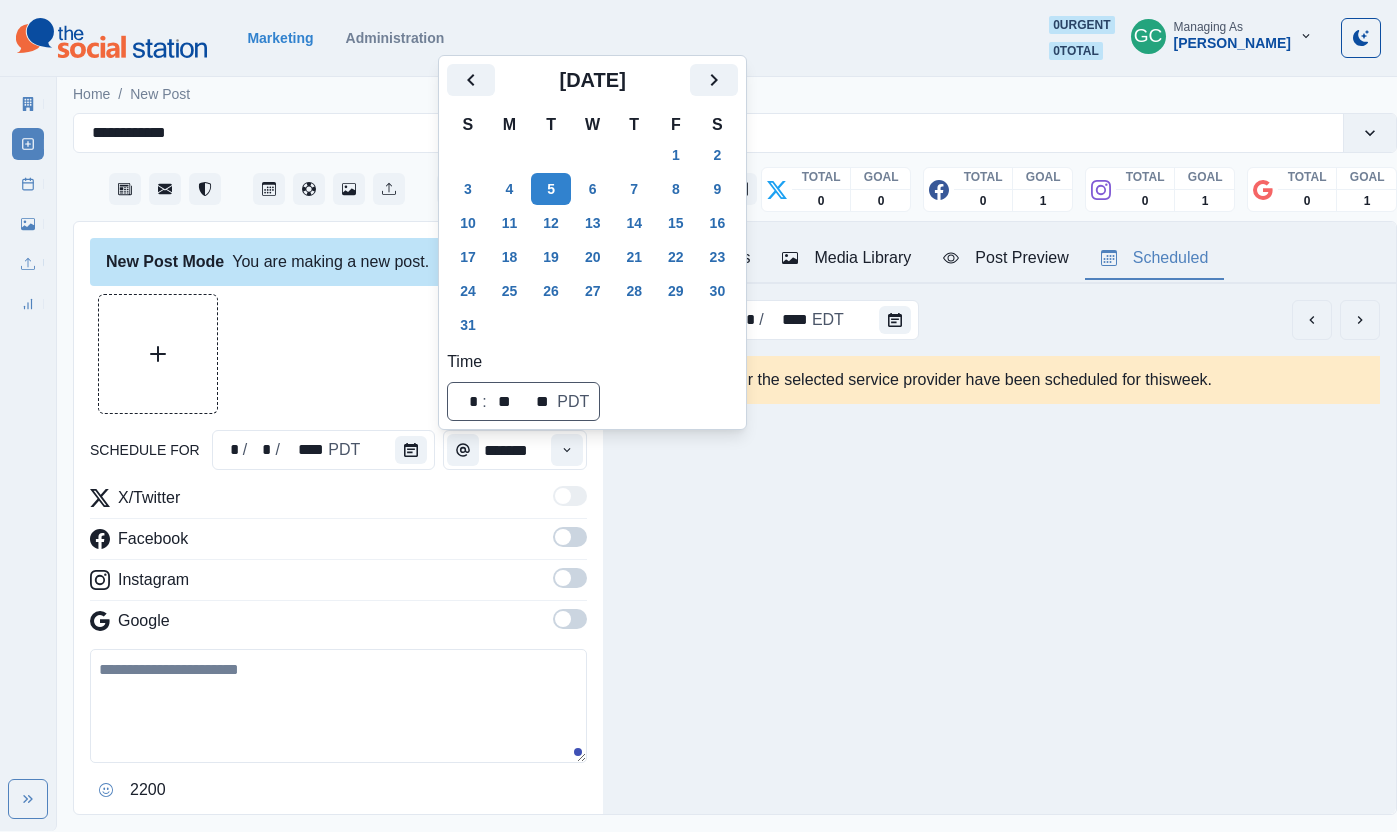 click on "Instagram" at bounding box center [338, 584] 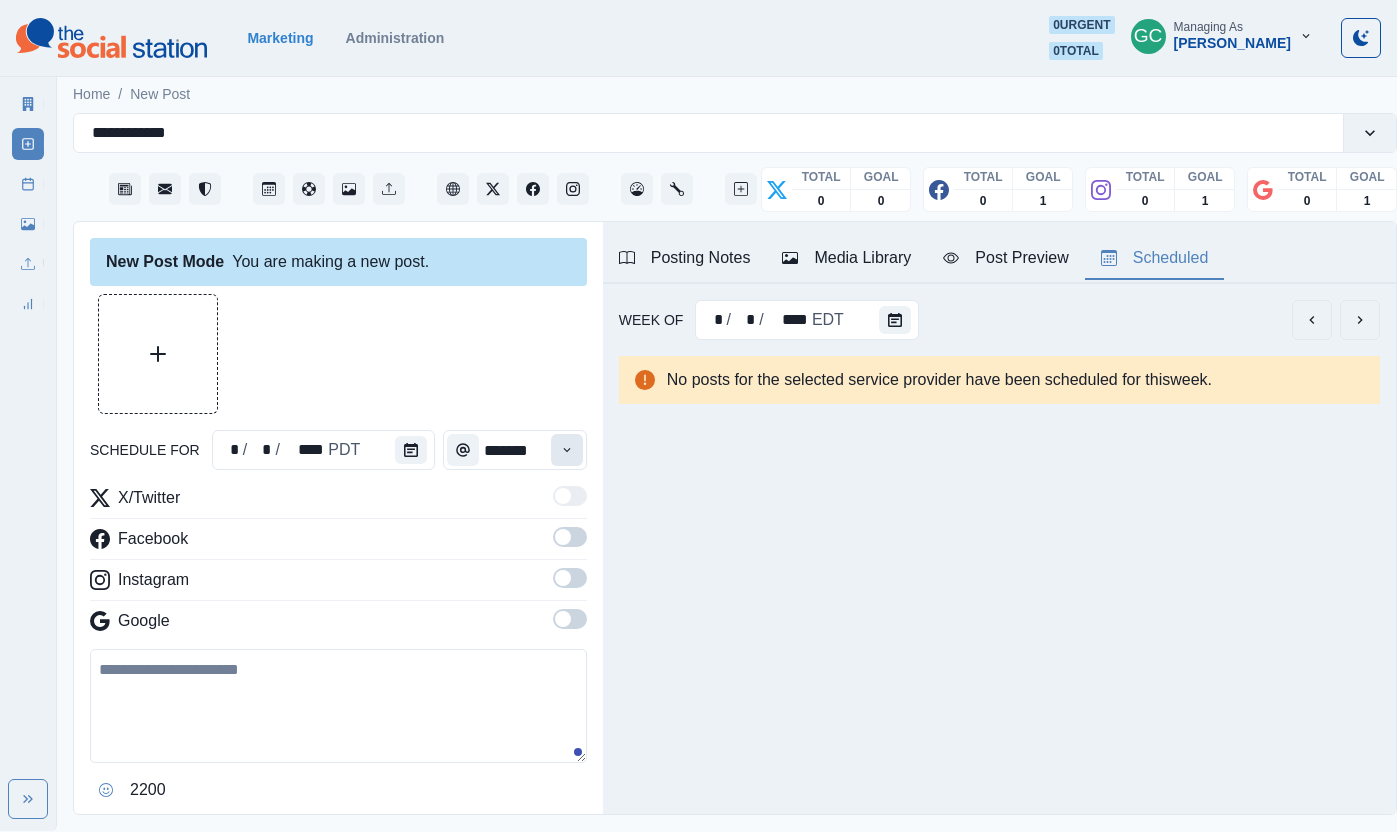 click 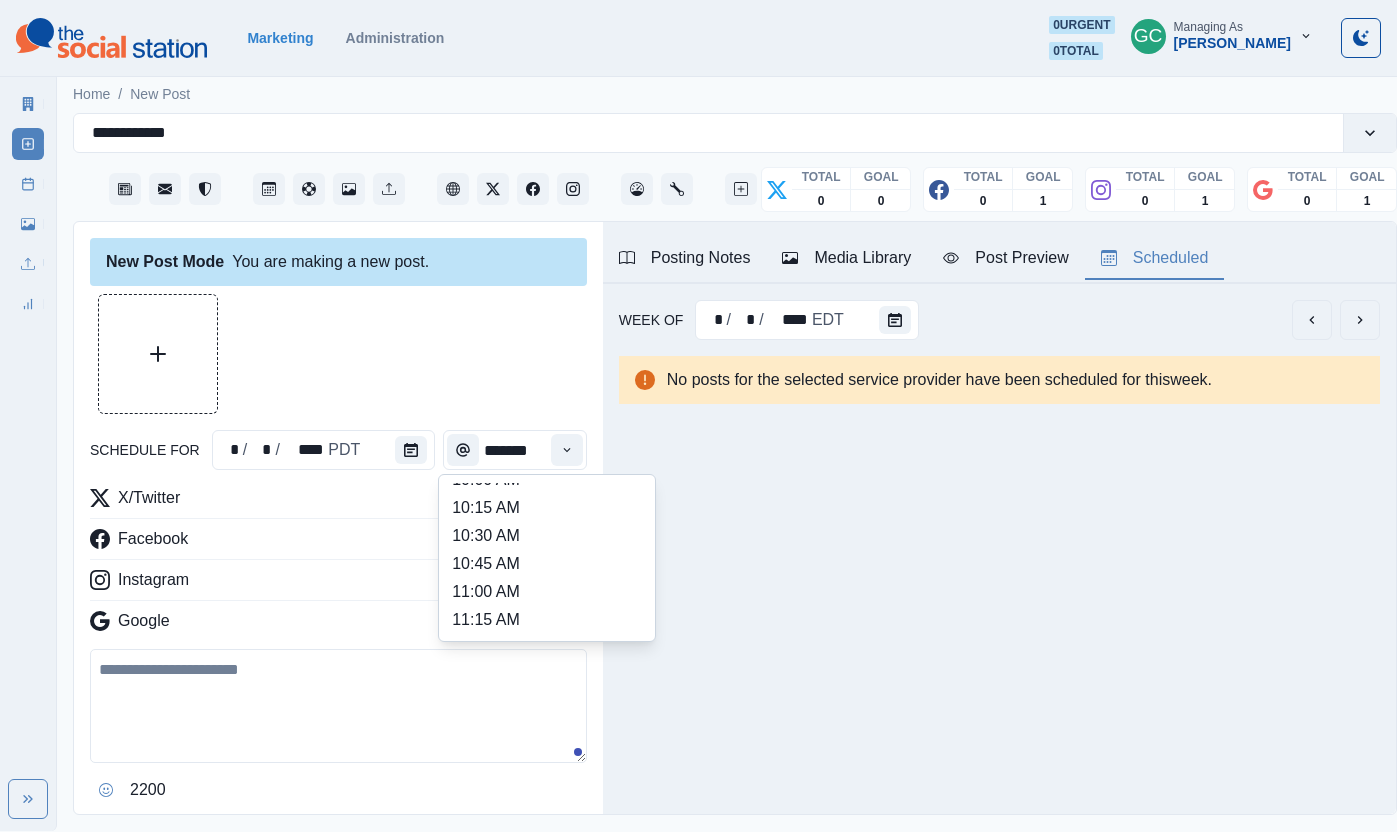 scroll, scrollTop: 337, scrollLeft: 0, axis: vertical 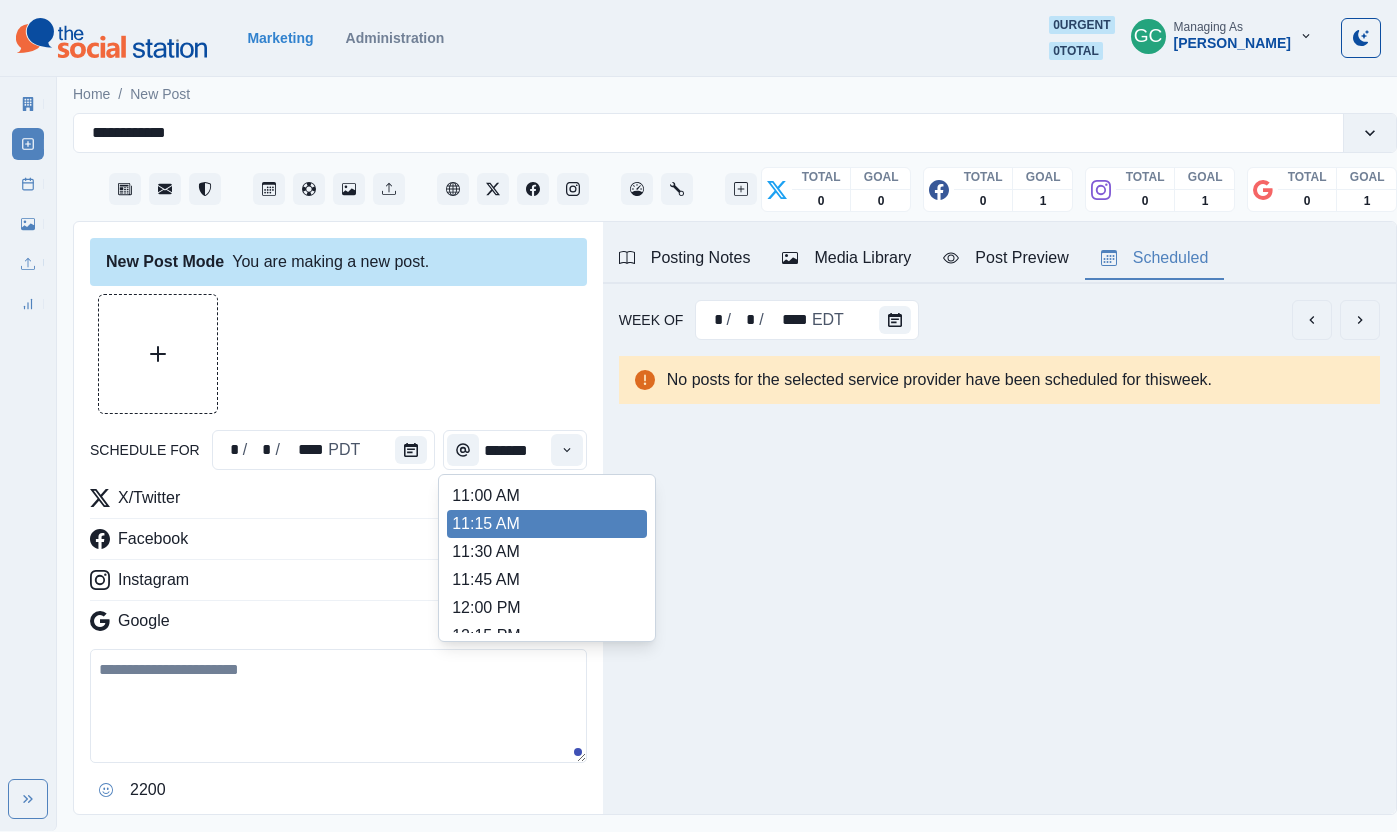 click on "11:15 AM" at bounding box center (547, 524) 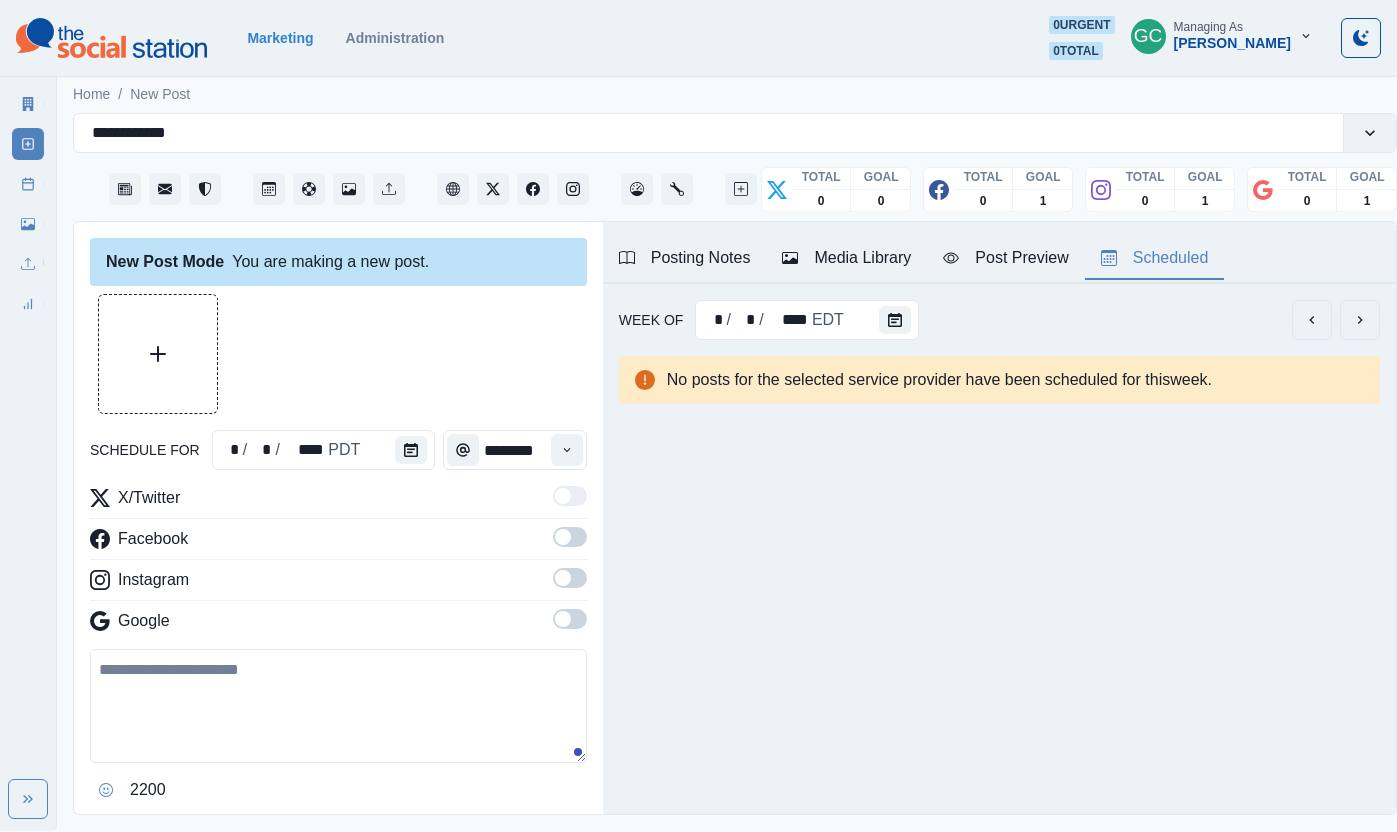 drag, startPoint x: 568, startPoint y: 621, endPoint x: 571, endPoint y: 582, distance: 39.115215 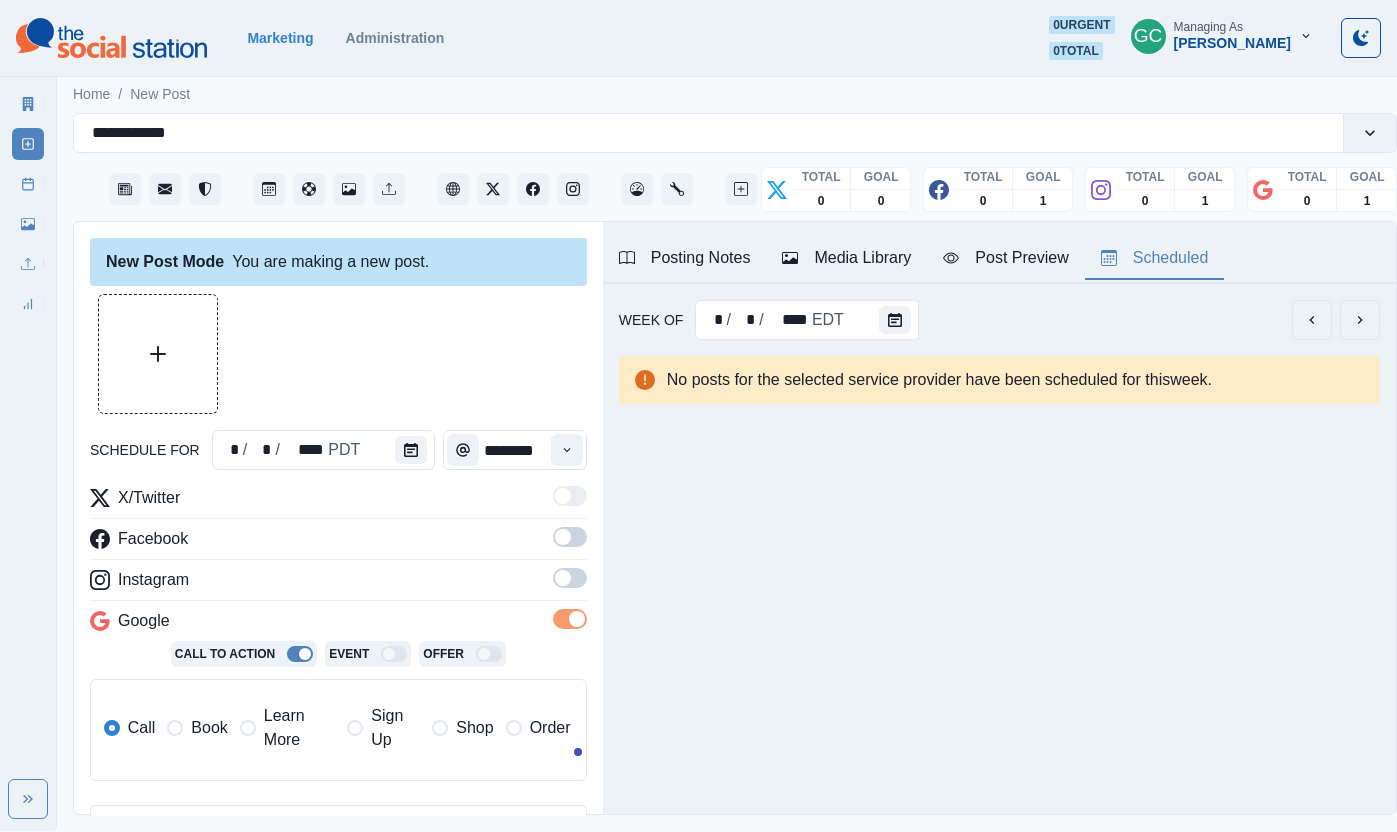 click at bounding box center [570, 578] 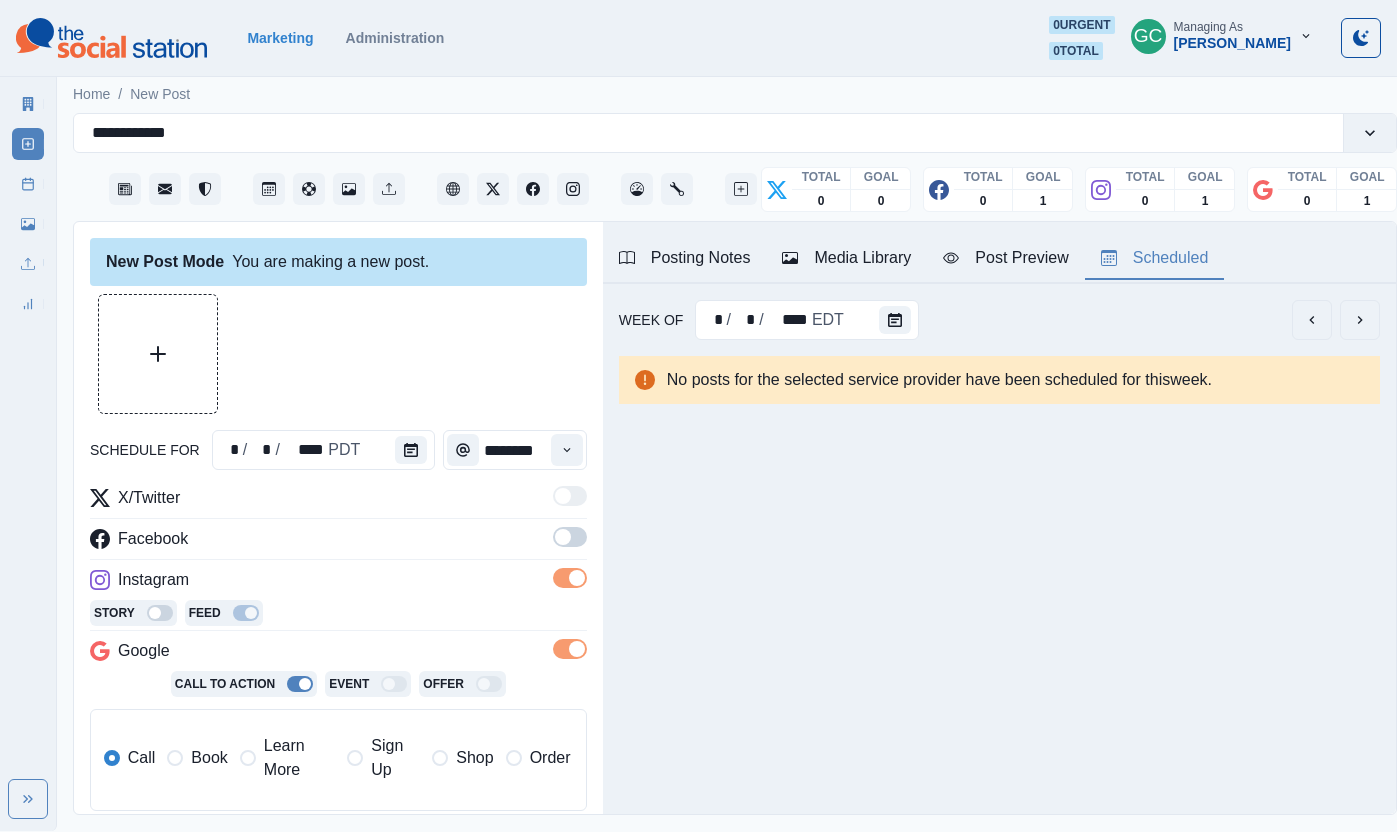 click at bounding box center [570, 543] 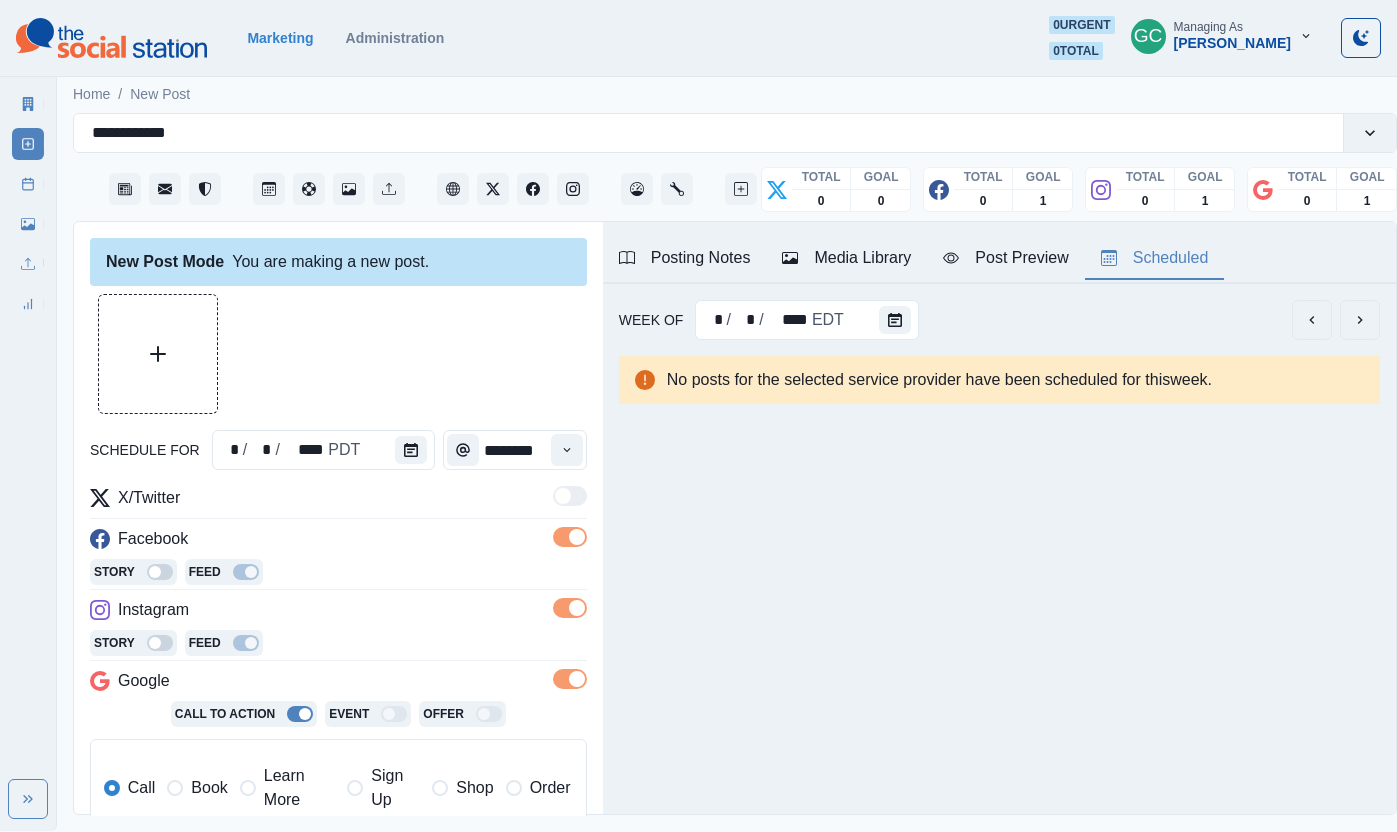 drag, startPoint x: 278, startPoint y: 779, endPoint x: 290, endPoint y: 779, distance: 12 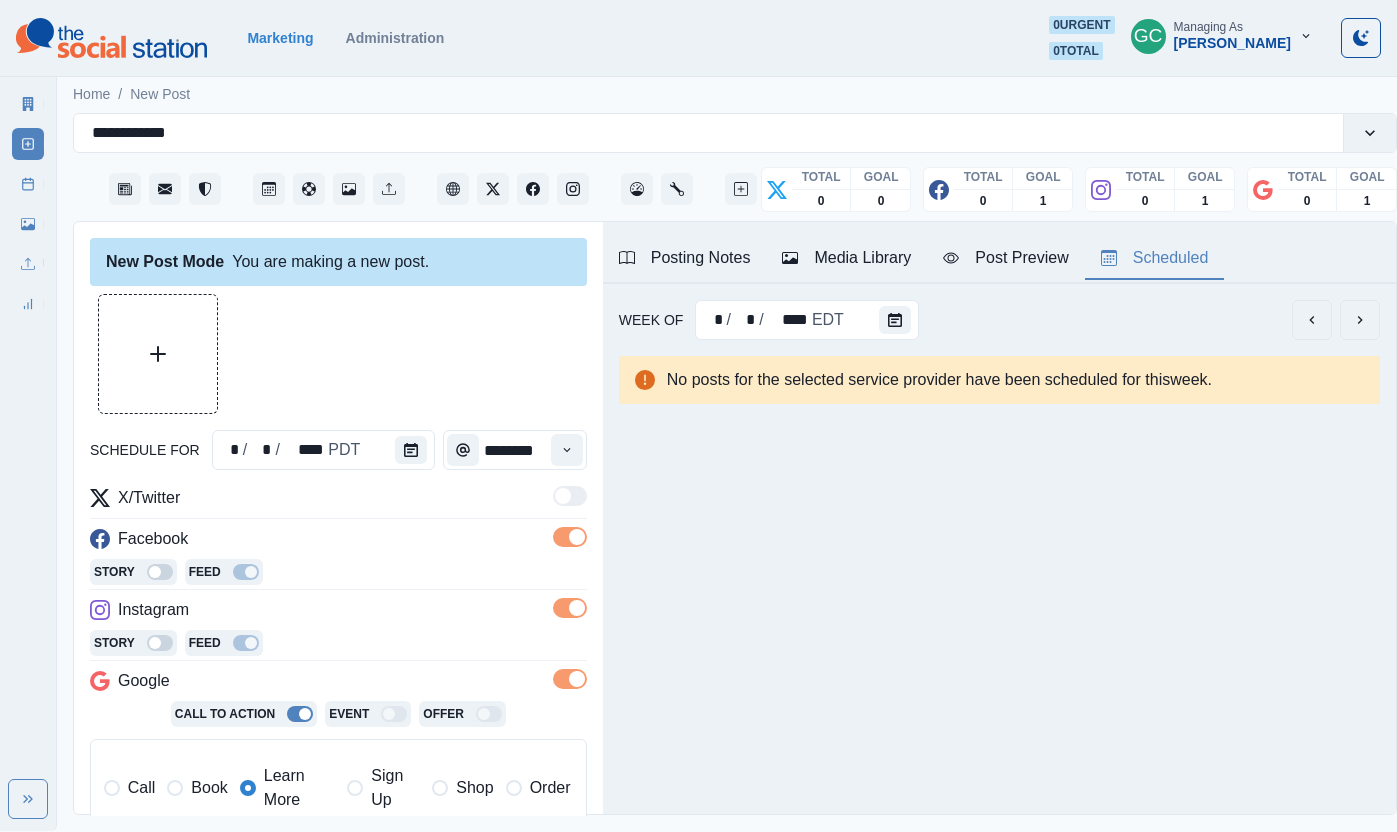 click on "Media Library" at bounding box center (846, 258) 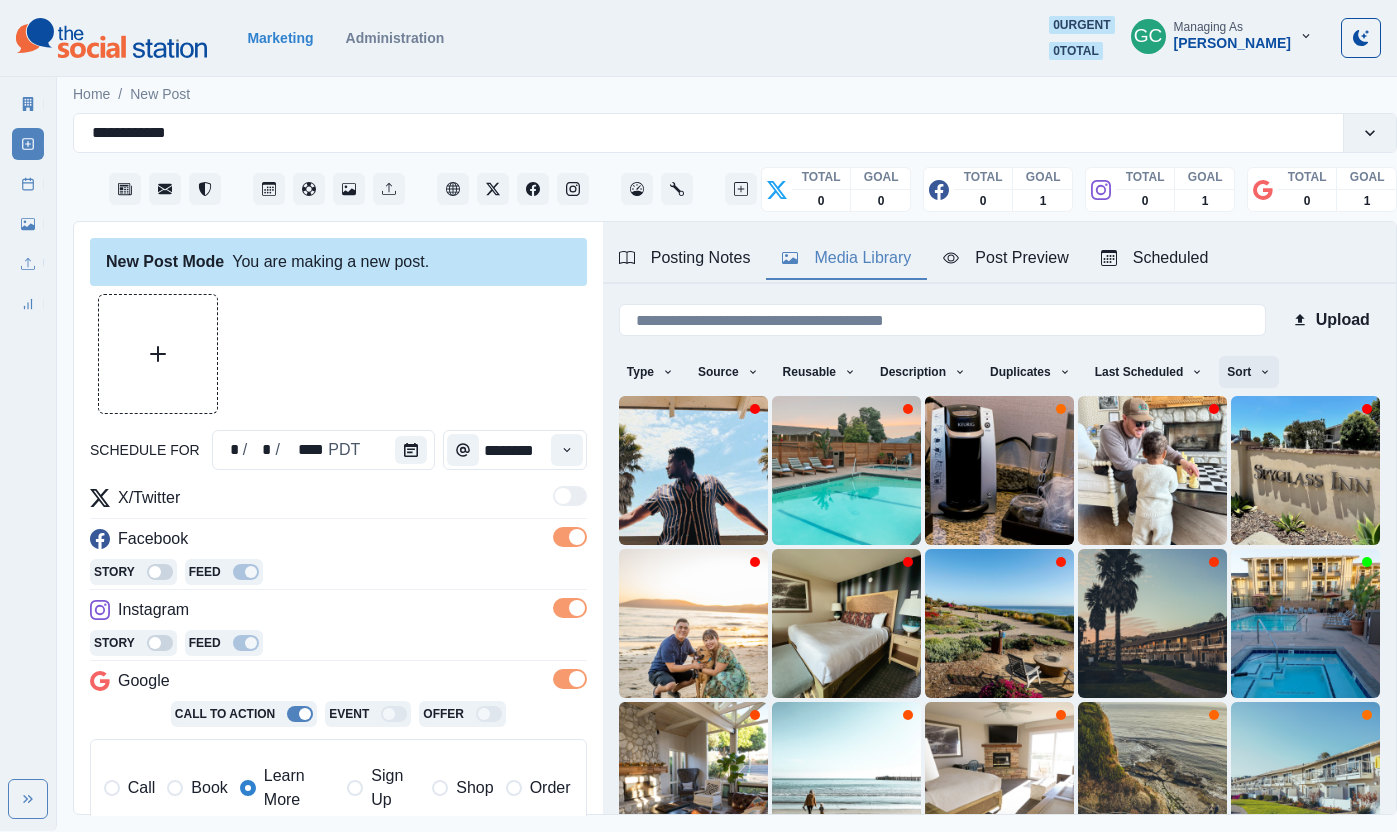 click on "Sort" at bounding box center (1249, 372) 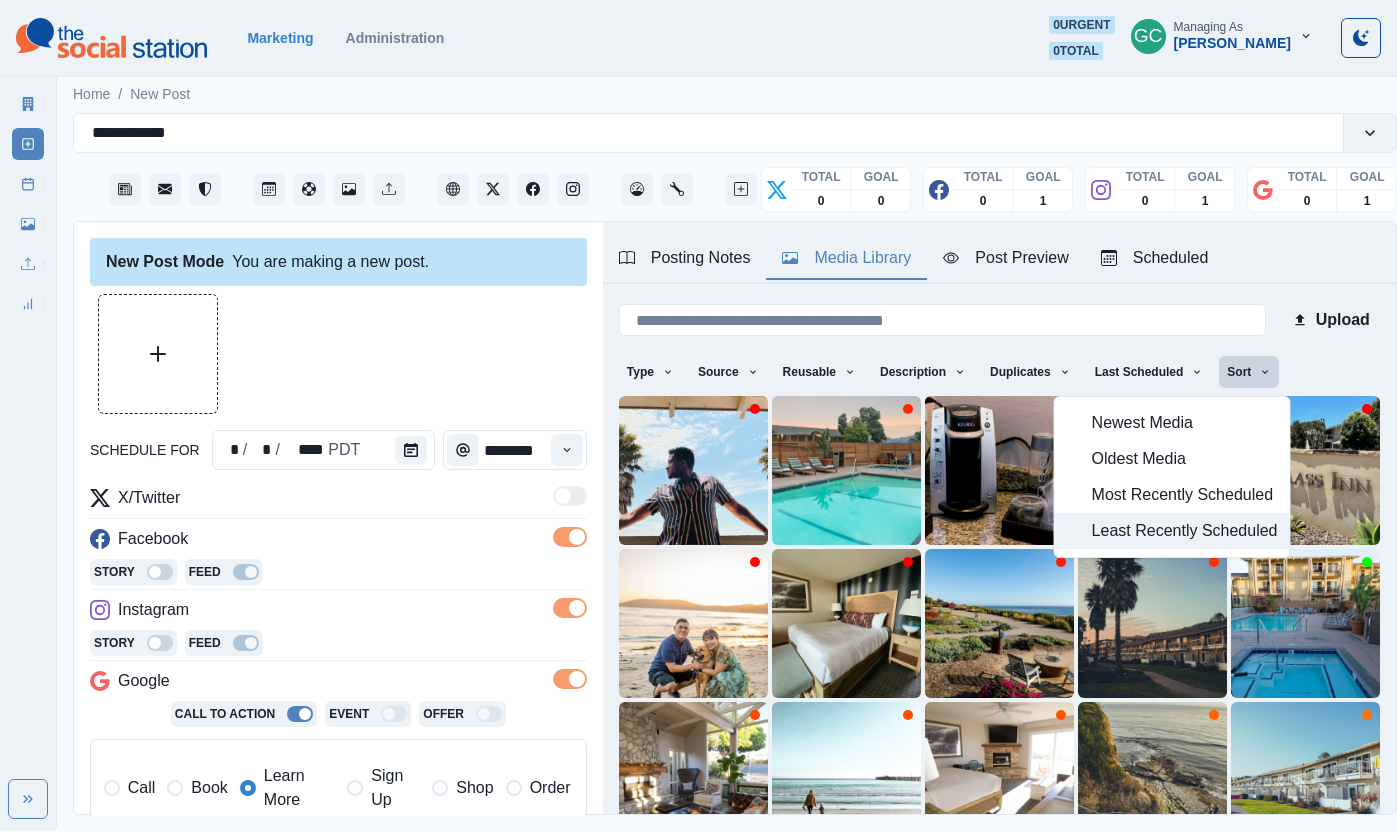 click on "Least Recently Scheduled" at bounding box center [1185, 531] 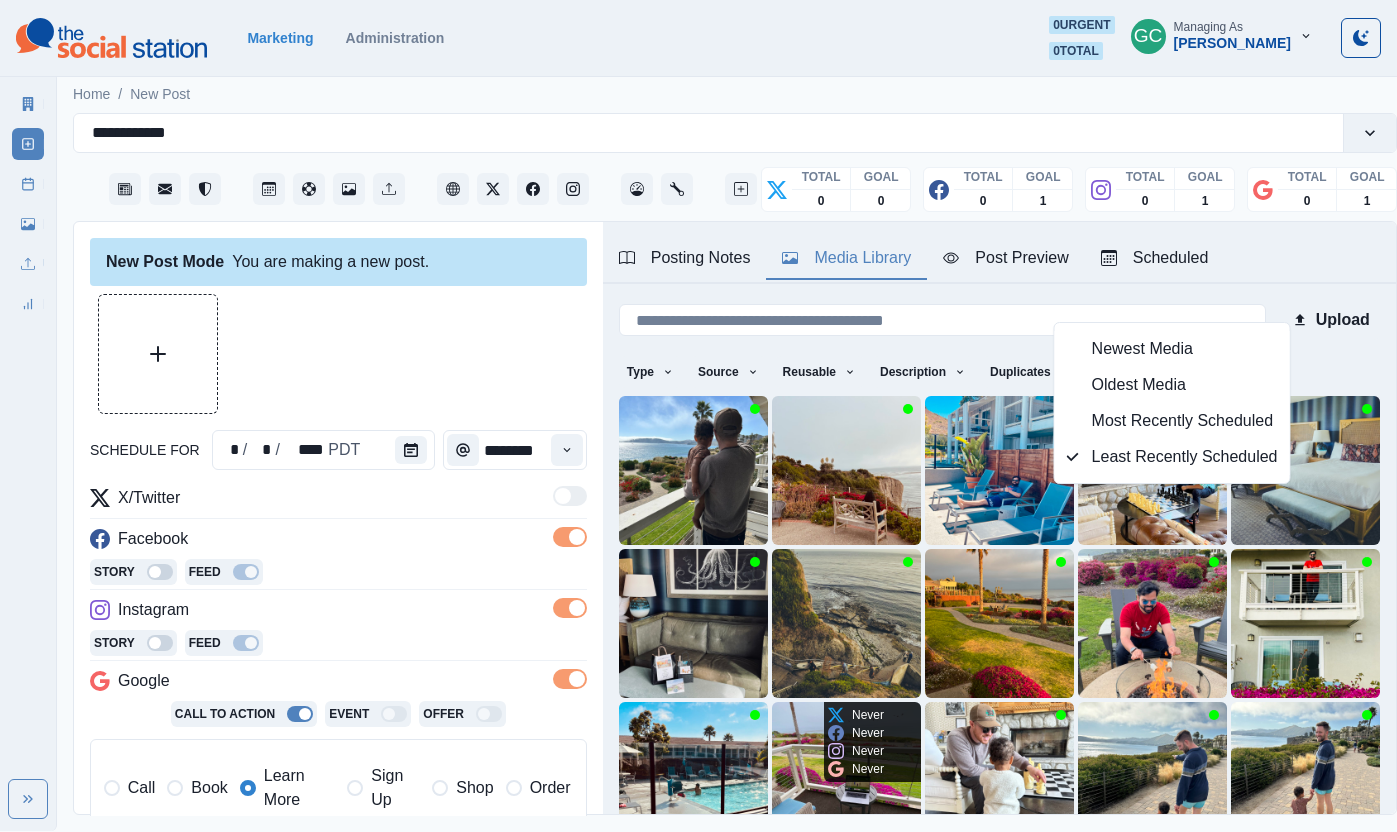 scroll, scrollTop: 167, scrollLeft: 0, axis: vertical 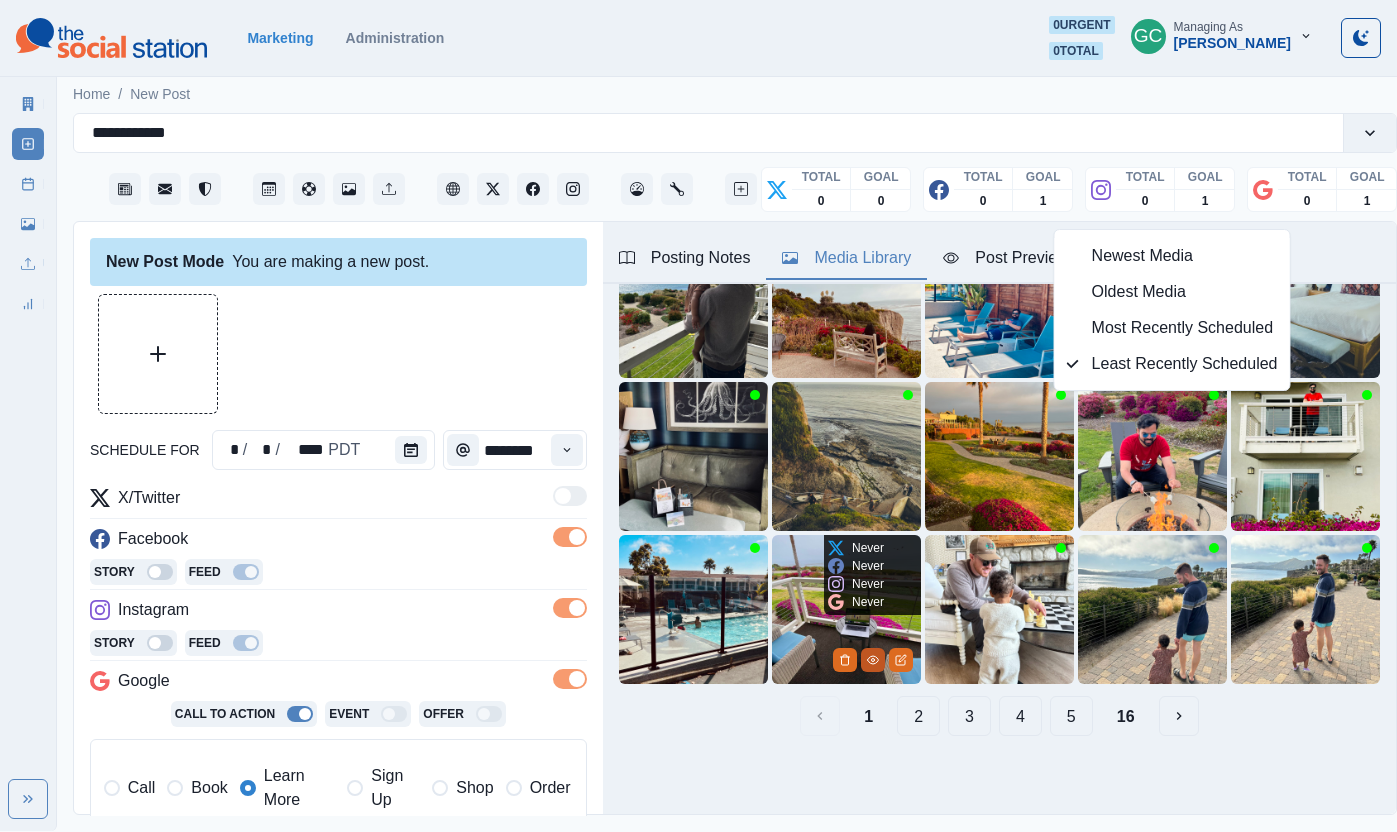 click 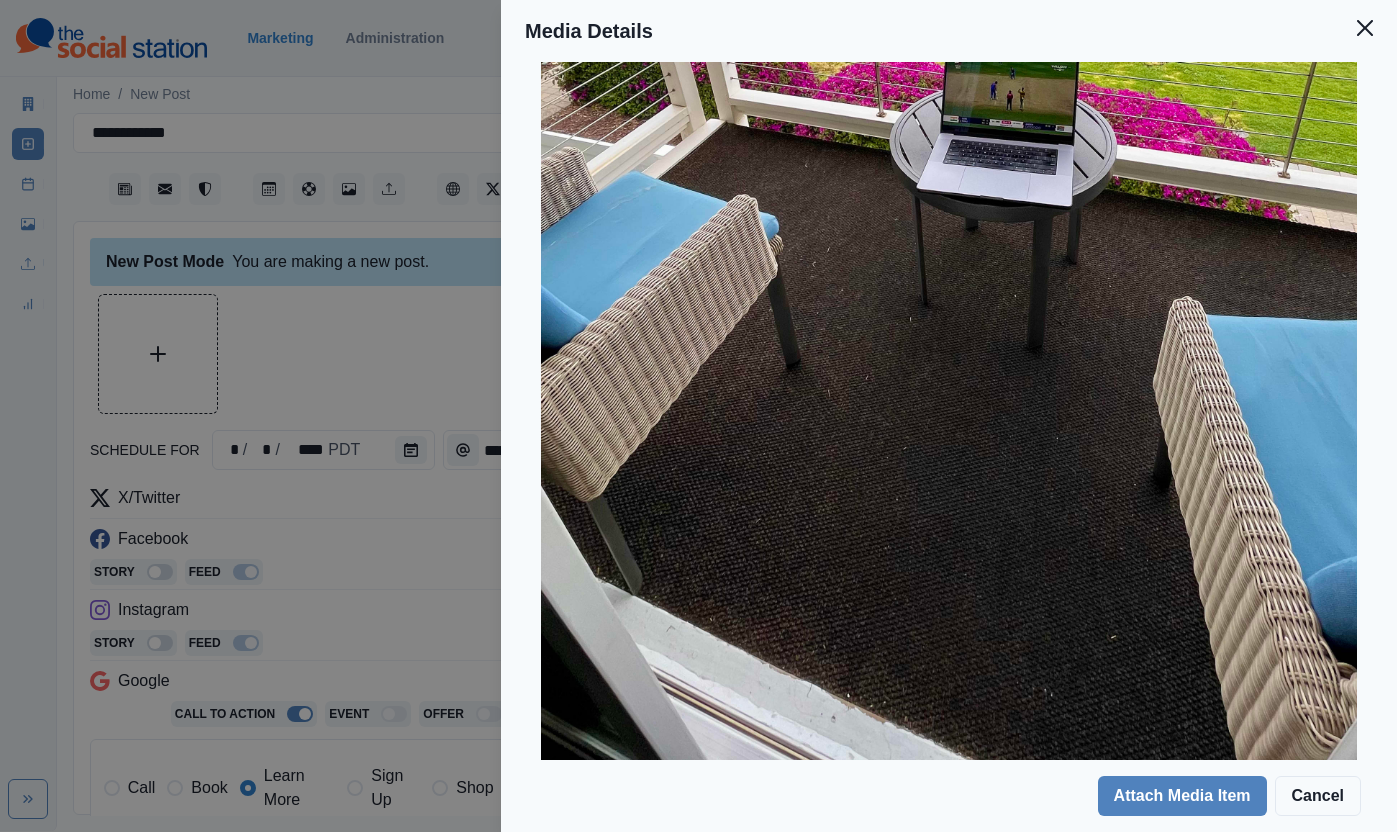 scroll, scrollTop: 854, scrollLeft: 0, axis: vertical 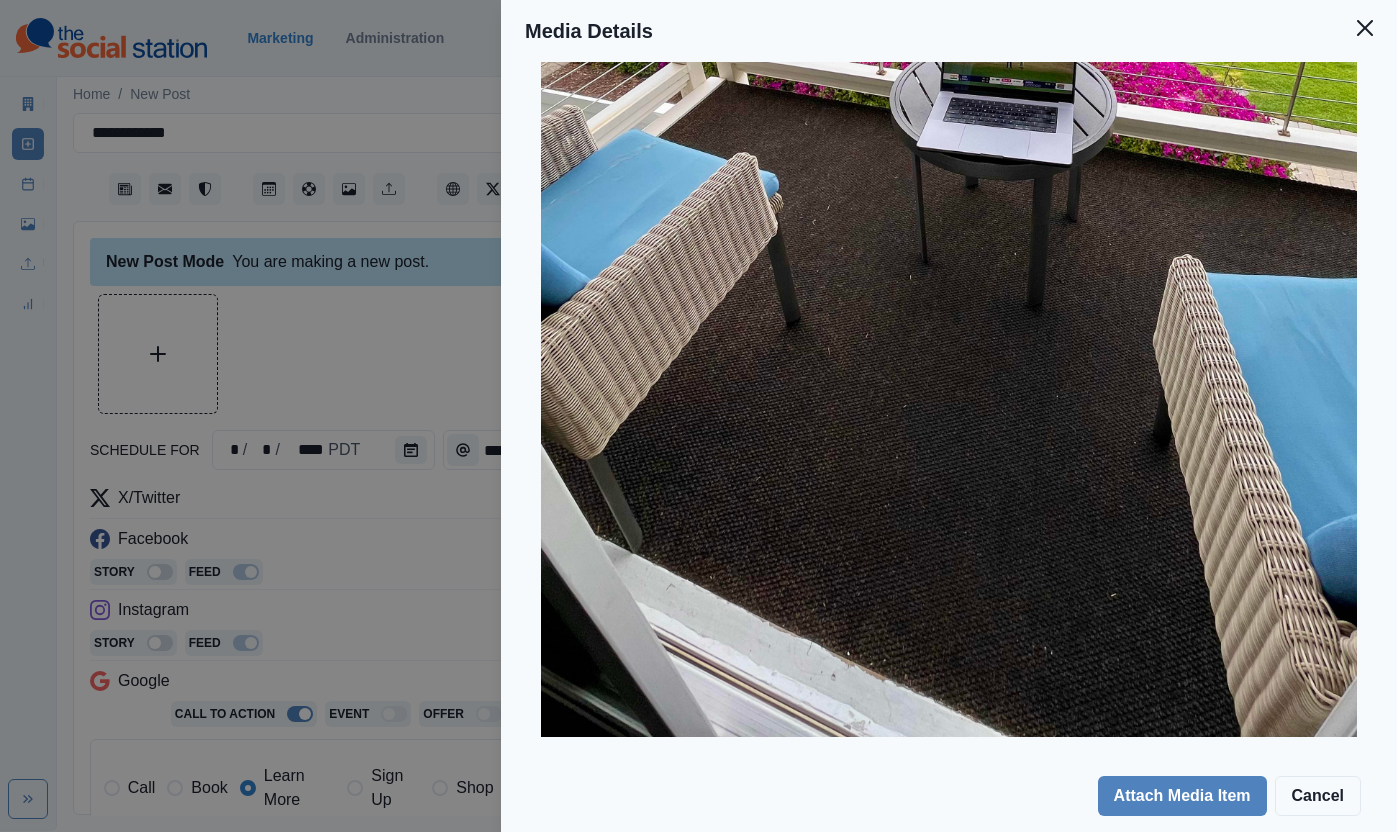 click on "Media Details Preview Details Our Description [PERSON_NAME]  16 Reusable Yes Tags sea summer terrace tropical beach dining table tennis racket vacation yacht living room table coffee table housing nature swimming pool scenery palm tree horizon backyard garden outdoors park villa shelter grass interior design lakefront balcony house furniture bird couch shoreline chaise sky chair tabletop laptop yard desk tree patio water floor lounge dining room deck porch pool foyer Source Social Manager Dashboard Inserted By [PERSON_NAME] Added [DATE] 11:44:14 AM Attach Media Item Cancel" at bounding box center (698, 416) 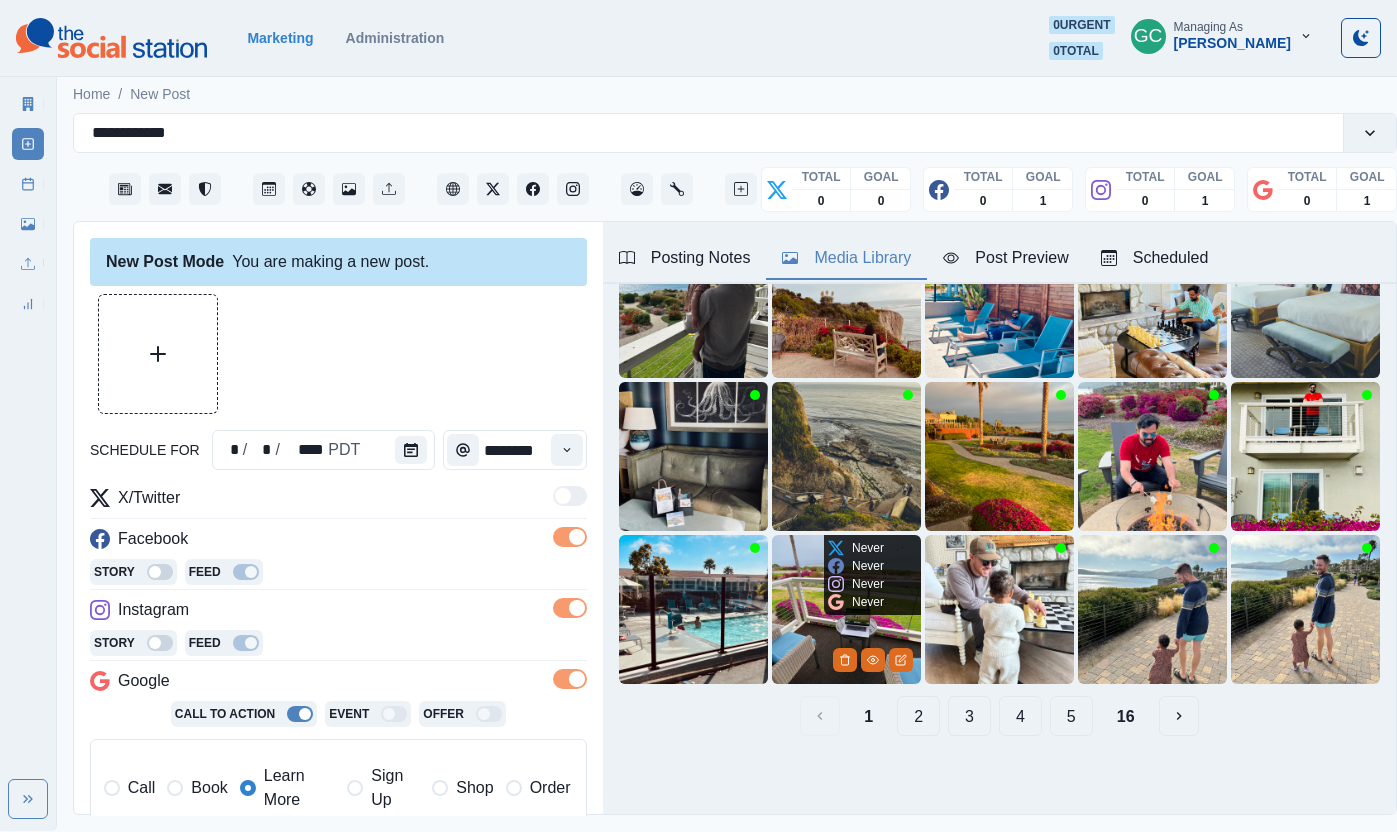 click at bounding box center (846, 609) 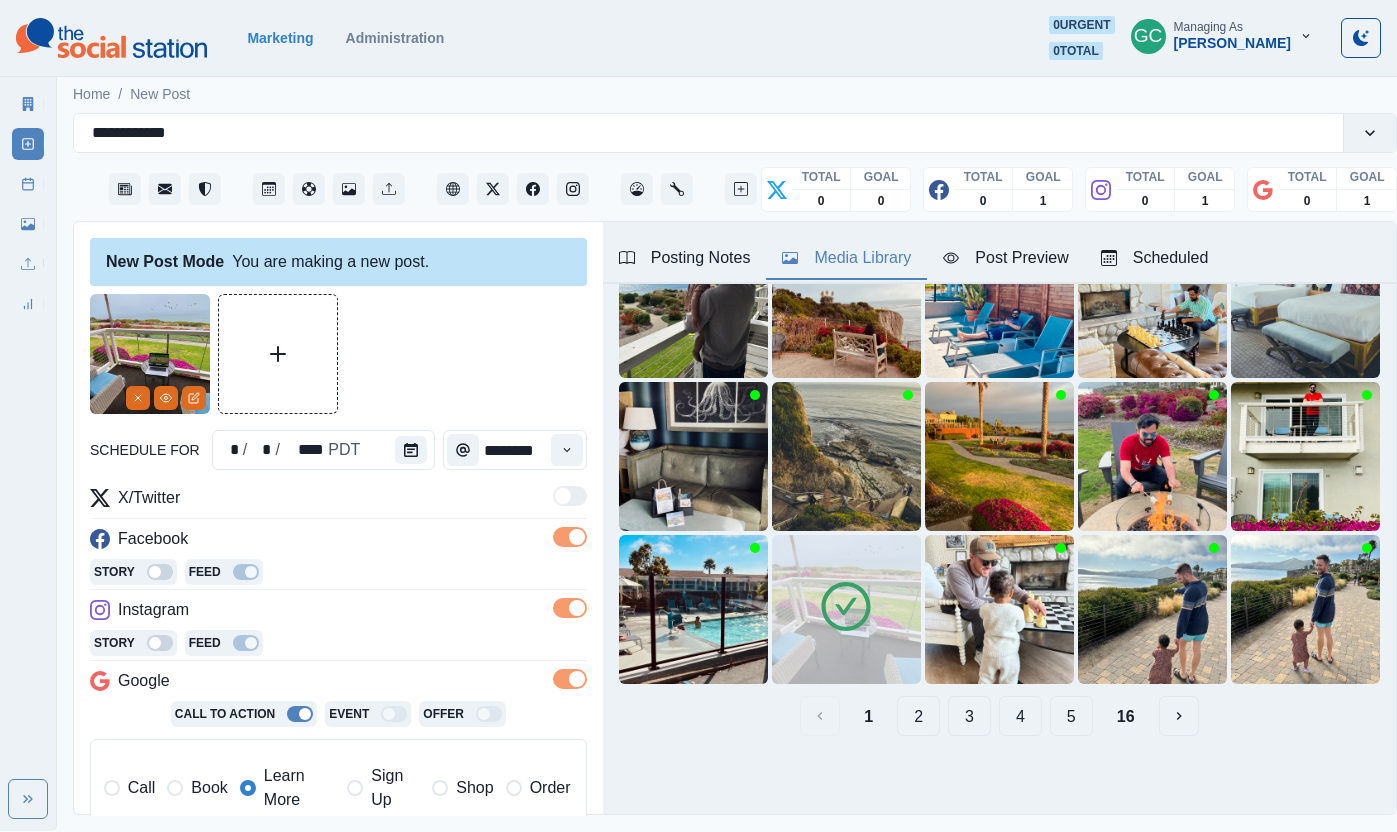 click on "Facebook" at bounding box center (338, 543) 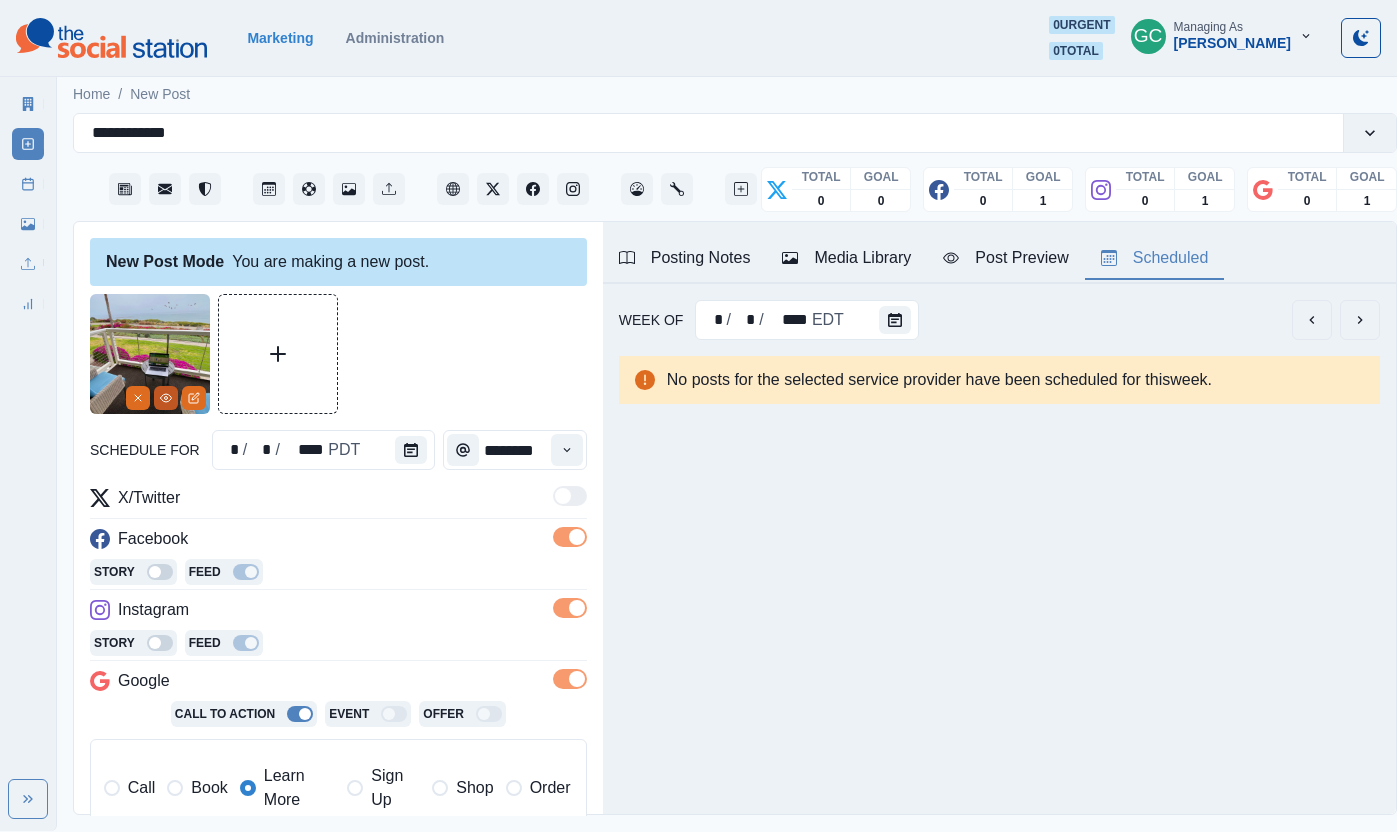 click 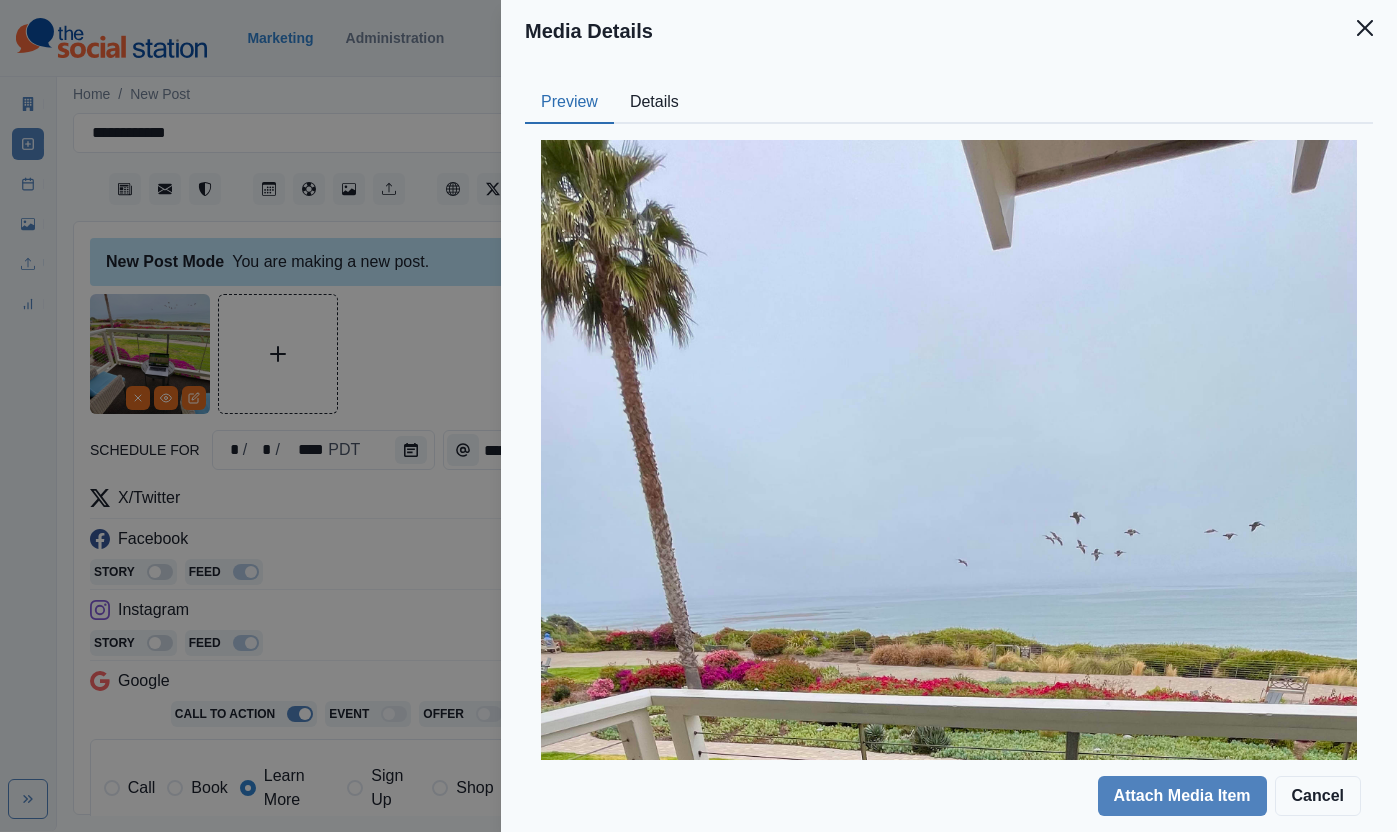 scroll, scrollTop: 450, scrollLeft: 0, axis: vertical 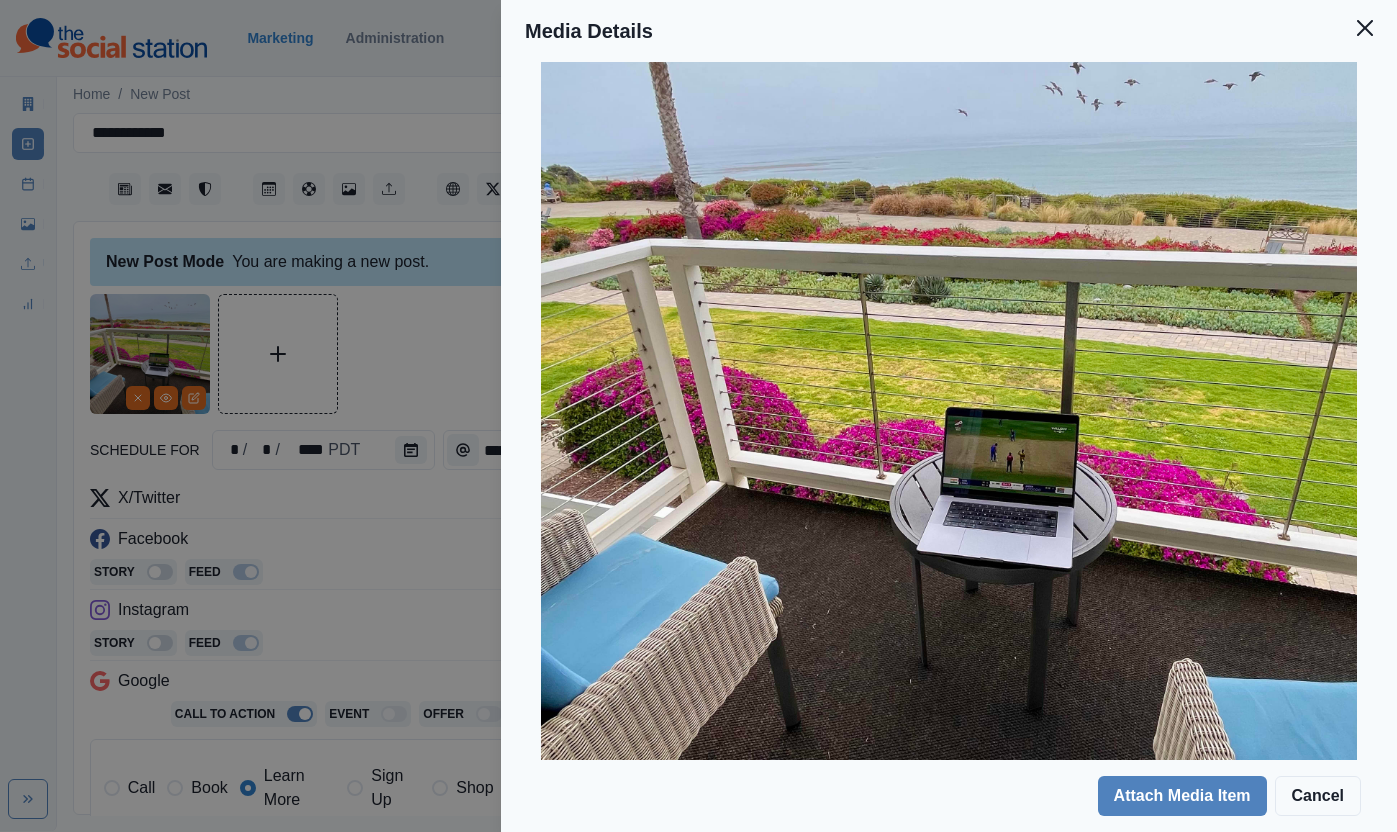 click on "Media Details Preview Details Our Description [PERSON_NAME]  16 Reusable Yes Tags sea summer terrace tropical beach dining table tennis racket vacation yacht living room table coffee table housing nature swimming pool scenery palm tree horizon backyard garden outdoors park villa shelter grass interior design lakefront balcony house furniture bird couch shoreline chaise sky chair tabletop laptop yard desk tree patio water floor lounge dining room deck porch pool foyer Source Social Manager Dashboard Inserted By [PERSON_NAME] Added [DATE] 11:44:14 AM Attach Media Item Cancel" at bounding box center [698, 416] 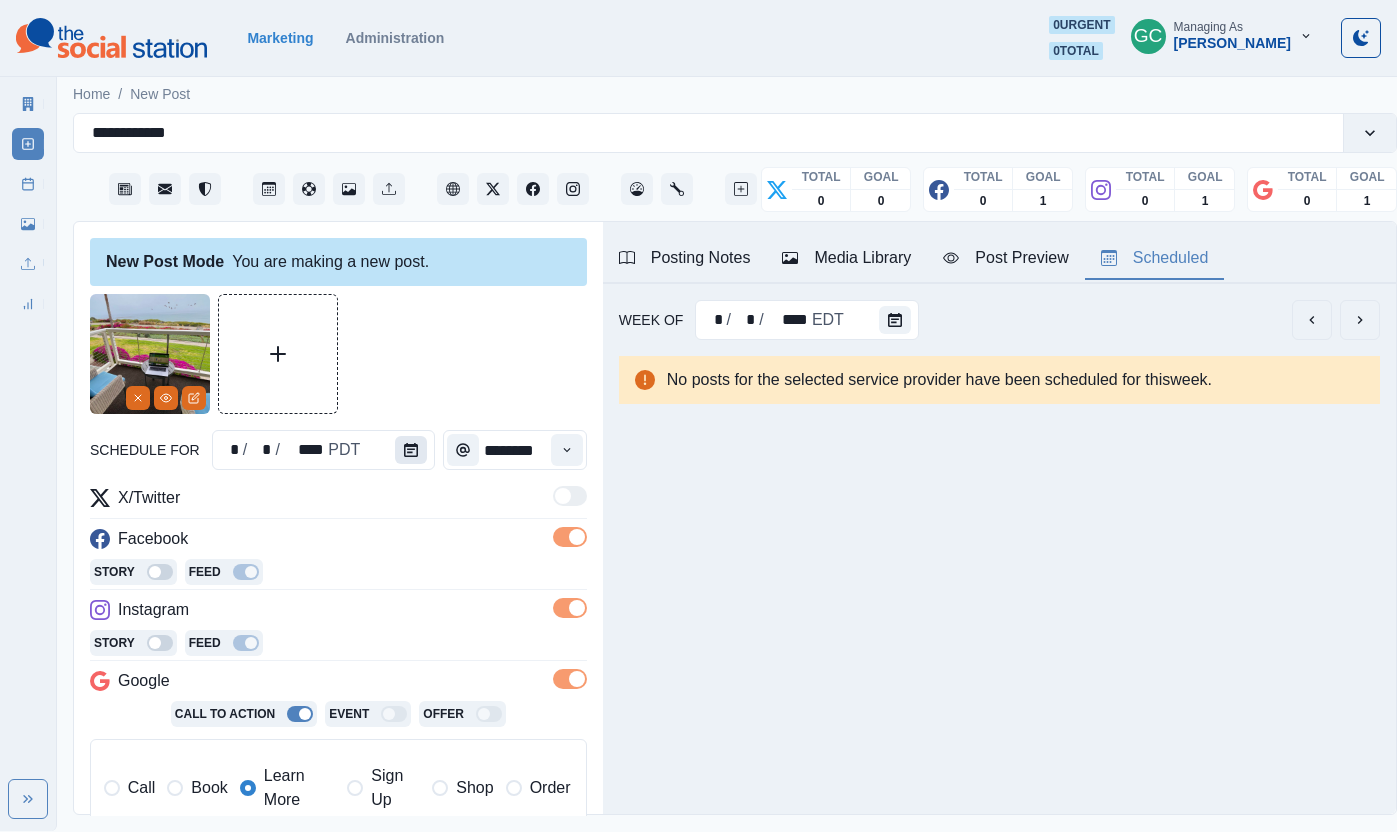 click at bounding box center (411, 450) 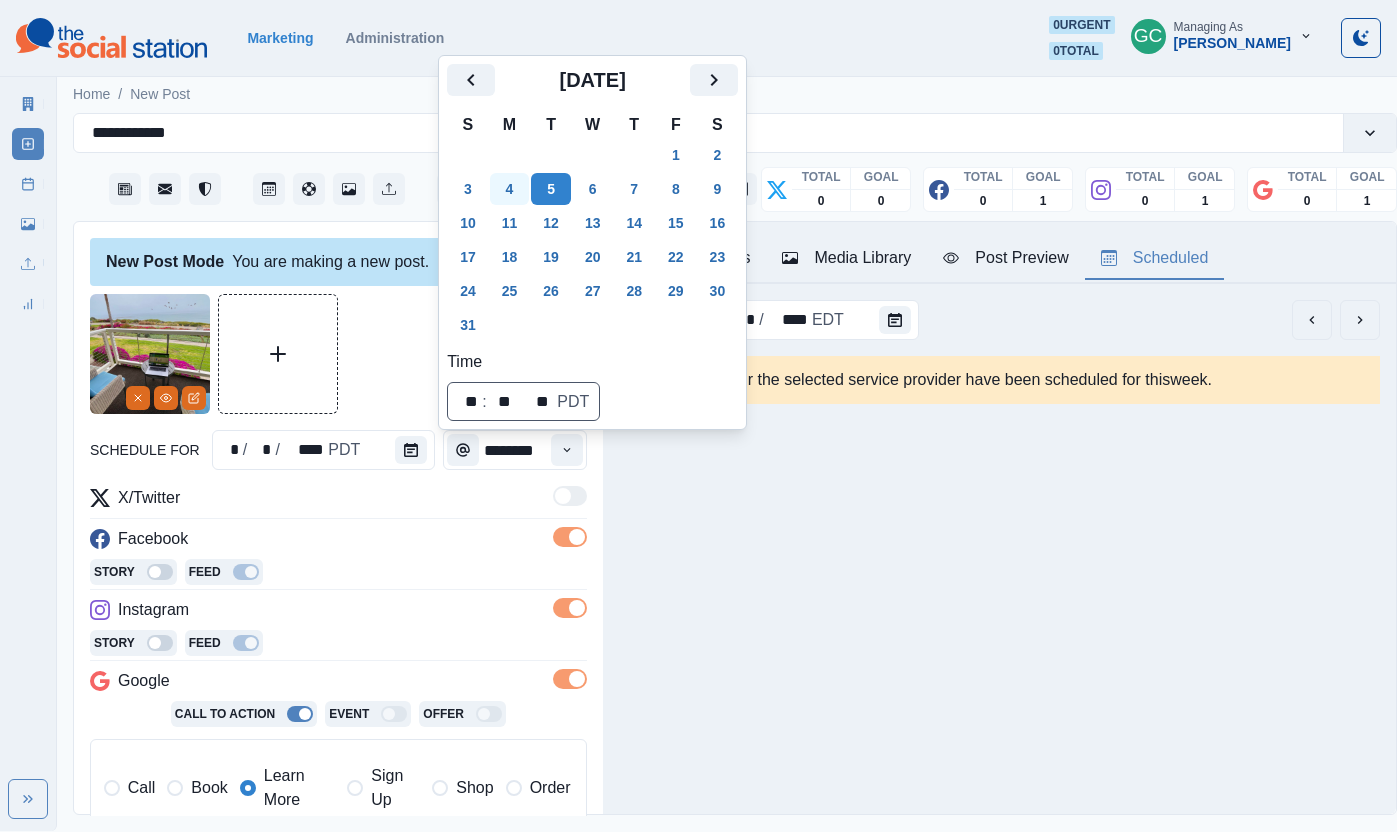 click on "4" at bounding box center [510, 189] 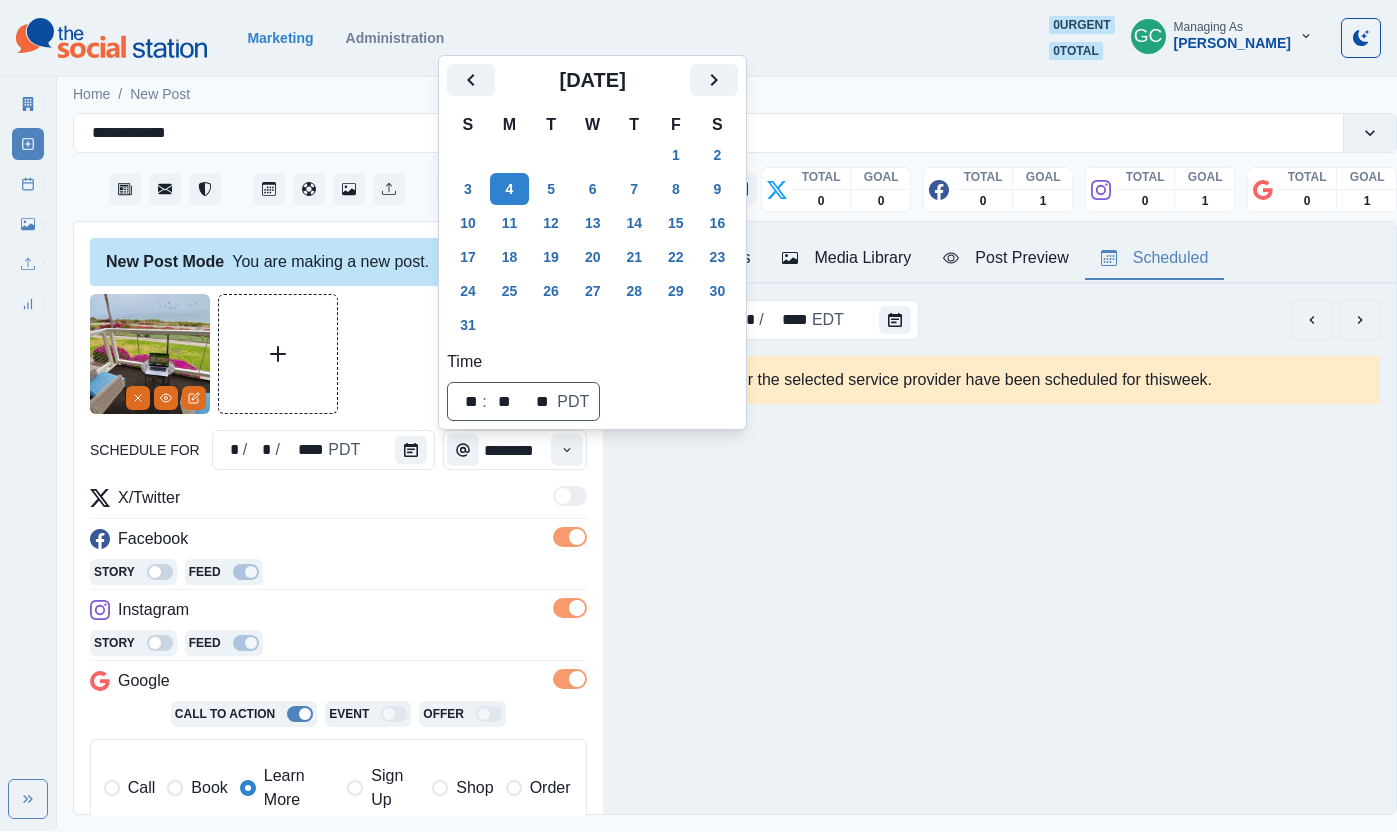 click on "Story Feed" at bounding box center (338, 574) 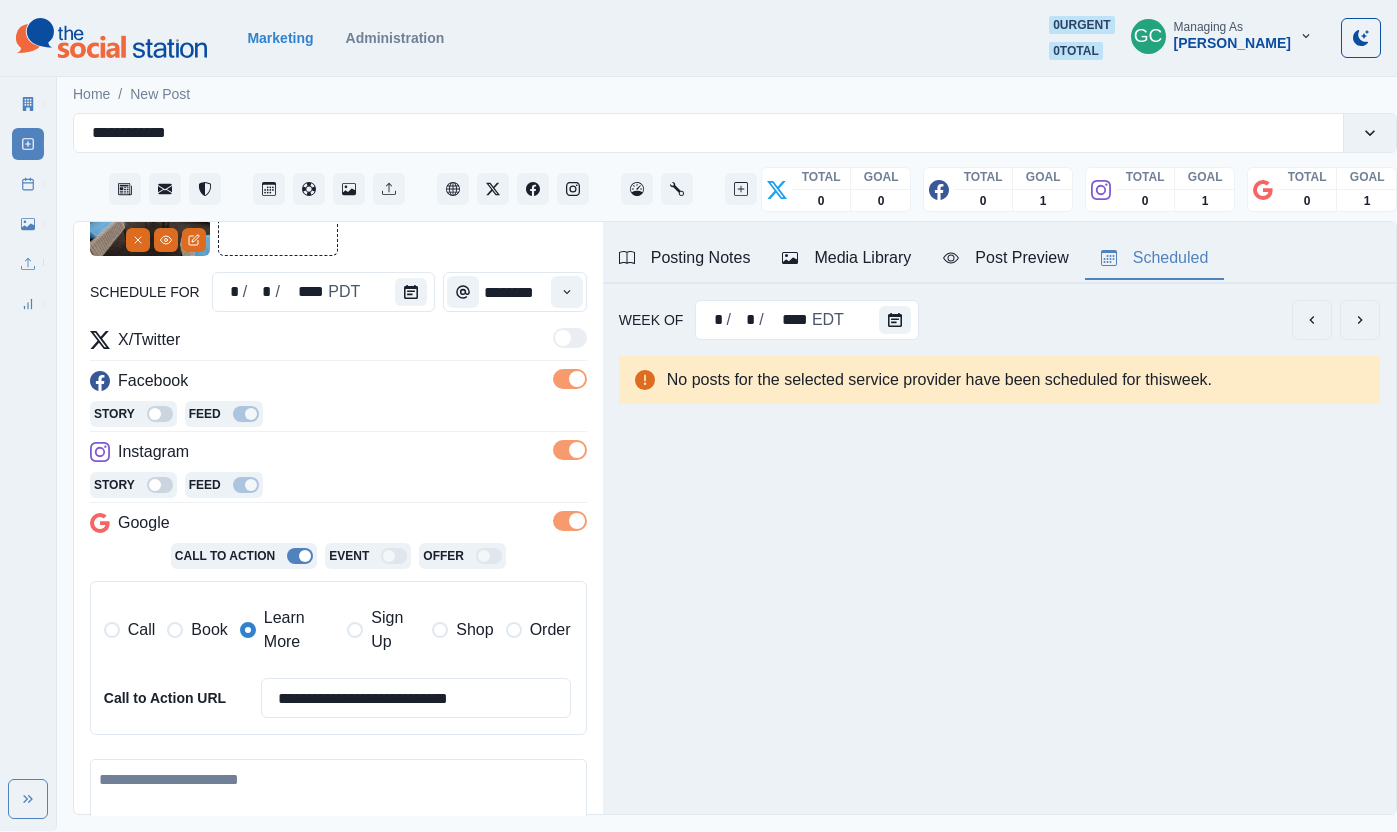 scroll, scrollTop: 299, scrollLeft: 0, axis: vertical 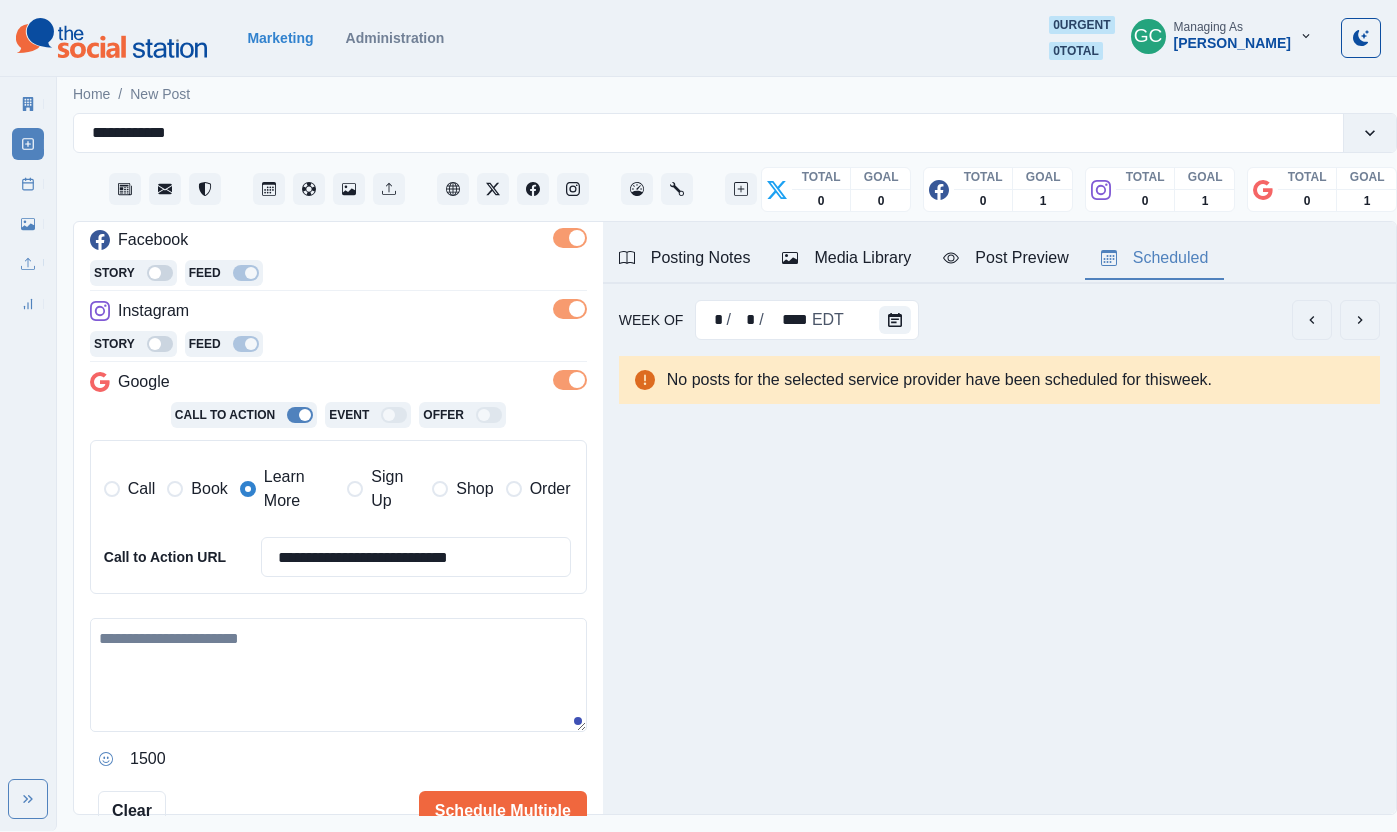 click at bounding box center [338, 675] 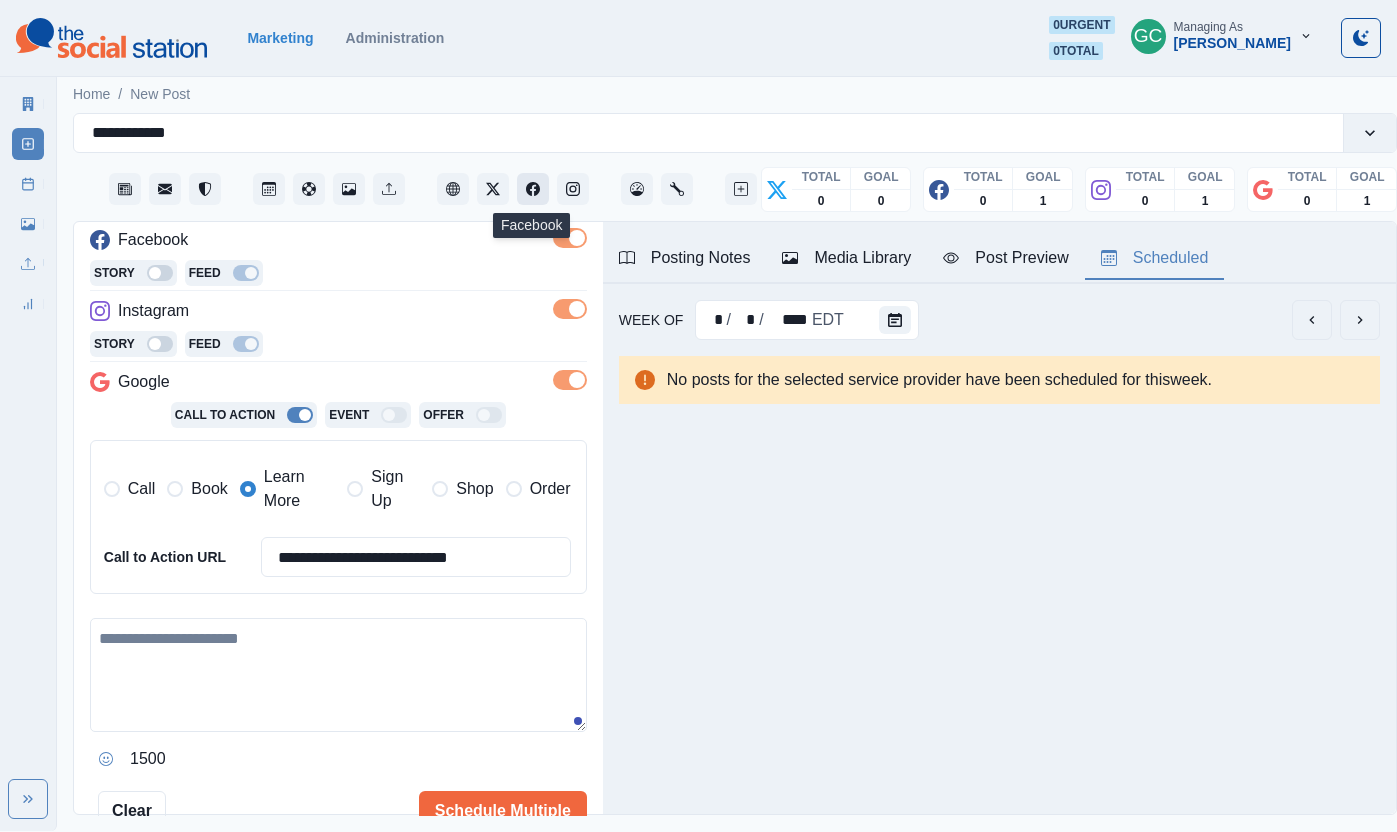 click 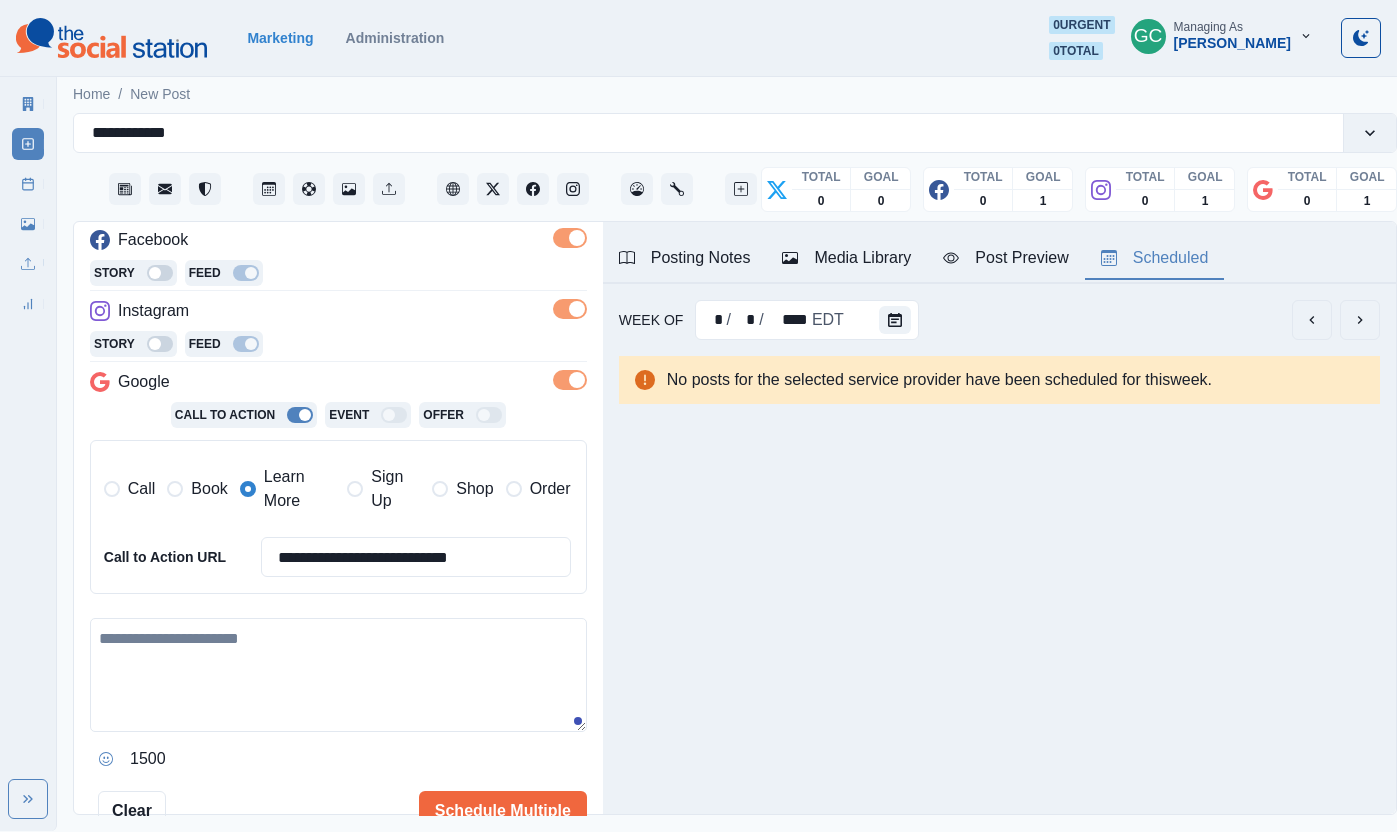 click at bounding box center [338, 675] 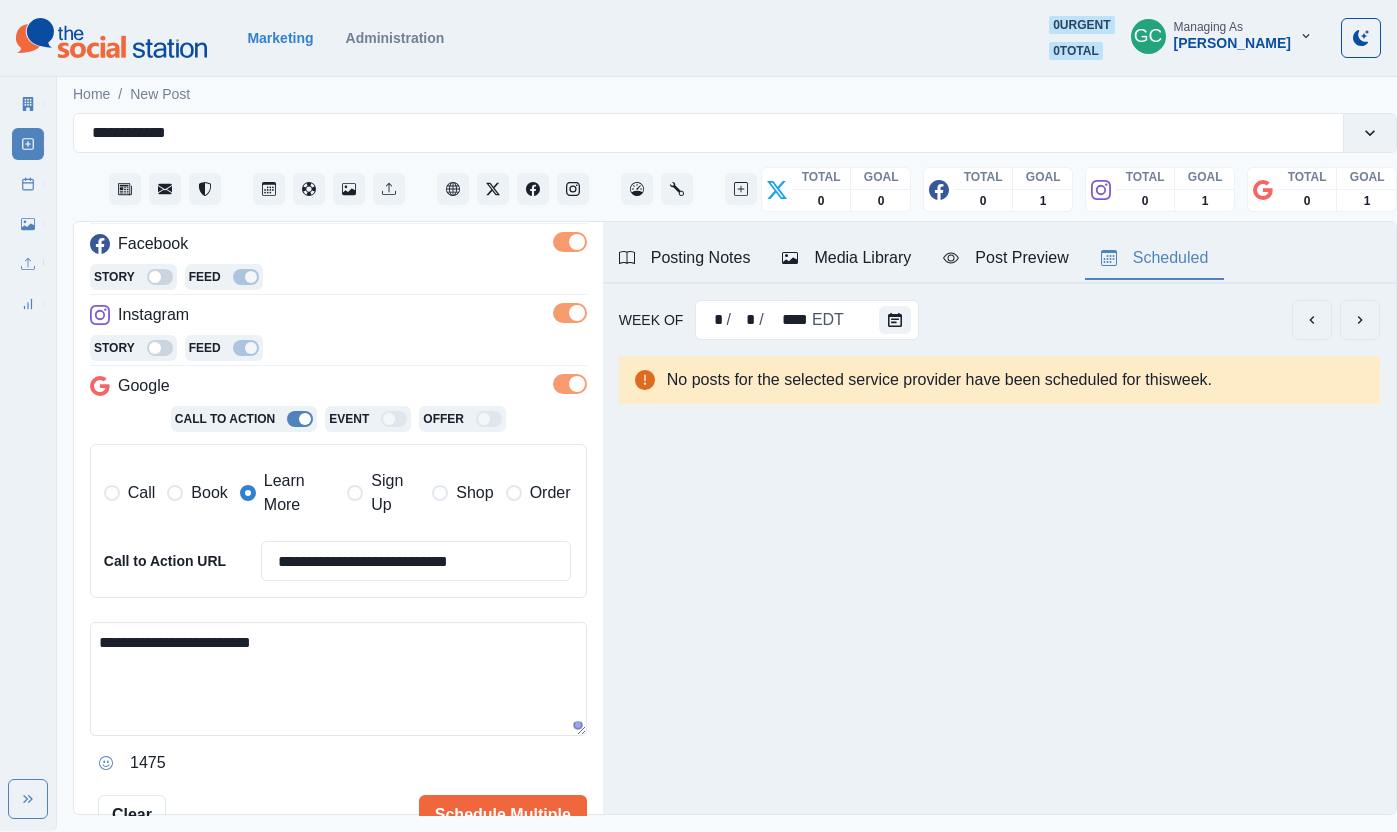 drag, startPoint x: 48, startPoint y: 599, endPoint x: 0, endPoint y: 577, distance: 52.801514 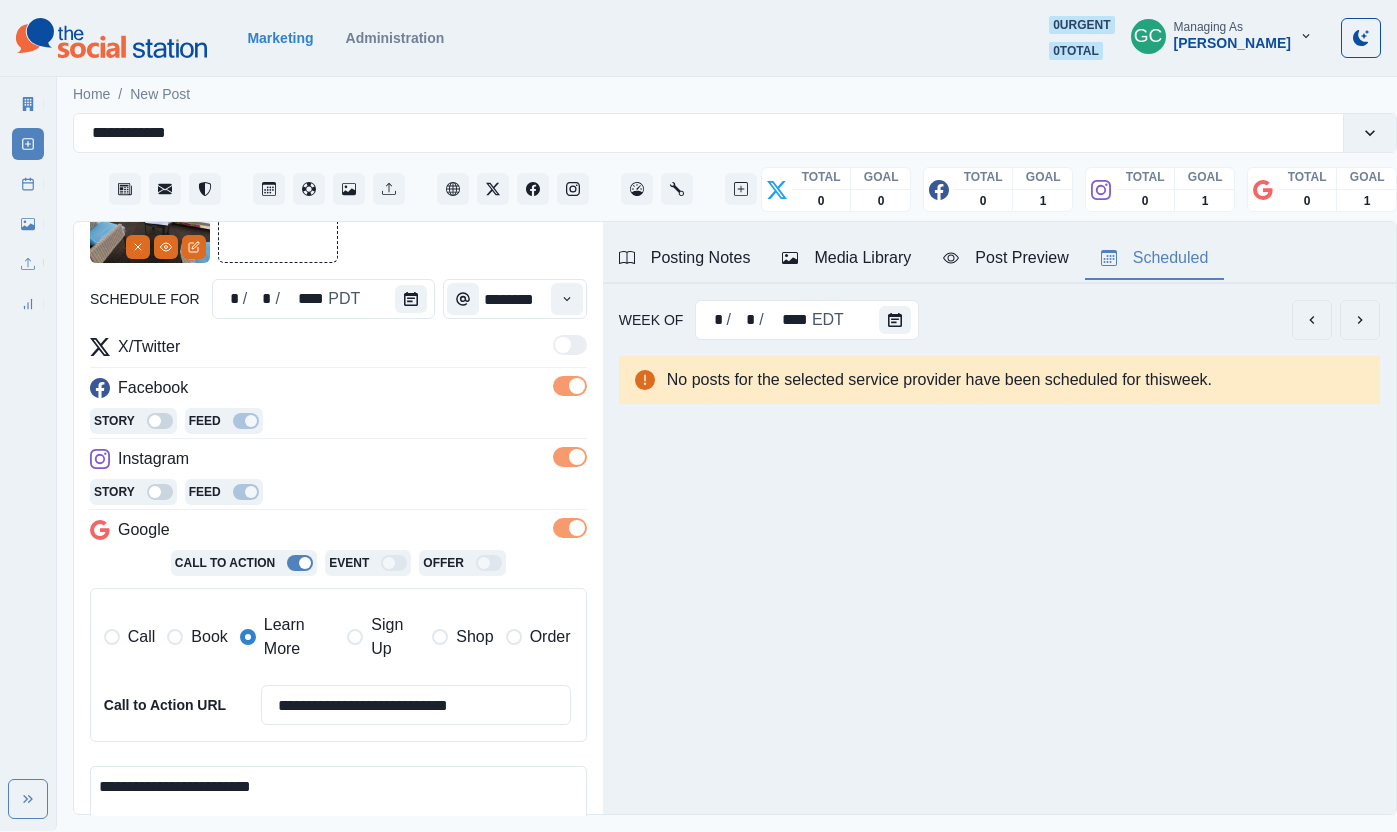 scroll, scrollTop: 450, scrollLeft: 0, axis: vertical 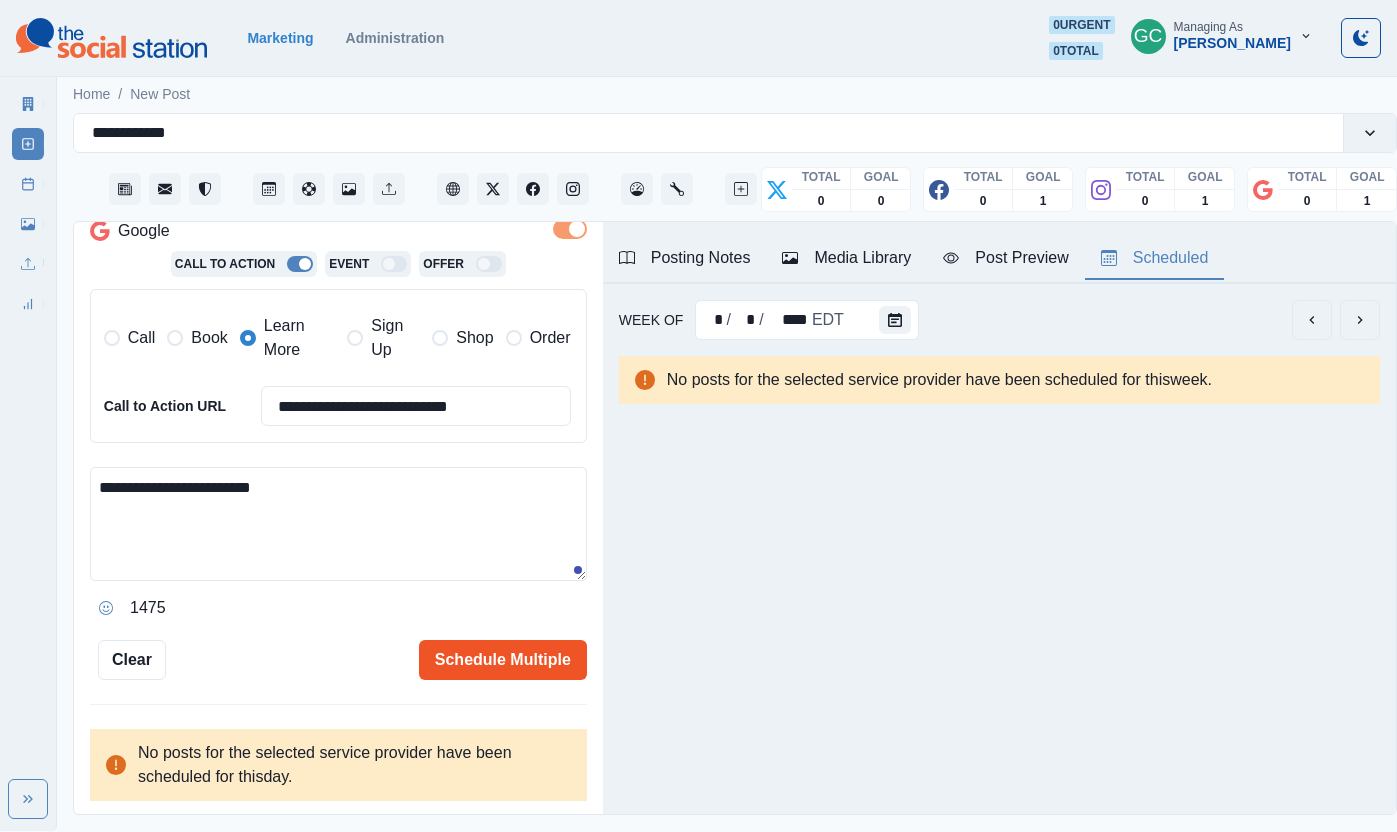 type on "**********" 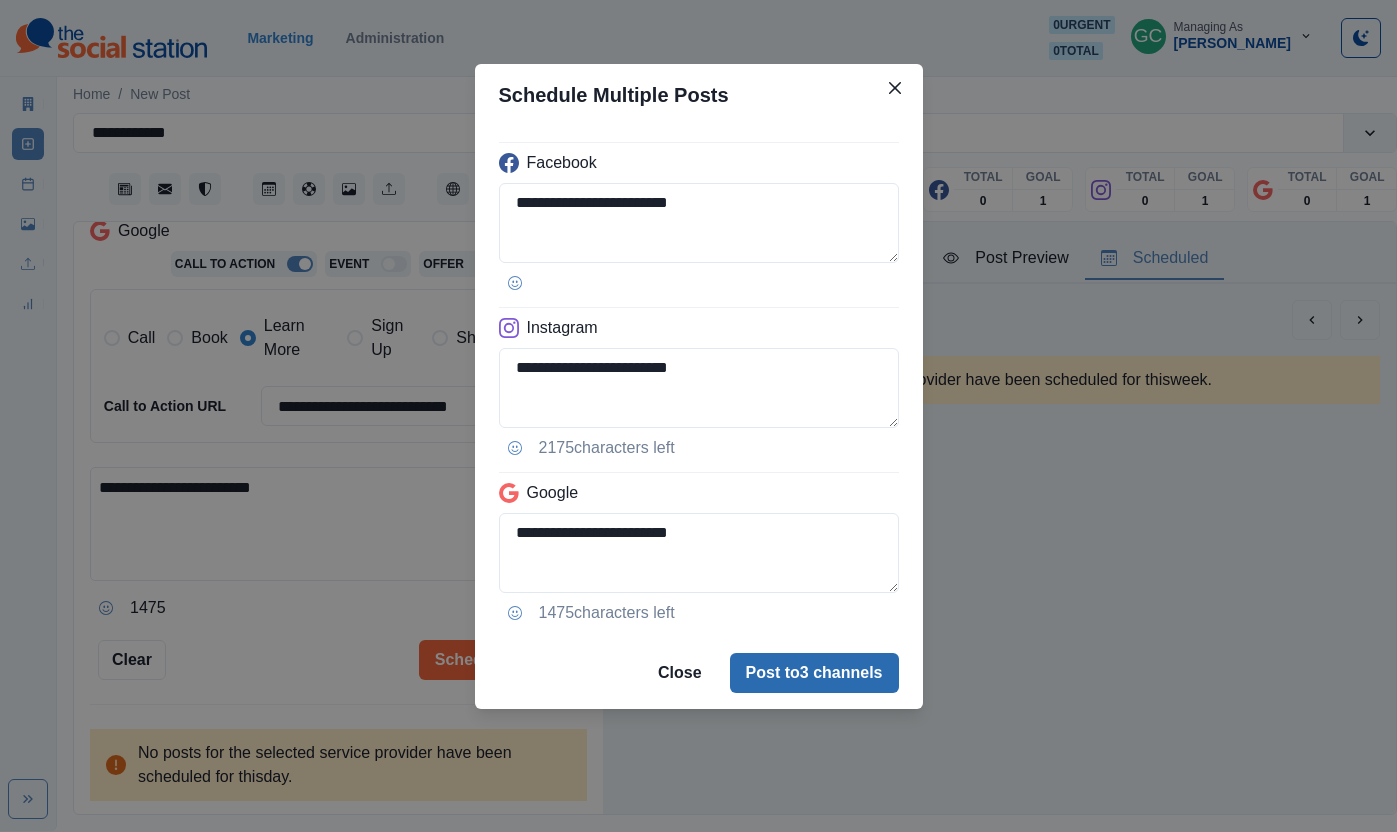 click on "Post to  3   channels" at bounding box center (814, 673) 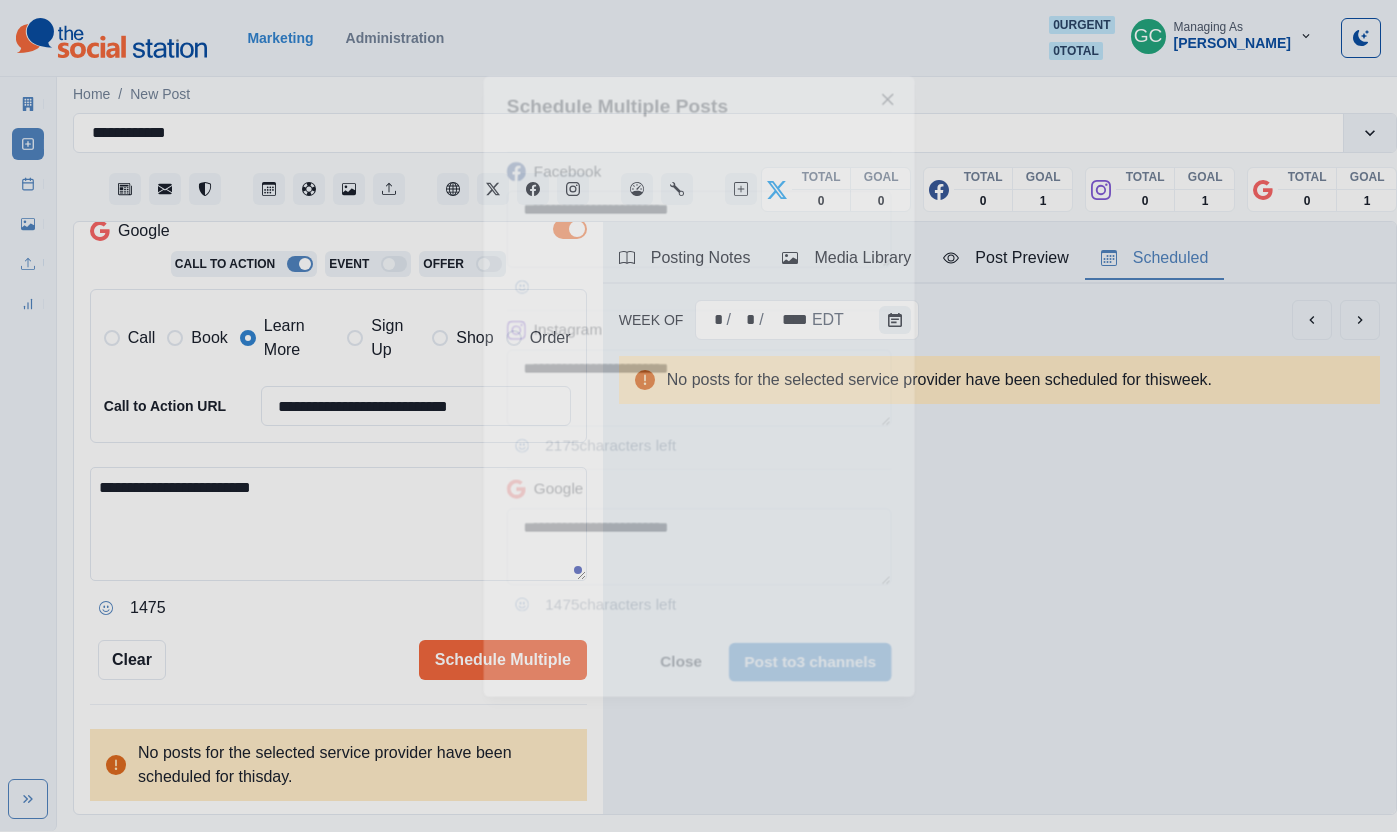 type 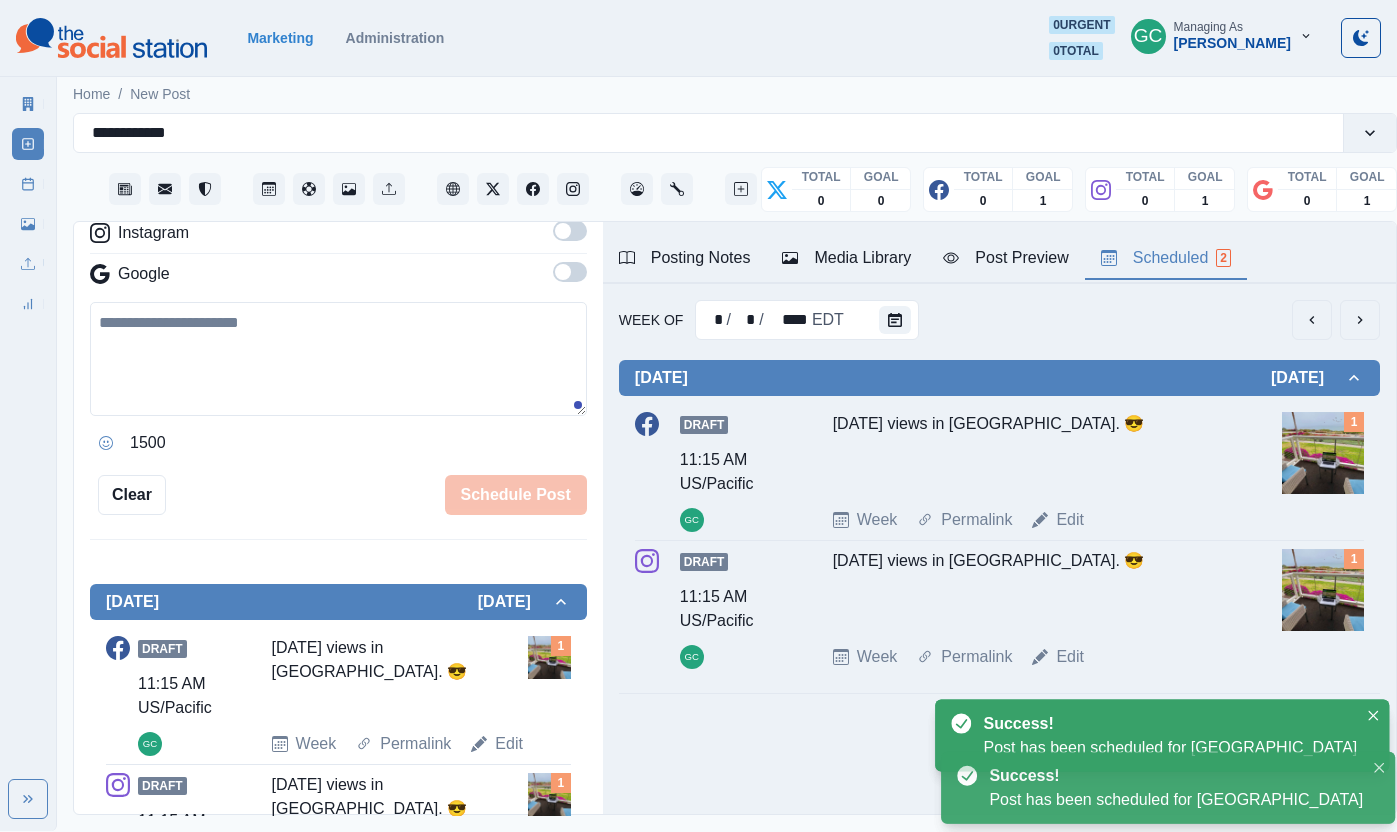 scroll, scrollTop: 390, scrollLeft: 0, axis: vertical 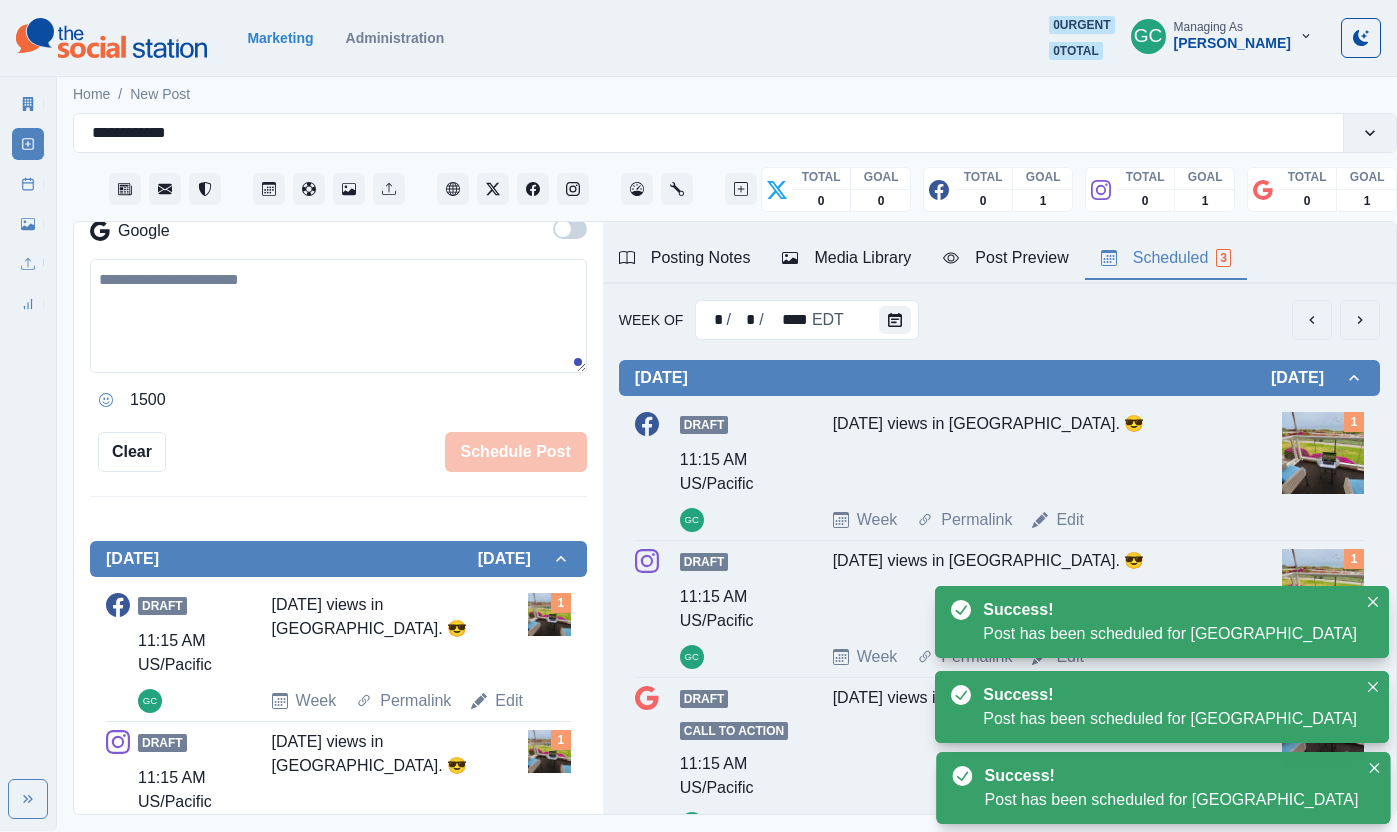 click at bounding box center (1323, 453) 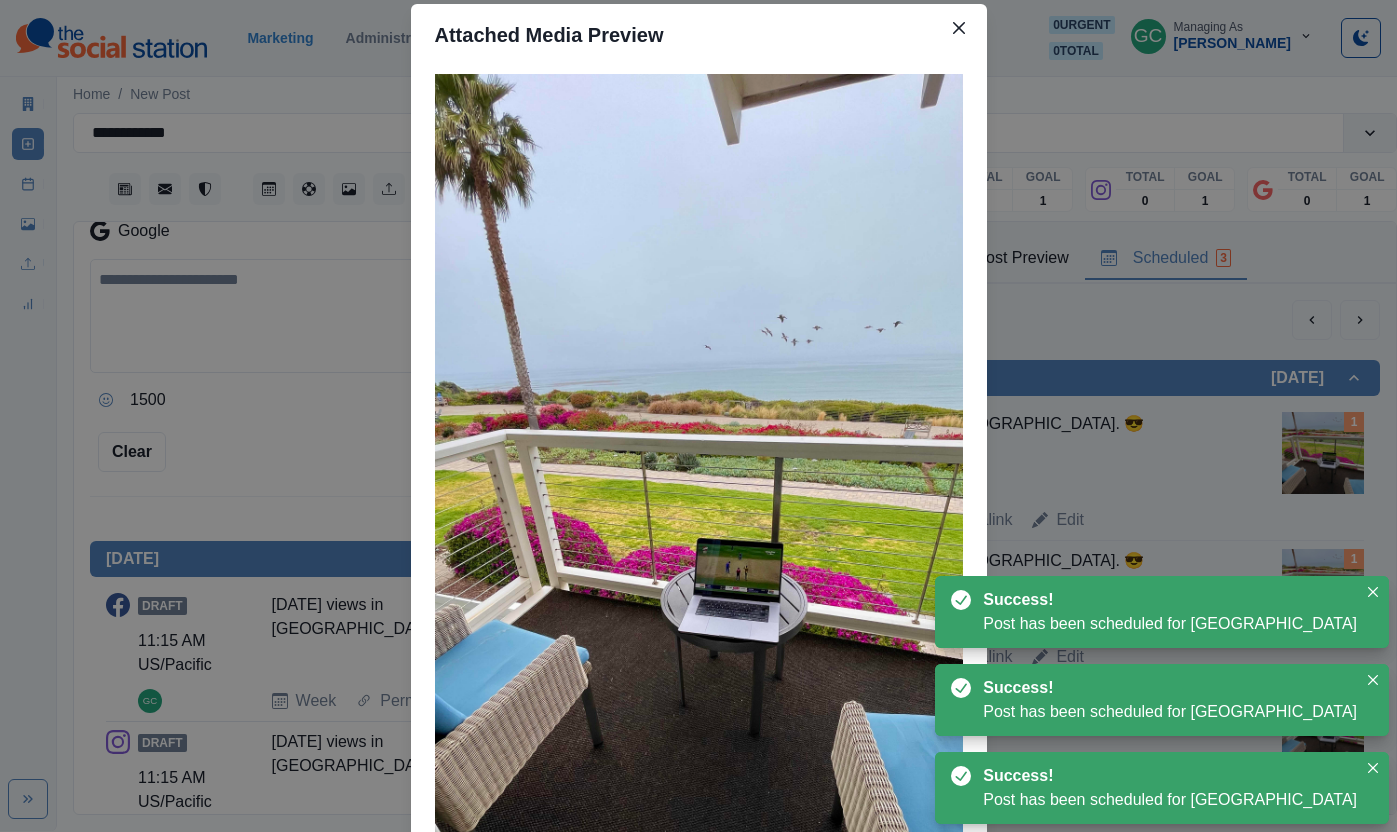 scroll, scrollTop: 75, scrollLeft: 0, axis: vertical 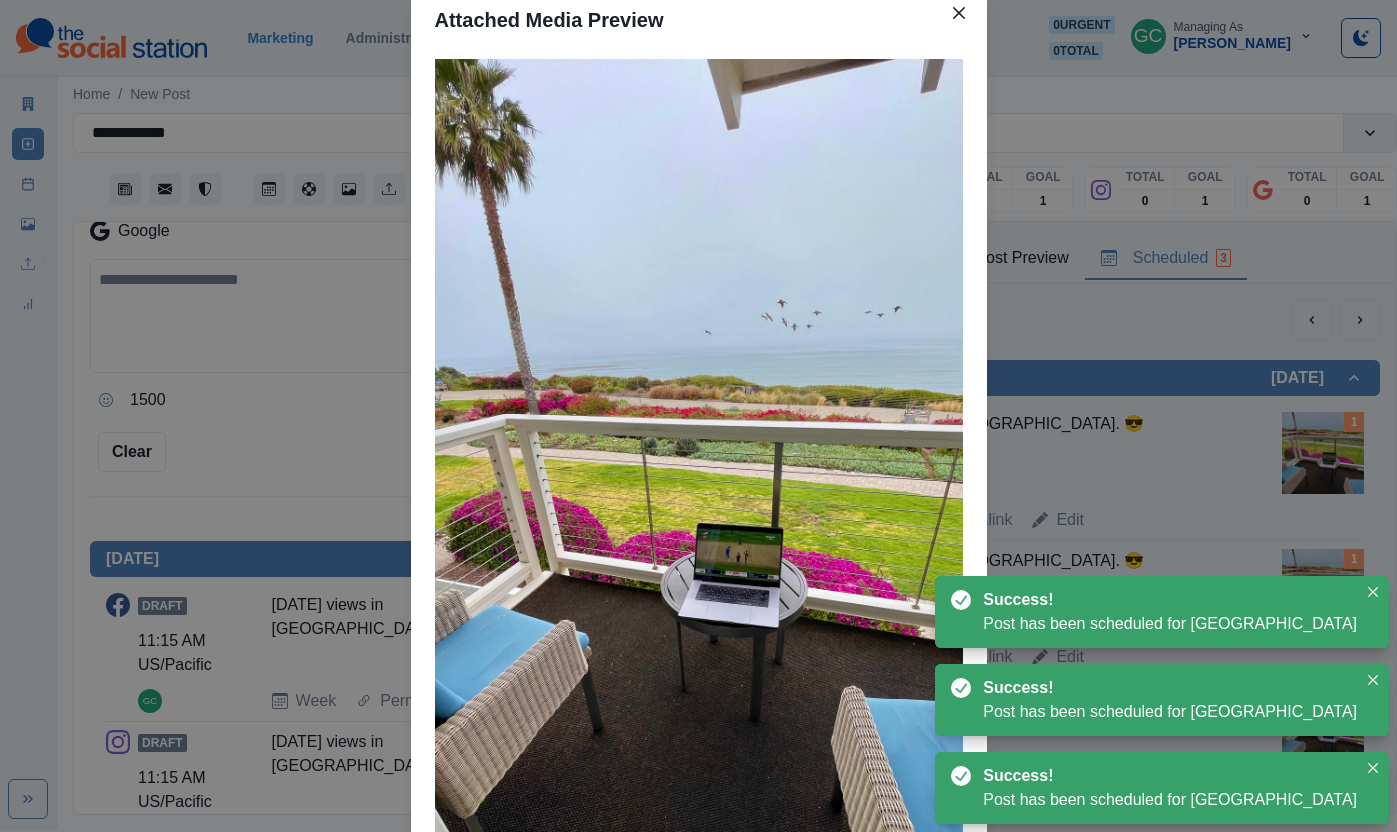 type 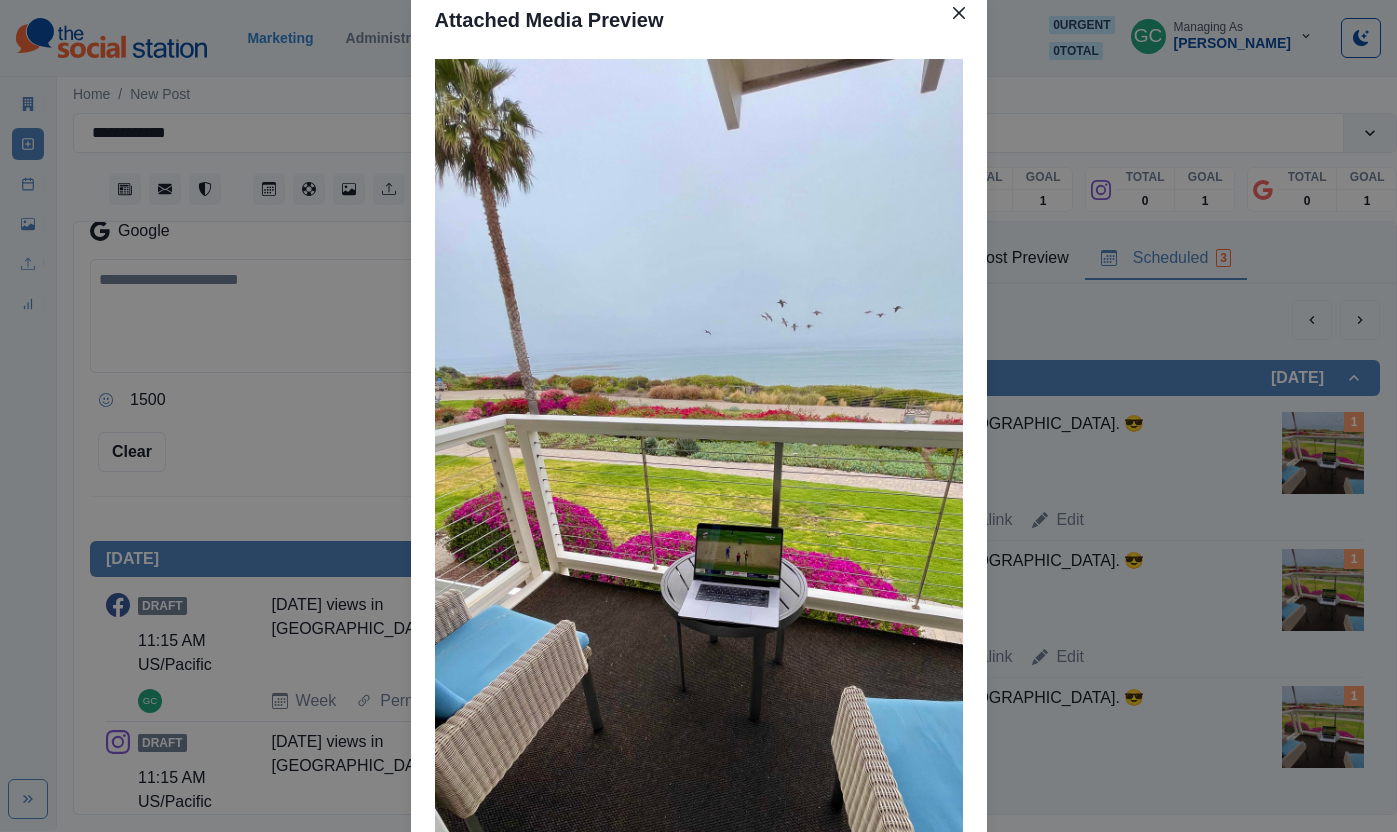 click on "Attached Media Preview" at bounding box center (698, 416) 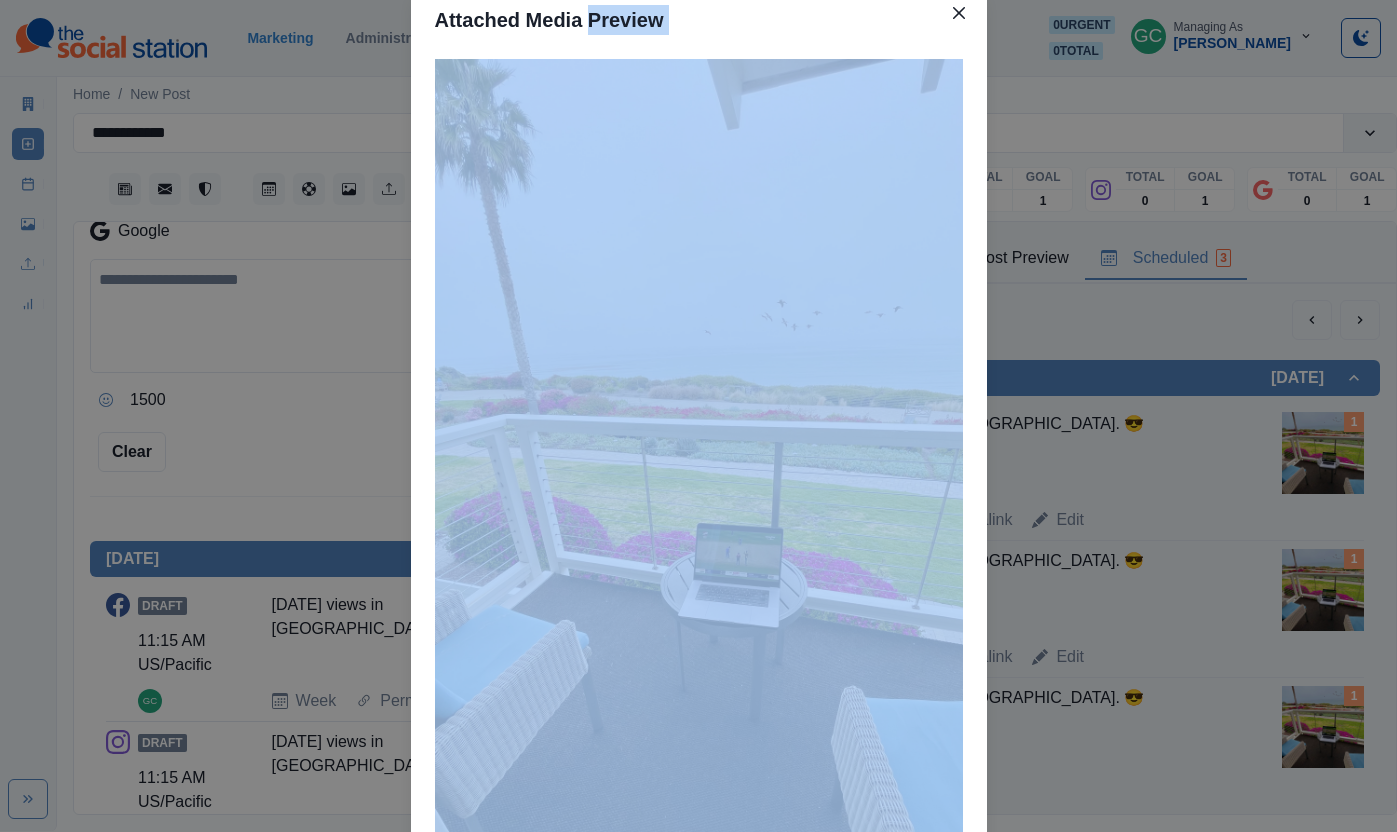 click on "Attached Media Preview" at bounding box center [698, 416] 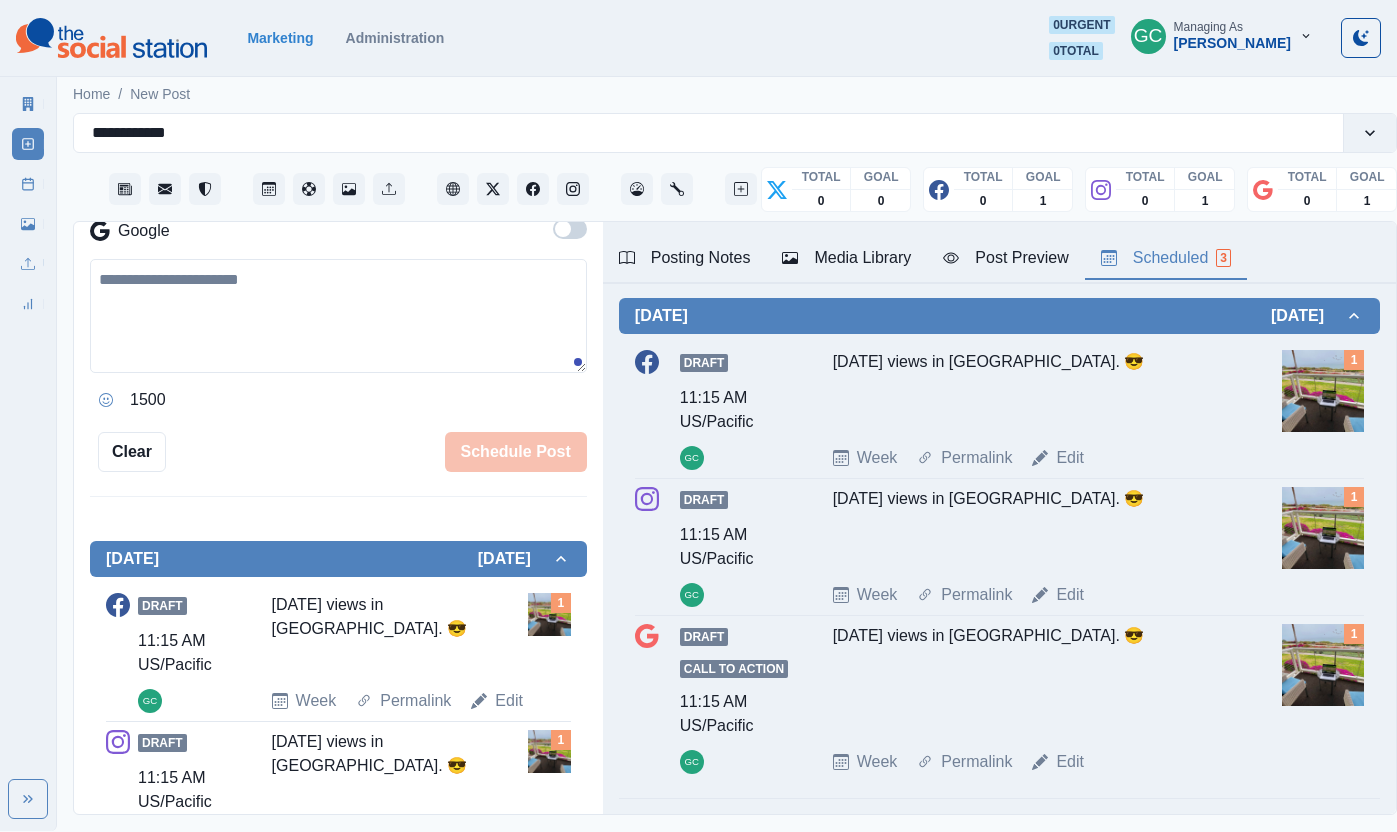 scroll, scrollTop: 0, scrollLeft: 0, axis: both 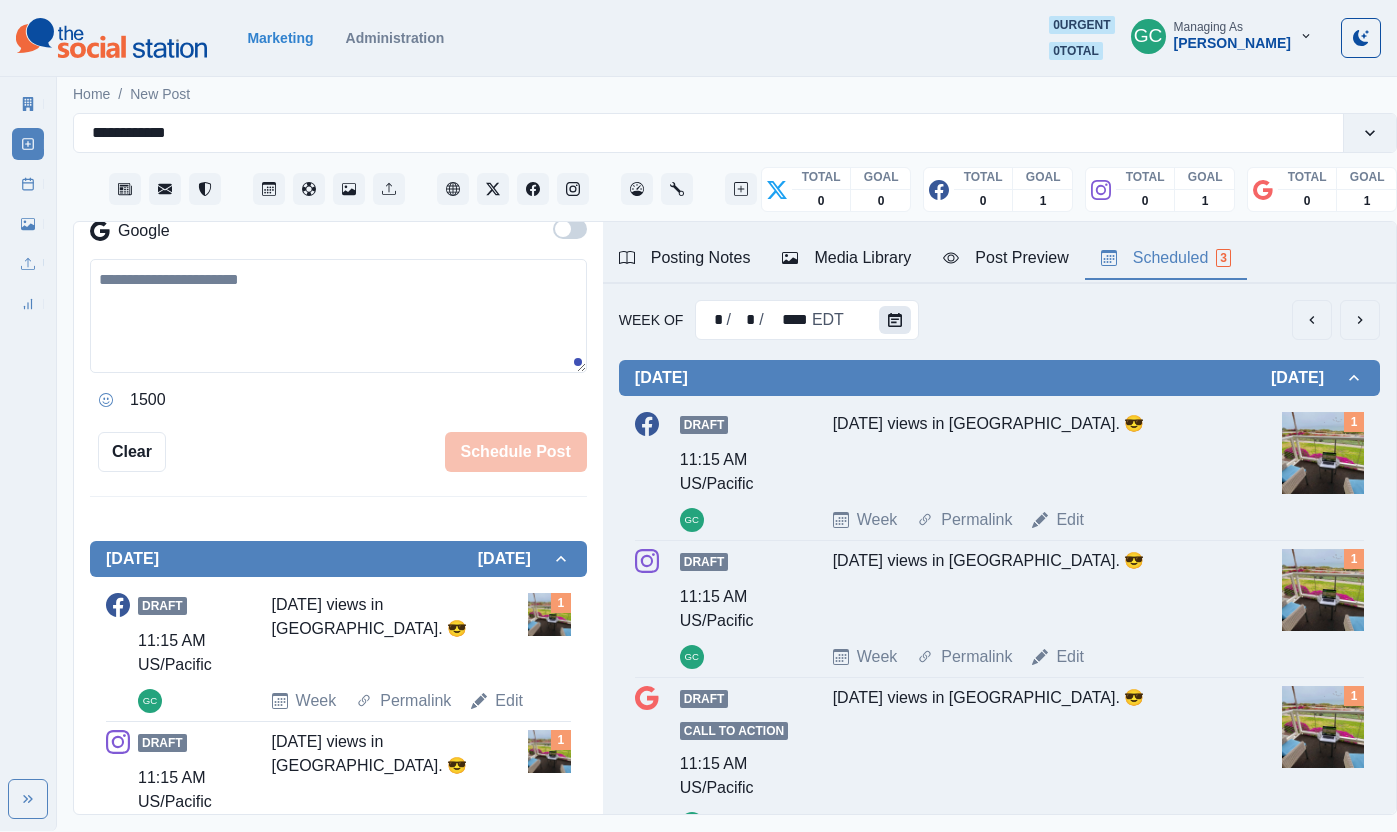 click at bounding box center [895, 320] 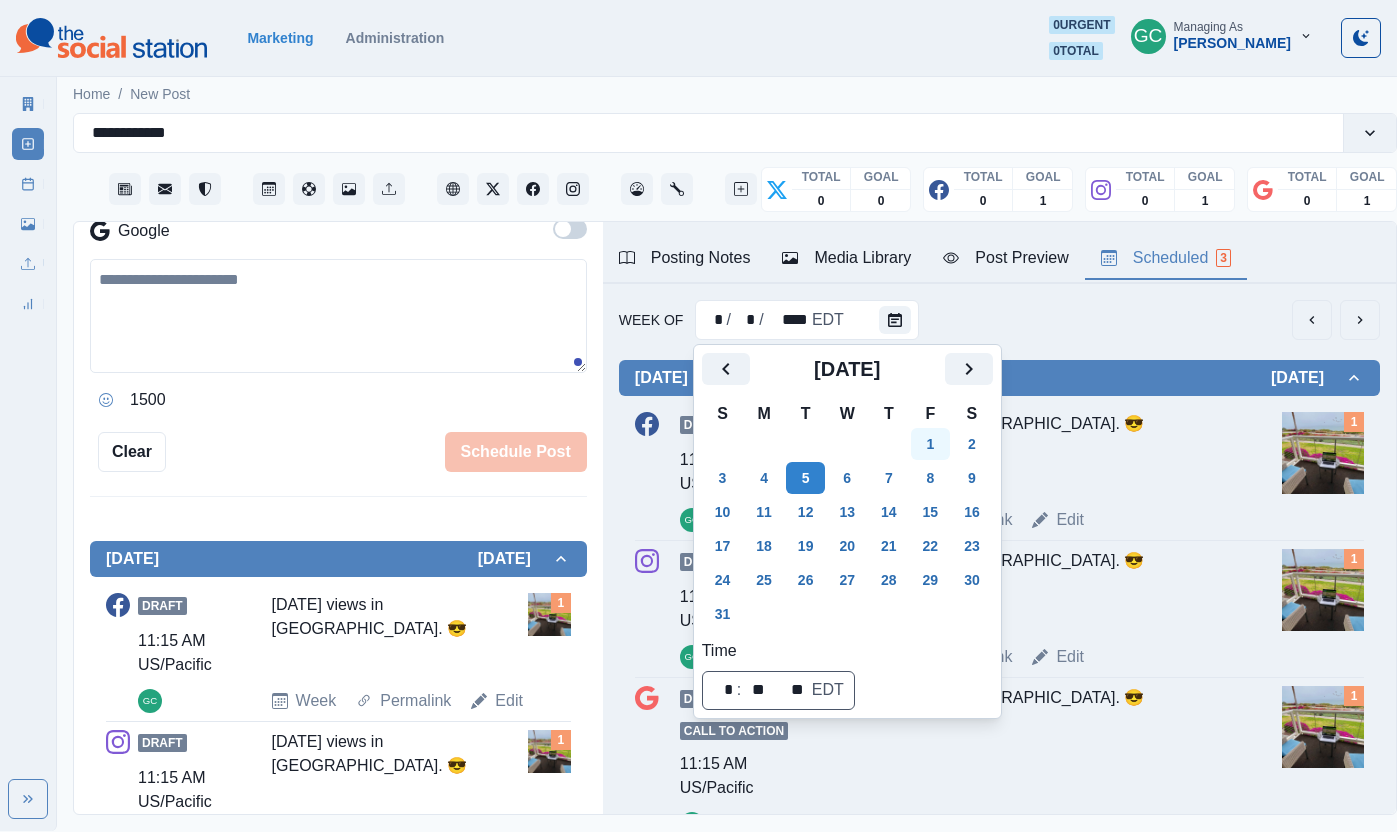 click on "1" at bounding box center (931, 444) 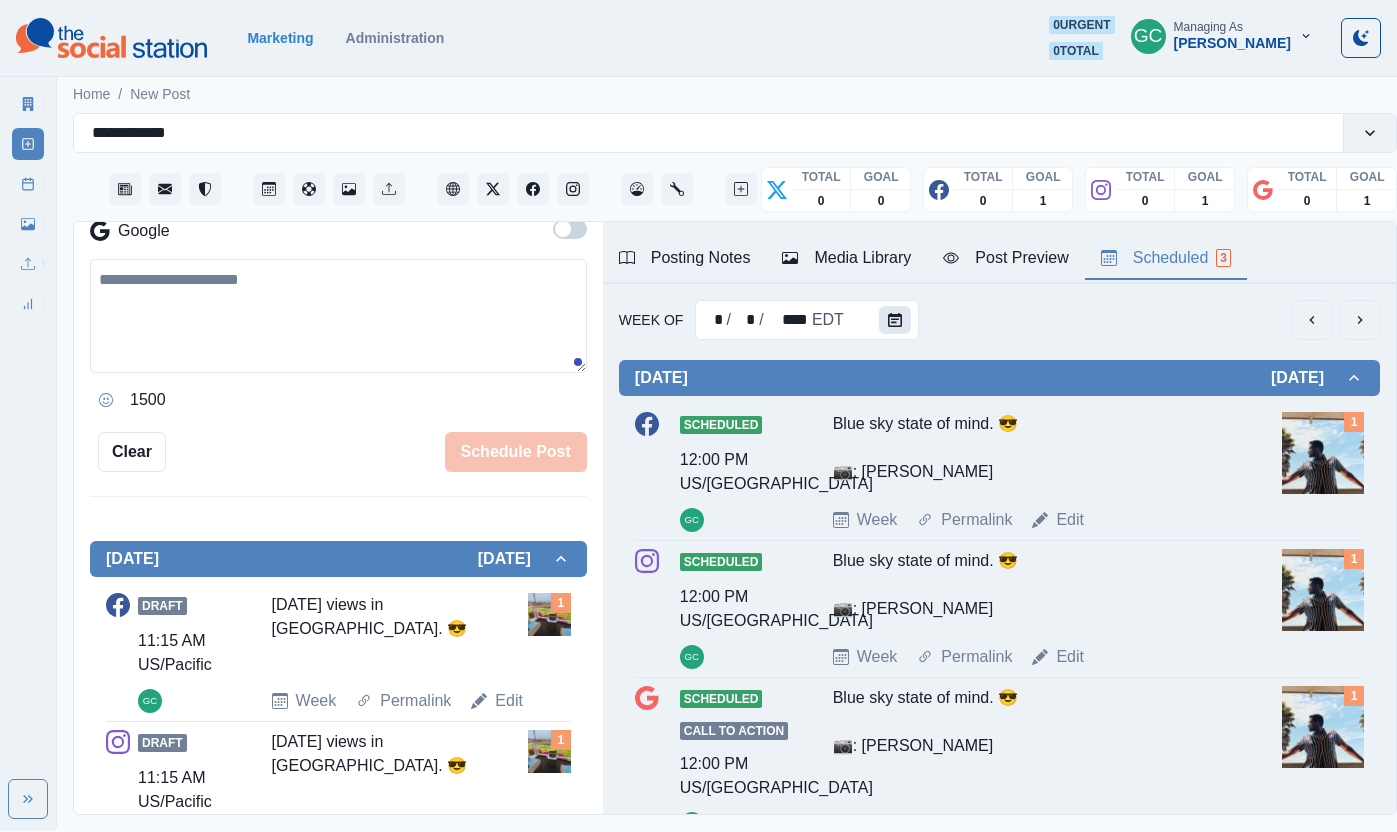 click 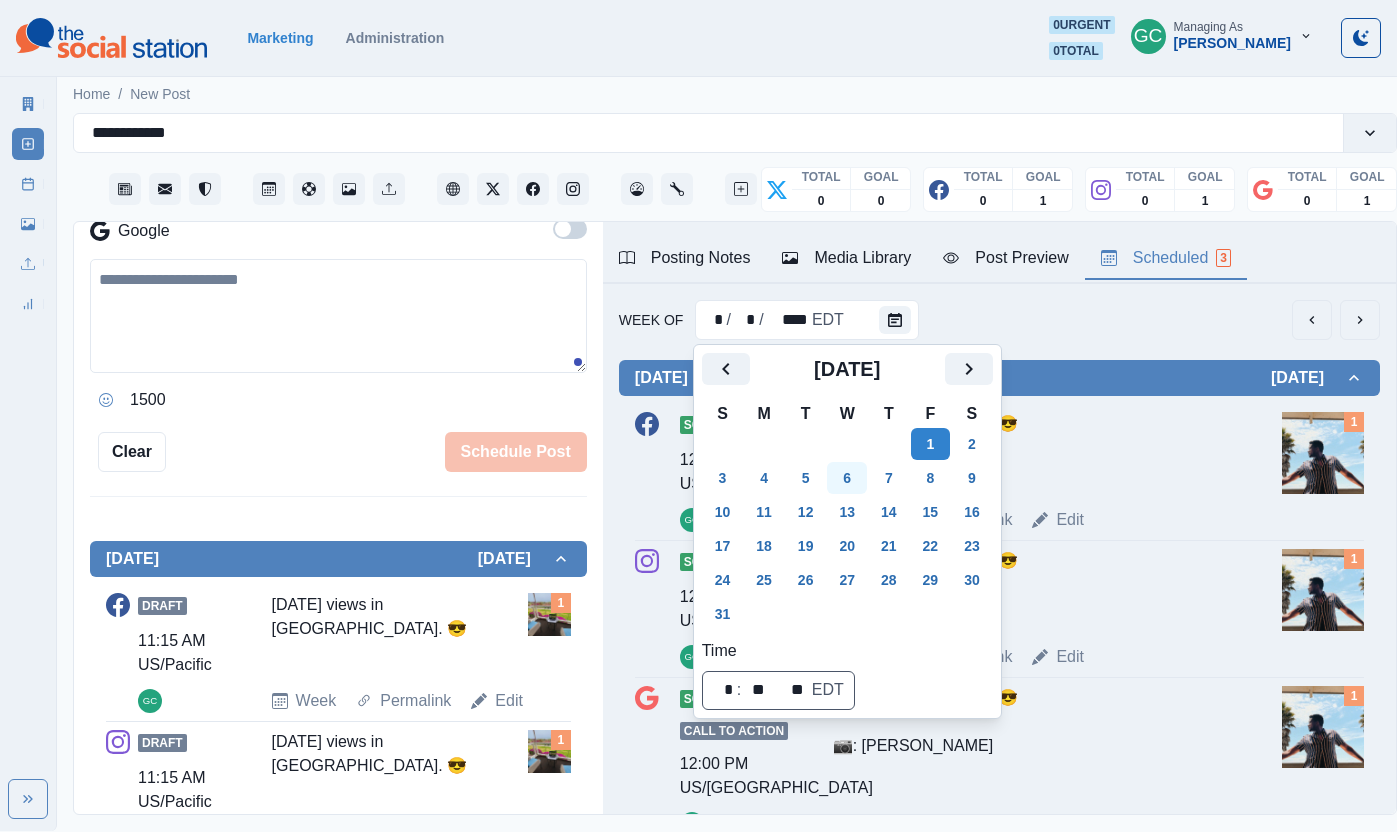 click on "6" at bounding box center [847, 478] 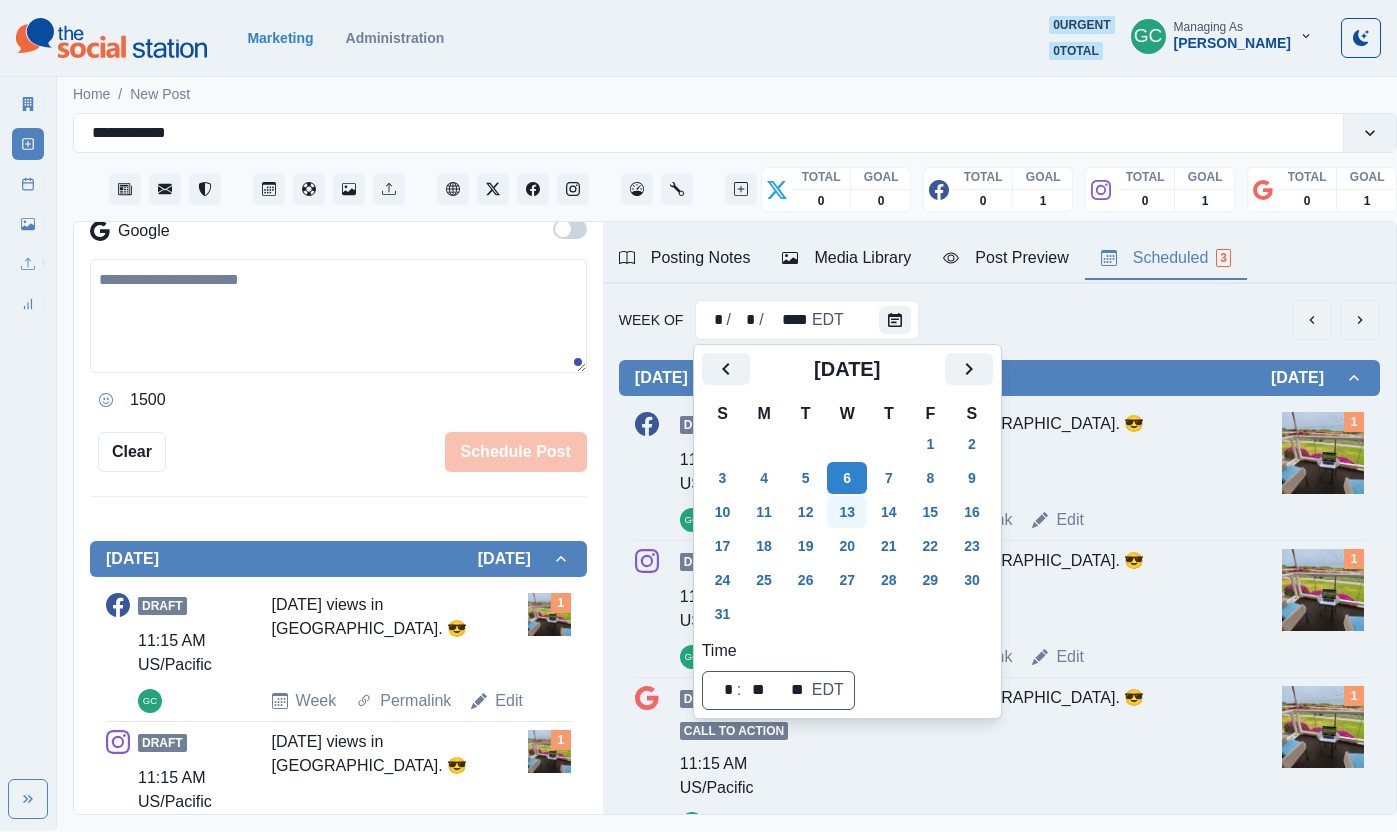 click on "13" at bounding box center (847, 512) 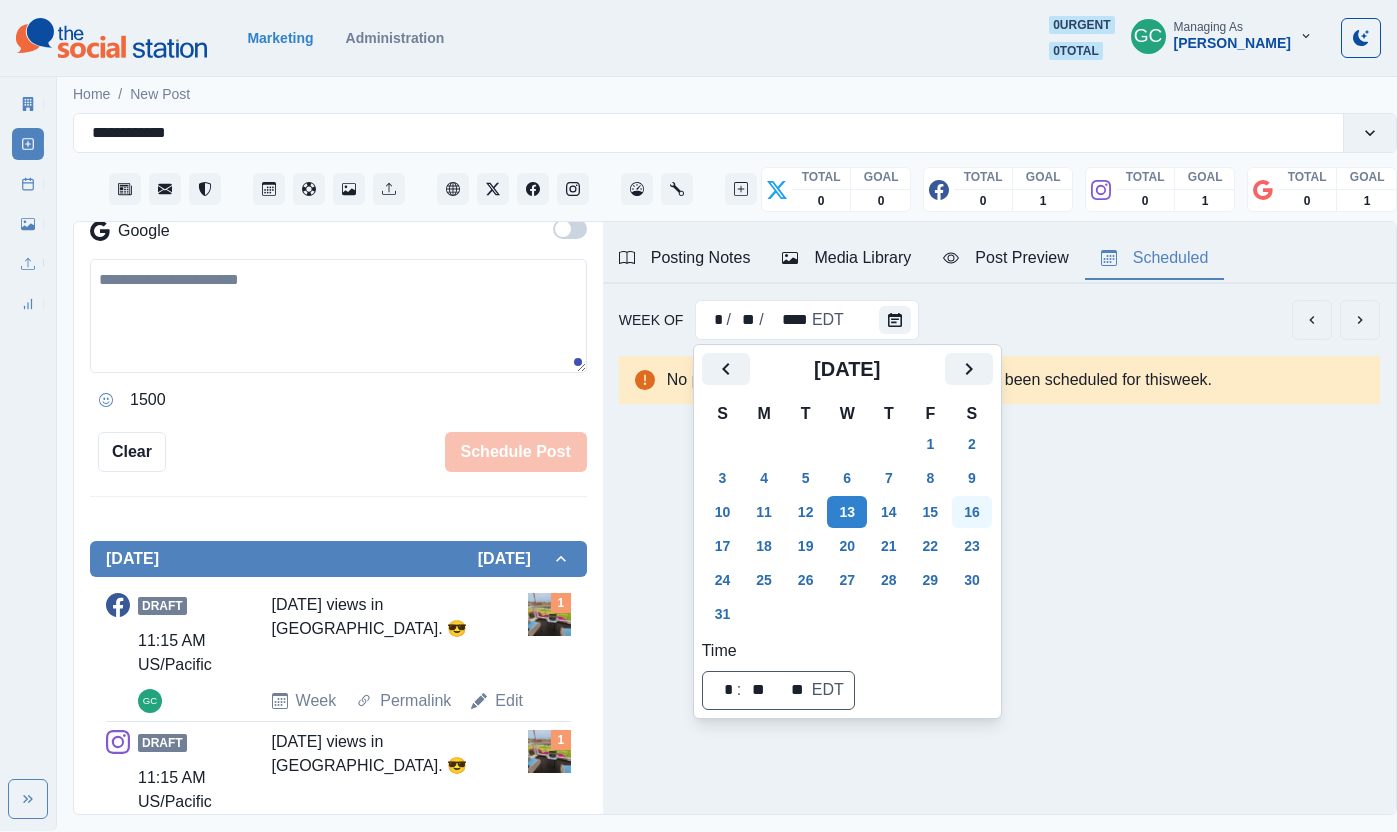 click on "16" at bounding box center [972, 512] 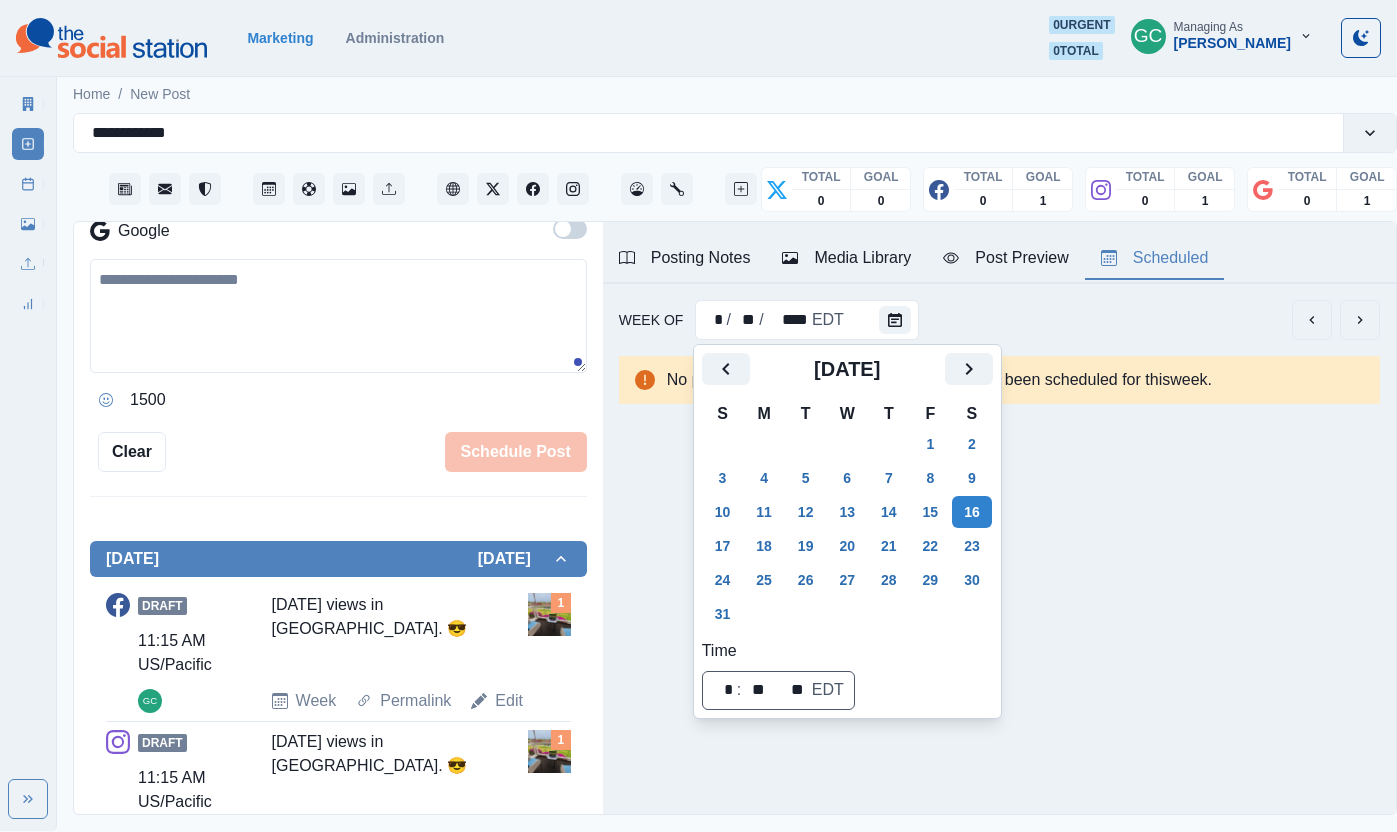 scroll, scrollTop: 0, scrollLeft: 0, axis: both 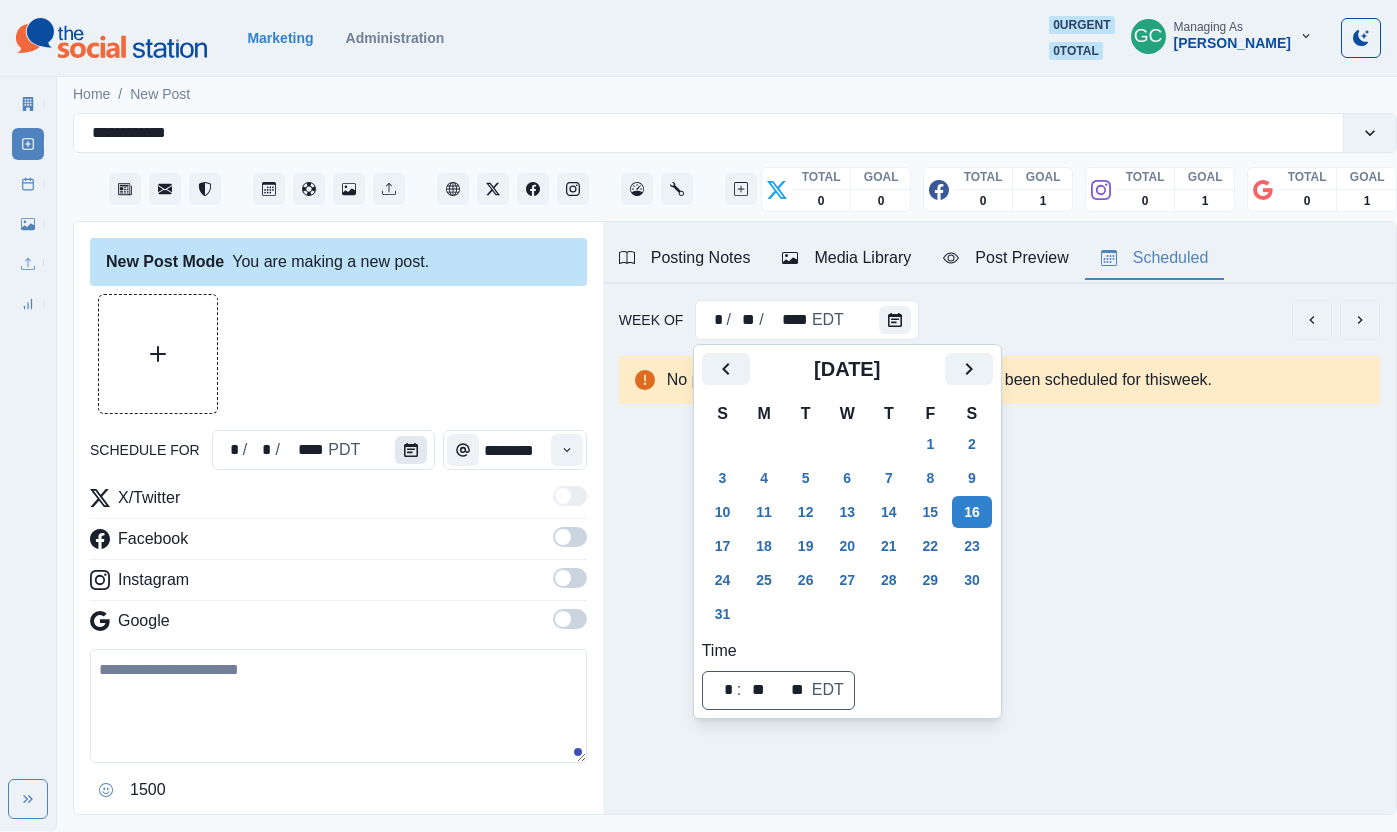 click 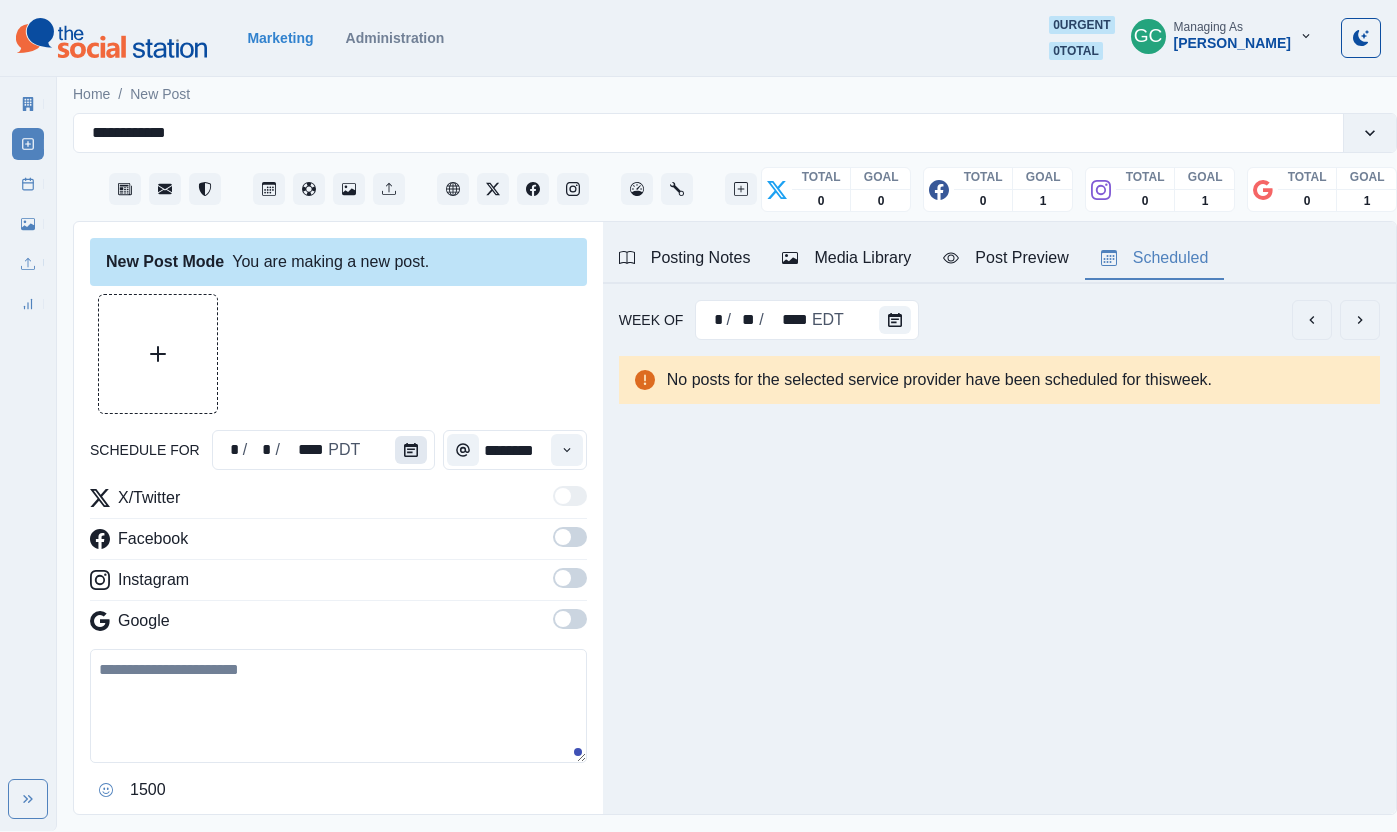 click 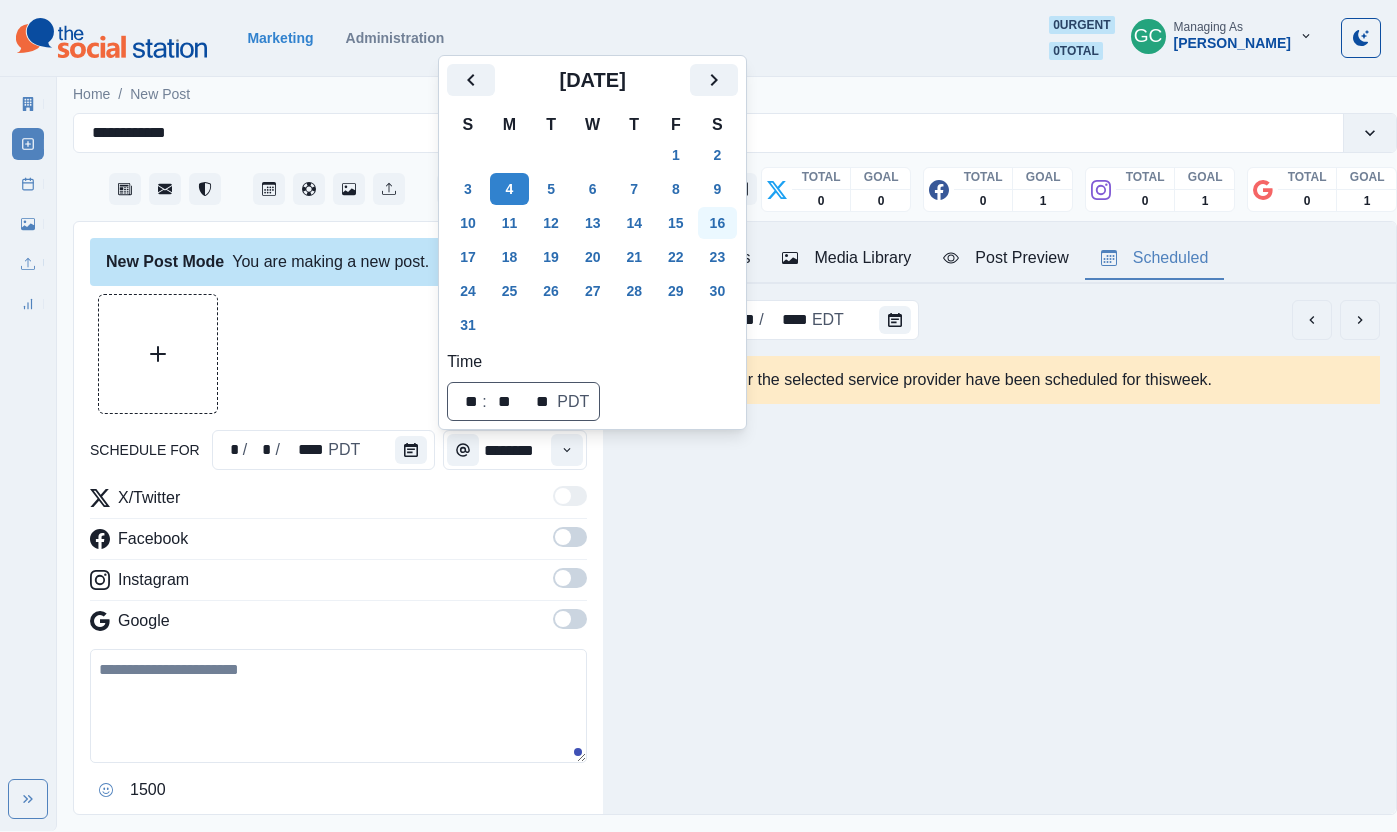 click on "16" at bounding box center (718, 223) 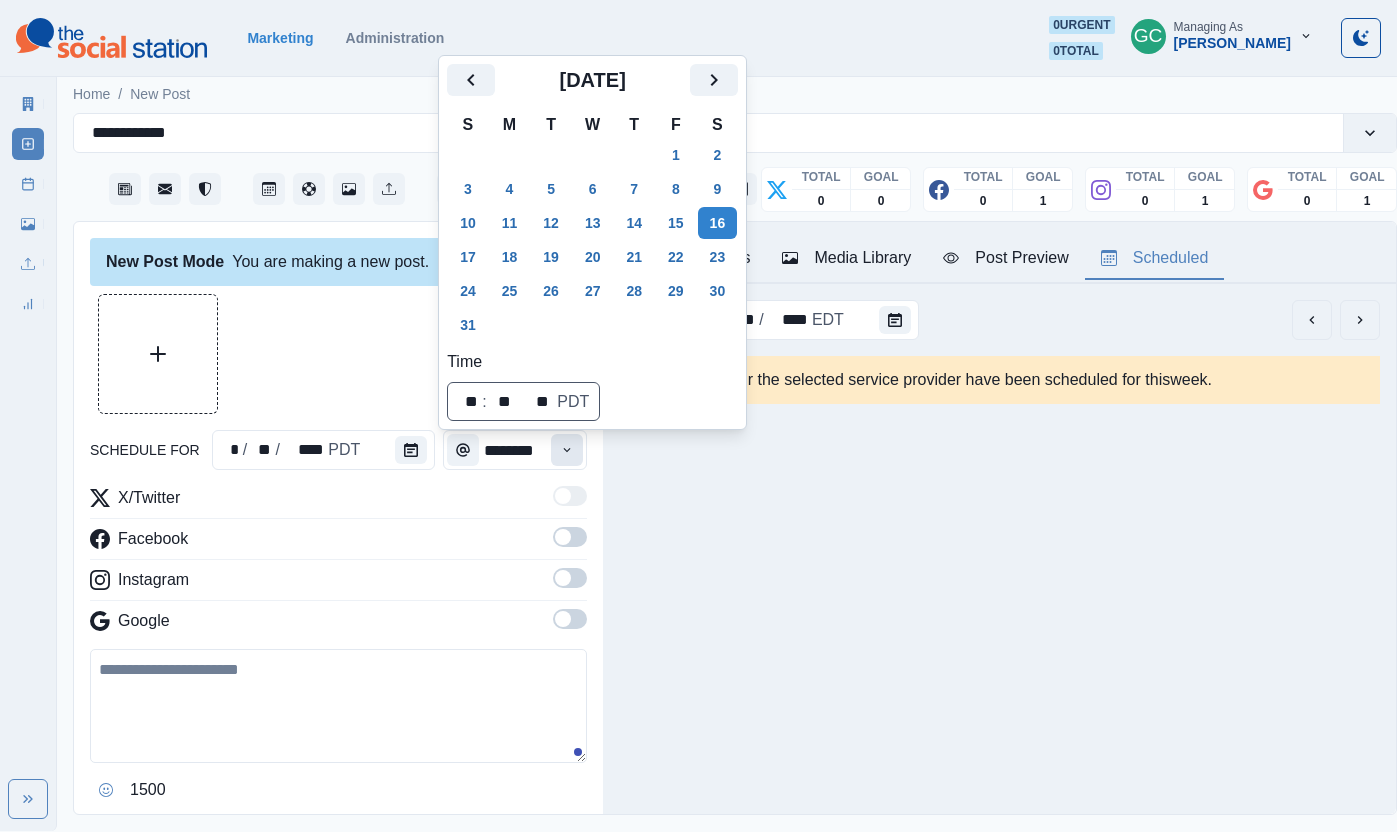 click 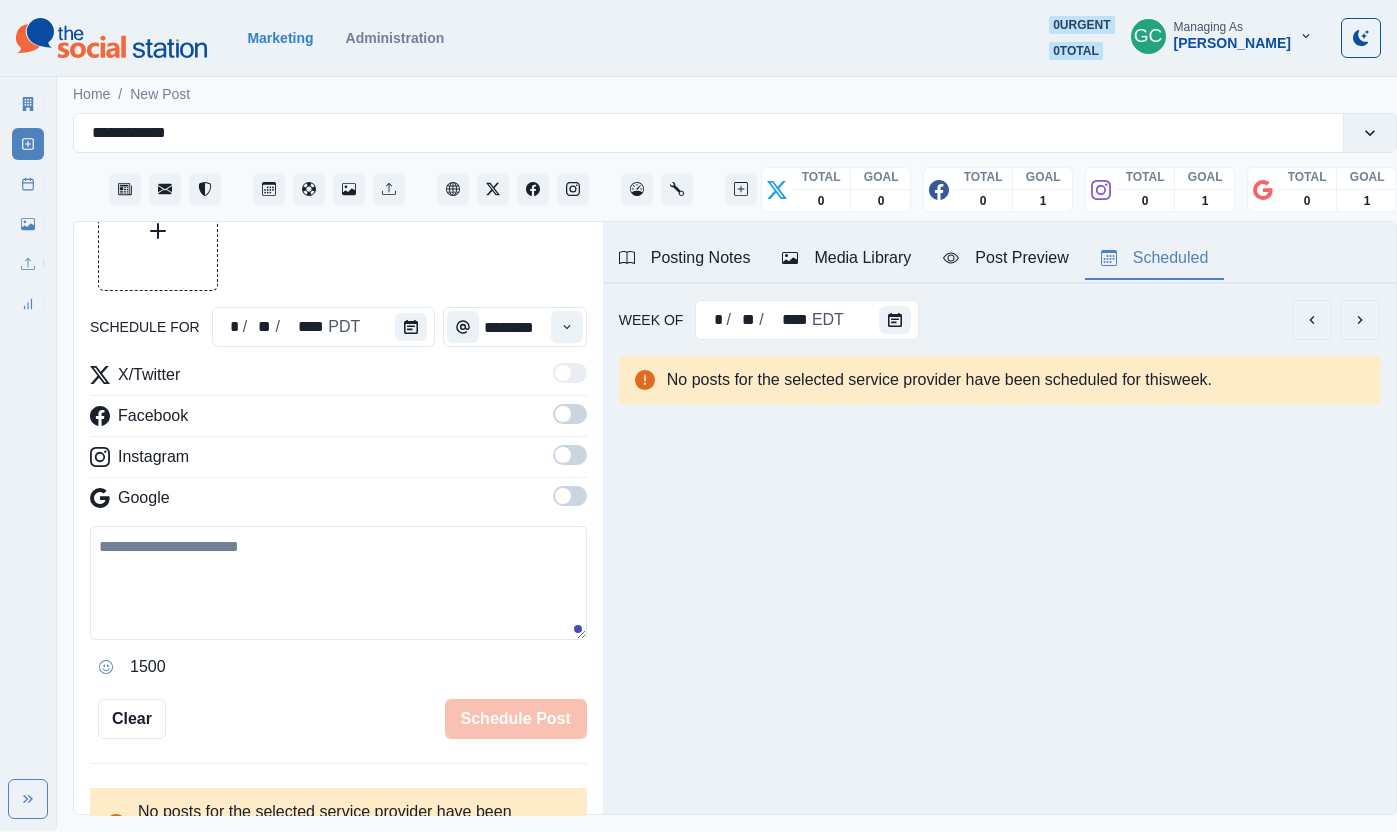 scroll, scrollTop: 130, scrollLeft: 0, axis: vertical 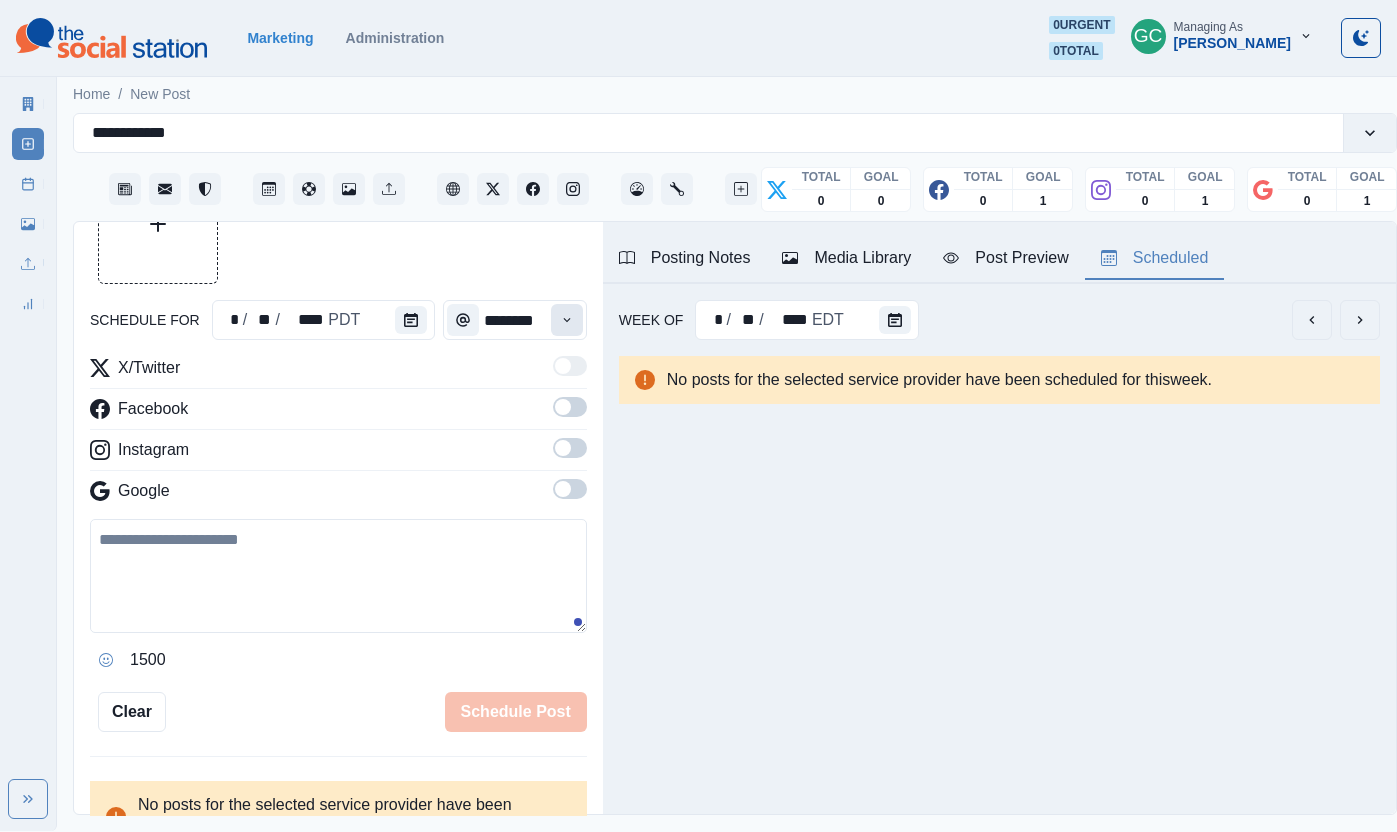 click 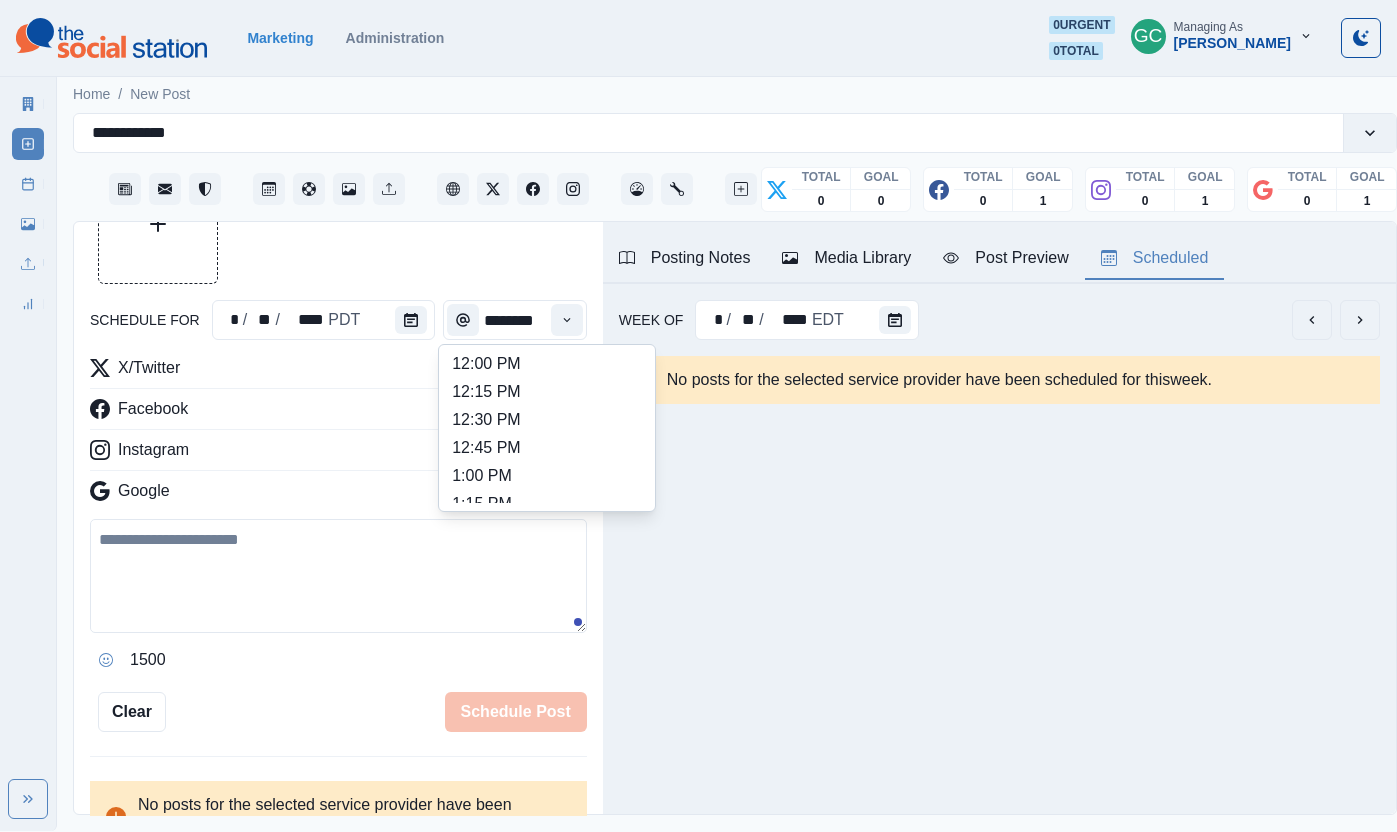 scroll, scrollTop: 516, scrollLeft: 0, axis: vertical 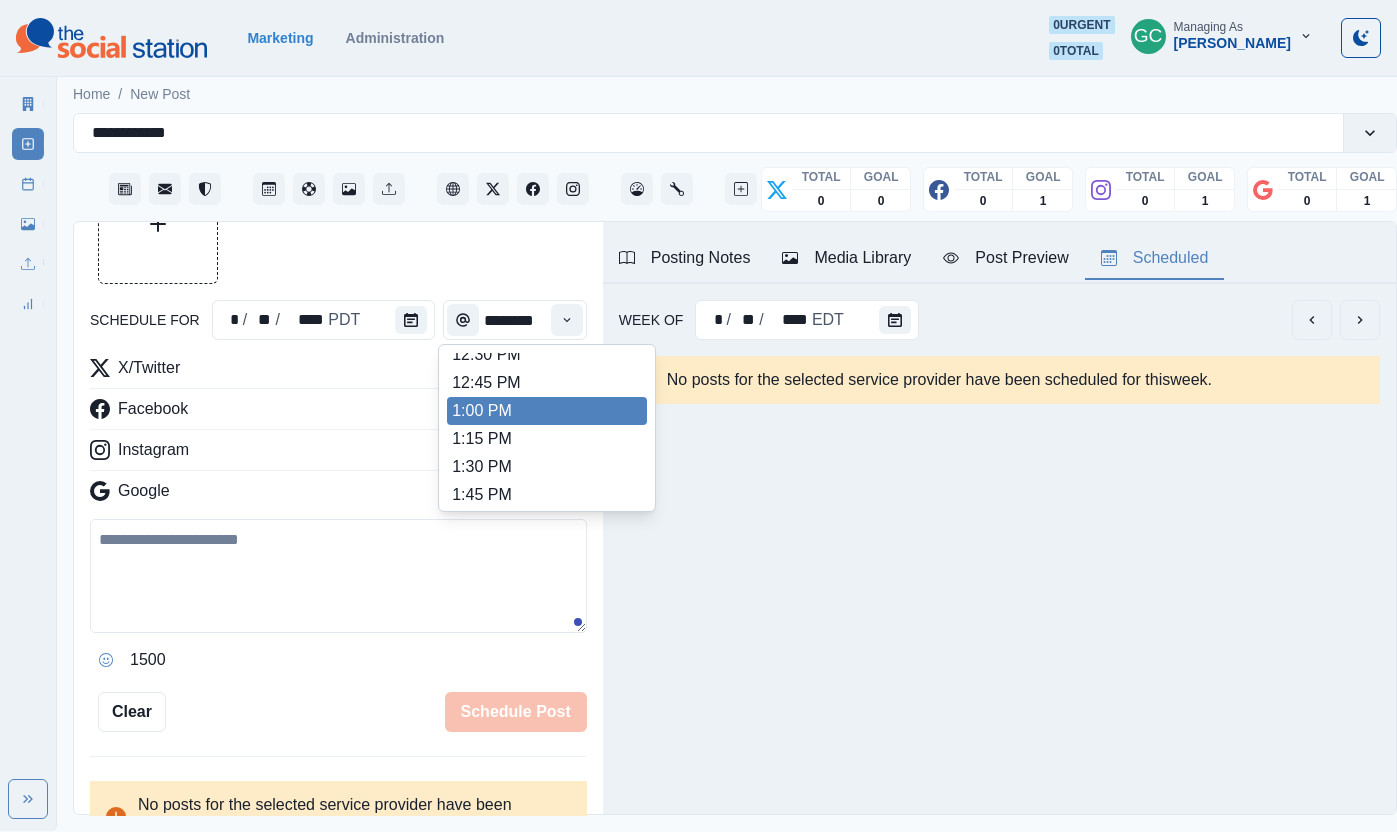 click on "1:30 PM" at bounding box center [547, 467] 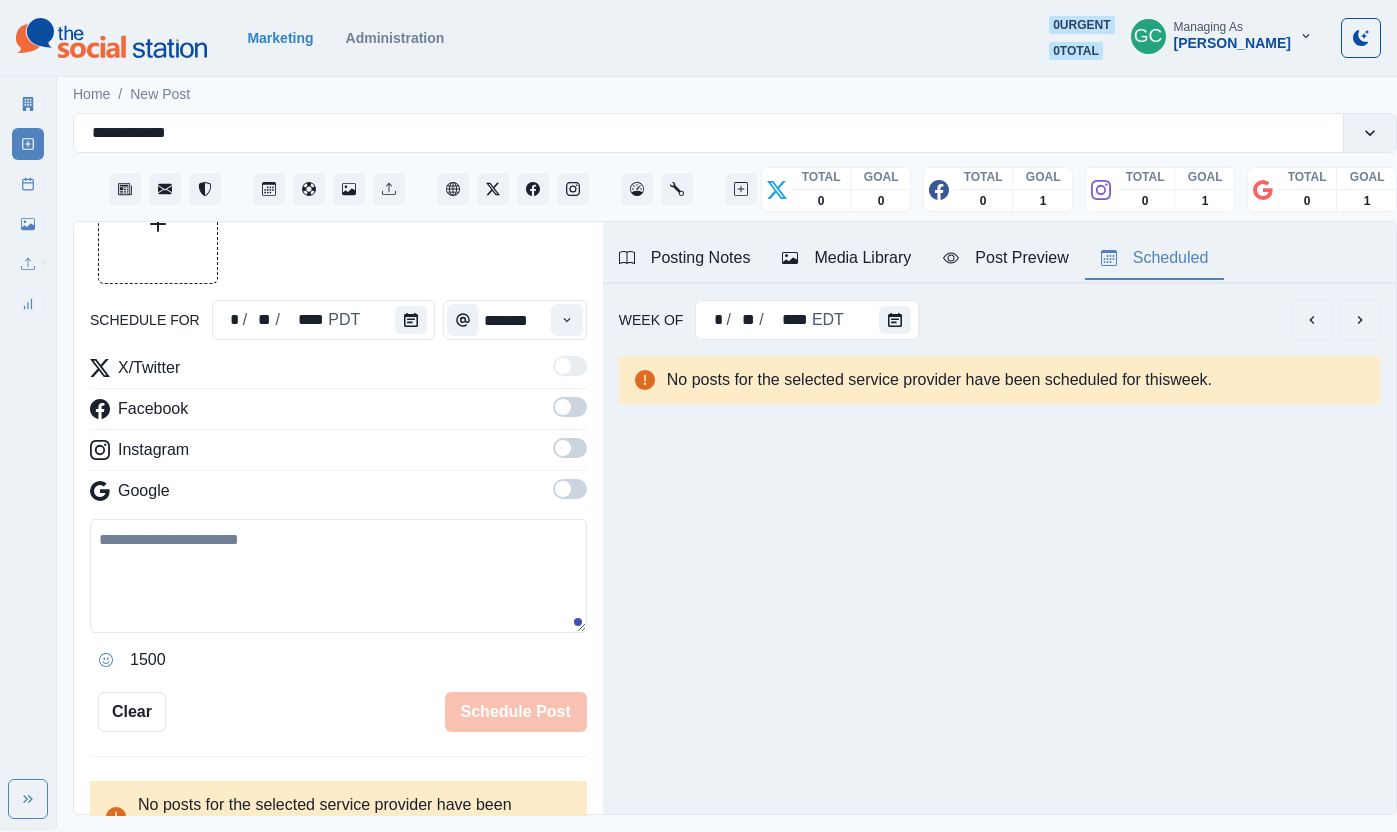 click at bounding box center [563, 489] 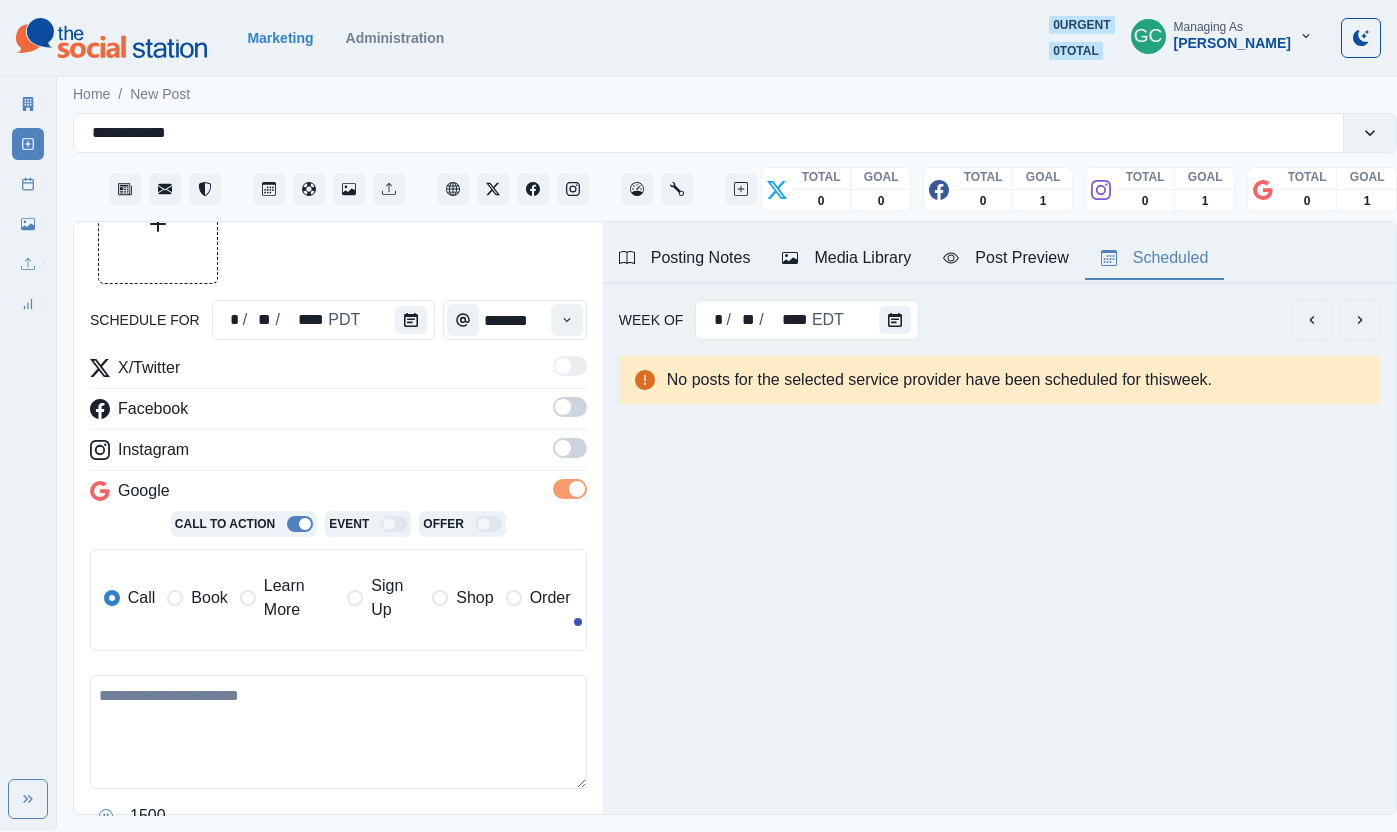 drag, startPoint x: 567, startPoint y: 451, endPoint x: 571, endPoint y: 411, distance: 40.1995 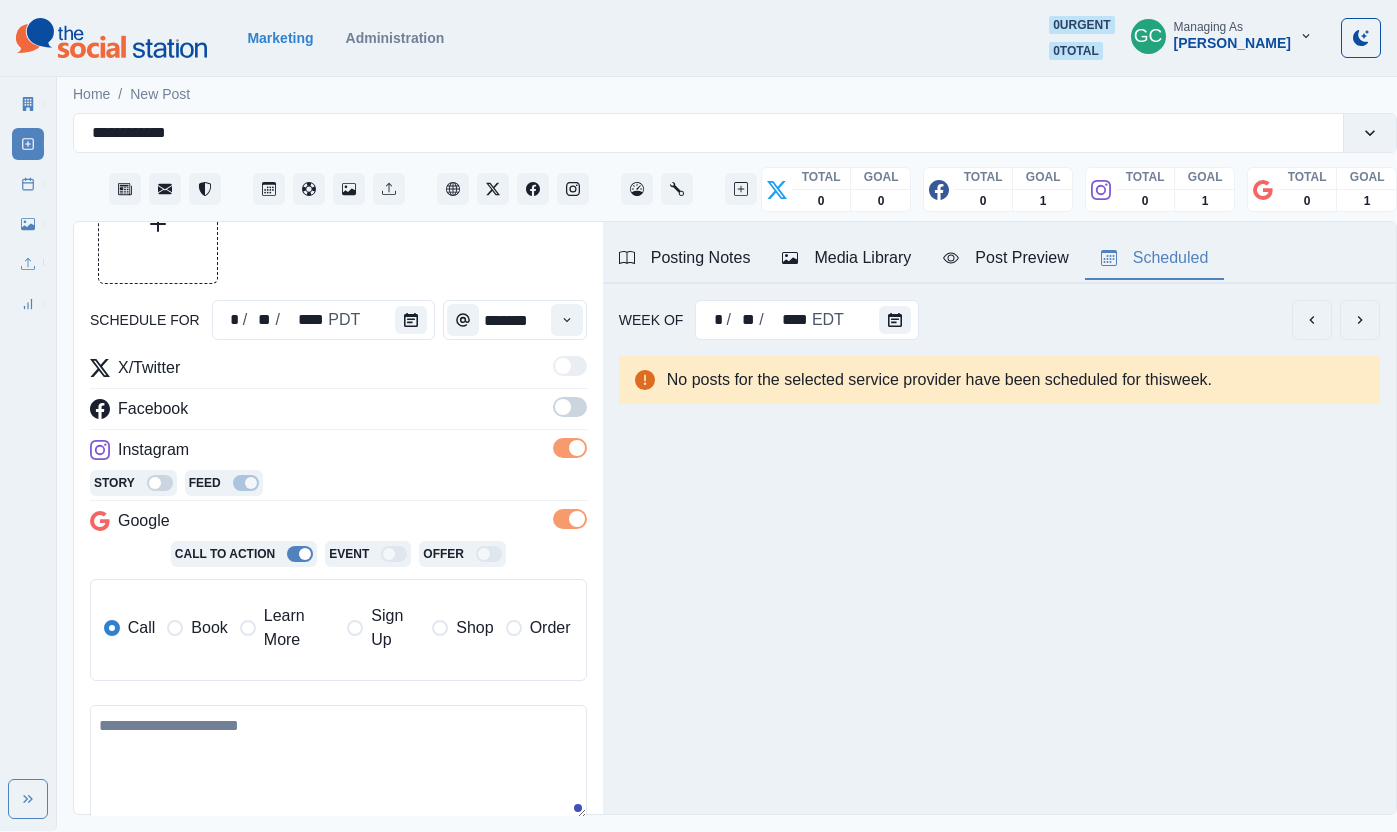click at bounding box center (570, 407) 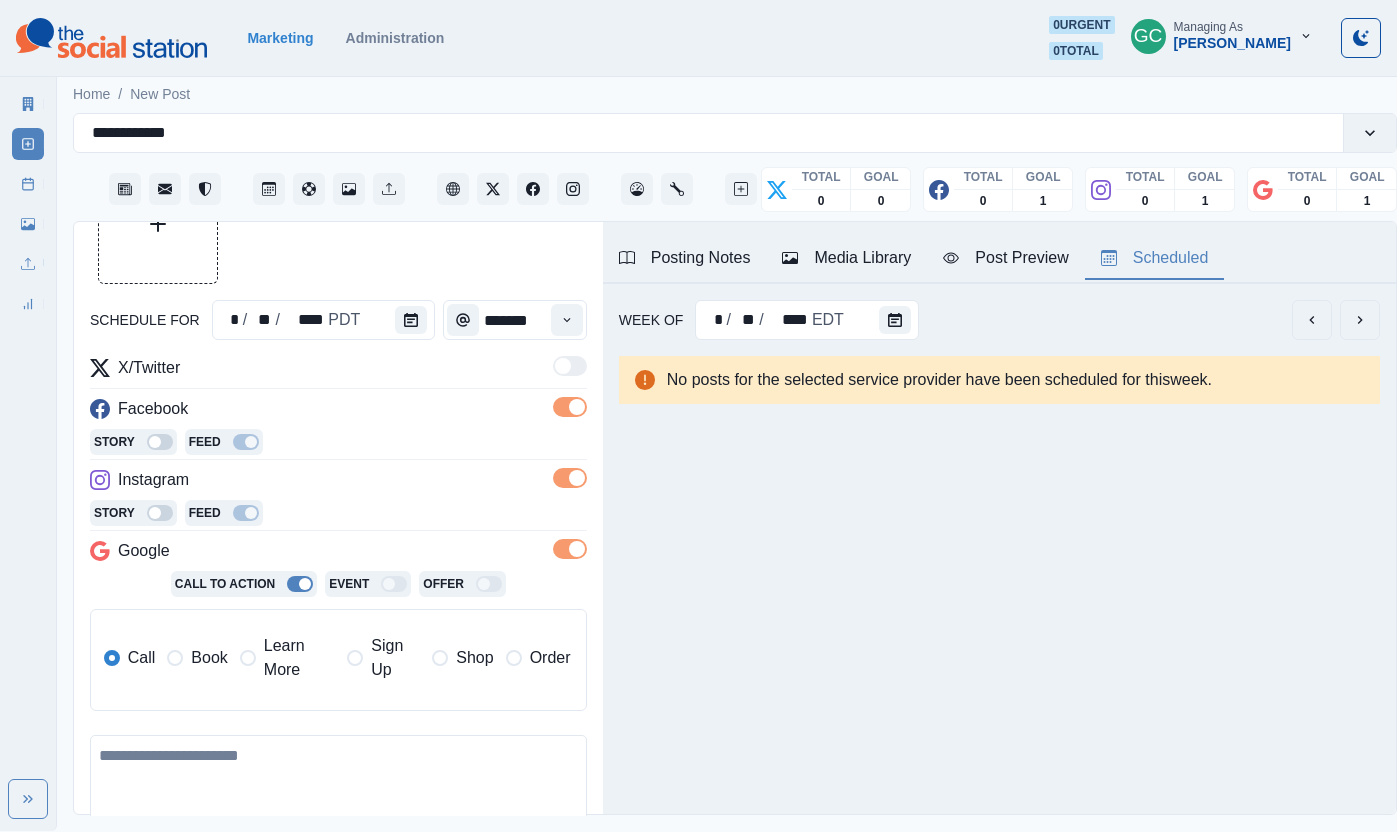 drag, startPoint x: 292, startPoint y: 653, endPoint x: 333, endPoint y: 615, distance: 55.9017 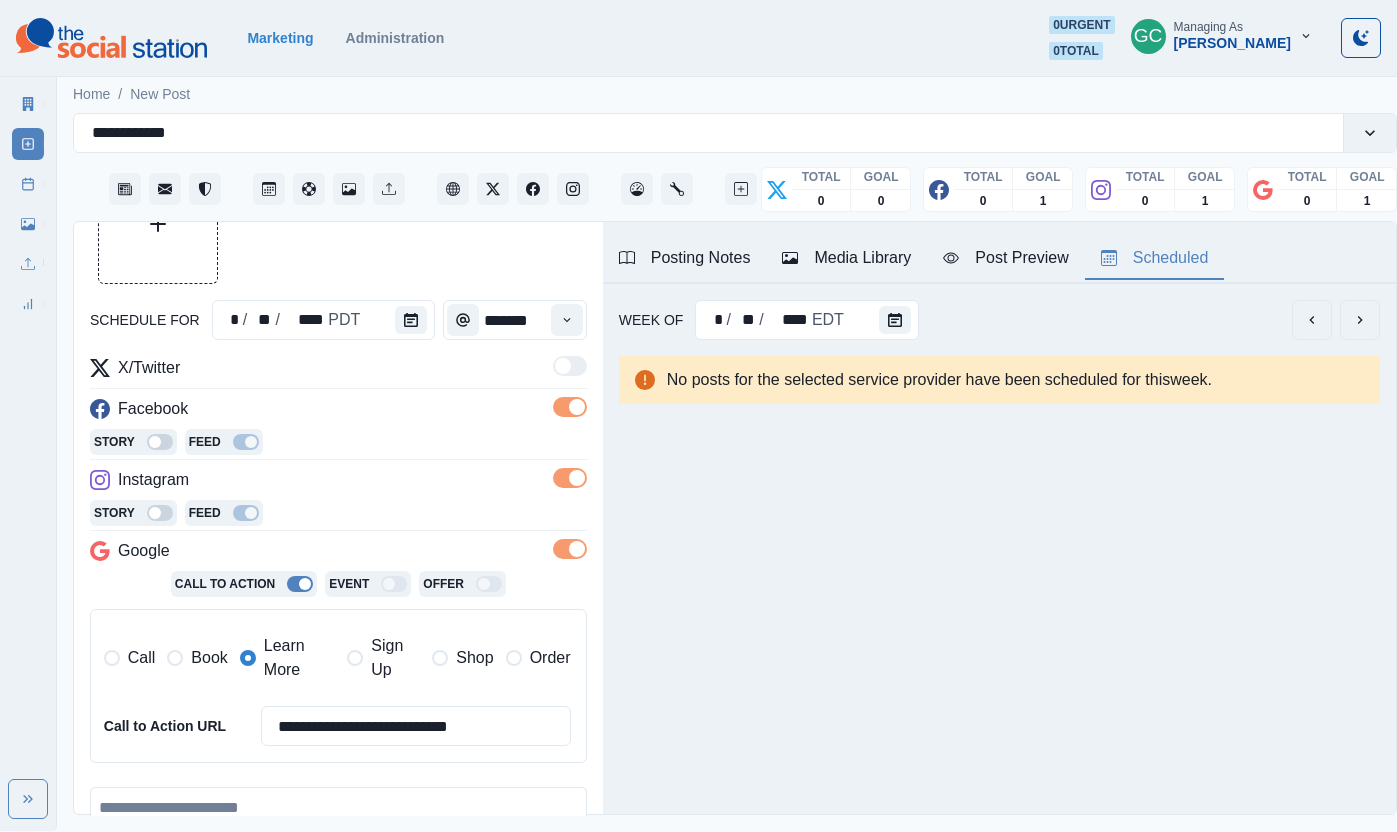 click on "Posting Notes Media Library Post Preview Scheduled" at bounding box center [999, 253] 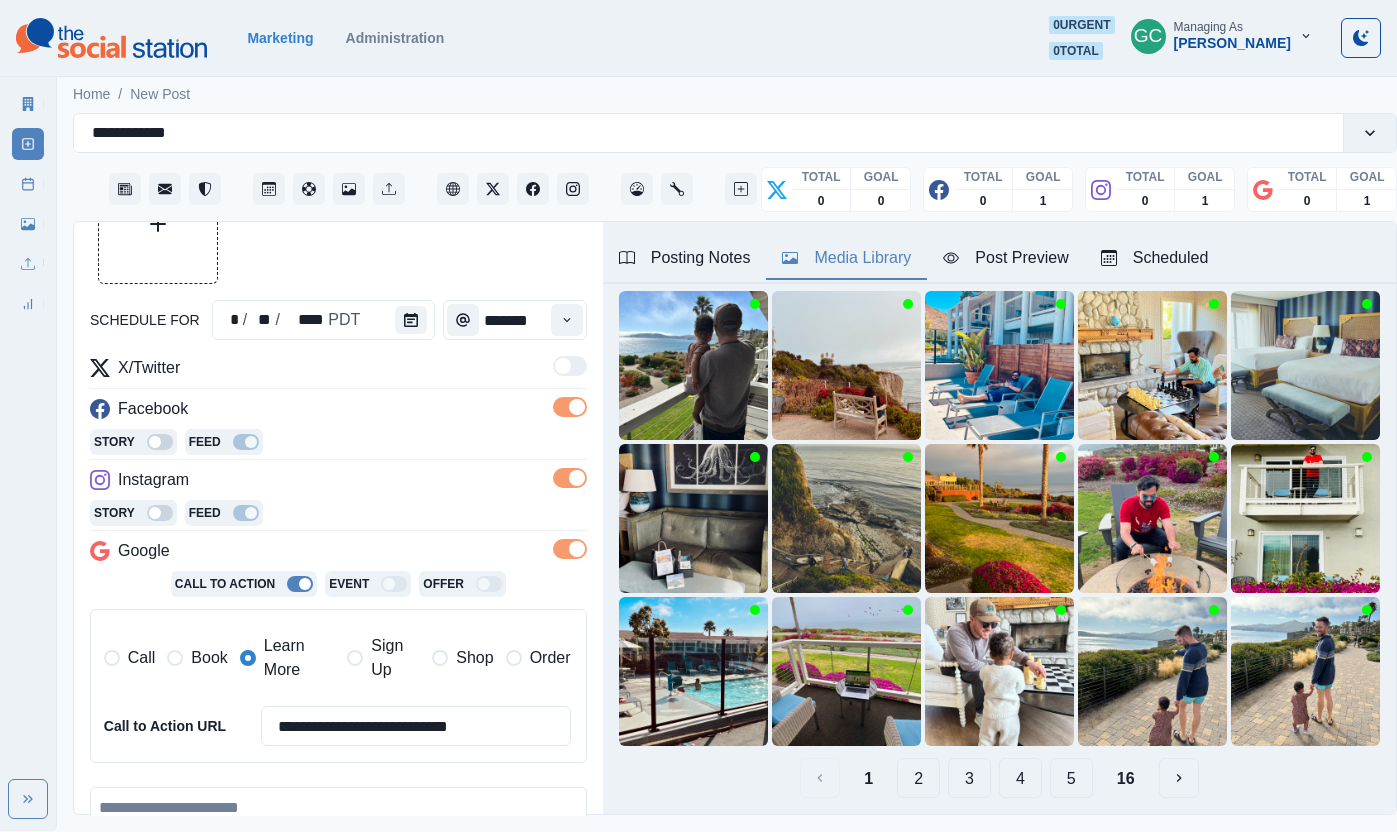 scroll, scrollTop: 167, scrollLeft: 0, axis: vertical 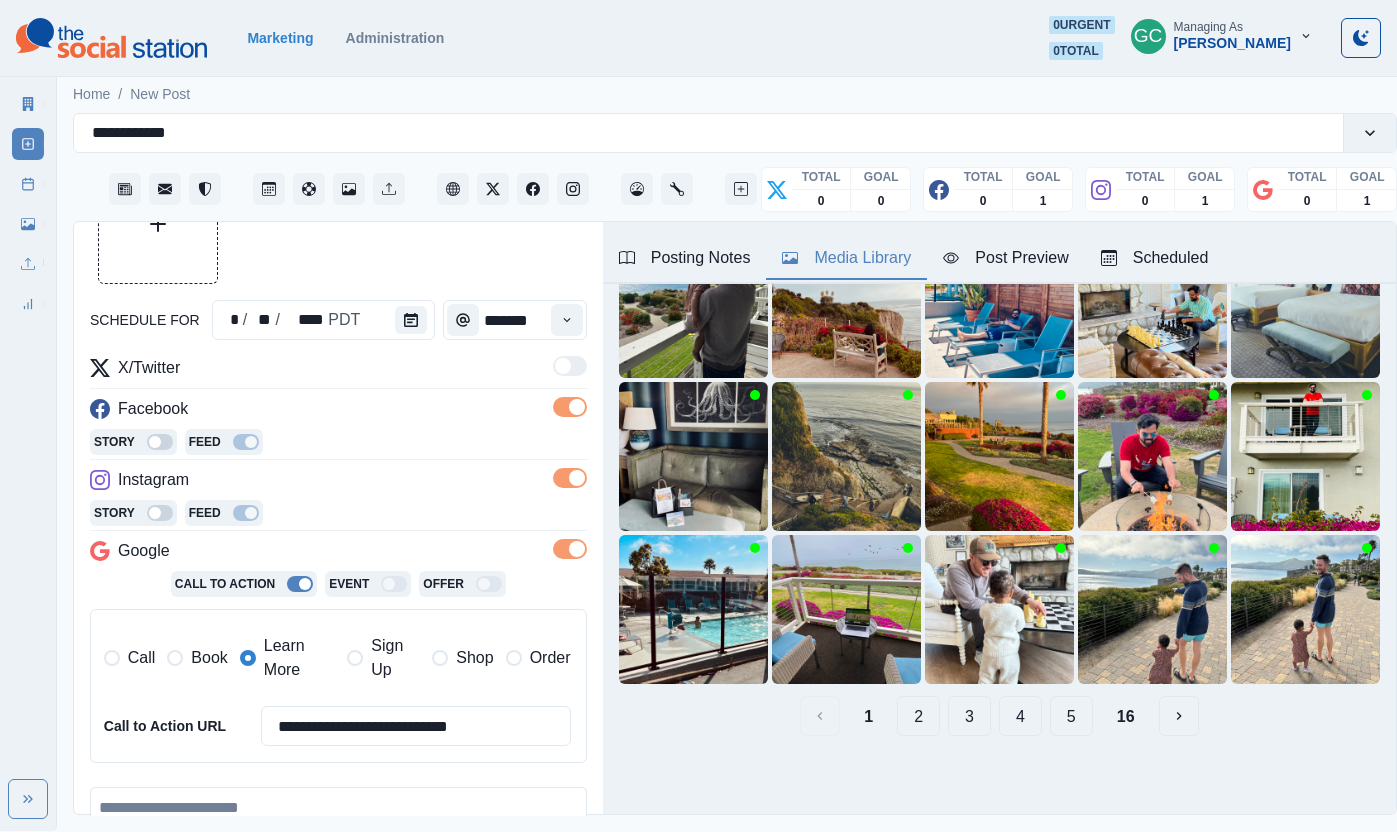 click on "2" at bounding box center (918, 716) 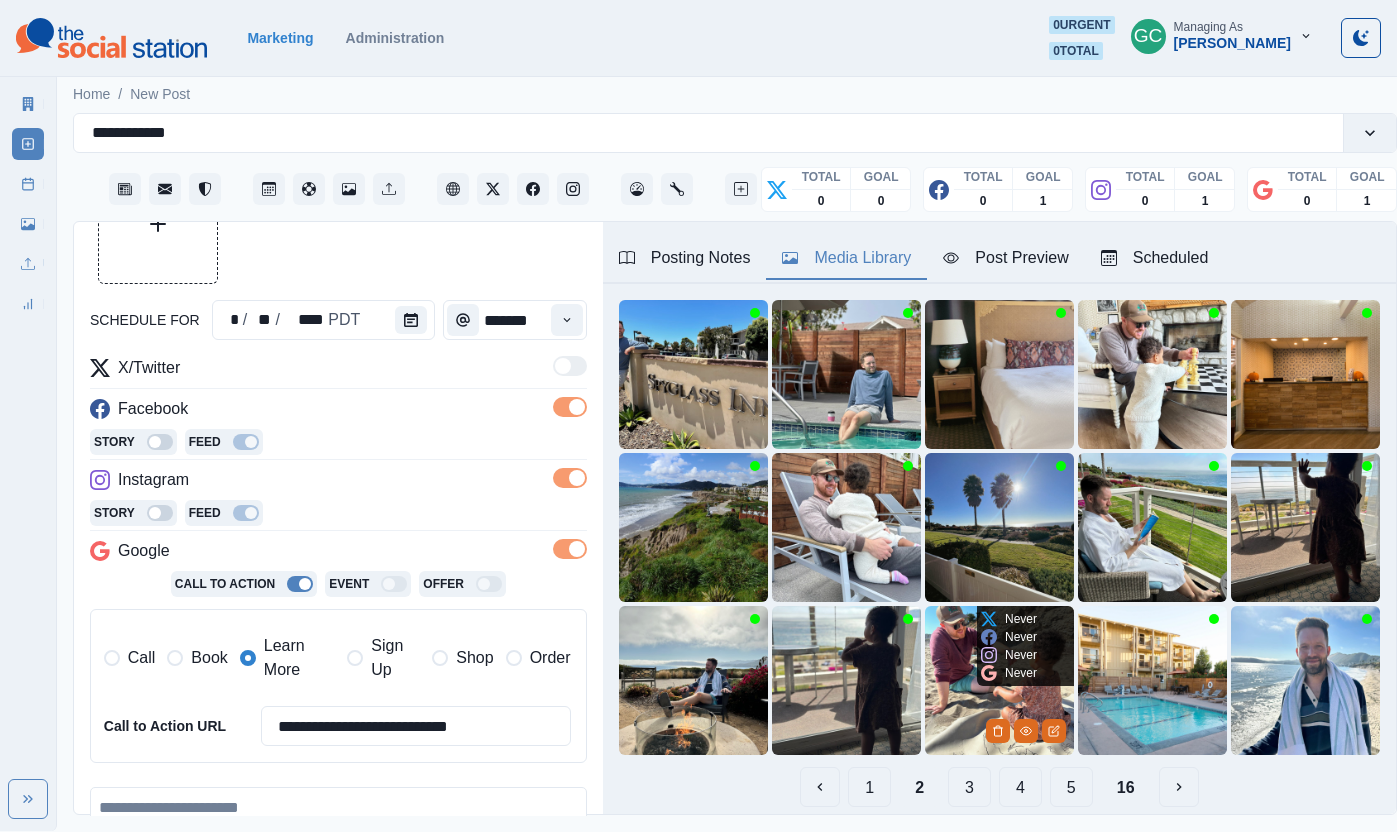 scroll, scrollTop: 89, scrollLeft: 0, axis: vertical 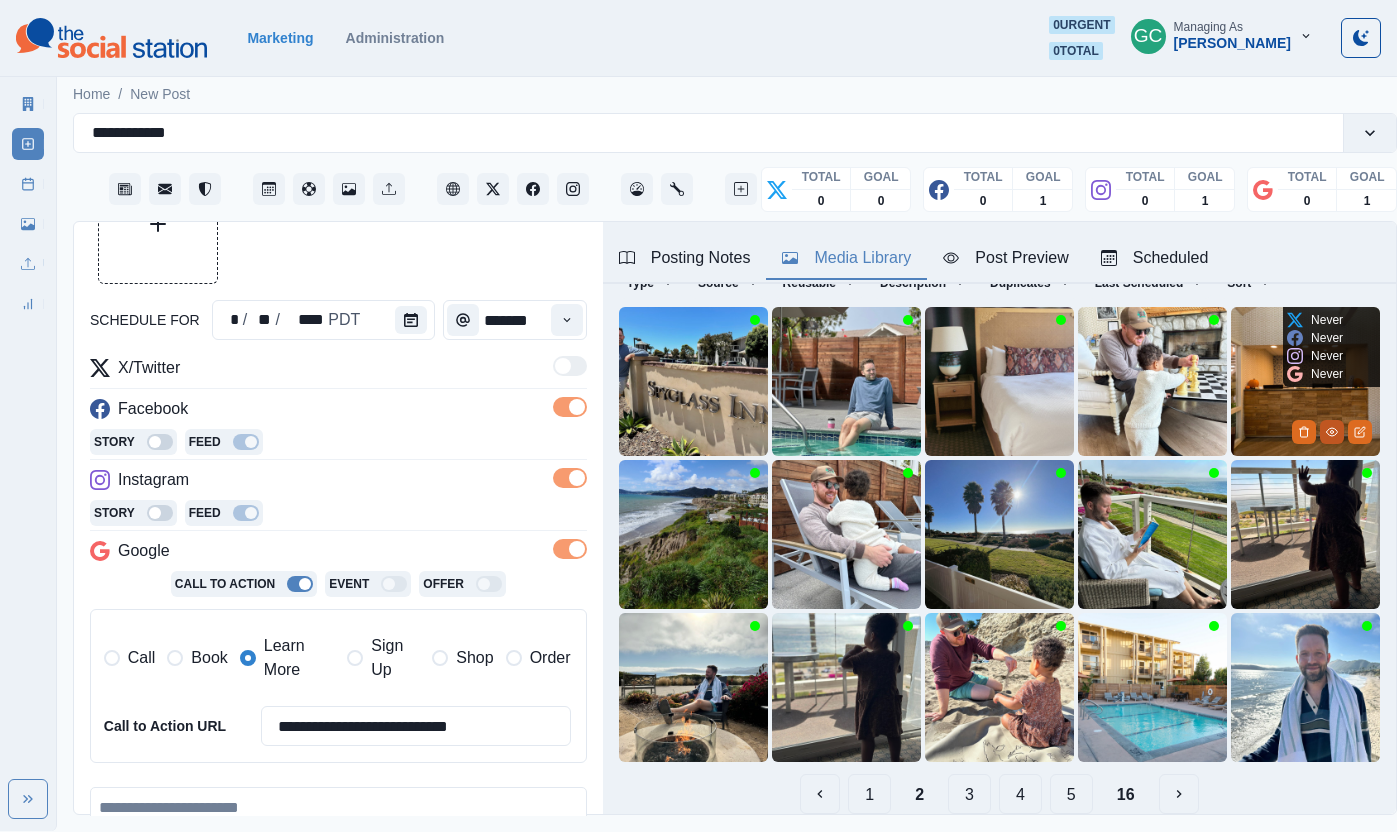 click 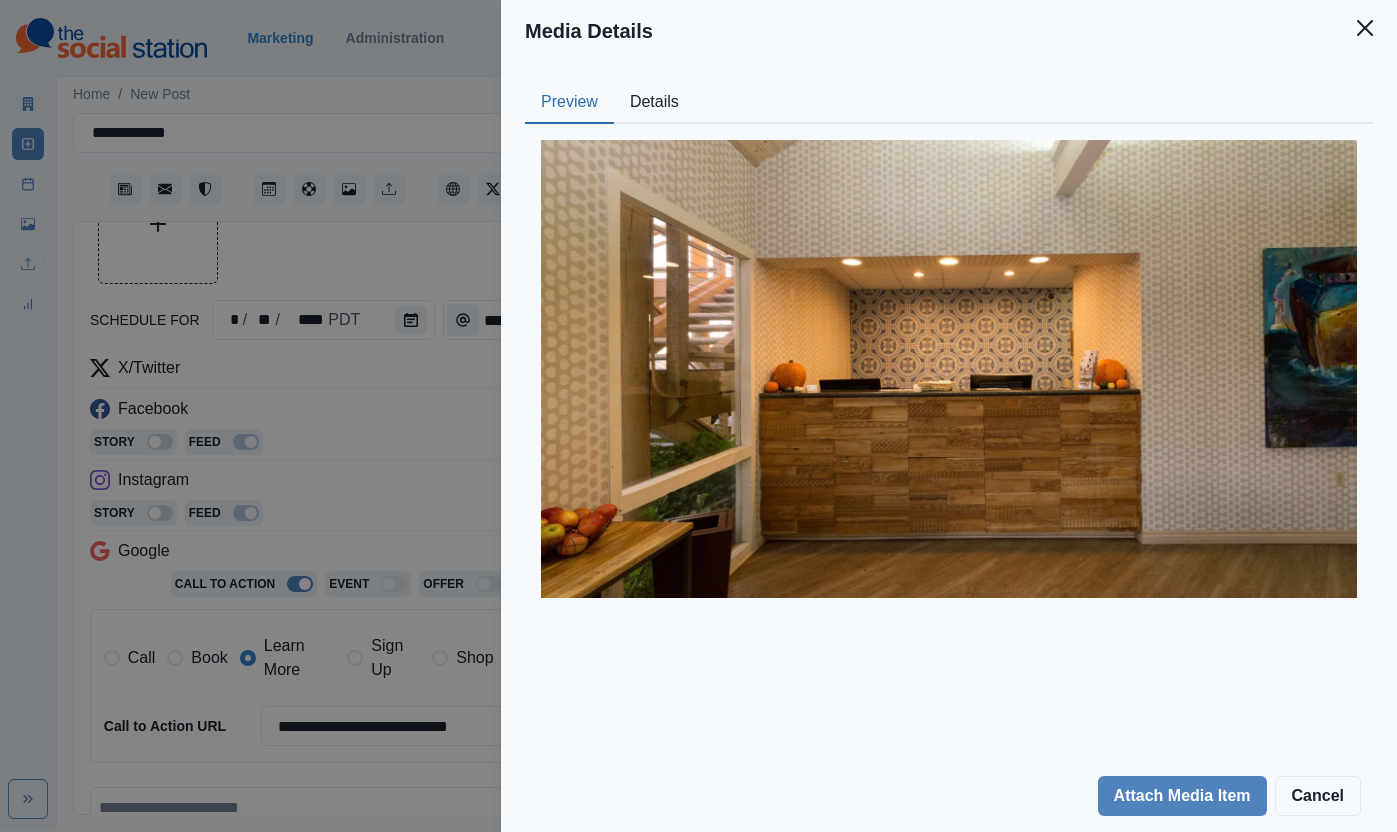 click on "Details" at bounding box center [654, 103] 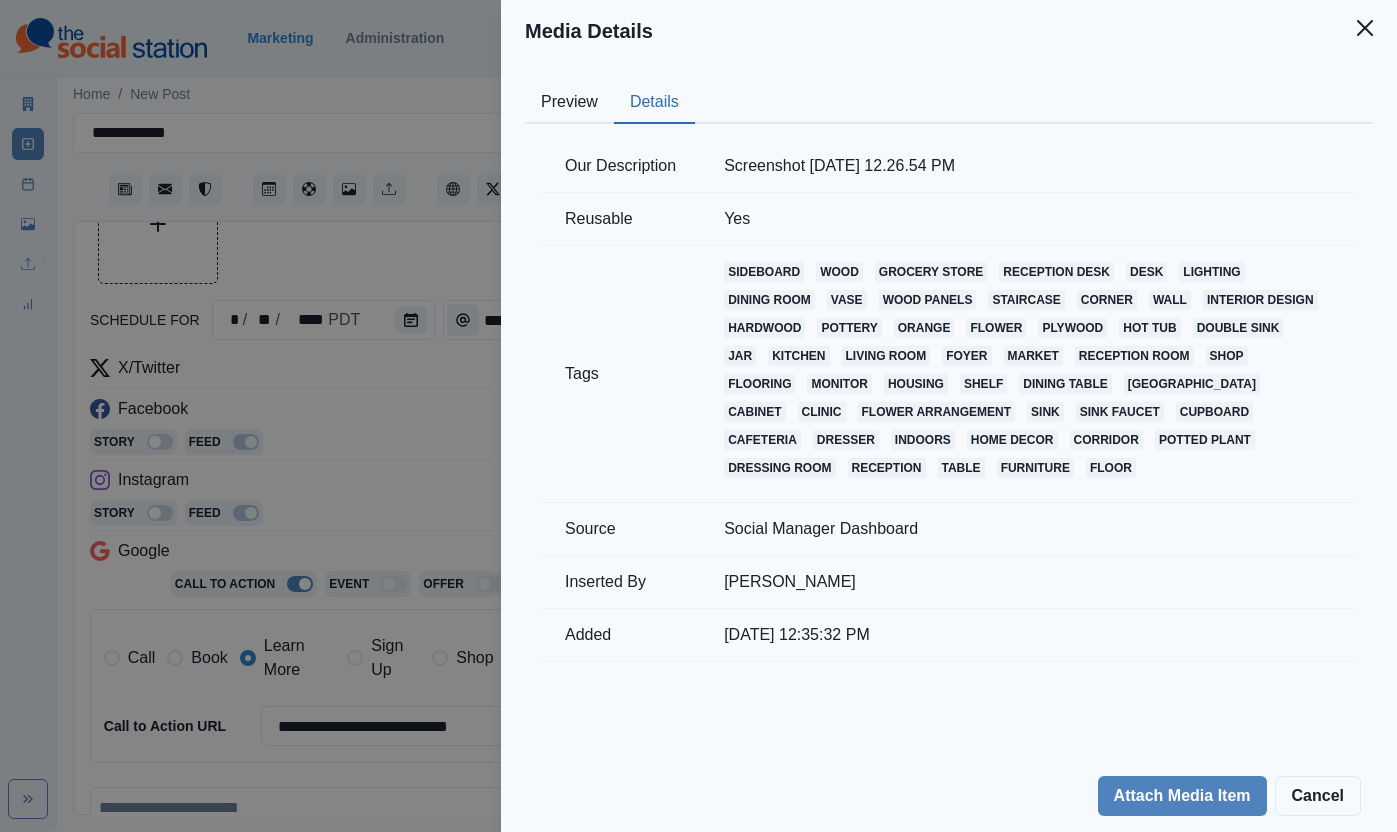 click on "Media Details Preview Details Our Description Screenshot [DATE] 12.26.54 PM Reusable Yes Tags sideboard wood grocery store reception desk desk lighting dining room vase wood panels staircase corner wall interior design hardwood pottery orange flower plywood hot tub double sink jar kitchen living room foyer market reception room shop flooring monitor housing shelf dining table kitchen island cabinet clinic flower arrangement sink sink faucet cupboard cafeteria dresser indoors home decor corridor potted plant dressing room reception table furniture floor Source Social Manager Dashboard Inserted By [PERSON_NAME] Added [DATE] 12:35:32 PM Attach Media Item Cancel" at bounding box center (698, 416) 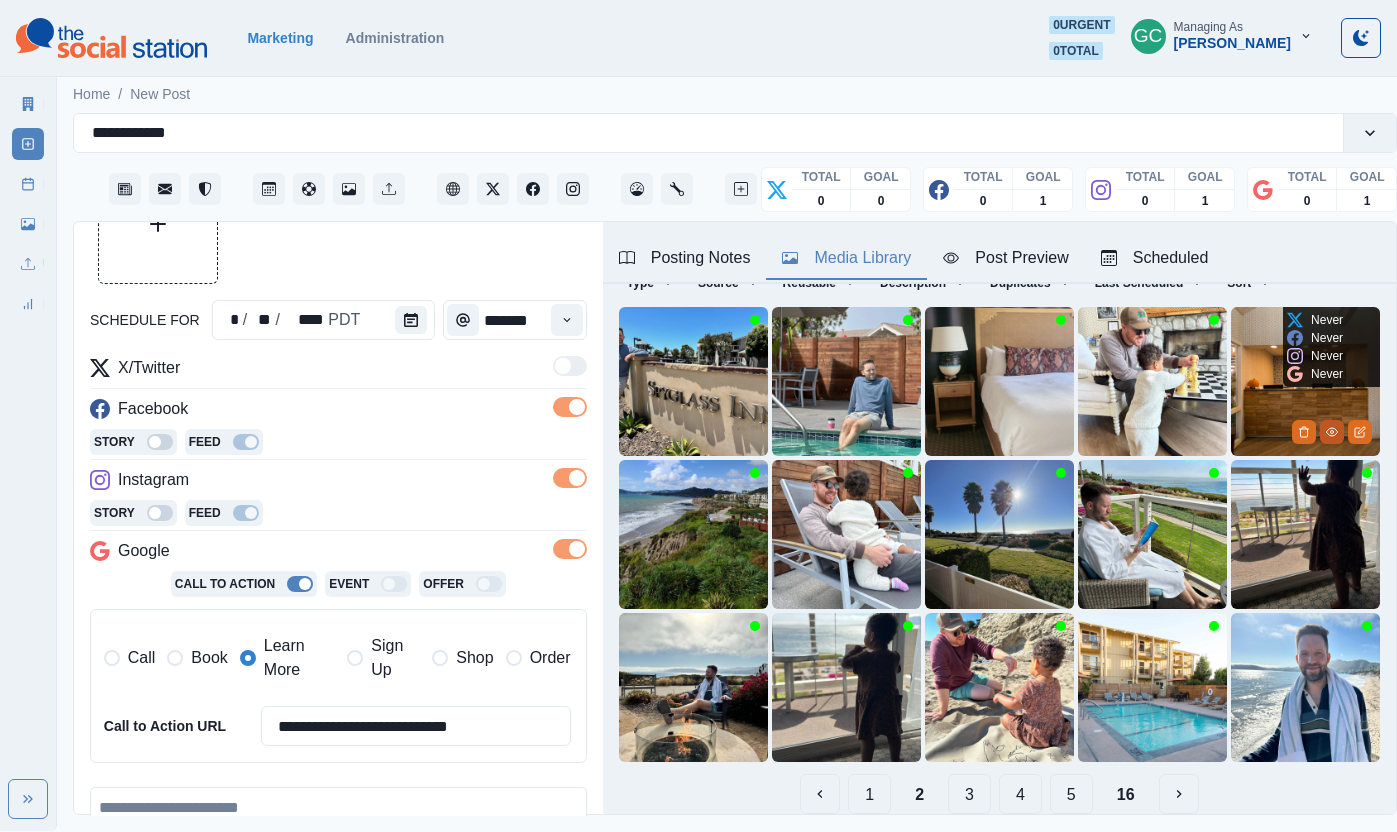 click 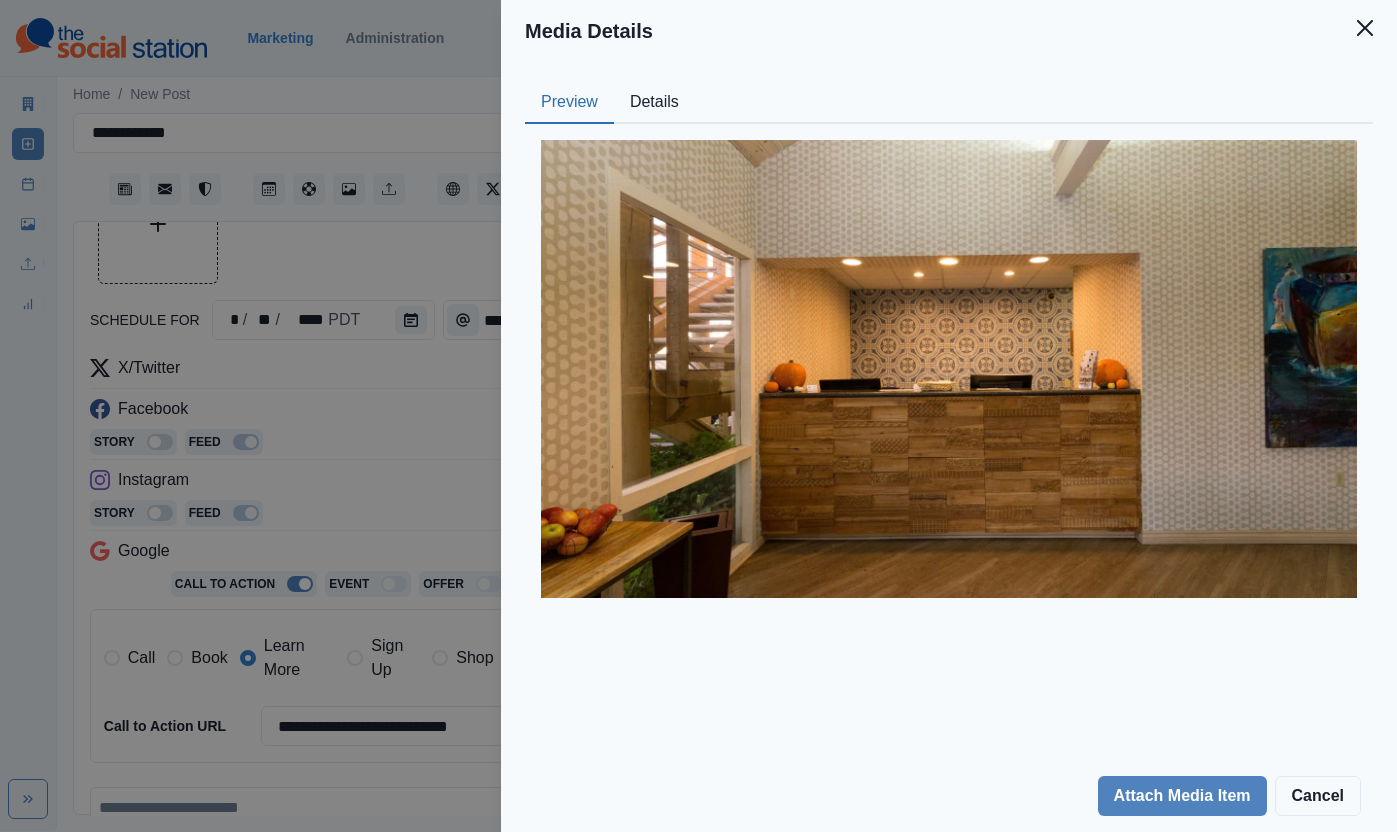 click on "Media Details Preview Details Our Description Screenshot [DATE] 12.26.54 PM Reusable Yes Tags sideboard wood grocery store reception desk desk lighting dining room vase wood panels staircase corner wall interior design hardwood pottery orange flower plywood hot tub double sink jar kitchen living room foyer market reception room shop flooring monitor housing shelf dining table kitchen island cabinet clinic flower arrangement sink sink faucet cupboard cafeteria dresser indoors home decor corridor potted plant dressing room reception table furniture floor Source Social Manager Dashboard Inserted By [PERSON_NAME] Added [DATE] 12:35:32 PM Attach Media Item Cancel" at bounding box center [698, 416] 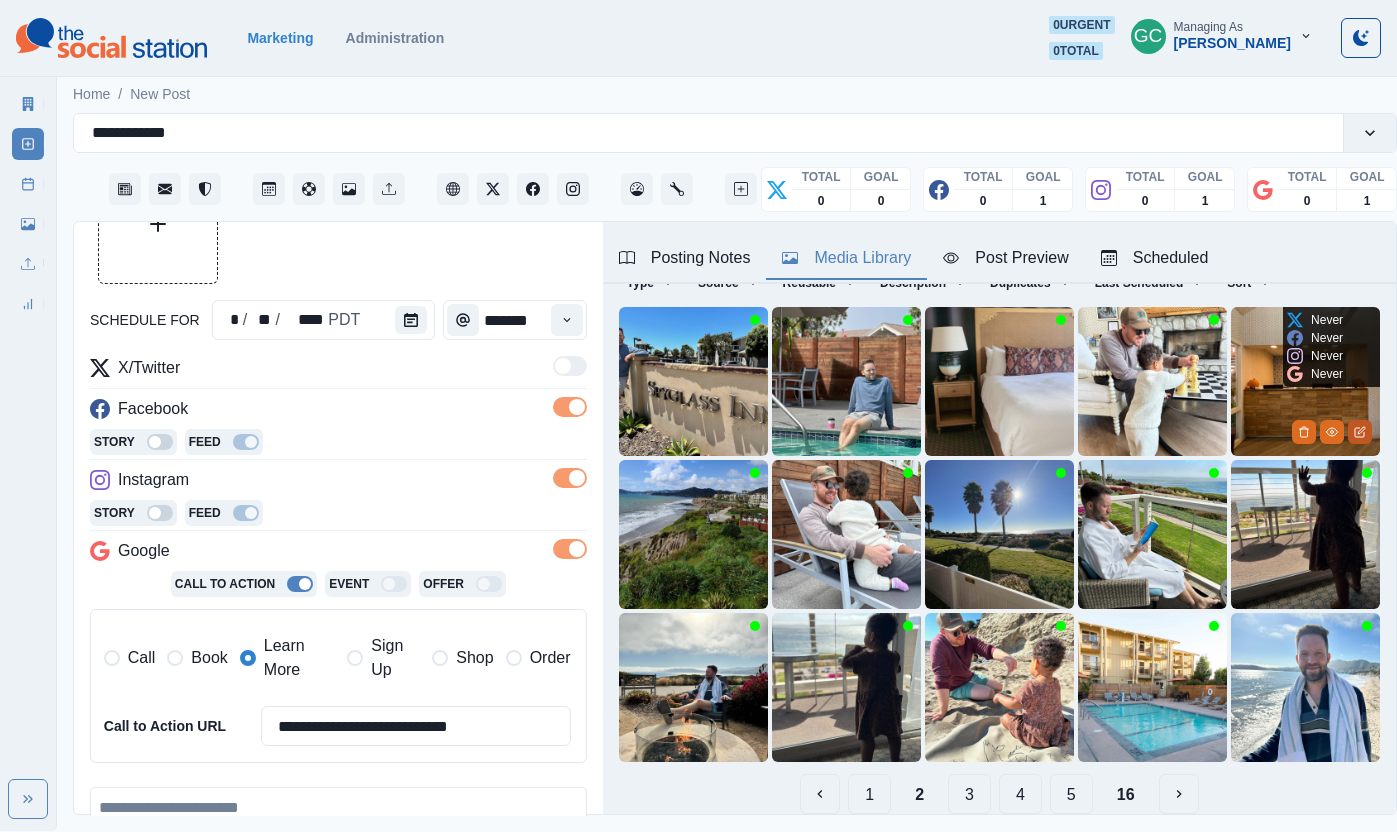 click 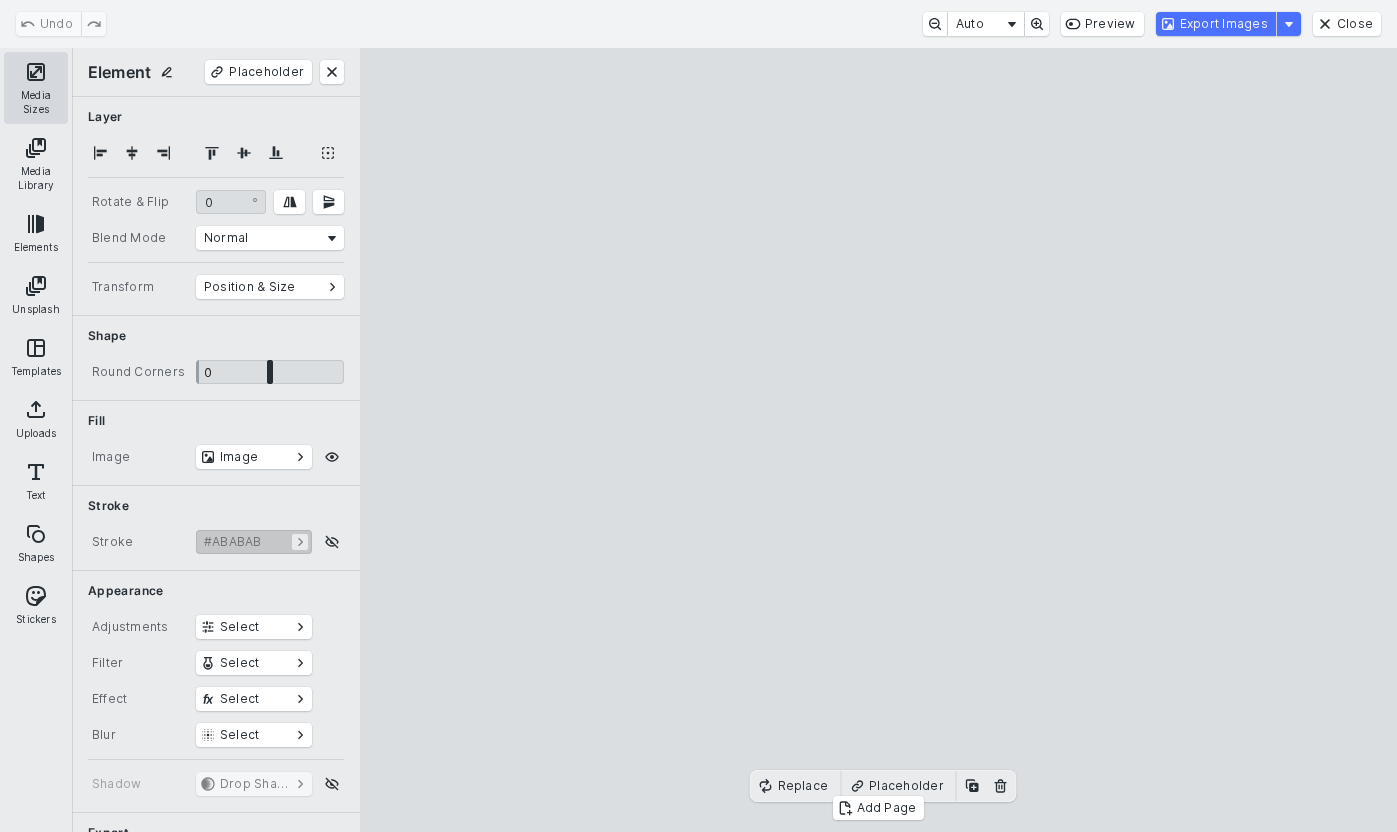 drag, startPoint x: 33, startPoint y: 83, endPoint x: 44, endPoint y: 88, distance: 12.083046 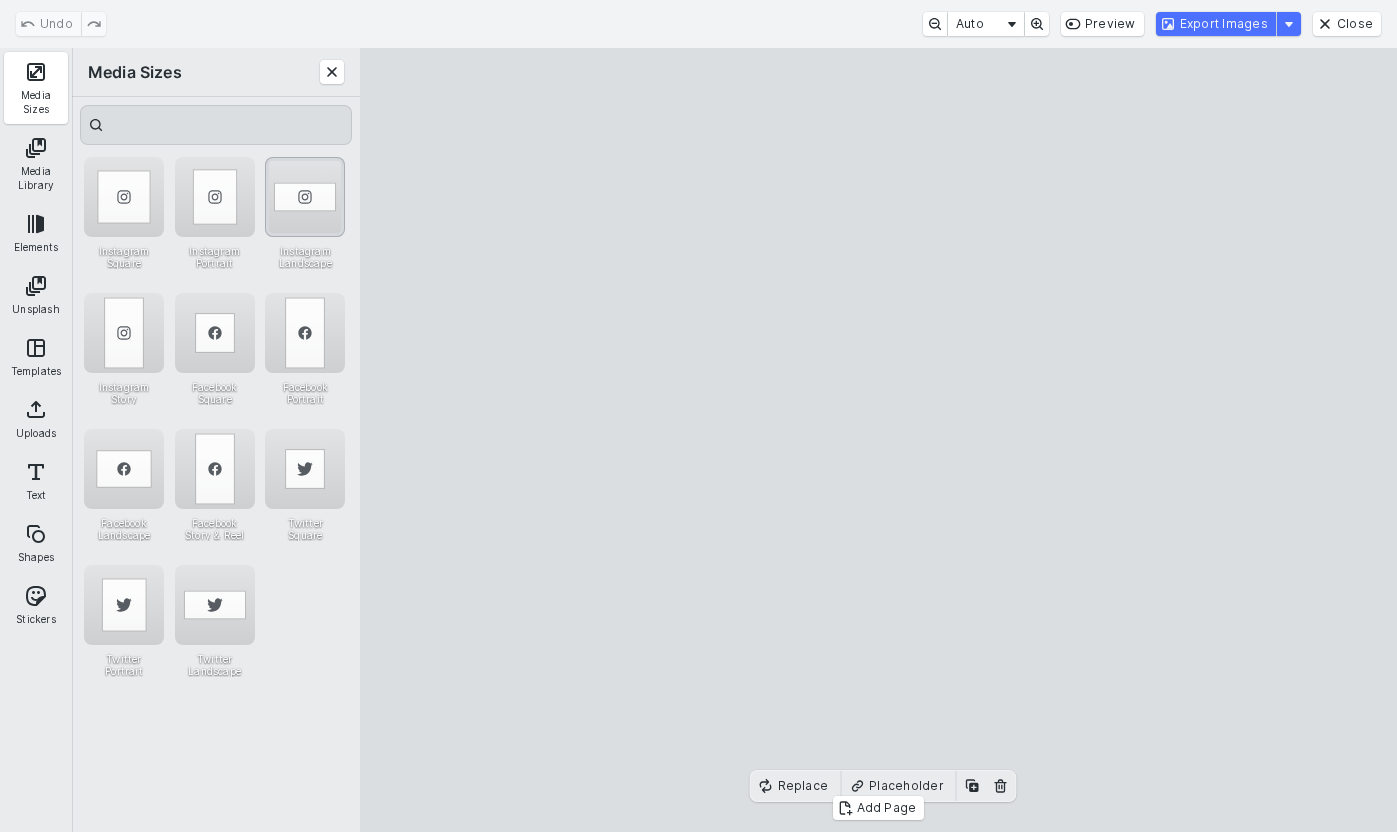 click at bounding box center [305, 197] 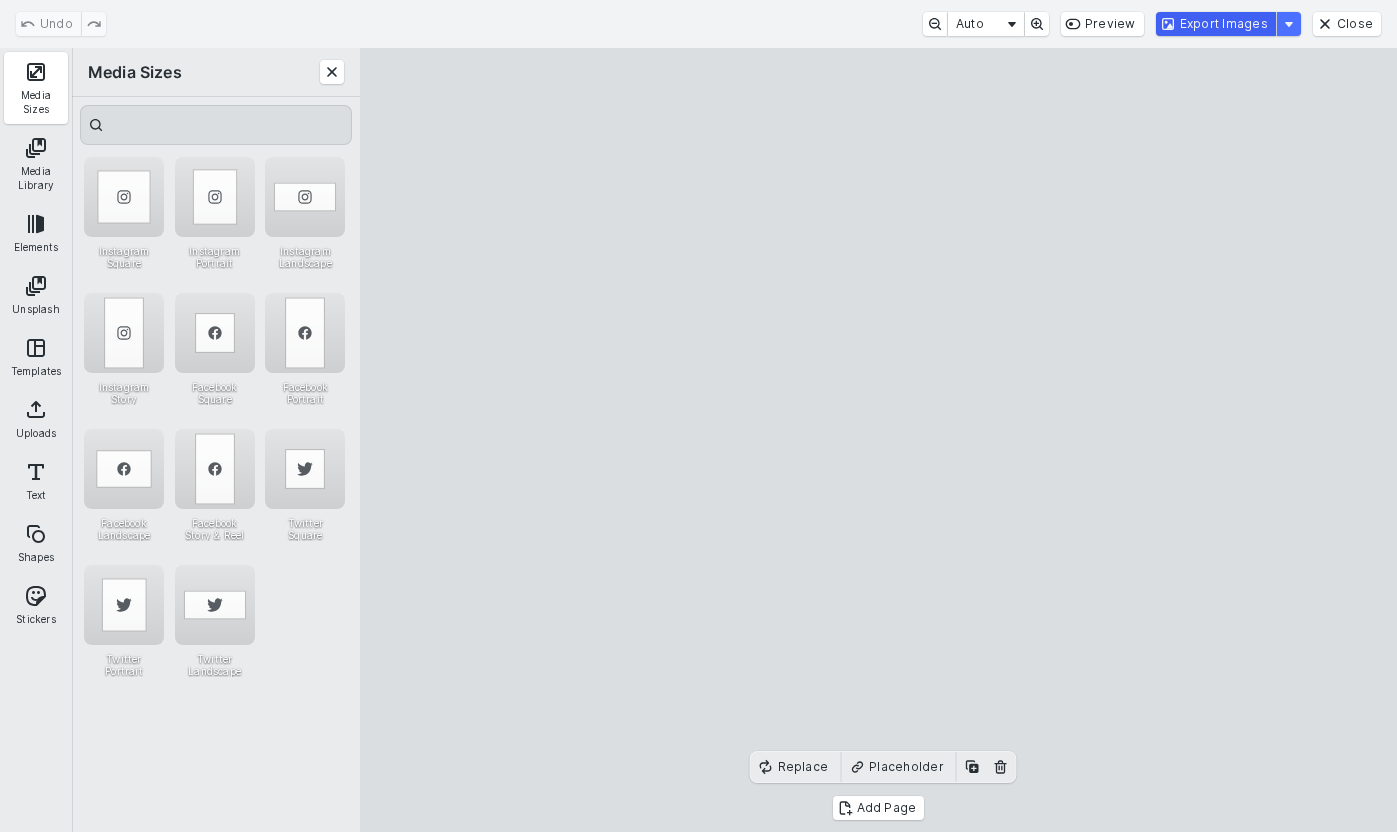 click on "Export Images" at bounding box center (1216, 24) 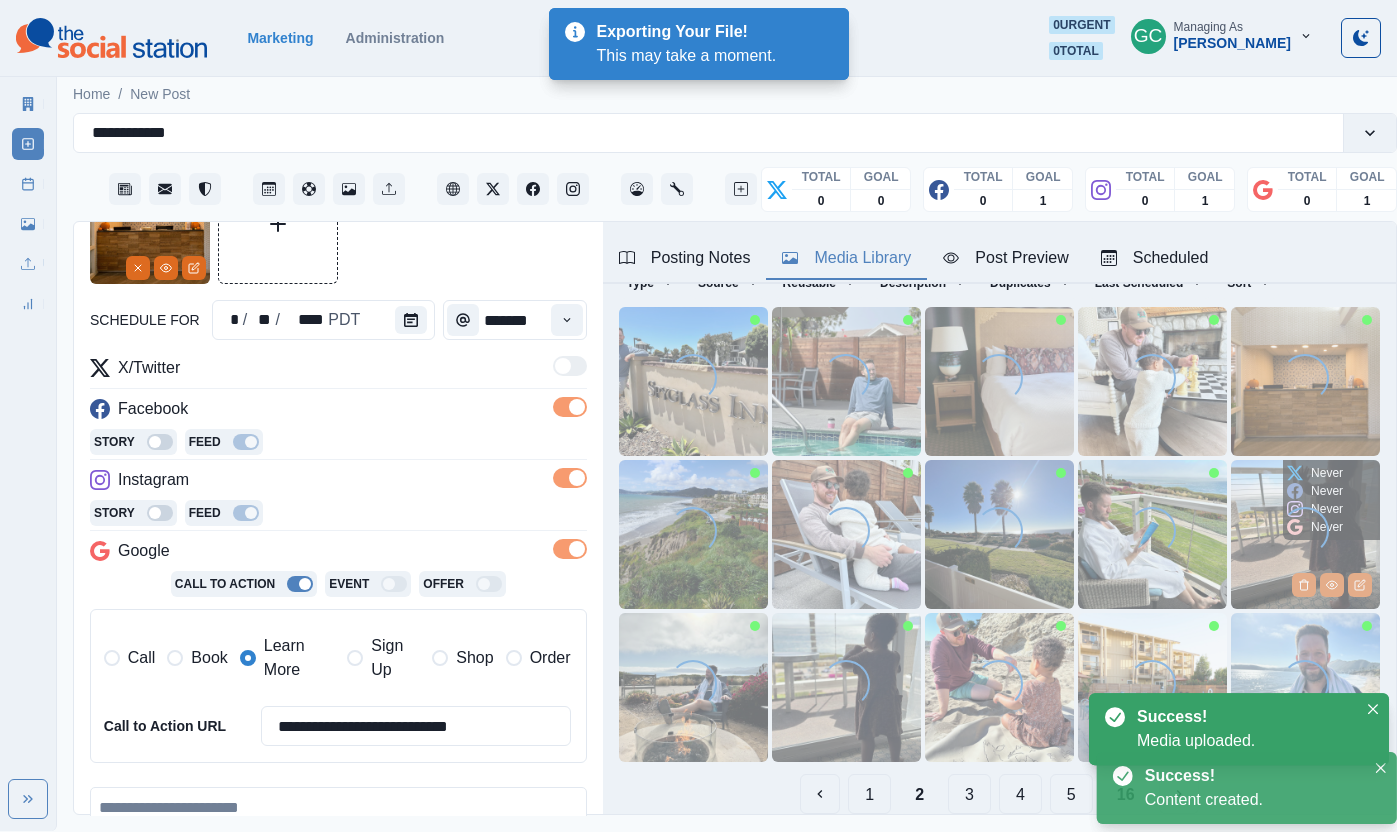 scroll, scrollTop: 0, scrollLeft: 0, axis: both 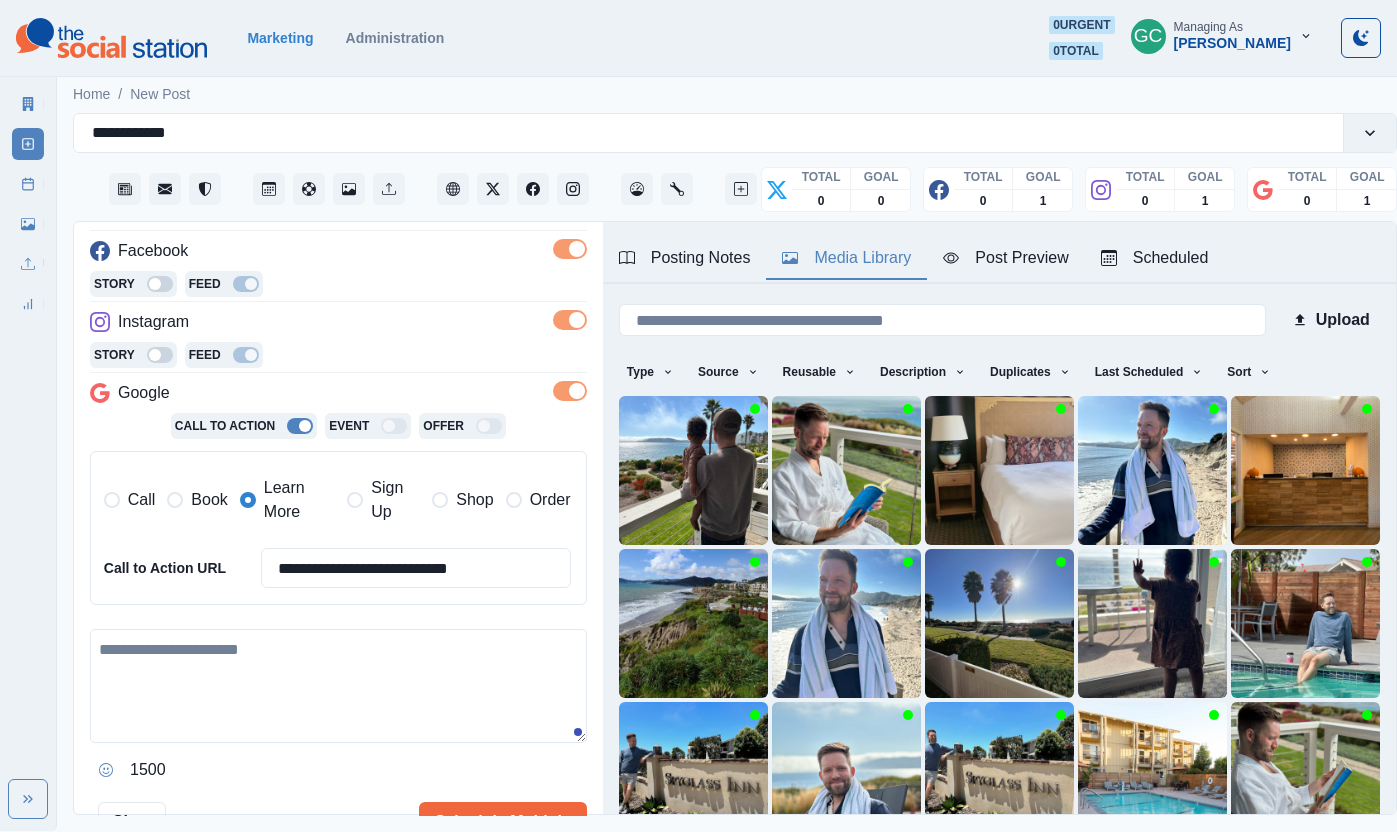 click at bounding box center (338, 686) 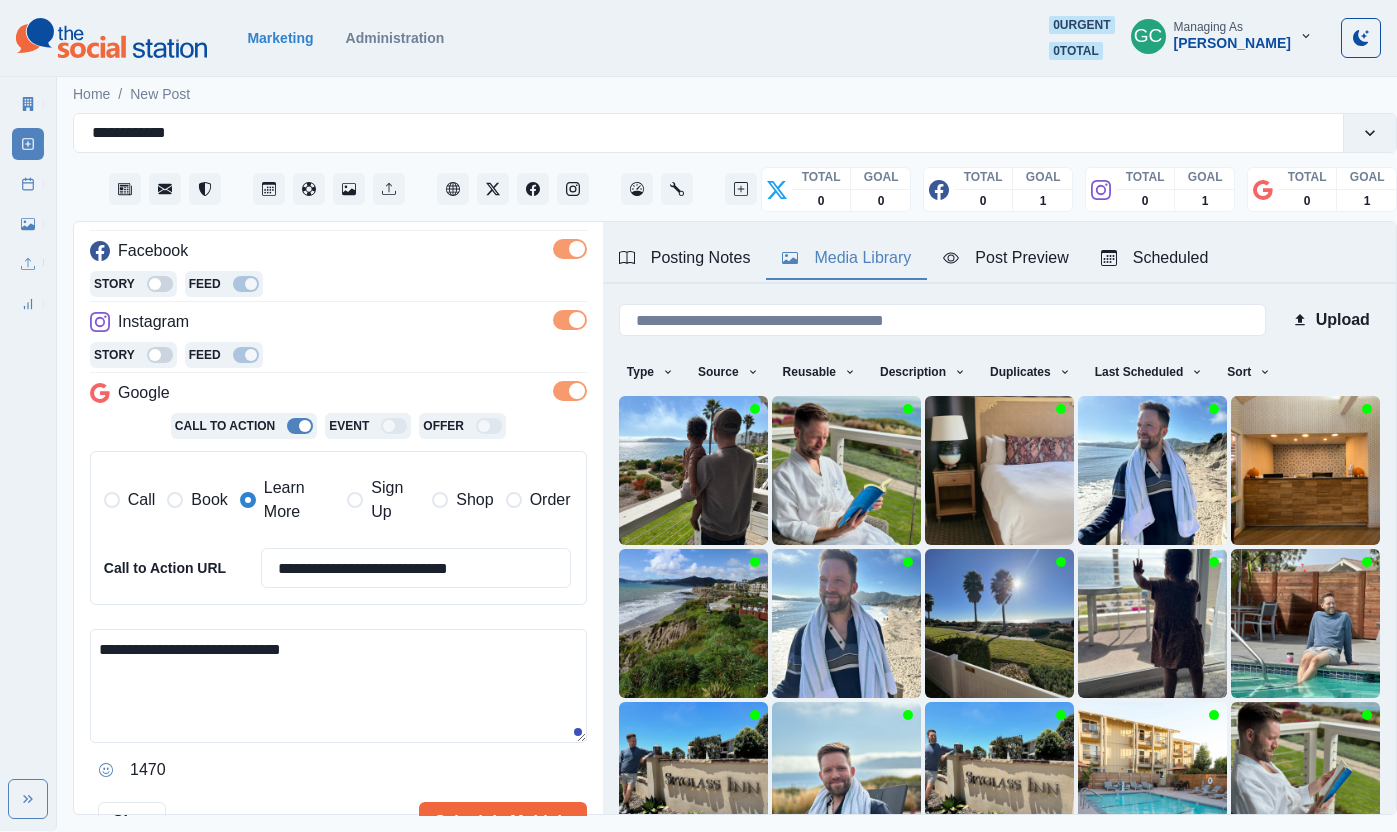 click on "**********" at bounding box center [338, 686] 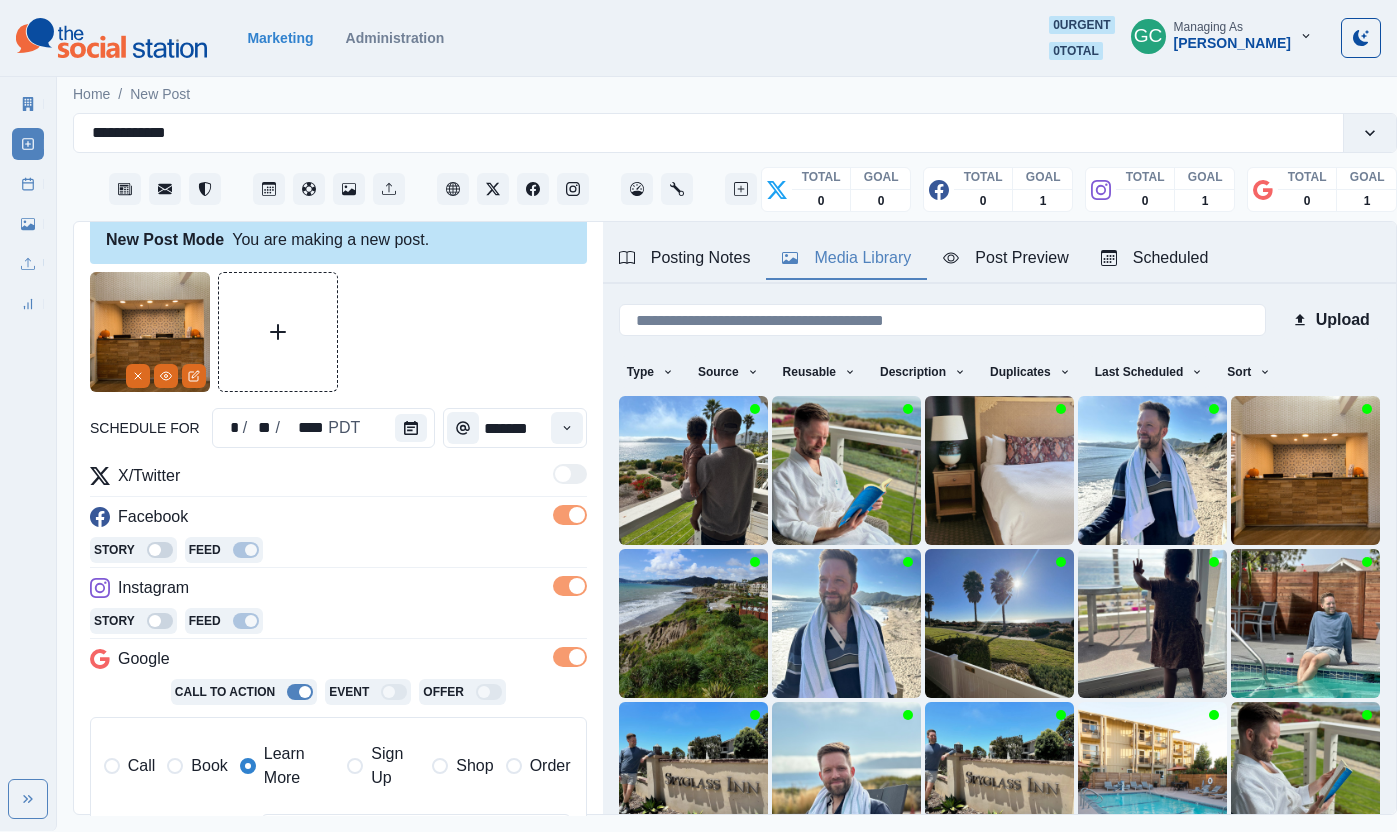 scroll, scrollTop: 0, scrollLeft: 0, axis: both 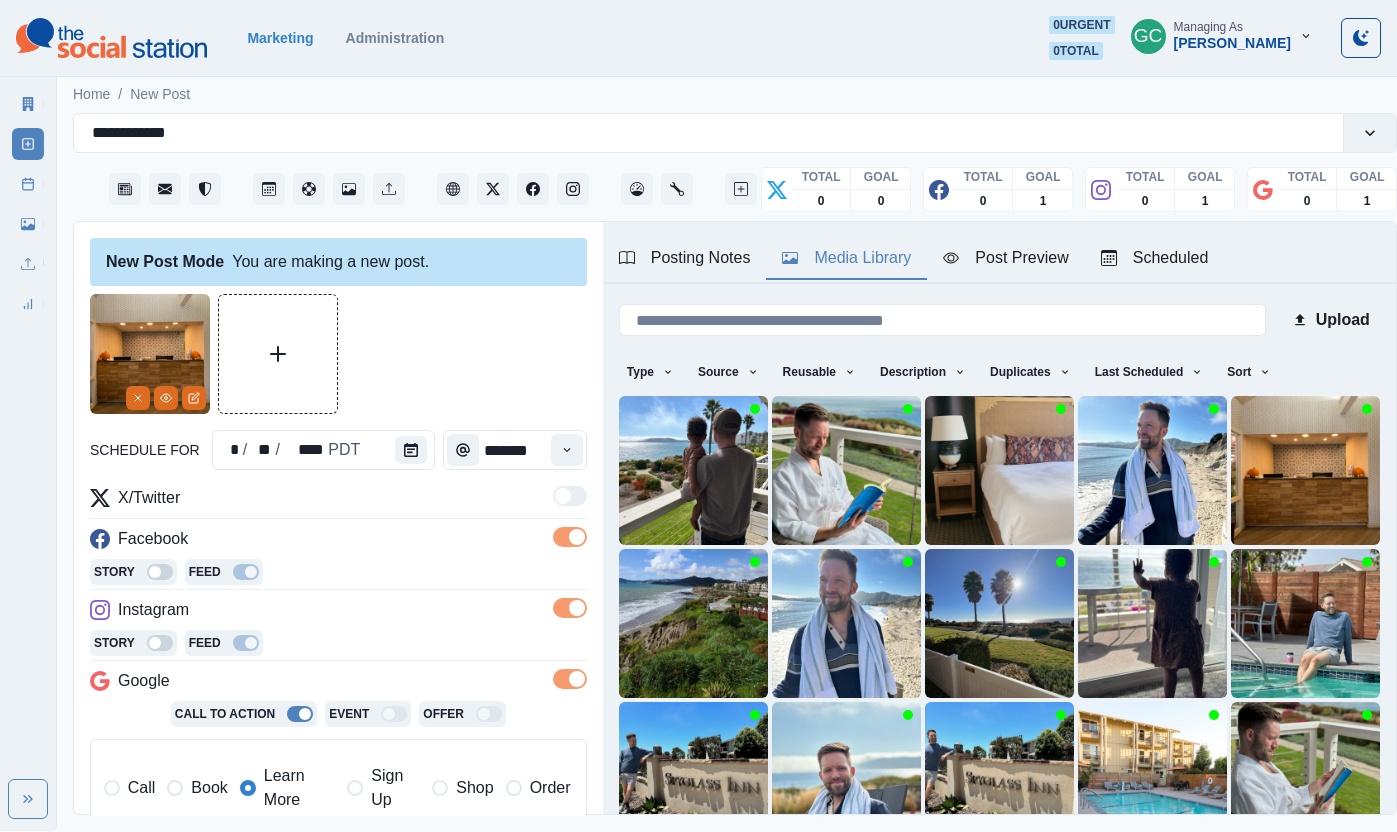 type on "**********" 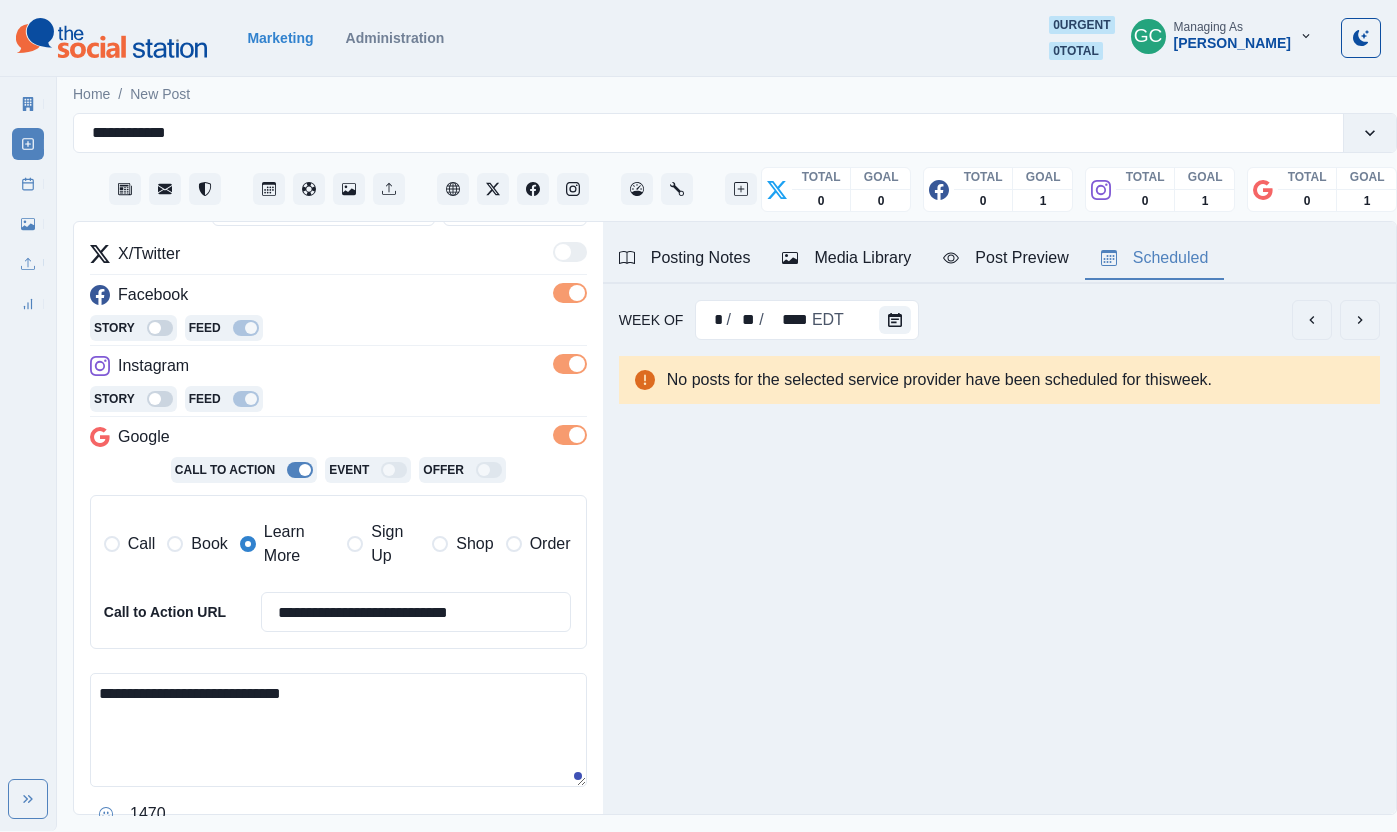 scroll, scrollTop: 383, scrollLeft: 0, axis: vertical 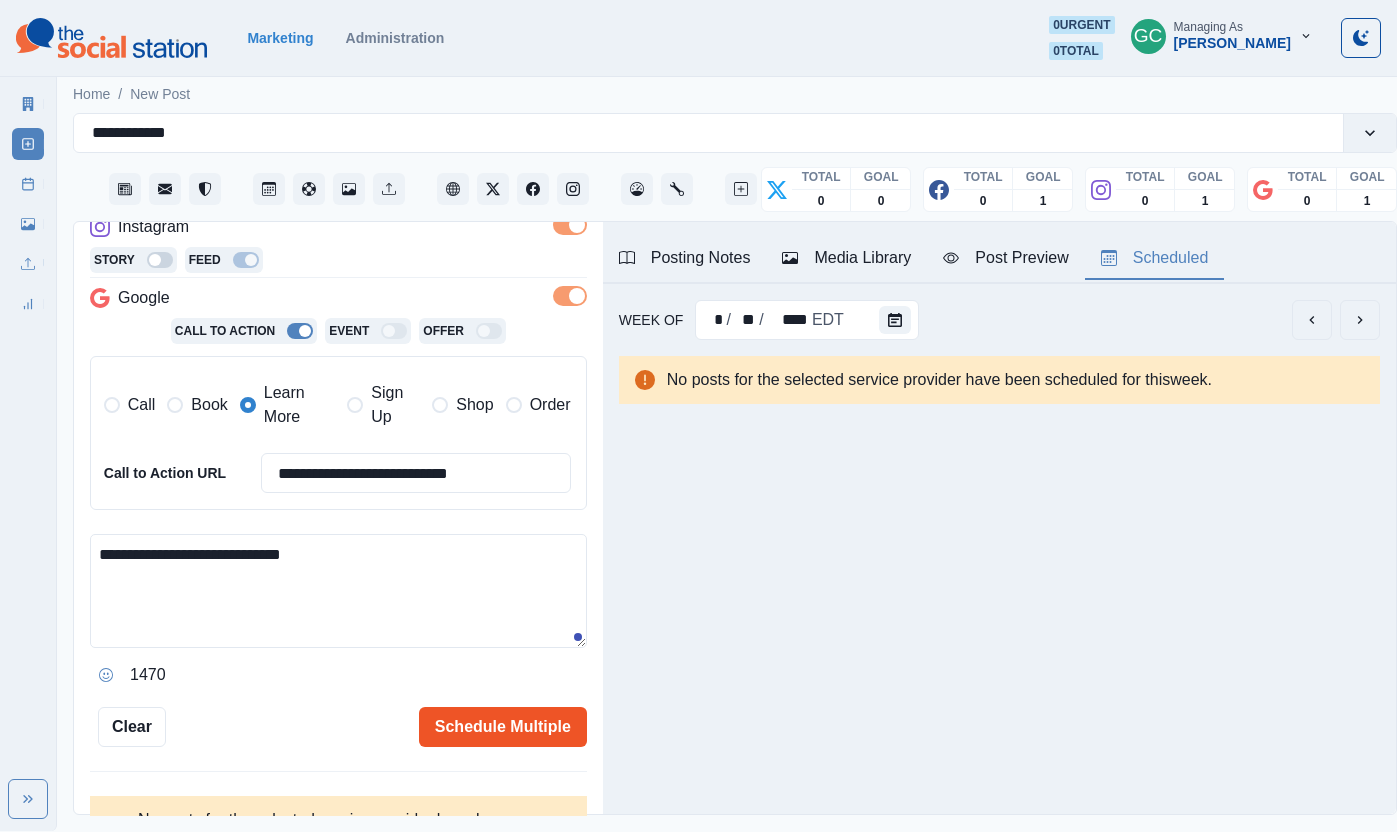 click on "Schedule Multiple" at bounding box center (503, 727) 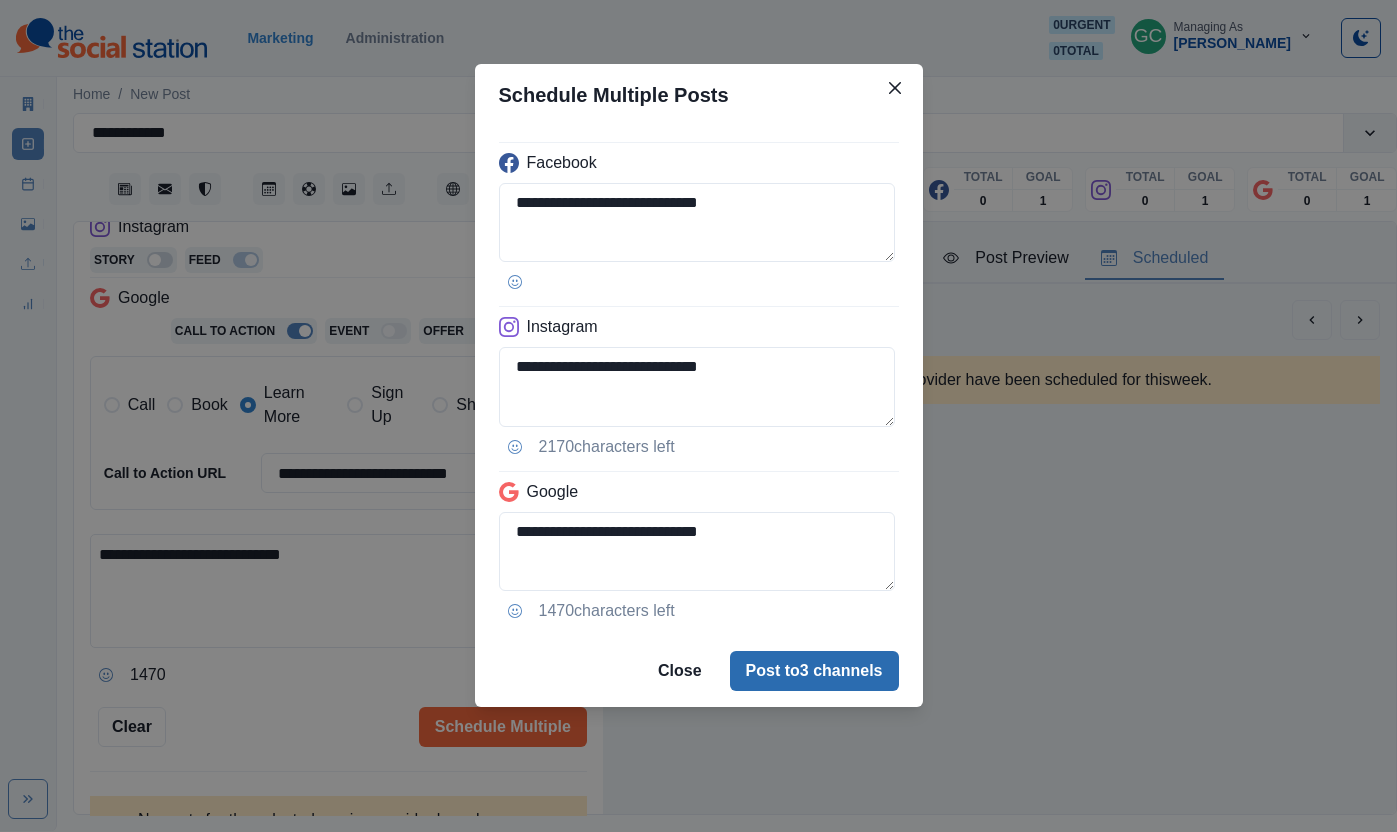 click on "Post to  3   channels" at bounding box center [814, 671] 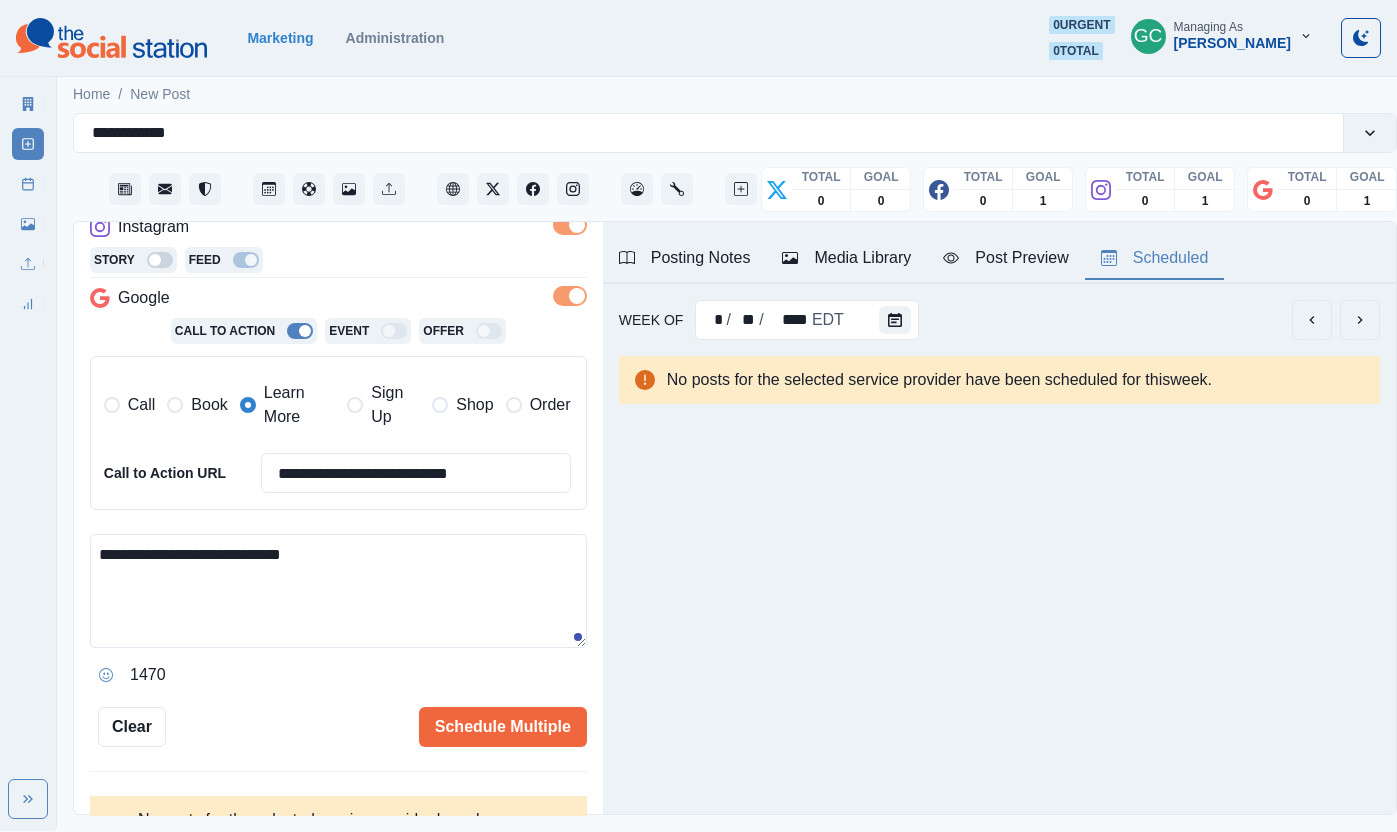 type 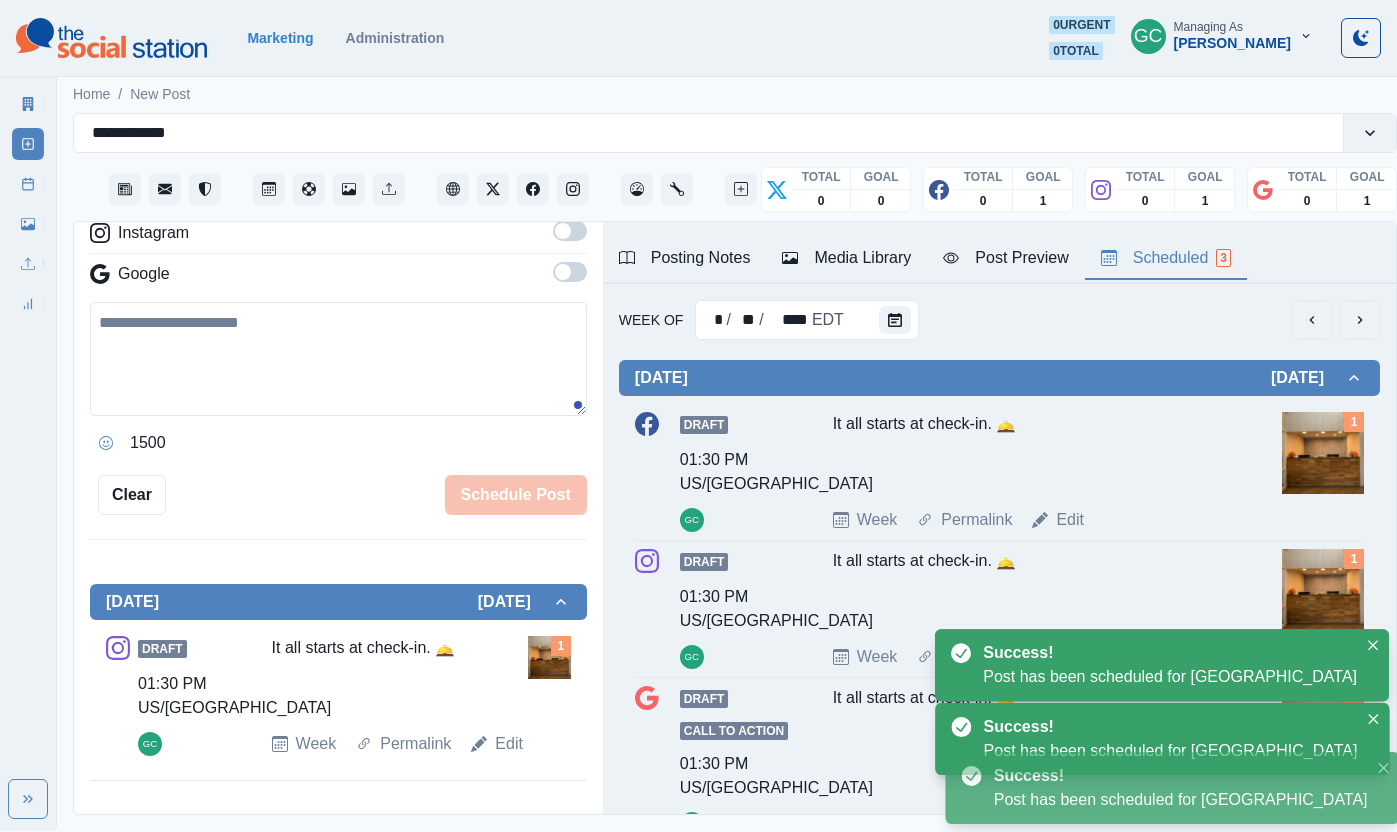 scroll, scrollTop: 353, scrollLeft: 0, axis: vertical 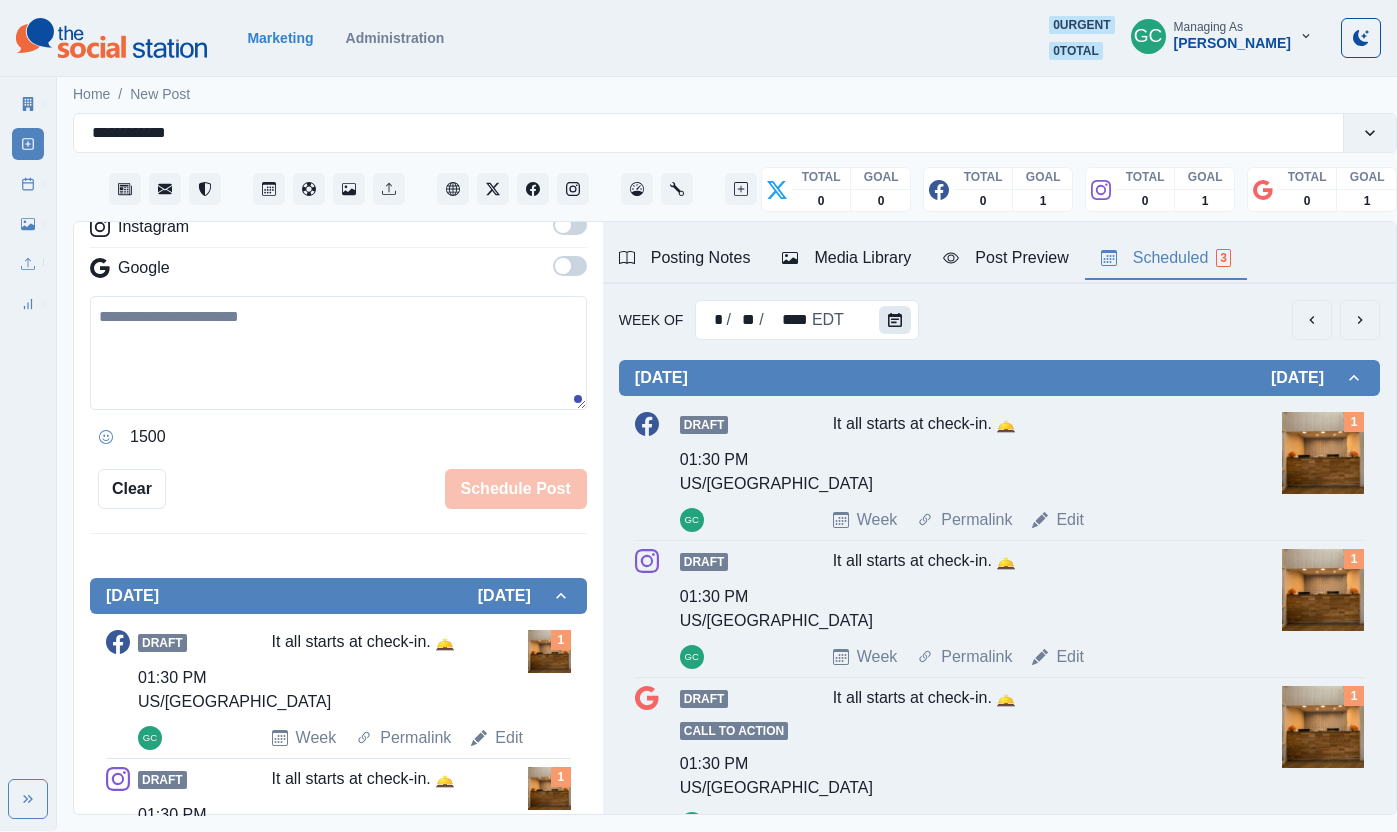 click at bounding box center (895, 320) 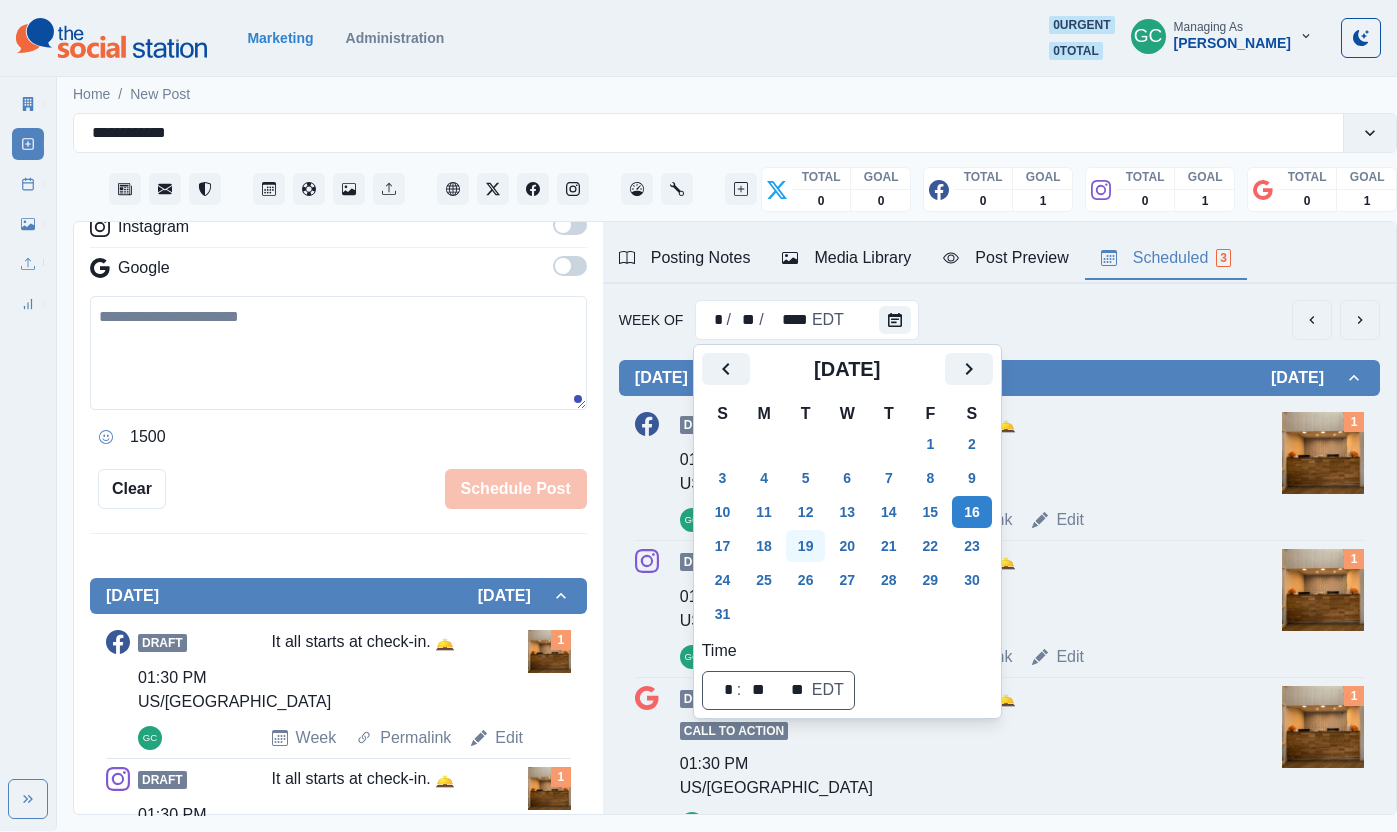 click on "19" at bounding box center [806, 546] 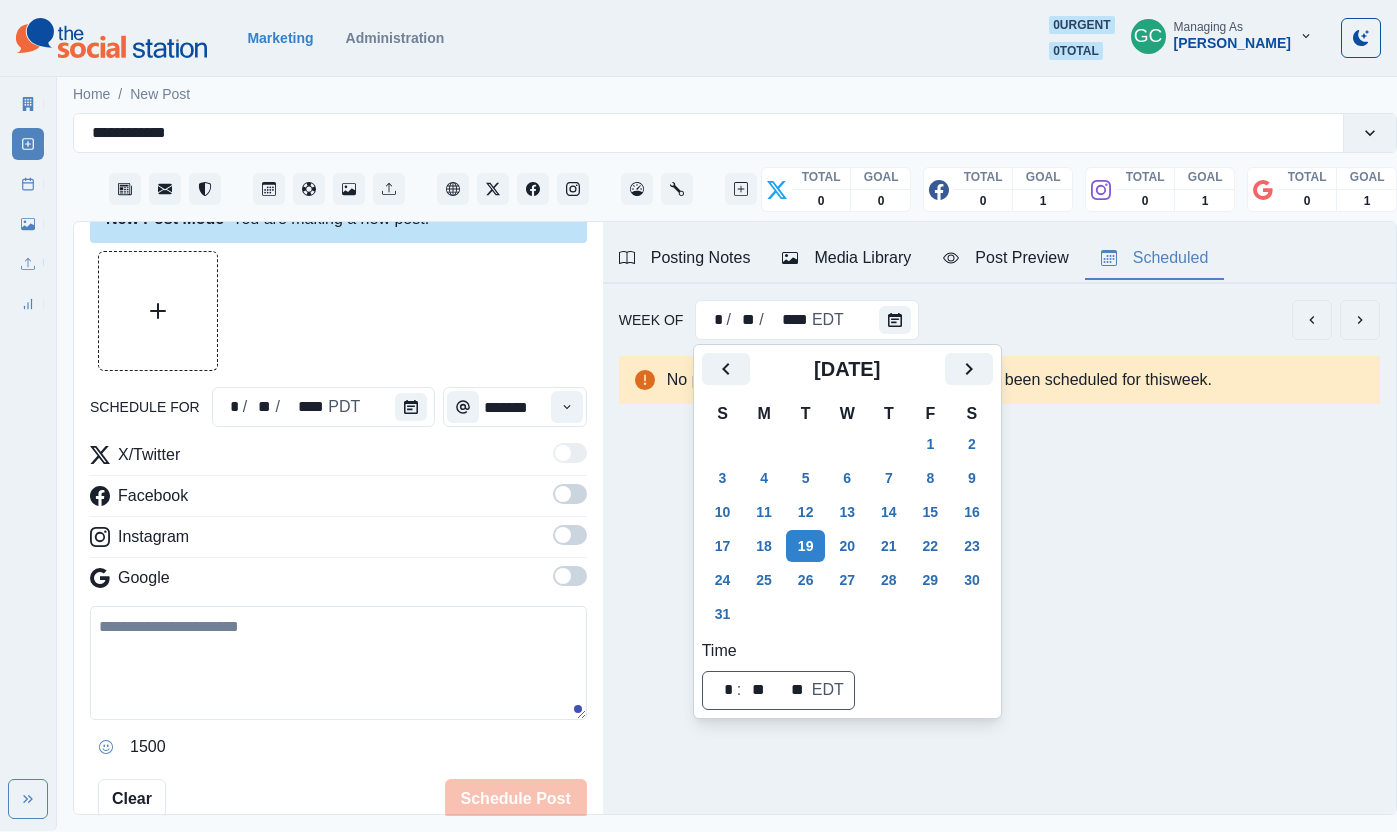 scroll, scrollTop: 0, scrollLeft: 0, axis: both 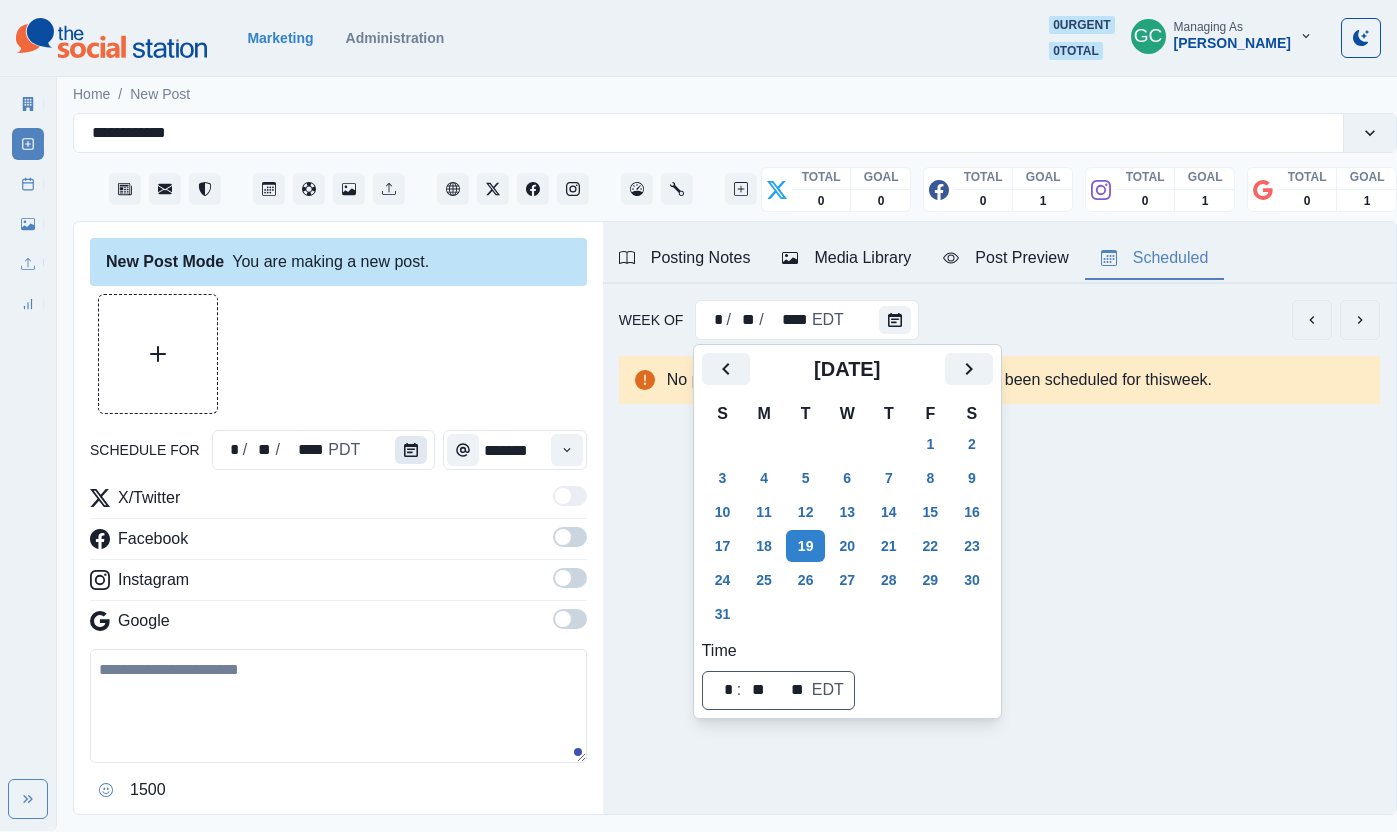 click at bounding box center [411, 450] 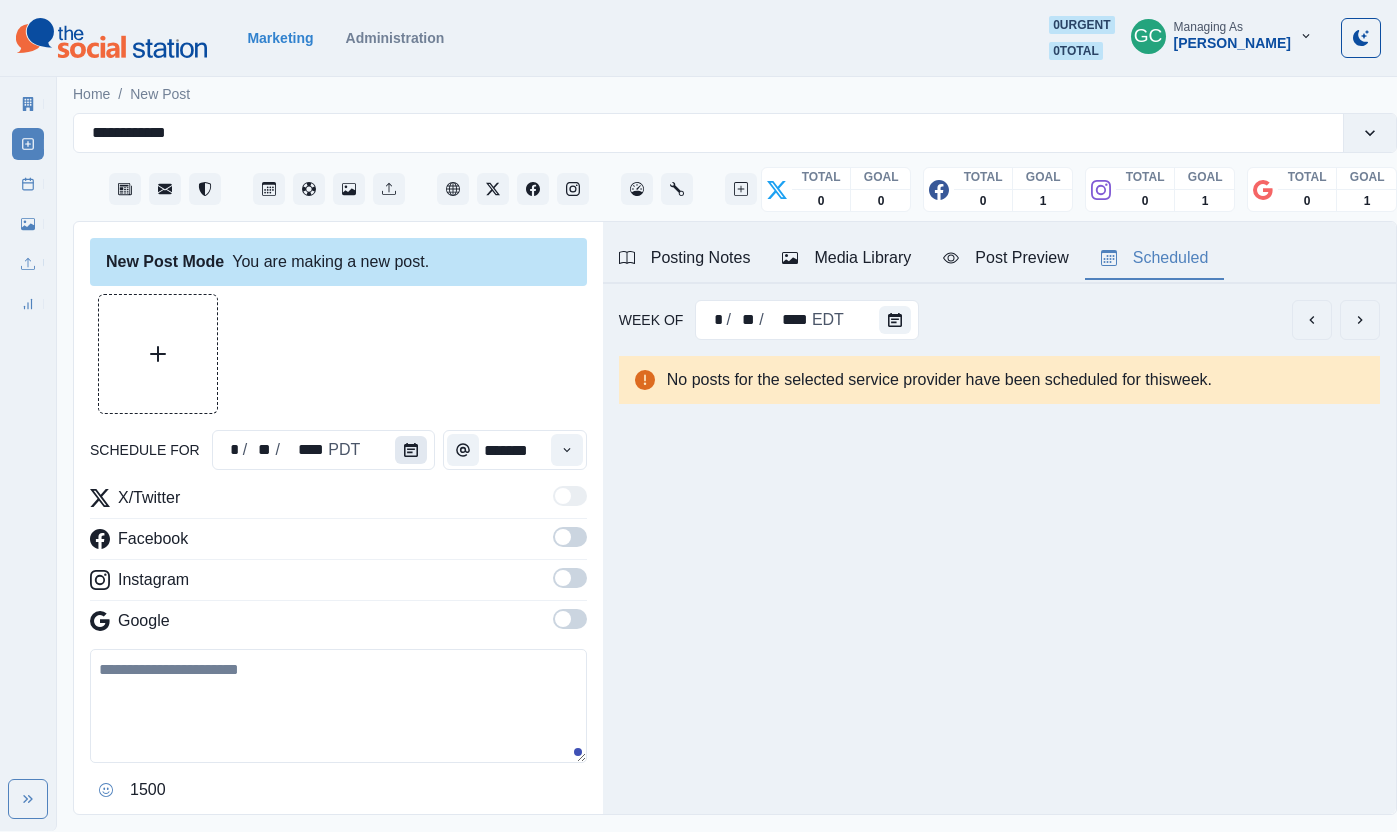 click 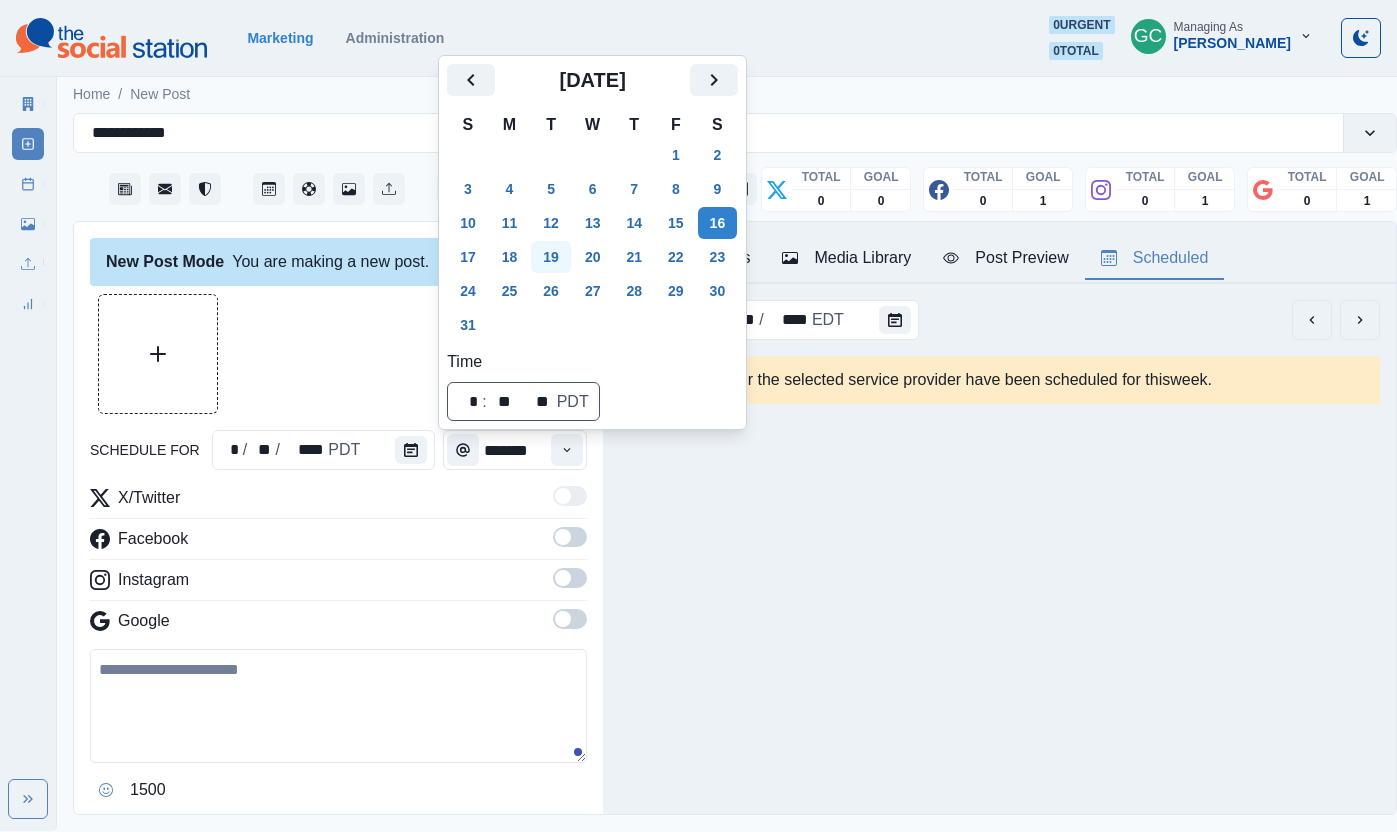 click on "19" at bounding box center [551, 257] 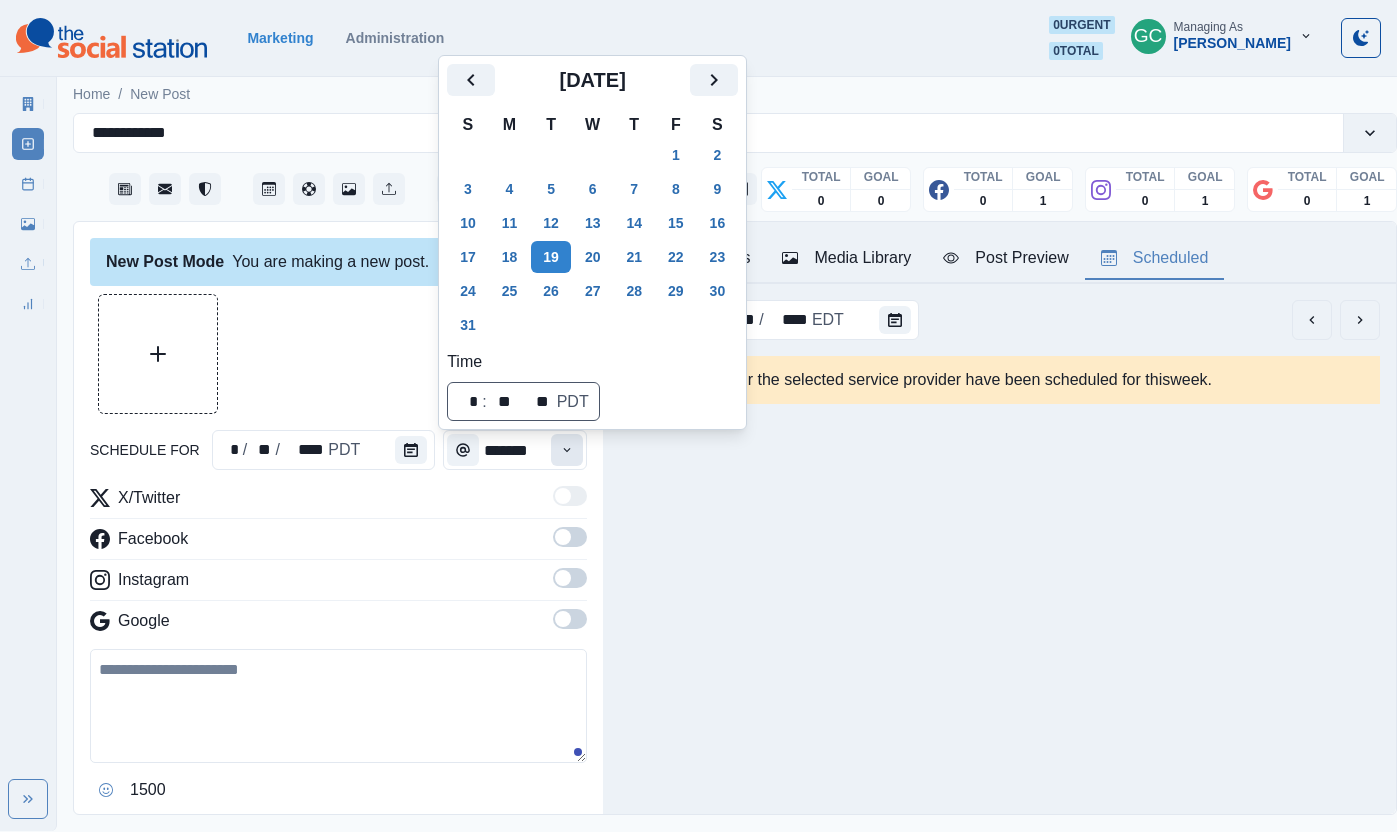 click 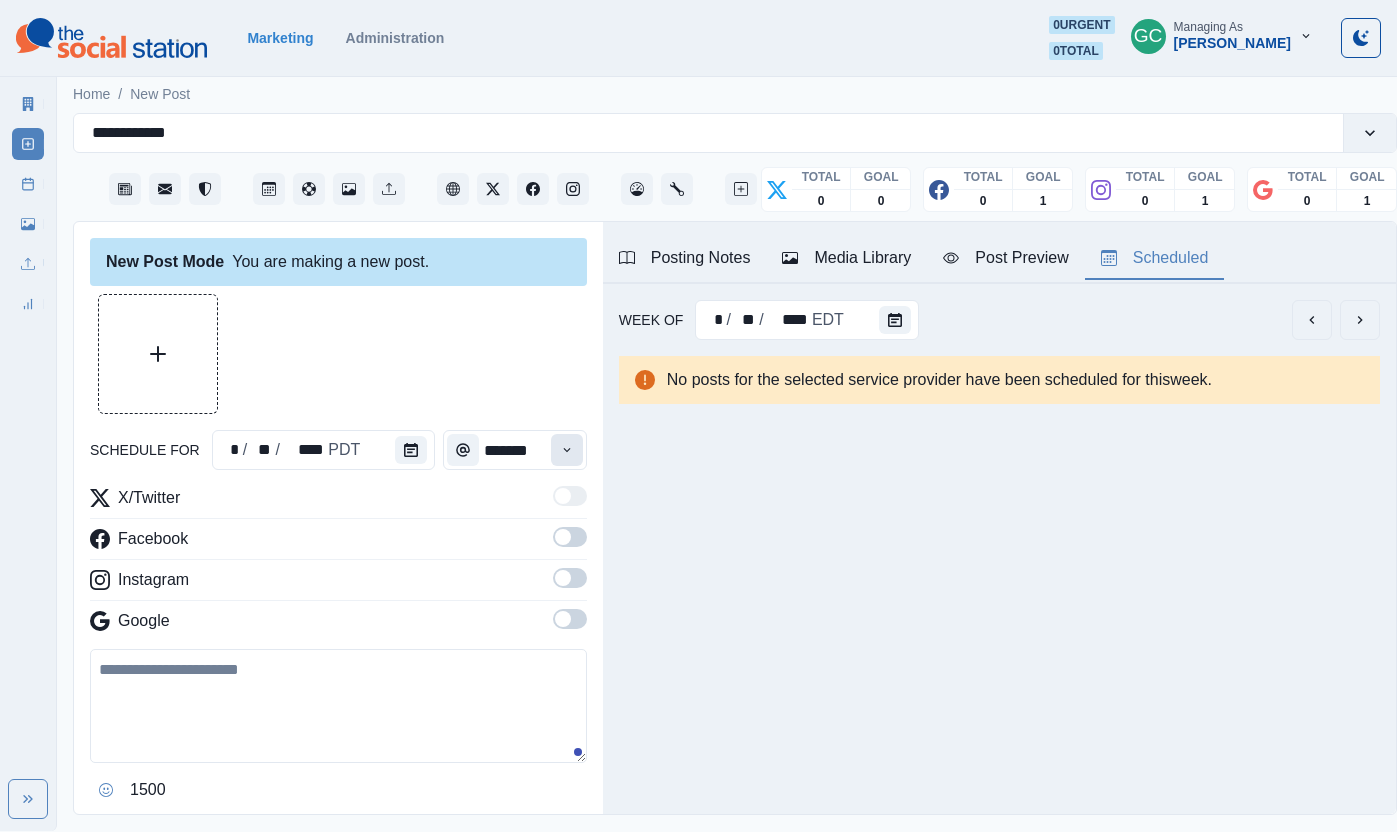 click 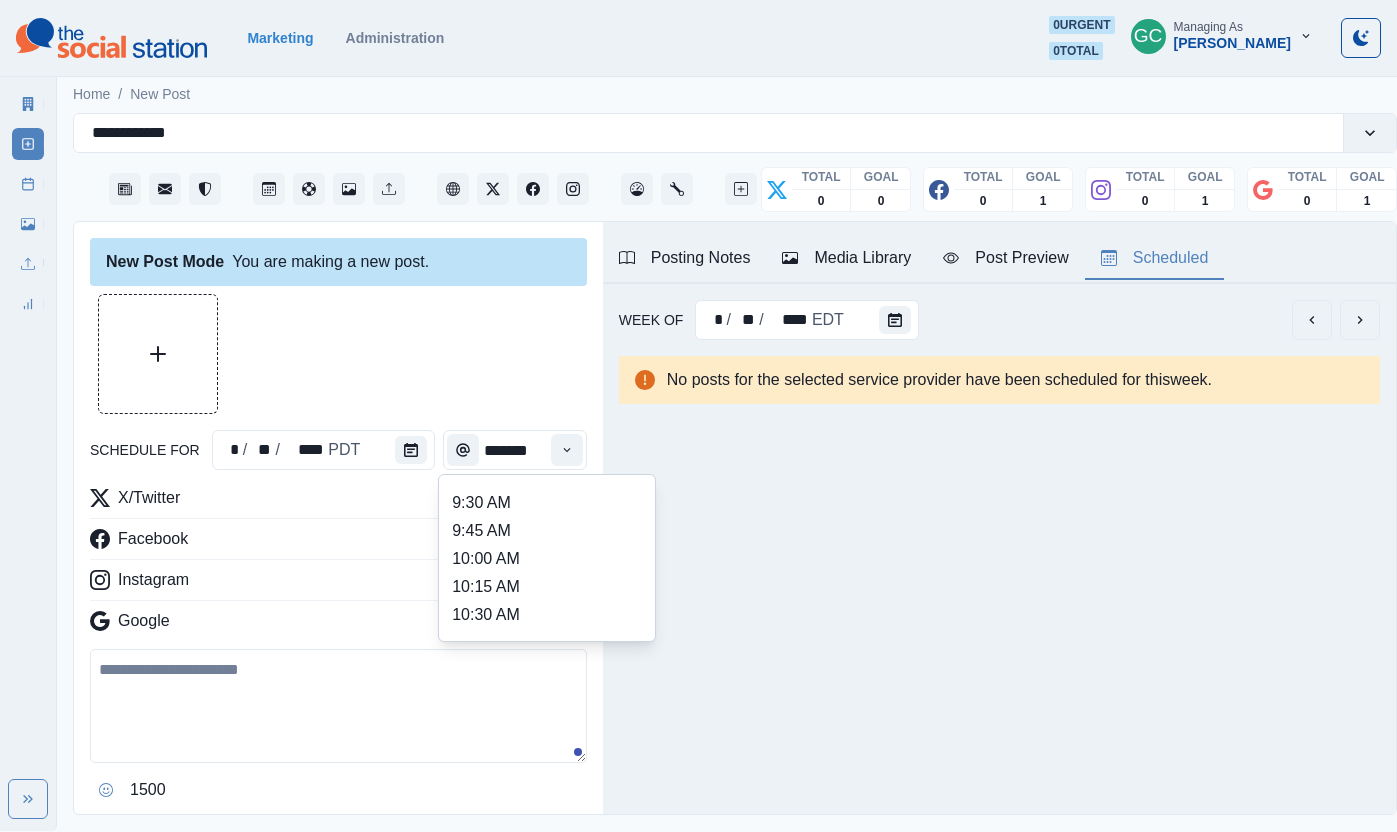 scroll, scrollTop: 367, scrollLeft: 0, axis: vertical 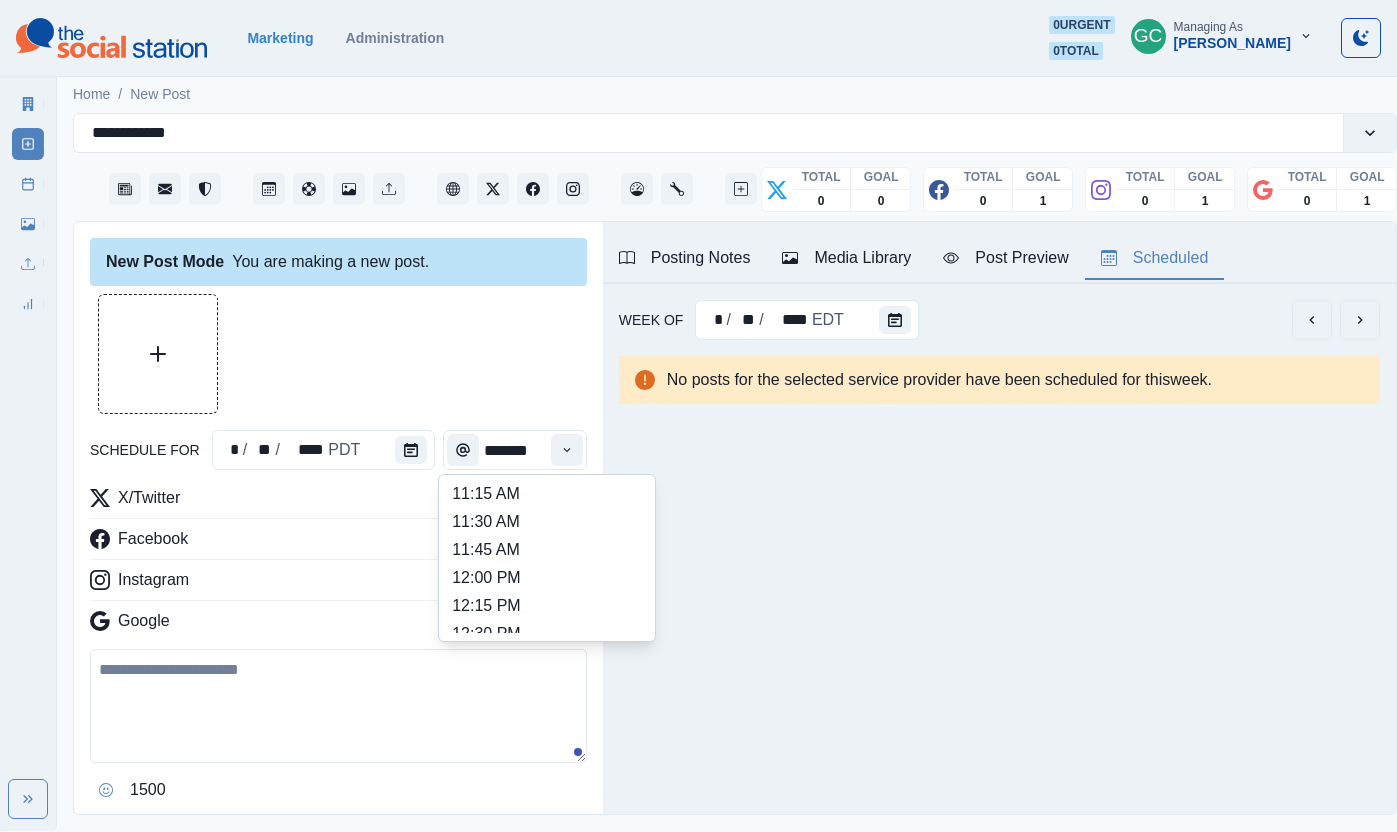 click on "12:00 PM" at bounding box center [547, 578] 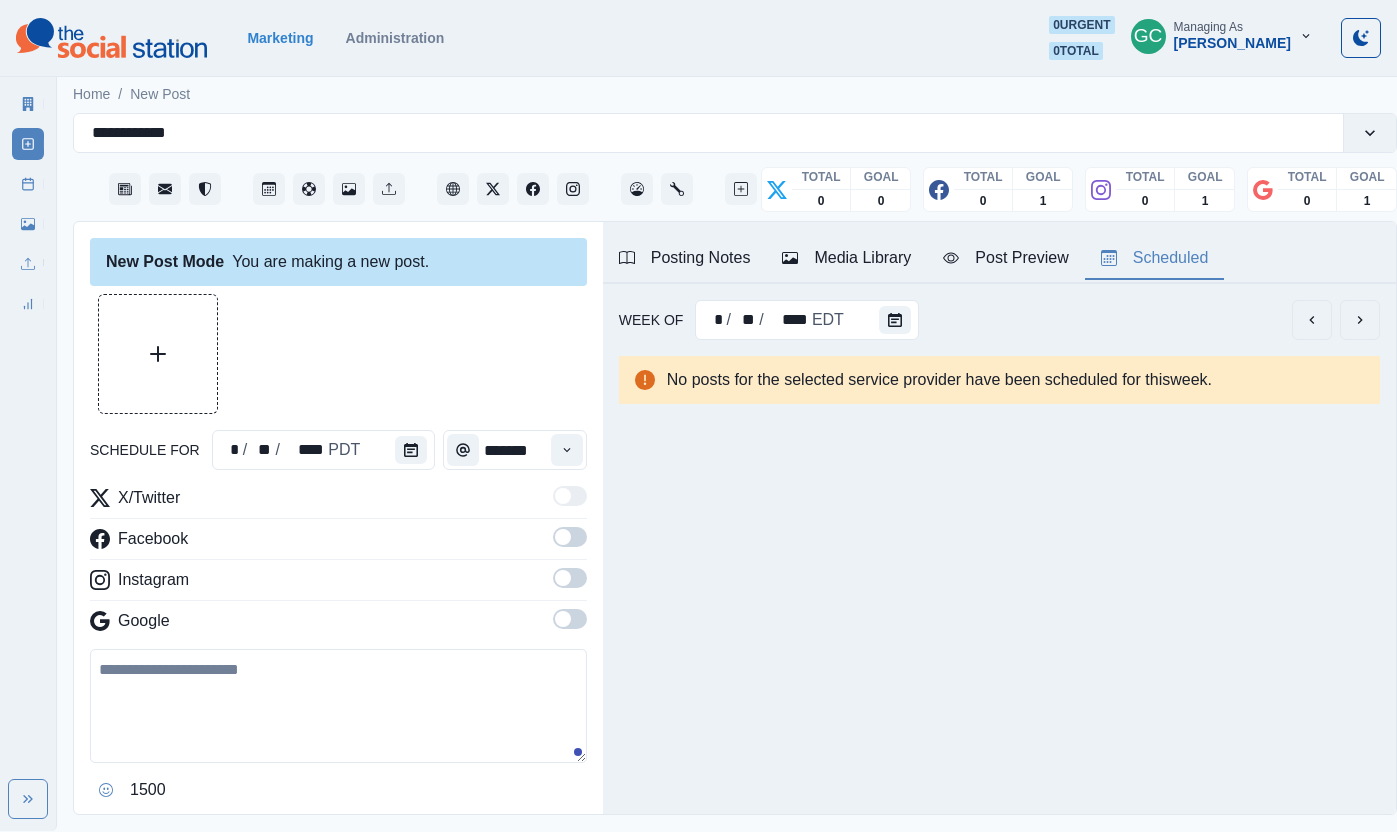 type on "********" 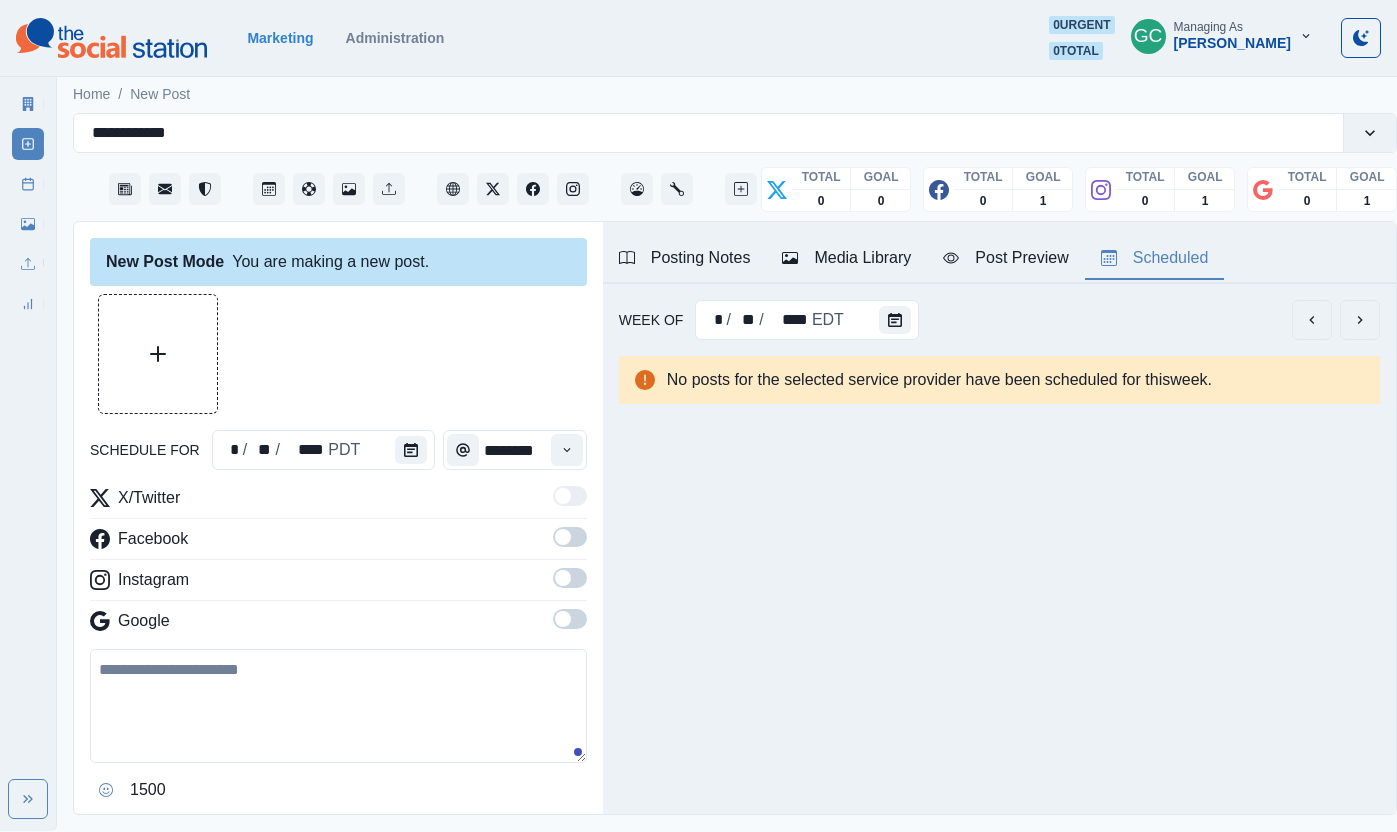 click at bounding box center (570, 619) 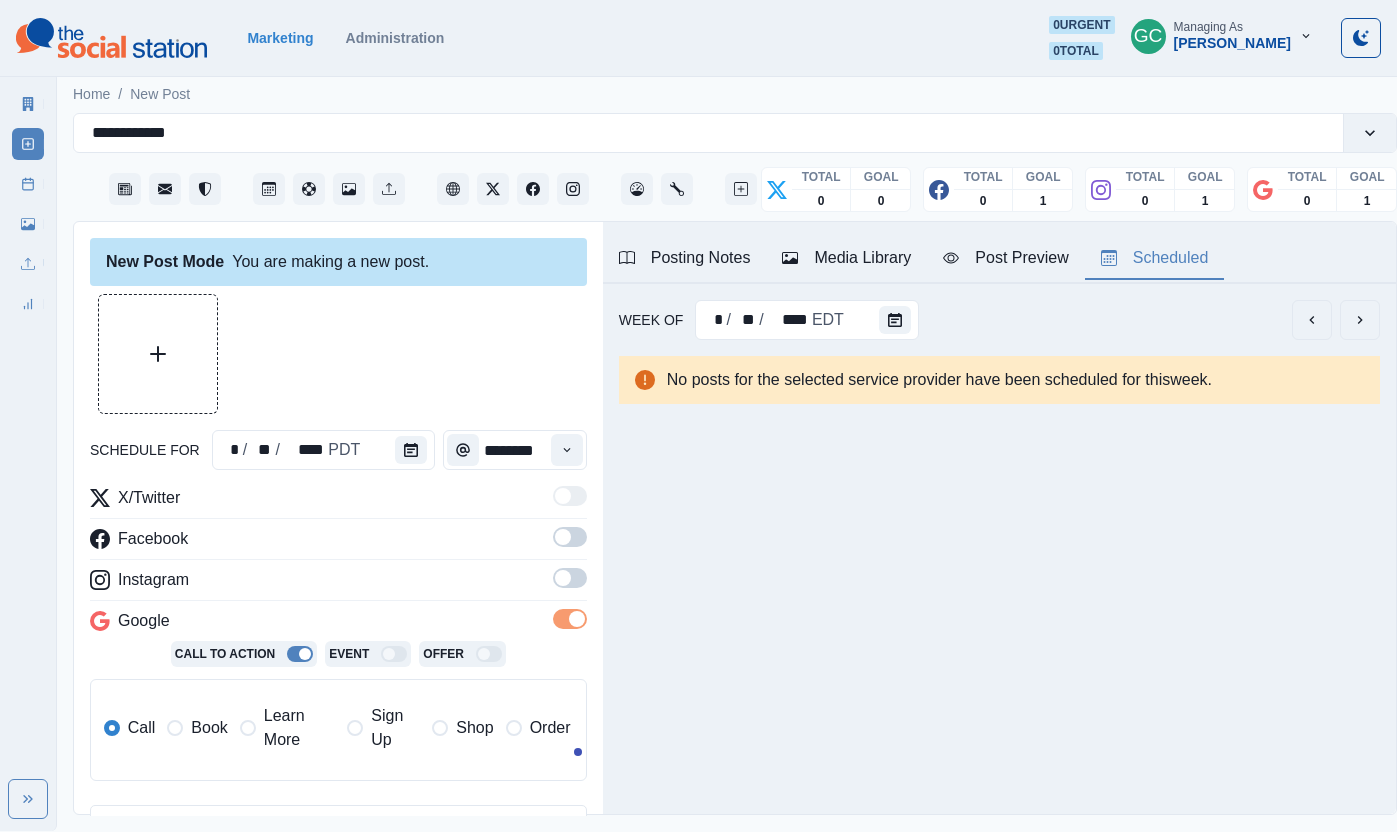 click at bounding box center [570, 578] 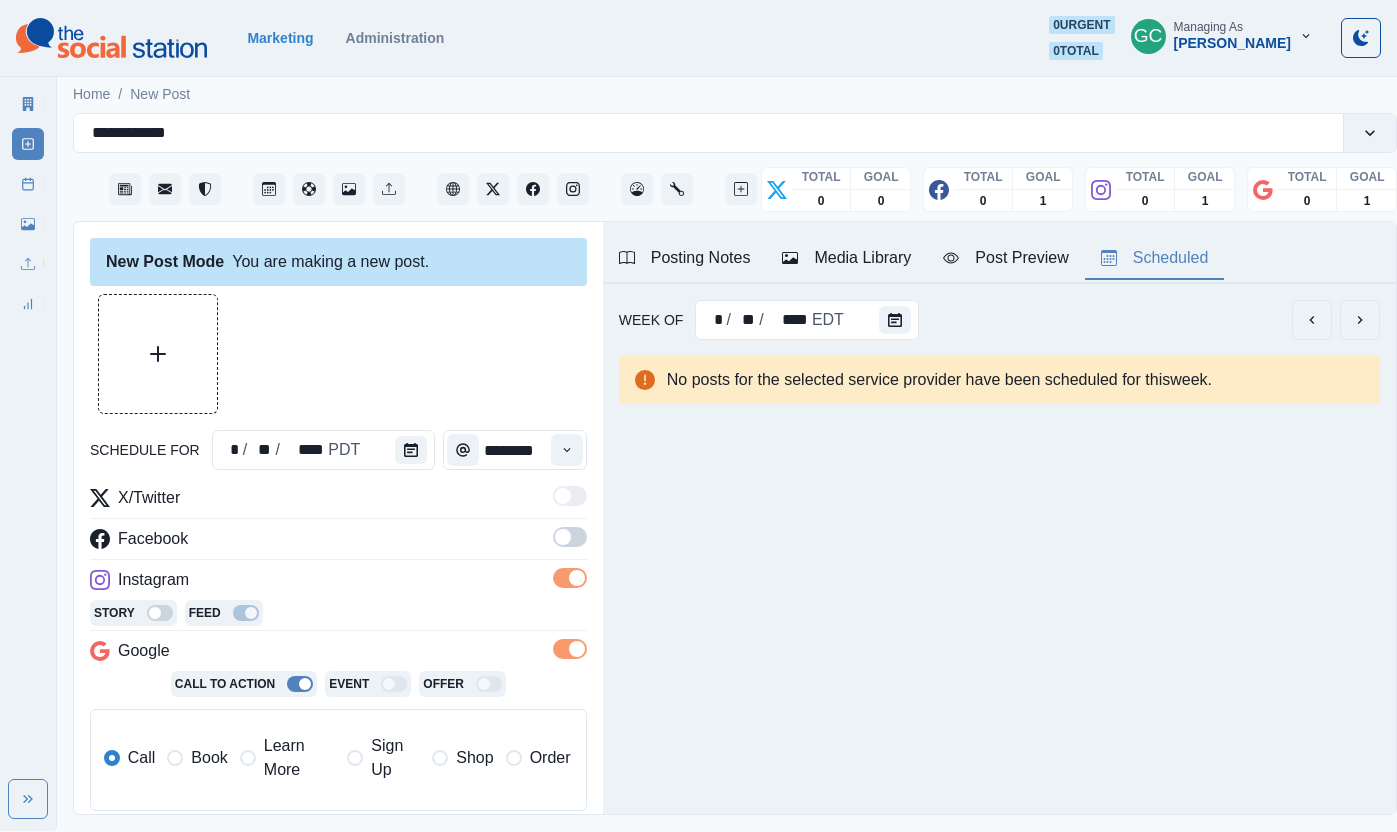 drag, startPoint x: 572, startPoint y: 536, endPoint x: 452, endPoint y: 690, distance: 195.2332 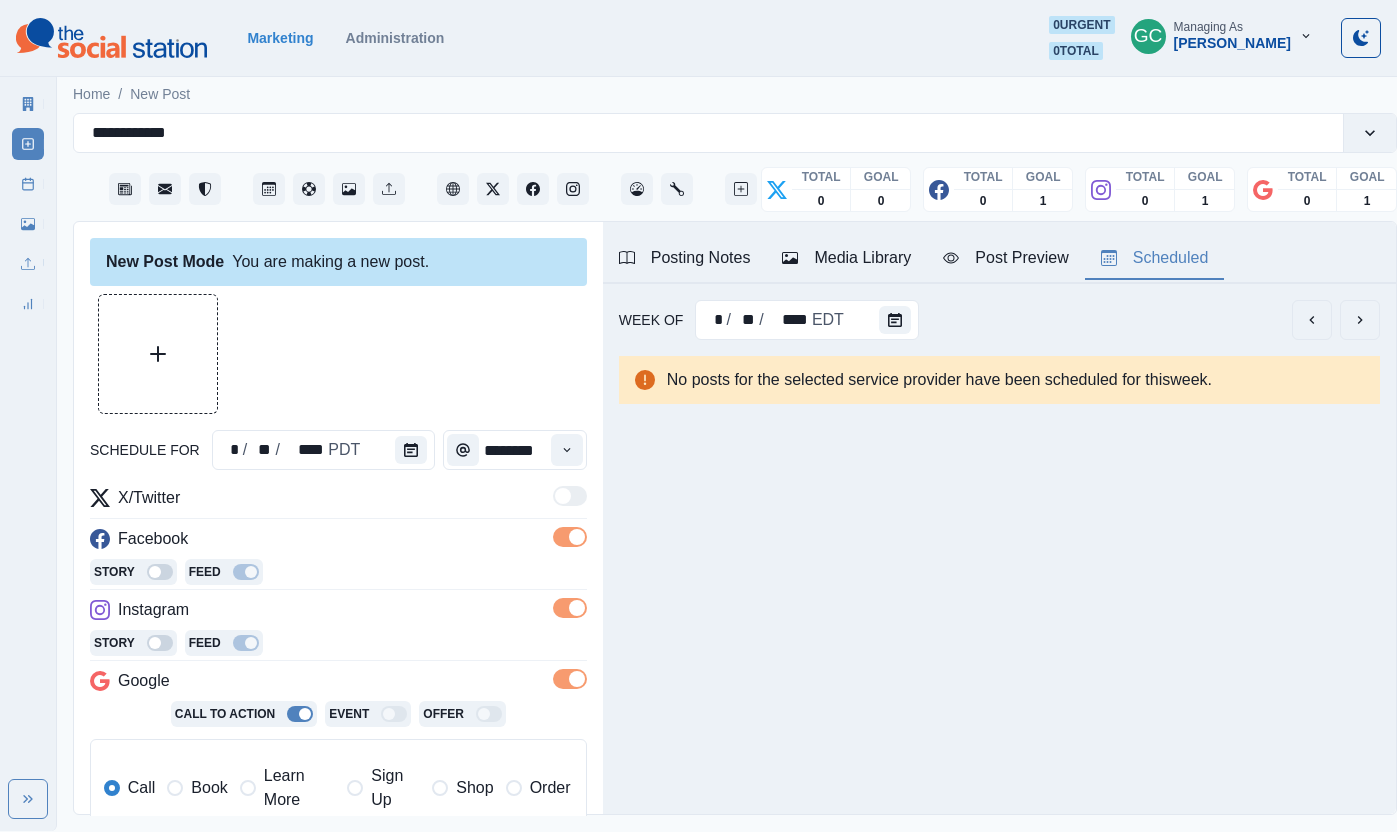 click on "Learn More" at bounding box center [299, 788] 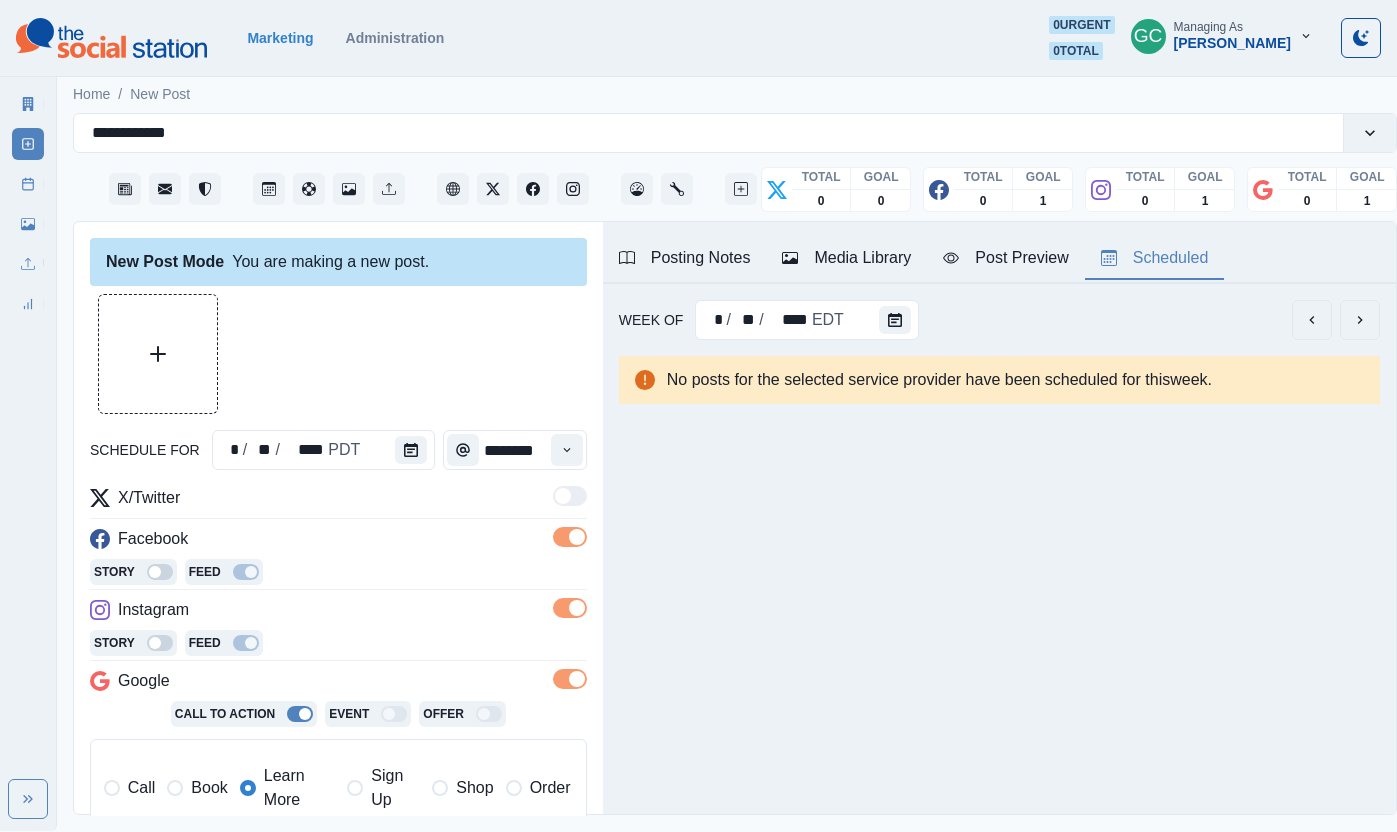click on "Instagram" at bounding box center (338, 614) 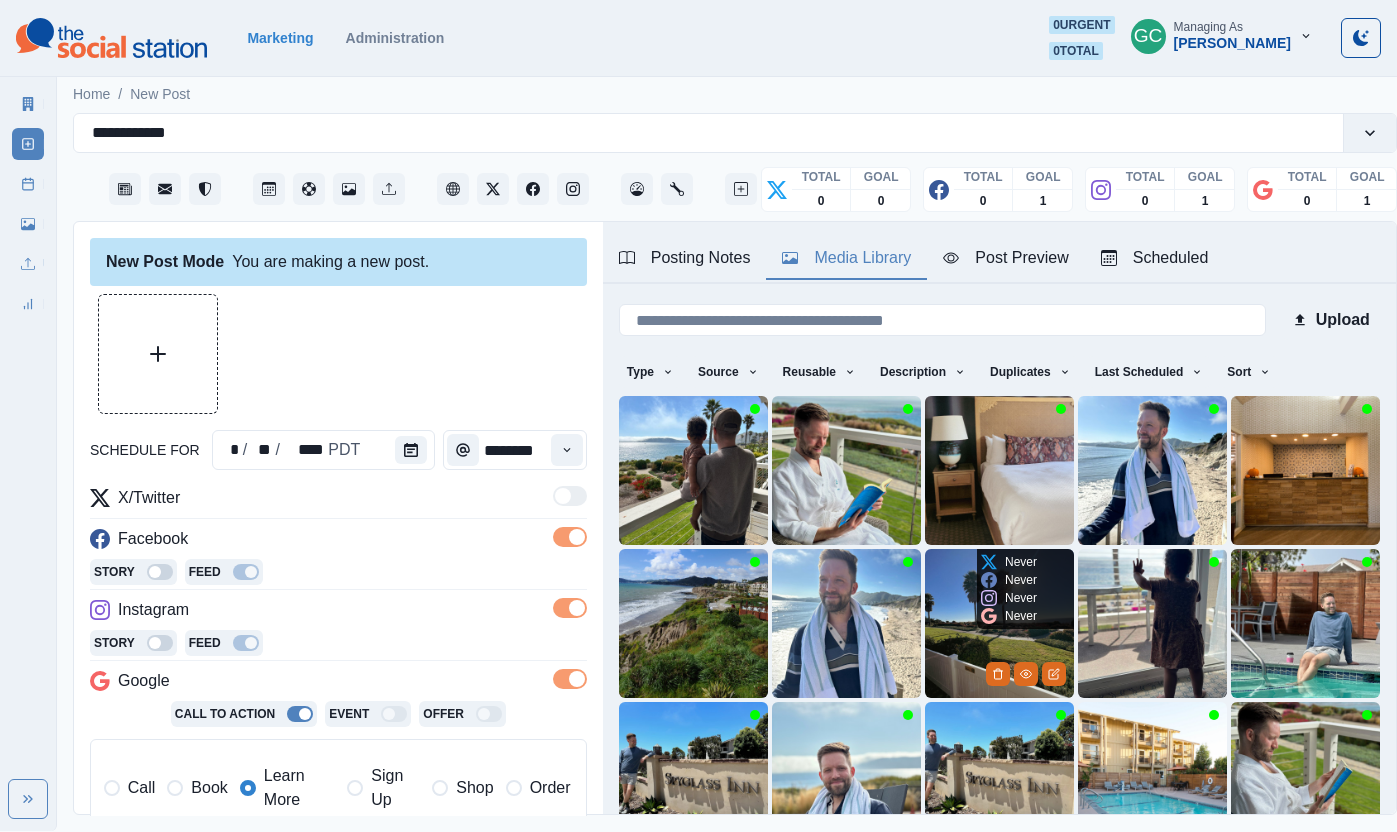 scroll, scrollTop: 167, scrollLeft: 0, axis: vertical 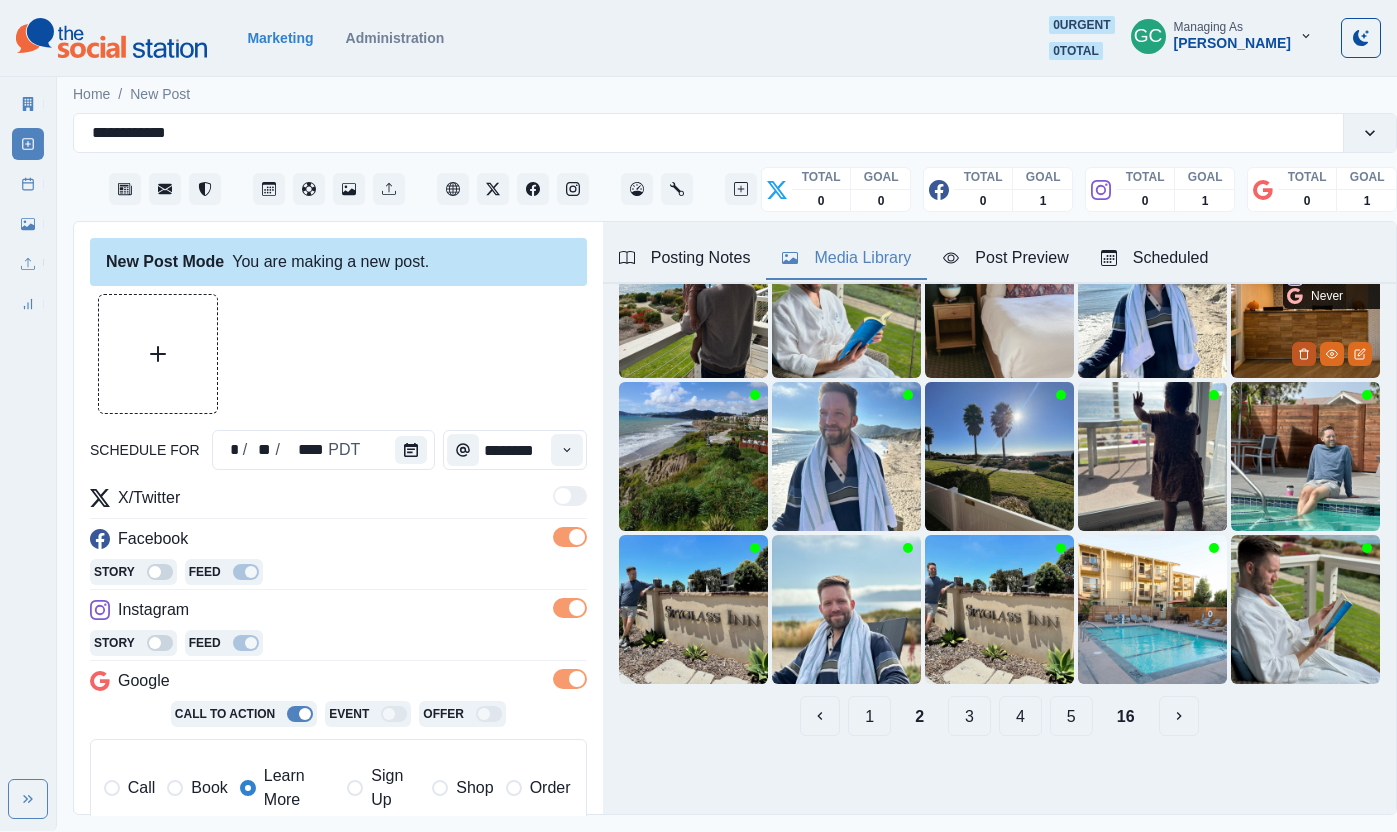 click at bounding box center (1304, 354) 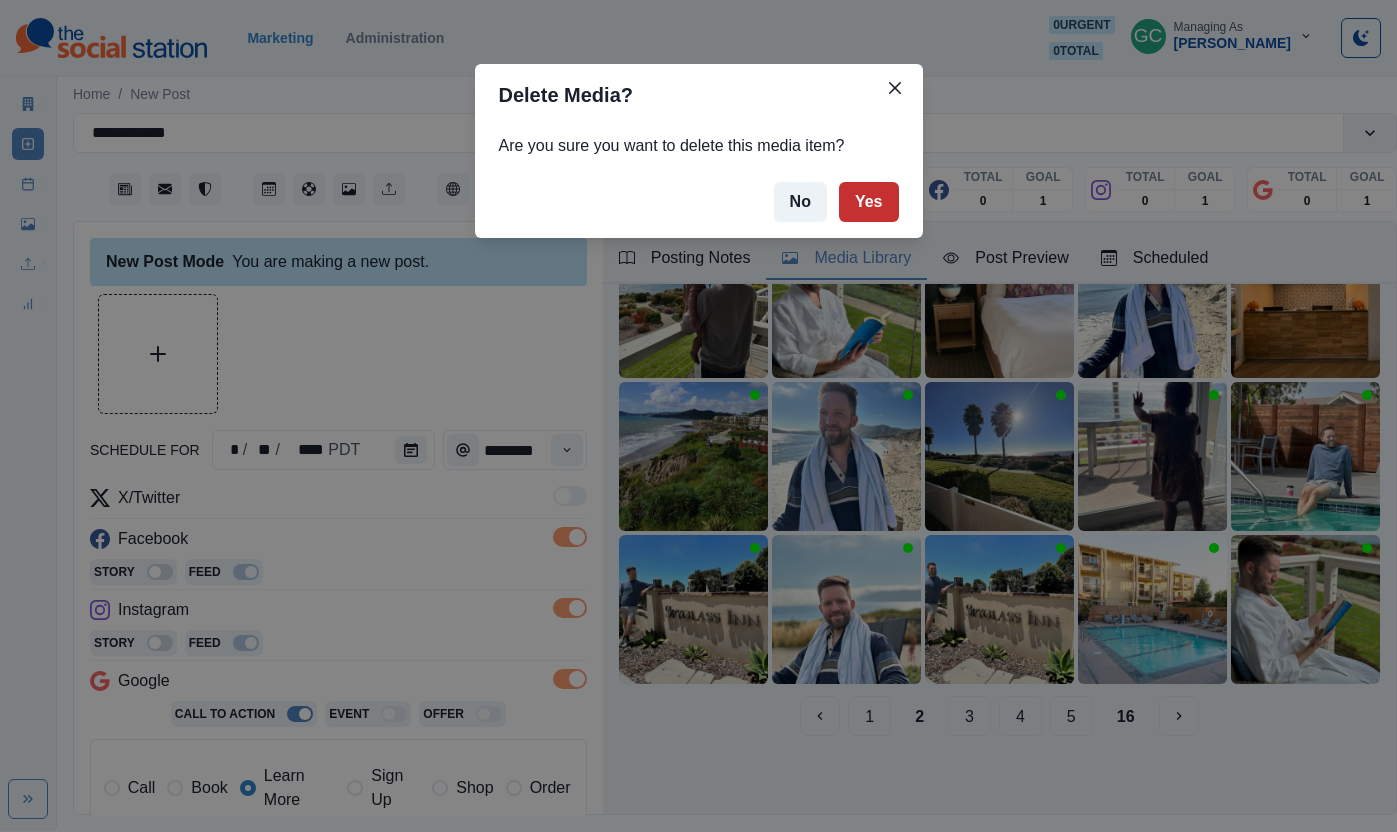 click on "Yes" at bounding box center (869, 202) 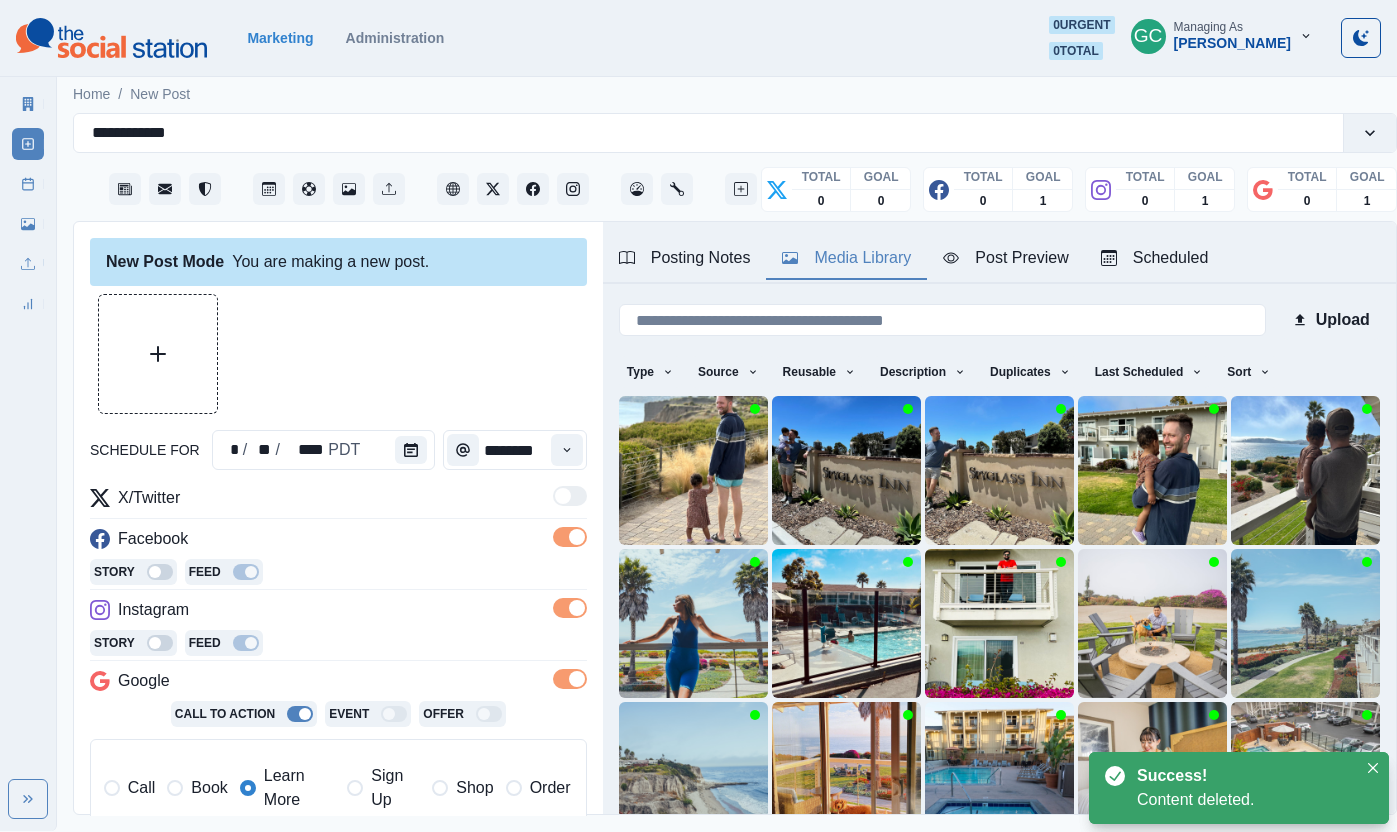 scroll, scrollTop: 167, scrollLeft: 0, axis: vertical 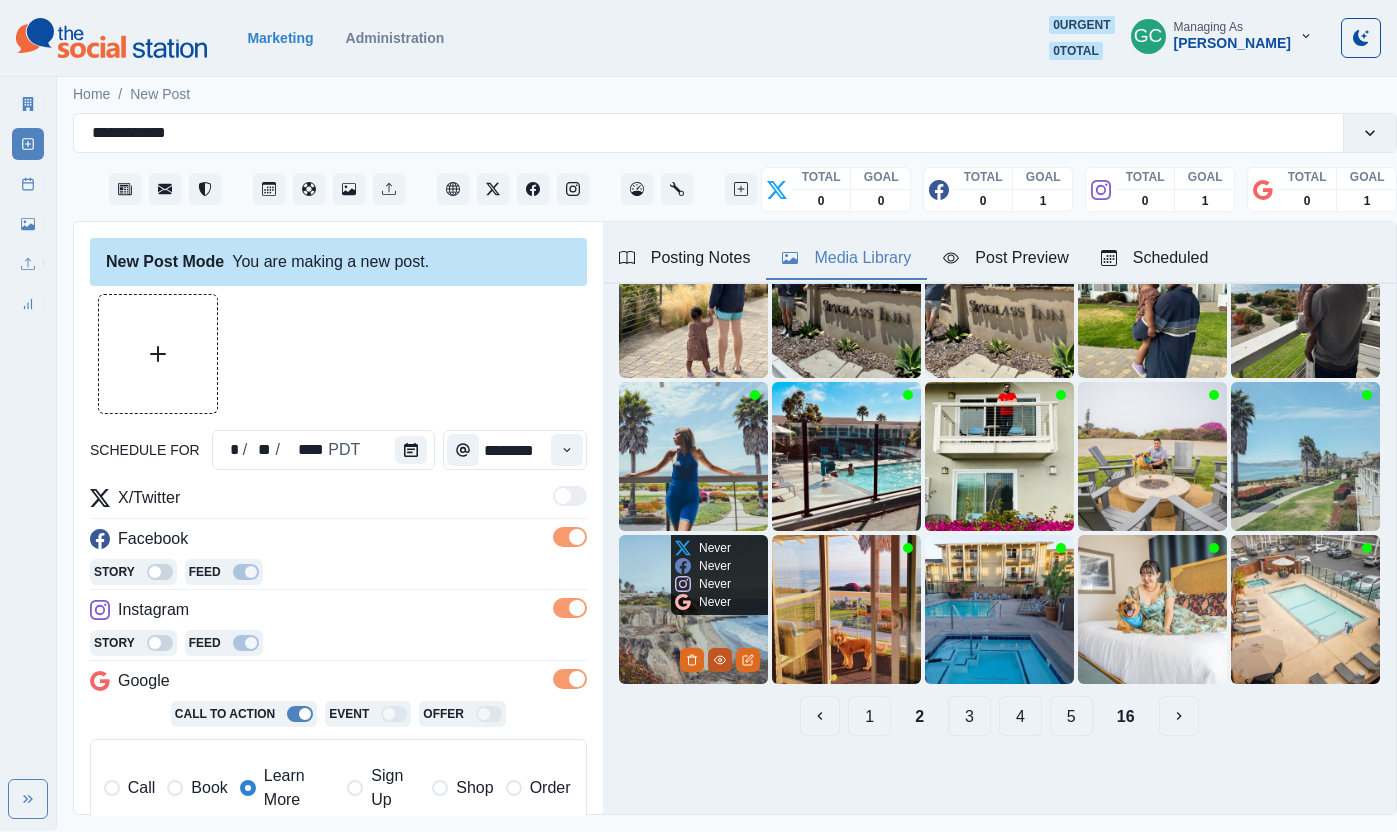 click 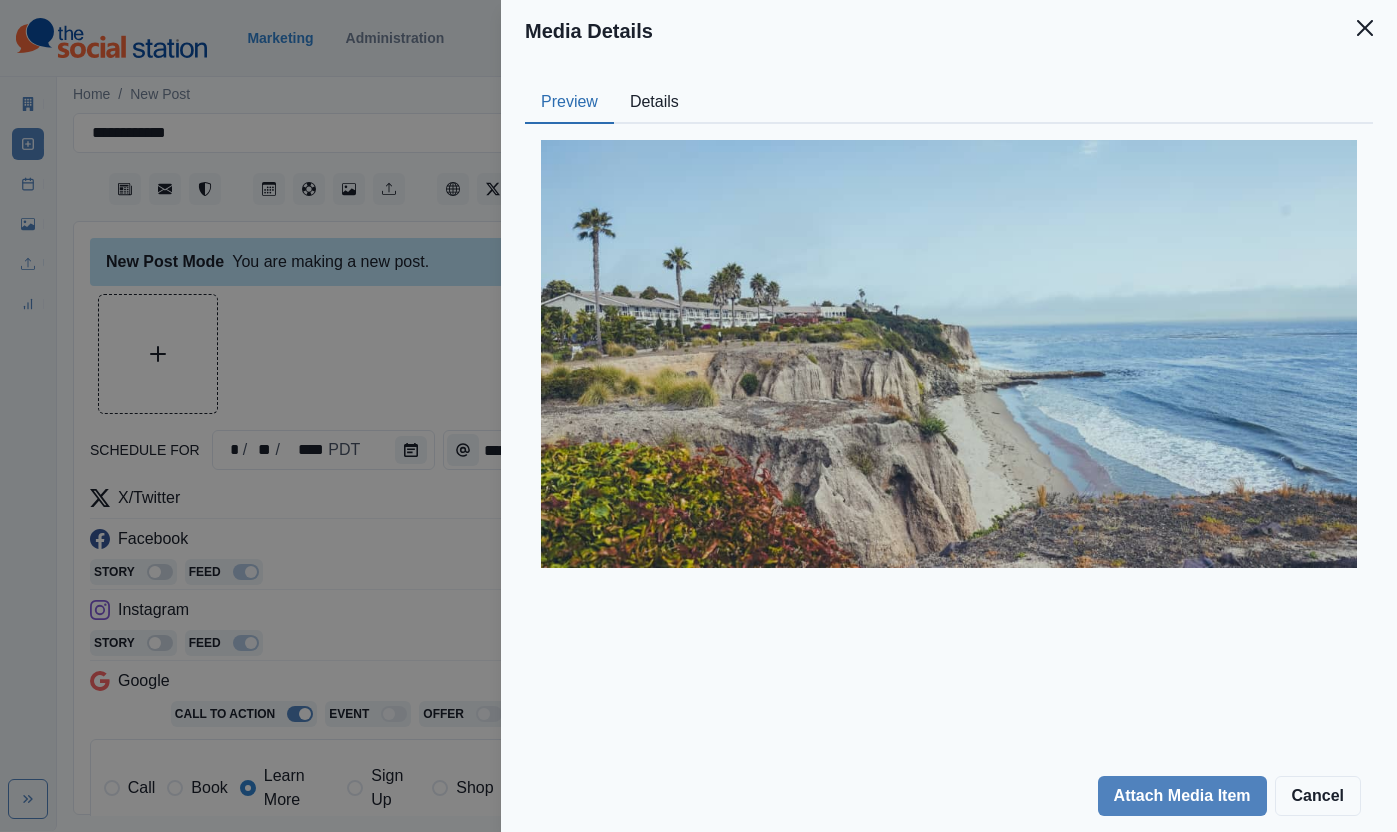 click on "Media Details Preview Details Our Description [PERSON_NAME]  16-edited Reusable Yes Tags wilderness grass tropical cave lake rainforest soil nature condo aerial view beach palm tree promontory sea waves land panoramic outdoors cliff [GEOGRAPHIC_DATA] rock landscape trail harbor hut shelter fir summer lagoon bay herbal slate metropolis cloud sky [GEOGRAPHIC_DATA] shoreline scenery path coast [GEOGRAPHIC_DATA] vegetation island tree trunk water sea Source Social Manager Dashboard Inserted By [PERSON_NAME] Added [DATE] 08:19:03 AM Attach Media Item Cancel" at bounding box center [698, 416] 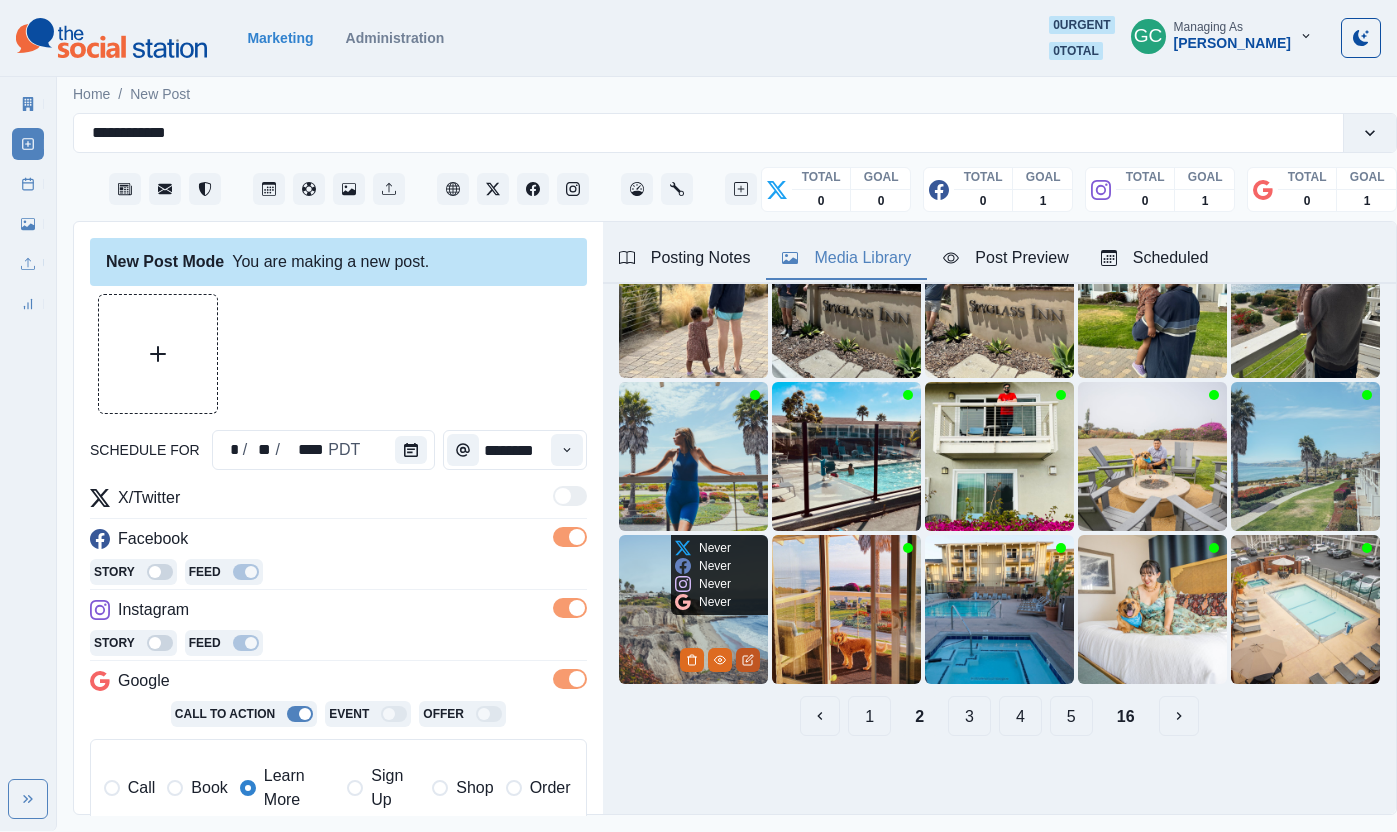 click at bounding box center (748, 660) 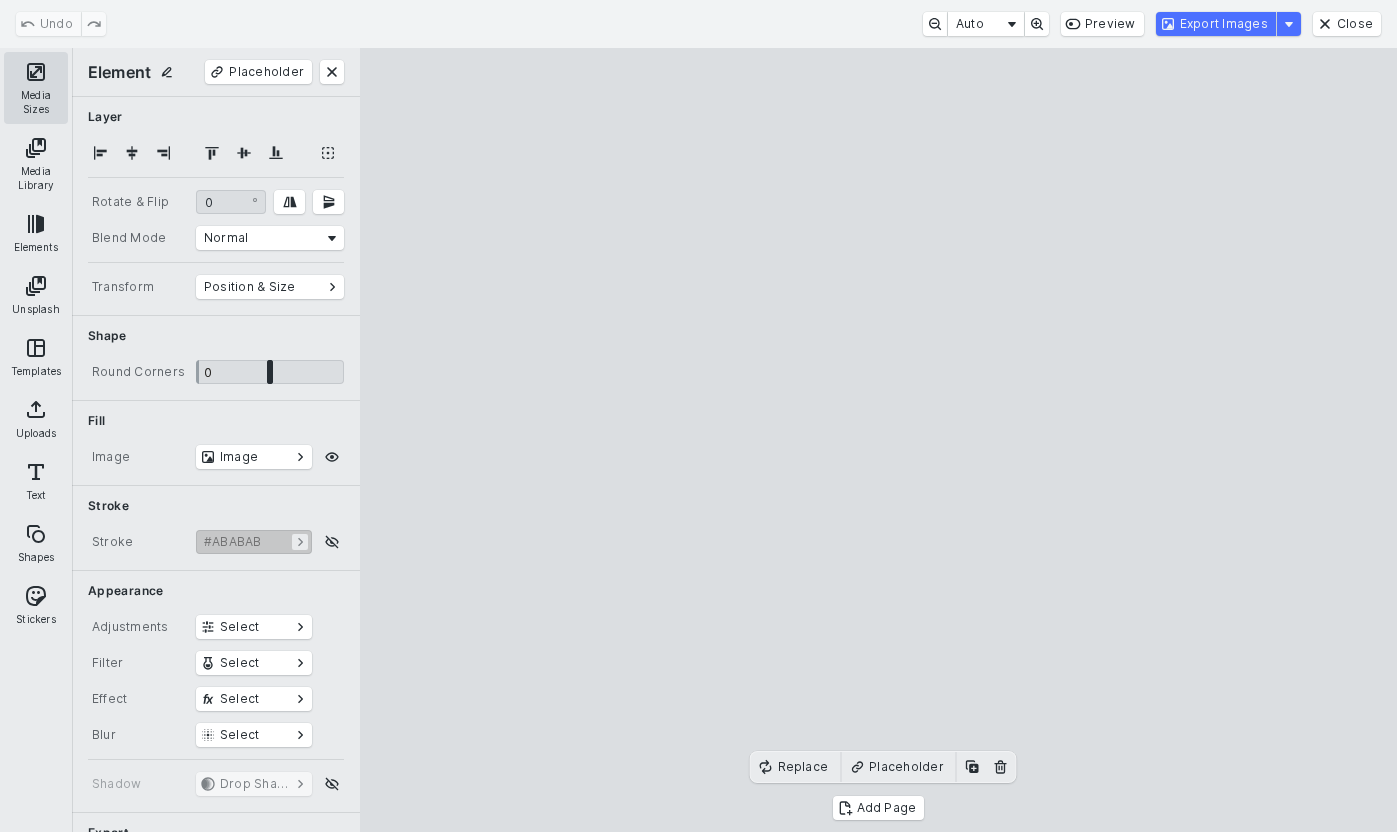 click on "Media Sizes" at bounding box center [36, 88] 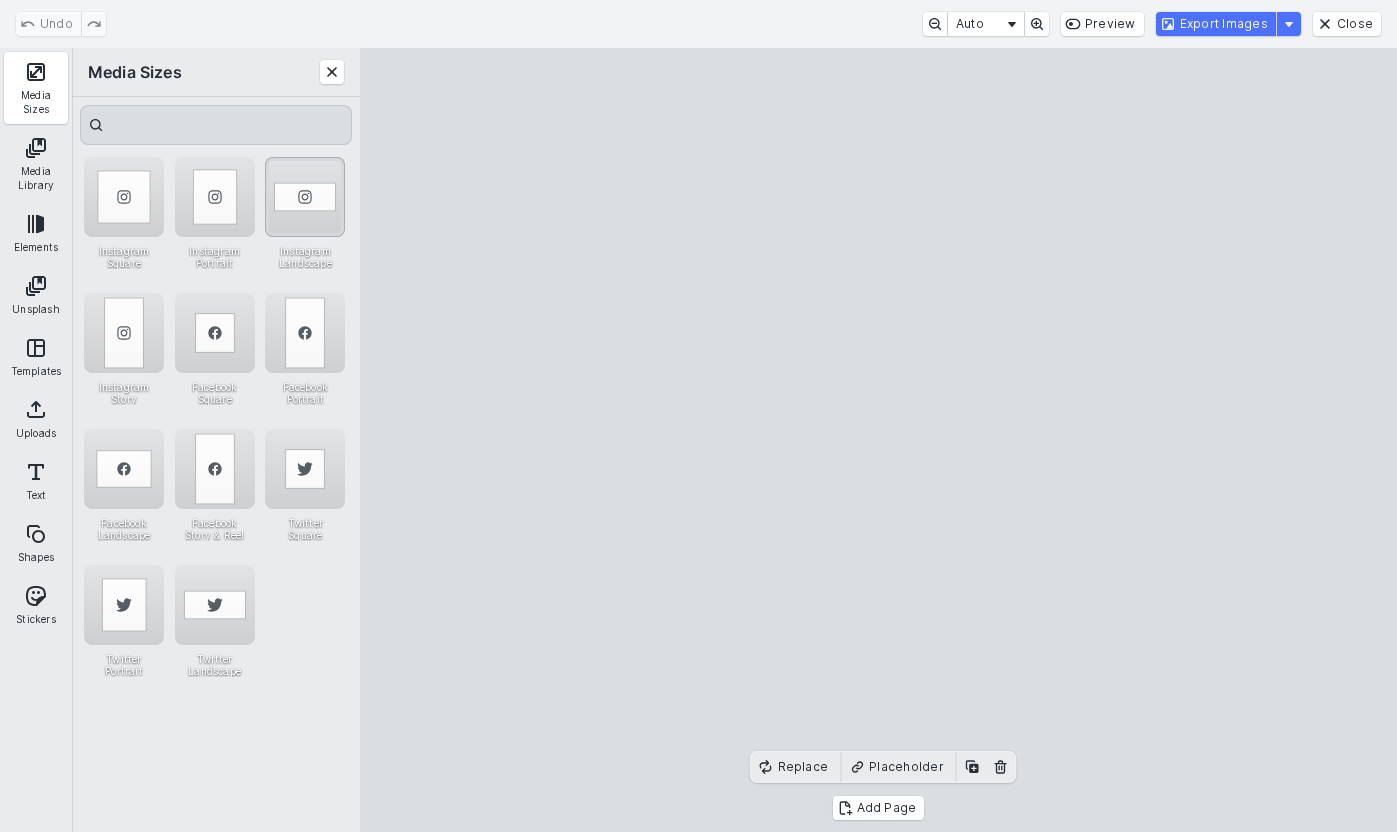 click at bounding box center (305, 197) 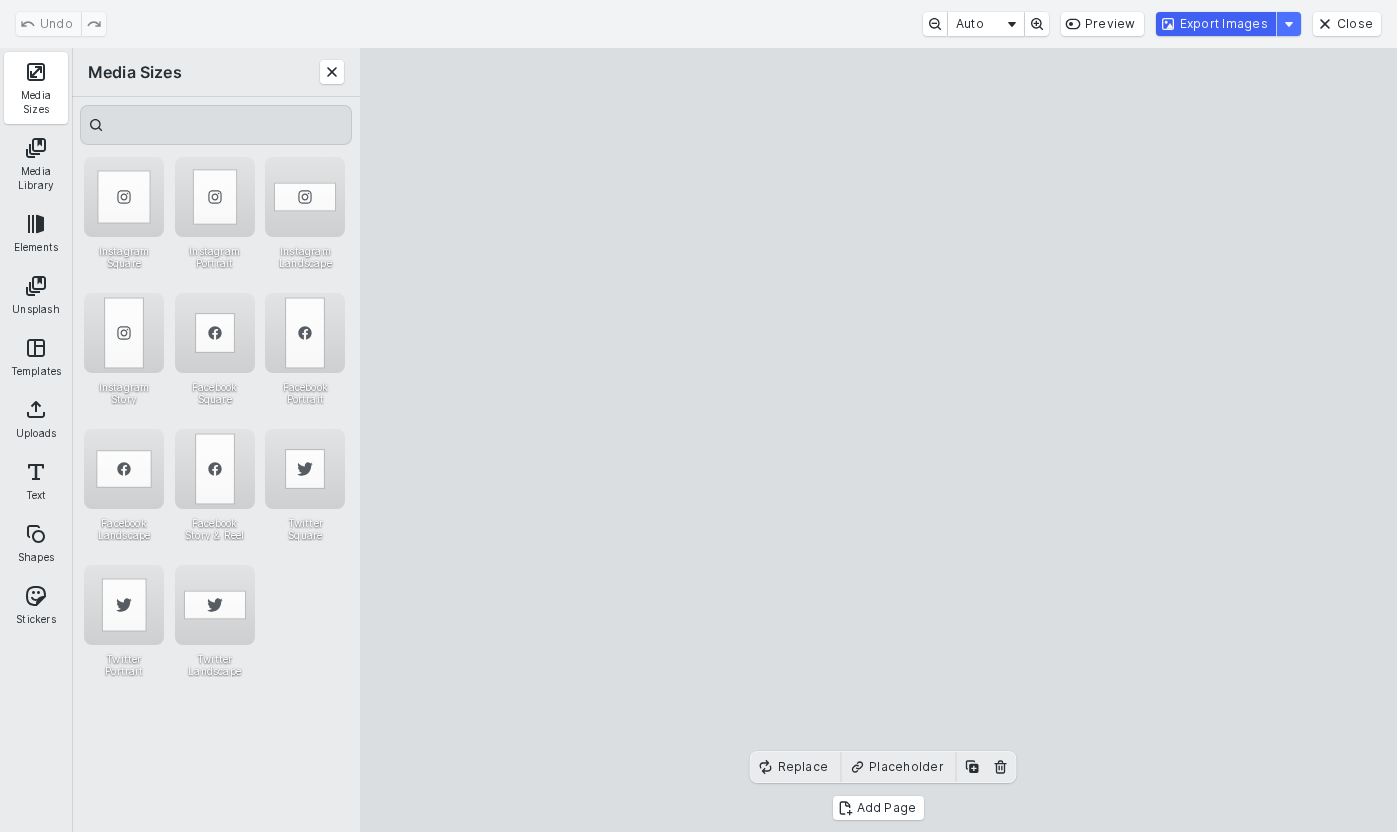 click on "Export Images" at bounding box center [1216, 24] 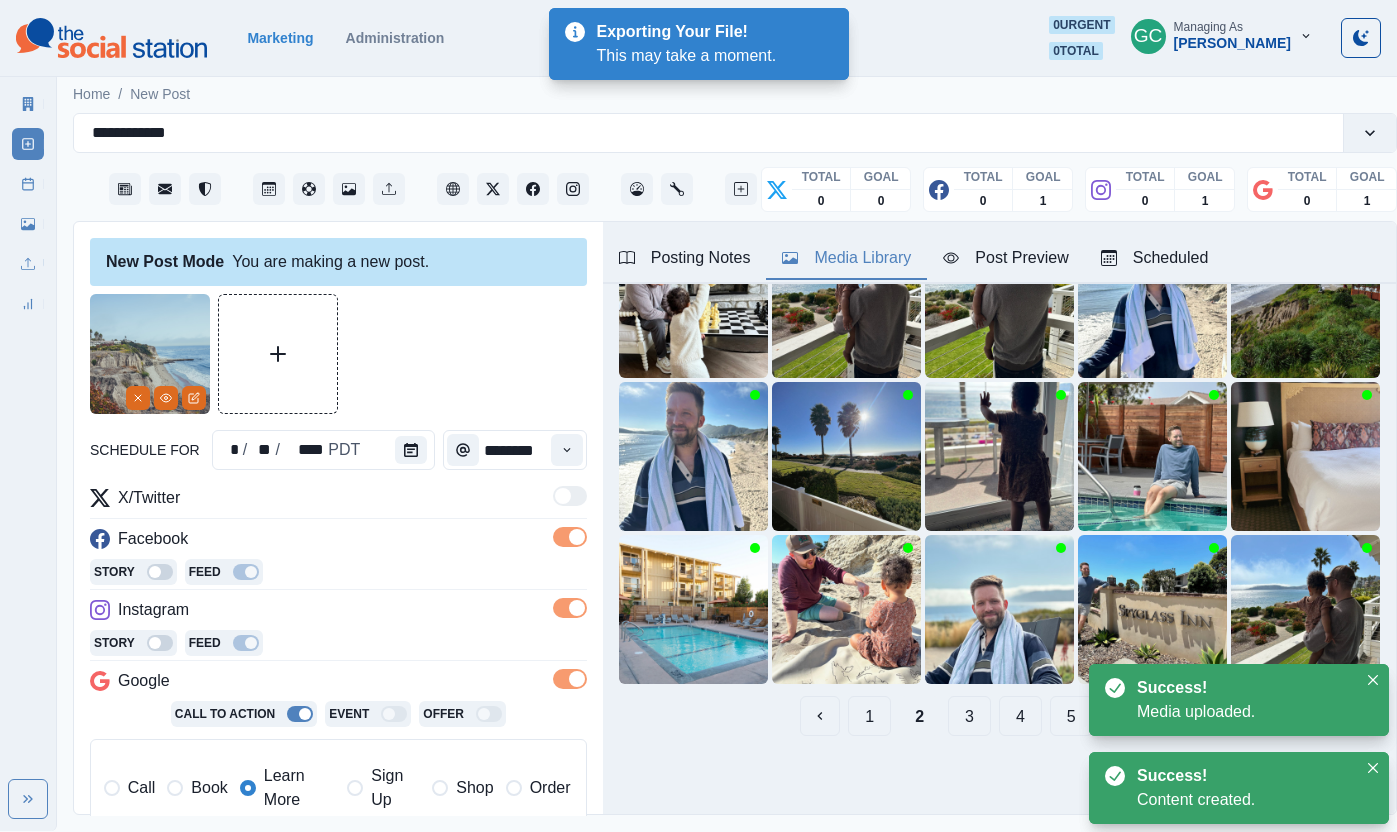 scroll, scrollTop: 167, scrollLeft: 0, axis: vertical 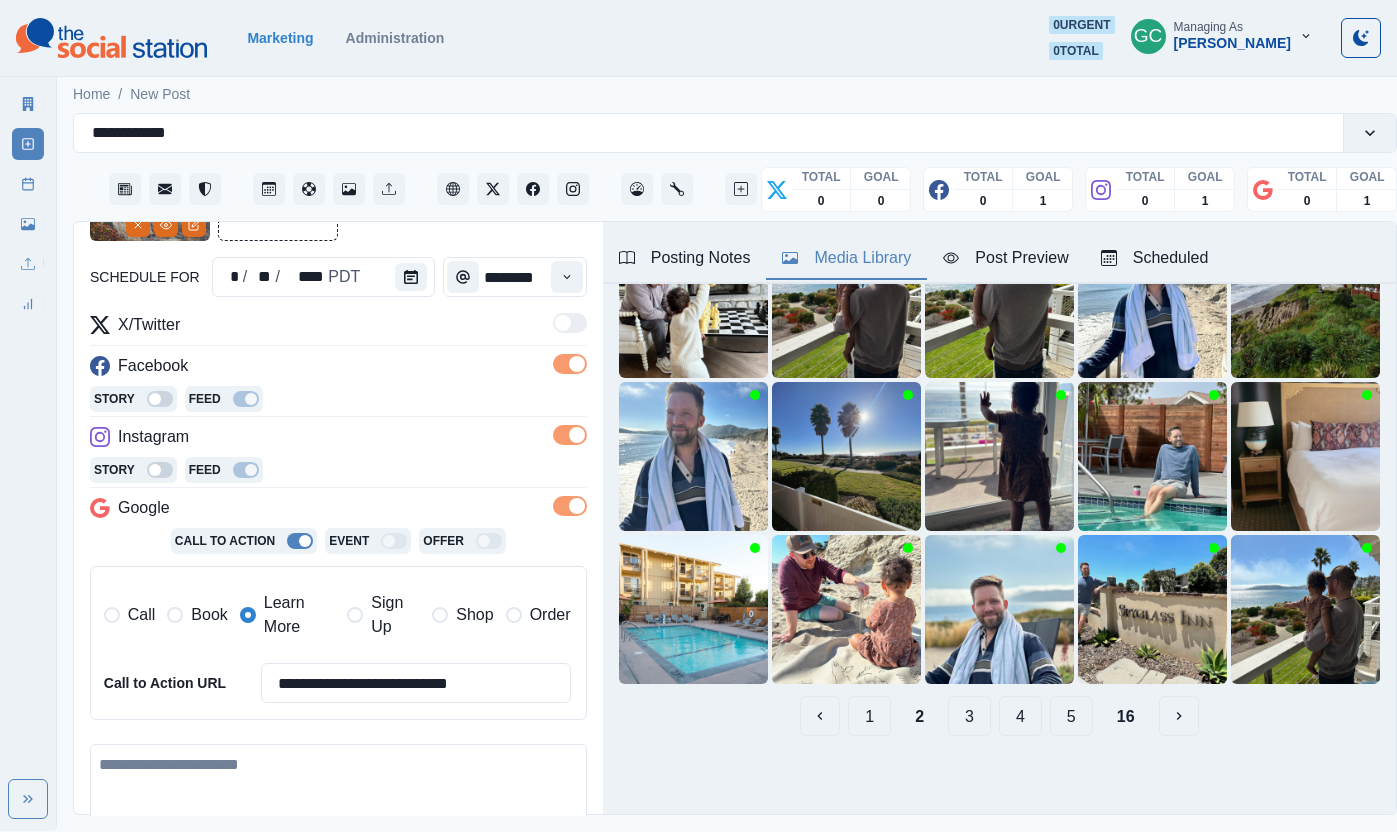 click at bounding box center [338, 801] 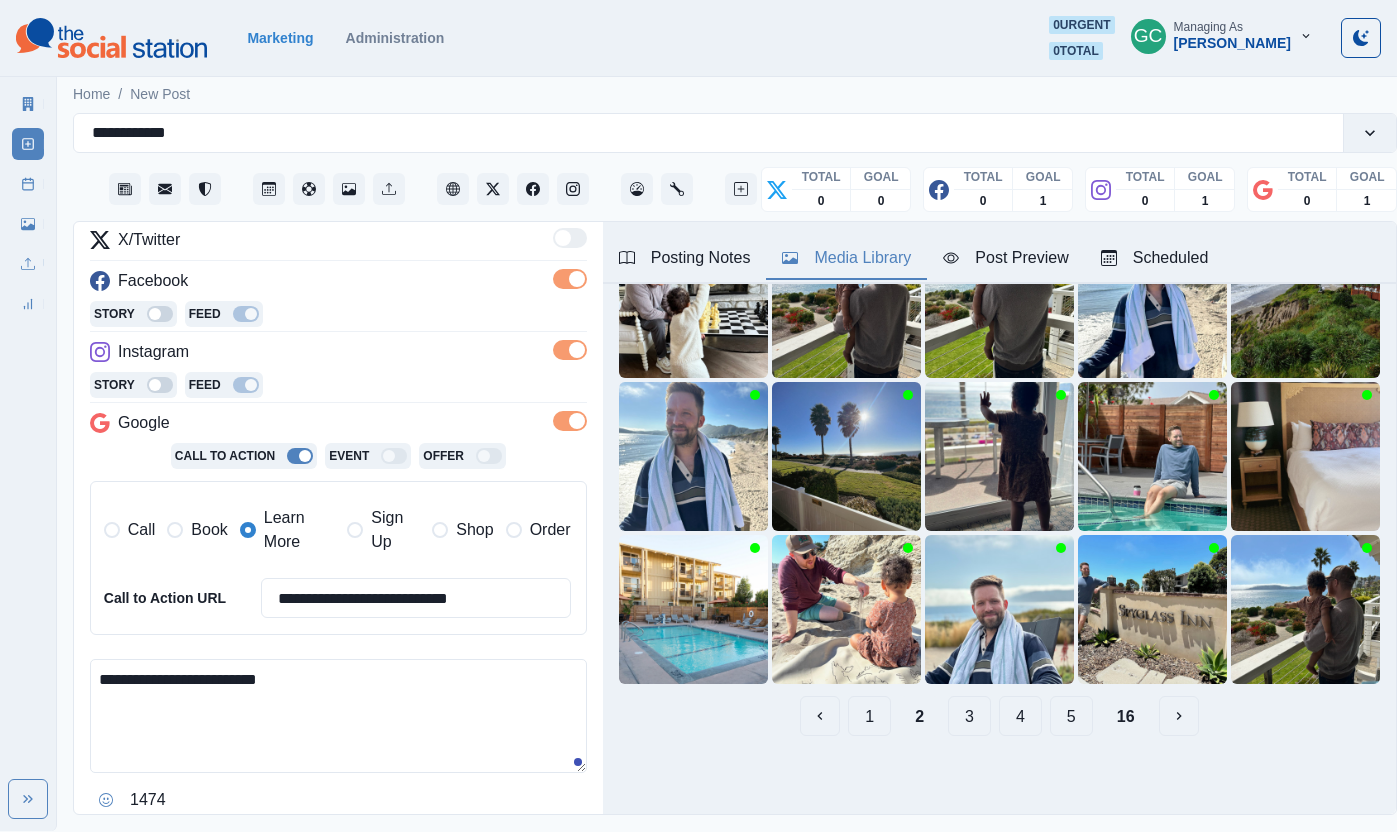 scroll, scrollTop: 427, scrollLeft: 0, axis: vertical 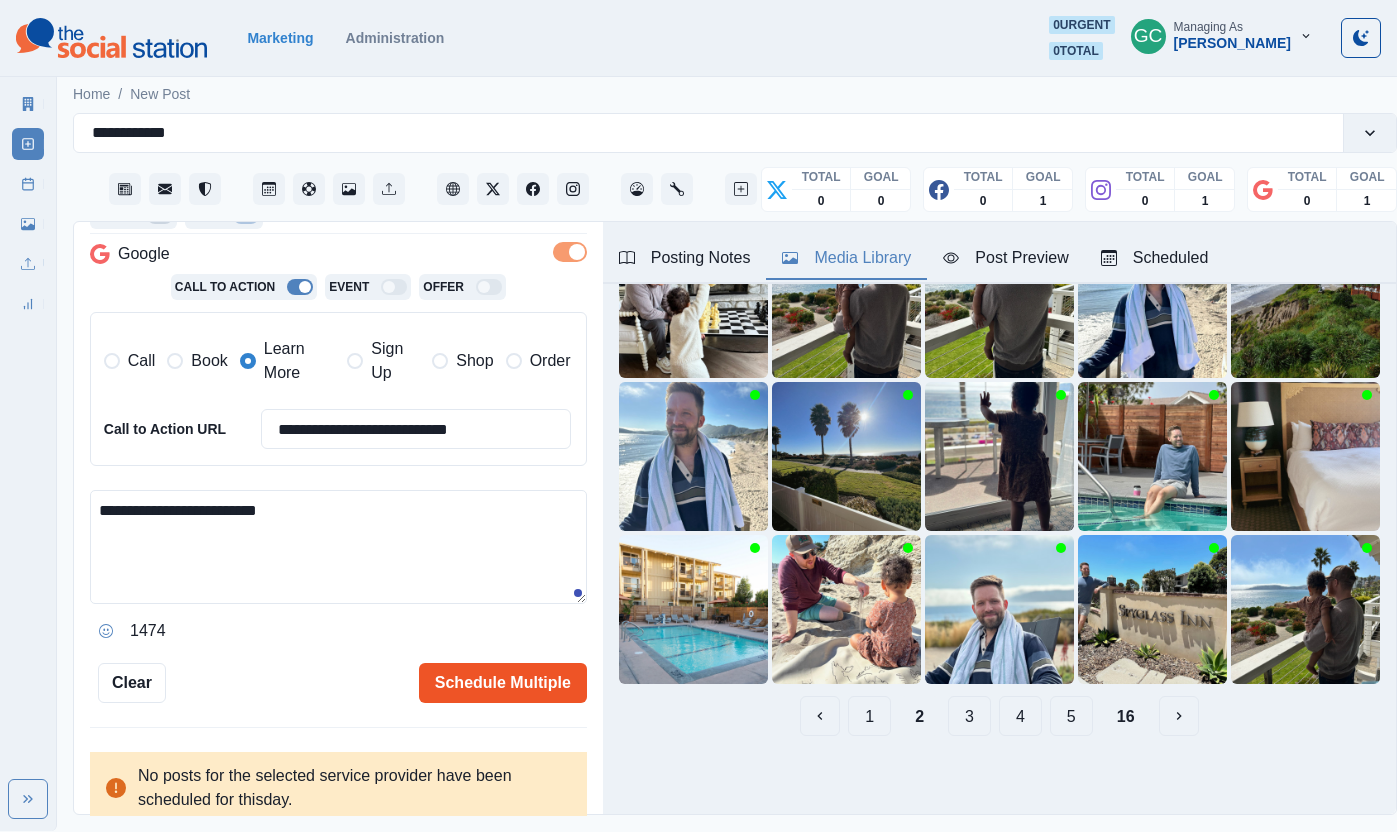 type on "**********" 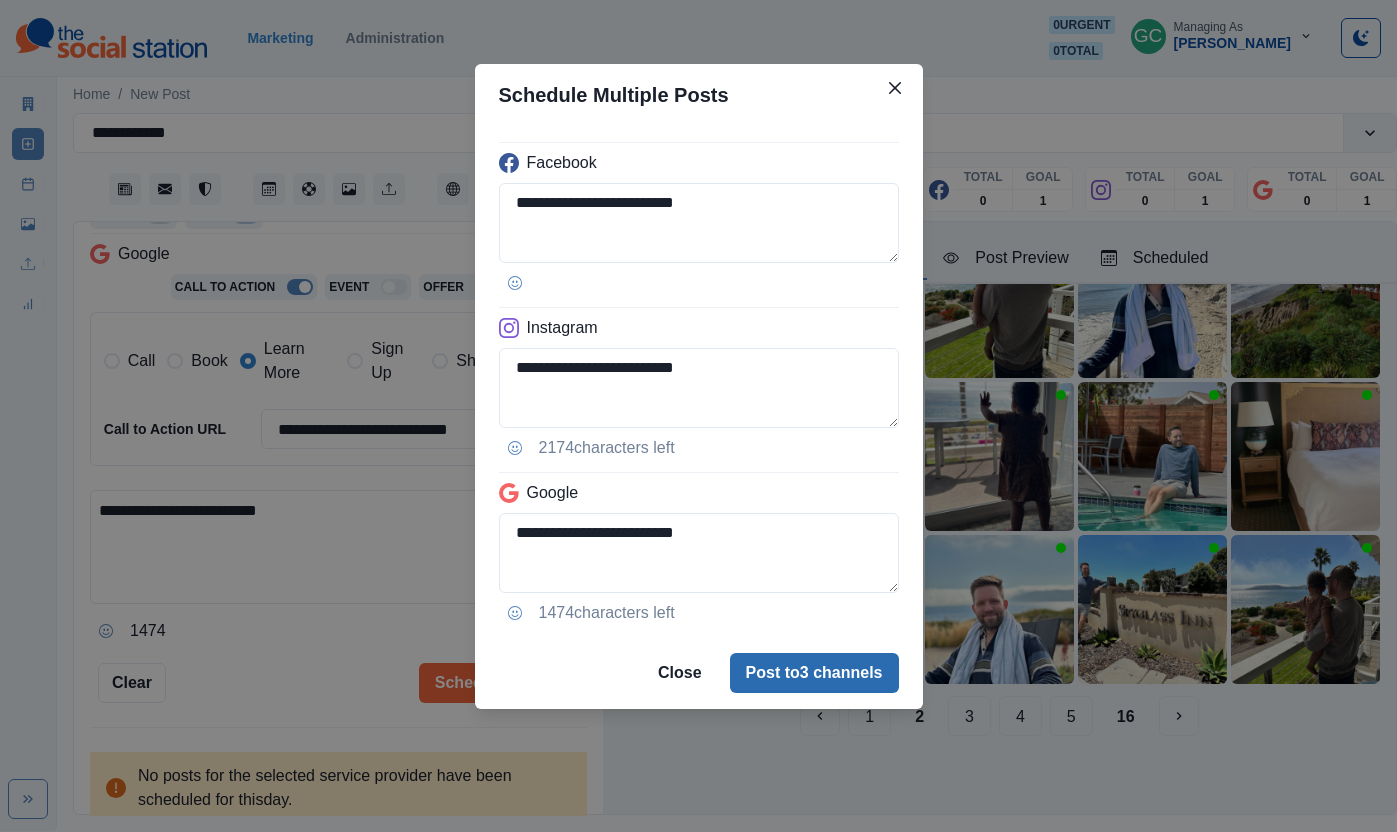 click on "Post to  3   channels" at bounding box center [814, 673] 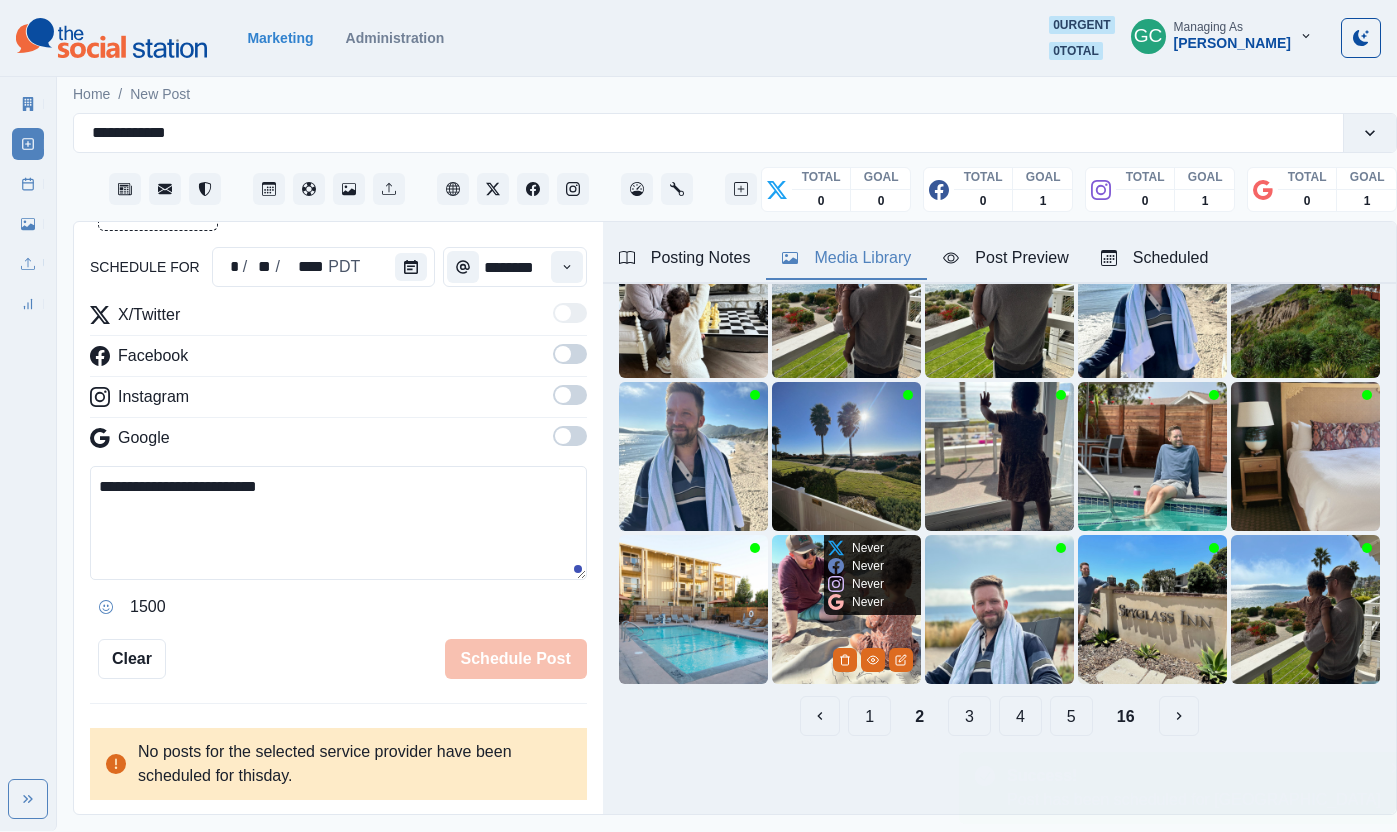type 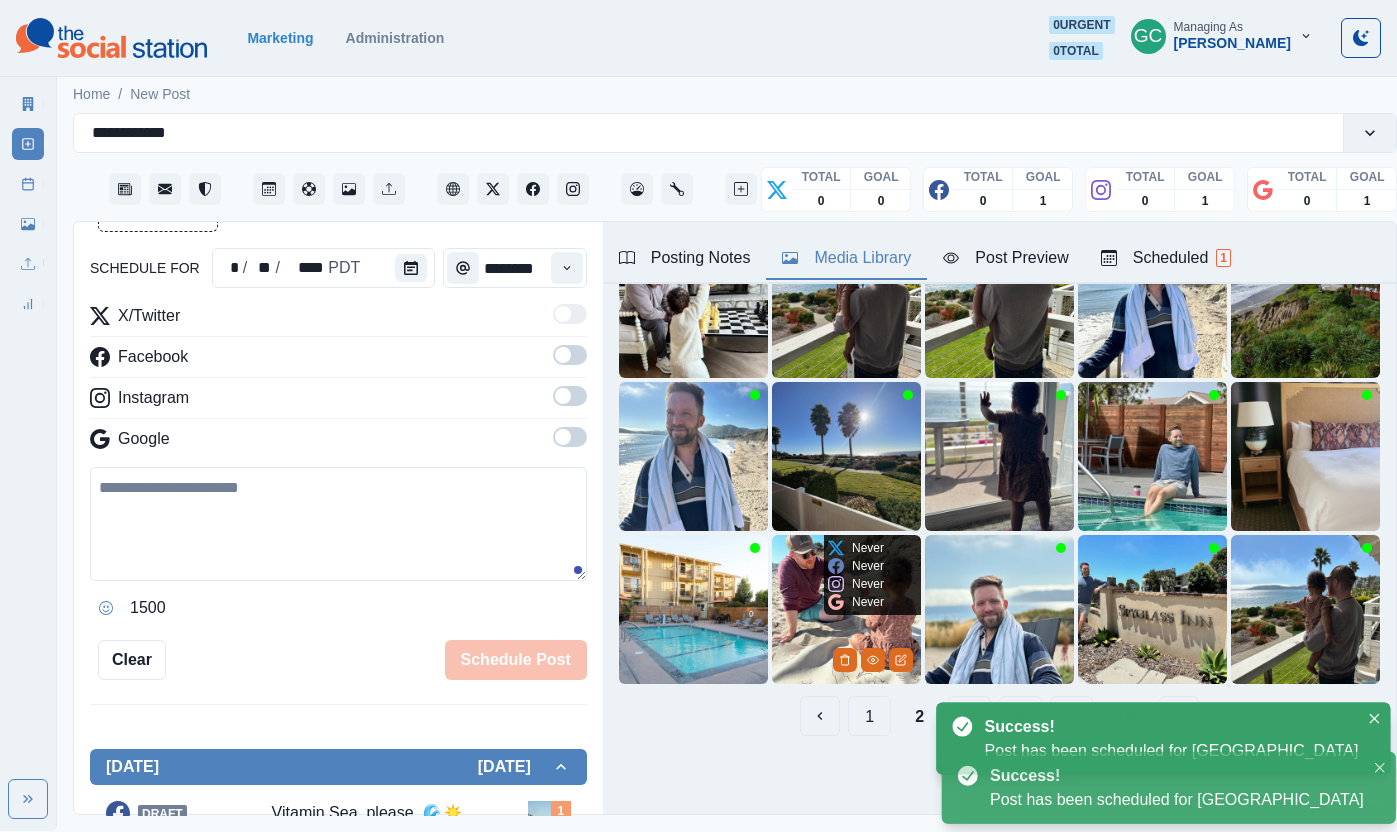 scroll, scrollTop: 397, scrollLeft: 0, axis: vertical 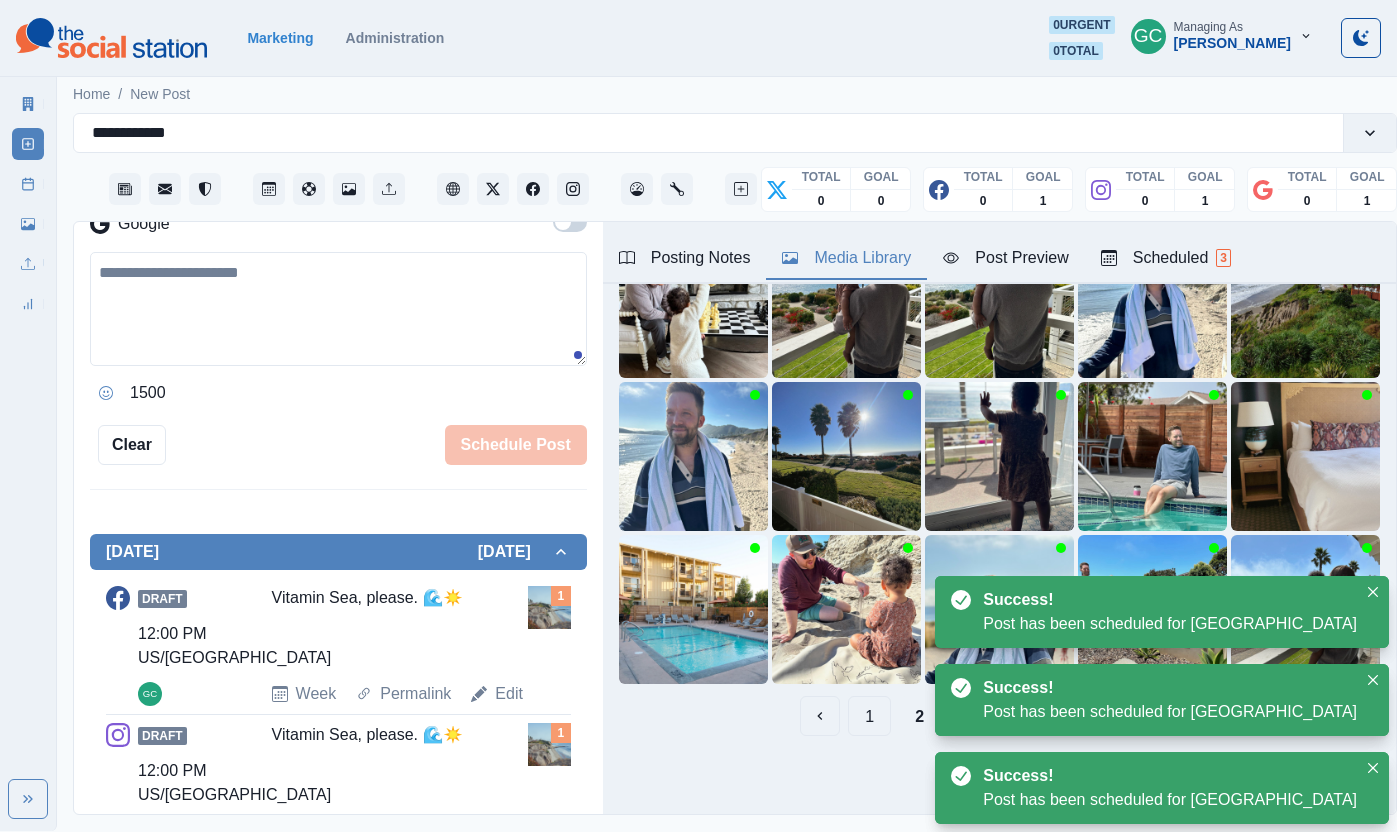 click on "Scheduled 3" at bounding box center [1166, 258] 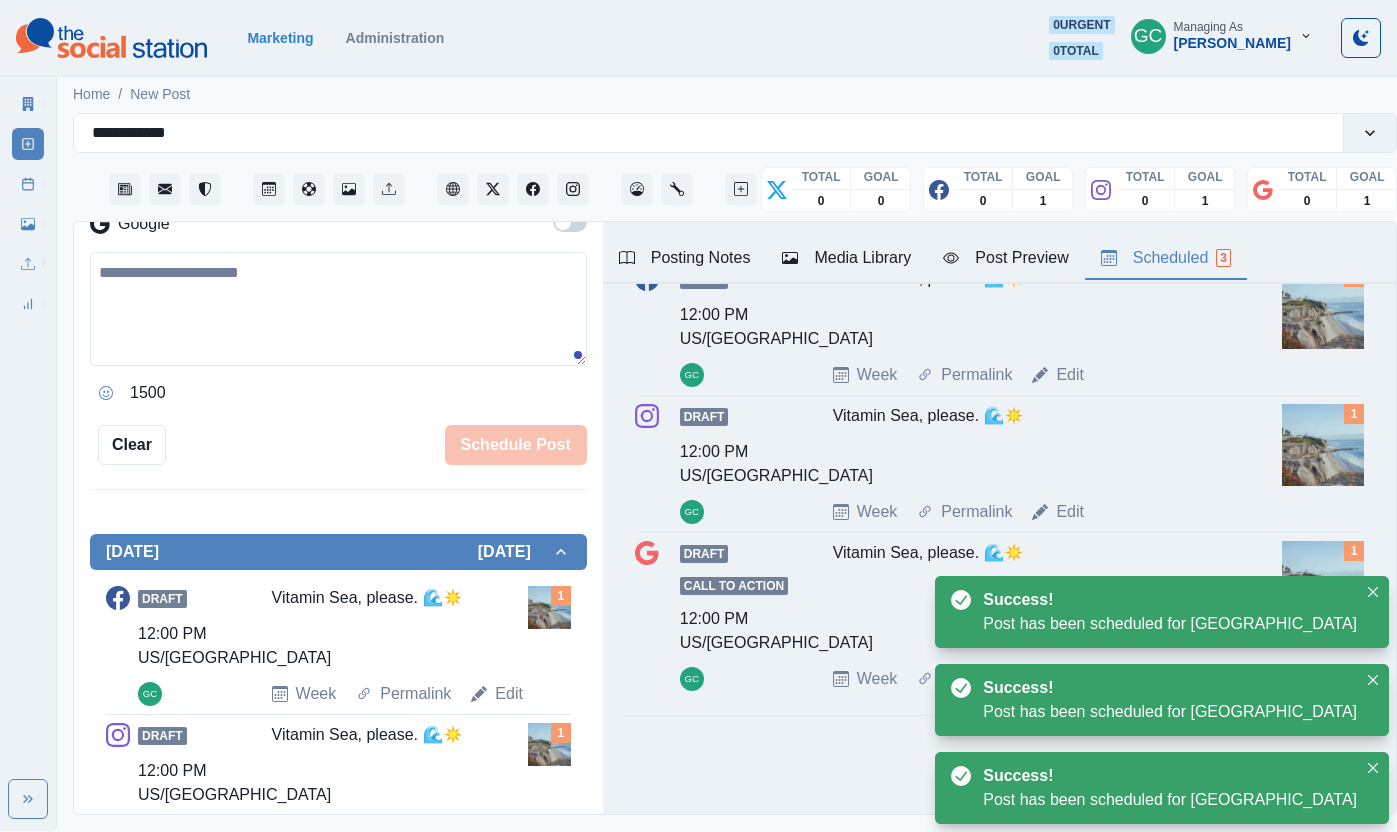 scroll, scrollTop: 0, scrollLeft: 0, axis: both 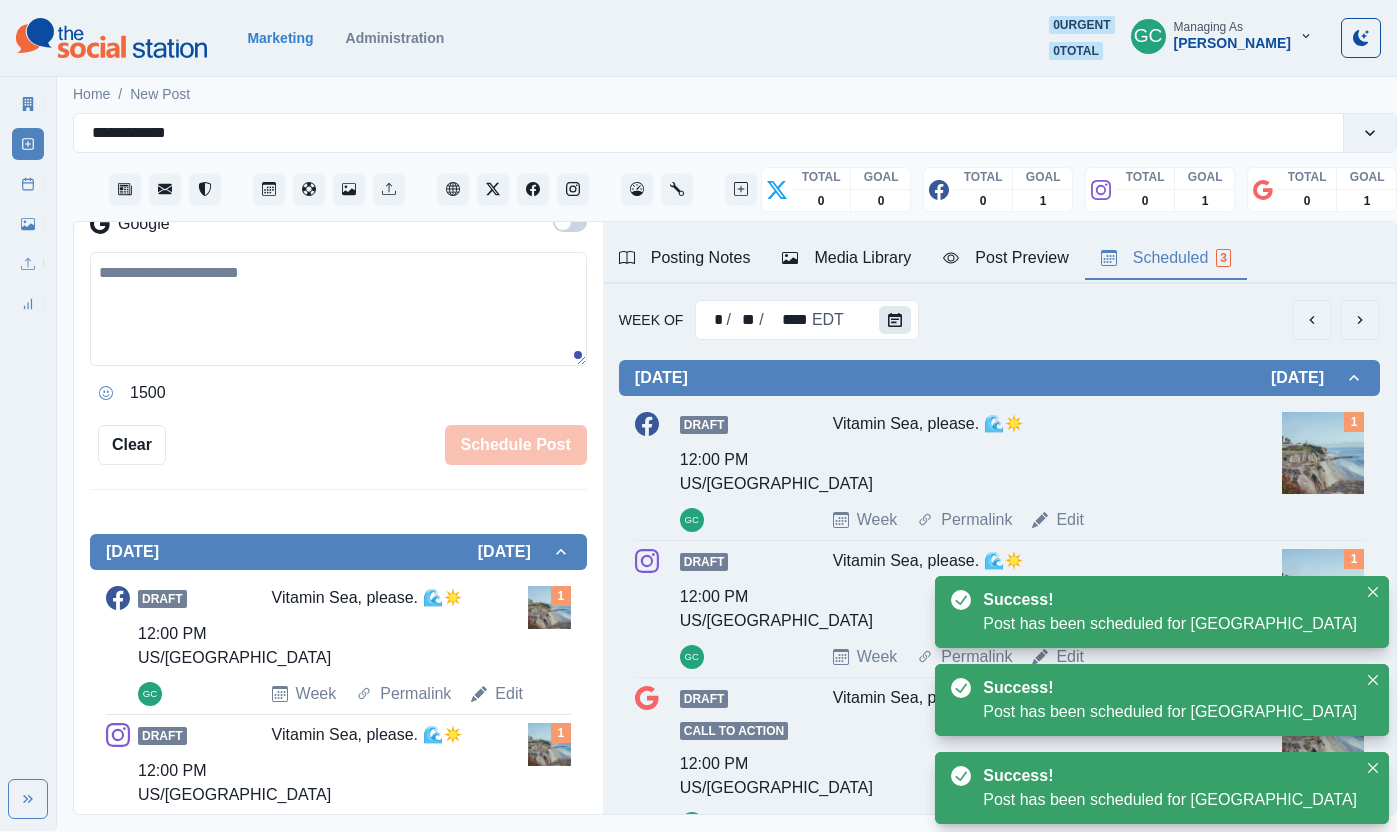 click at bounding box center (895, 320) 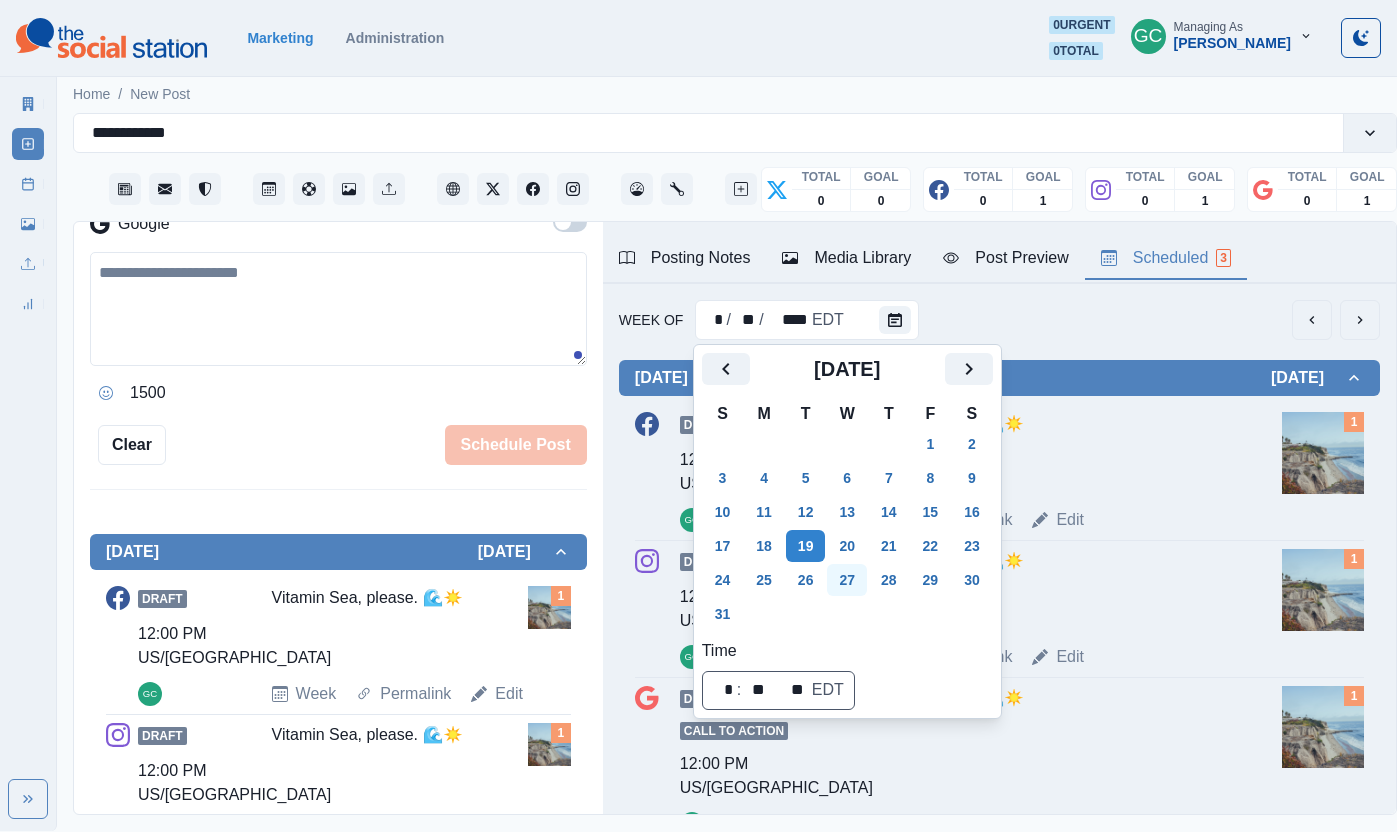click on "27" at bounding box center (847, 580) 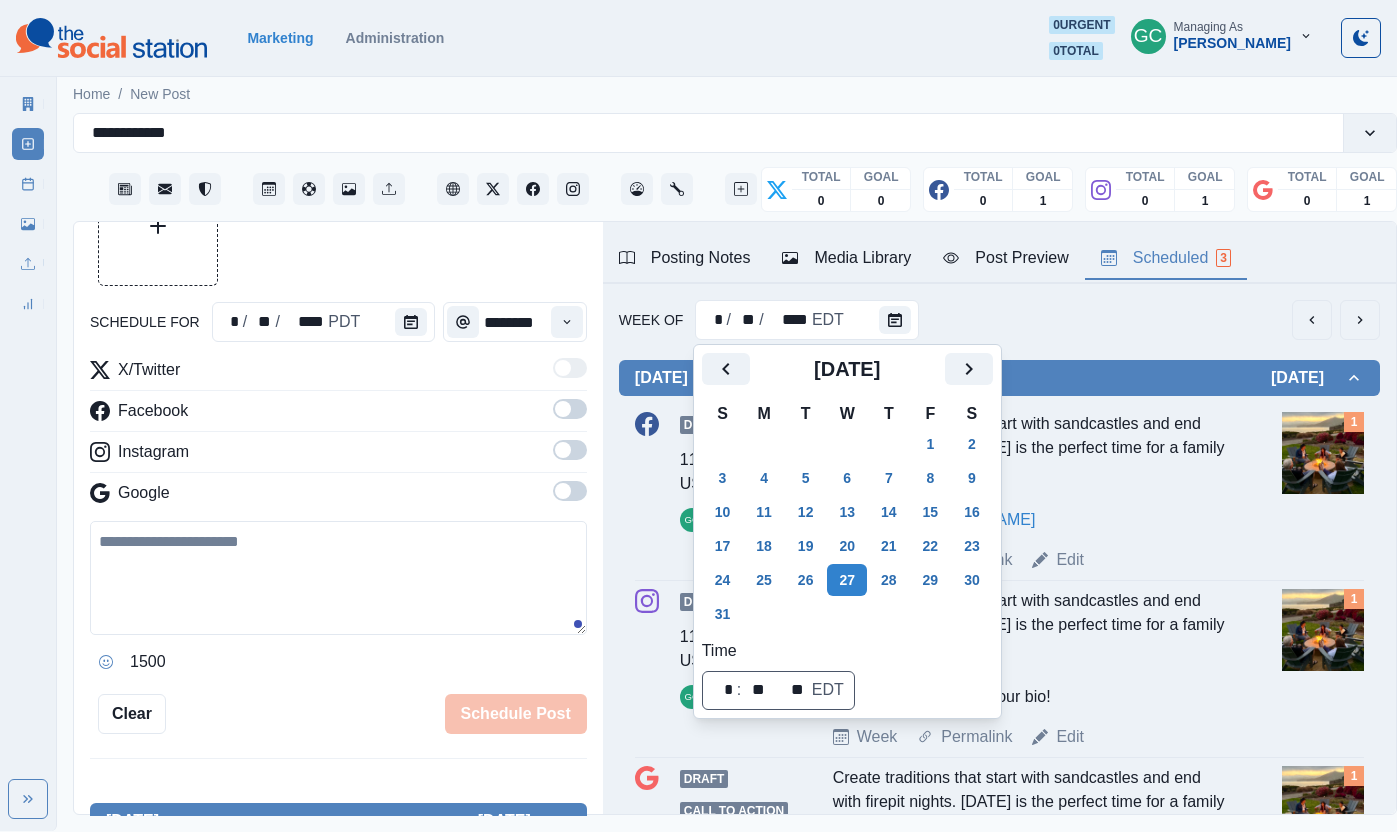 scroll, scrollTop: 0, scrollLeft: 0, axis: both 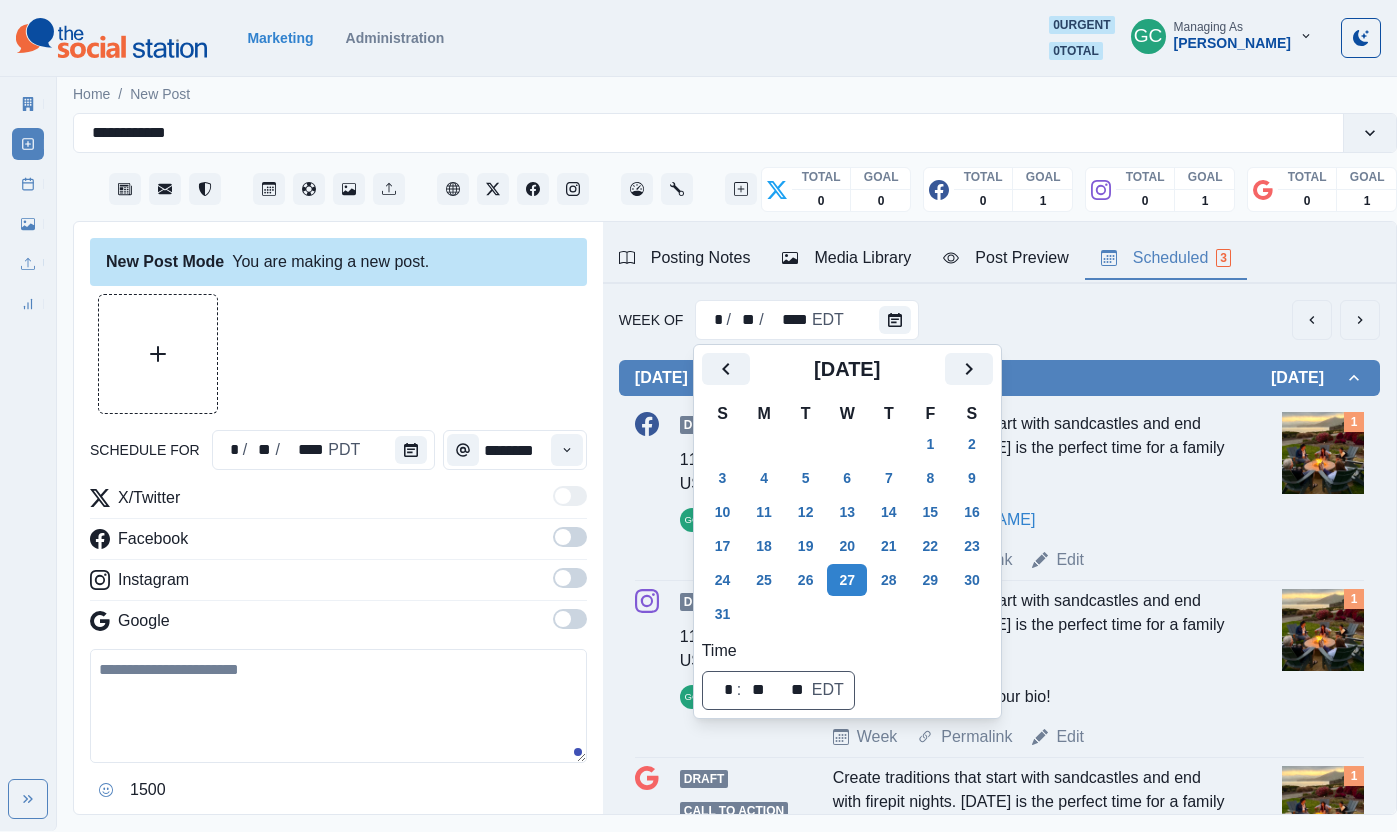 click at bounding box center [1323, 453] 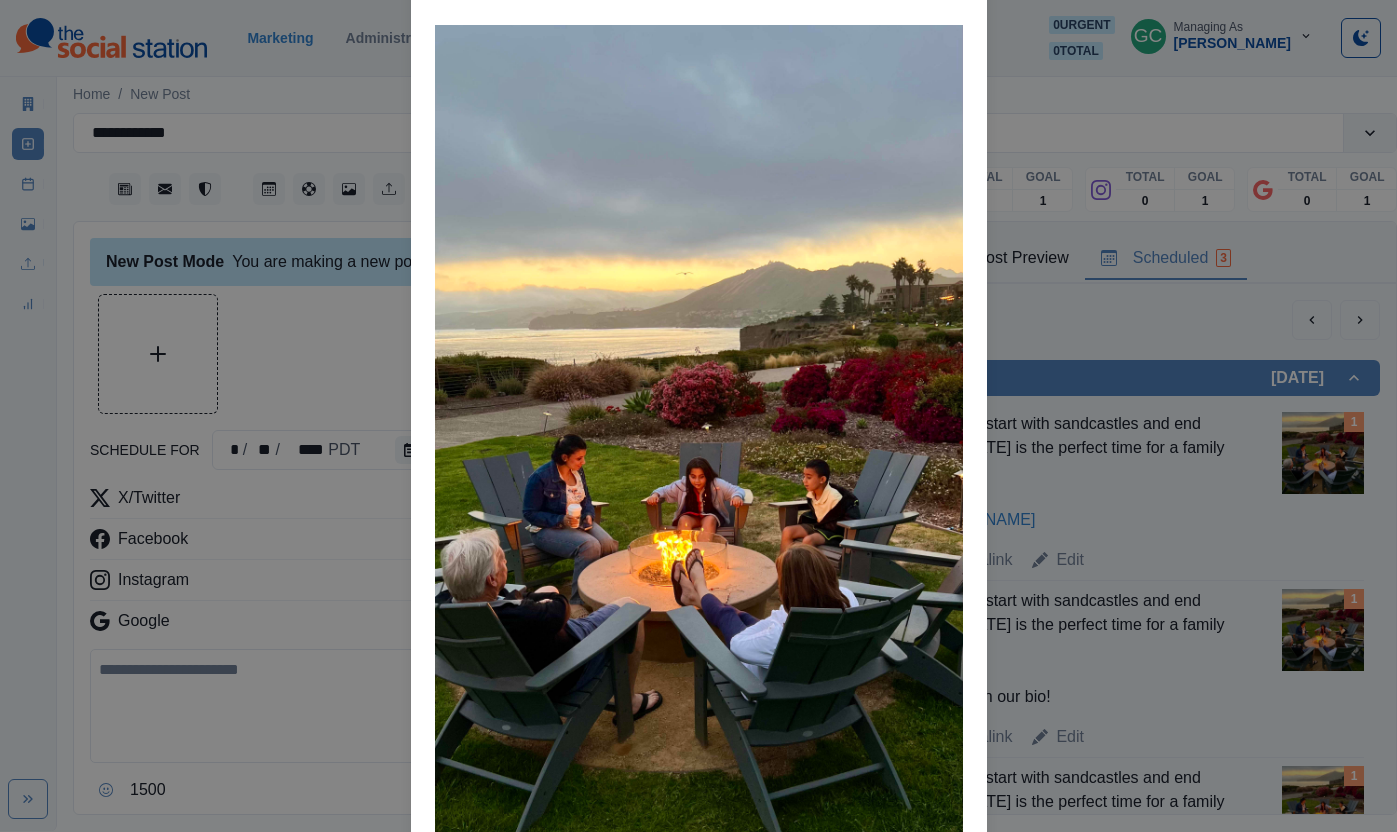 scroll, scrollTop: 114, scrollLeft: 0, axis: vertical 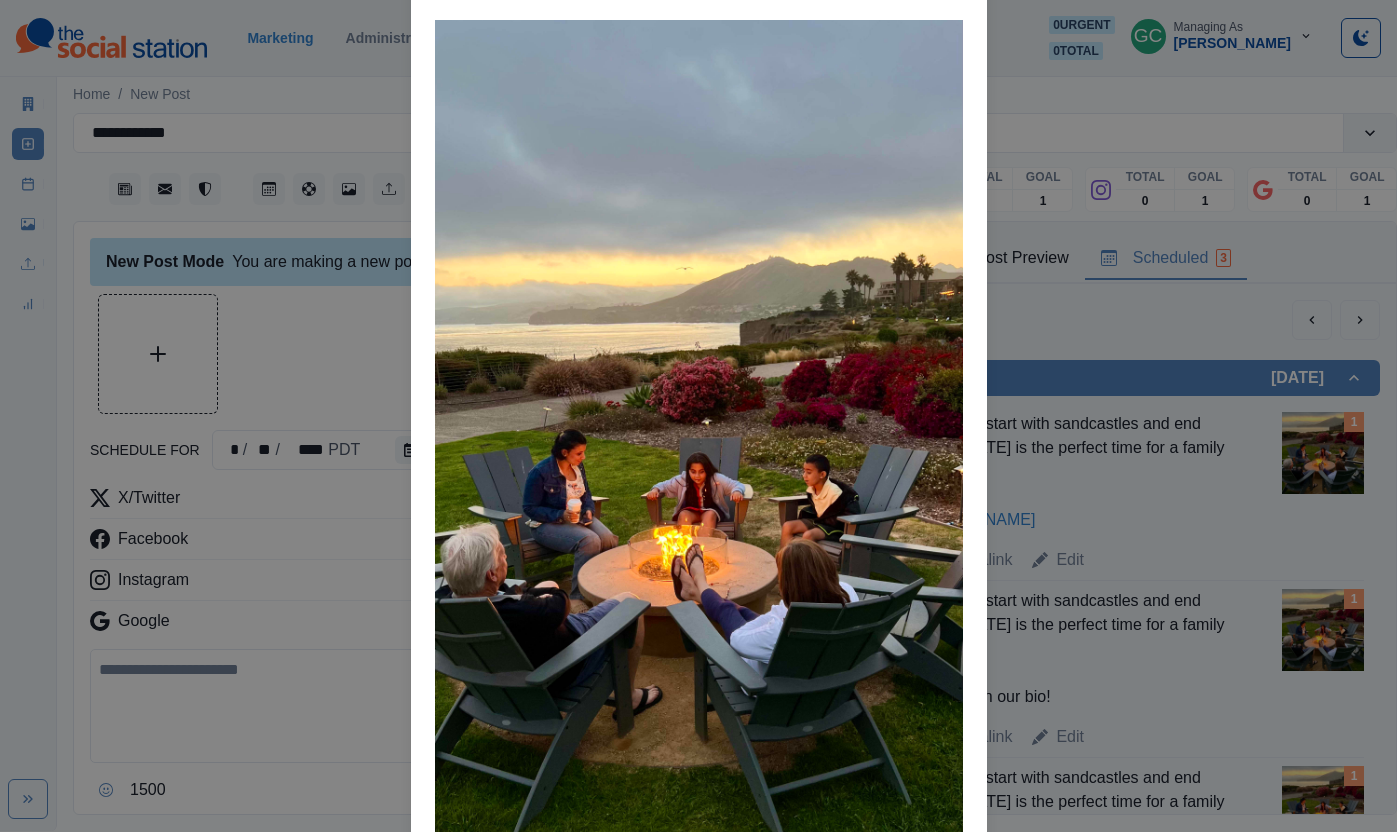 type 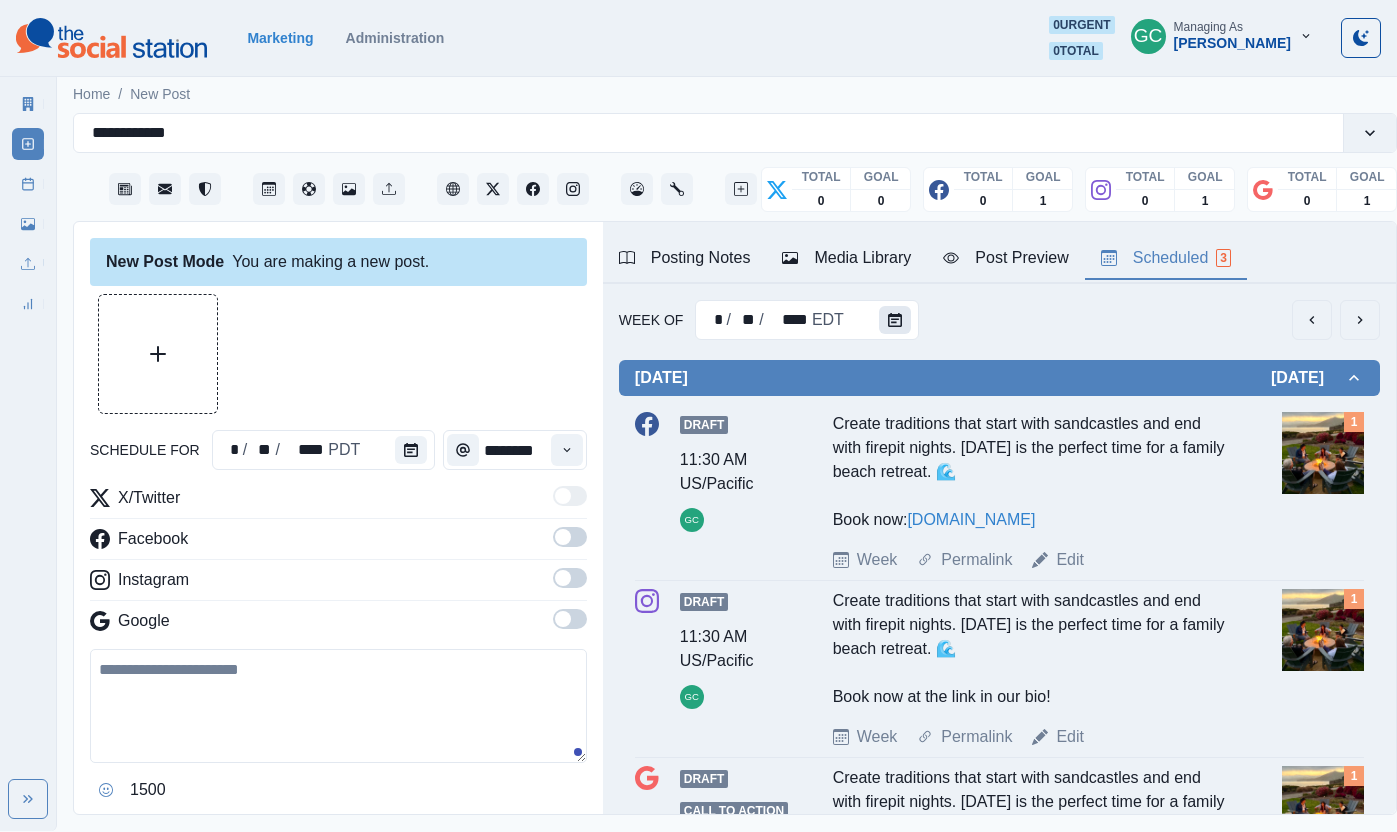 click at bounding box center [895, 320] 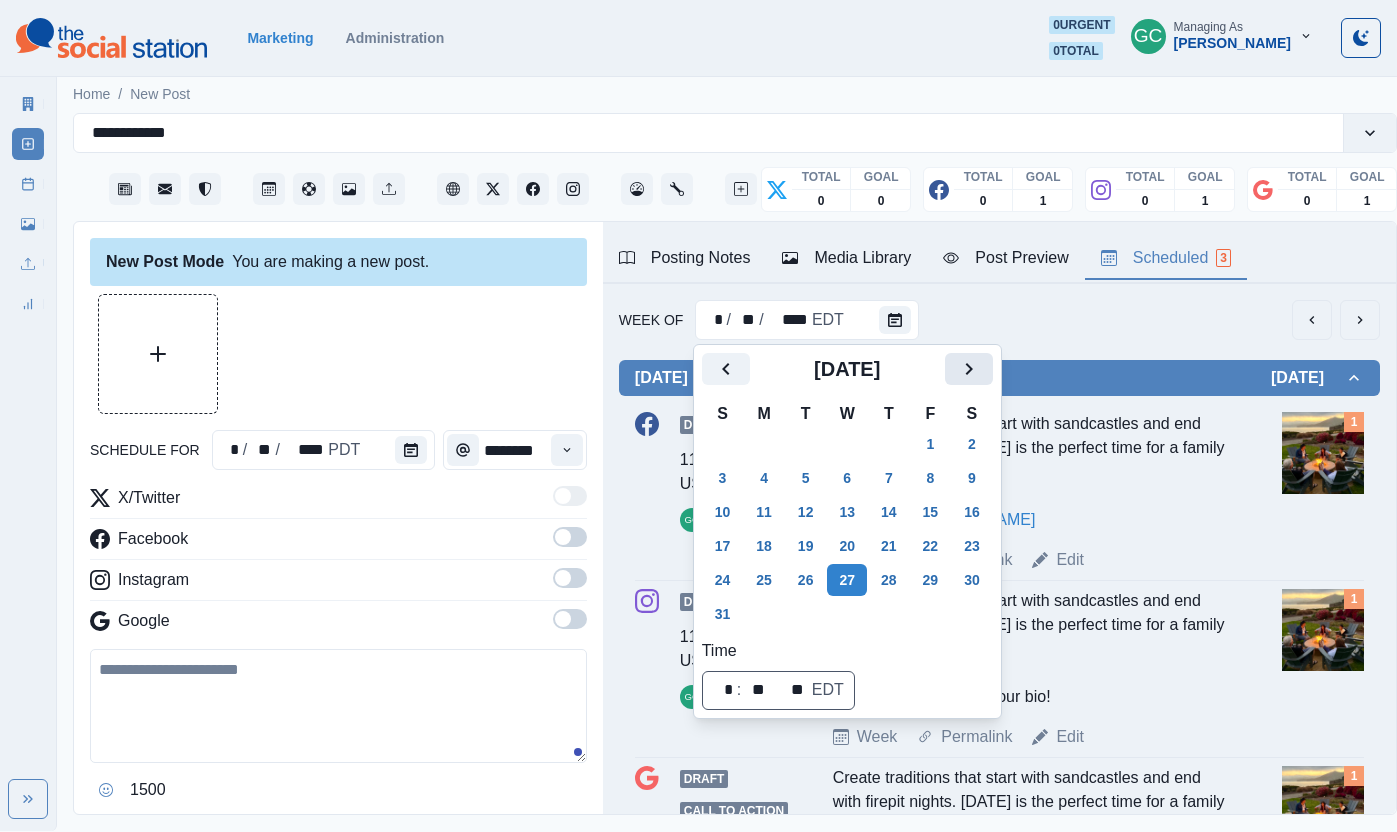 click 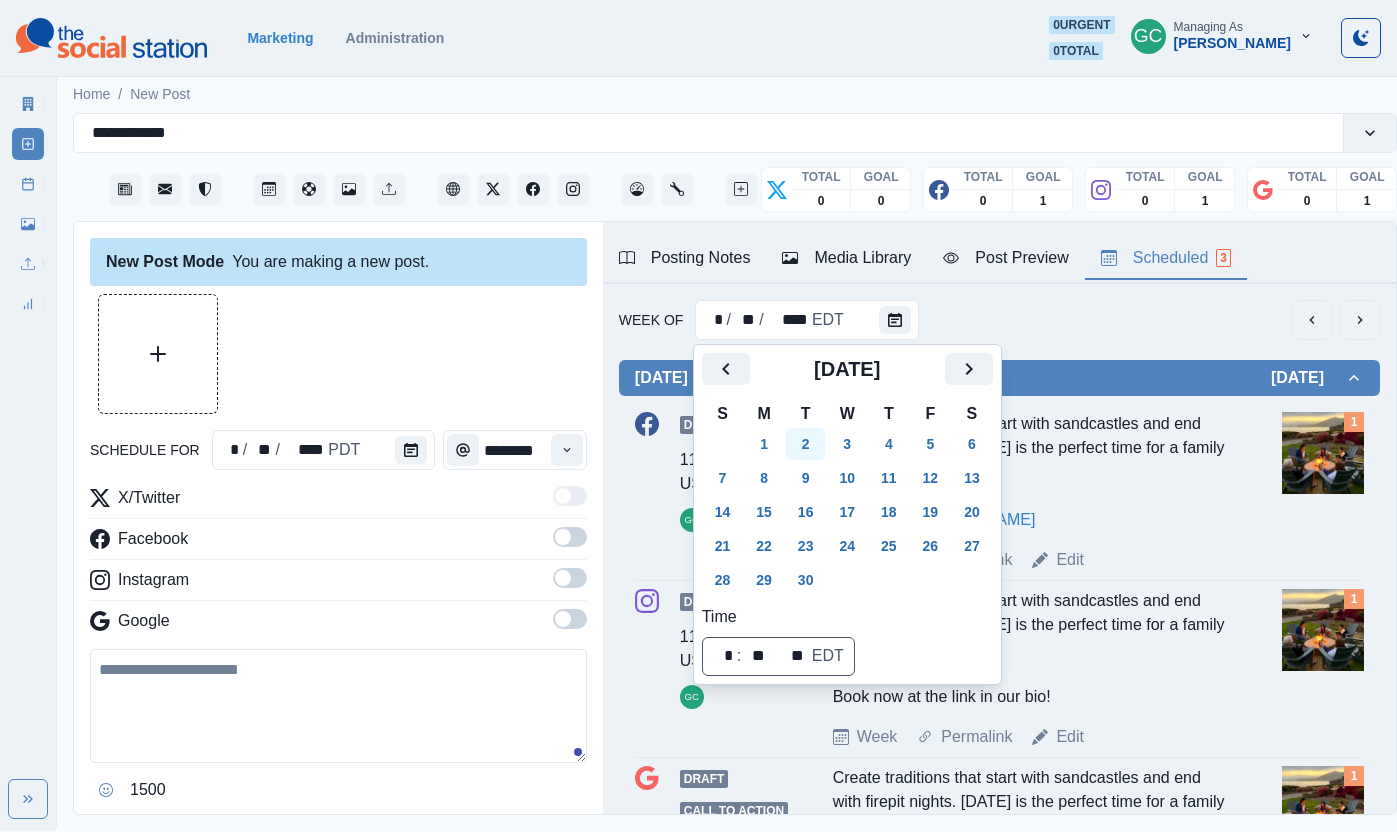 click on "2" at bounding box center [806, 444] 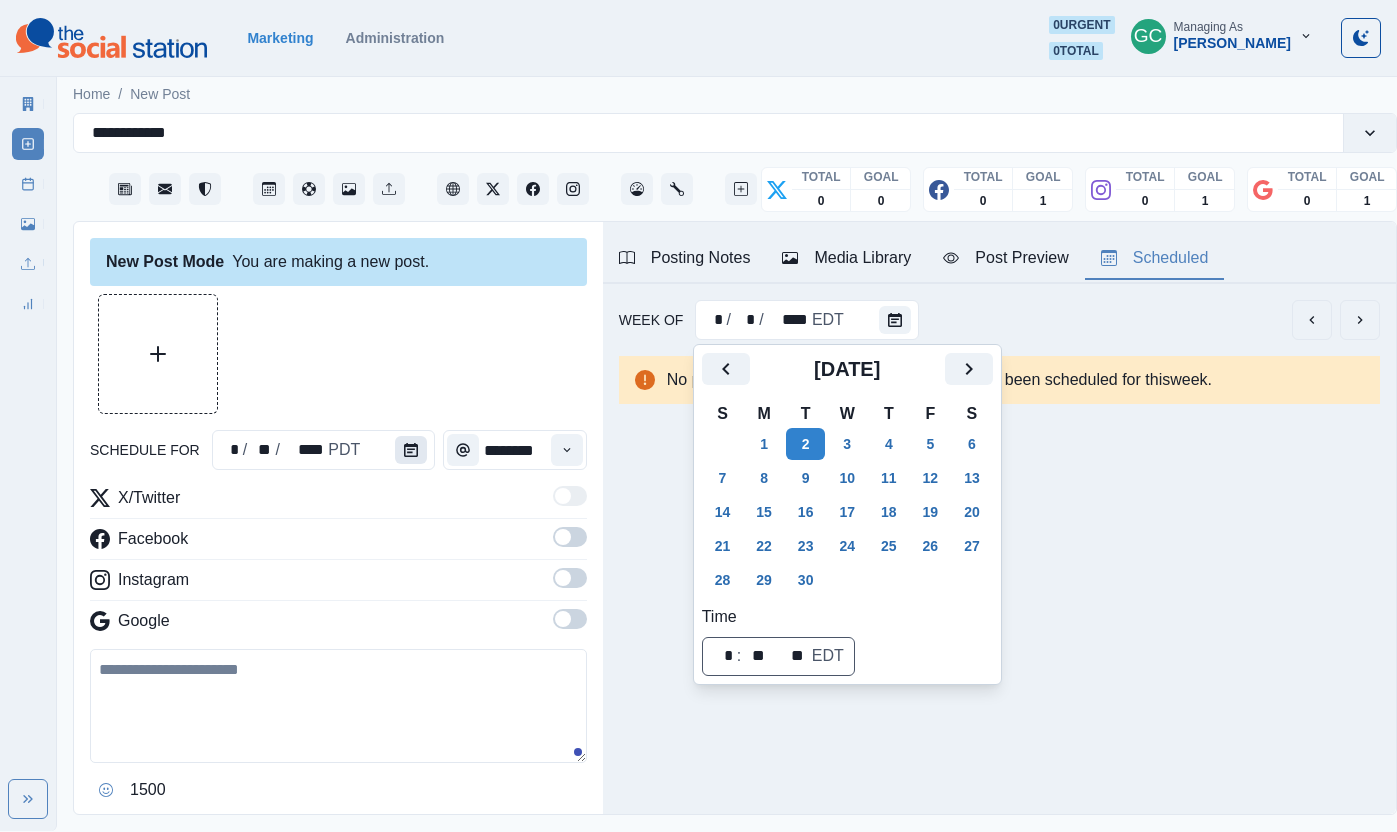 click 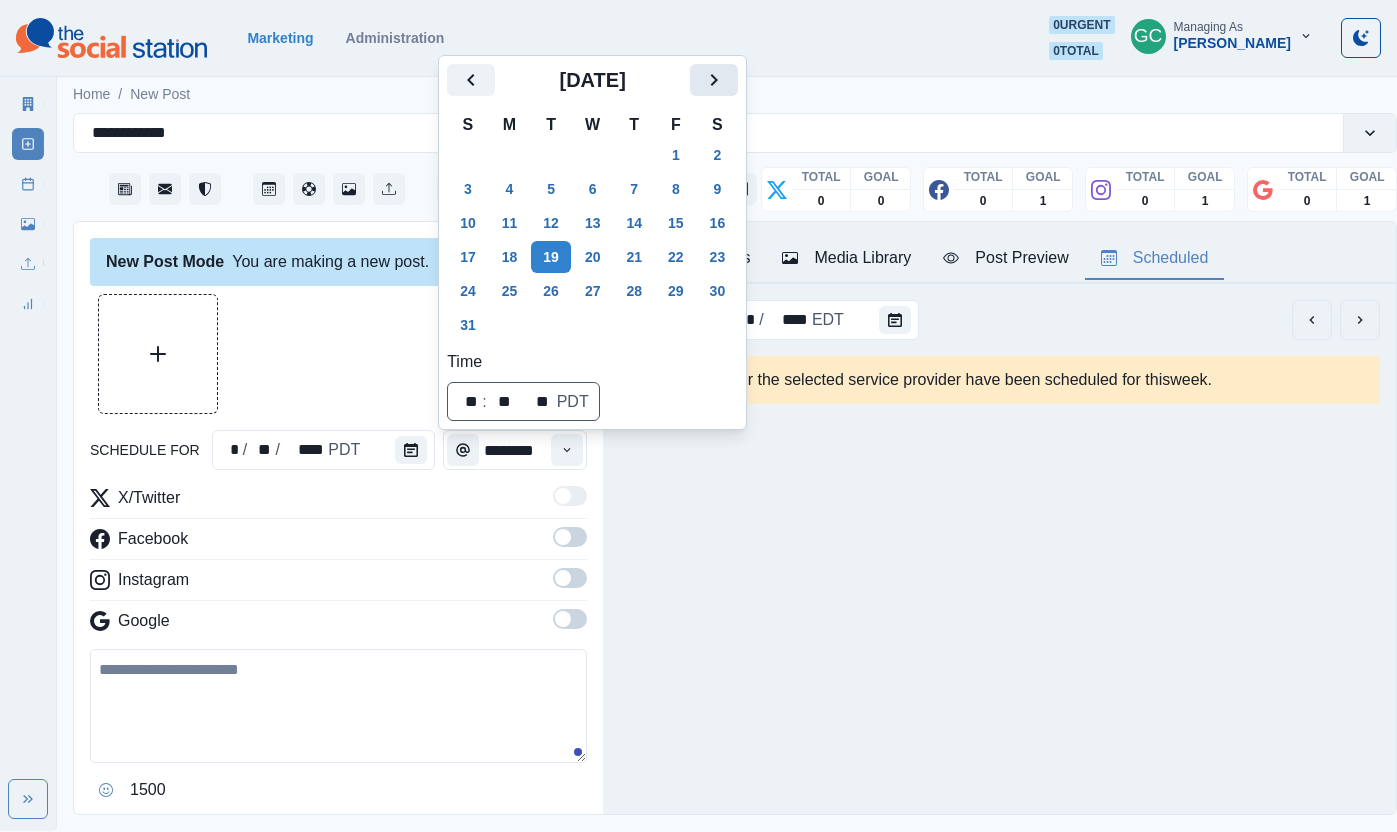click at bounding box center [714, 80] 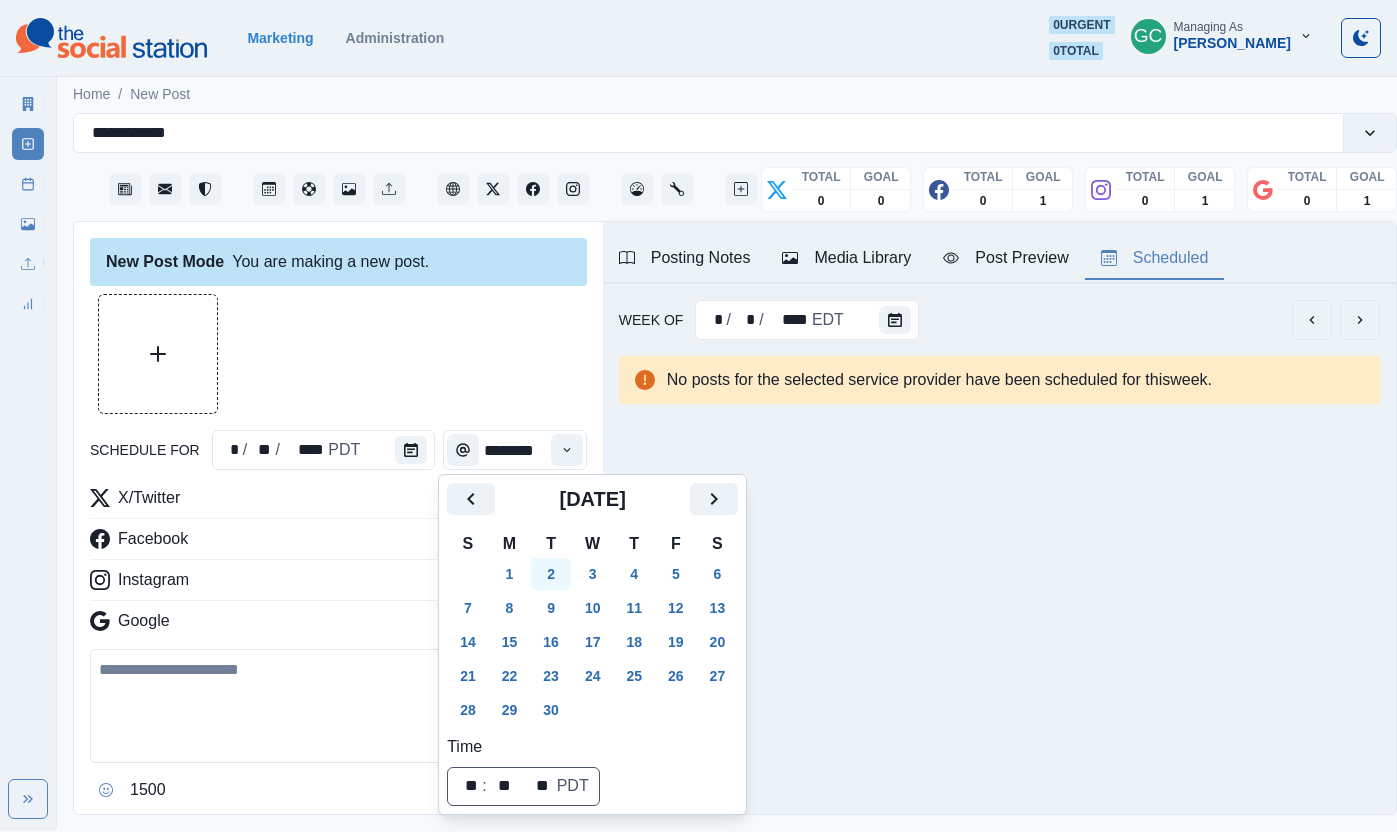click on "2" at bounding box center [551, 574] 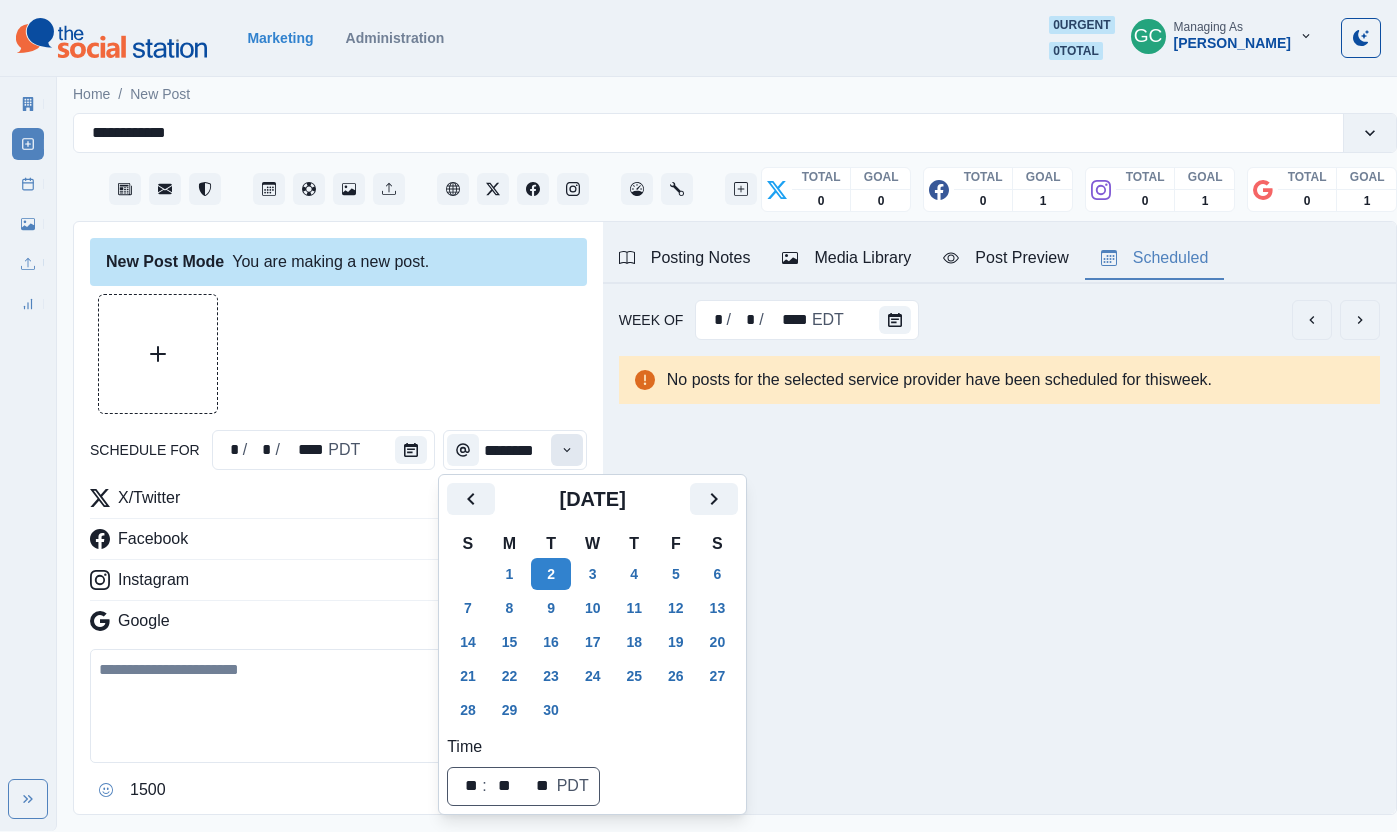 click at bounding box center (567, 450) 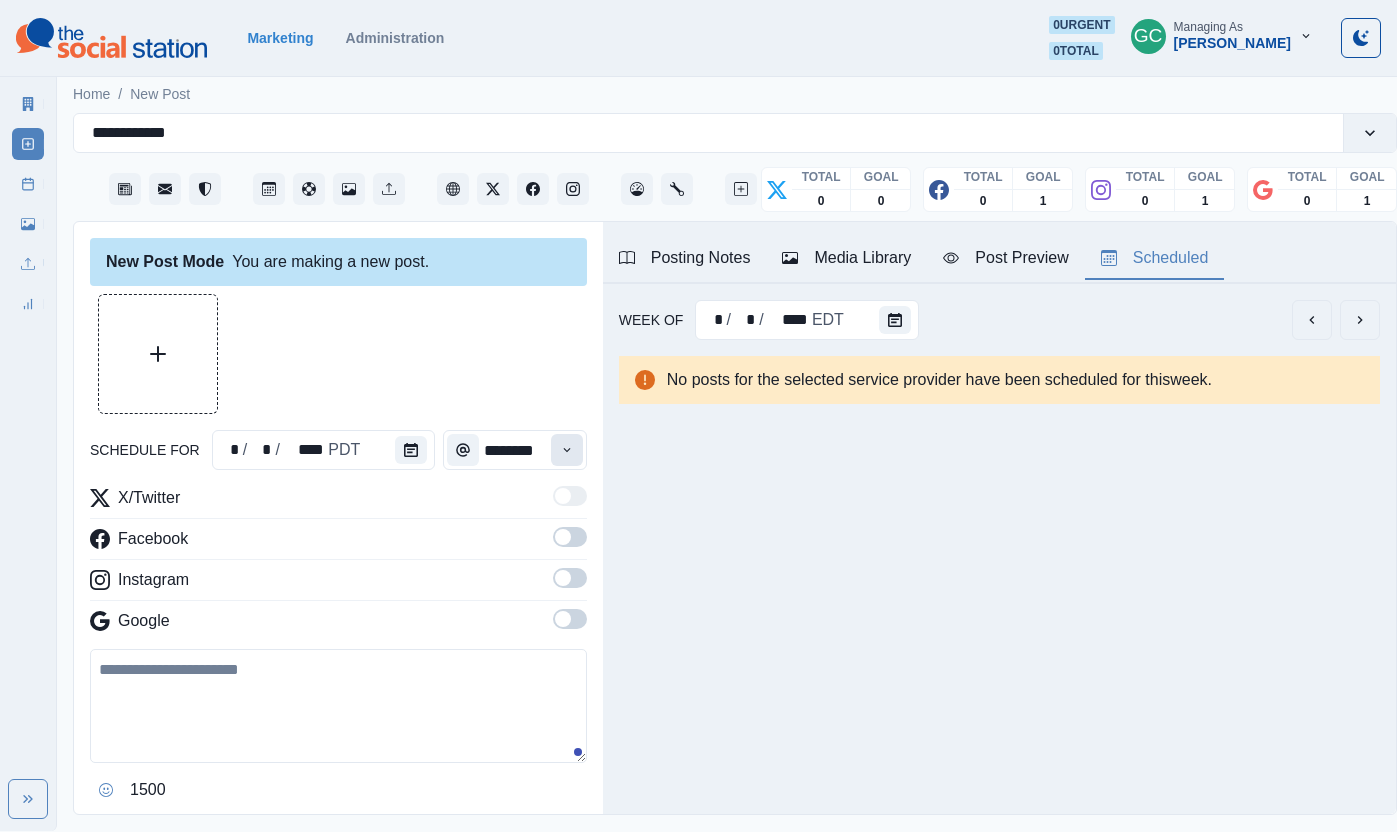 click 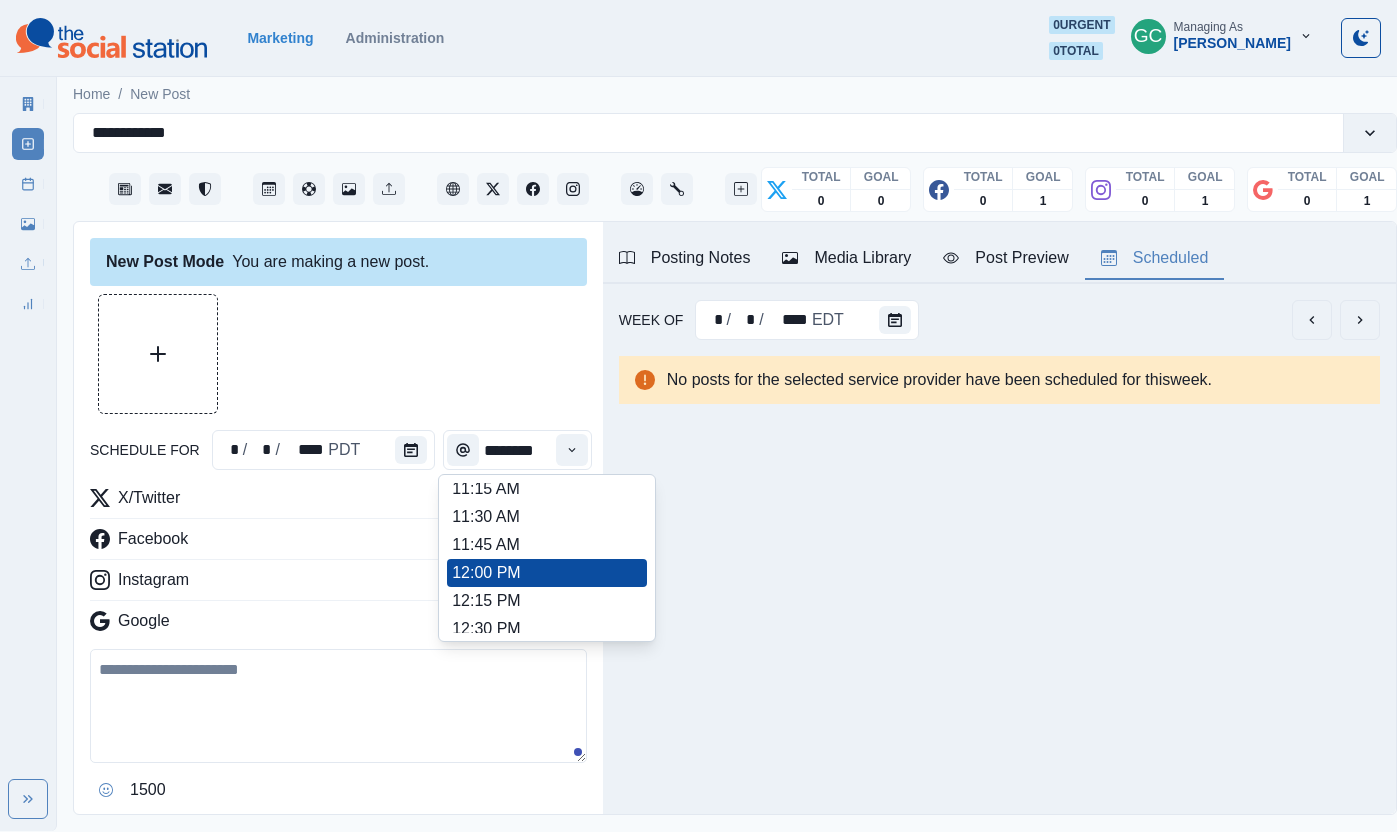 scroll, scrollTop: 445, scrollLeft: 0, axis: vertical 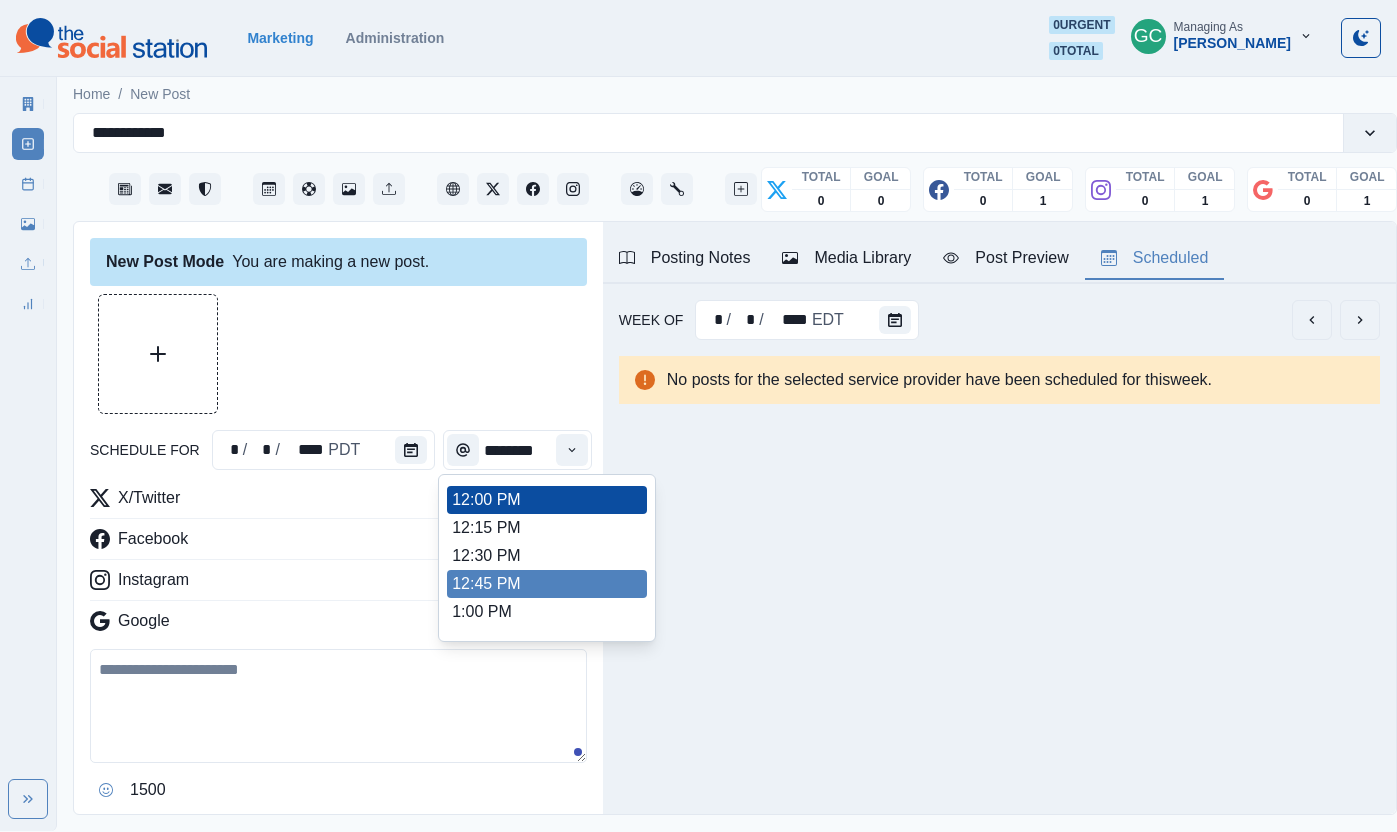 click on "12:45 PM" at bounding box center (547, 584) 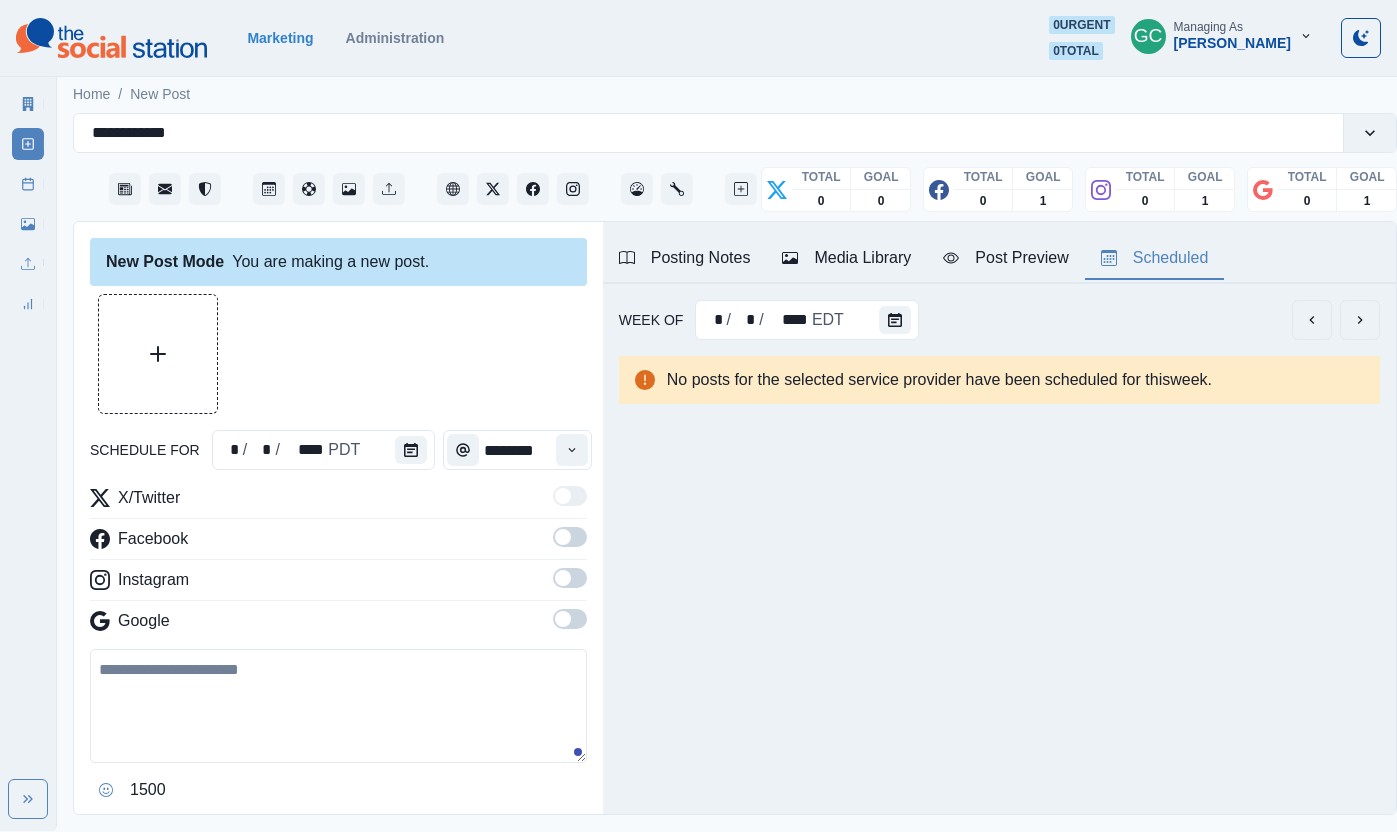 drag, startPoint x: 570, startPoint y: 626, endPoint x: 565, endPoint y: 580, distance: 46.270943 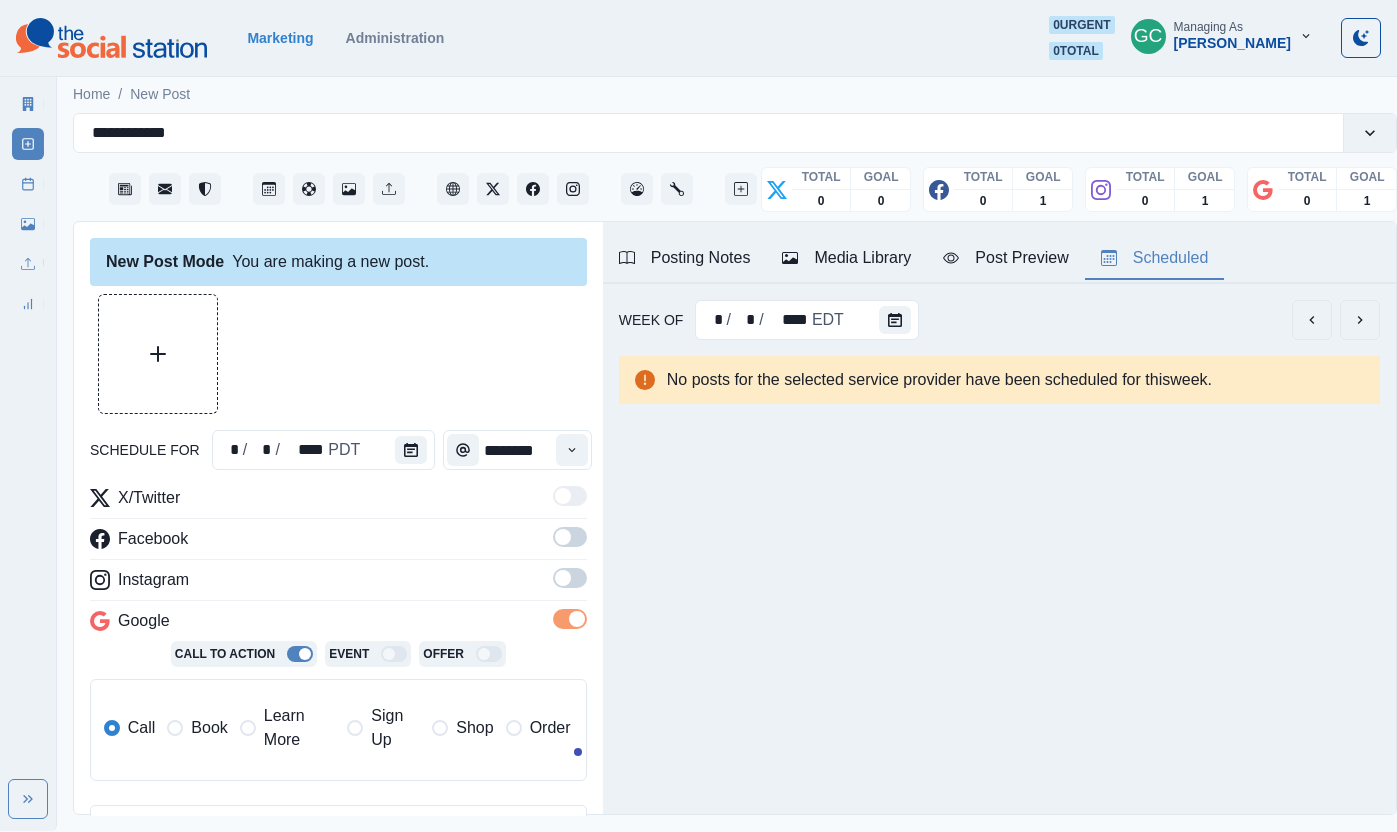 drag, startPoint x: 565, startPoint y: 580, endPoint x: 572, endPoint y: 541, distance: 39.623226 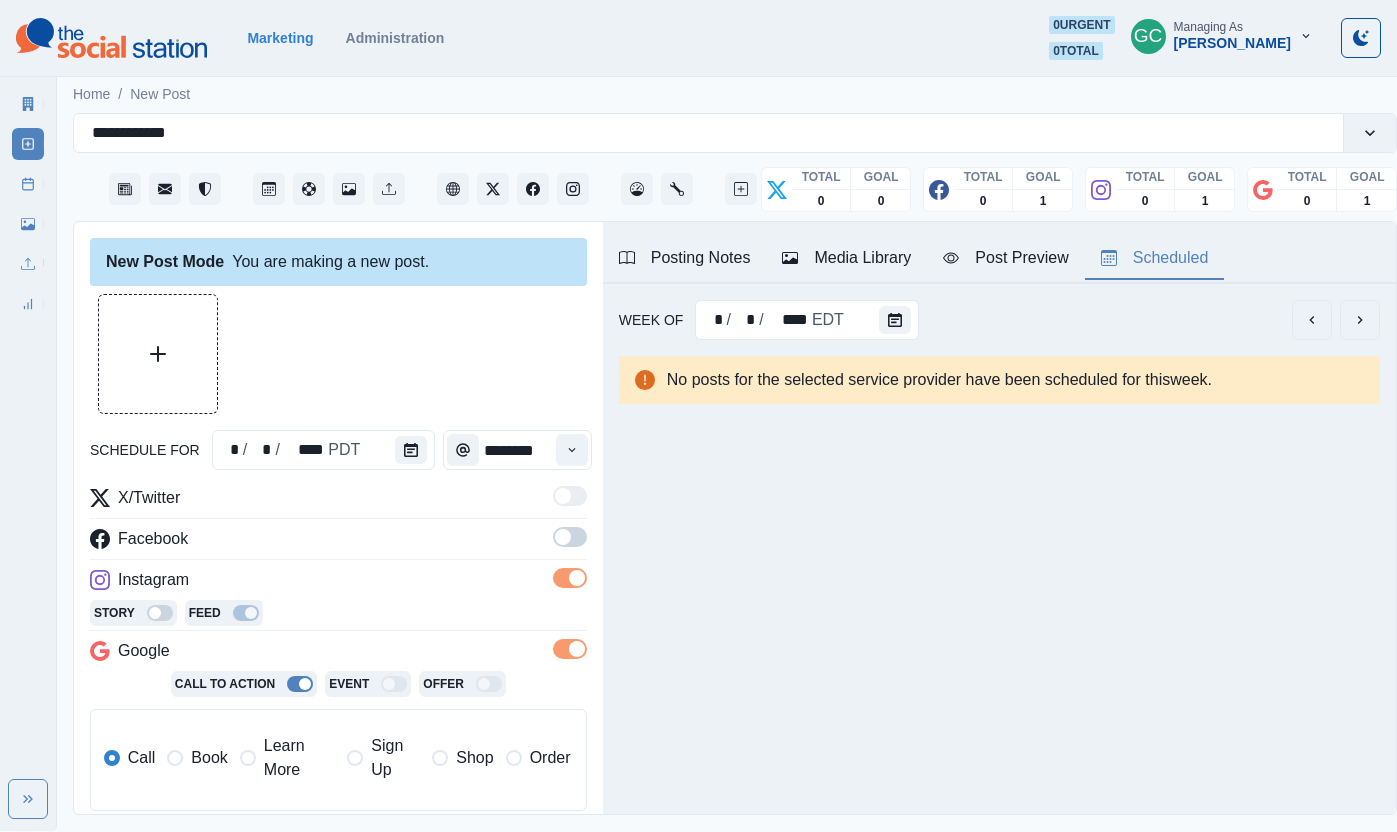 click at bounding box center (570, 537) 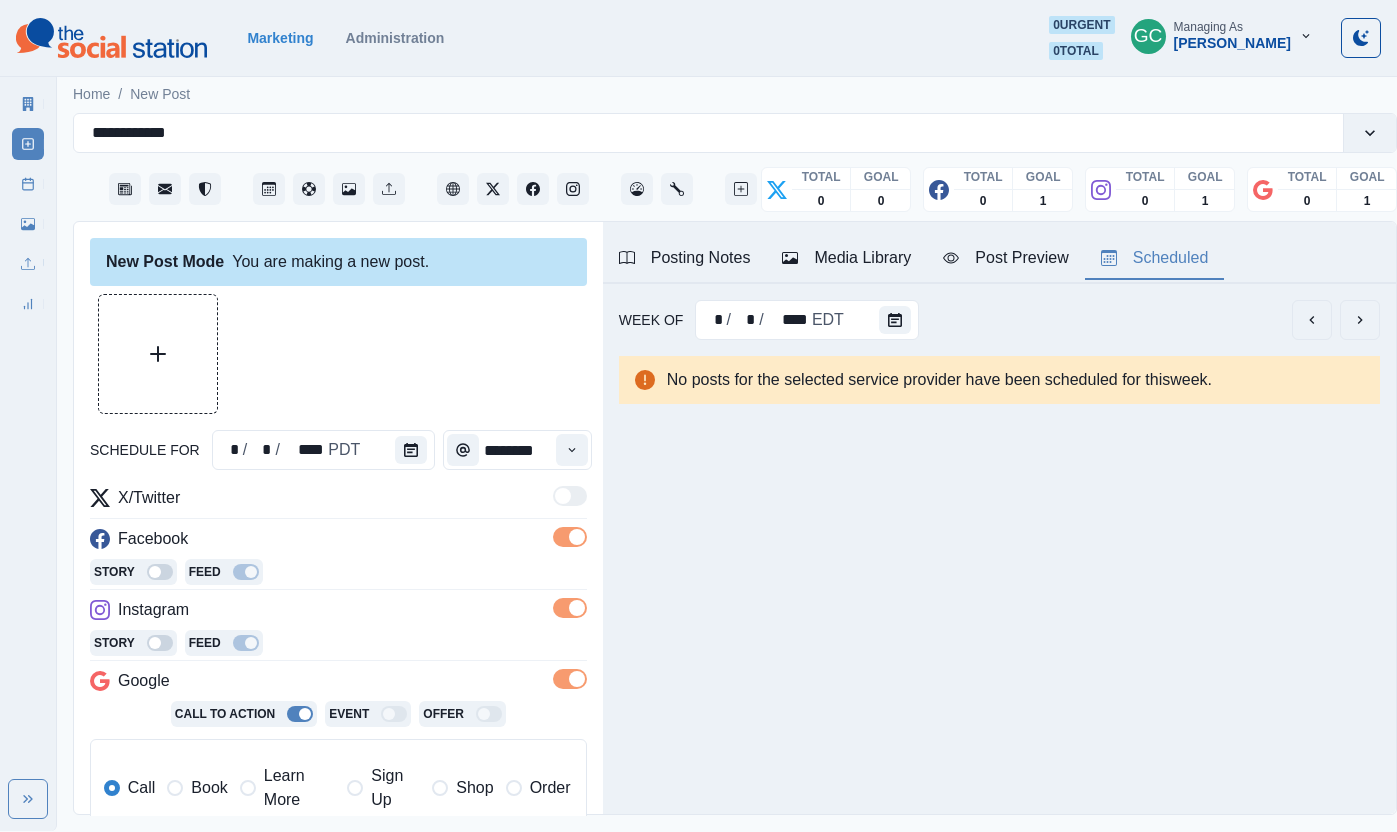 click on "Learn More" at bounding box center [299, 788] 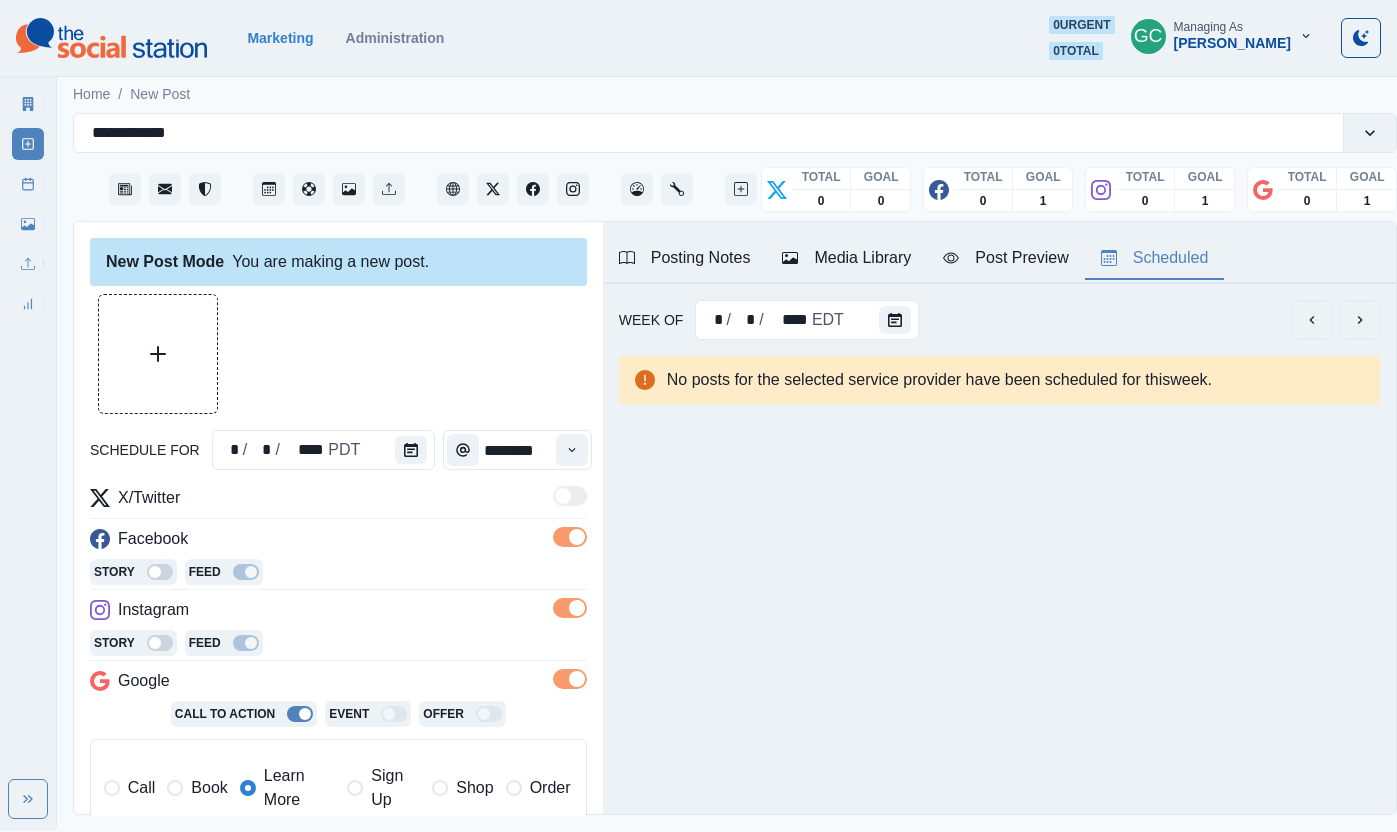 click on "Instagram" at bounding box center (338, 614) 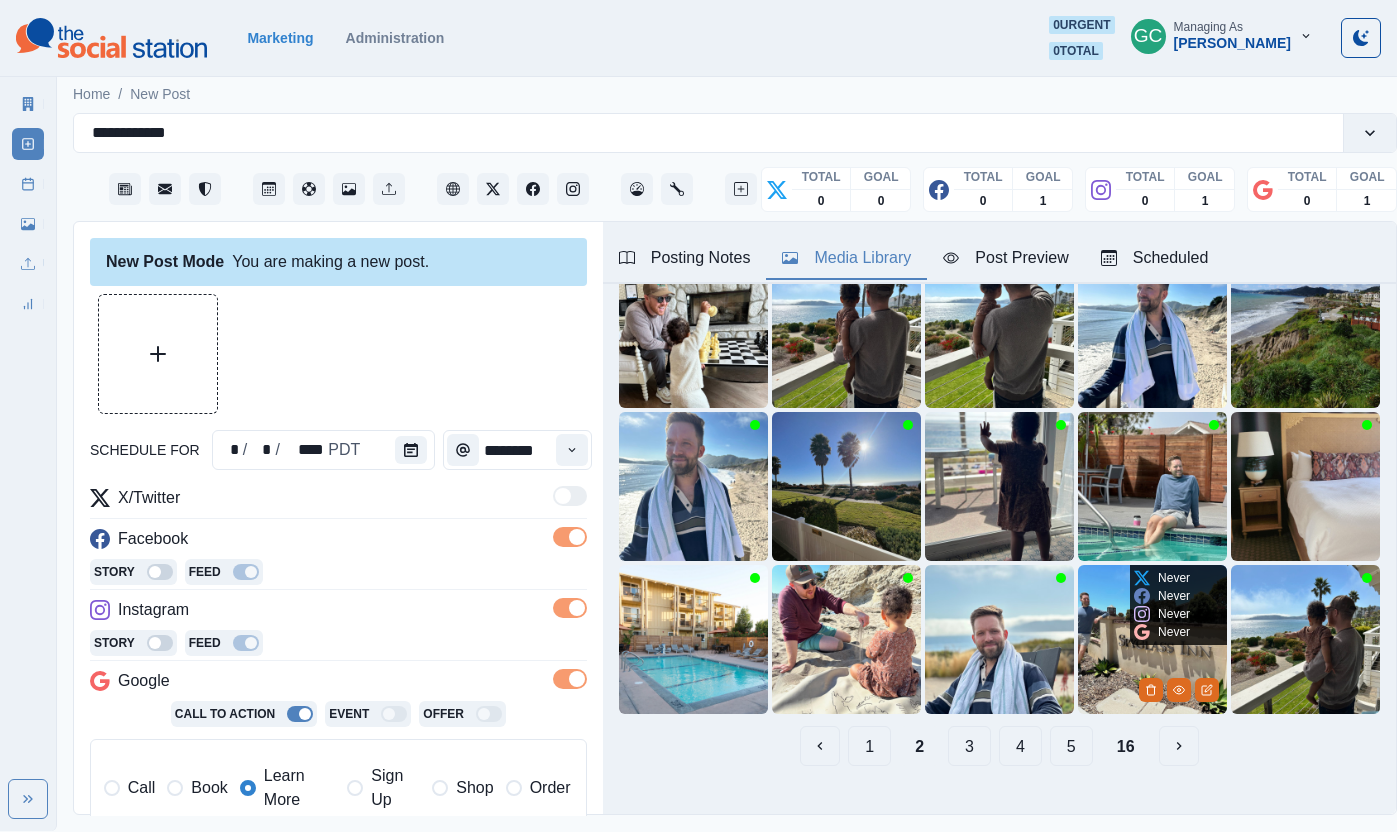 scroll, scrollTop: 166, scrollLeft: 0, axis: vertical 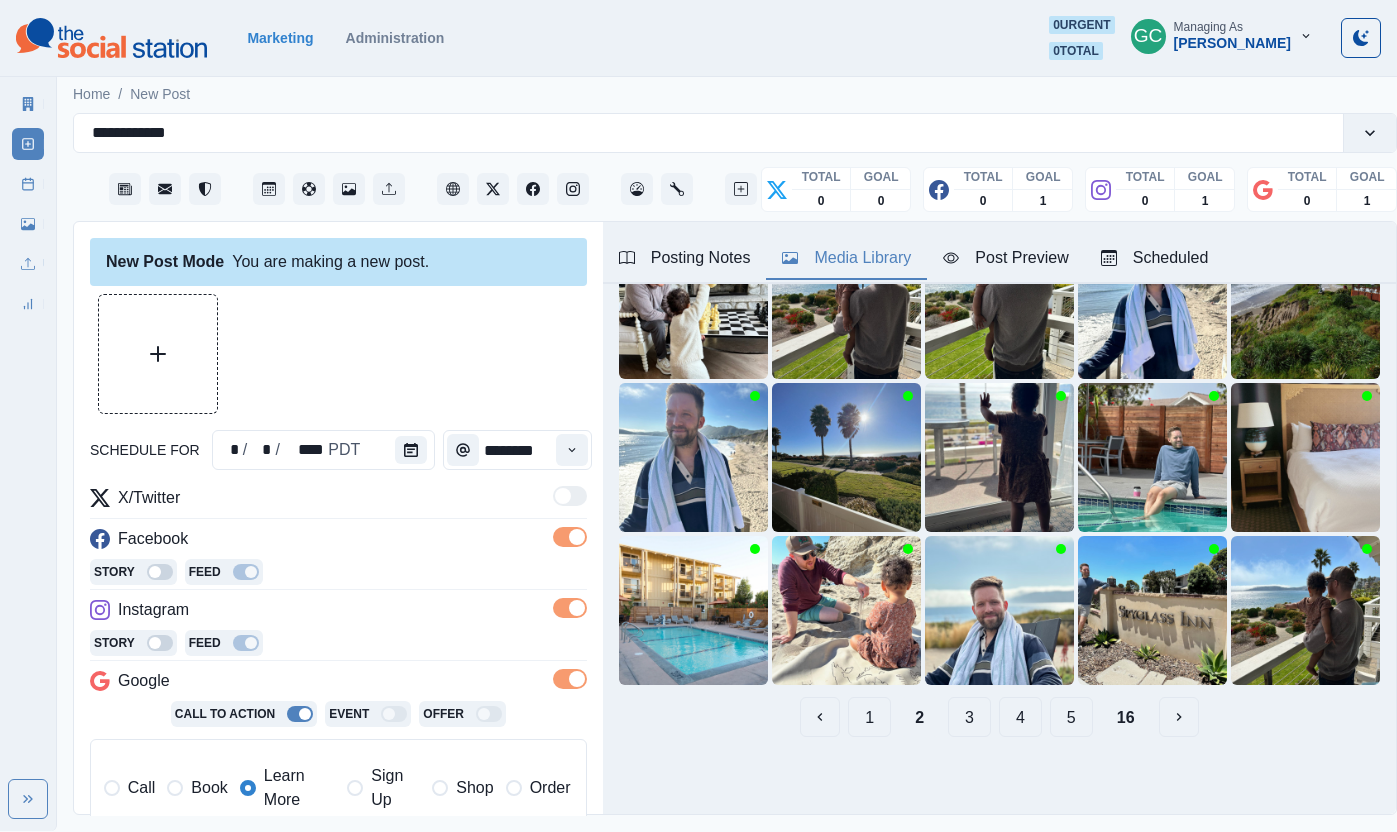 click on "4" at bounding box center (1020, 717) 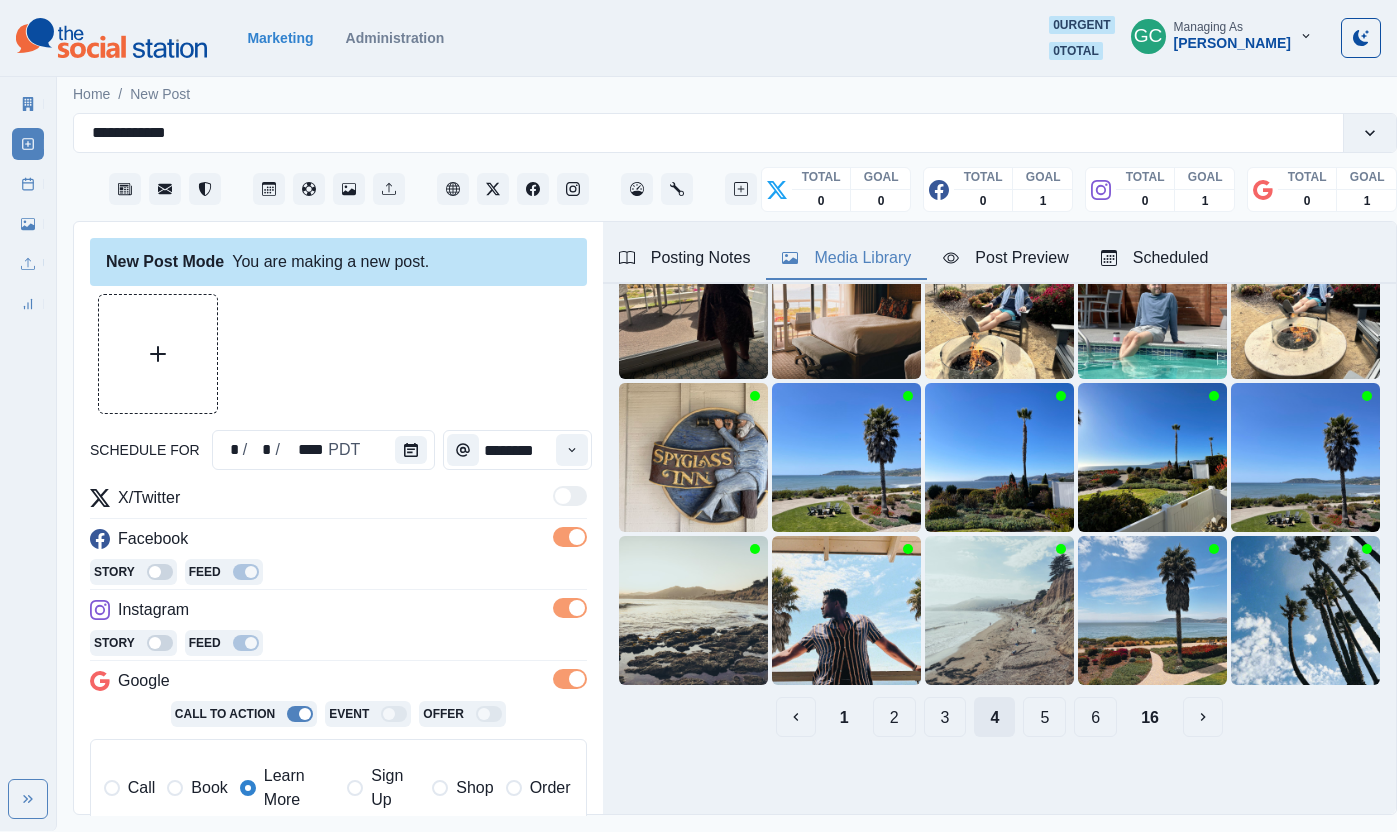 scroll, scrollTop: 166, scrollLeft: 0, axis: vertical 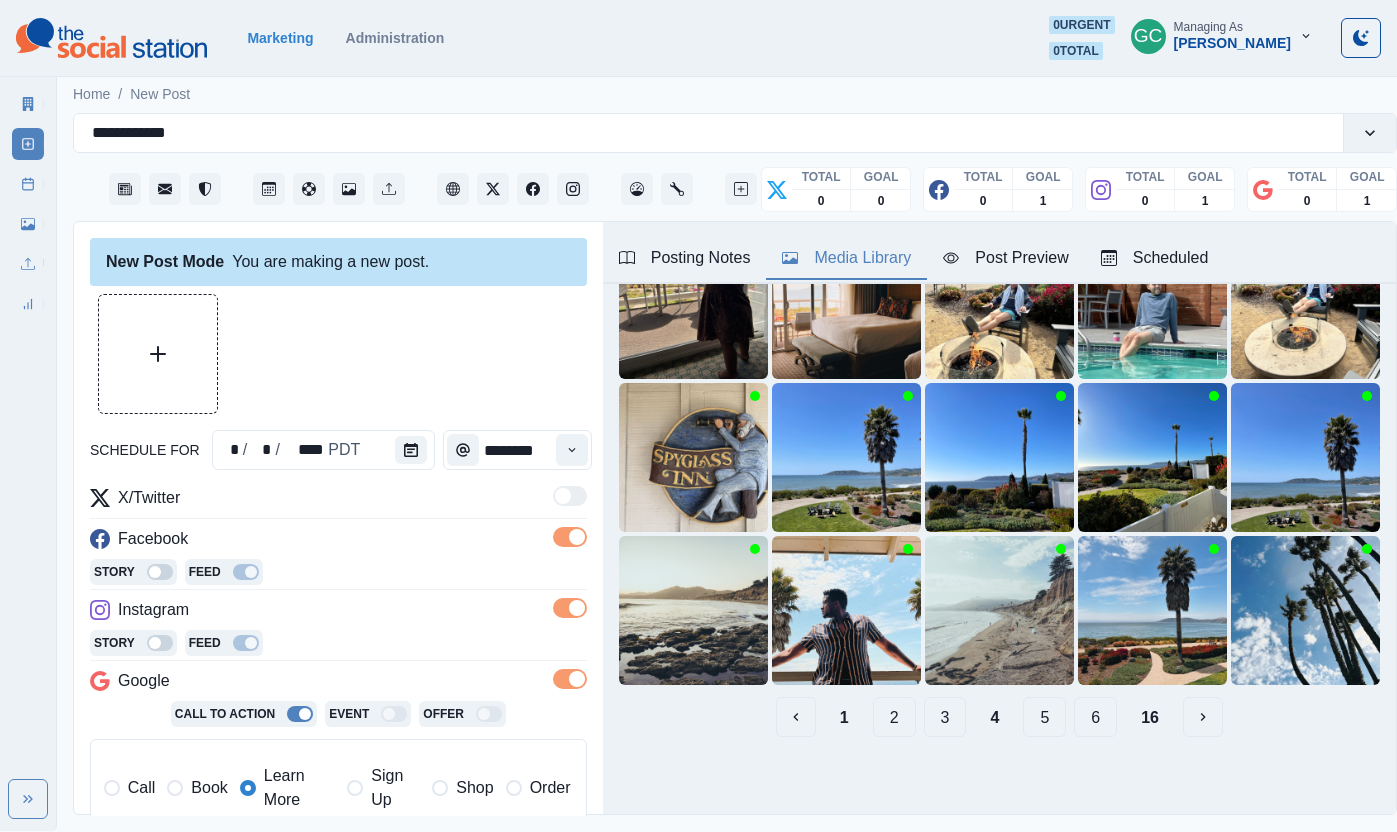 click on "5" at bounding box center [1044, 717] 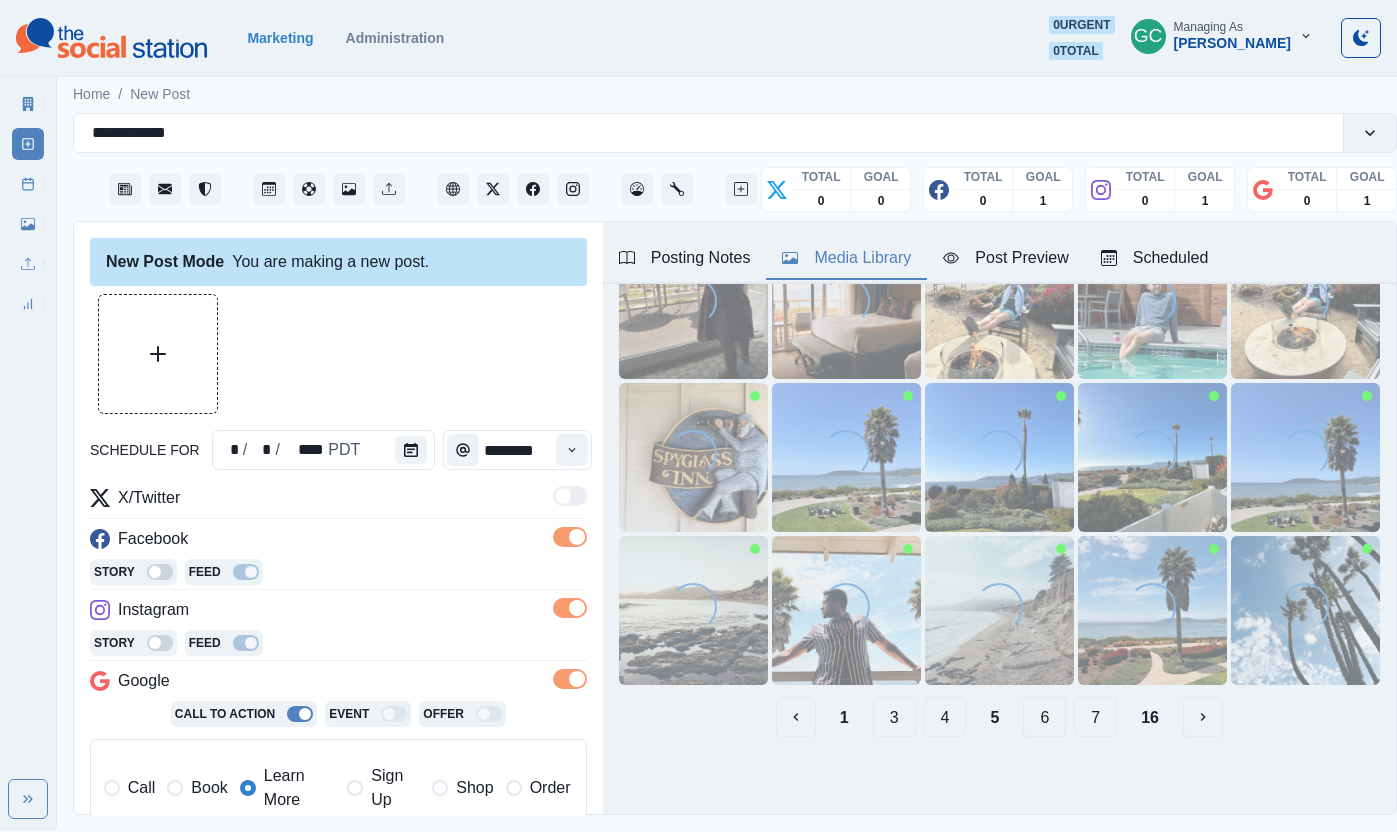 scroll, scrollTop: 166, scrollLeft: 0, axis: vertical 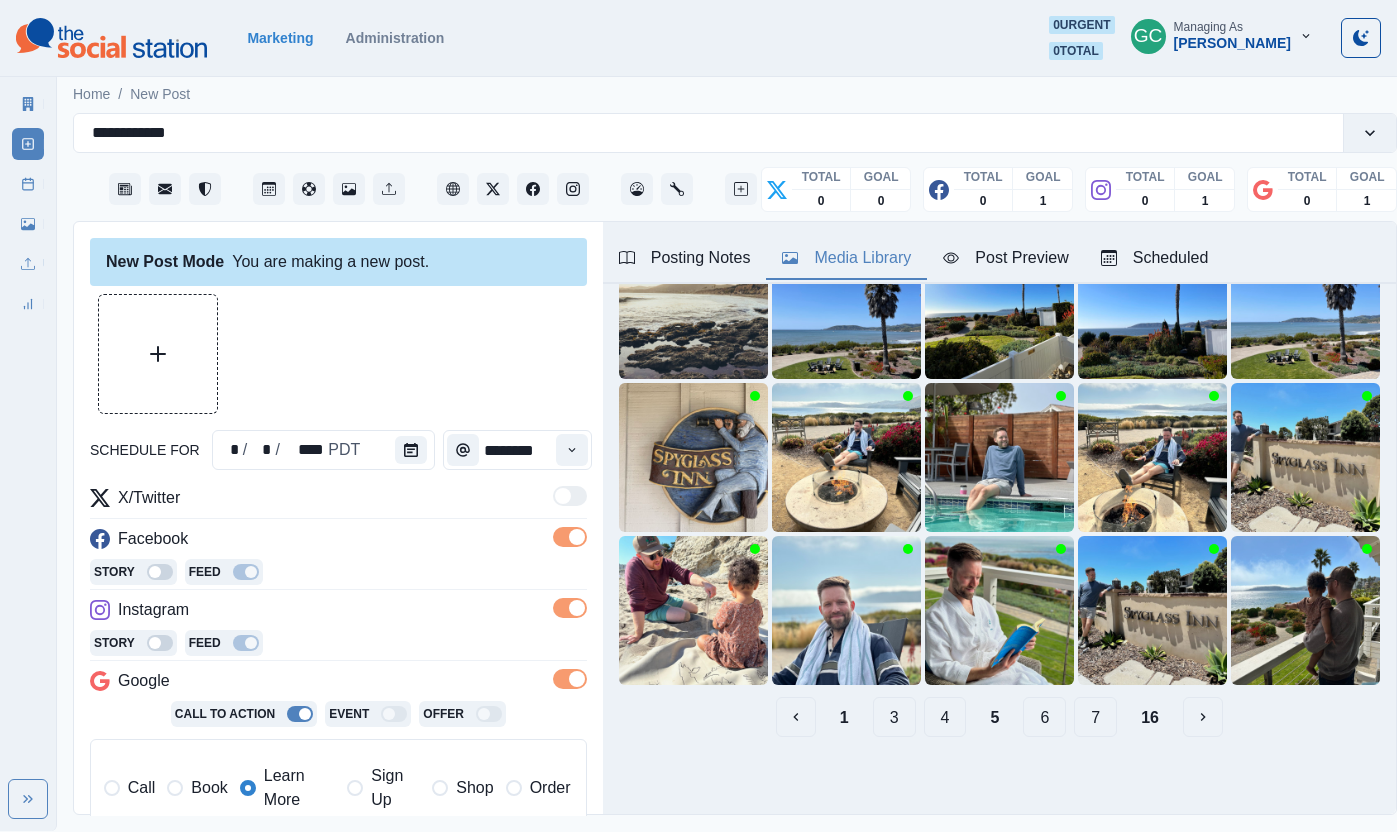 click on "7" at bounding box center (1095, 717) 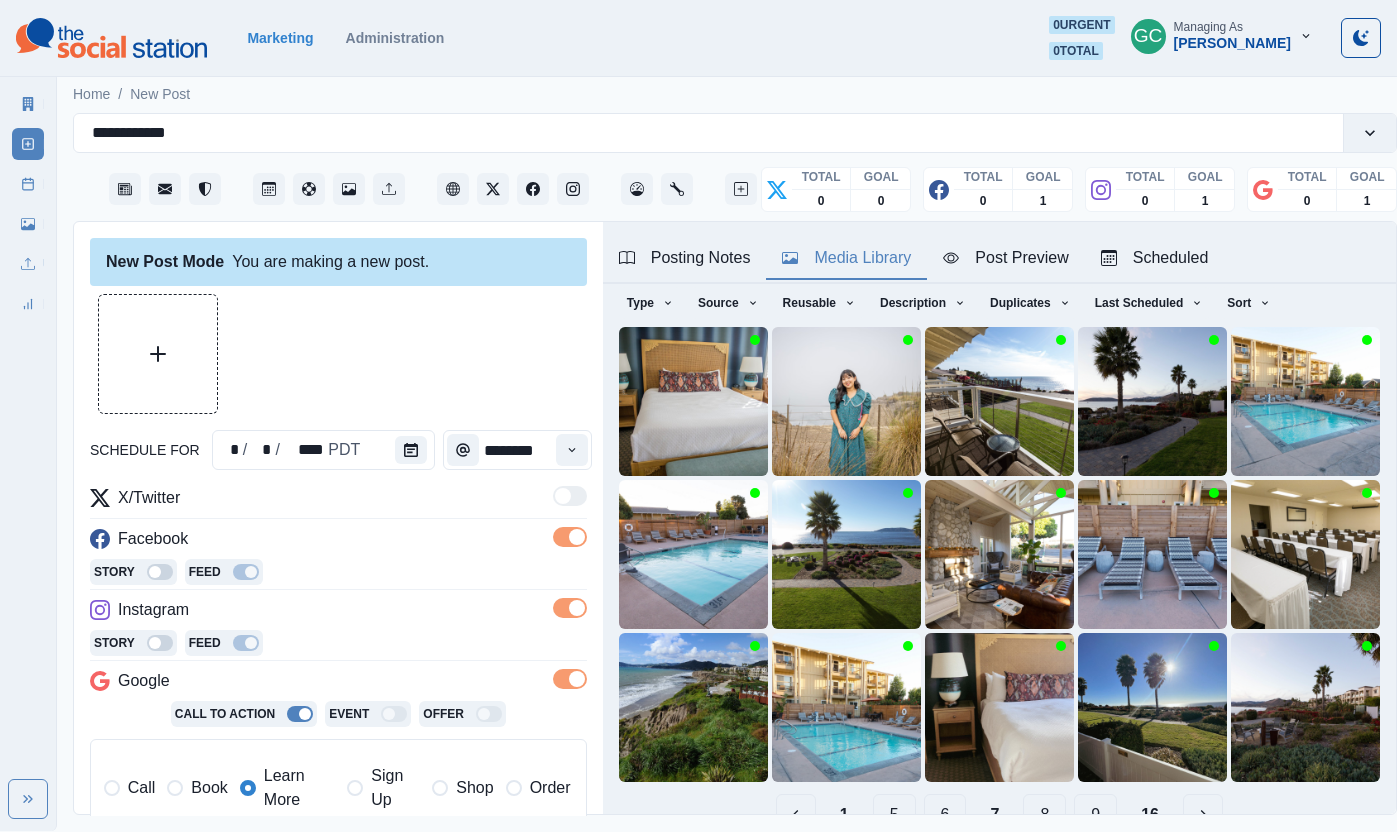 scroll, scrollTop: 166, scrollLeft: 0, axis: vertical 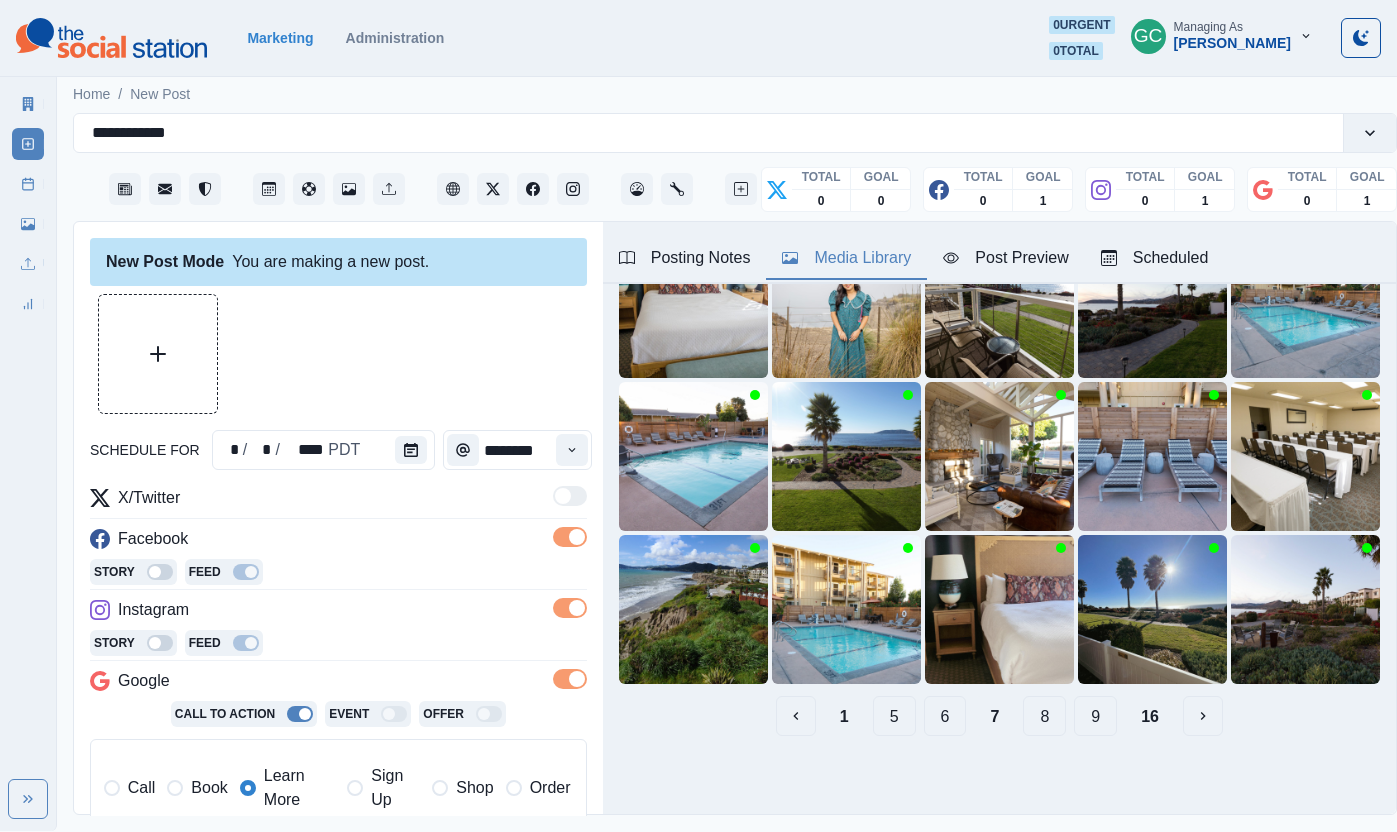 click on "8" at bounding box center [1044, 716] 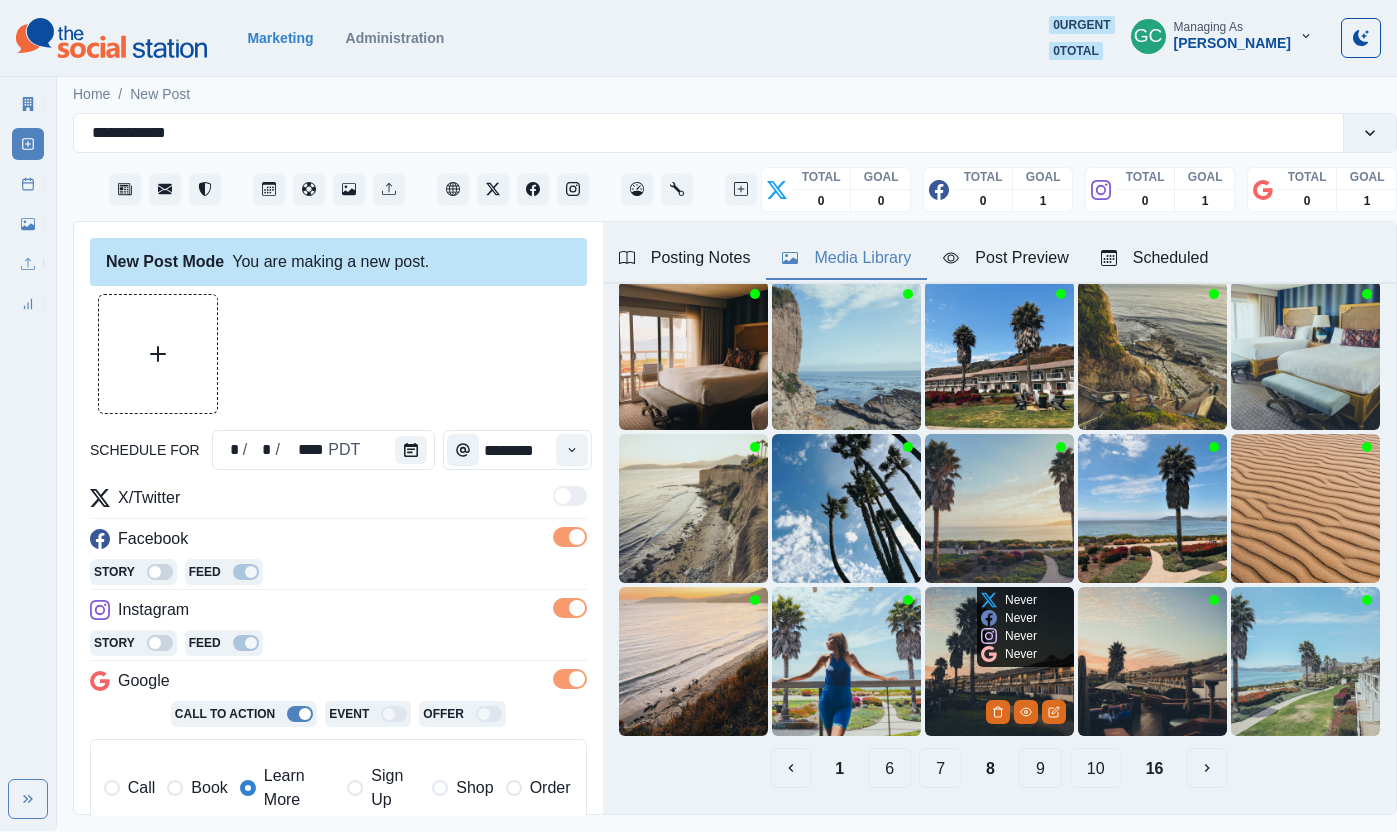scroll, scrollTop: 75, scrollLeft: 0, axis: vertical 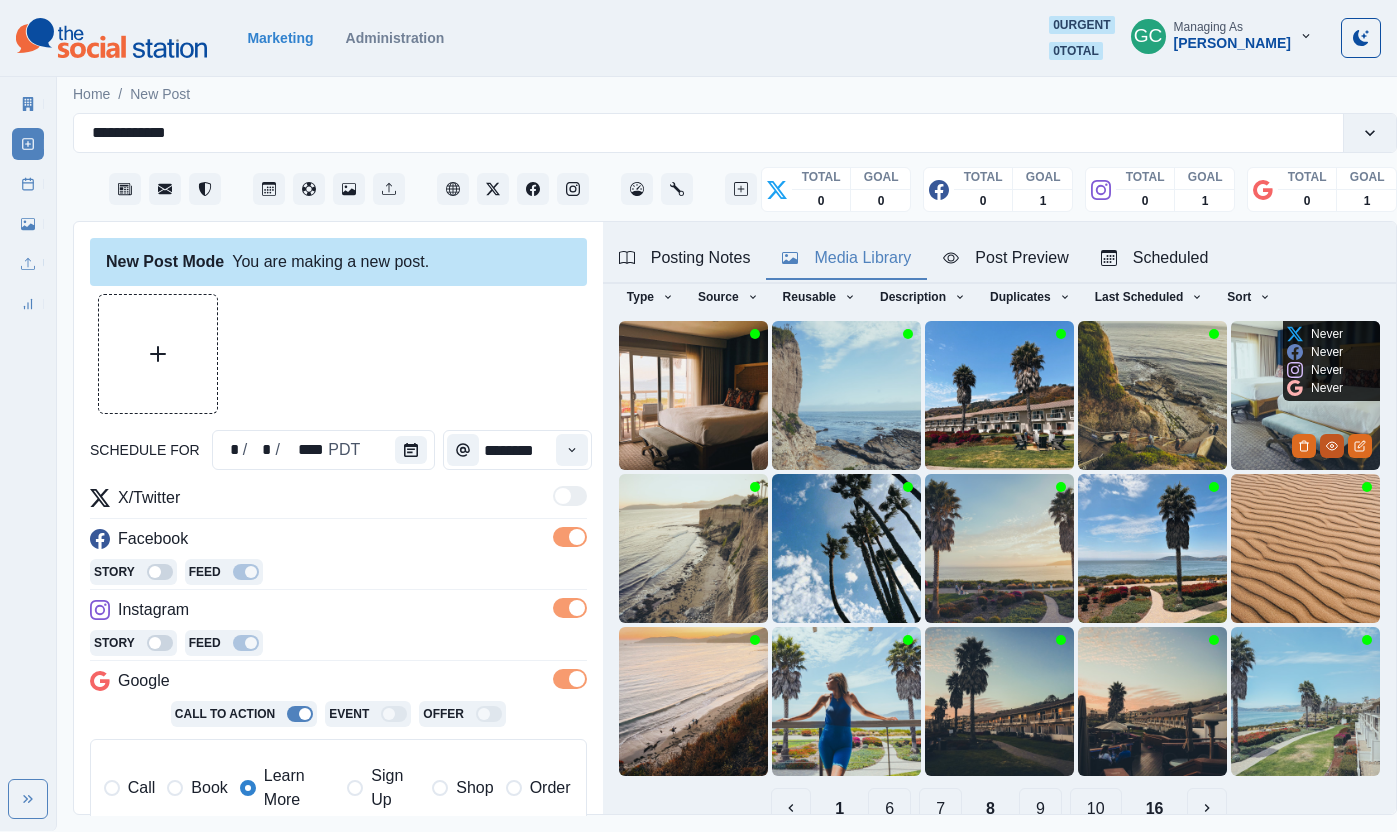 click at bounding box center [1332, 446] 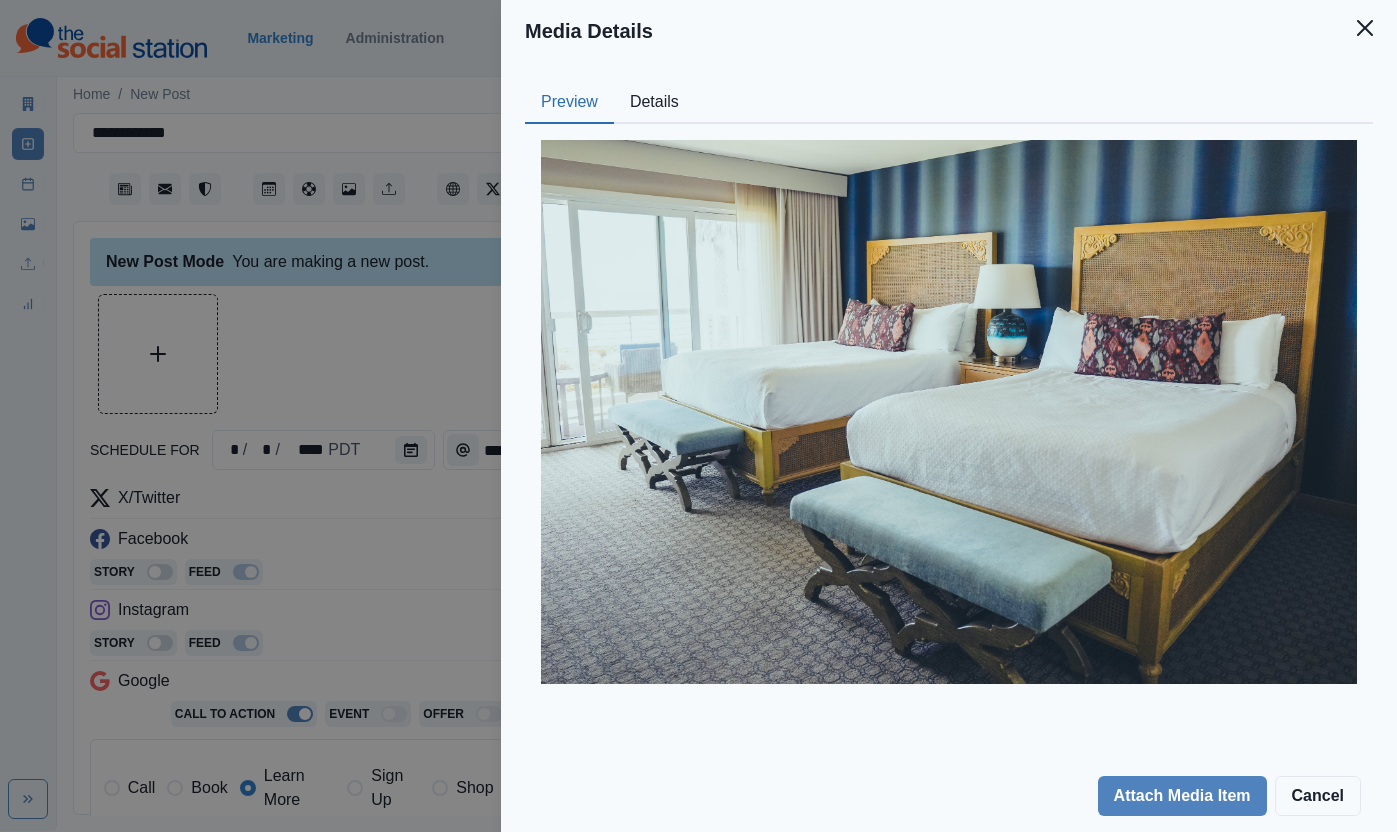 click on "Details" at bounding box center (654, 103) 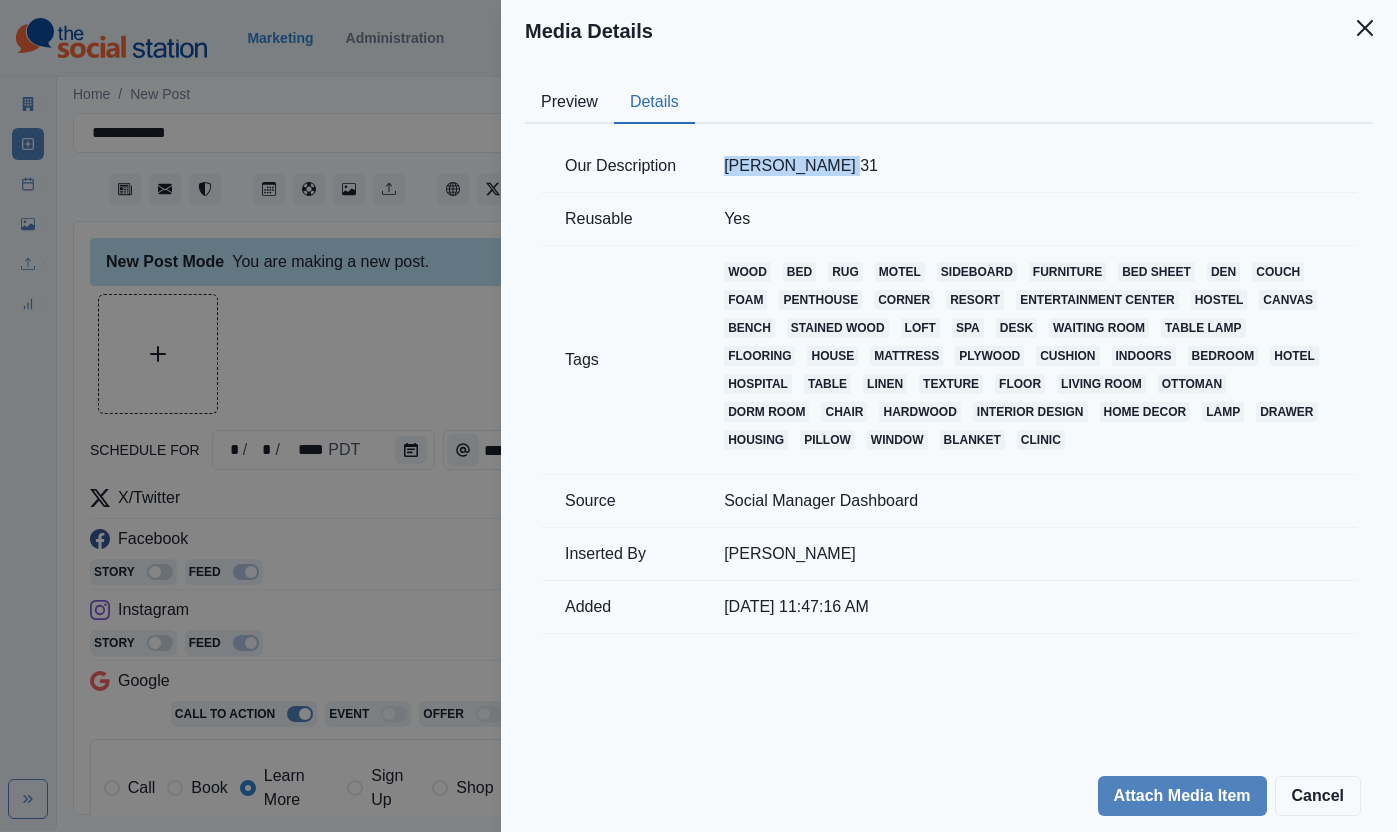 drag, startPoint x: 702, startPoint y: 162, endPoint x: 840, endPoint y: 161, distance: 138.00362 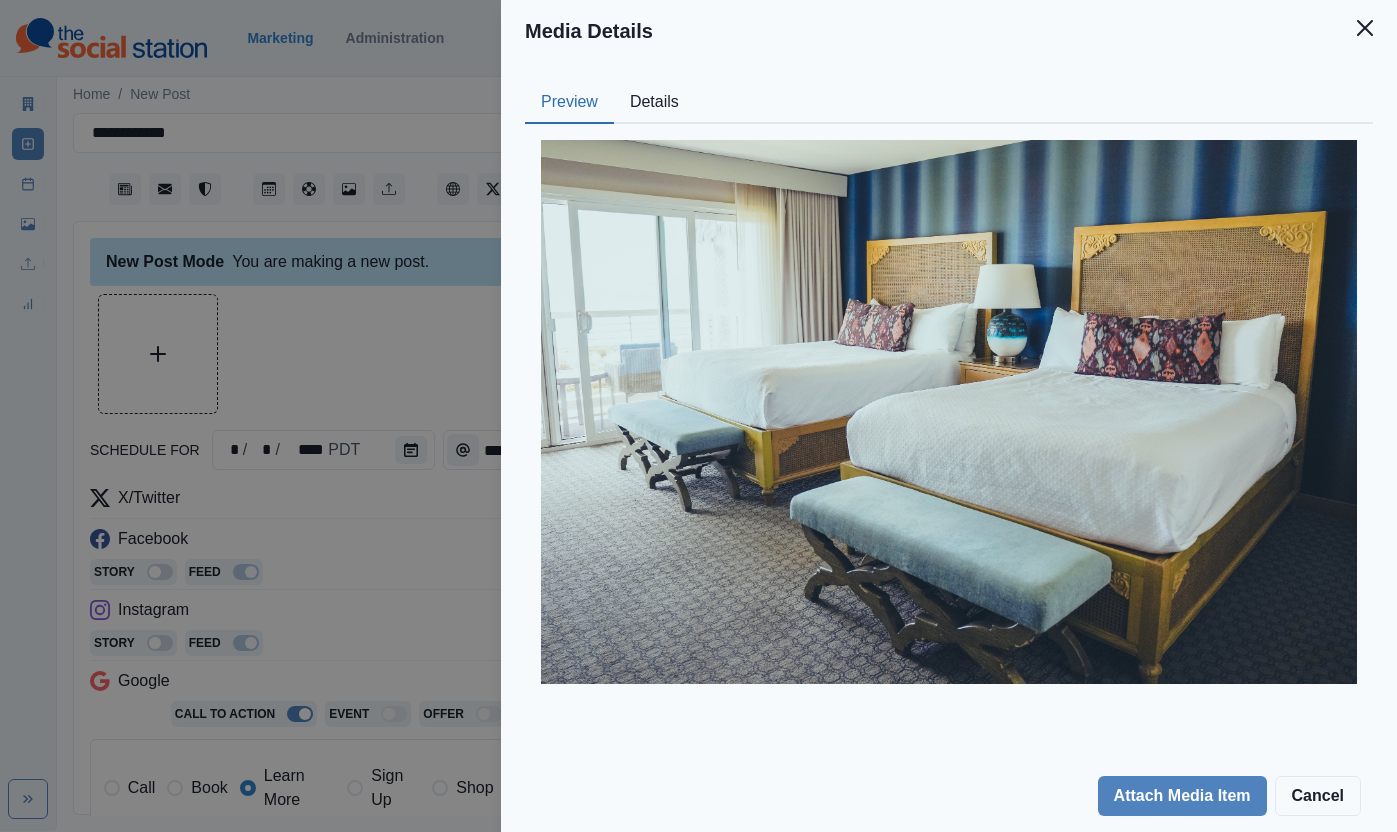 click on "Preview" at bounding box center (569, 103) 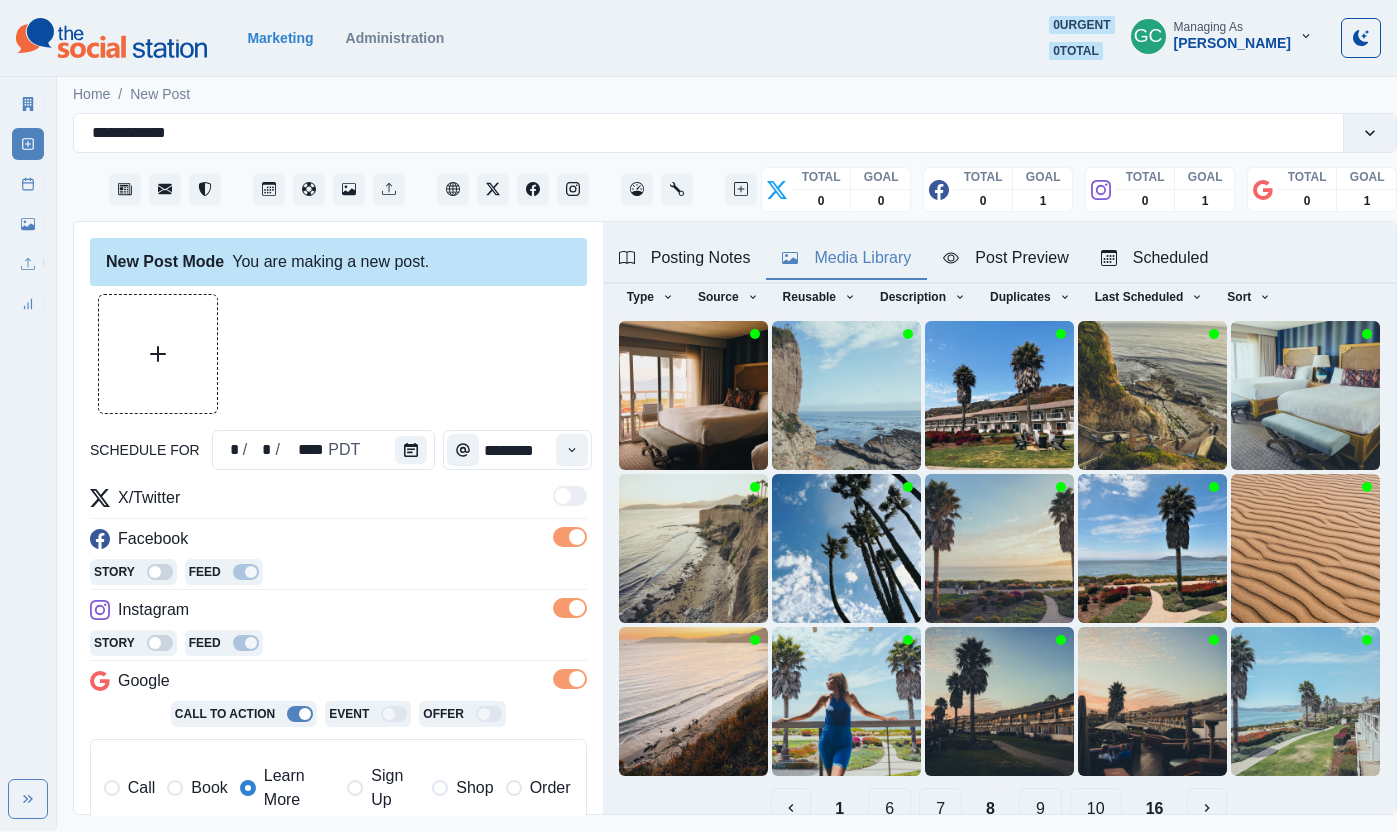 drag, startPoint x: 646, startPoint y: 259, endPoint x: 759, endPoint y: 248, distance: 113.534134 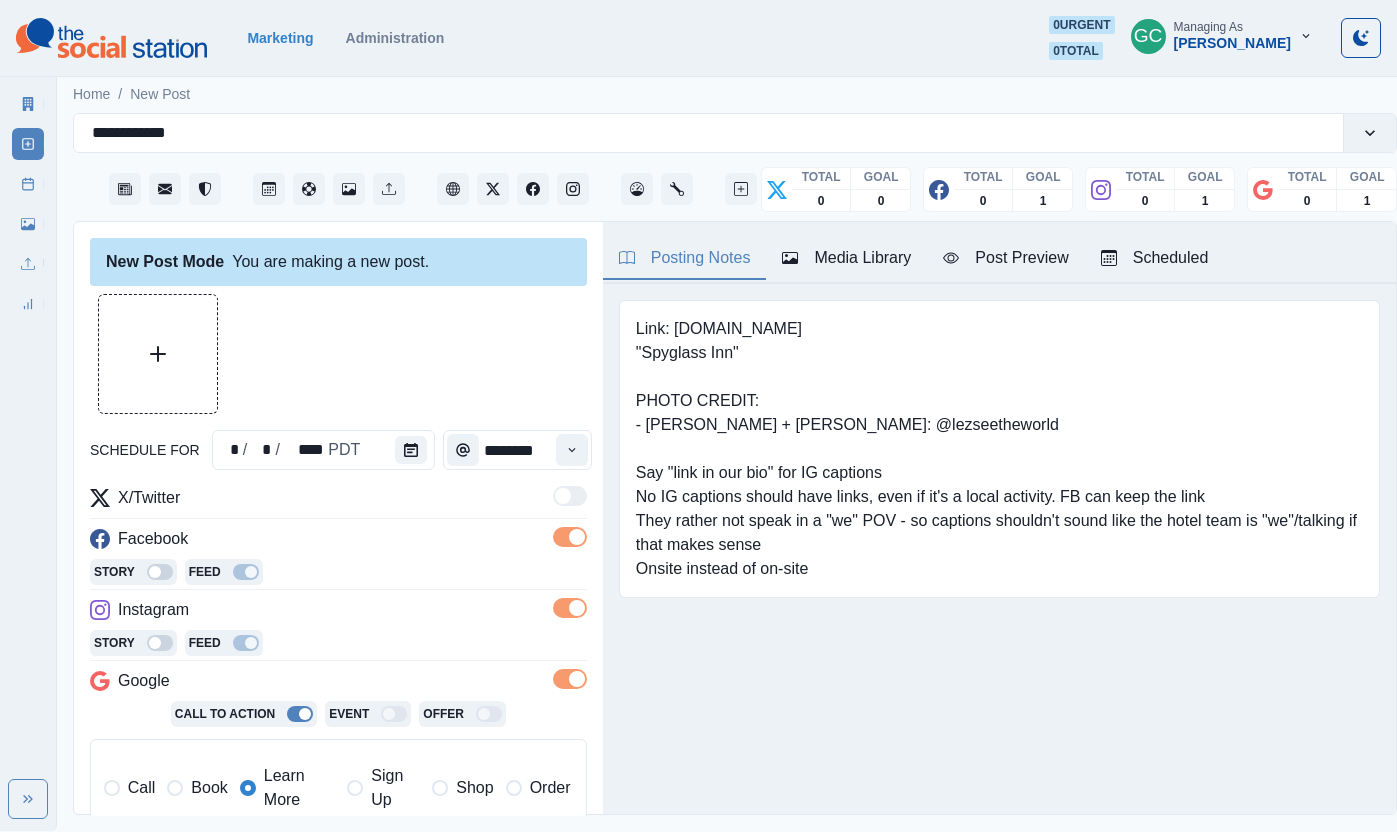 click on "Media Library" at bounding box center [846, 258] 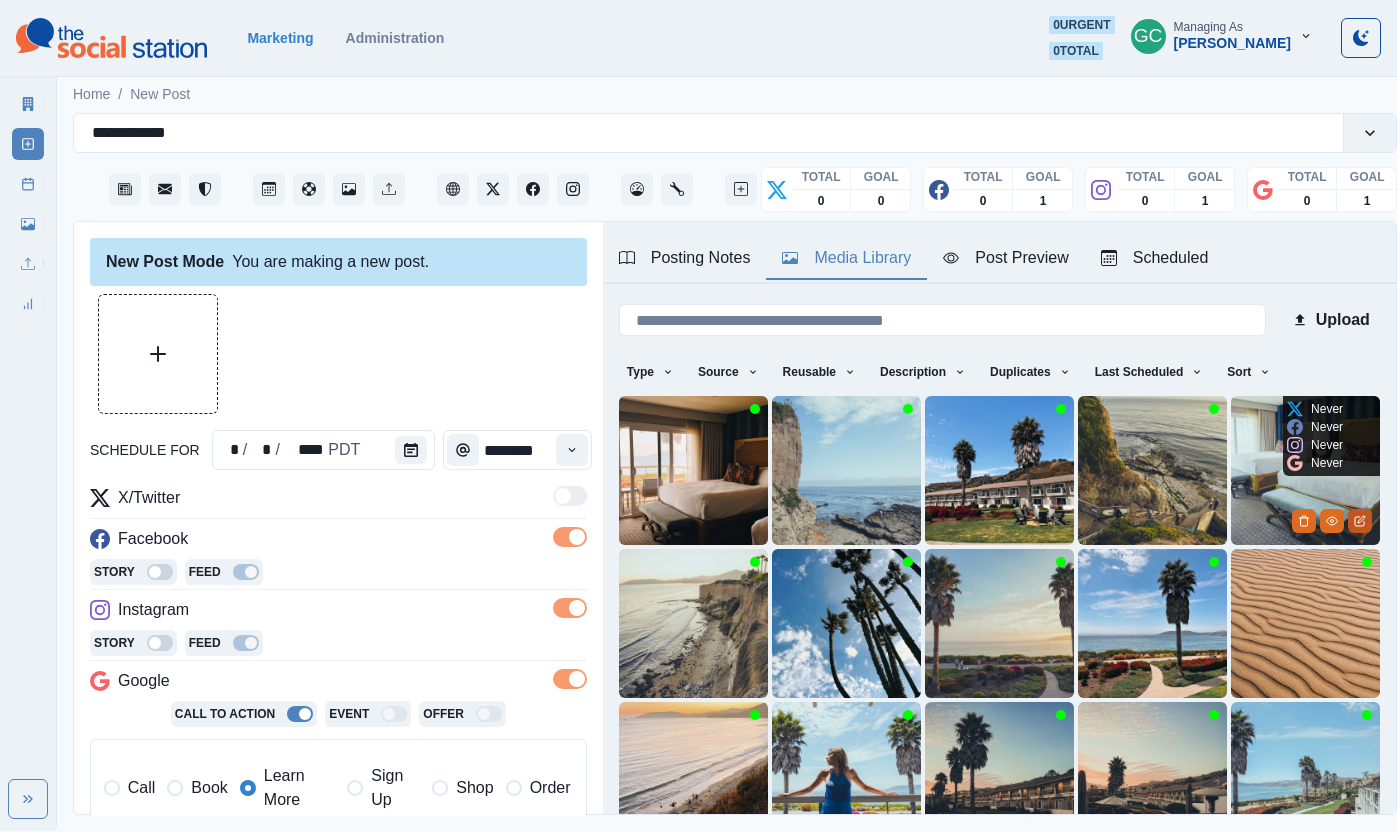 click 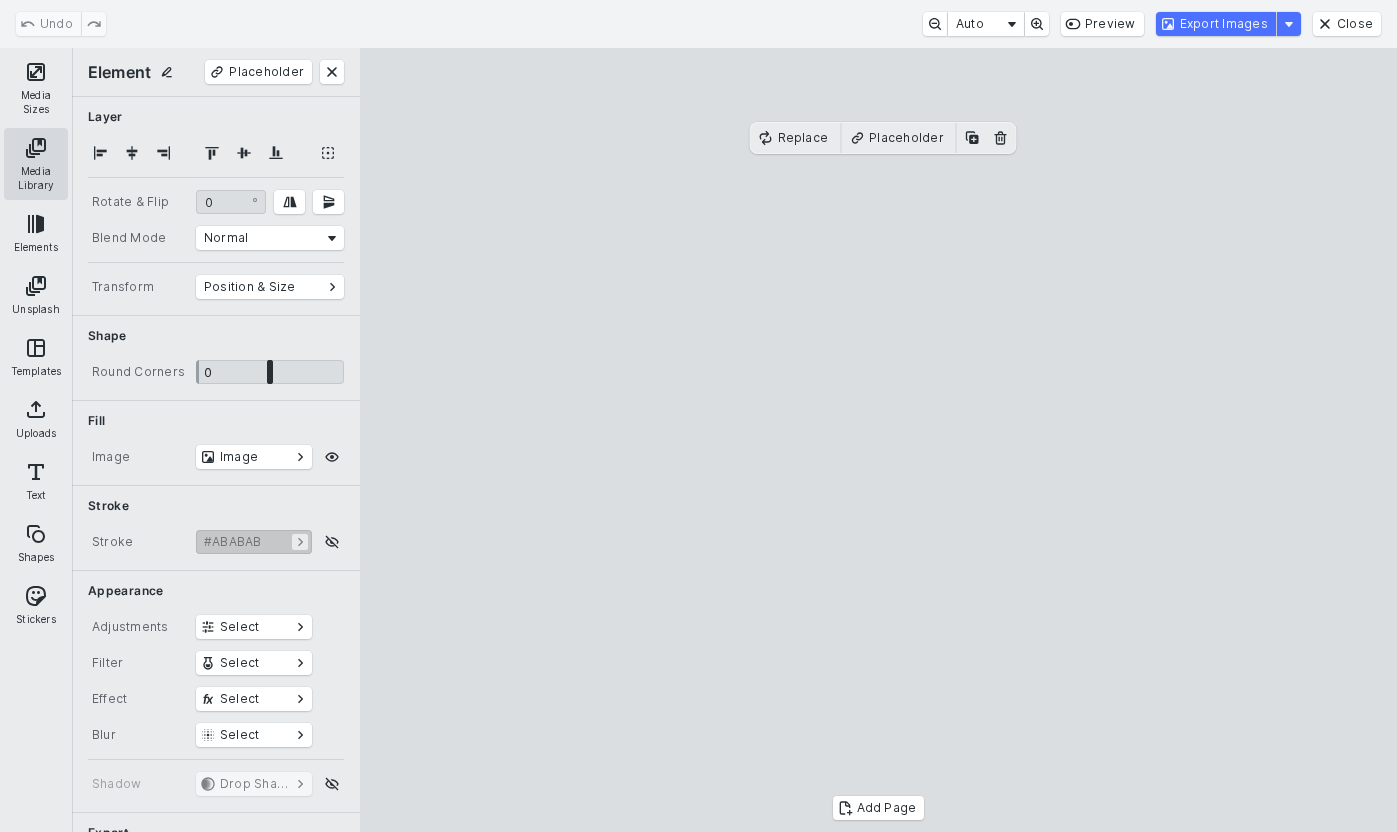 click on "Media Library" at bounding box center [36, 164] 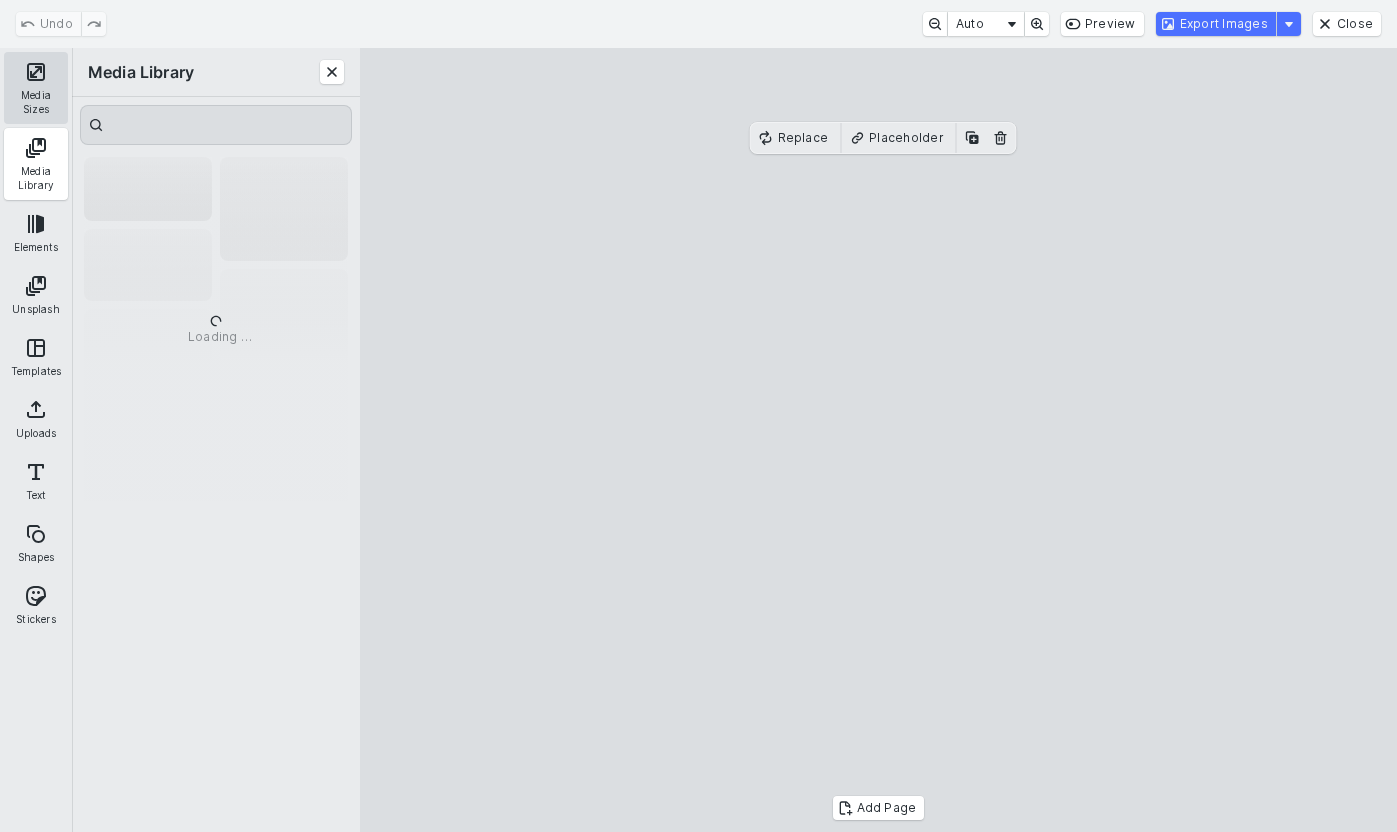 drag, startPoint x: 38, startPoint y: 105, endPoint x: 60, endPoint y: 106, distance: 22.022715 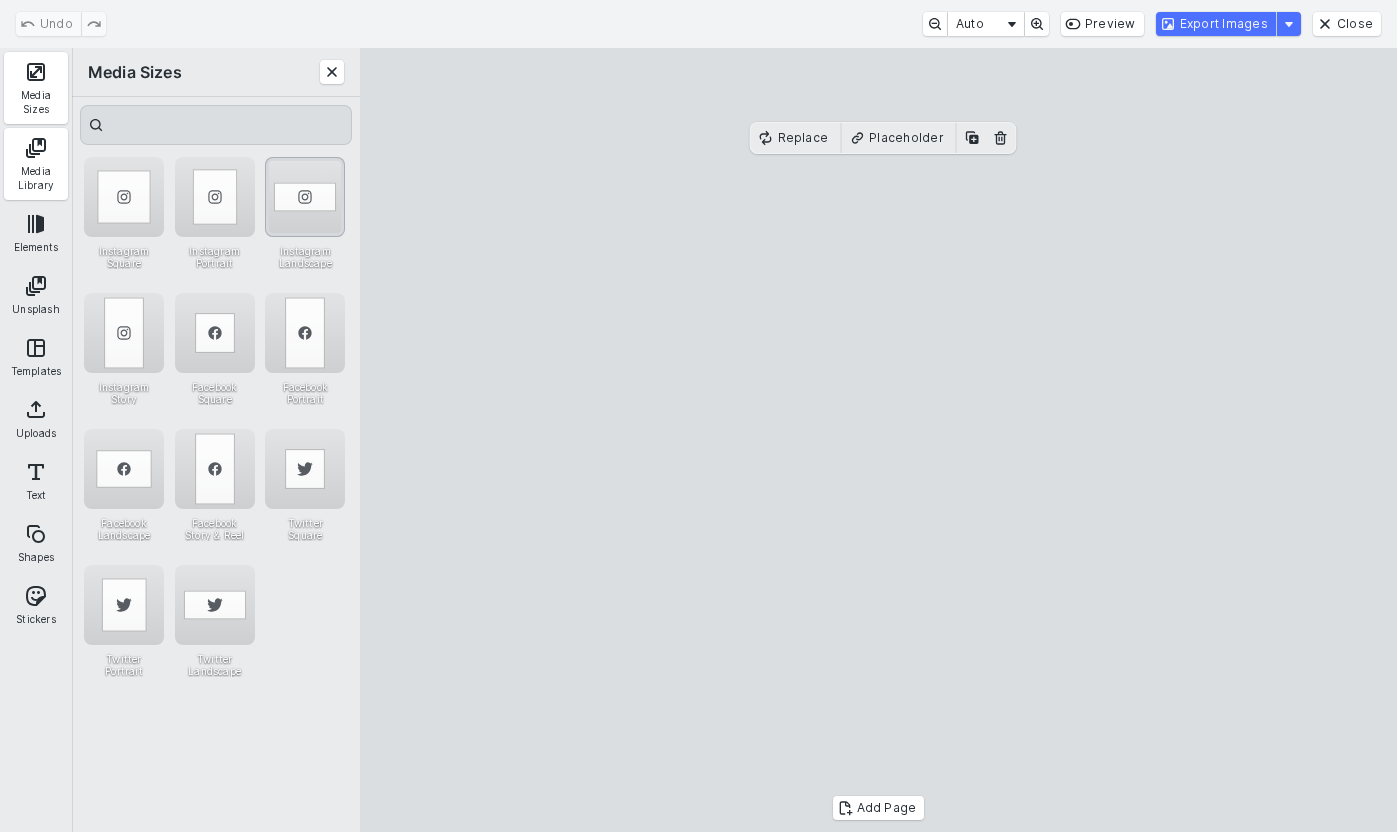 click at bounding box center (305, 197) 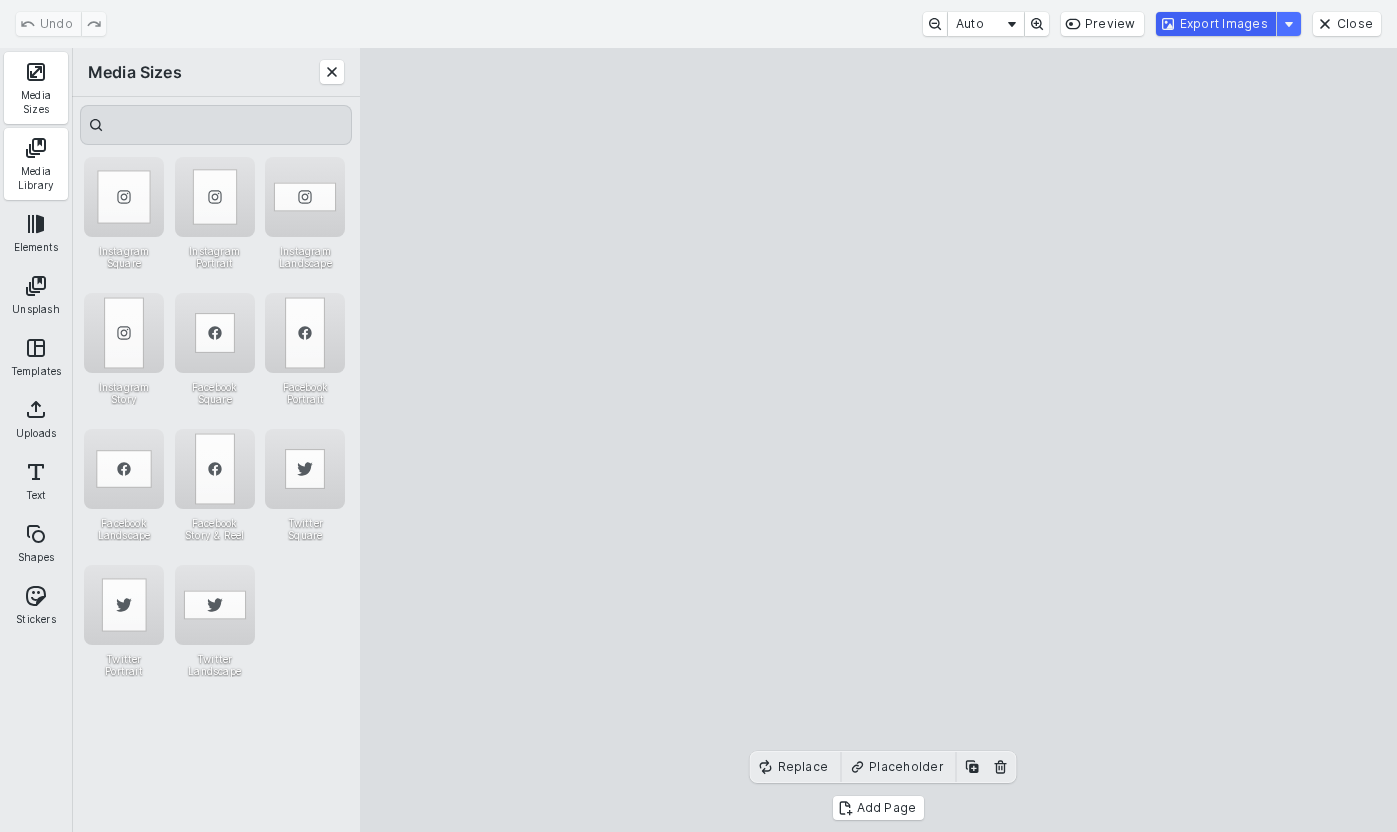 click on "Export Images" at bounding box center (1216, 24) 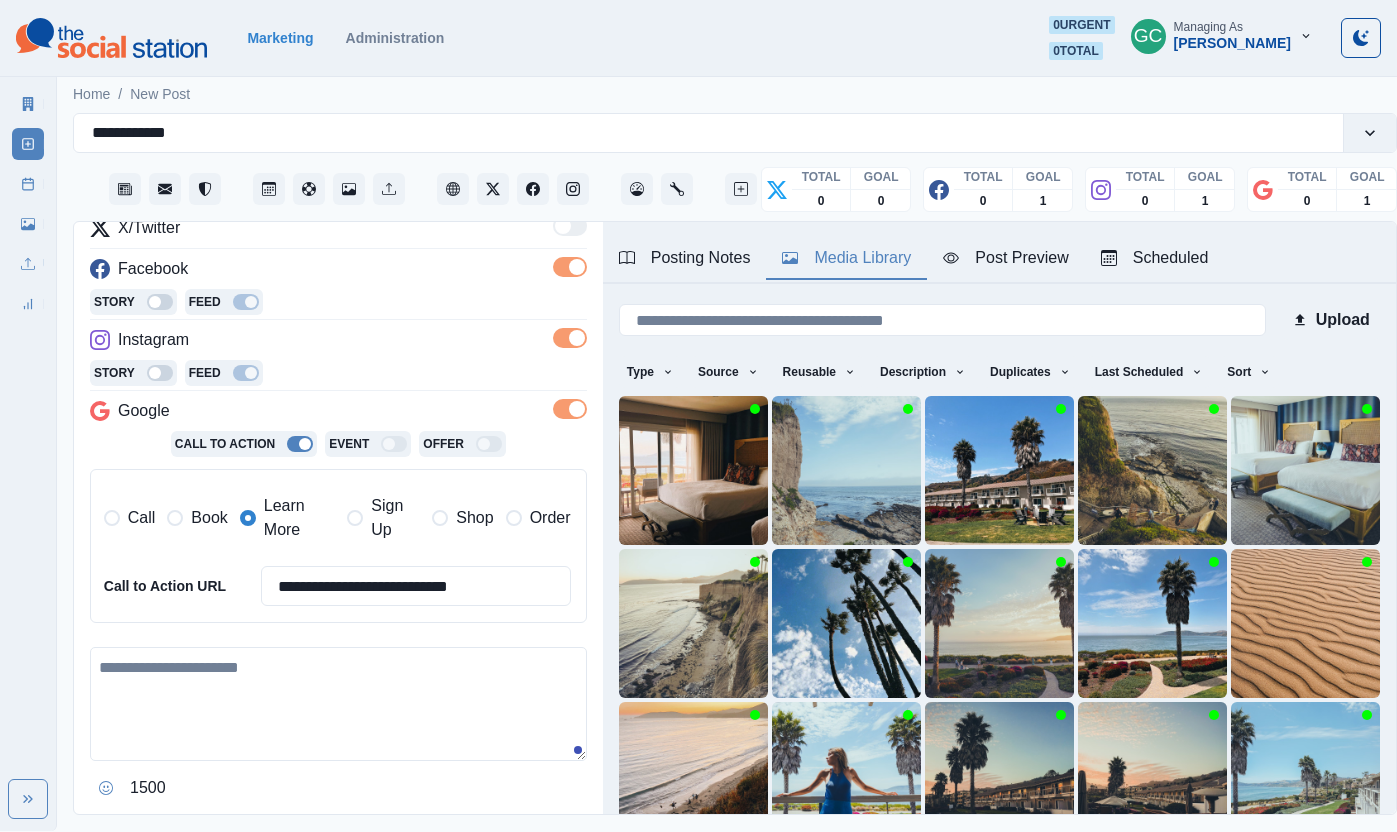 scroll, scrollTop: 450, scrollLeft: 0, axis: vertical 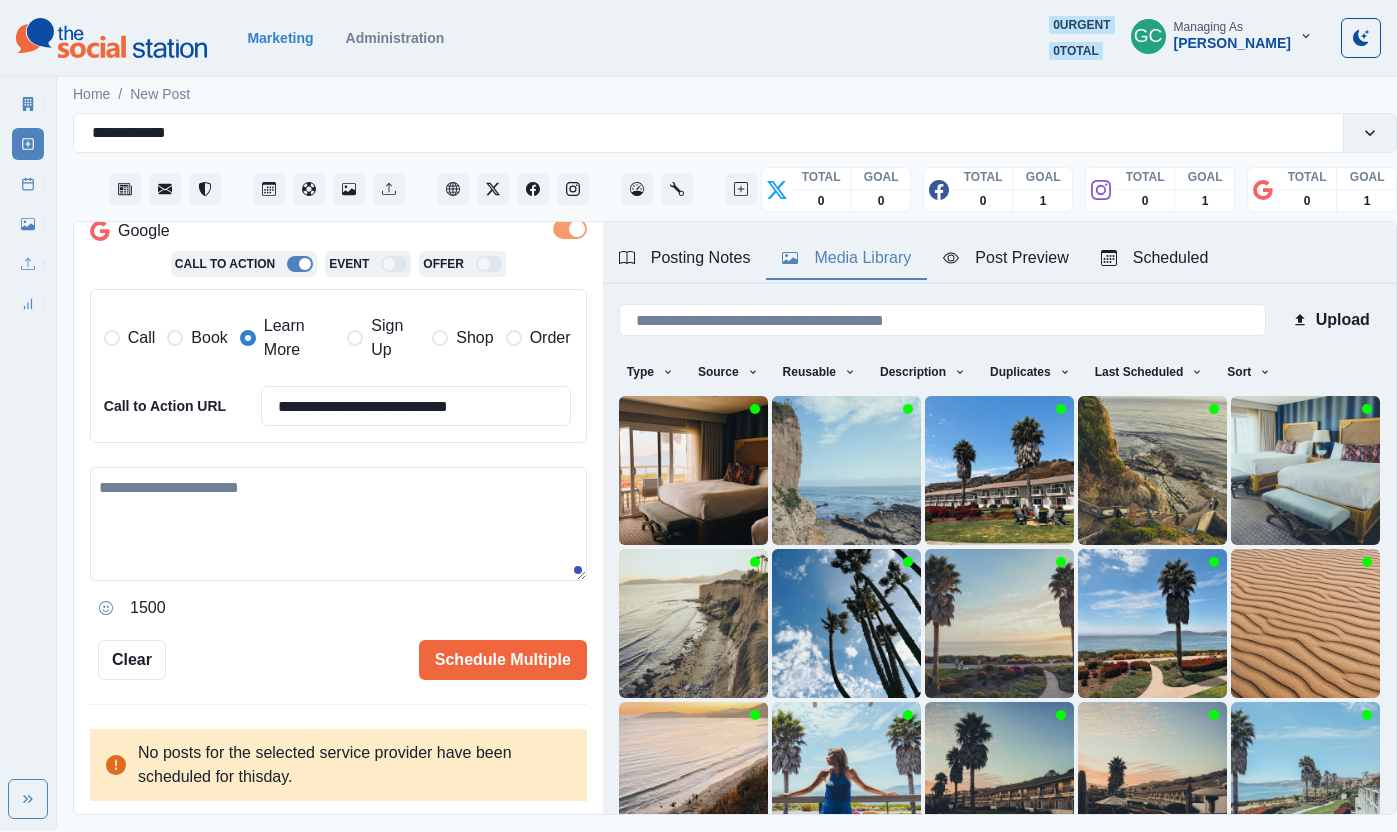 click at bounding box center [338, 524] 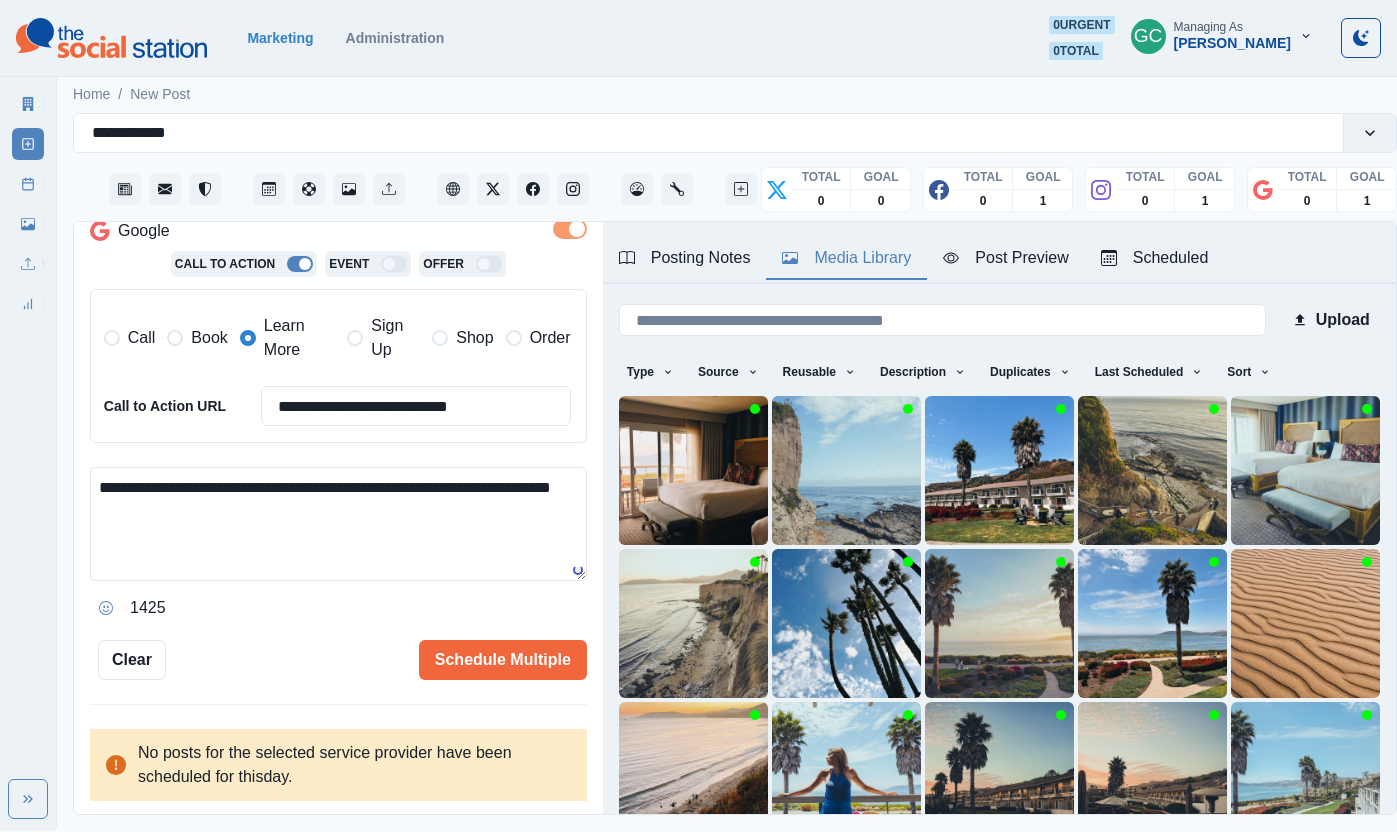 click on "Posting Notes" at bounding box center [685, 258] 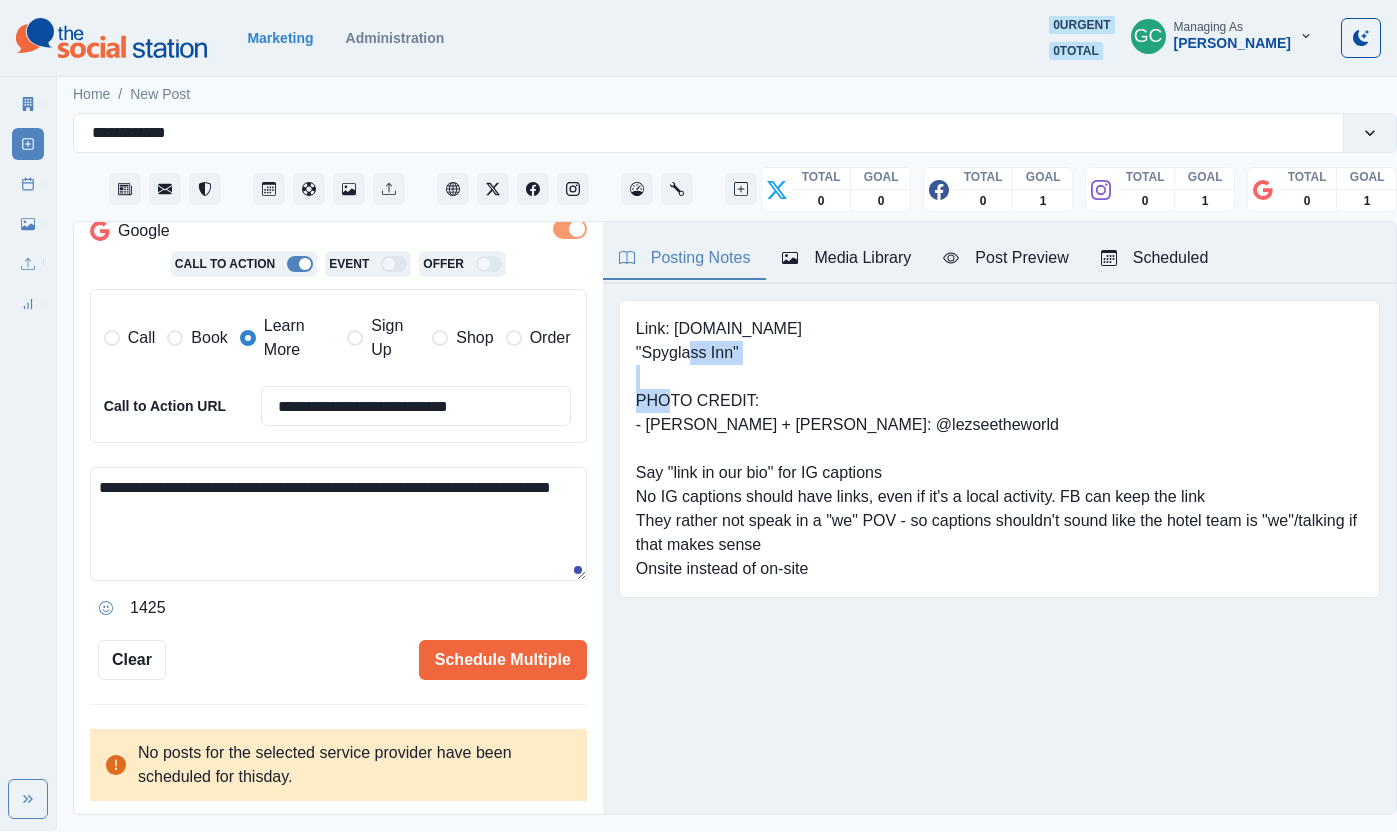 drag, startPoint x: 643, startPoint y: 351, endPoint x: 734, endPoint y: 347, distance: 91.08787 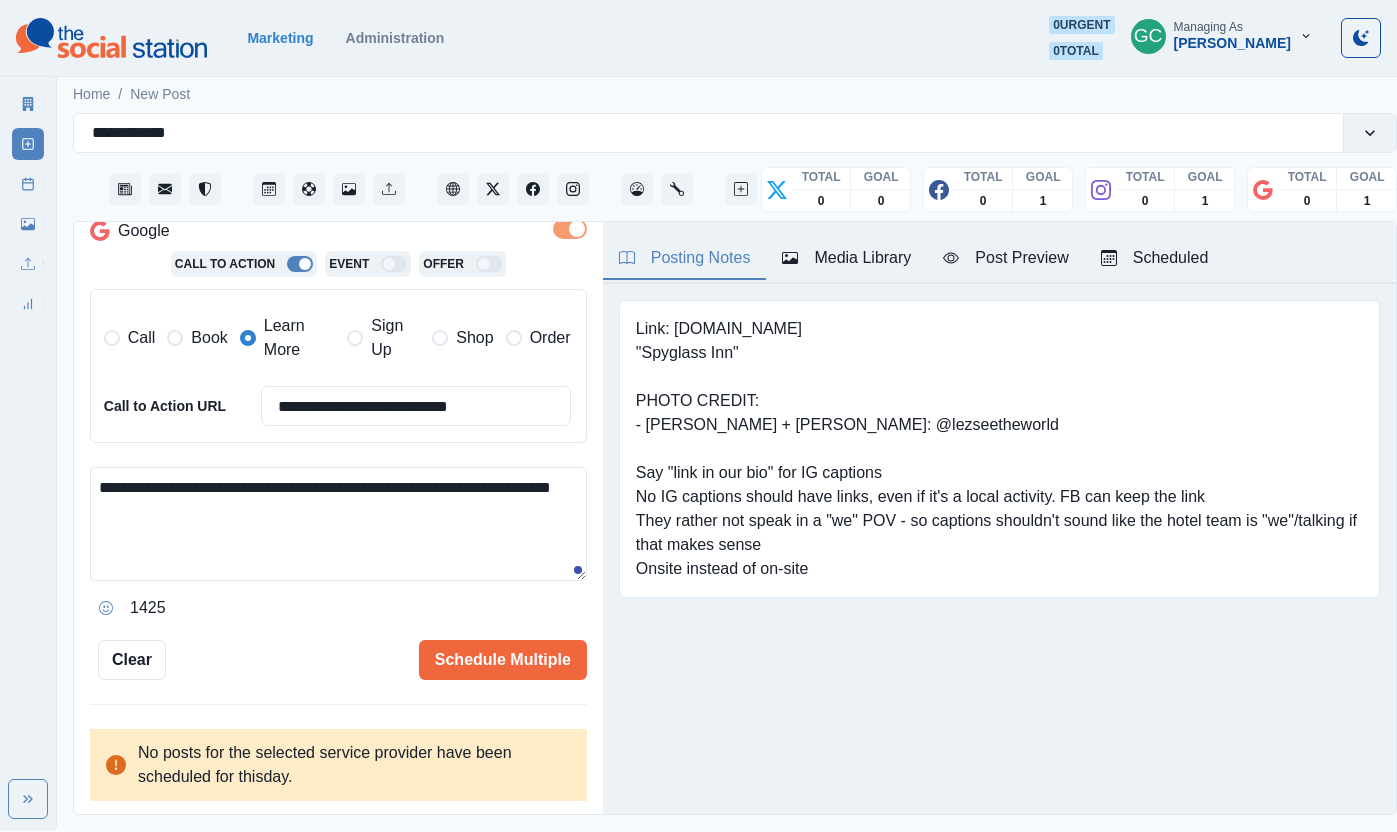 click on "**********" at bounding box center [338, 524] 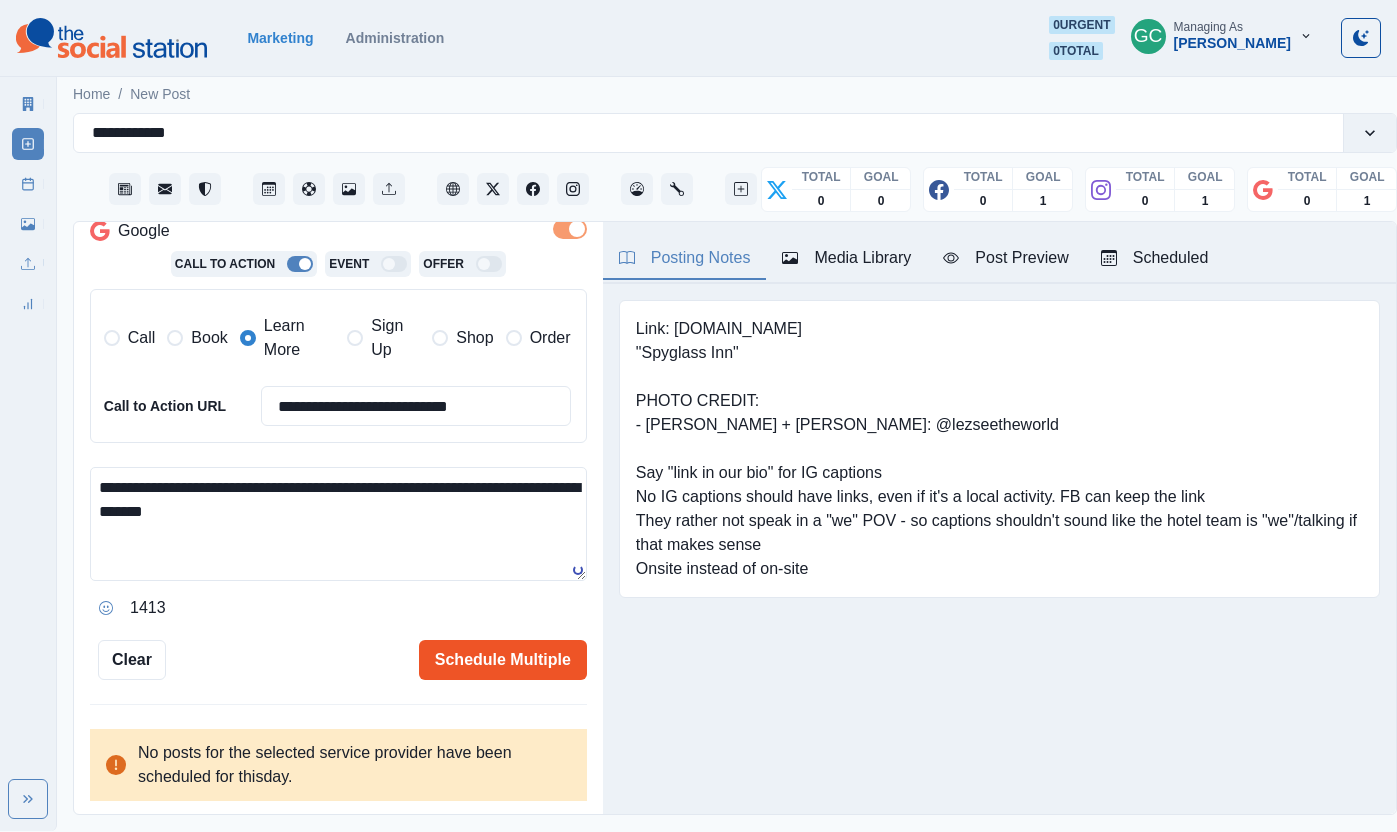 type on "**********" 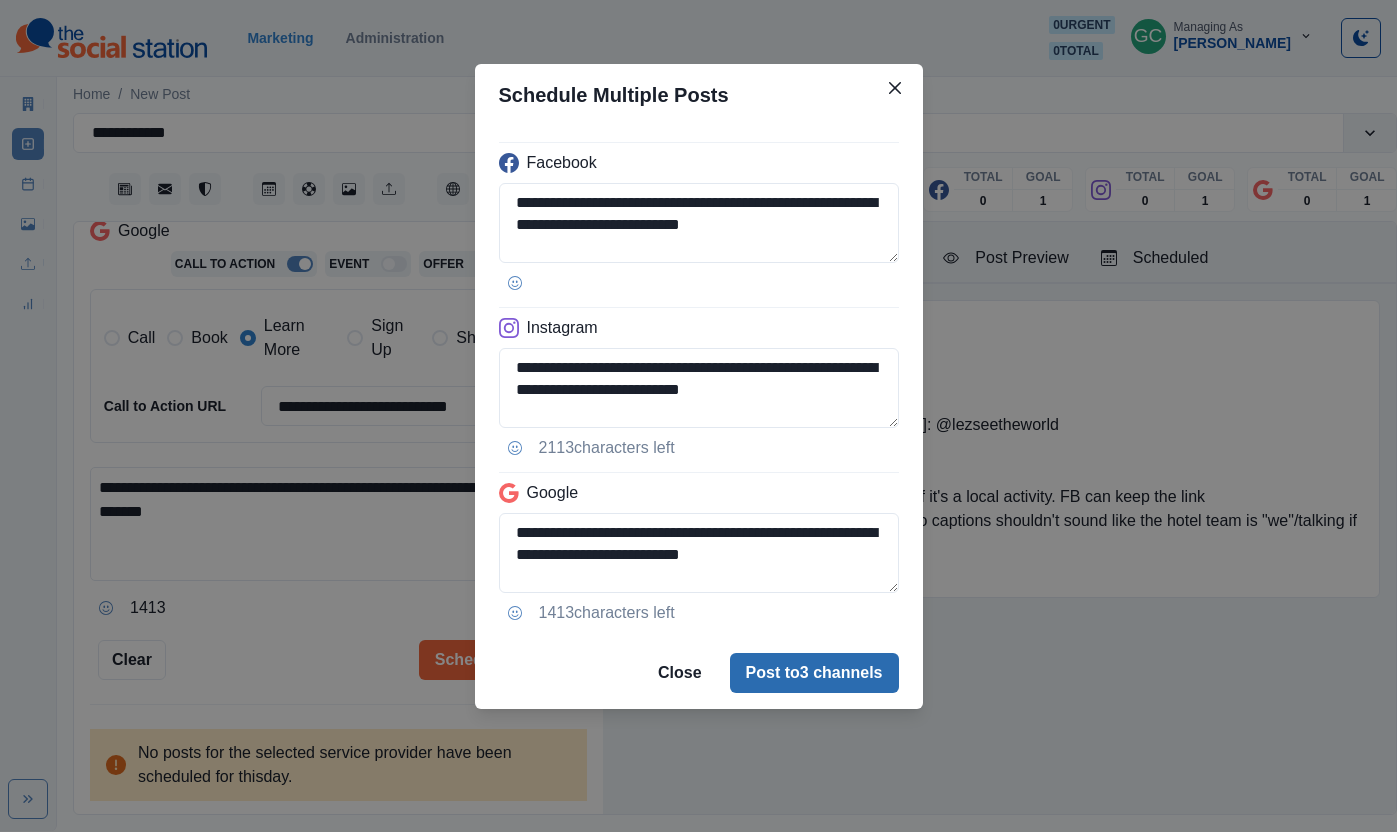 click on "Post to  3   channels" at bounding box center [814, 673] 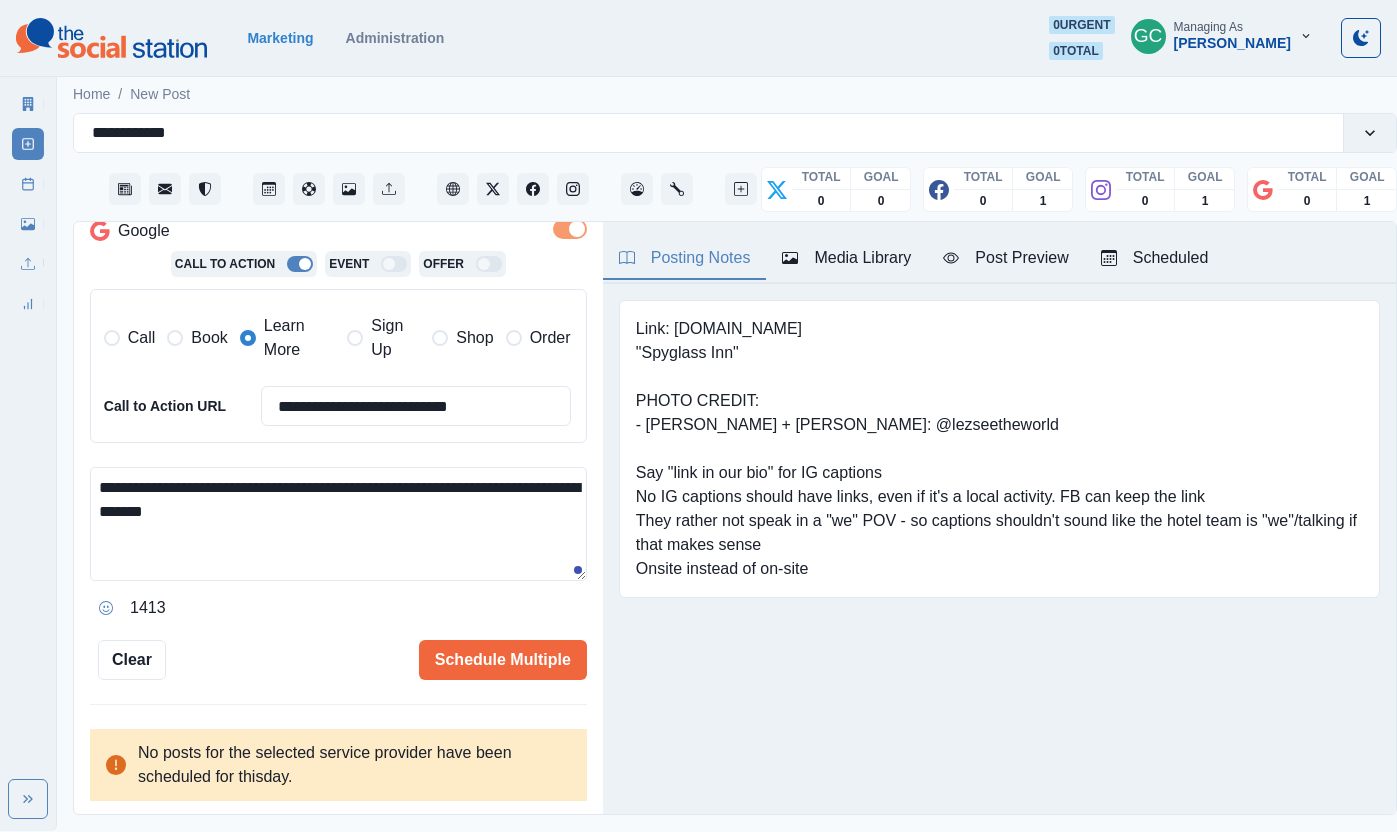 type 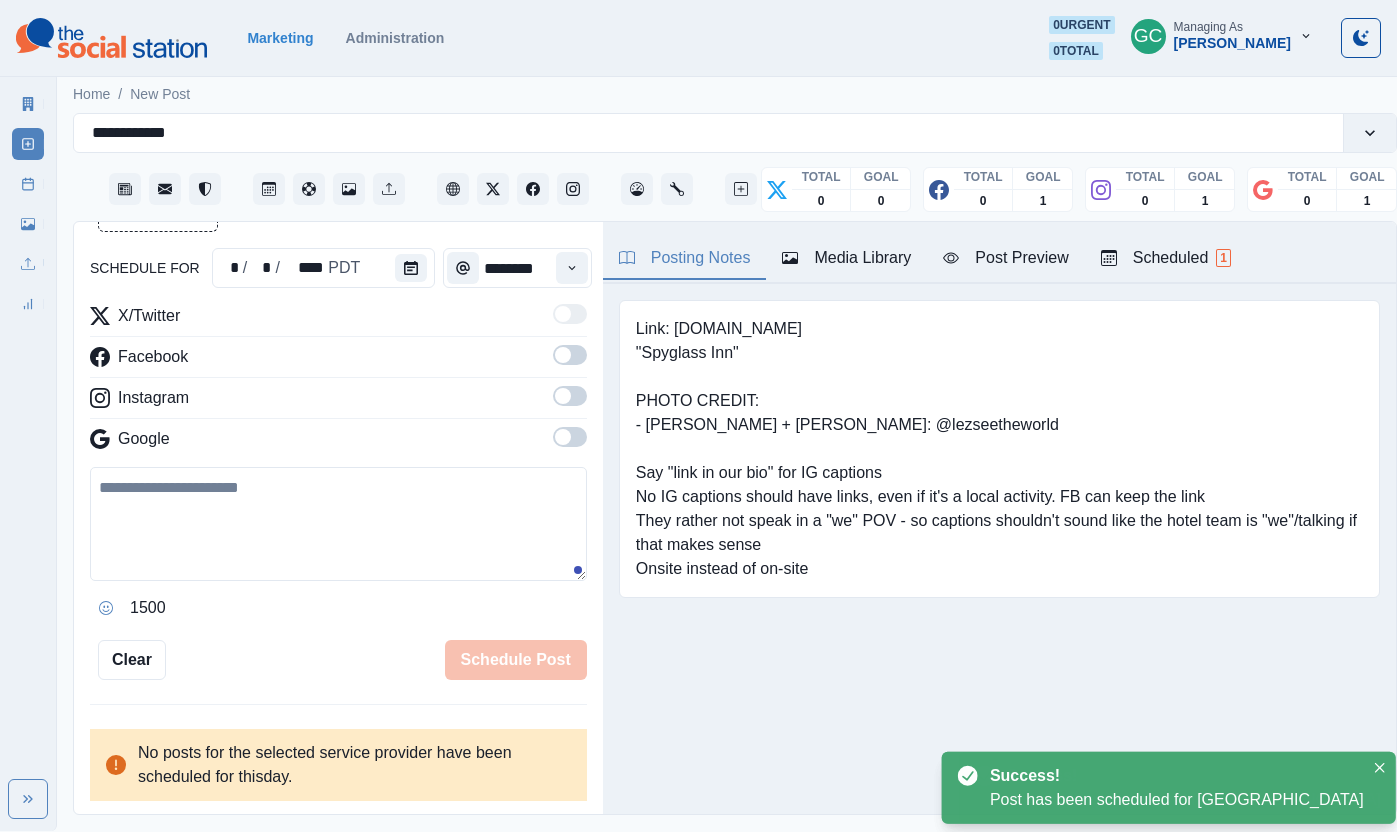 scroll, scrollTop: 390, scrollLeft: 0, axis: vertical 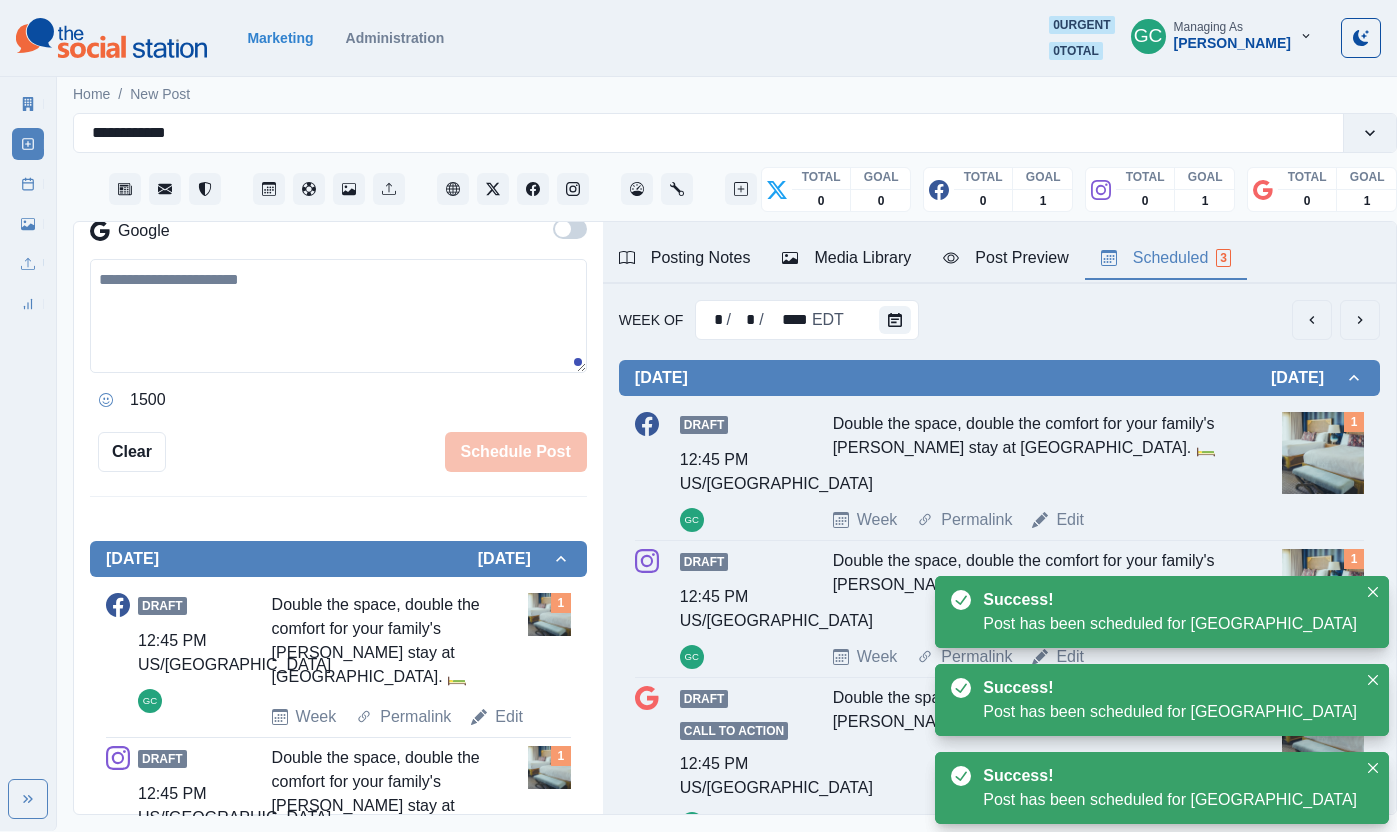click on "Scheduled 3" at bounding box center (1166, 258) 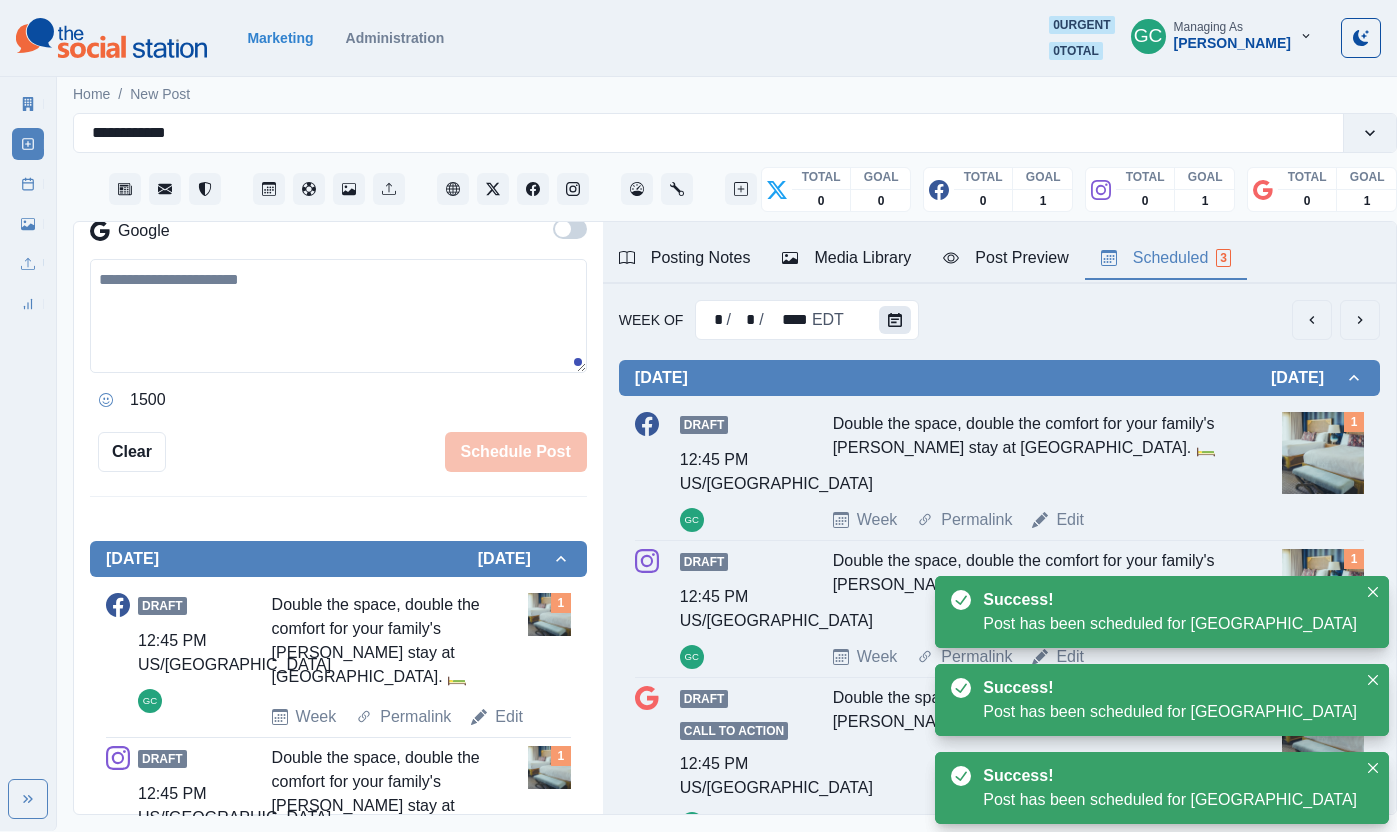 click at bounding box center (895, 320) 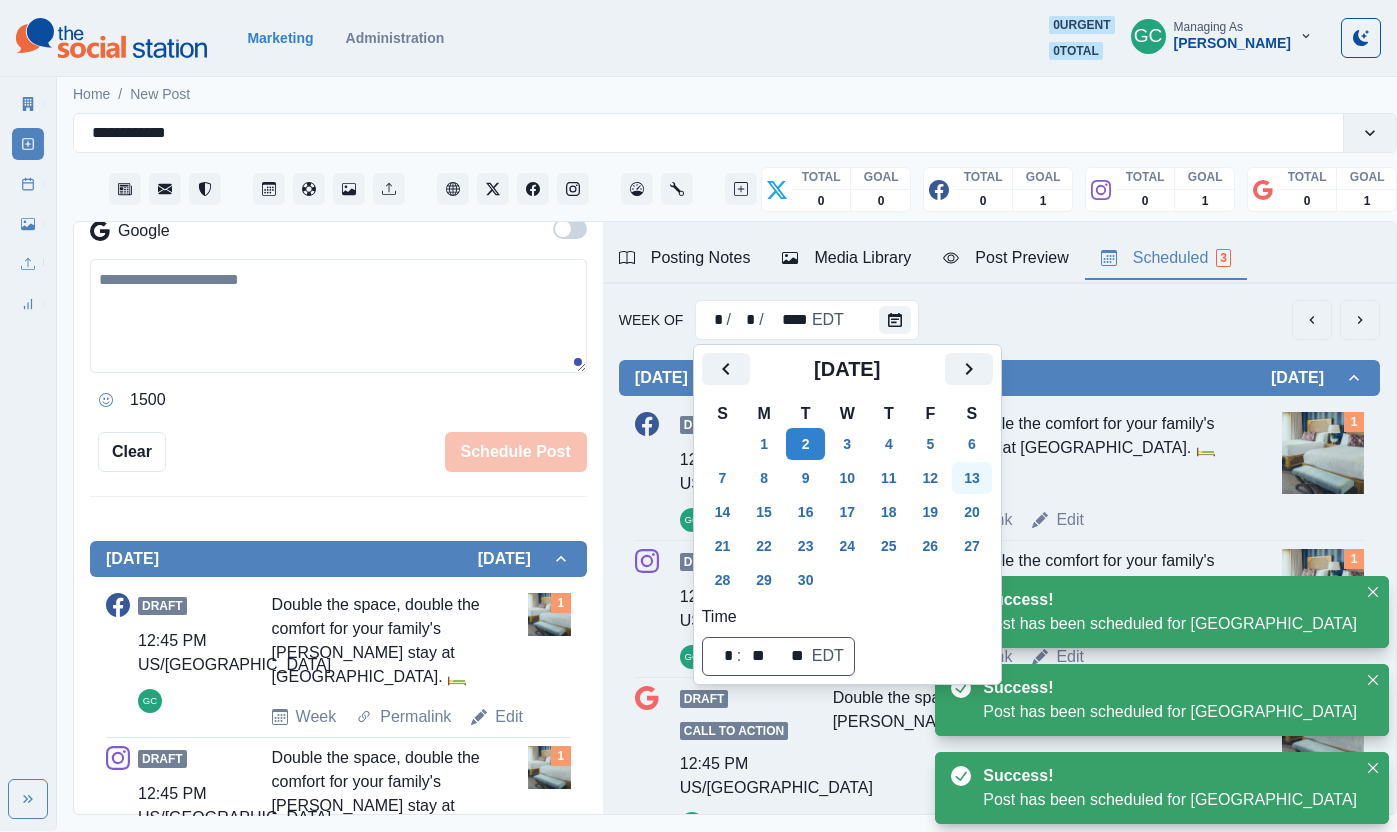 click on "13" at bounding box center [972, 478] 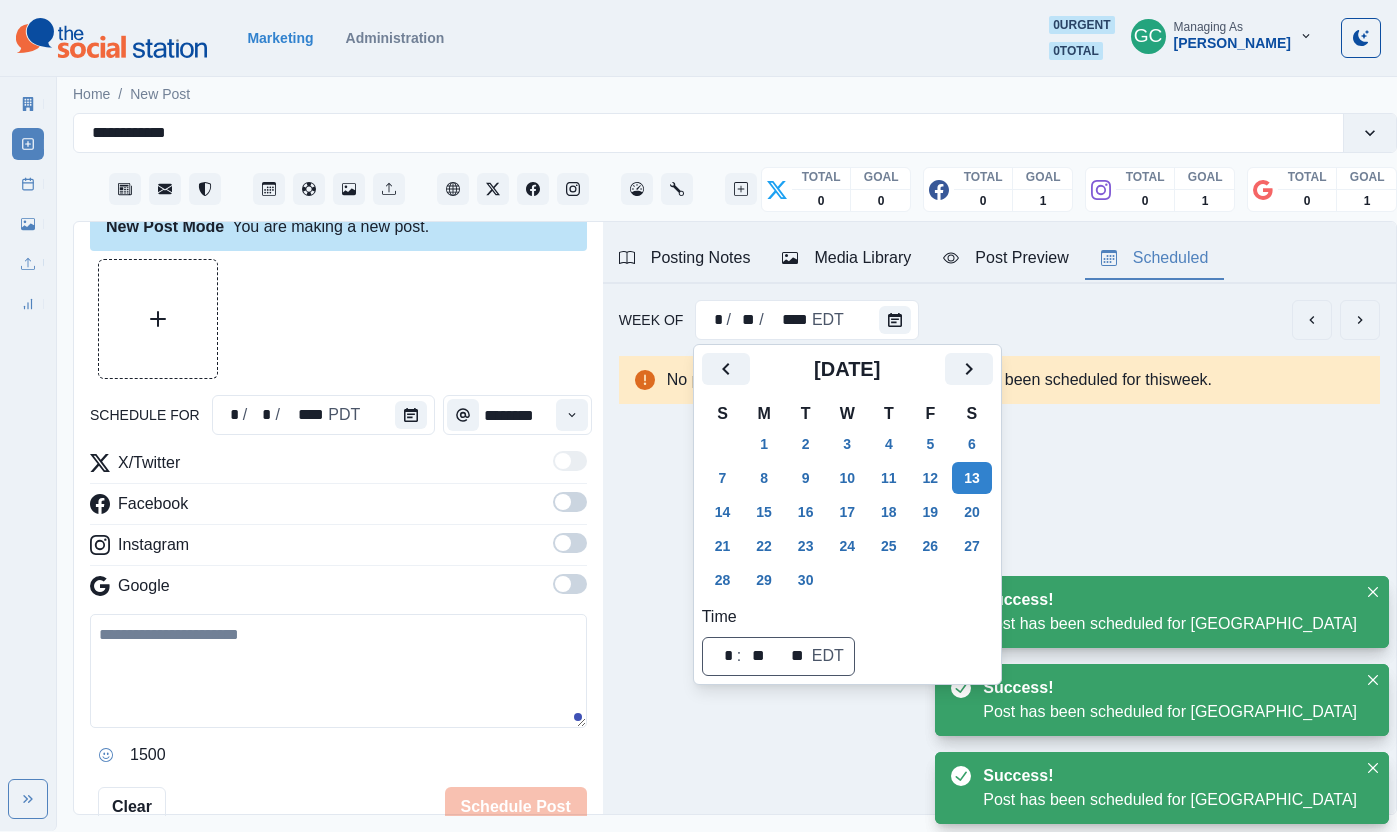 scroll, scrollTop: 0, scrollLeft: 0, axis: both 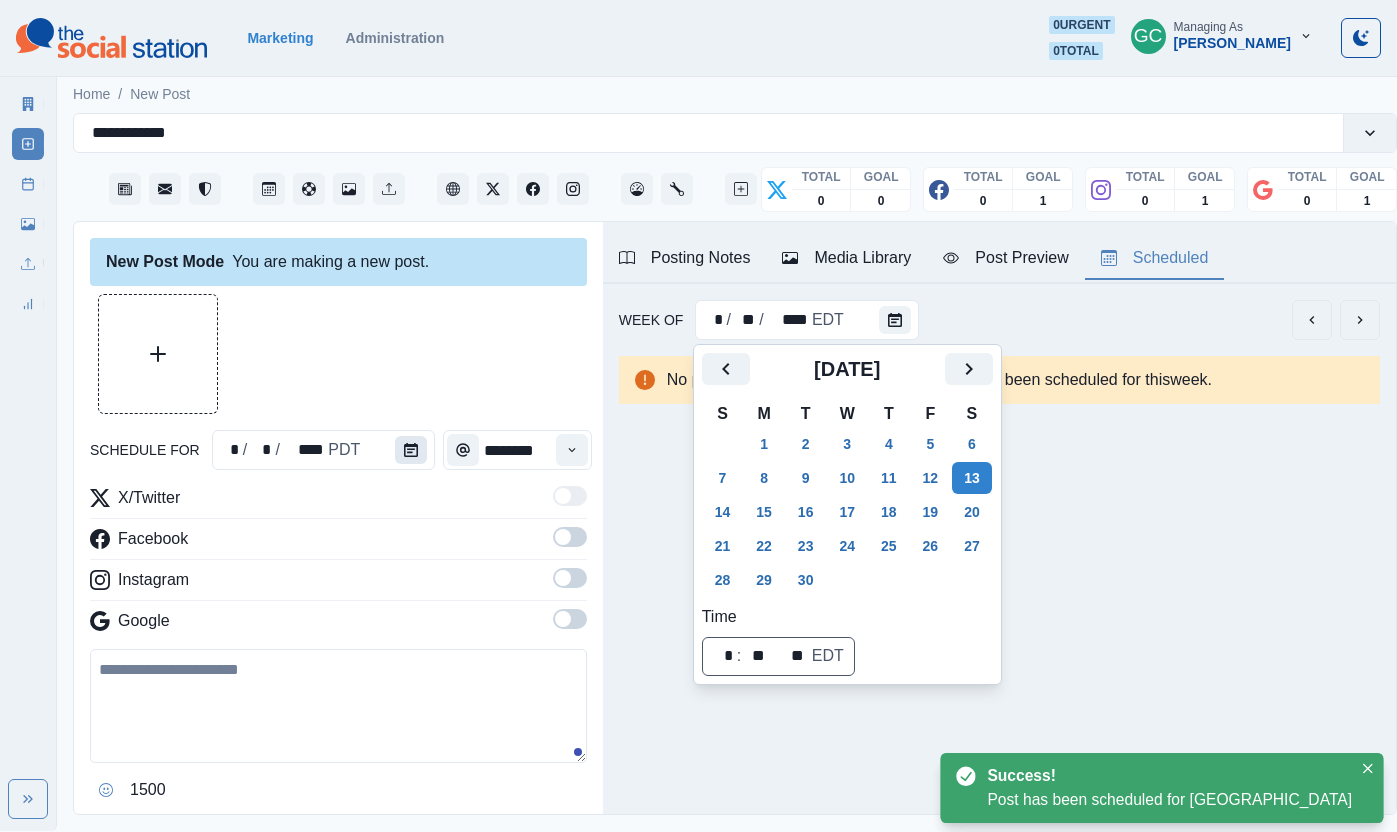 click at bounding box center [415, 450] 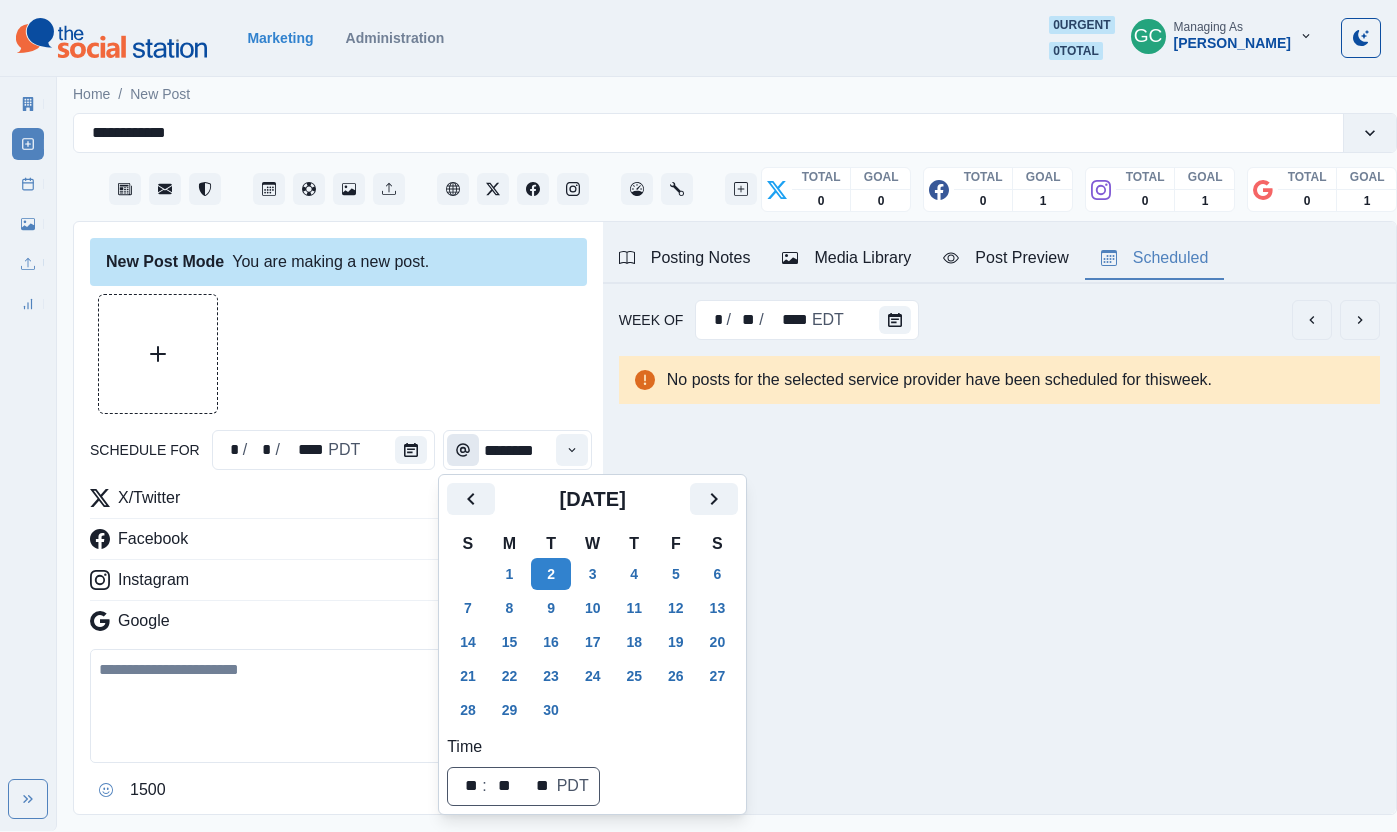 click at bounding box center [411, 450] 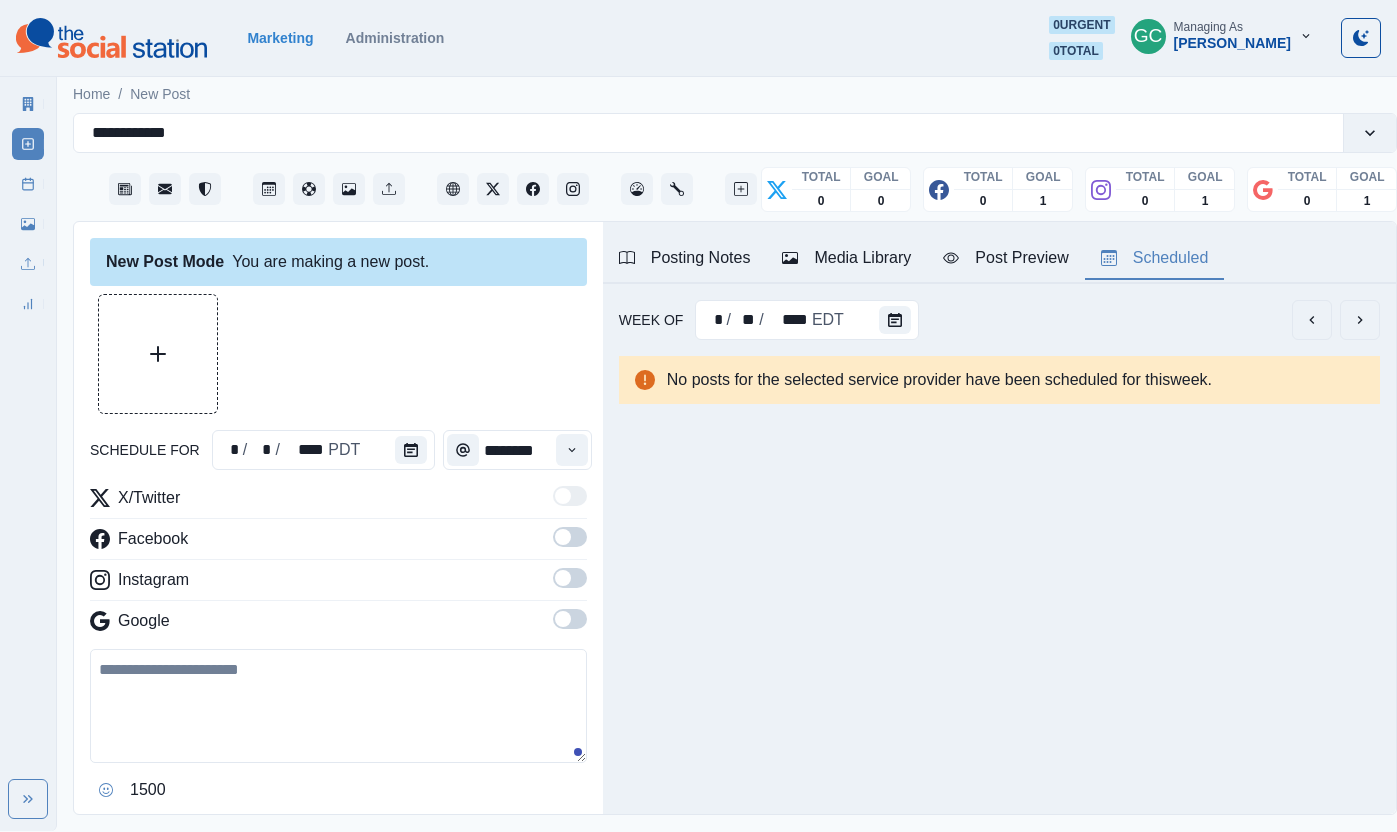 click at bounding box center (411, 450) 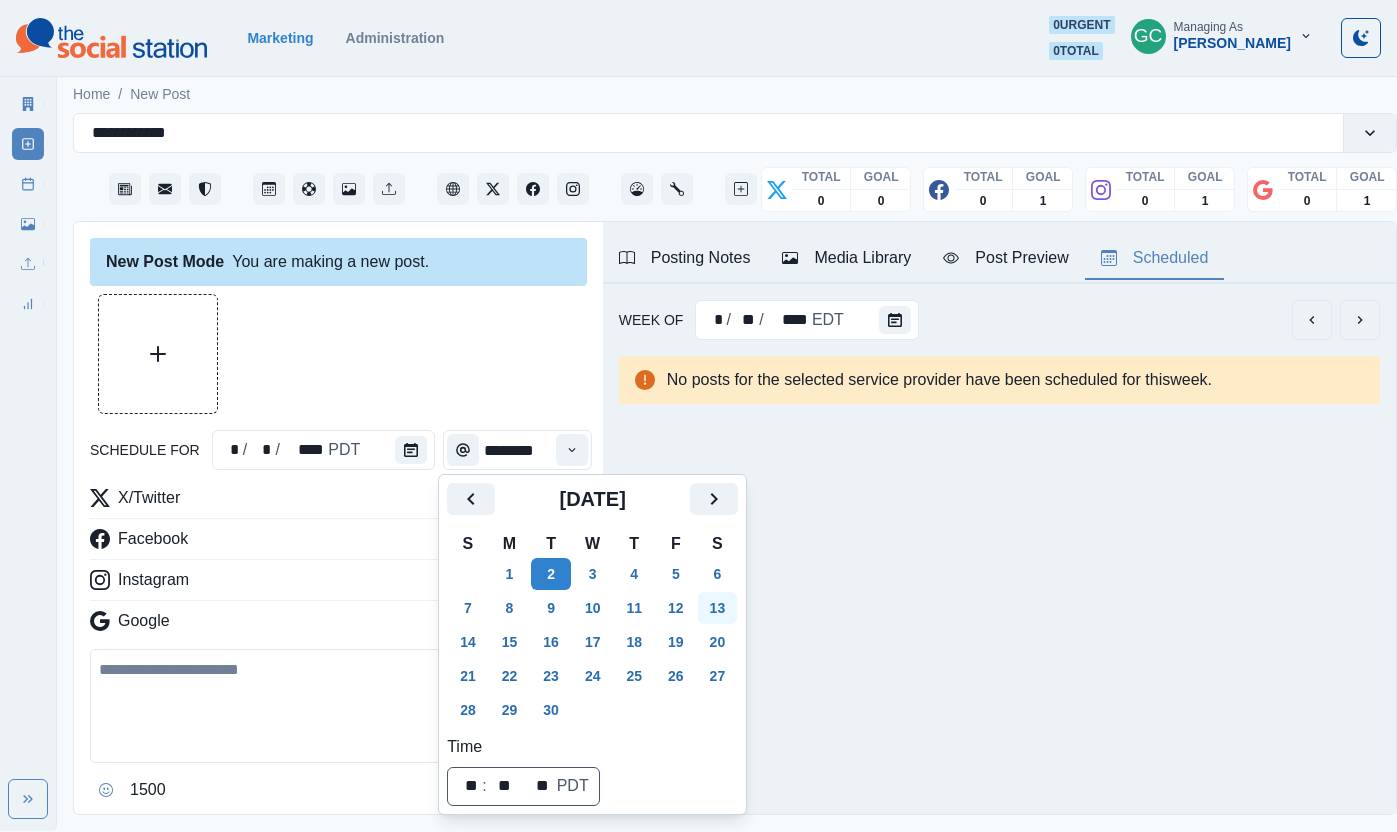 click on "13" at bounding box center [718, 608] 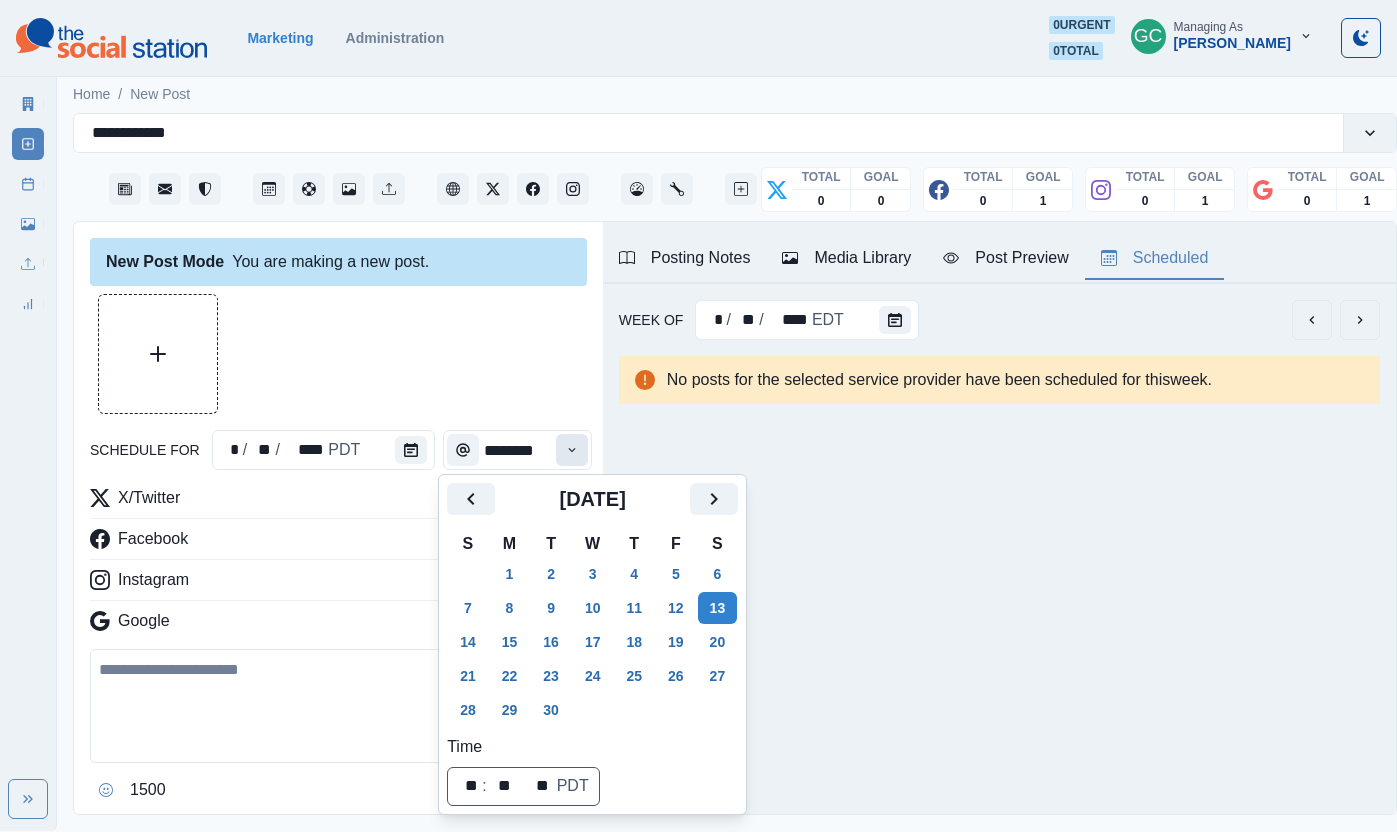 click at bounding box center (572, 450) 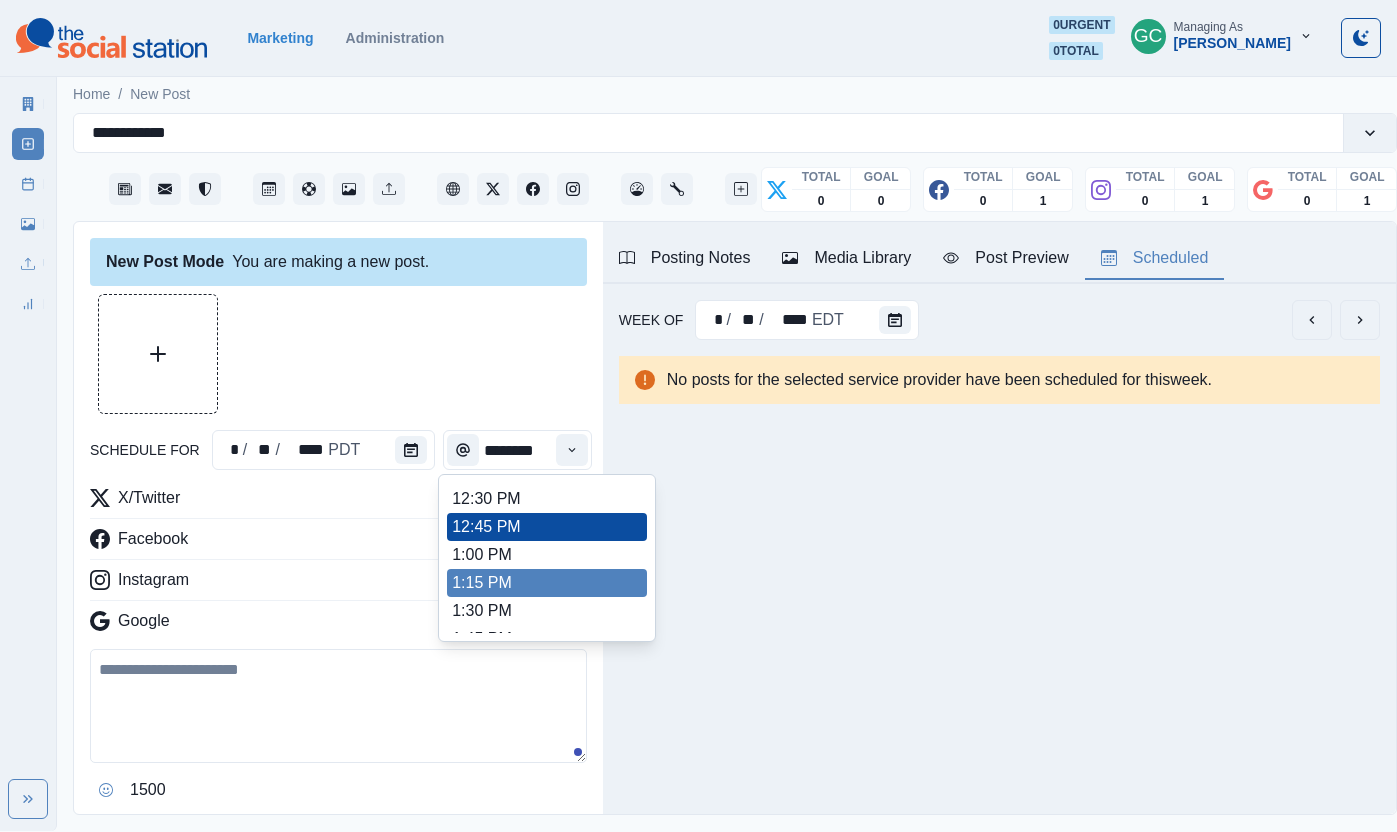 scroll, scrollTop: 545, scrollLeft: 0, axis: vertical 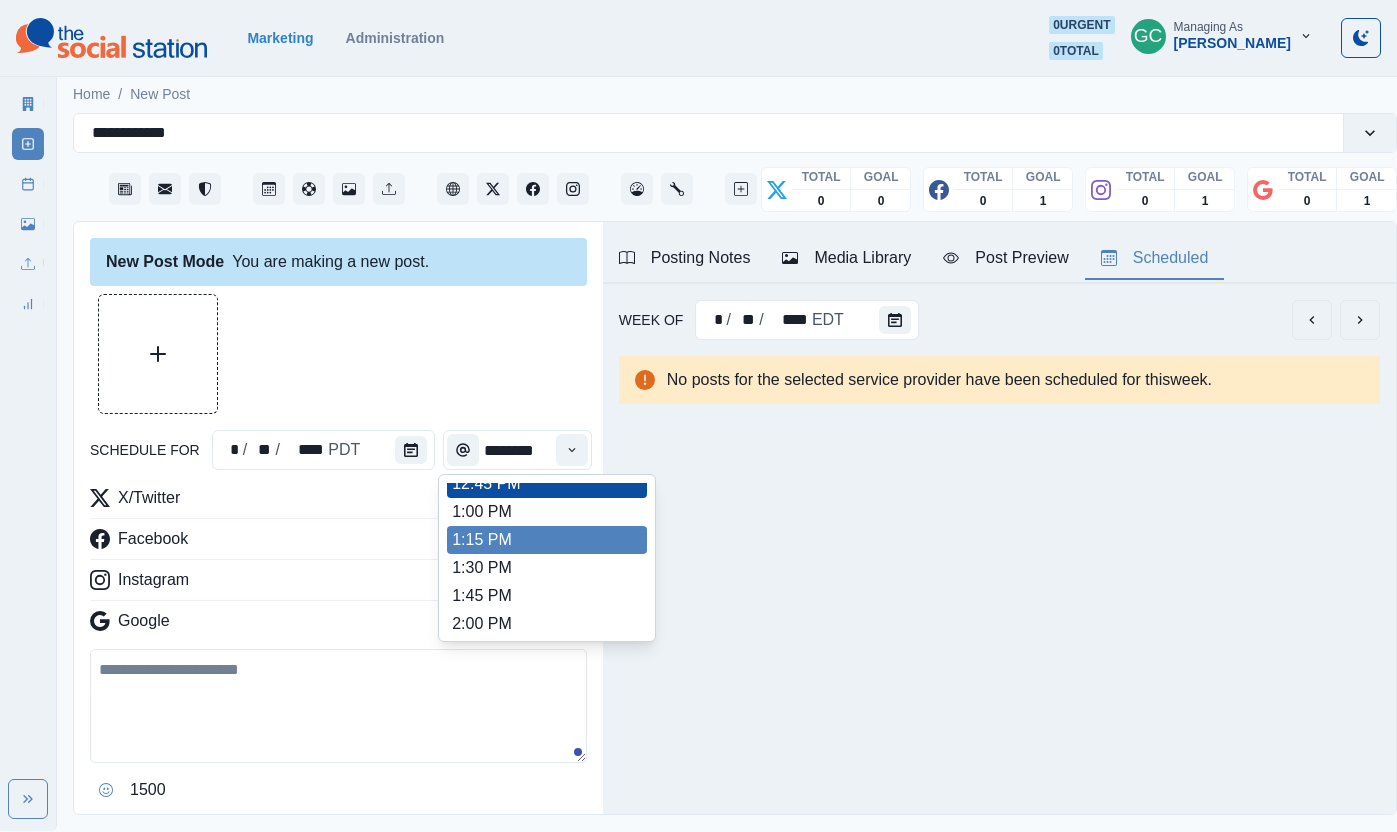click on "1:15 PM" at bounding box center [547, 540] 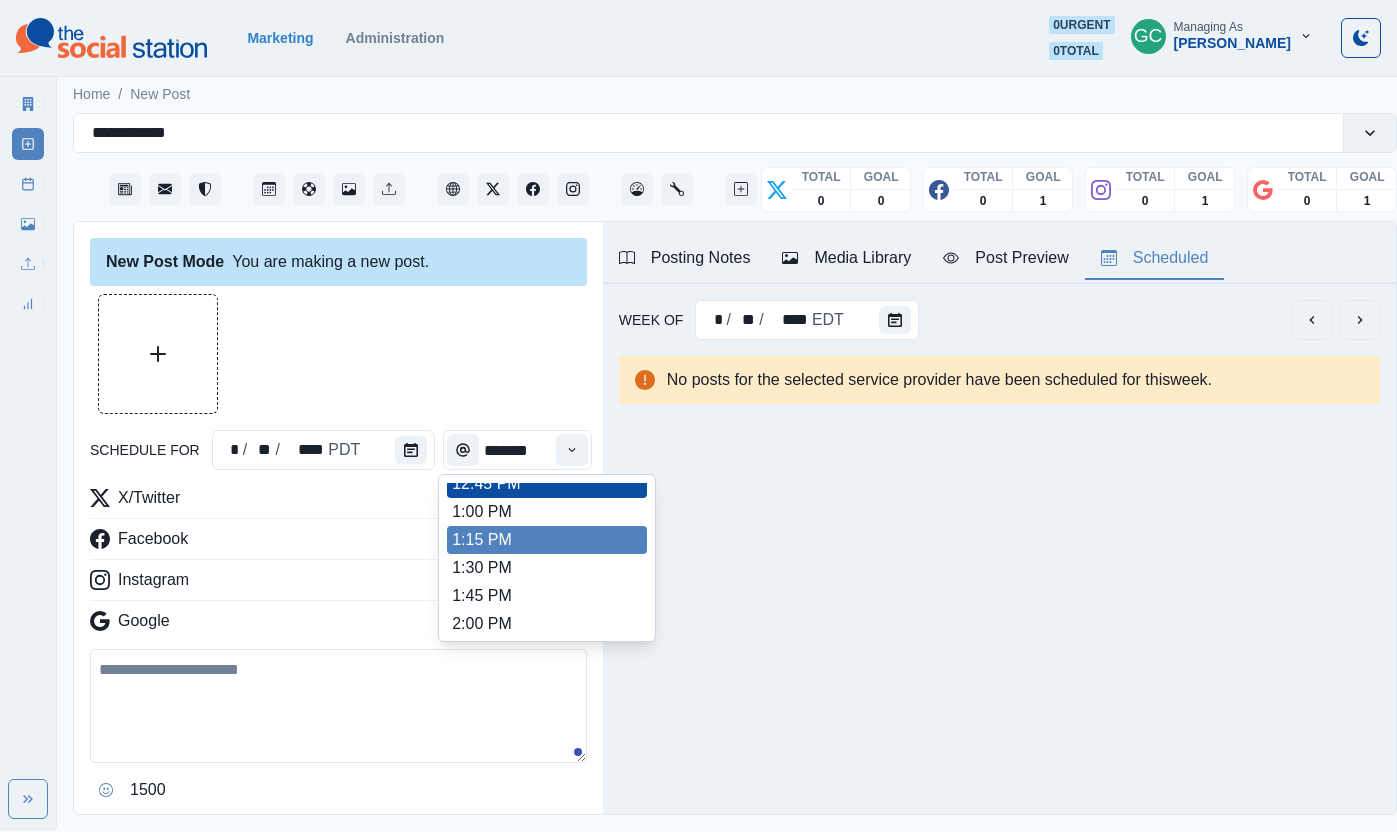 scroll, scrollTop: 0, scrollLeft: 0, axis: both 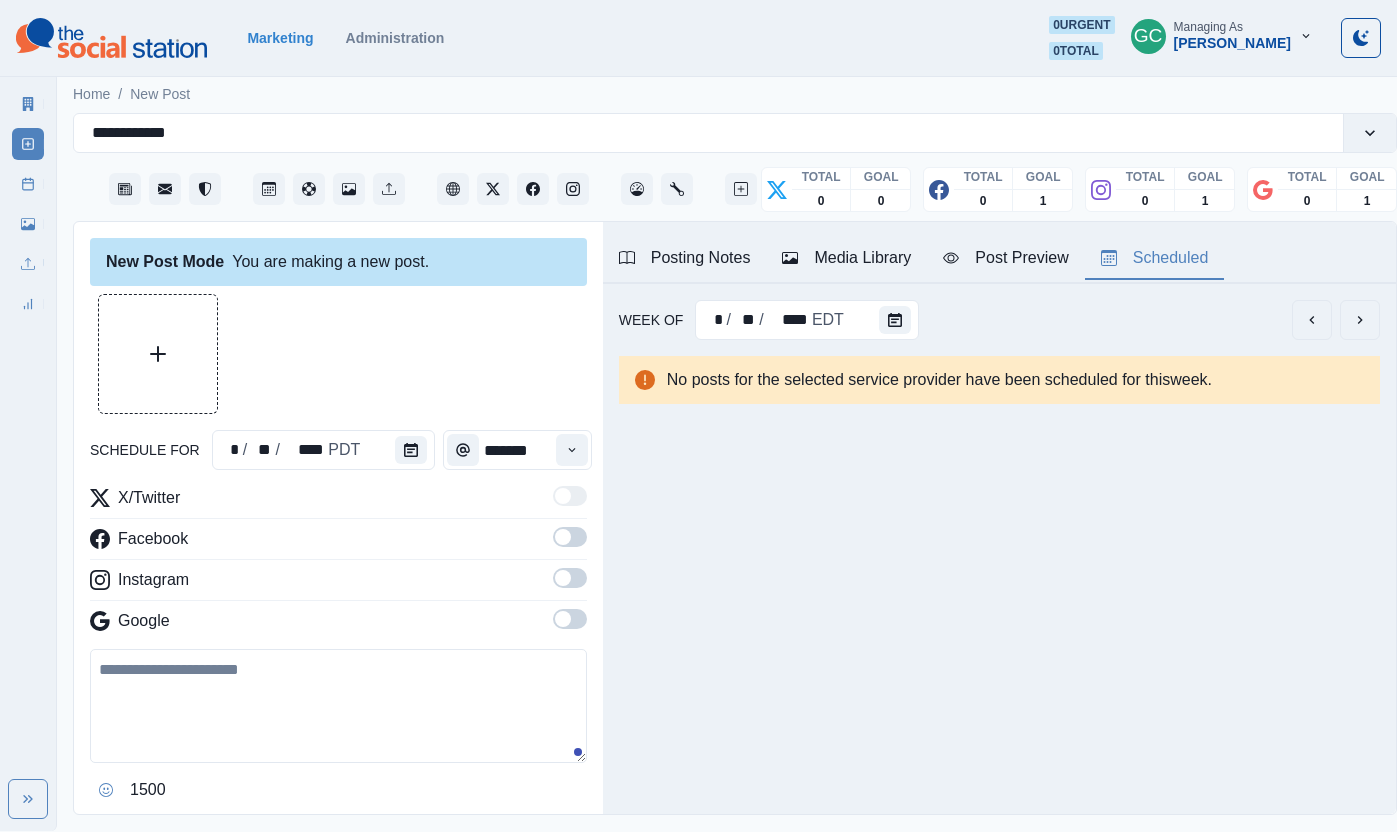 drag, startPoint x: 575, startPoint y: 617, endPoint x: 573, endPoint y: 587, distance: 30.066593 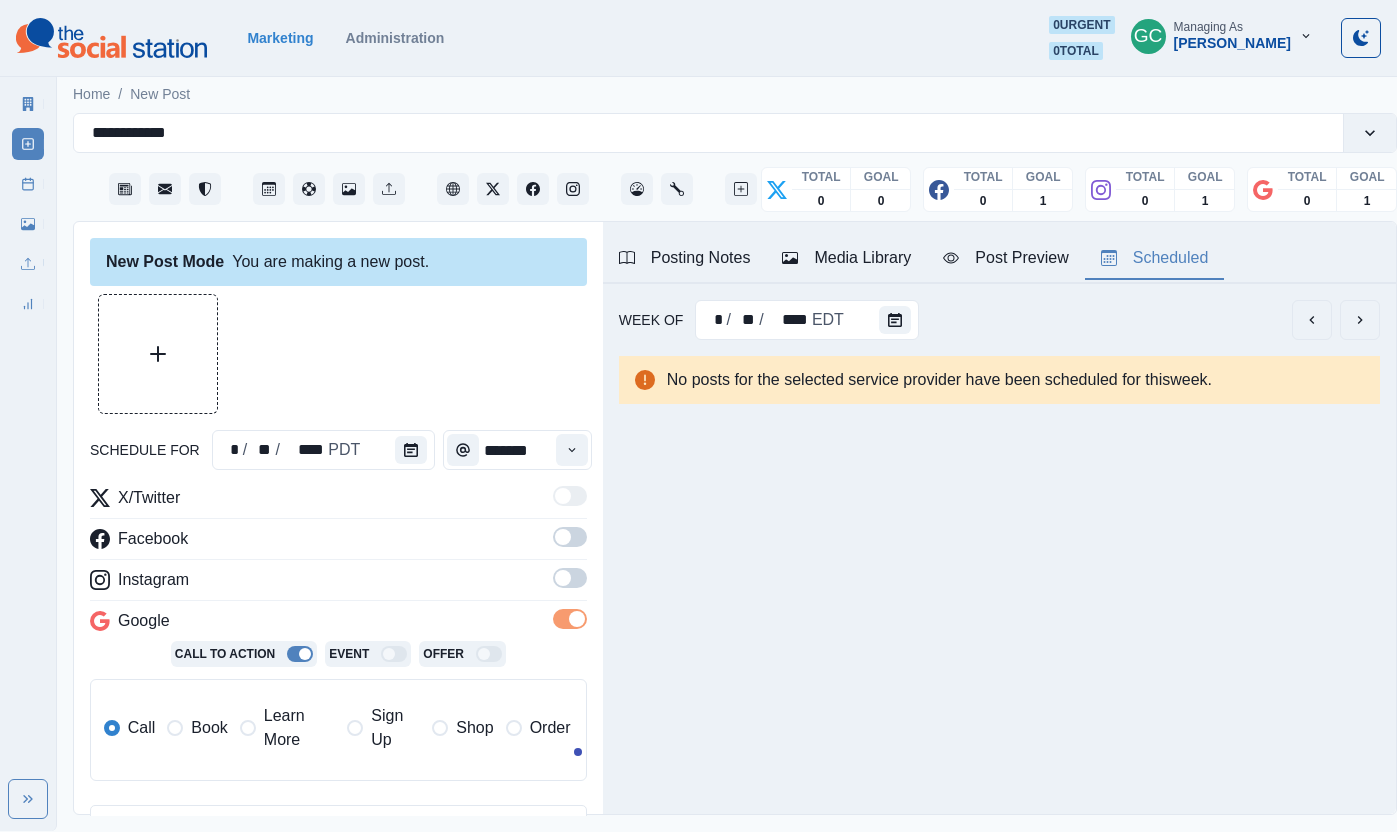 click at bounding box center (570, 578) 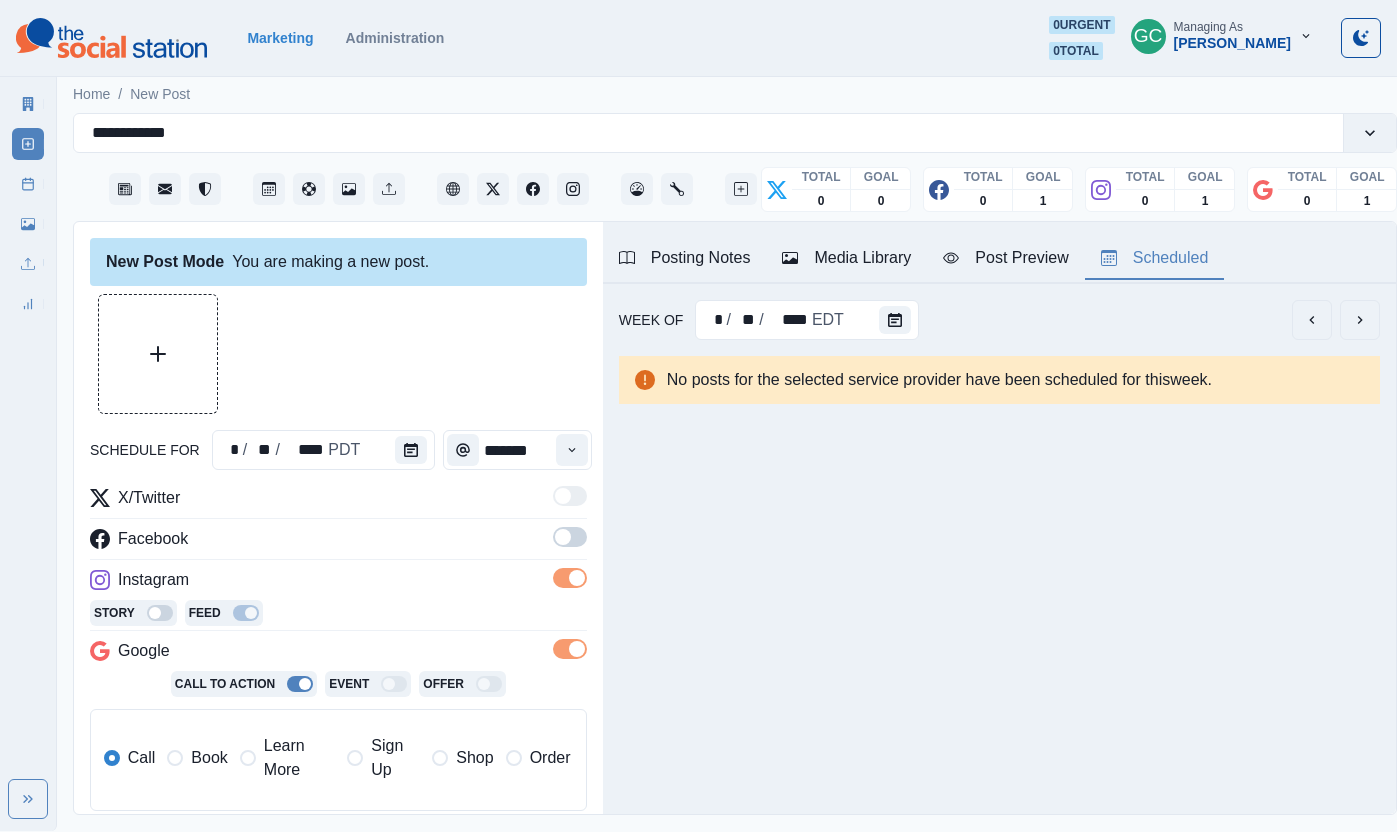 click at bounding box center (570, 543) 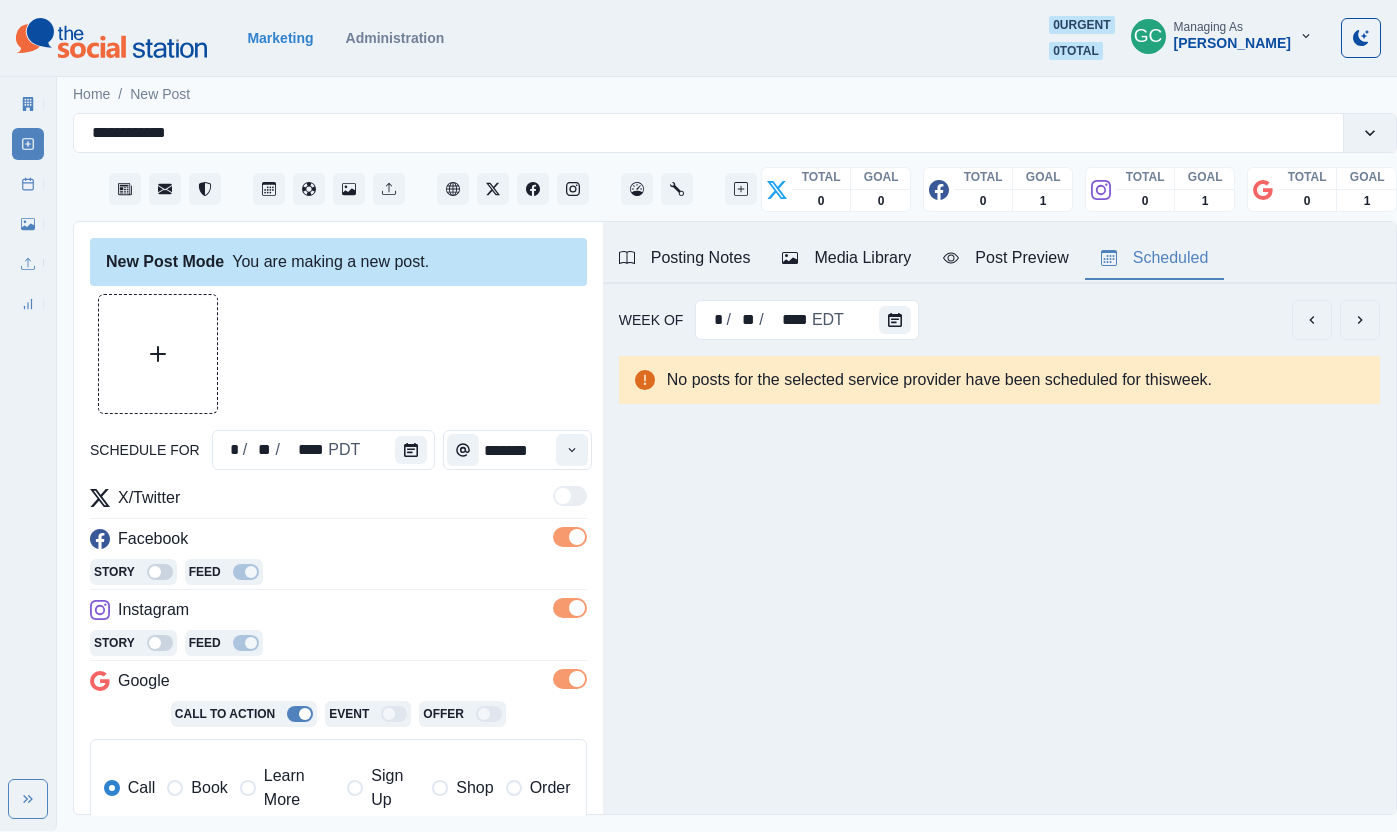 drag, startPoint x: 235, startPoint y: 782, endPoint x: 249, endPoint y: 783, distance: 14.035668 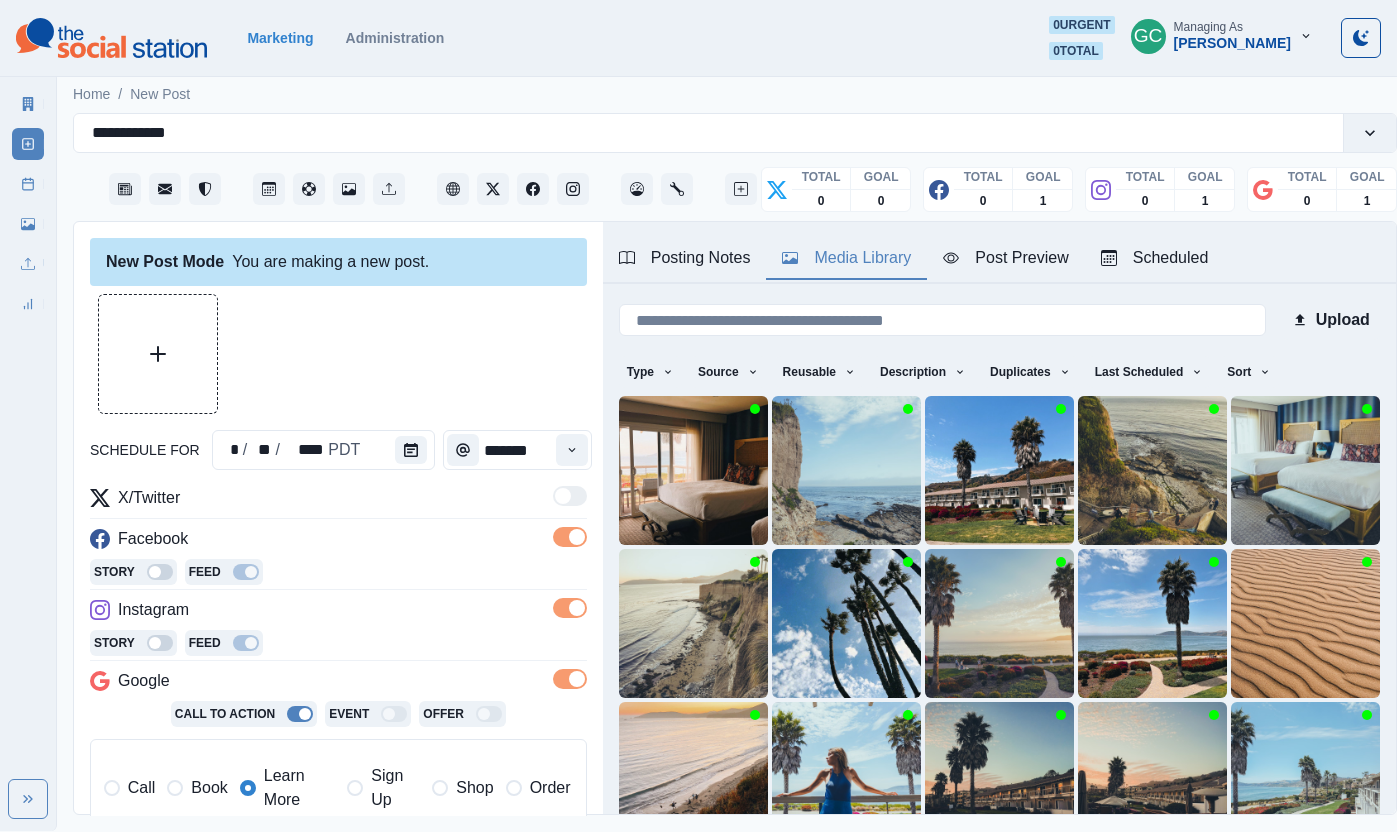 click on "Media Library" at bounding box center (846, 258) 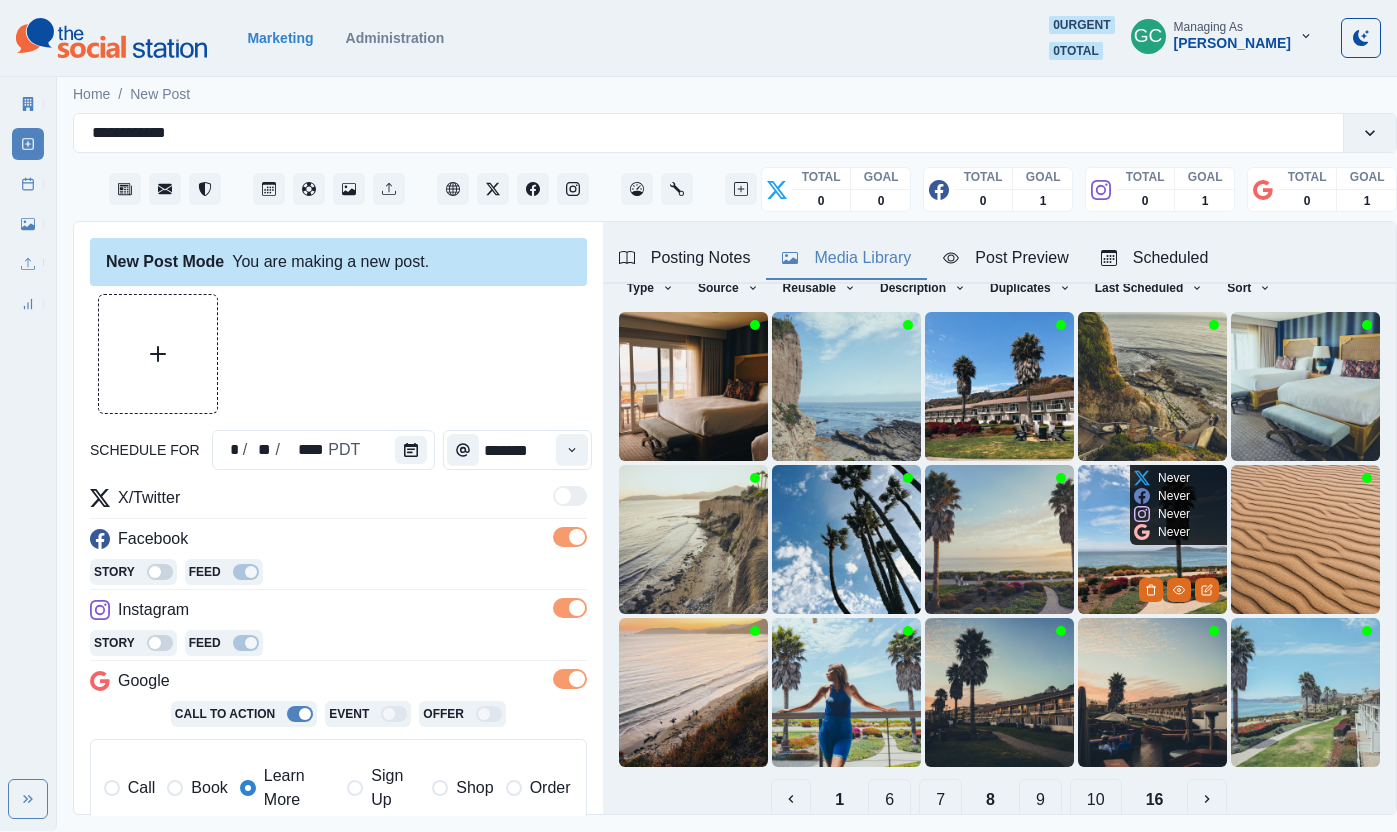 scroll, scrollTop: 167, scrollLeft: 0, axis: vertical 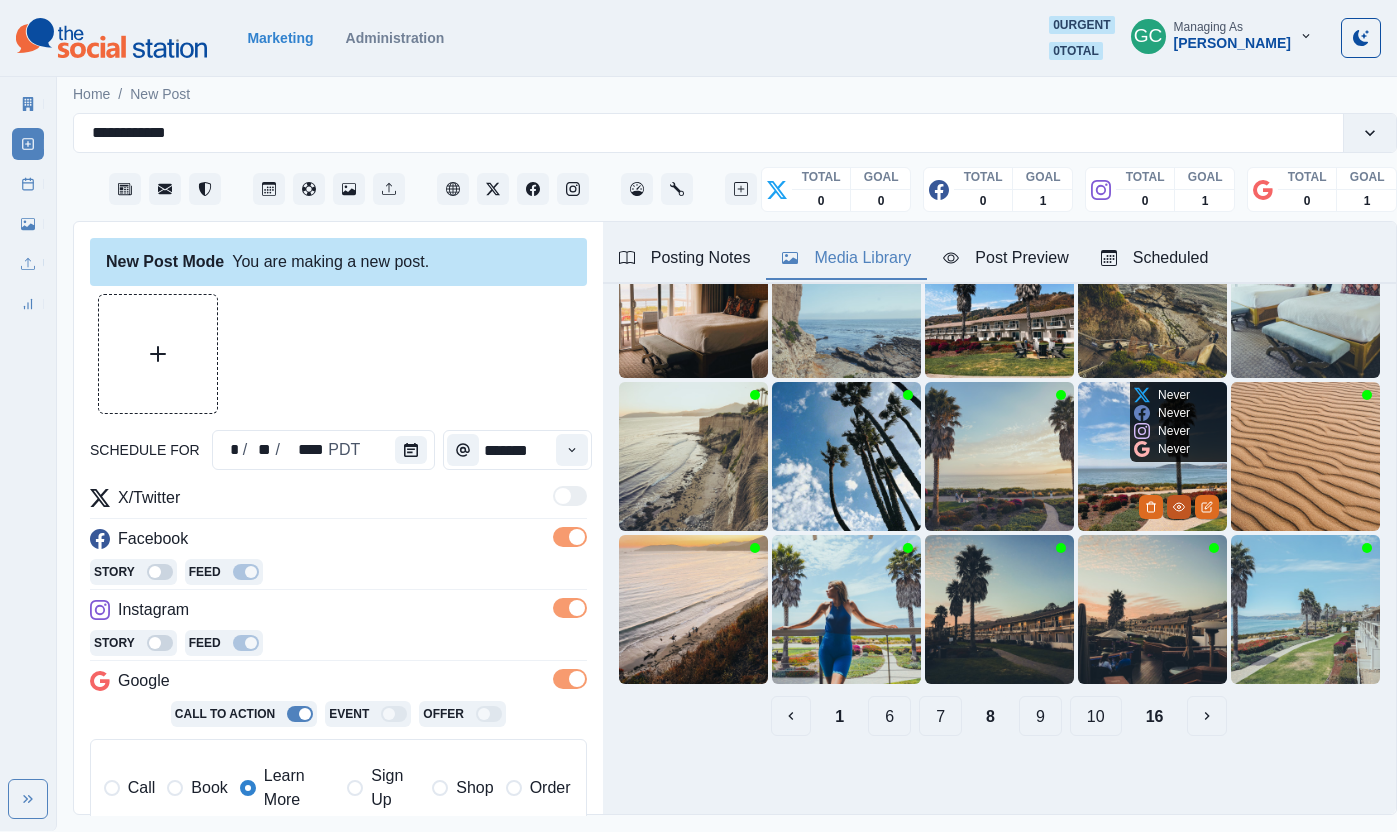 click 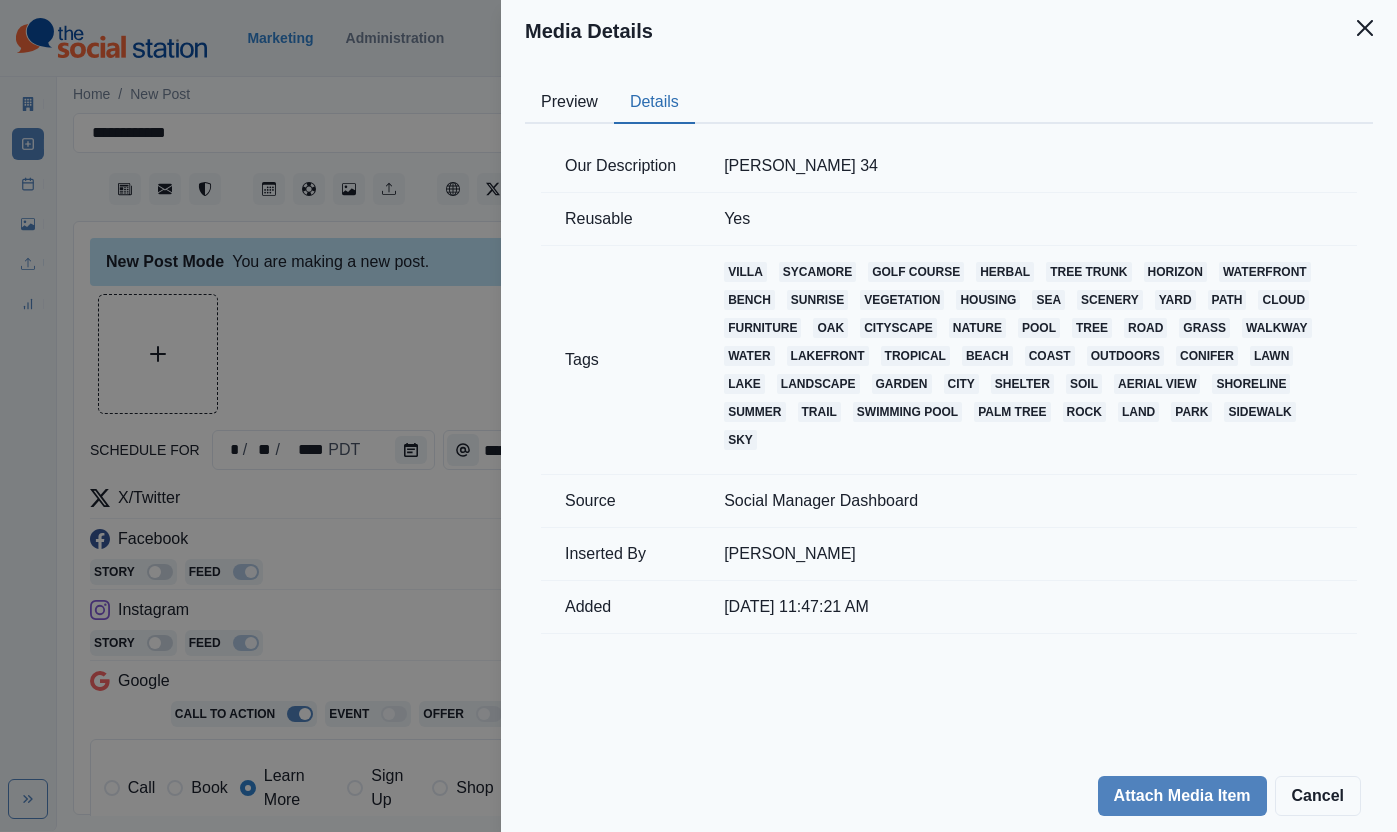 click on "Details" at bounding box center (654, 103) 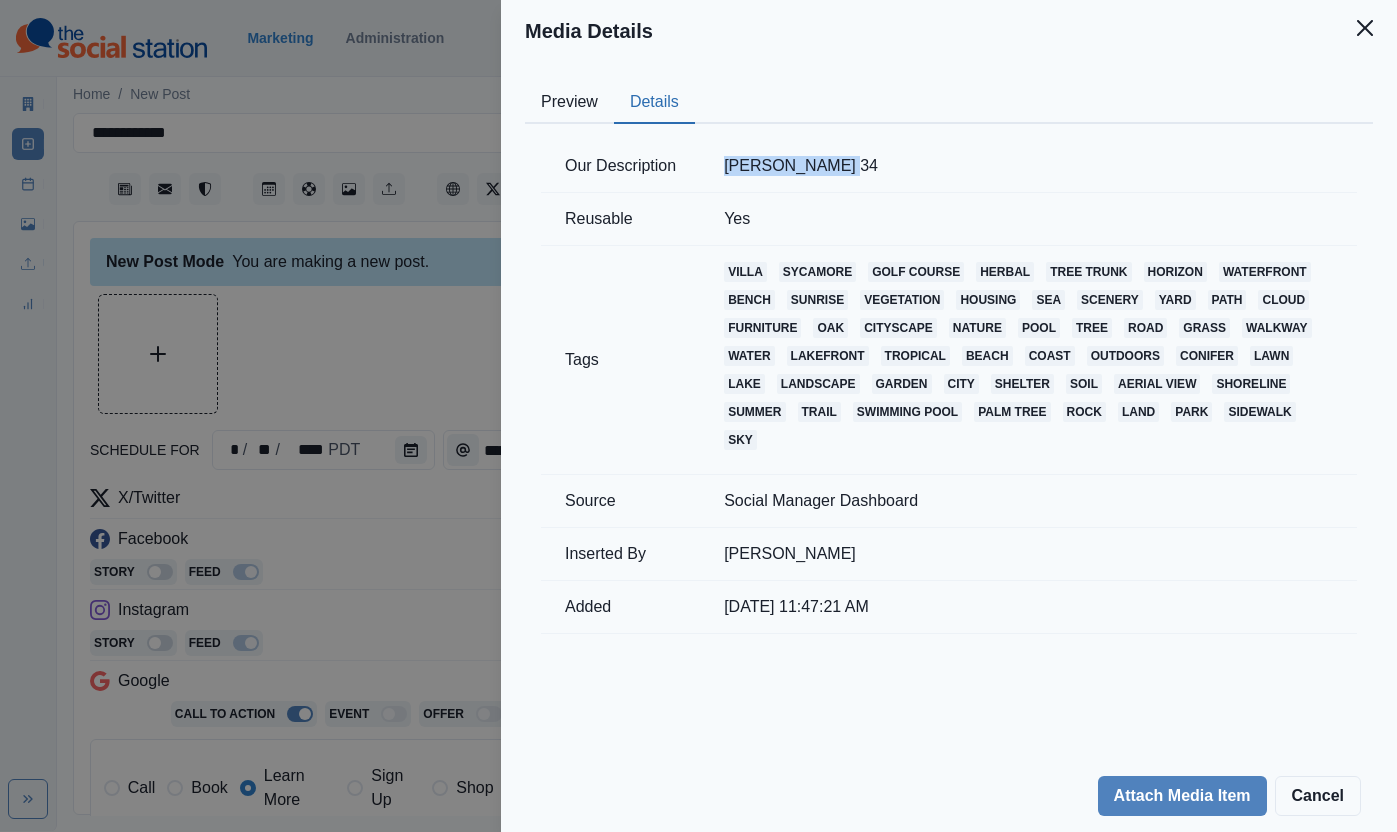 drag, startPoint x: 729, startPoint y: 167, endPoint x: 841, endPoint y: 165, distance: 112.01785 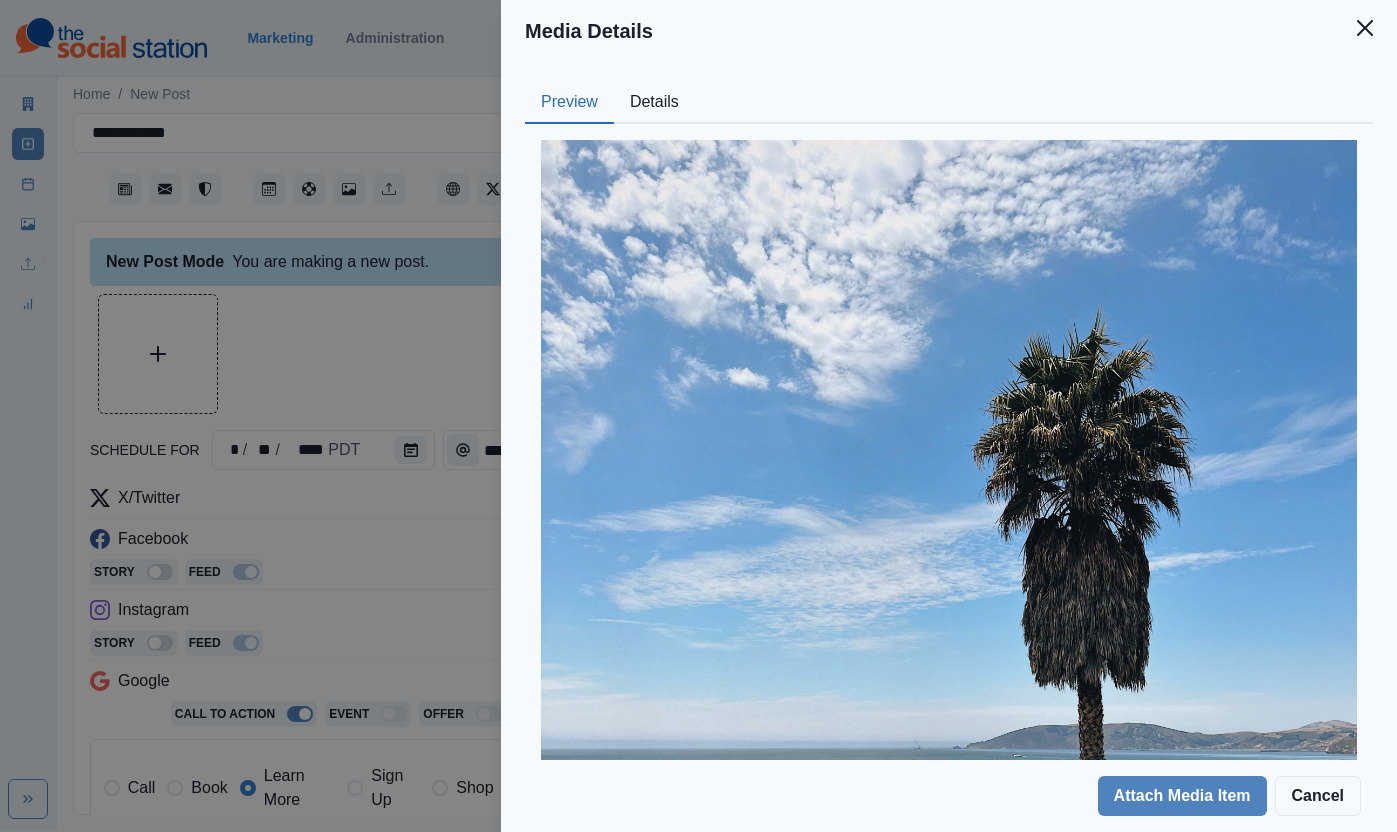 drag, startPoint x: 550, startPoint y: 101, endPoint x: 533, endPoint y: 123, distance: 27.802877 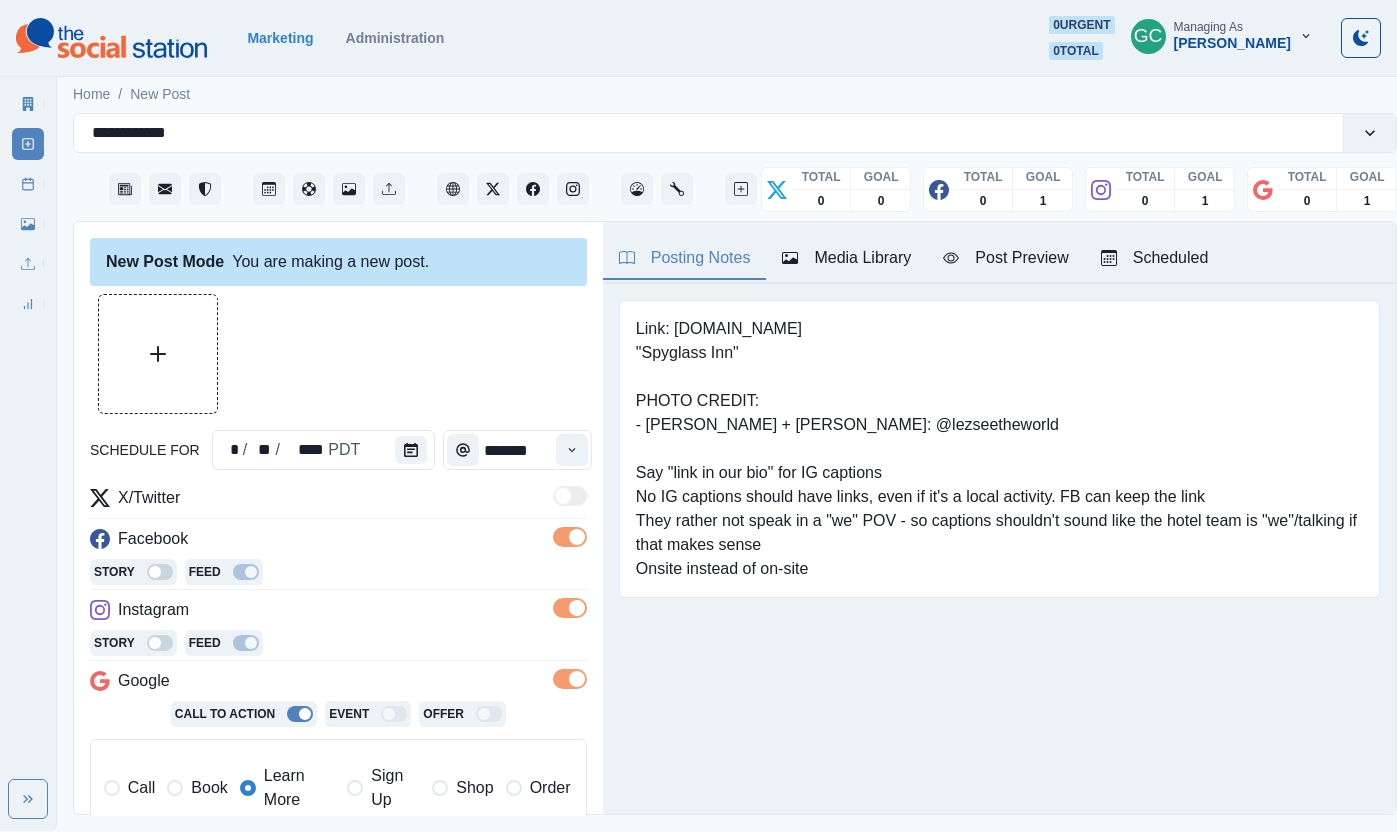 click on "Posting Notes" at bounding box center [685, 259] 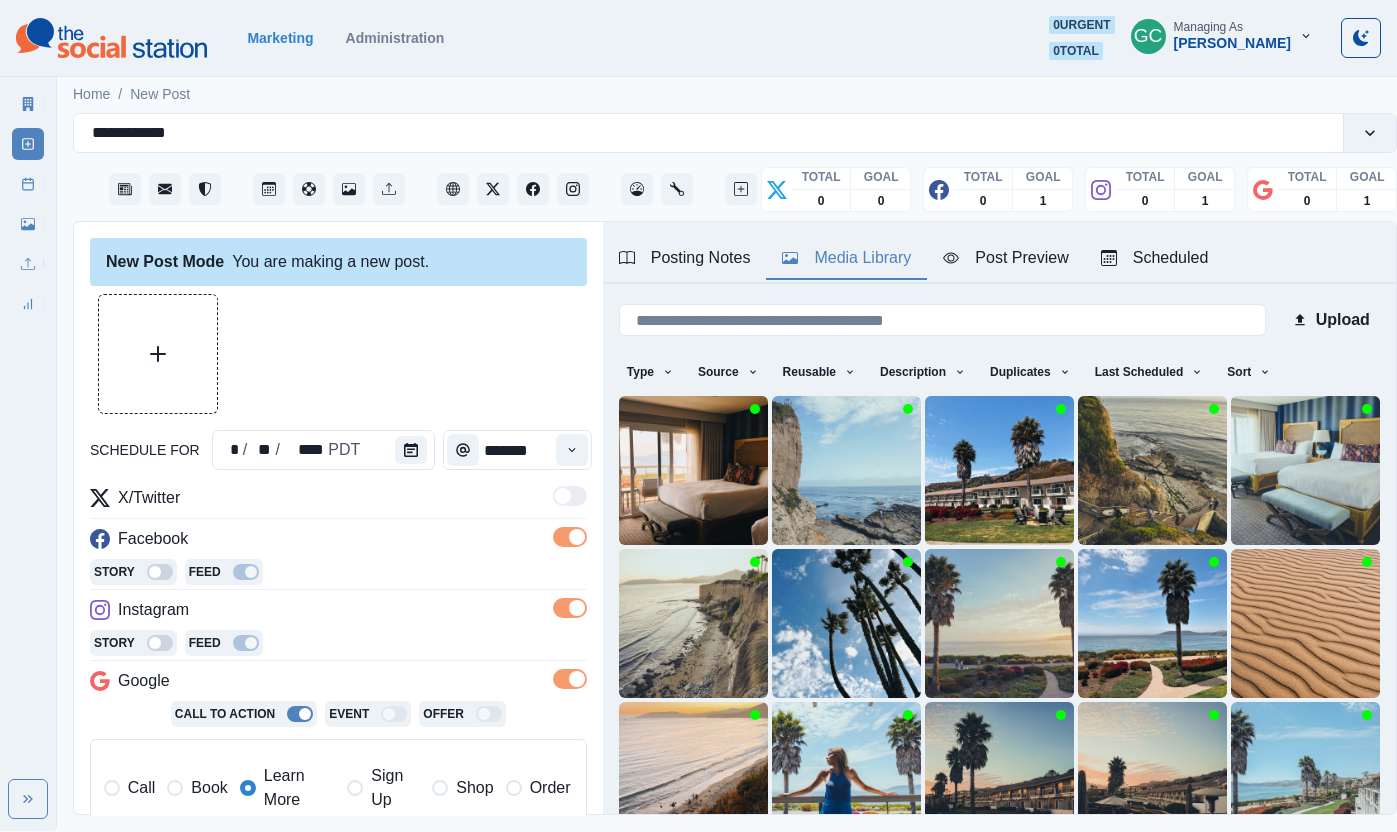 drag, startPoint x: 681, startPoint y: 249, endPoint x: 694, endPoint y: 250, distance: 13.038404 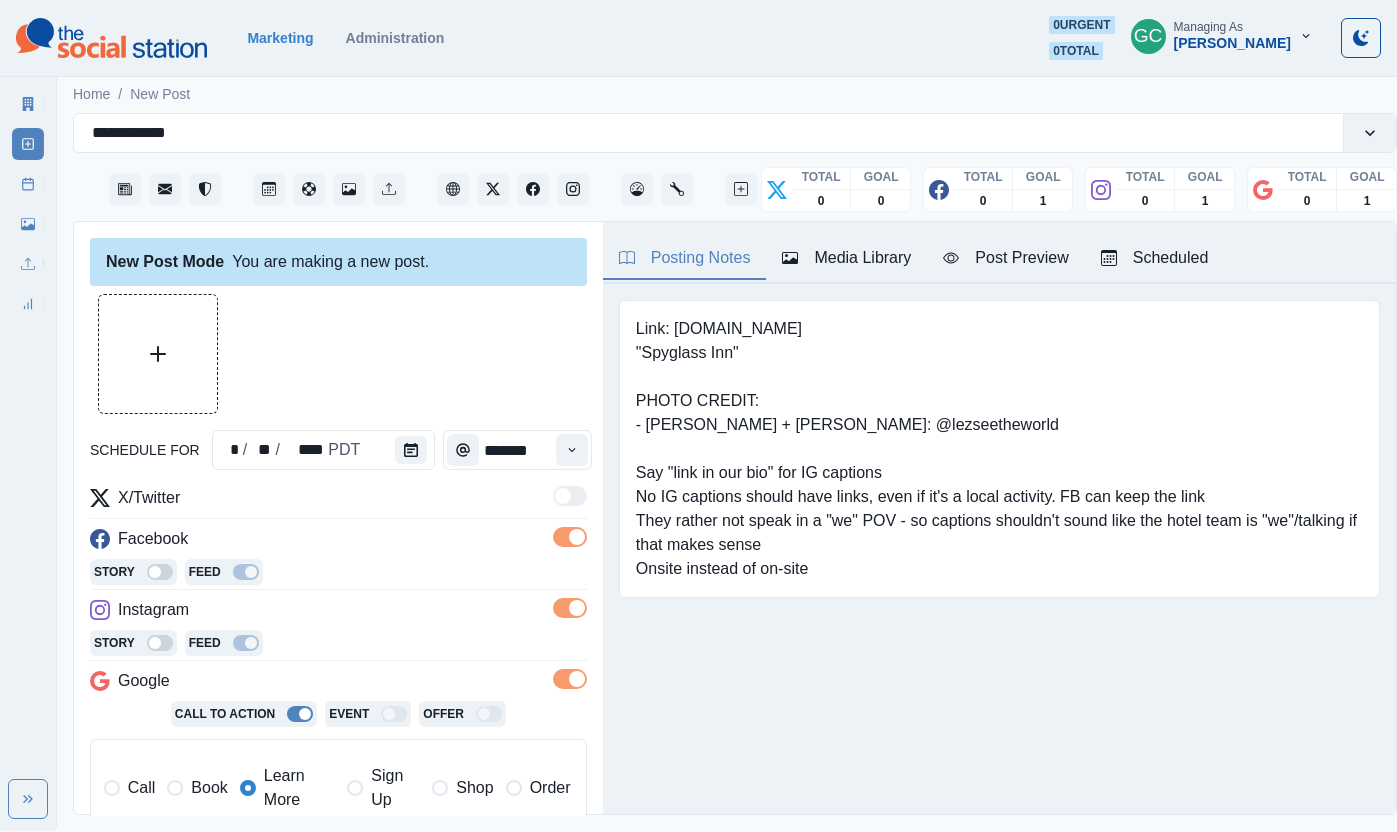 drag, startPoint x: 815, startPoint y: 255, endPoint x: 915, endPoint y: 296, distance: 108.078674 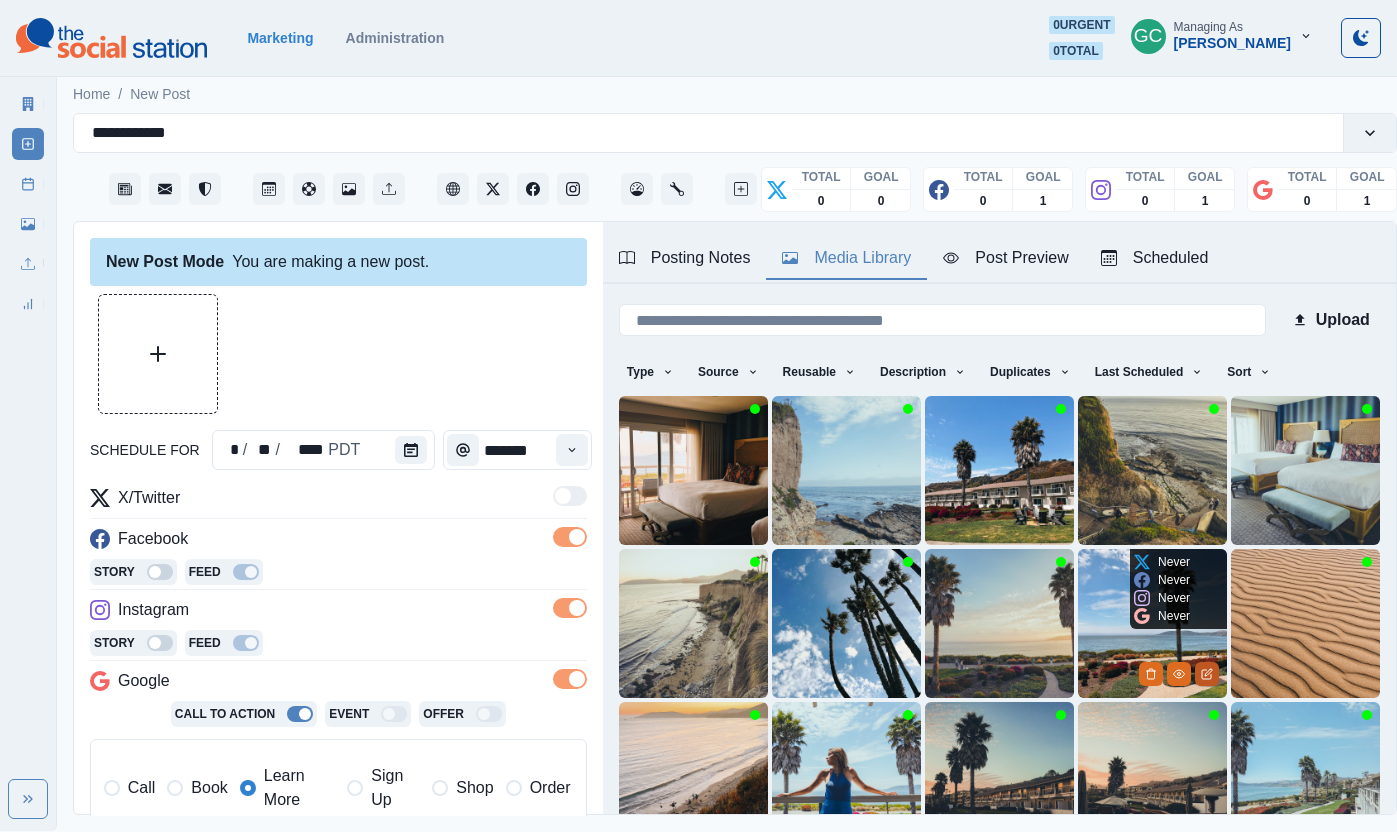 click 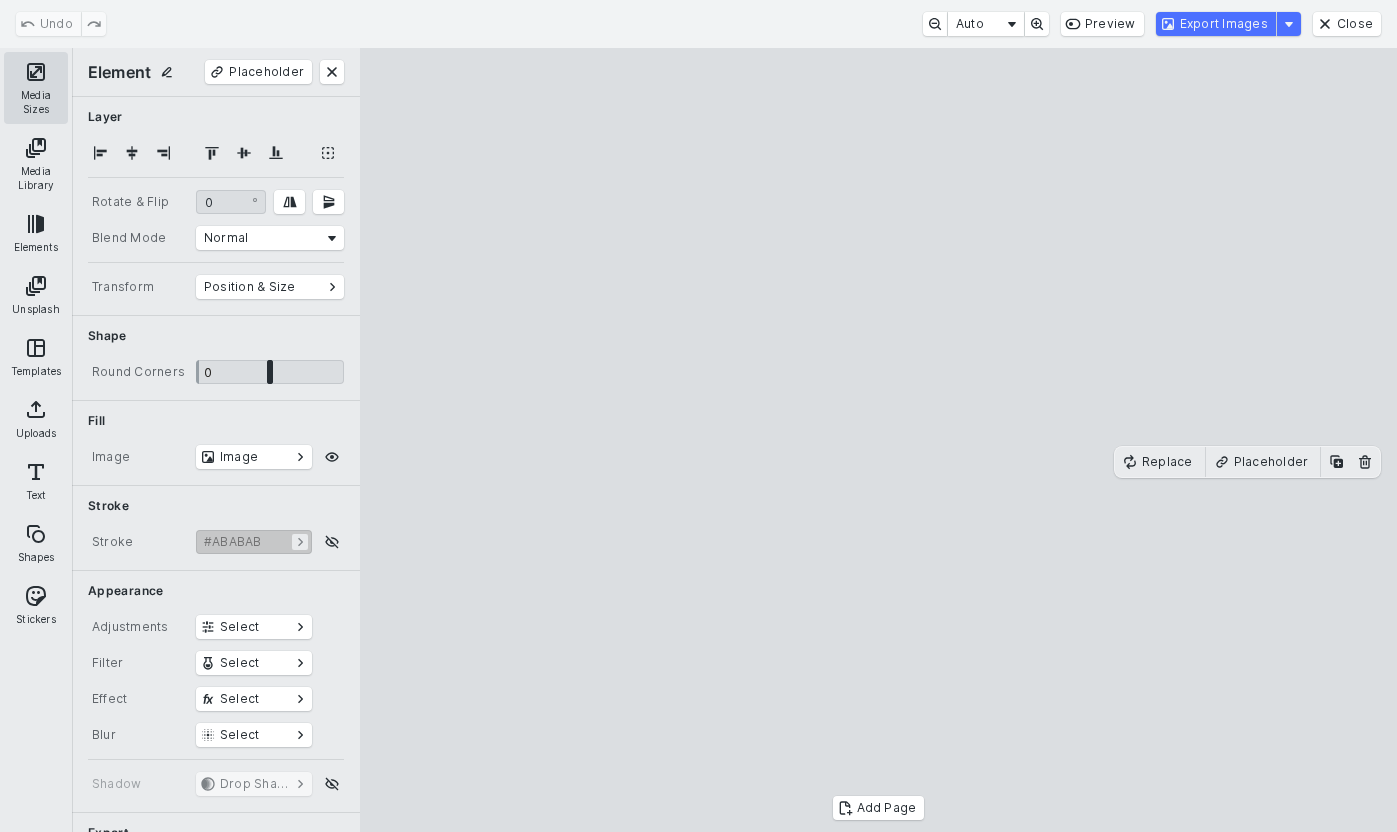 click on "Media Sizes" at bounding box center (36, 88) 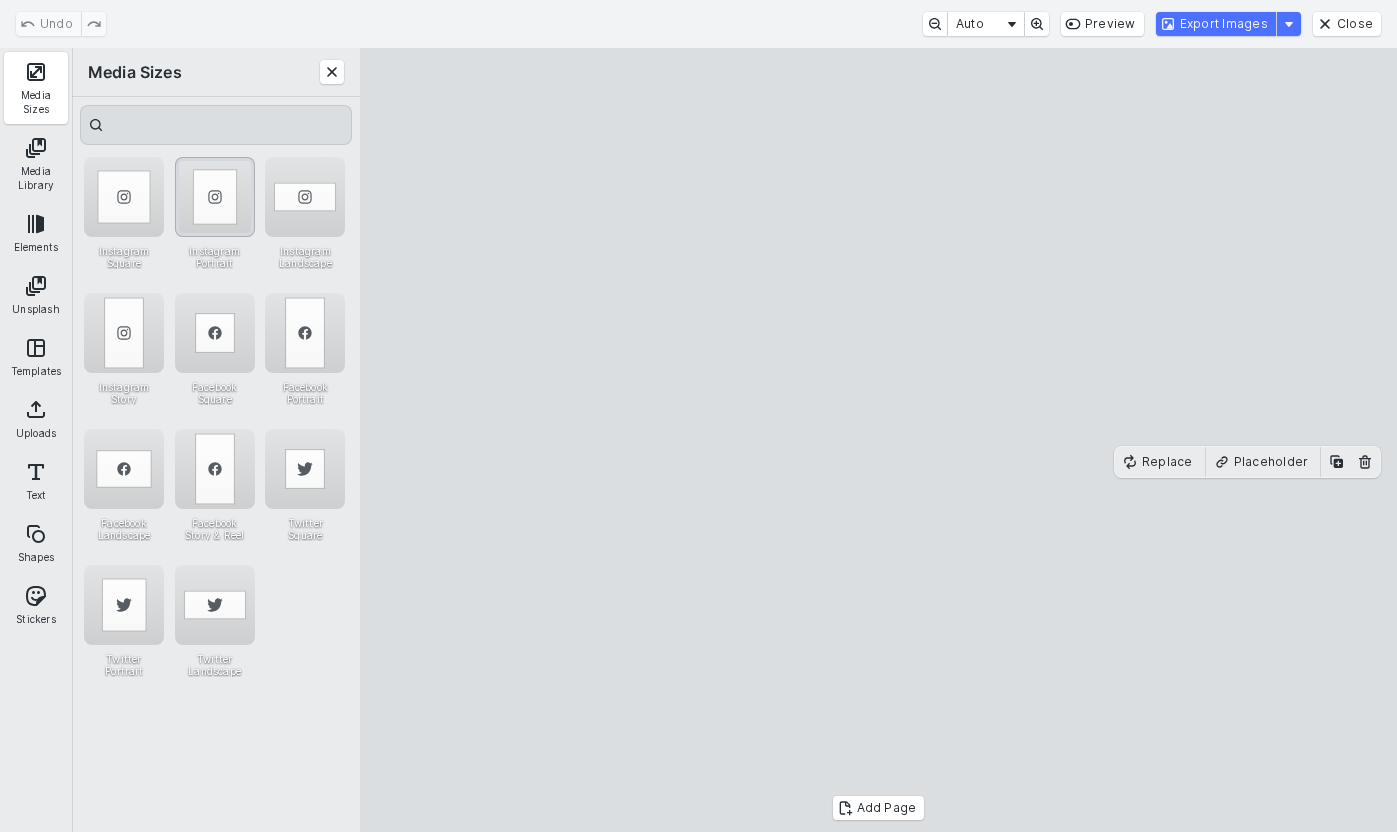 click at bounding box center (215, 197) 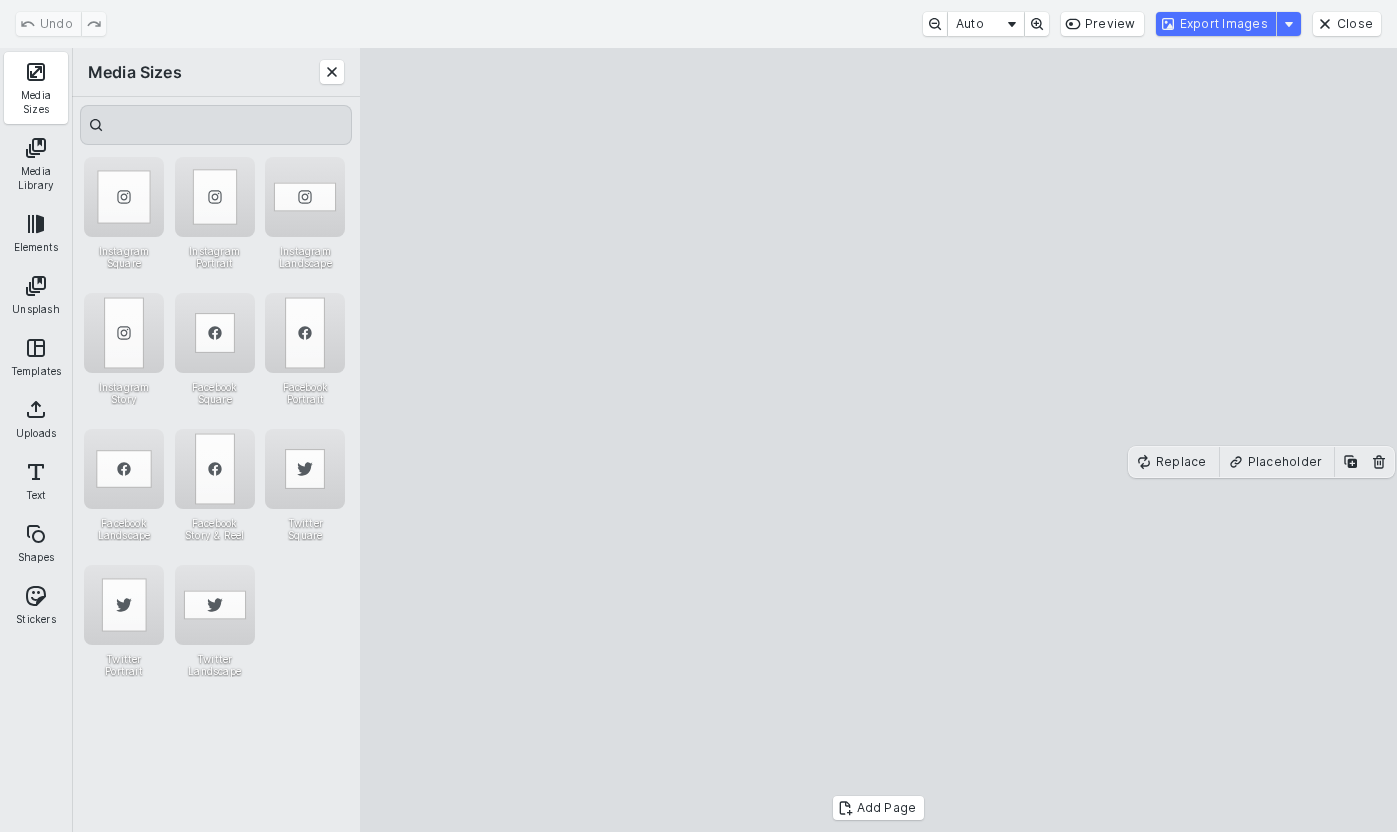 click on "Undo Auto Preview Export Images Close" at bounding box center [698, 24] 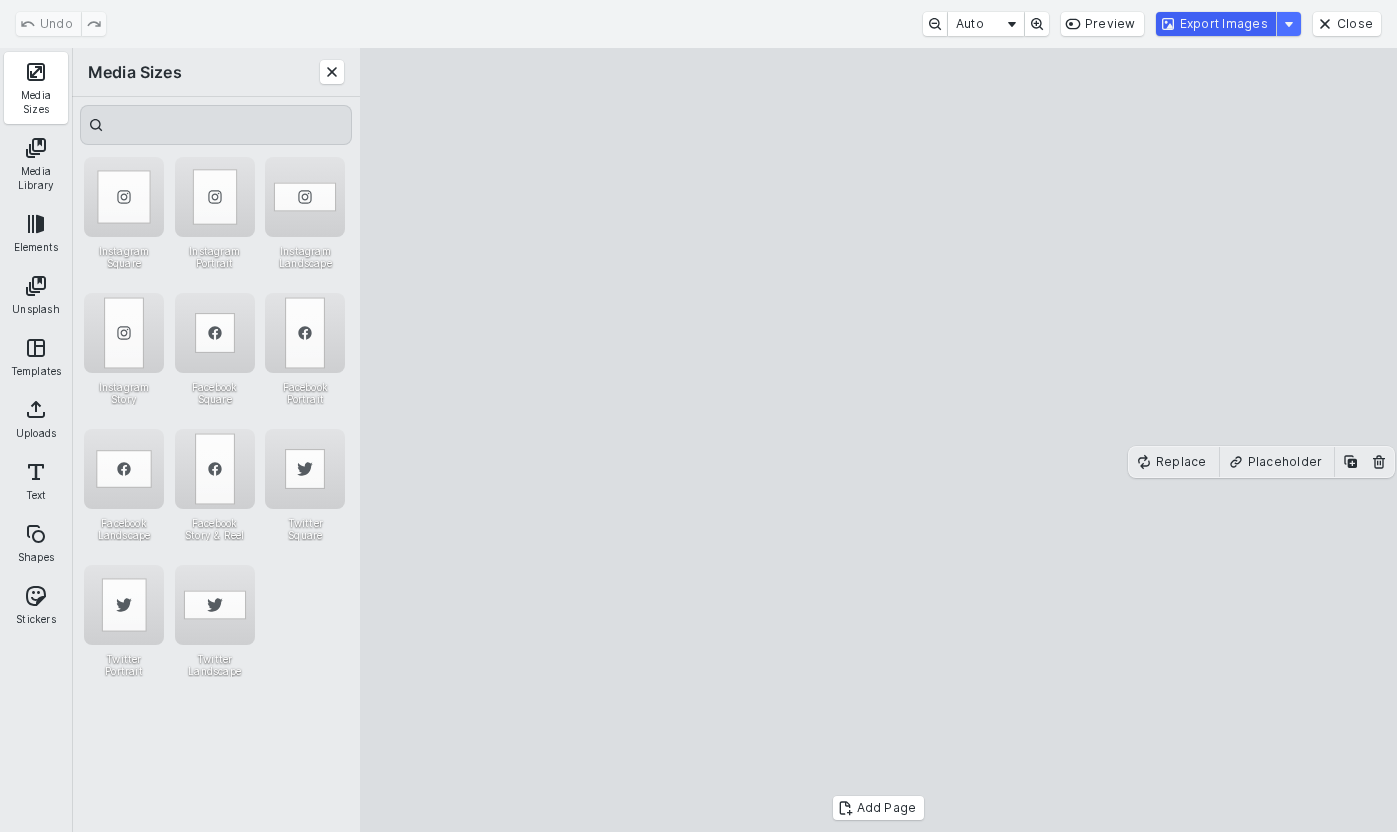 click on "Export Images" at bounding box center (1216, 24) 